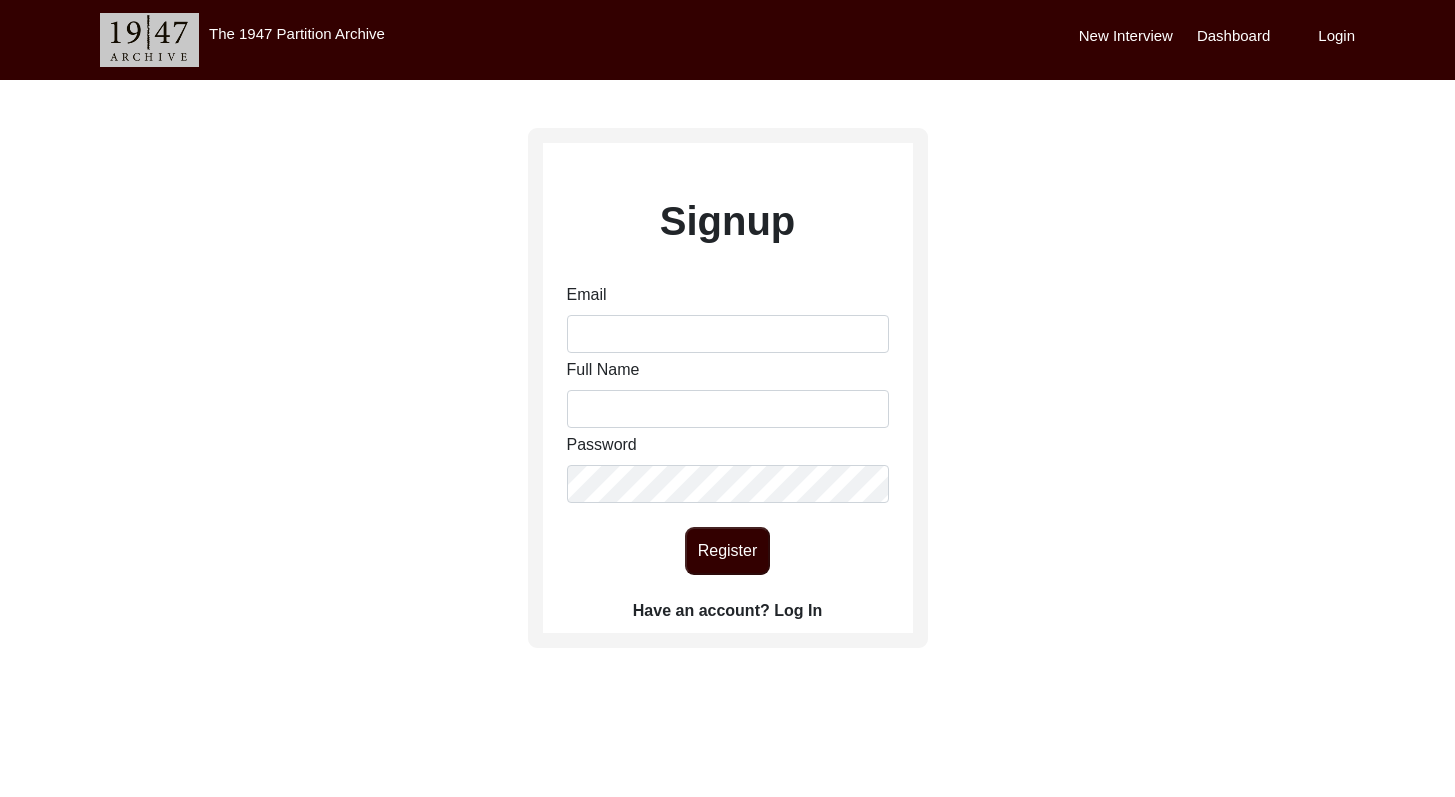 scroll, scrollTop: 0, scrollLeft: 0, axis: both 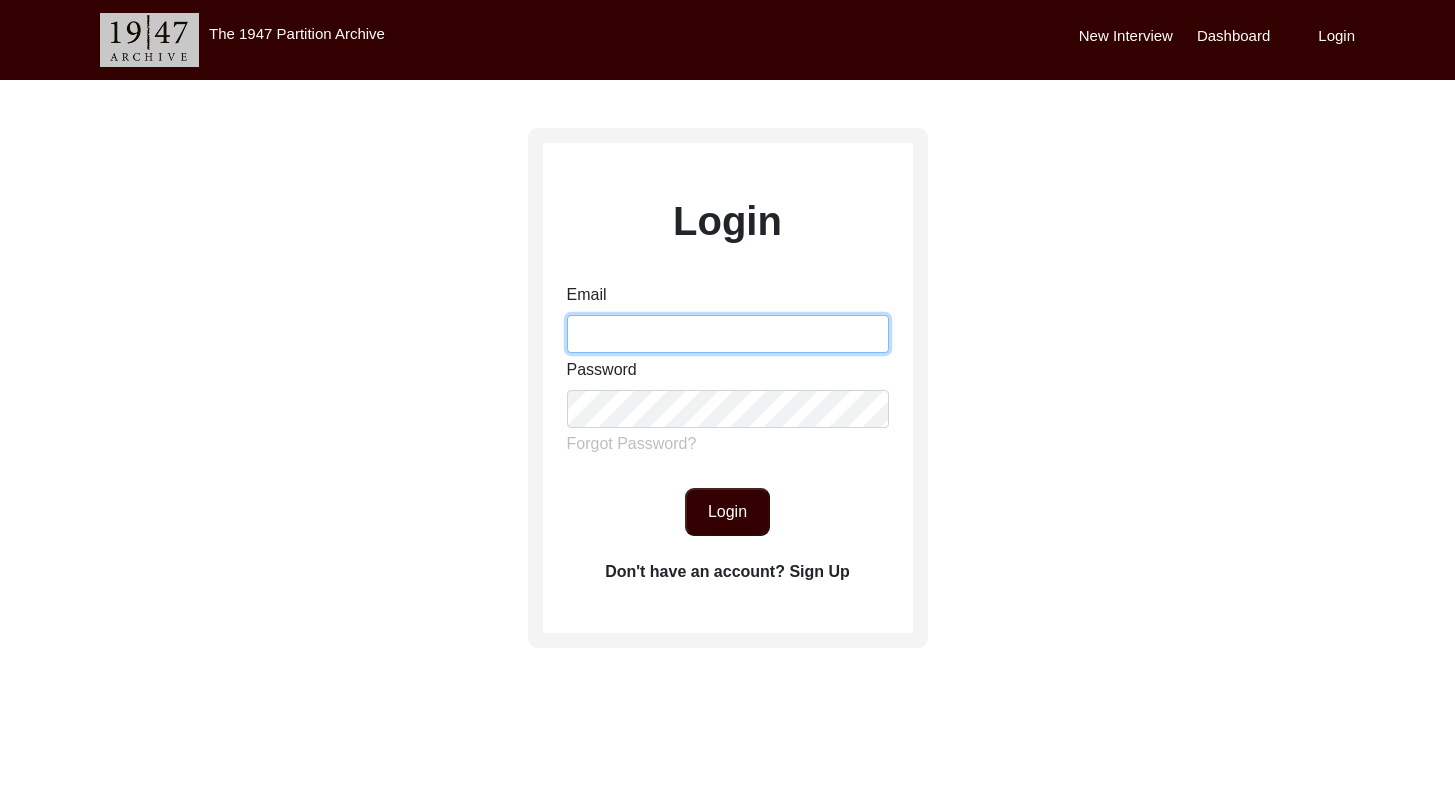 click on "Email" at bounding box center (728, 334) 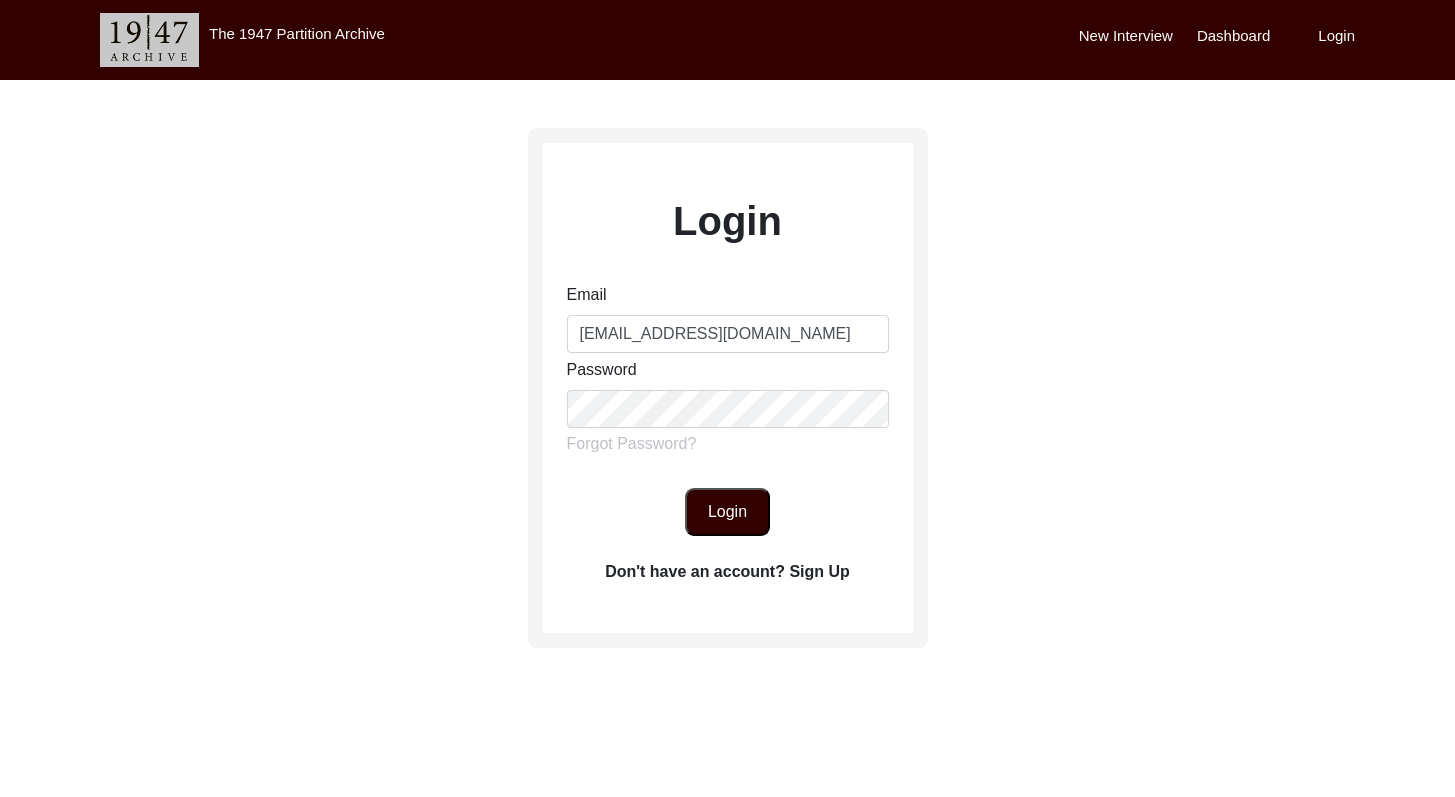 click on "Login" 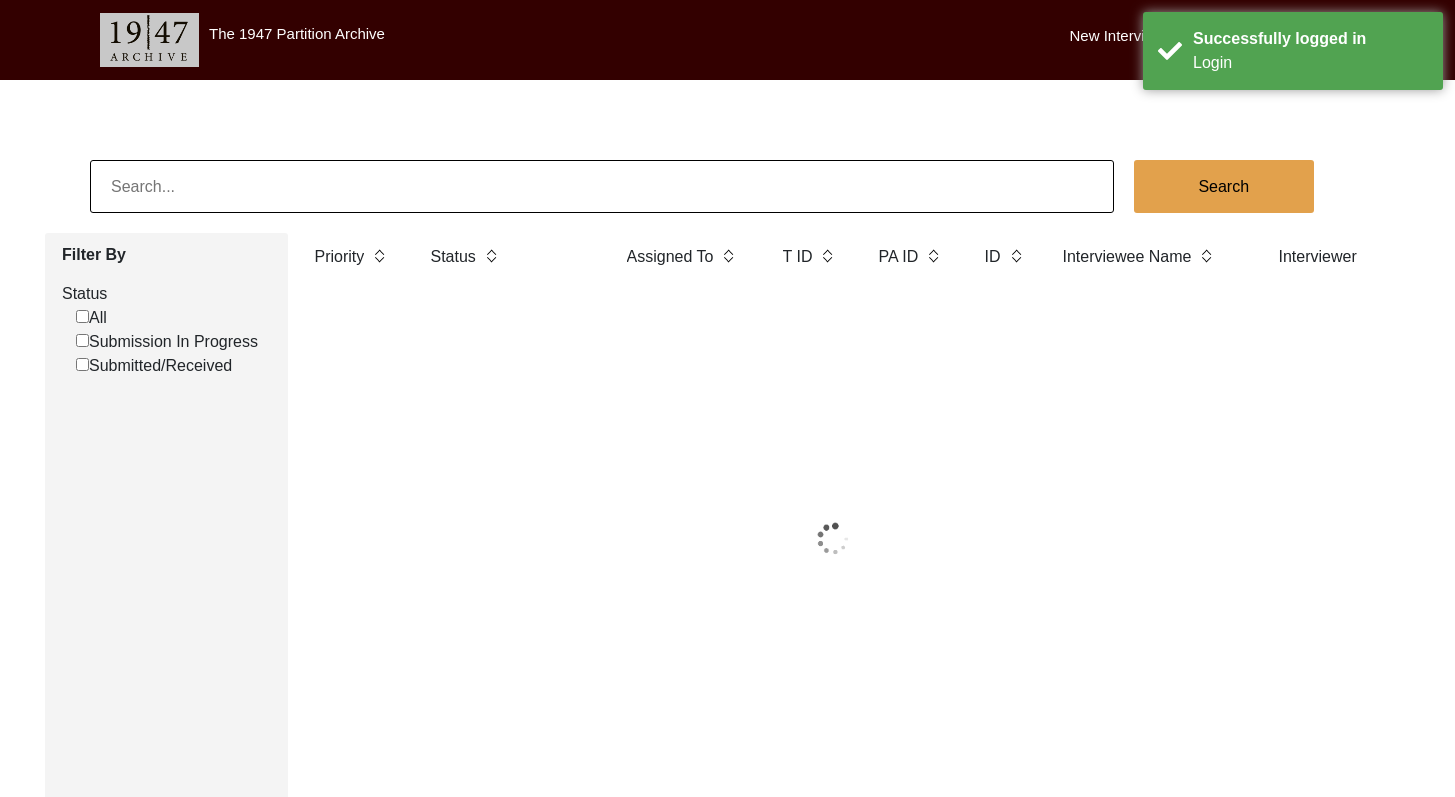 click 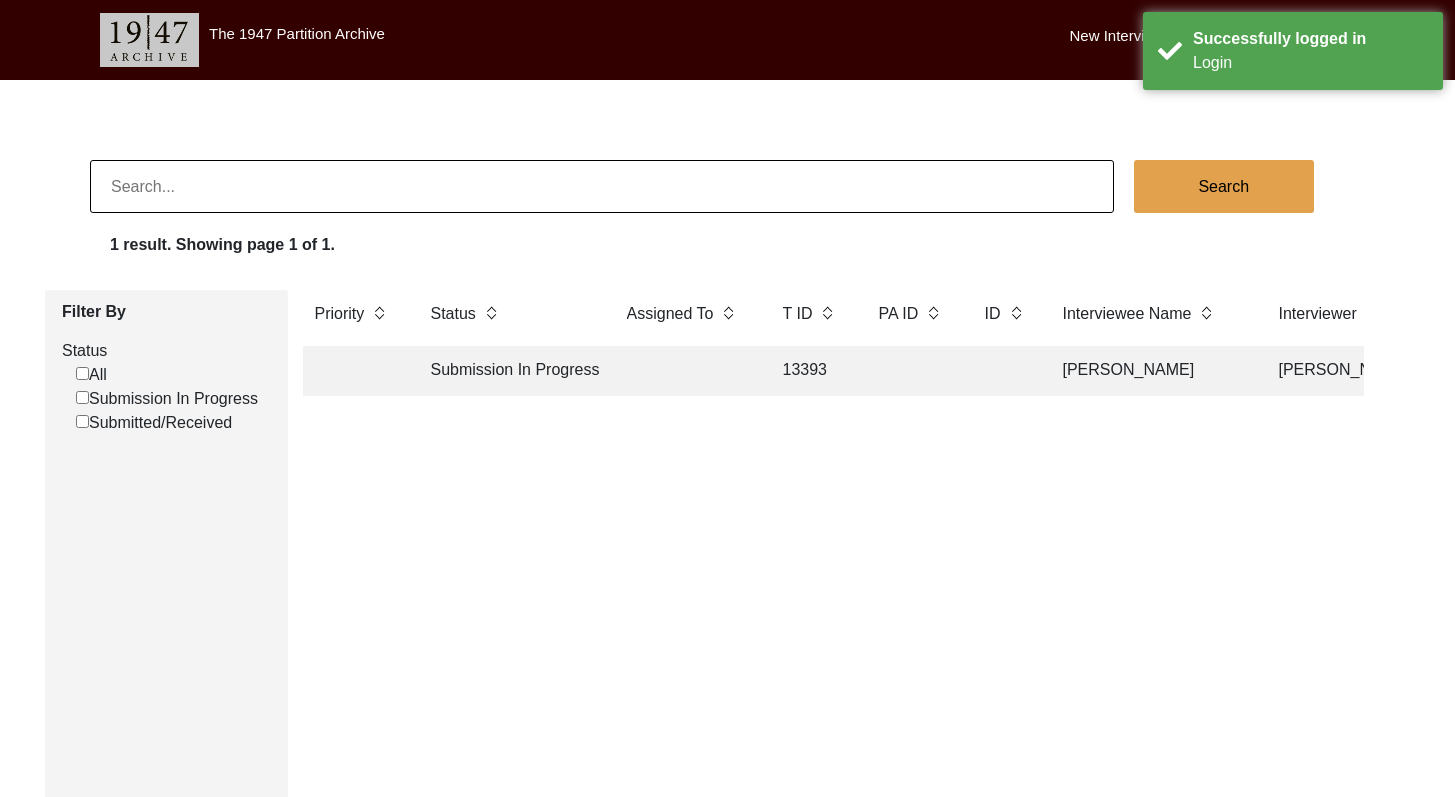 drag, startPoint x: 513, startPoint y: 413, endPoint x: 649, endPoint y: 427, distance: 136.71869 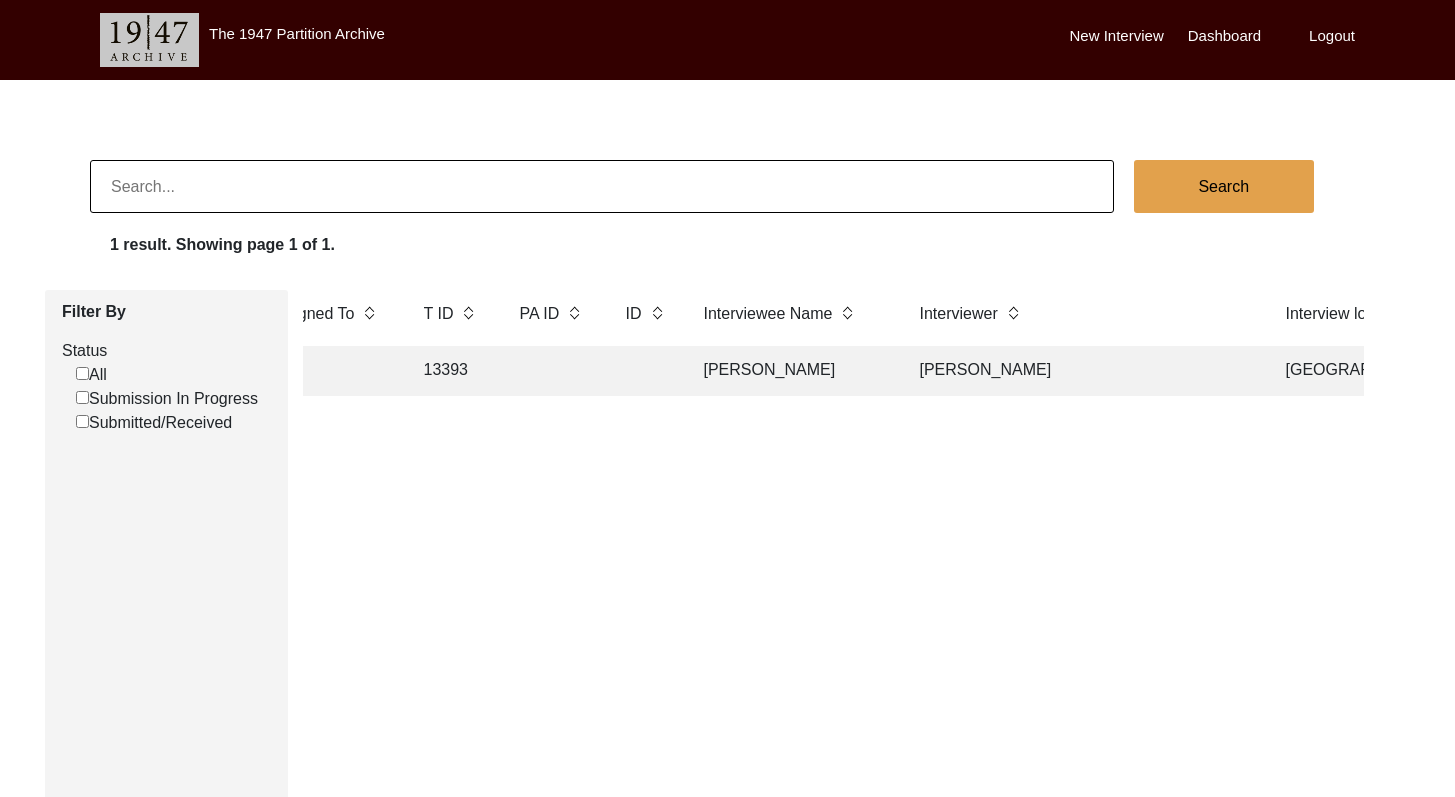 scroll, scrollTop: 0, scrollLeft: 0, axis: both 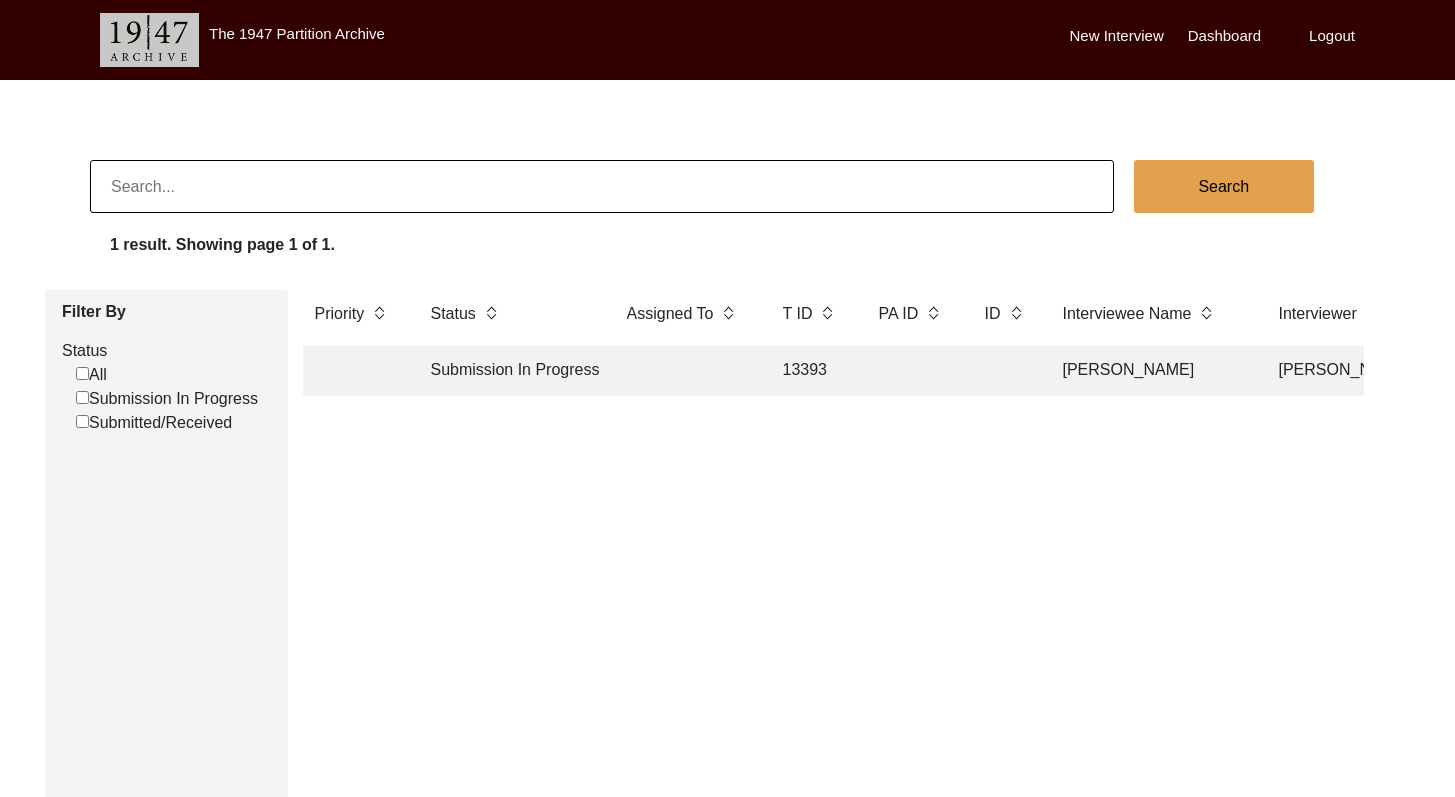 click on "Submission In Progress" 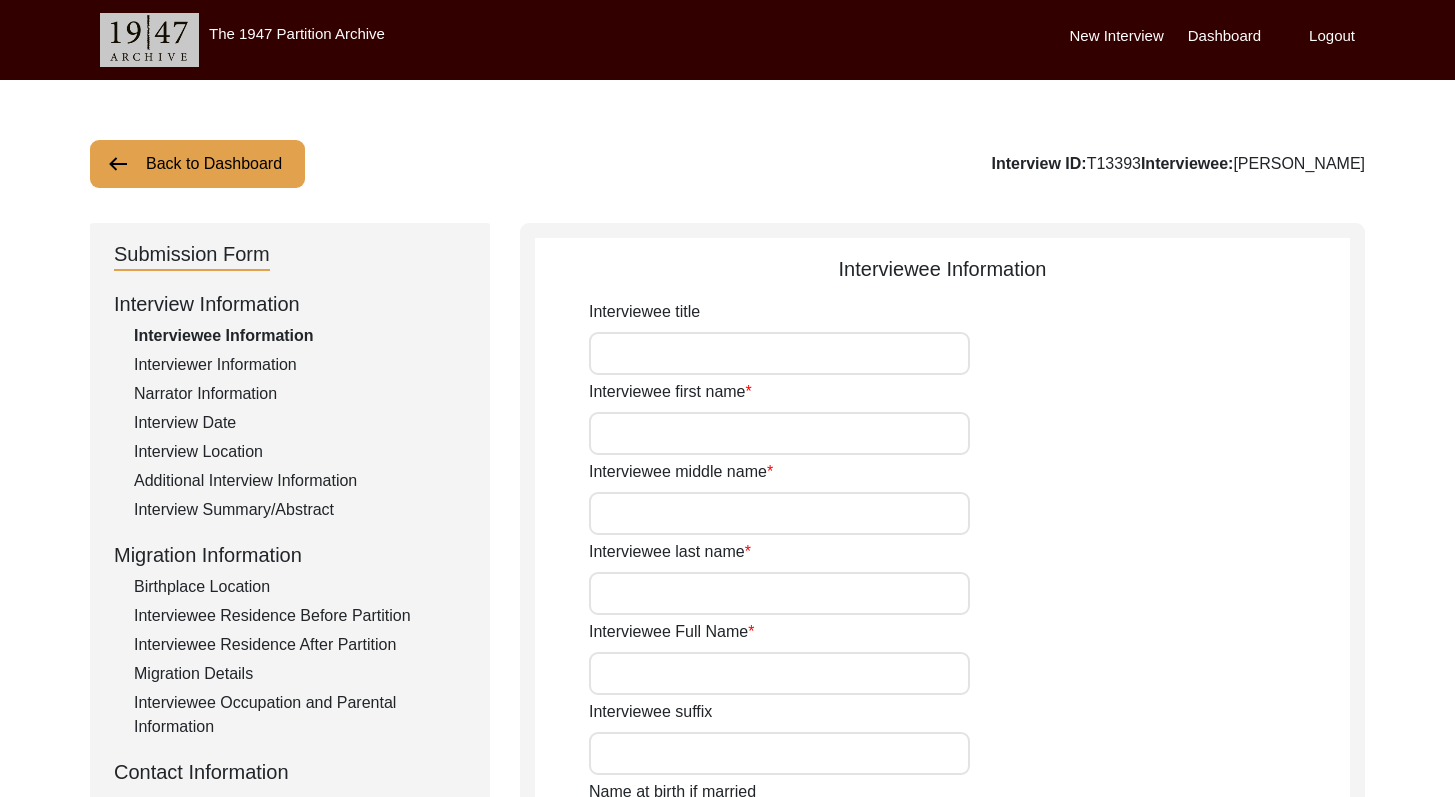 type on "Prof." 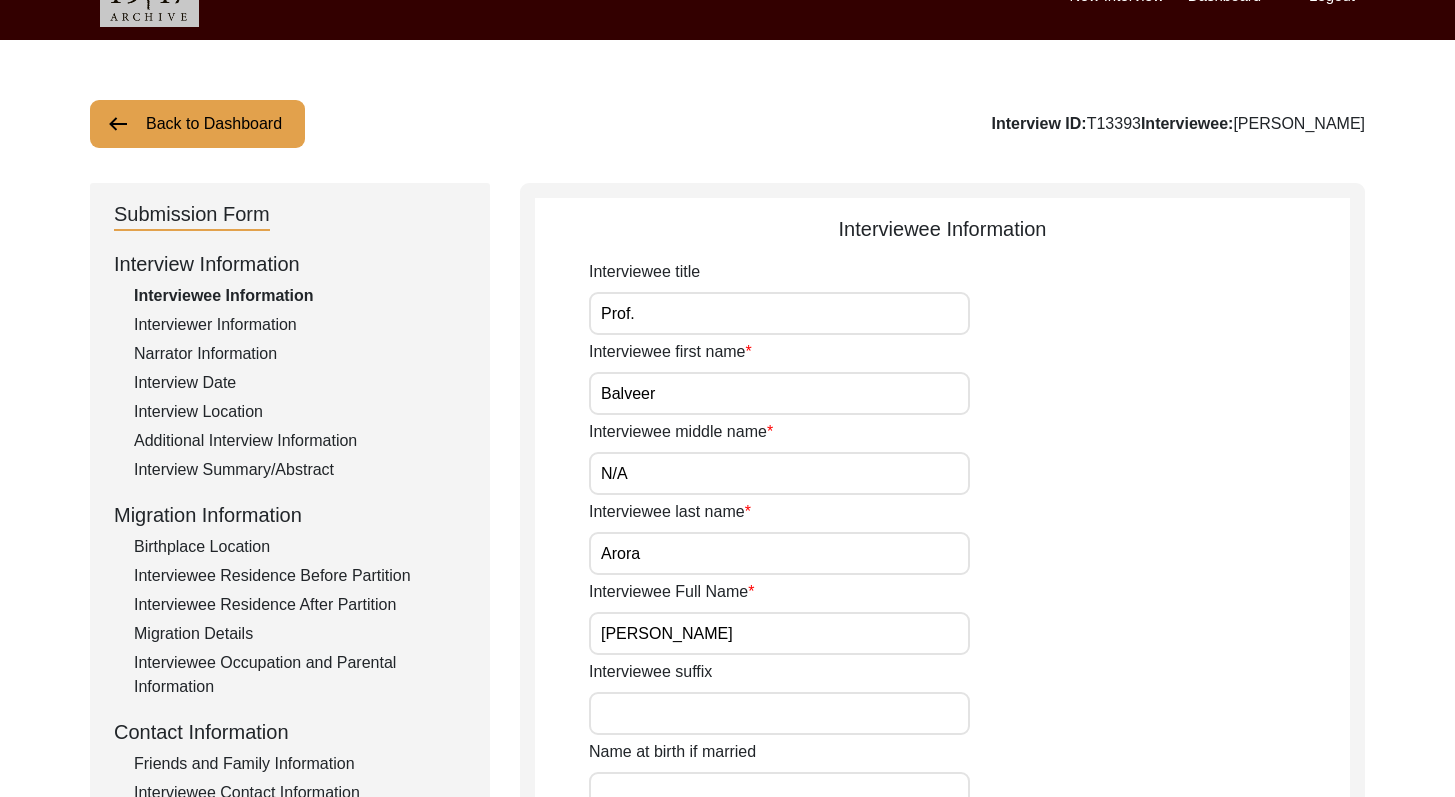 drag, startPoint x: 1469, startPoint y: 194, endPoint x: 1467, endPoint y: 211, distance: 17.117243 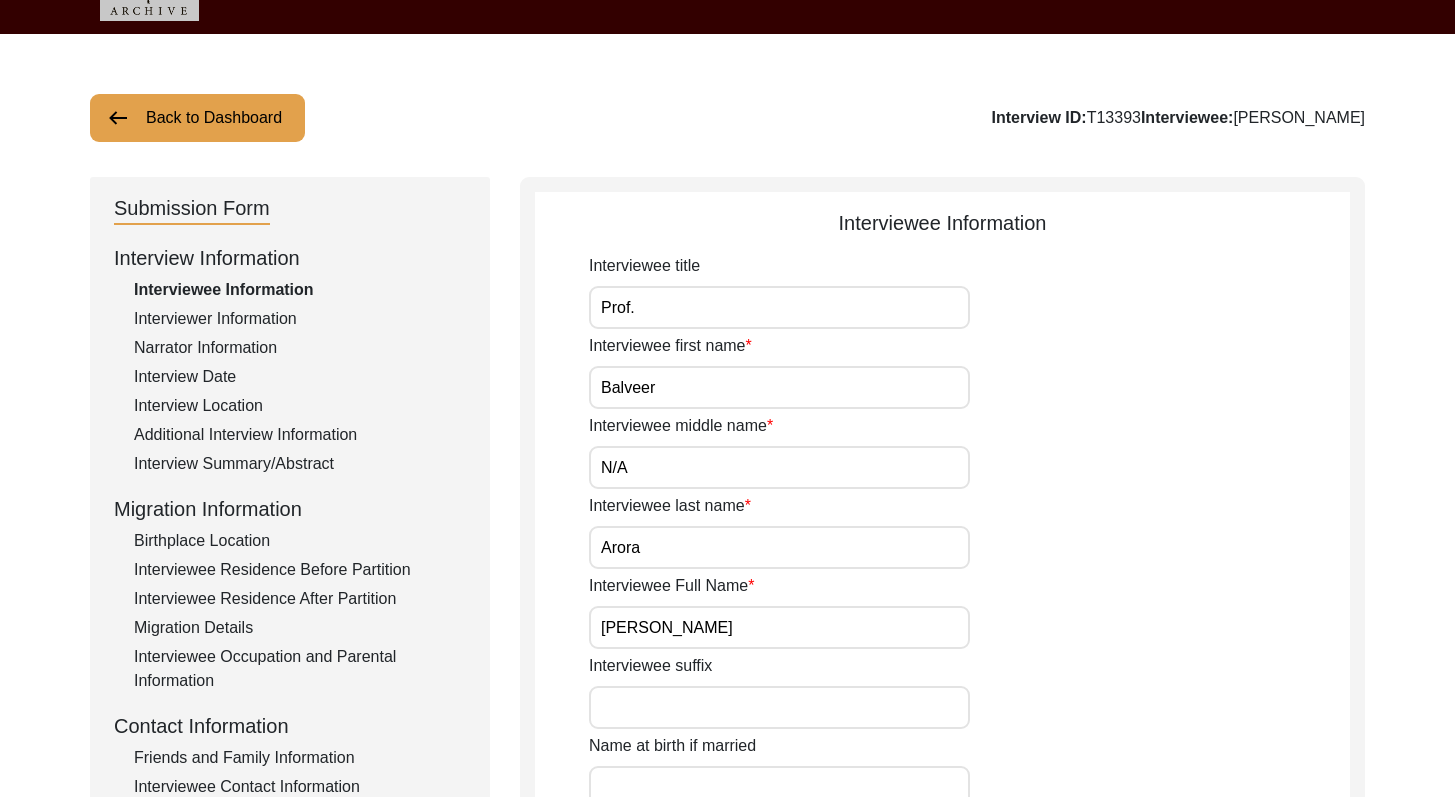 click on "Back to Dashboard  Interview ID:  T13393  Interviewee:  [PERSON_NAME]   Submission Form   Interview Information   Interviewee Information   Interviewer Information   Narrator Information   Interview Date   Interview Location   Additional Interview Information   Interview Summary/Abstract   Migration Information   Birthplace Location   Interviewee Residence Before Partition   Interviewee Residence After Partition   Migration Details   Interviewee Occupation and Parental Information   Contact Information   Friends and Family Information   Interviewee Contact Information   Interviewer Contact Information   Narrator Contact Information   Interviewee Preferences   Interviewee Preferences   Submission Files   Interview Audio/Video Files   Interview Photo Files   Signed Release Form   Other Files   Interviewee Information
Interviewee title Prof. Interviewee first name [PERSON_NAME] Interviewee middle name N/A Interviewee last name [PERSON_NAME] Interviewee Full Name [PERSON_NAME] Interviewee suffix Name at birth if married [DEMOGRAPHIC_DATA]" 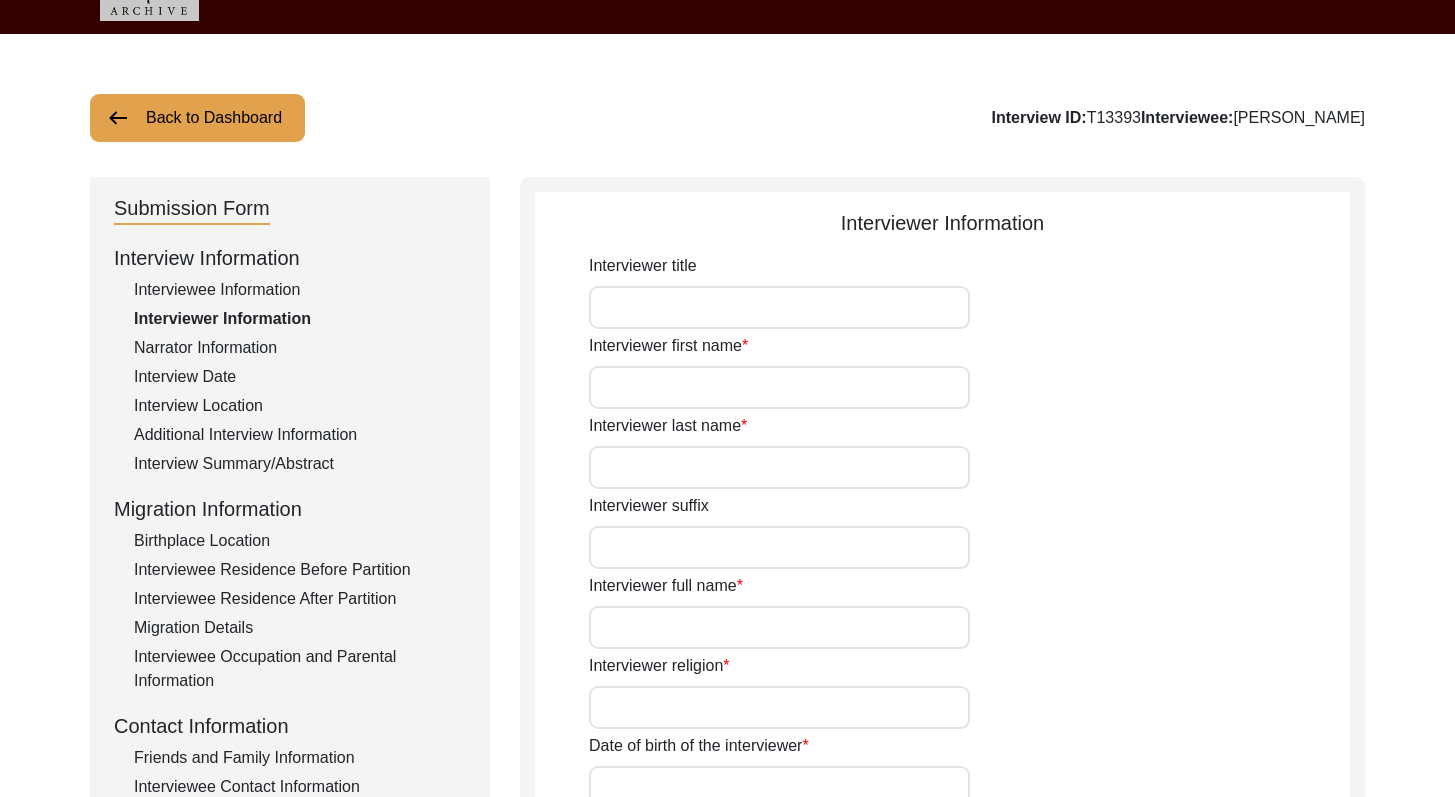 type on "[PERSON_NAME]" 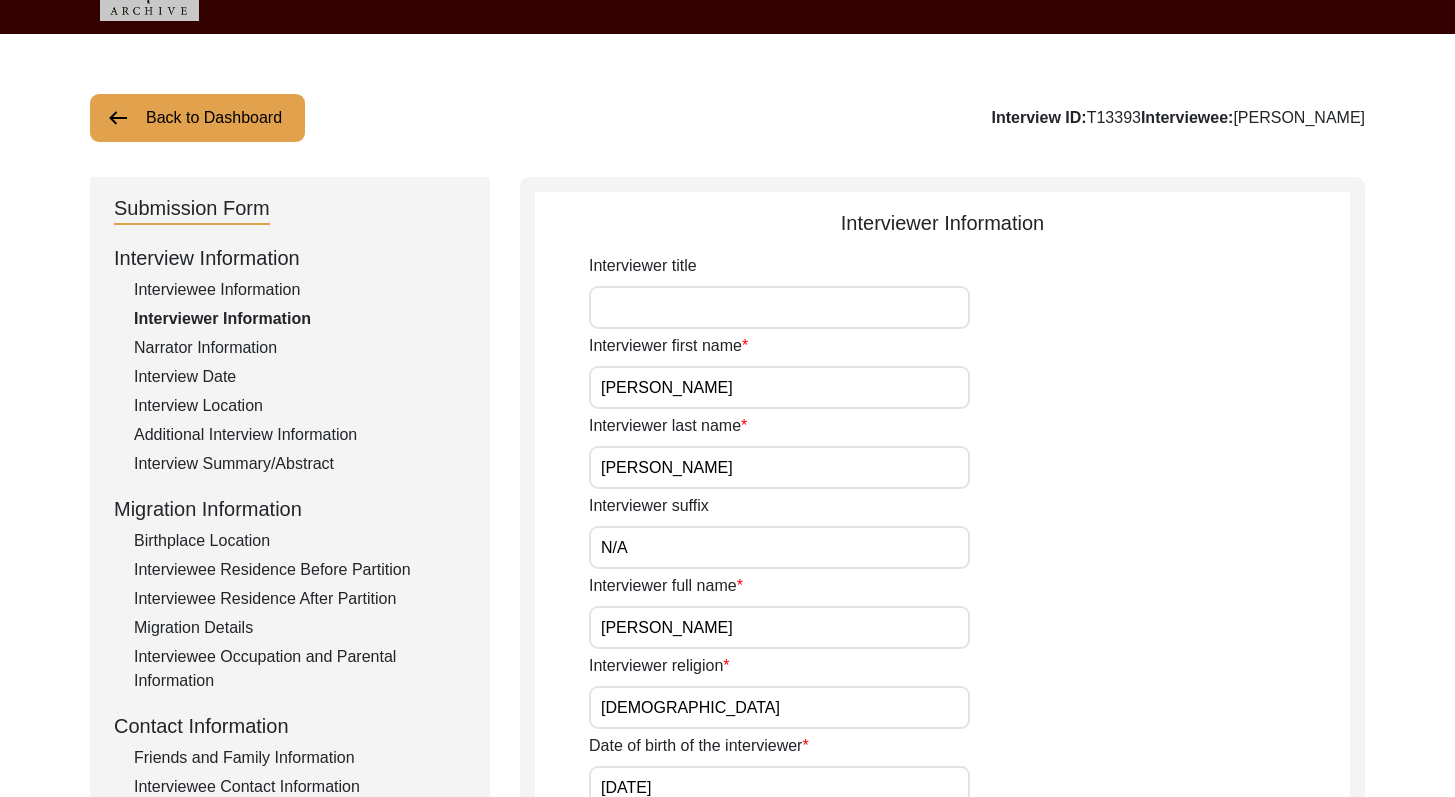 click on "Interviewee Information" 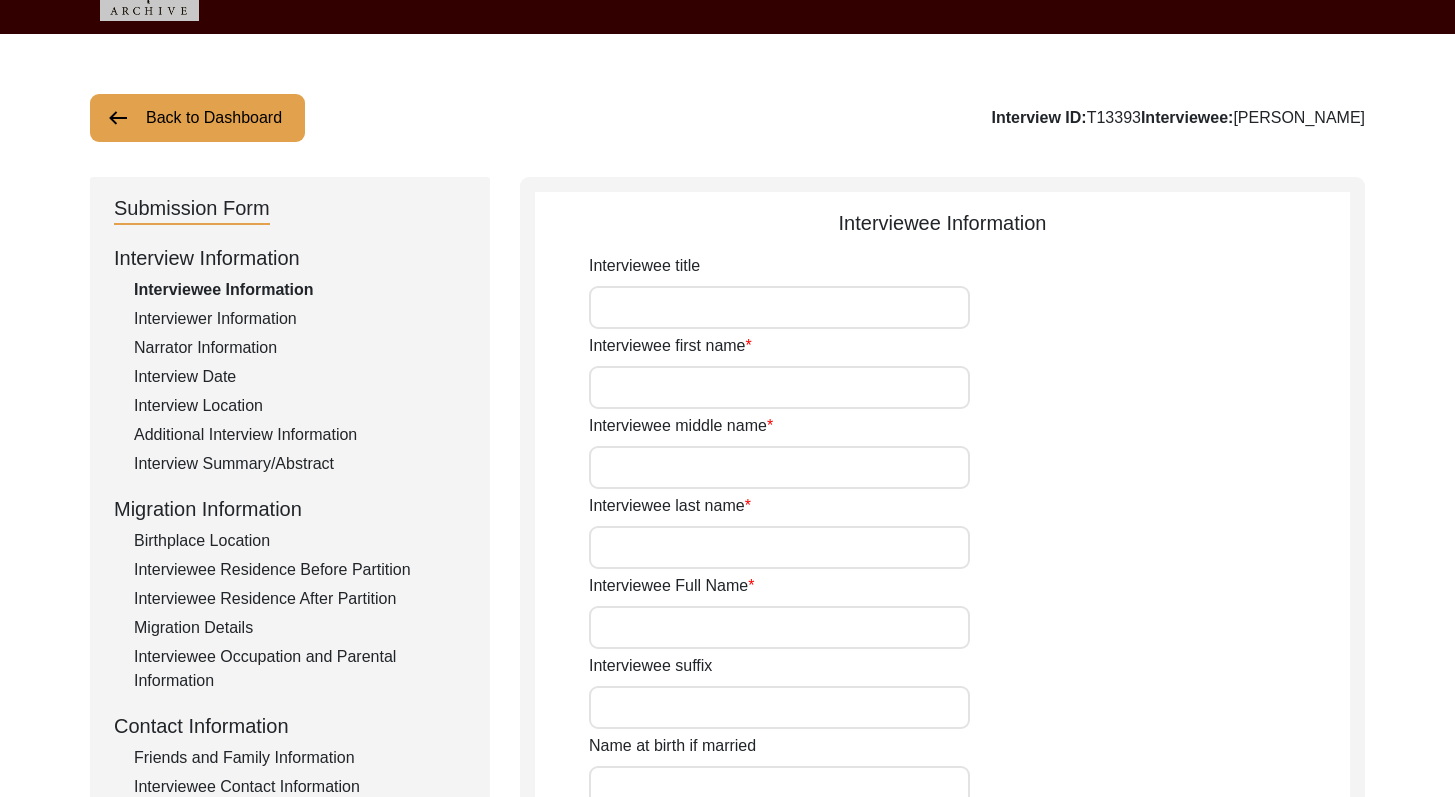 type on "Prof." 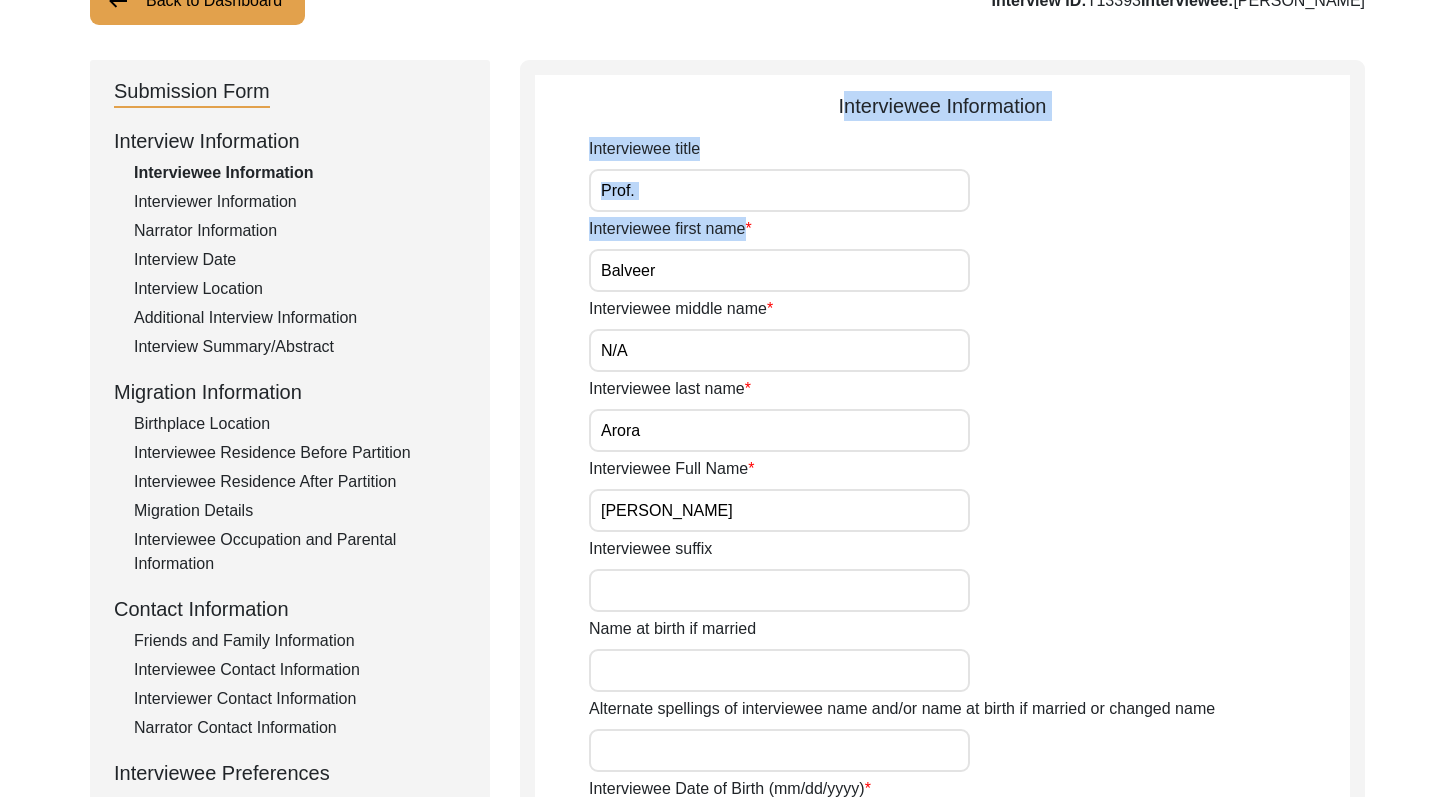 scroll, scrollTop: 166, scrollLeft: 0, axis: vertical 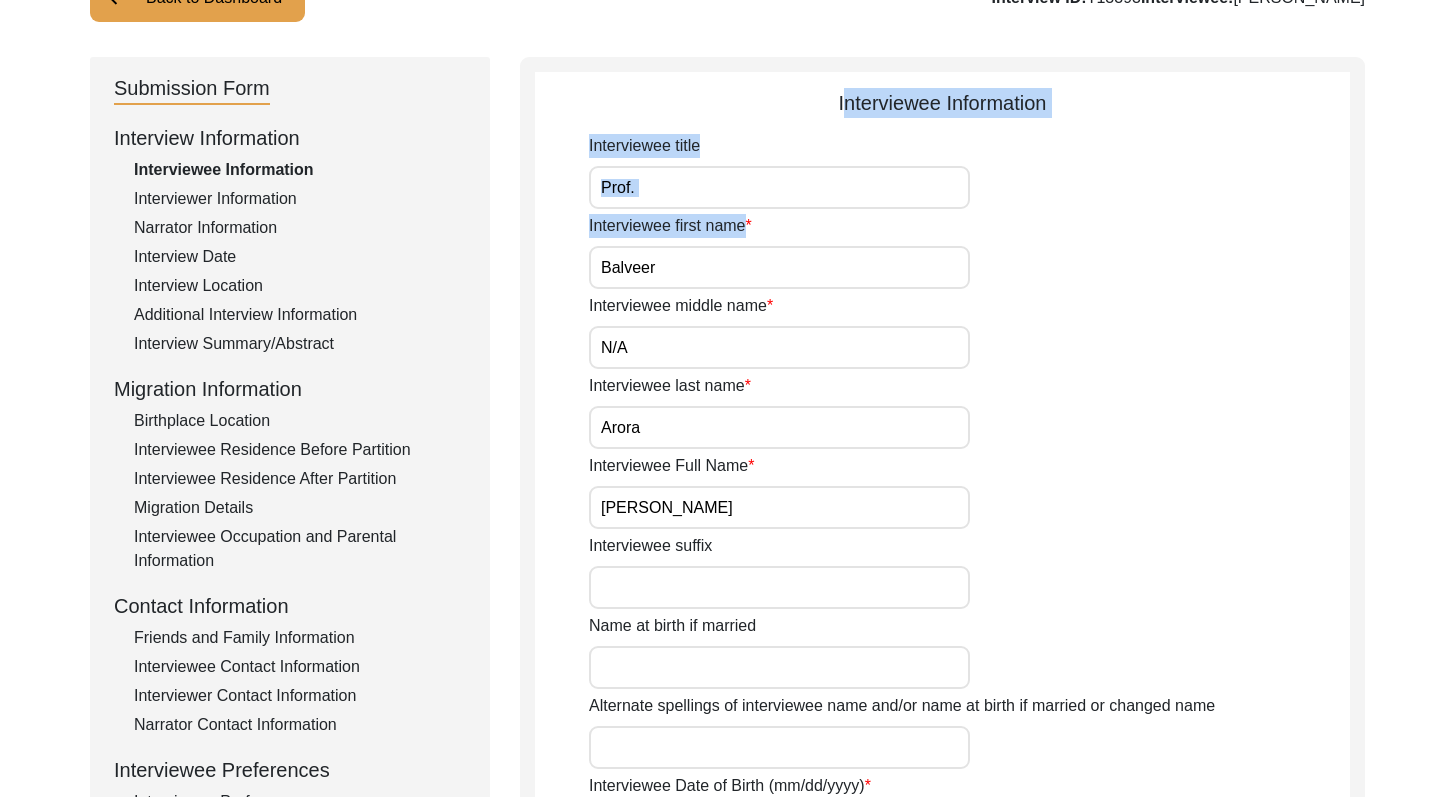 drag, startPoint x: 1469, startPoint y: 179, endPoint x: 1466, endPoint y: 221, distance: 42.107006 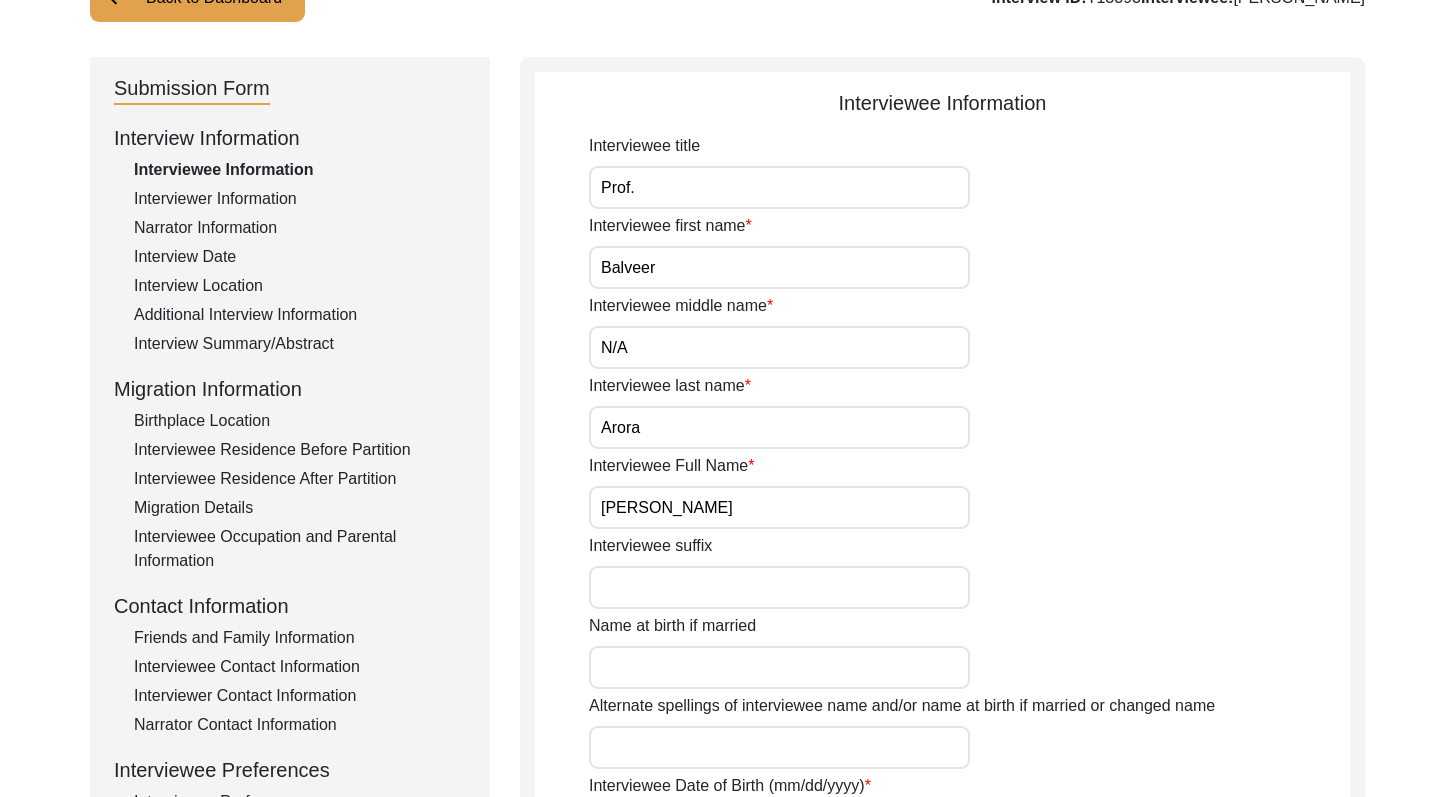 click on "Back to Dashboard  Interview ID:  T13393  Interviewee:  [PERSON_NAME]   Submission Form   Interview Information   Interviewee Information   Interviewer Information   Narrator Information   Interview Date   Interview Location   Additional Interview Information   Interview Summary/Abstract   Migration Information   Birthplace Location   Interviewee Residence Before Partition   Interviewee Residence After Partition   Migration Details   Interviewee Occupation and Parental Information   Contact Information   Friends and Family Information   Interviewee Contact Information   Interviewer Contact Information   Narrator Contact Information   Interviewee Preferences   Interviewee Preferences   Submission Files   Interview Audio/Video Files   Interview Photo Files   Signed Release Form   Other Files   Interviewee Information
Interviewee title Prof. Interviewee first name [PERSON_NAME] Interviewee middle name N/A Interviewee last name [PERSON_NAME] Interviewee Full Name [PERSON_NAME] Interviewee suffix Name at birth if married [DEMOGRAPHIC_DATA]" 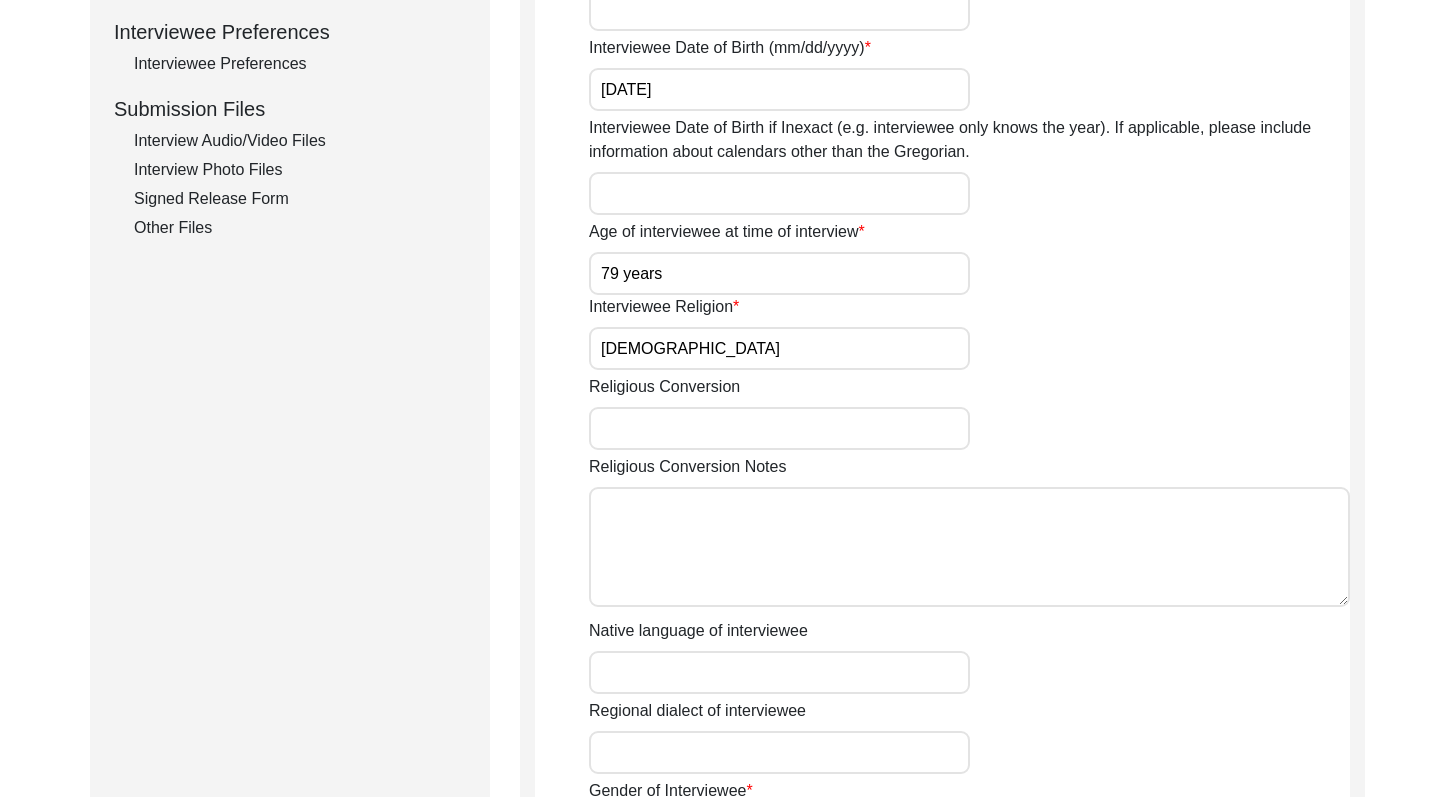 scroll, scrollTop: 936, scrollLeft: 0, axis: vertical 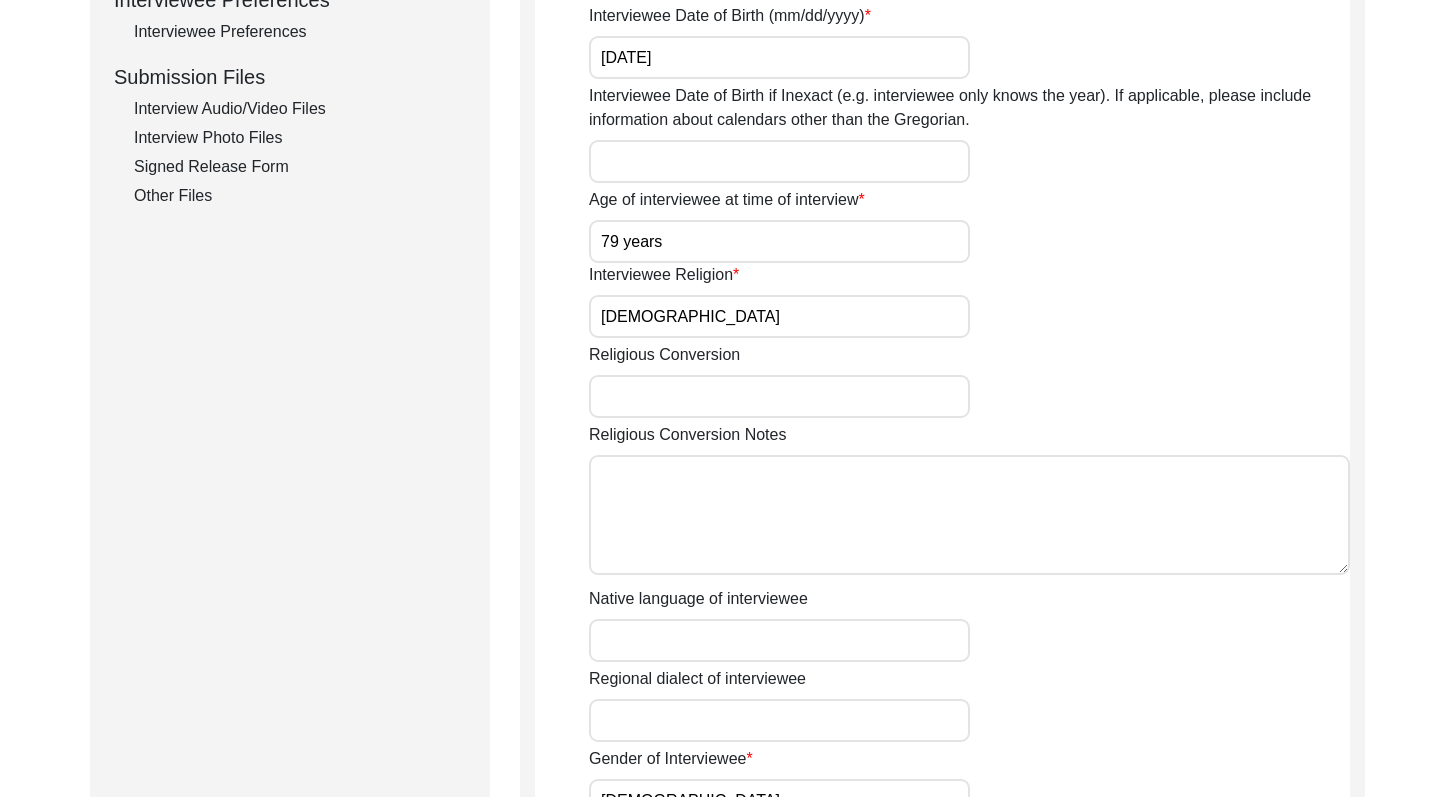 click on "[DEMOGRAPHIC_DATA]" at bounding box center (779, 316) 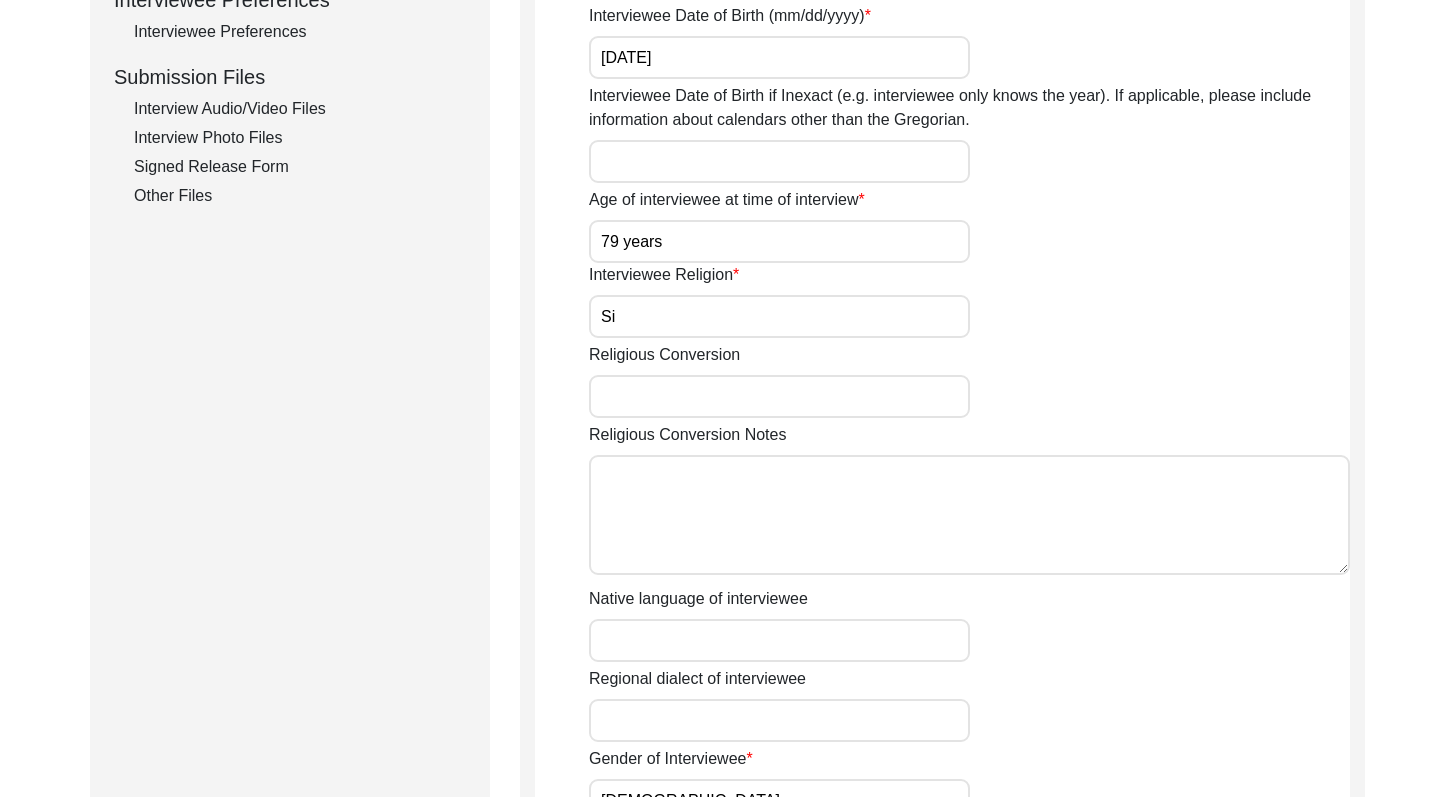type on "S" 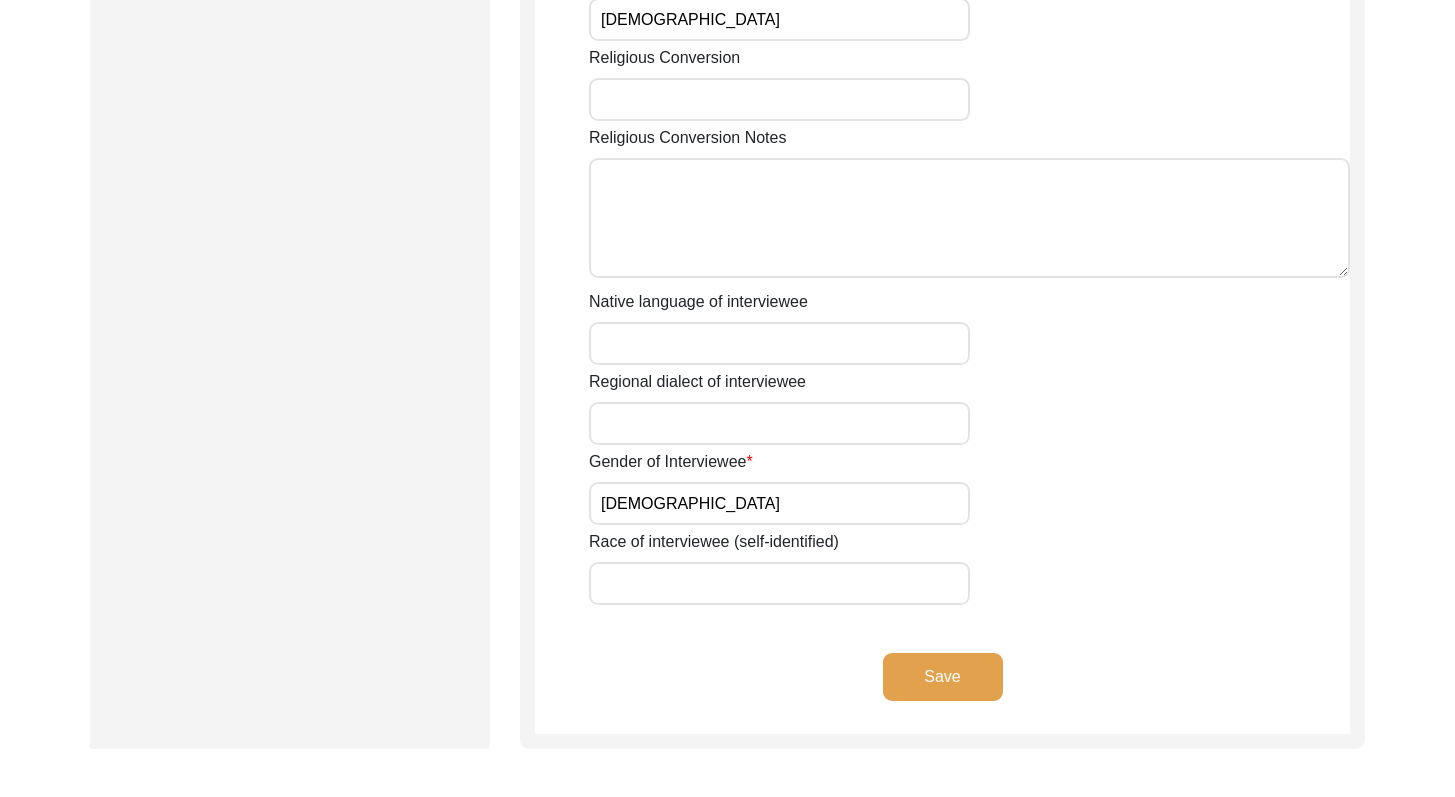 drag, startPoint x: 1469, startPoint y: 408, endPoint x: 1469, endPoint y: 516, distance: 108 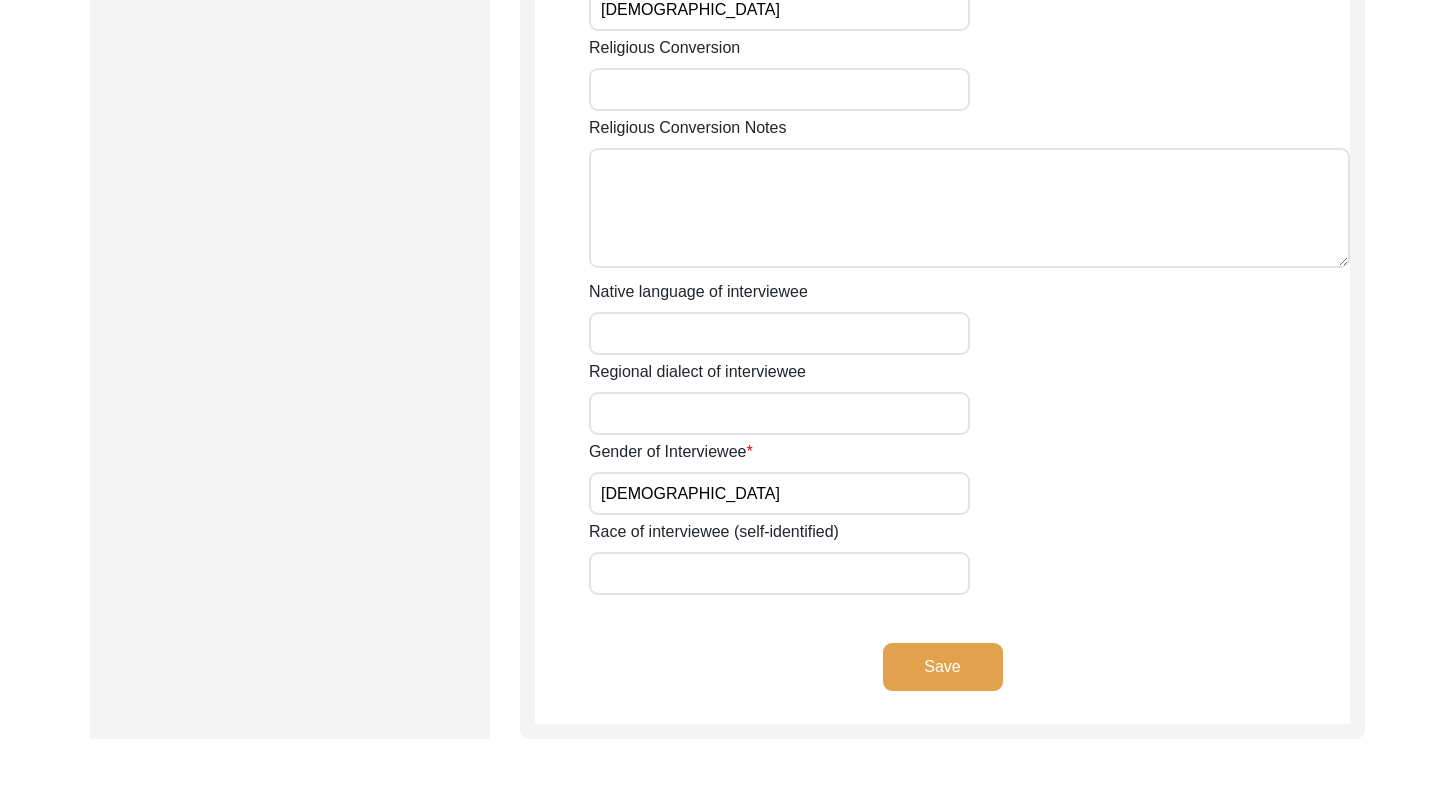 type on "[DEMOGRAPHIC_DATA]" 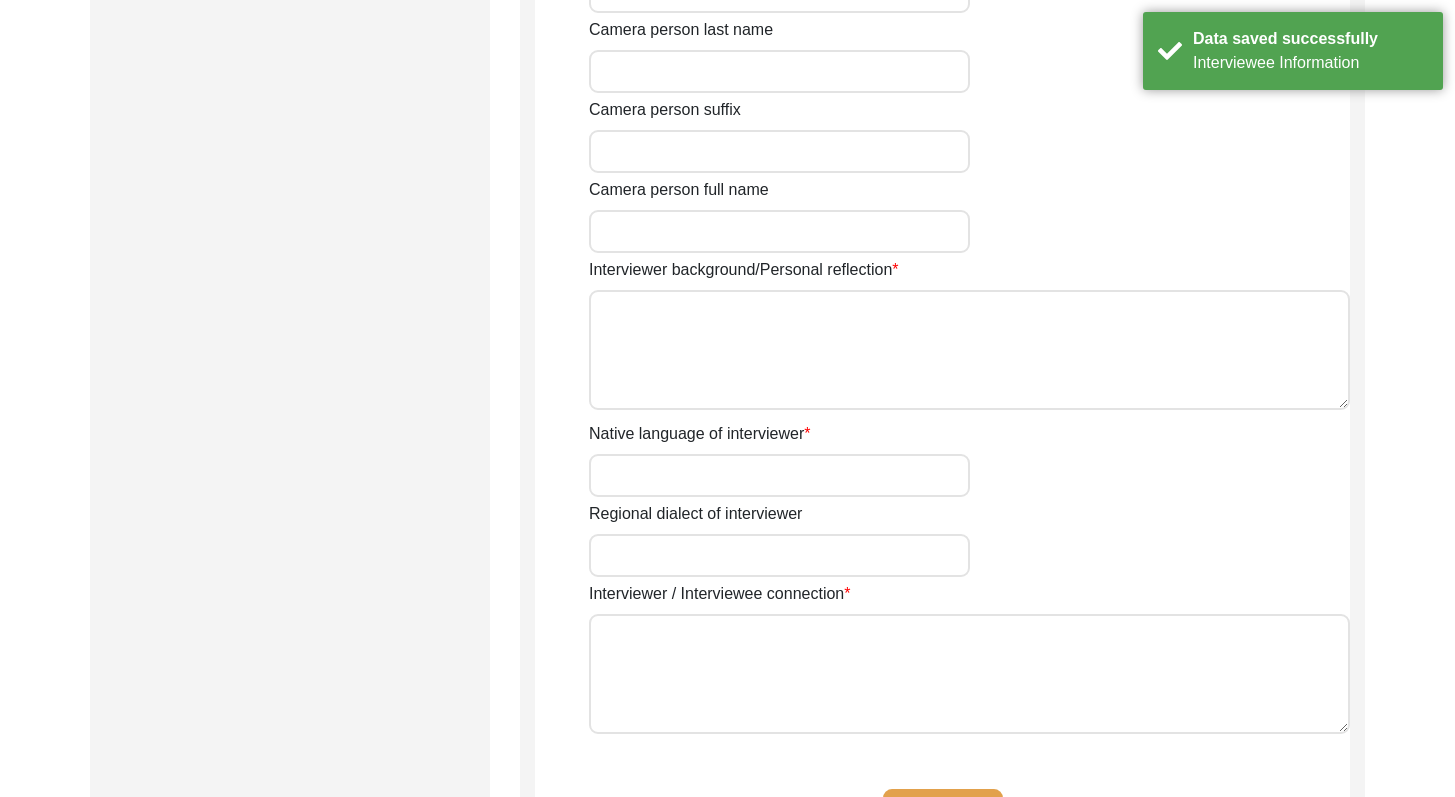 type on "[PERSON_NAME]" 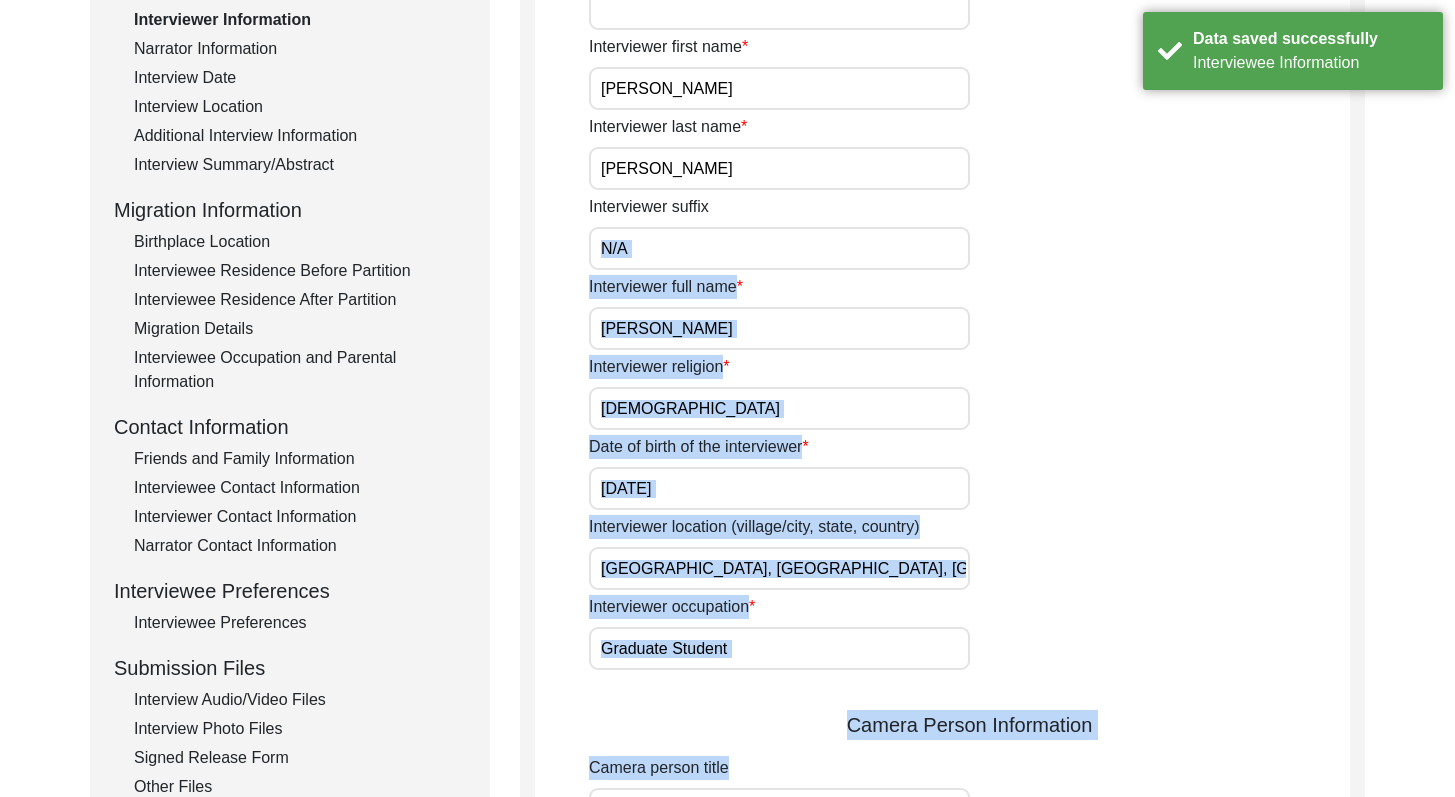 scroll, scrollTop: 284, scrollLeft: 0, axis: vertical 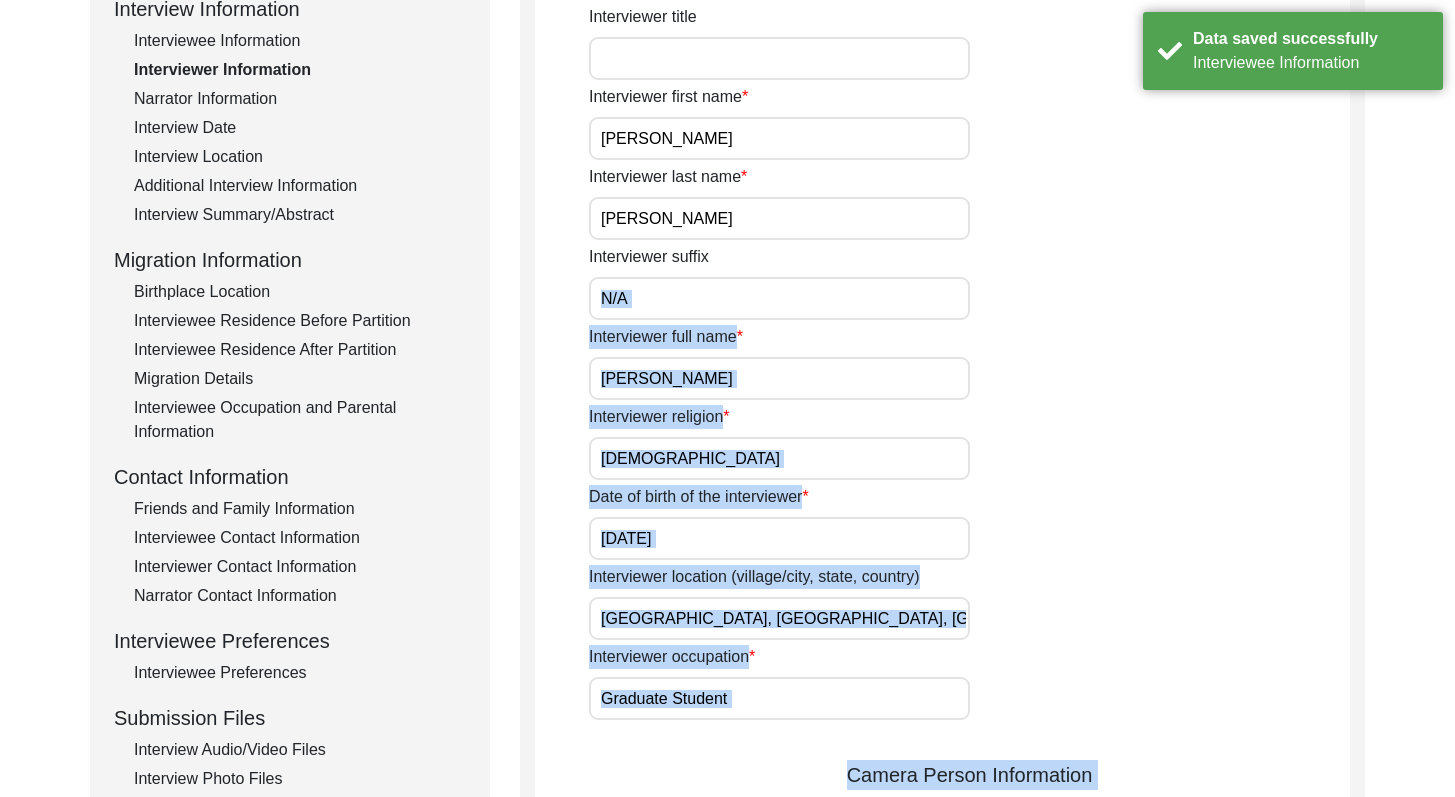drag, startPoint x: 1469, startPoint y: 557, endPoint x: 1416, endPoint y: 240, distance: 321.40005 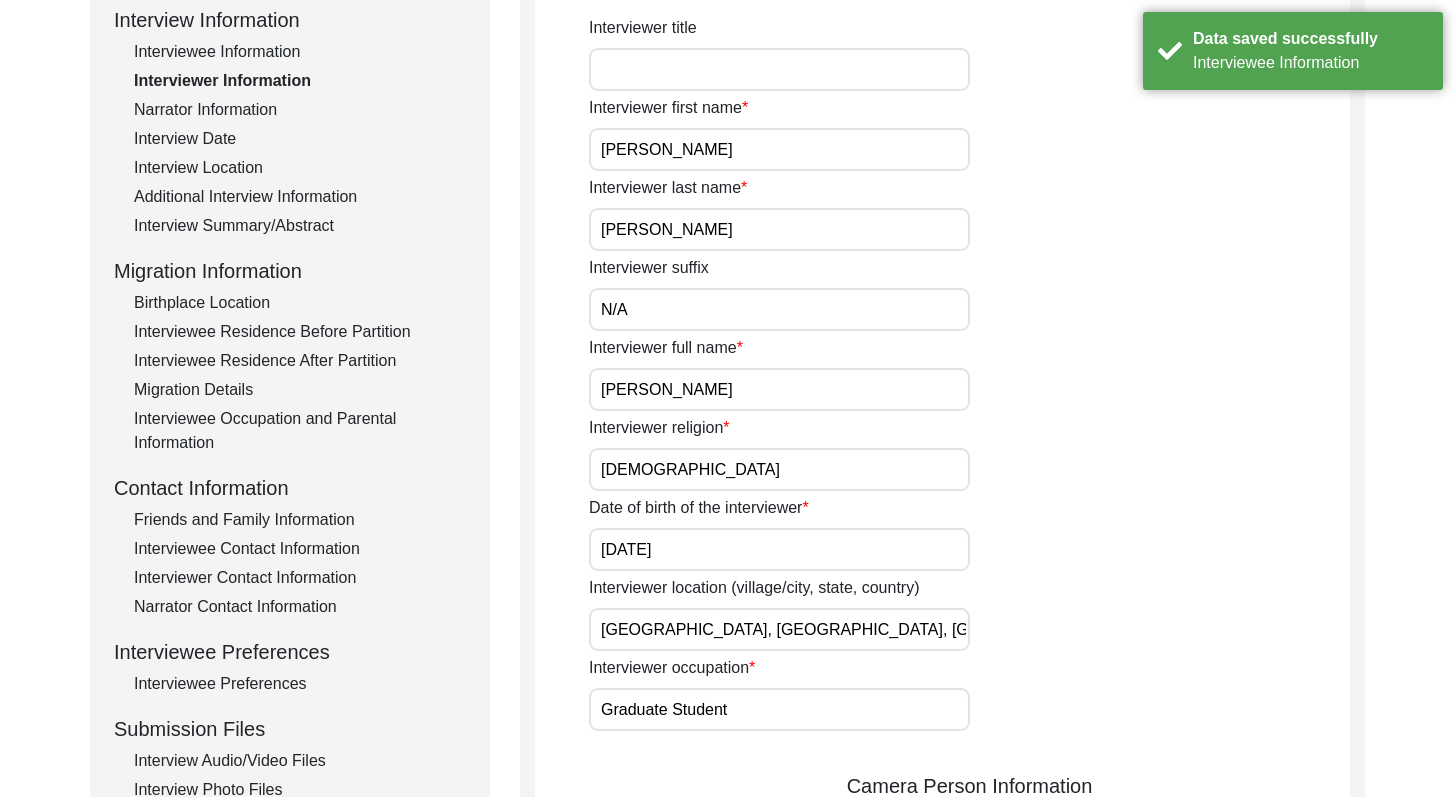 click on "Back to Dashboard  Interview ID:  T13393  Interviewee:  [PERSON_NAME]   Submission Form   Interview Information   Interviewee Information   Interviewer Information   Narrator Information   Interview Date   Interview Location   Additional Interview Information   Interview Summary/Abstract   Migration Information   Birthplace Location   Interviewee Residence Before Partition   Interviewee Residence After Partition   Migration Details   Interviewee Occupation and Parental Information   Contact Information   Friends and Family Information   Interviewee Contact Information   Interviewer Contact Information   Narrator Contact Information   Interviewee Preferences   Interviewee Preferences   Submission Files   Interview Audio/Video Files   Interview Photo Files   Signed Release Form   Other Files   Interviewer Information
Interviewer title Interviewer first name [PERSON_NAME] Interviewer last name [PERSON_NAME] Interviewer suffix N/A Interviewer full name [PERSON_NAME] Interviewer religion [DEMOGRAPHIC_DATA] [DATE] Bangla" 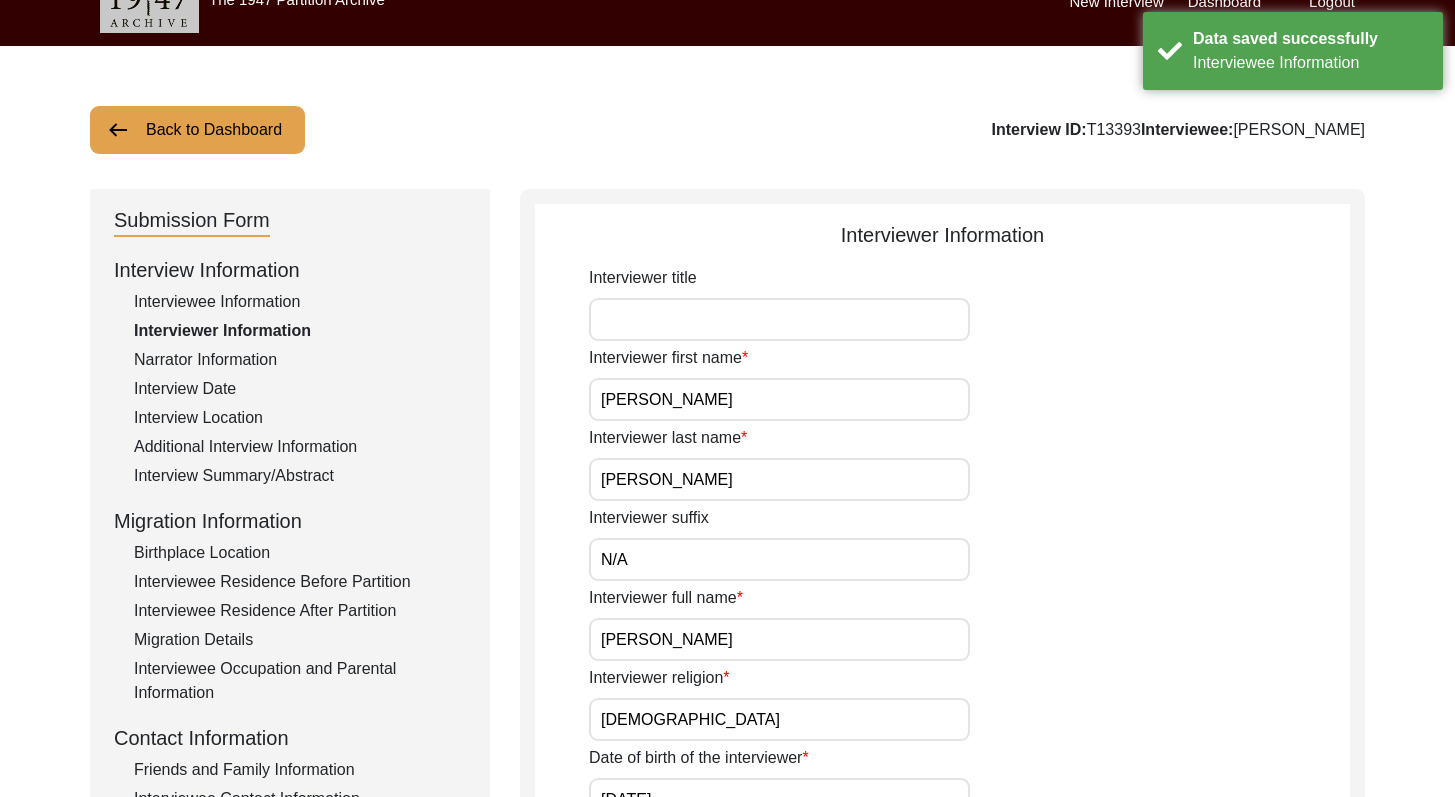 drag, startPoint x: 1469, startPoint y: 241, endPoint x: 1469, endPoint y: 159, distance: 82 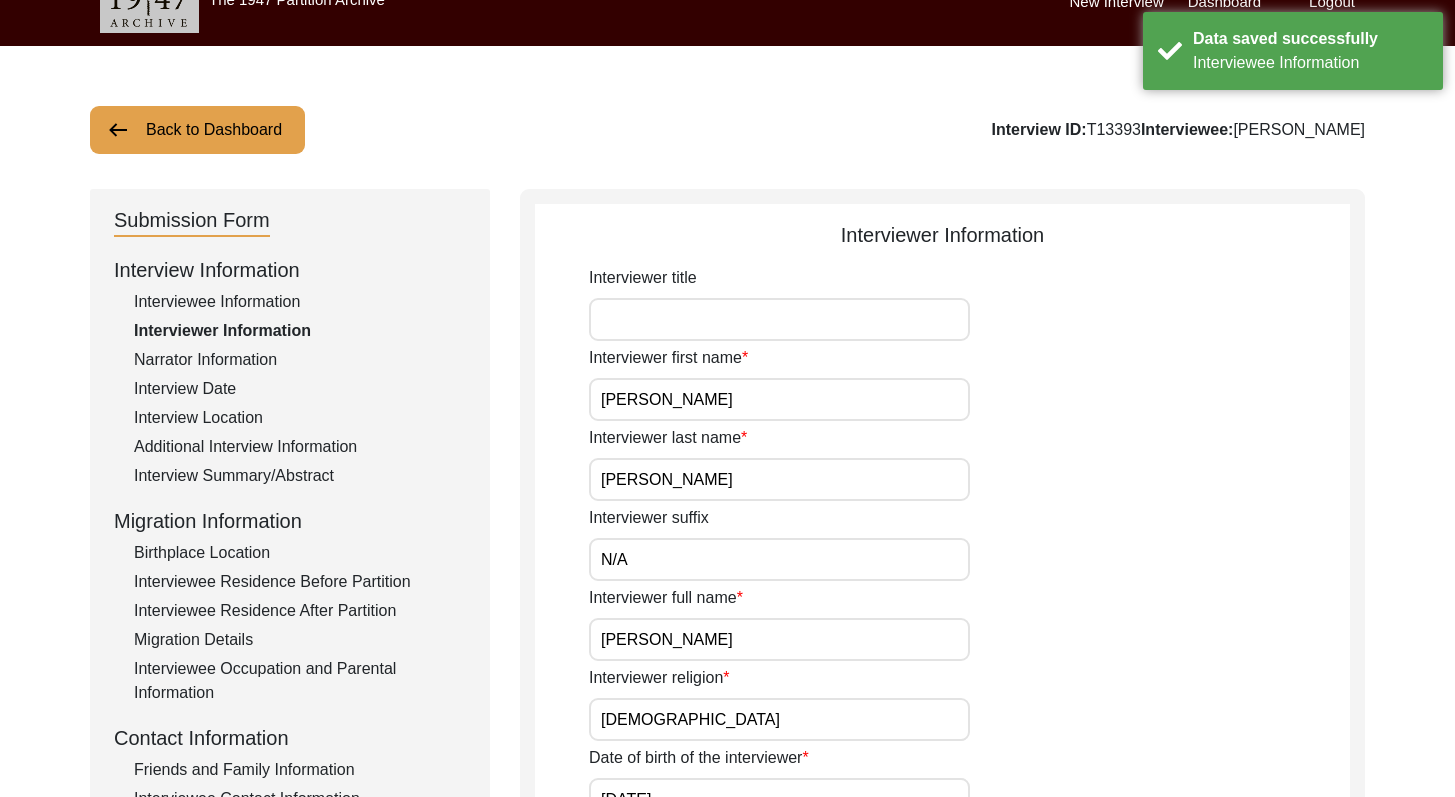 click on "The 1947 Partition Archive New Interview Dashboard Logout  Back to Dashboard  Interview ID:  T13393  Interviewee:  [PERSON_NAME]   Submission Form   Interview Information   Interviewee Information   Interviewer Information   Narrator Information   Interview Date   Interview Location   Additional Interview Information   Interview Summary/Abstract   Migration Information   Birthplace Location   Interviewee Residence Before Partition   Interviewee Residence After Partition   Migration Details   Interviewee Occupation and Parental Information   Contact Information   Friends and Family Information   Interviewee Contact Information   Interviewer Contact Information   Narrator Contact Information   Interviewee Preferences   Interviewee Preferences   Submission Files   Interview Audio/Video Files   Interview Photo Files   Signed Release Form   Other Files   Interviewer Information
Interviewer title Interviewer first name [PERSON_NAME] Interviewer last name [PERSON_NAME] Interviewer suffix N/A Interviewer full name" at bounding box center [727, 1173] 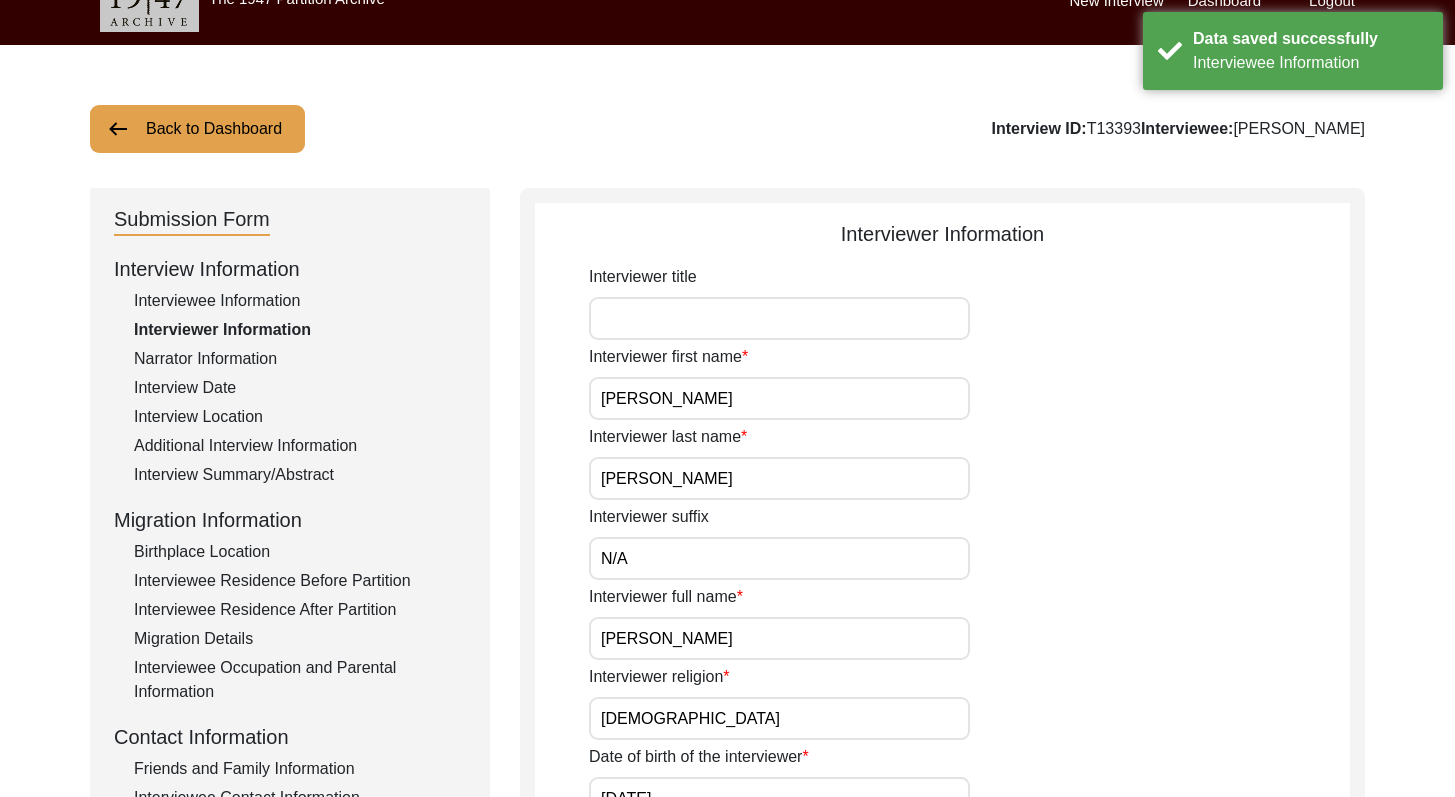 click on "Interviewer title" 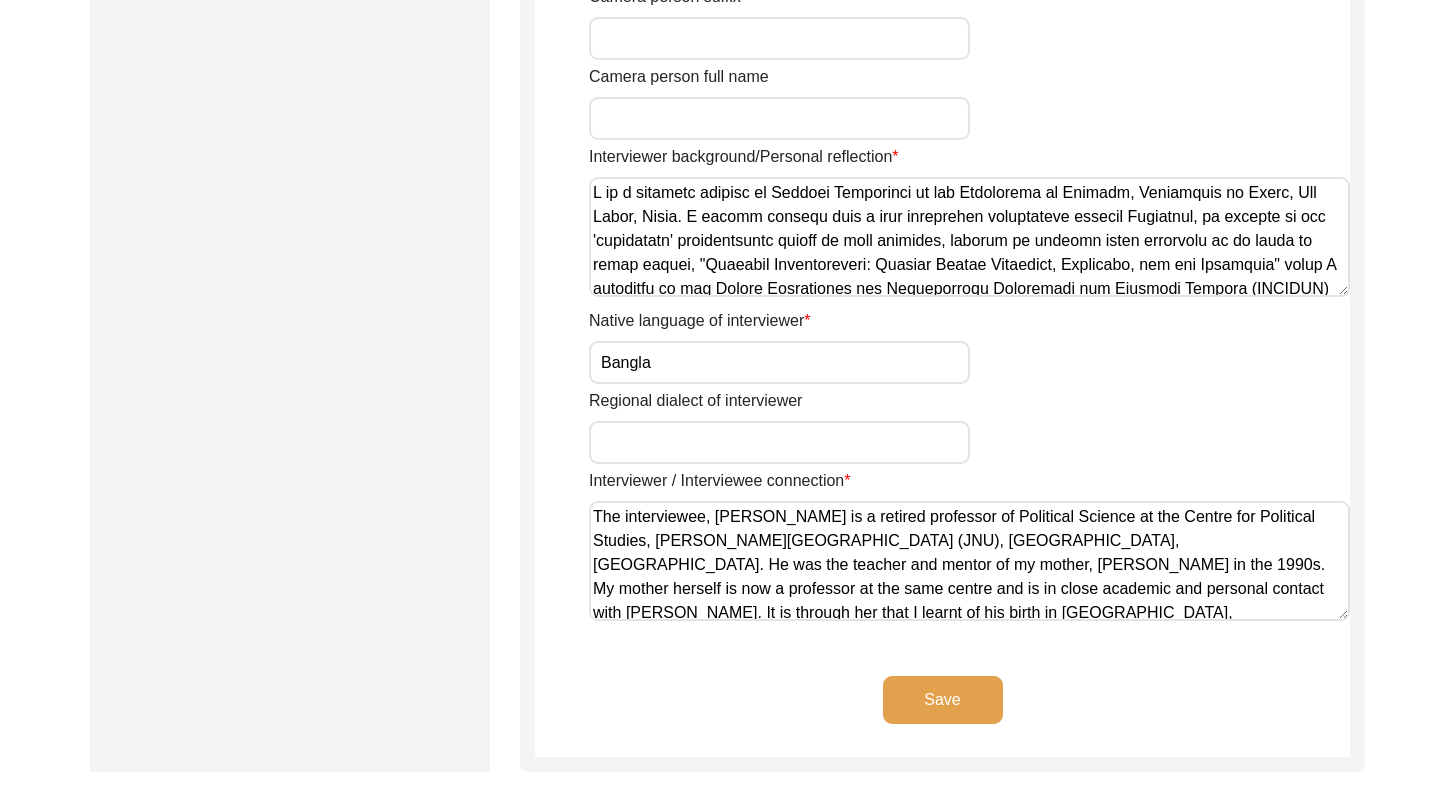 scroll, scrollTop: 1358, scrollLeft: 0, axis: vertical 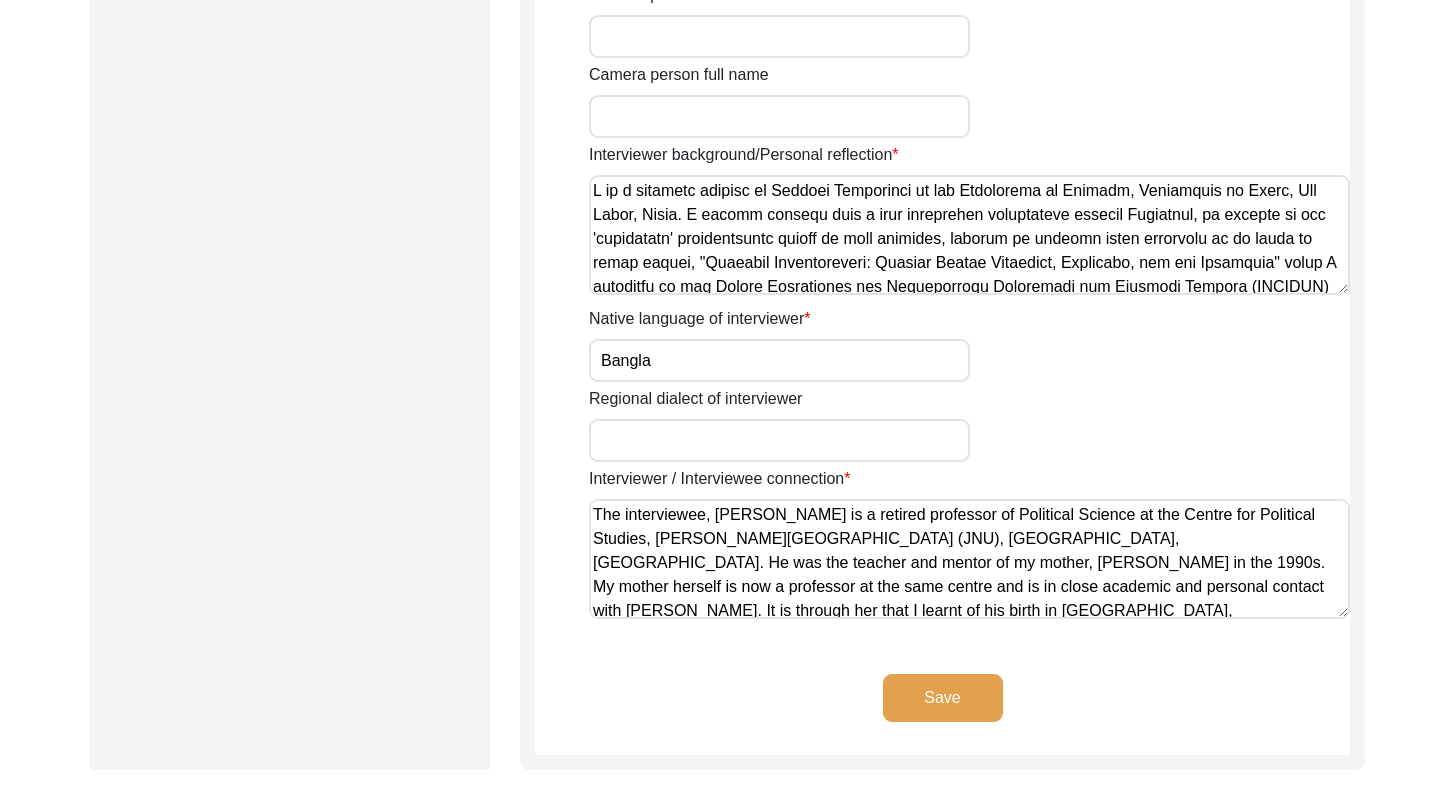 click on "Save" 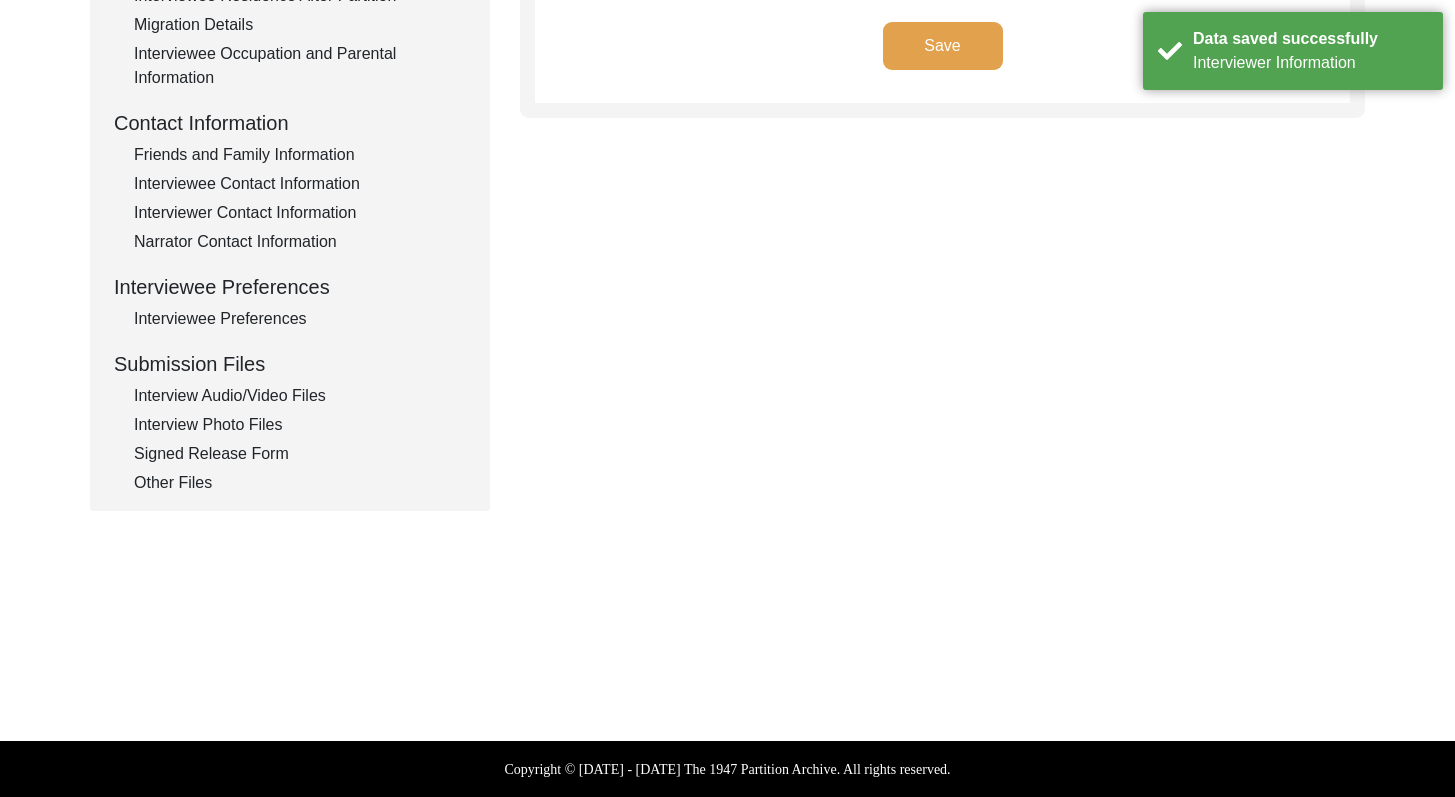 scroll, scrollTop: 649, scrollLeft: 0, axis: vertical 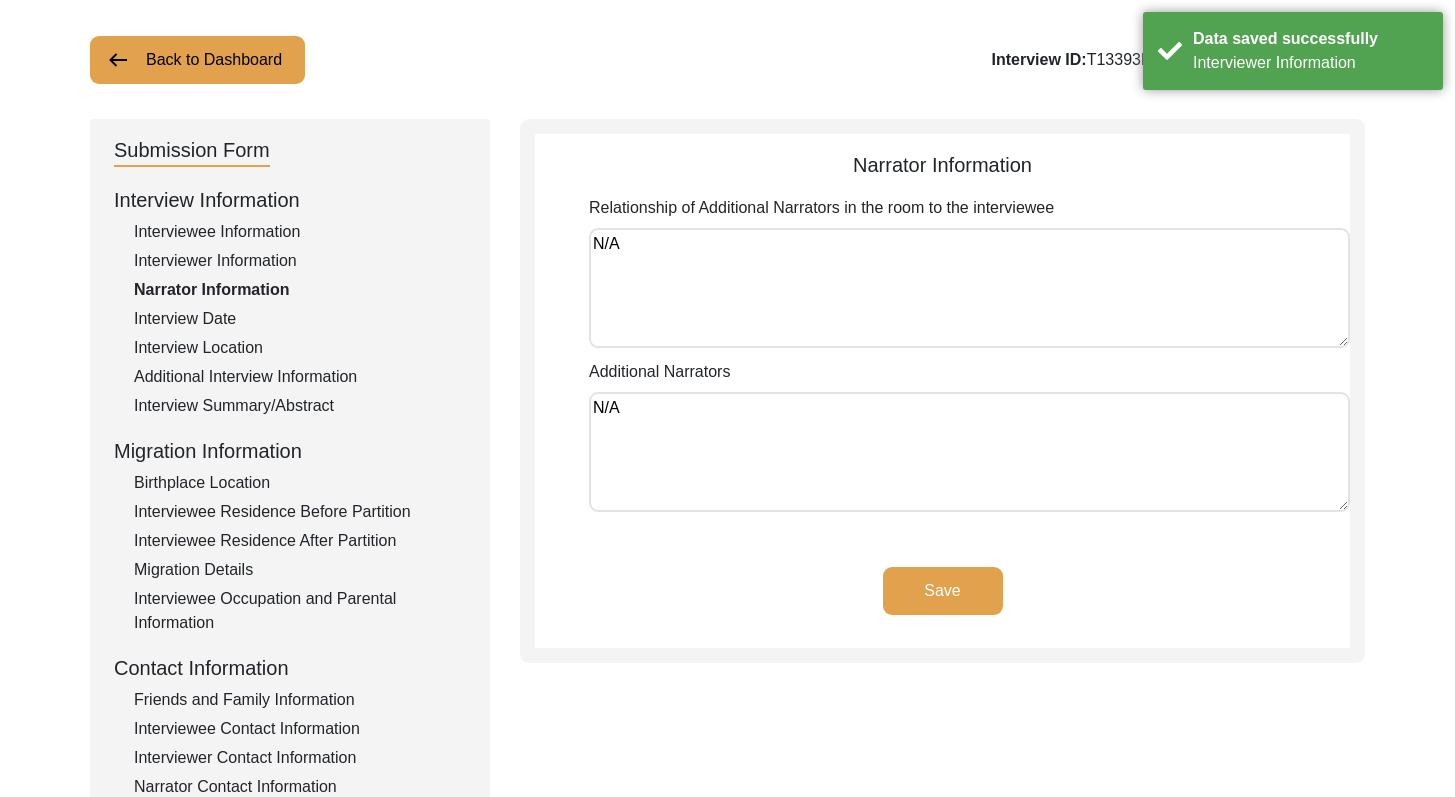 drag, startPoint x: 1469, startPoint y: 533, endPoint x: 1428, endPoint y: 233, distance: 302.7887 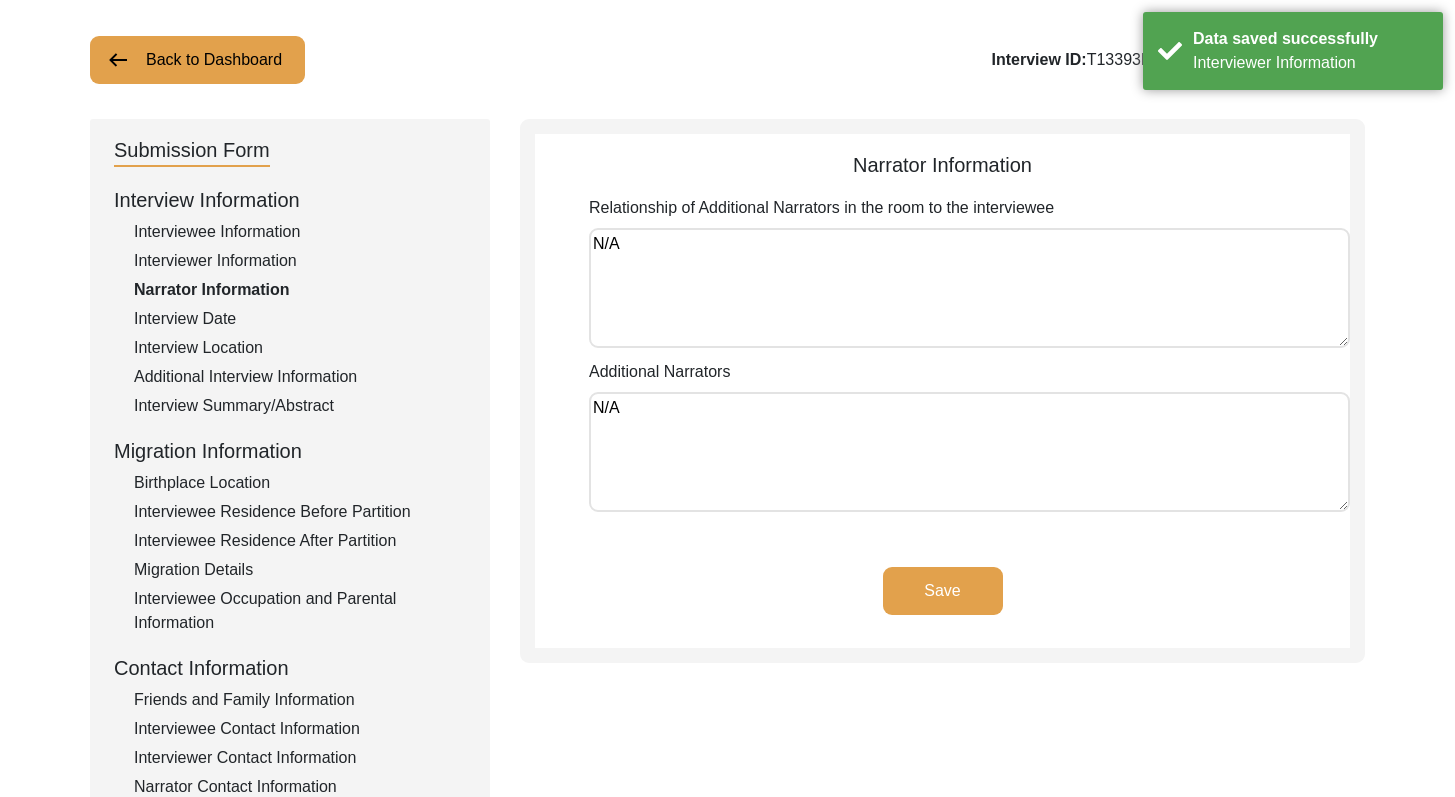 click on "Interview Date" 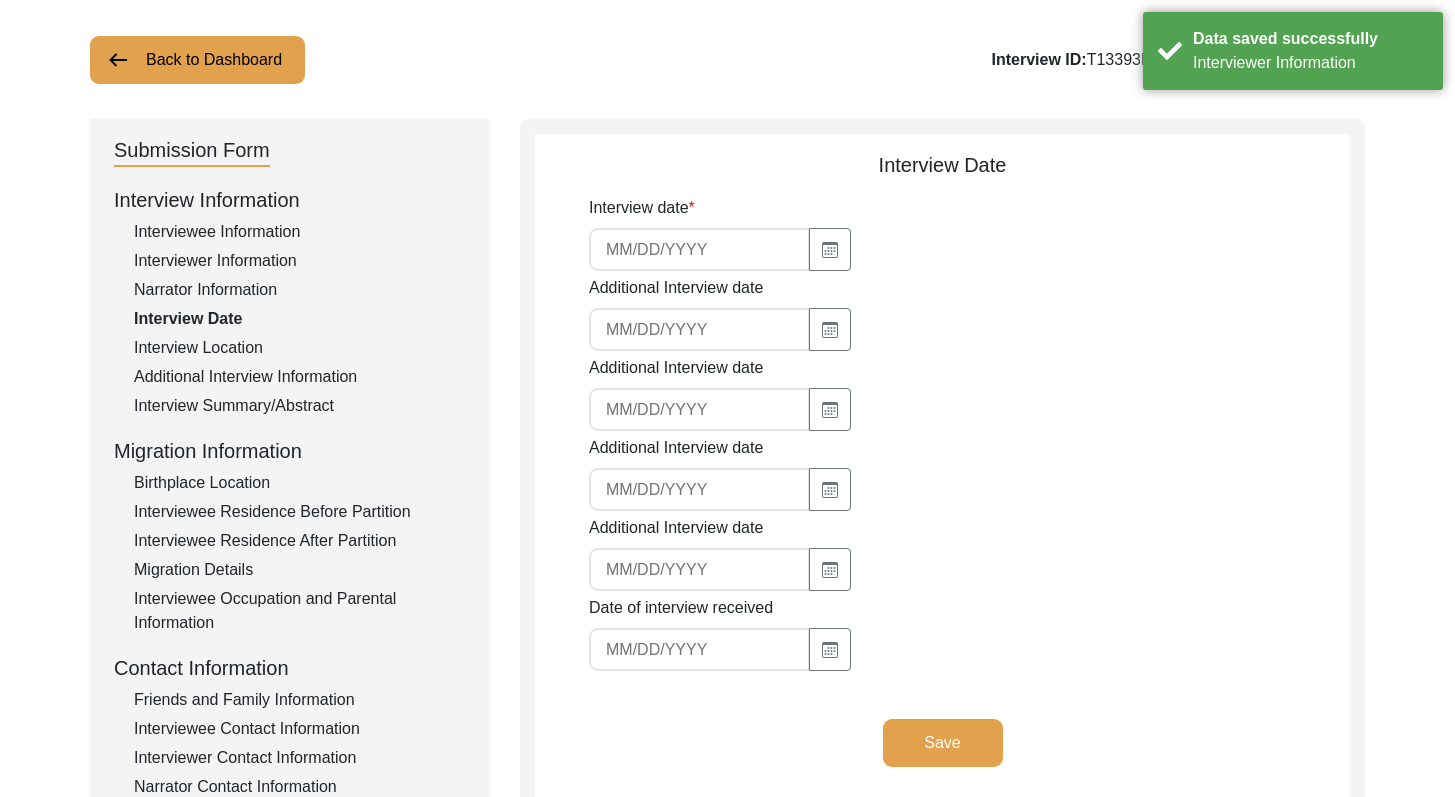 type on "[DATE]" 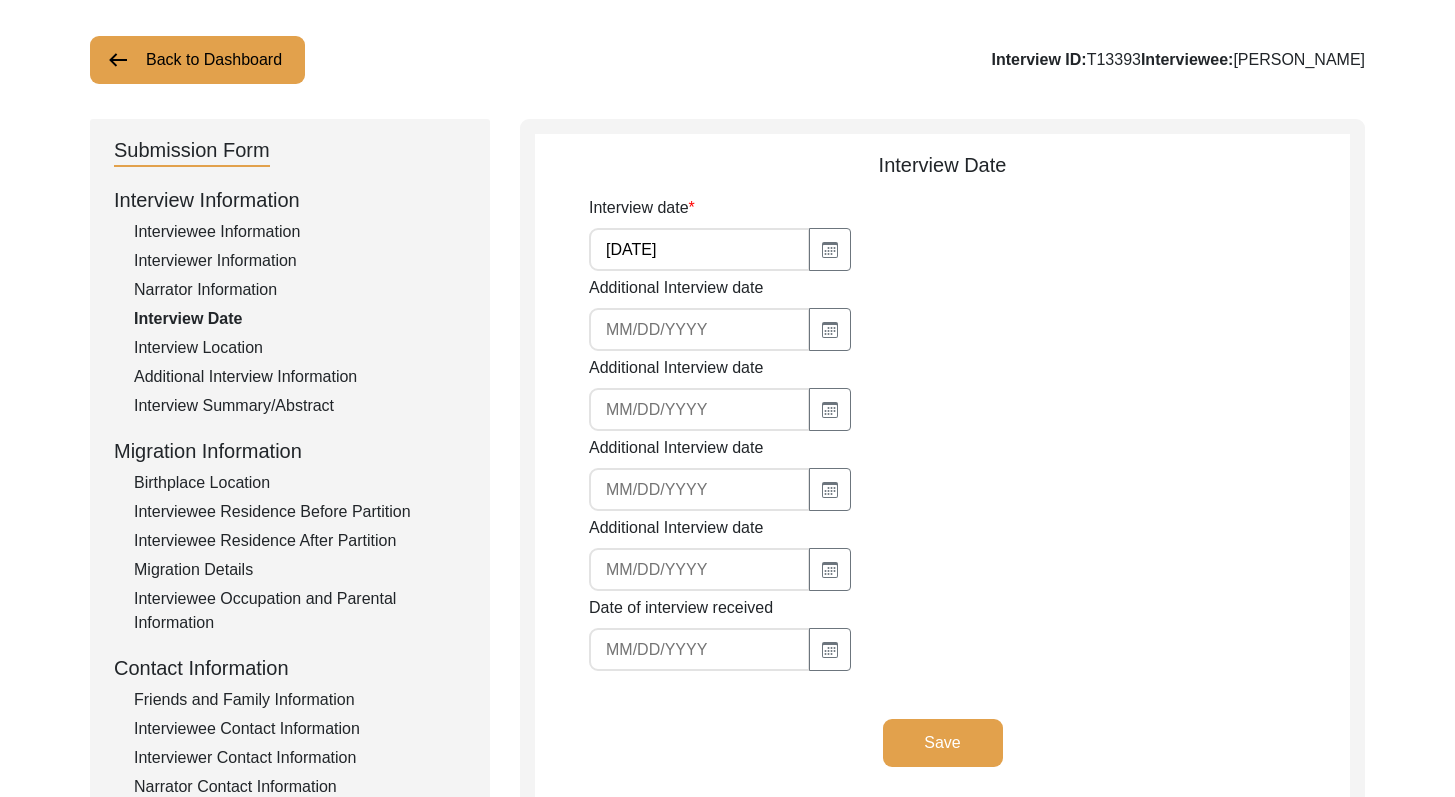 click on "Interview Location" 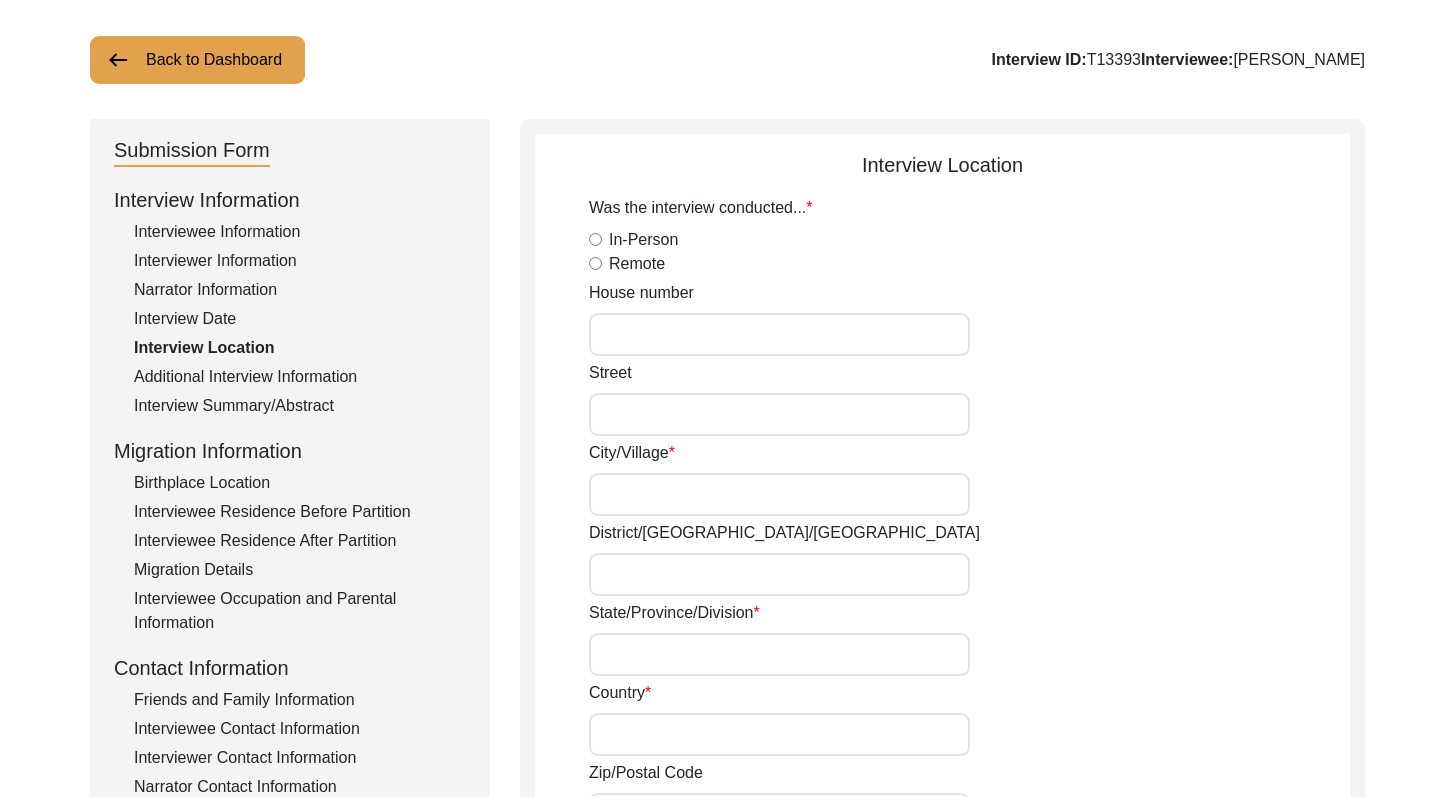 radio on "true" 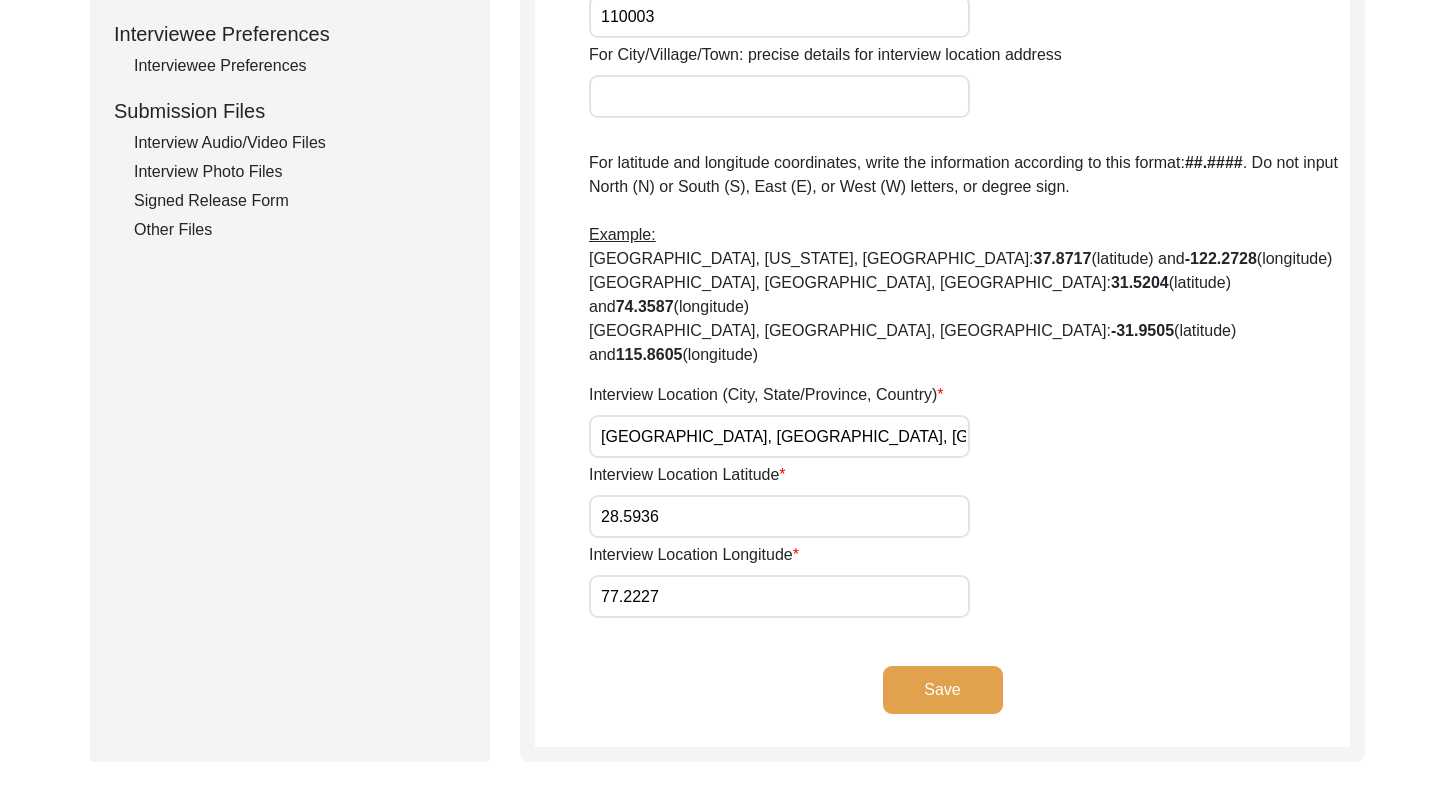 click on "Save" 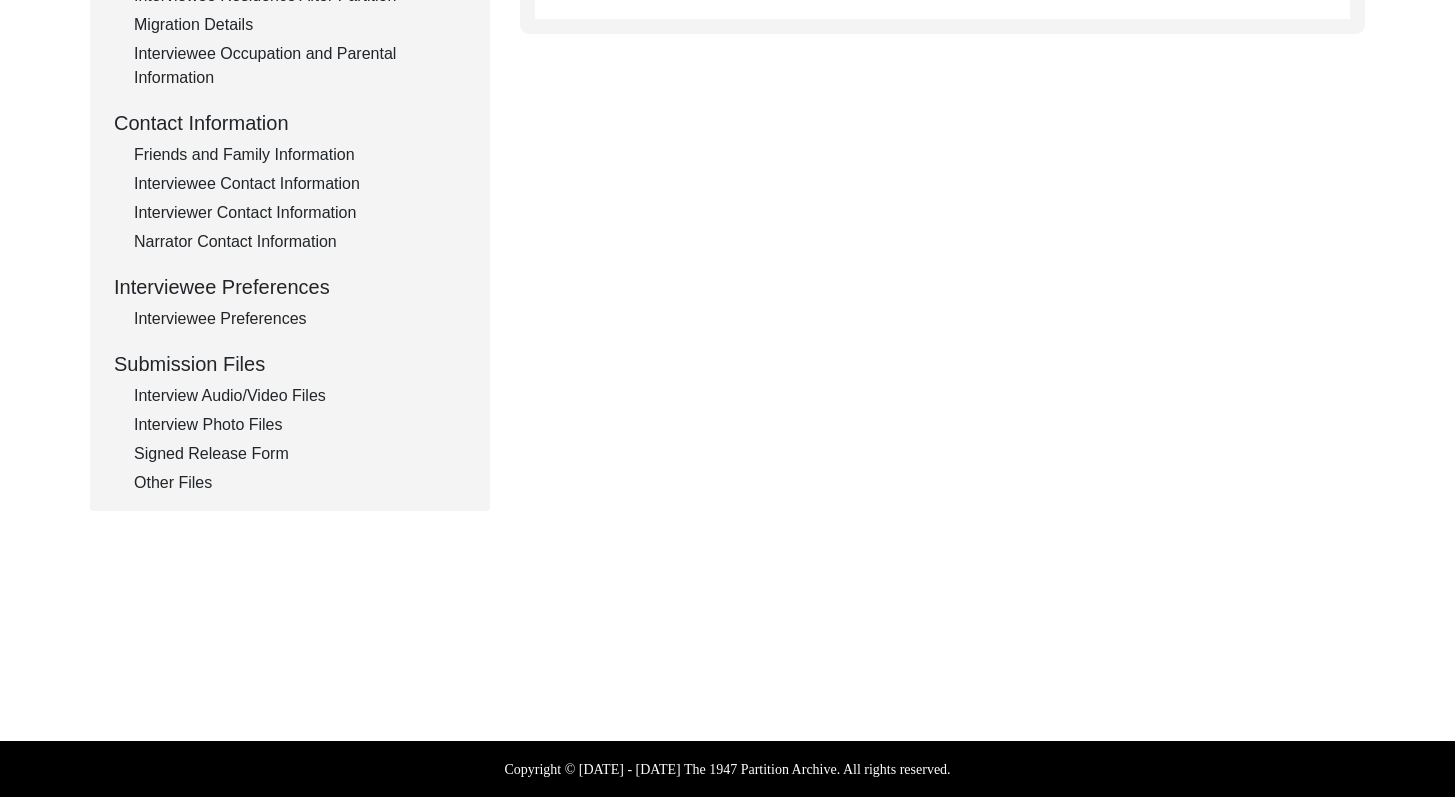 scroll, scrollTop: 649, scrollLeft: 0, axis: vertical 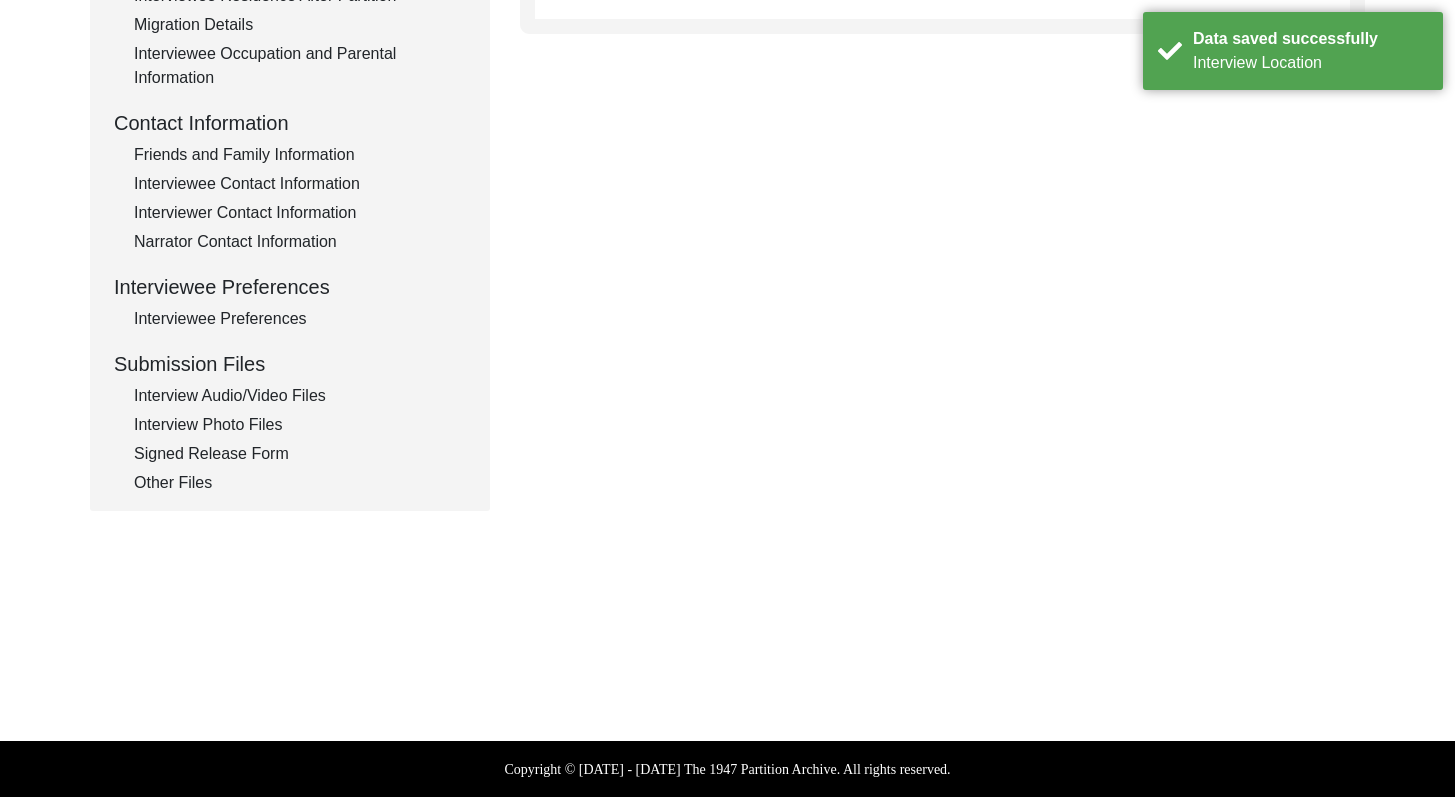 type on "English, Hindi." 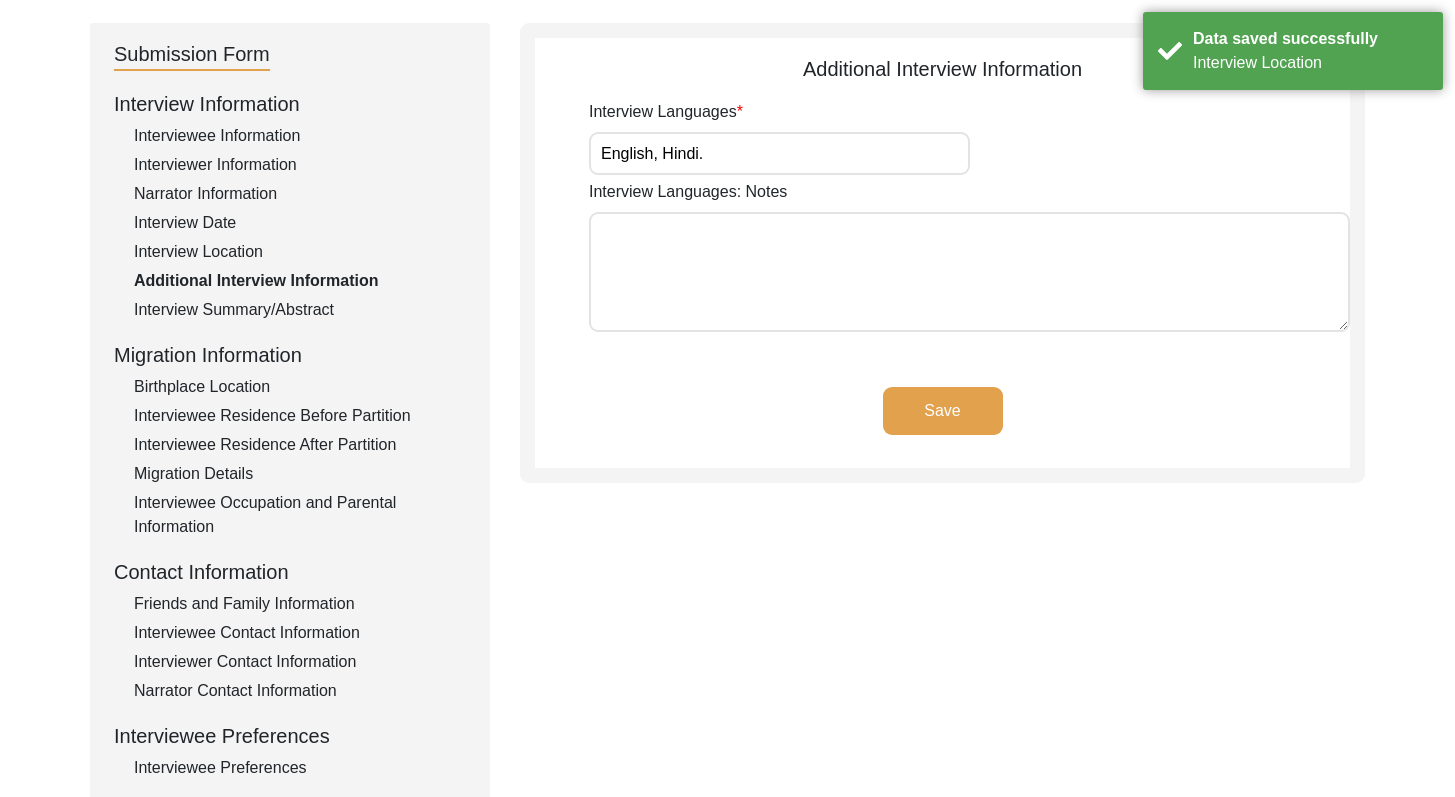 scroll, scrollTop: 193, scrollLeft: 0, axis: vertical 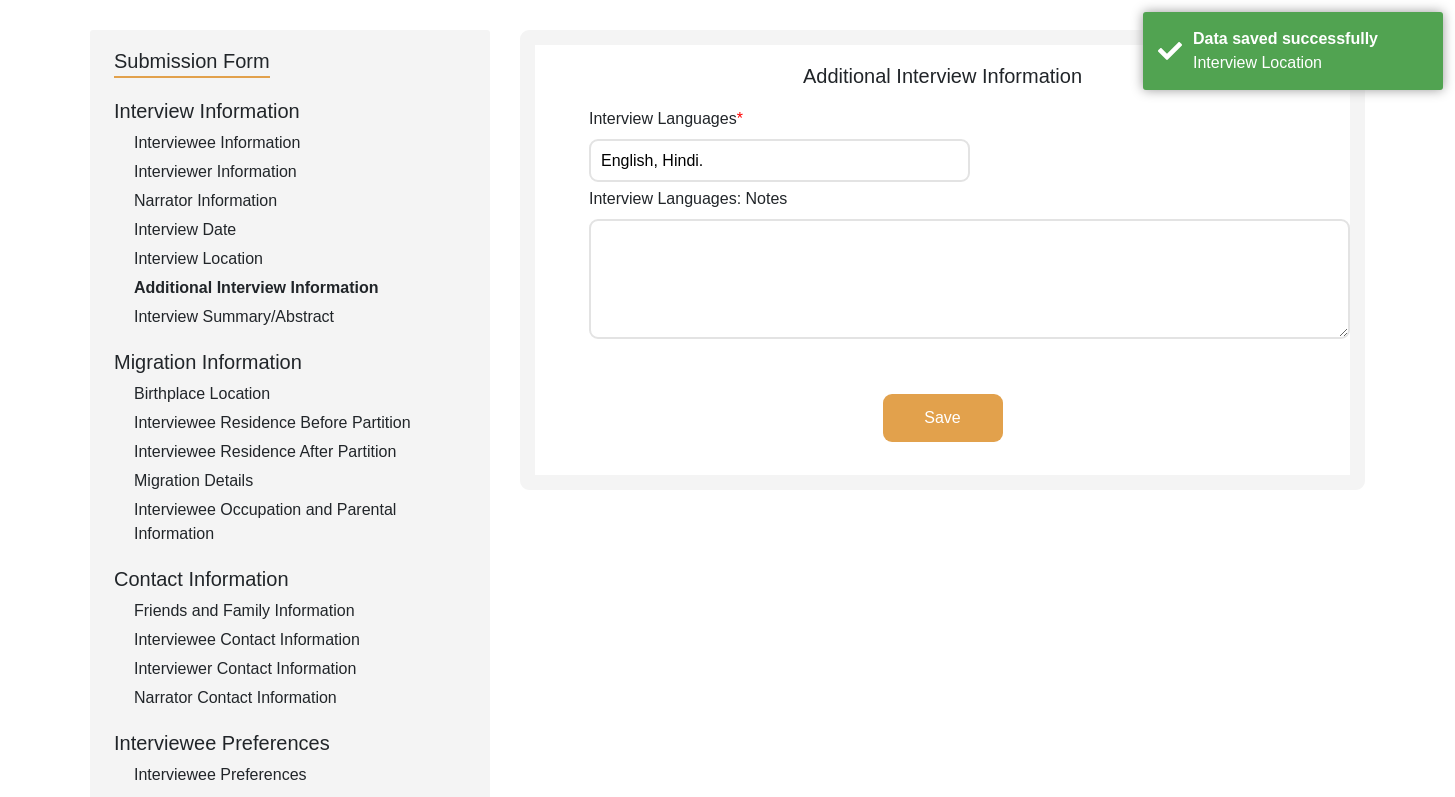 drag, startPoint x: 1469, startPoint y: 463, endPoint x: 1463, endPoint y: 213, distance: 250.07199 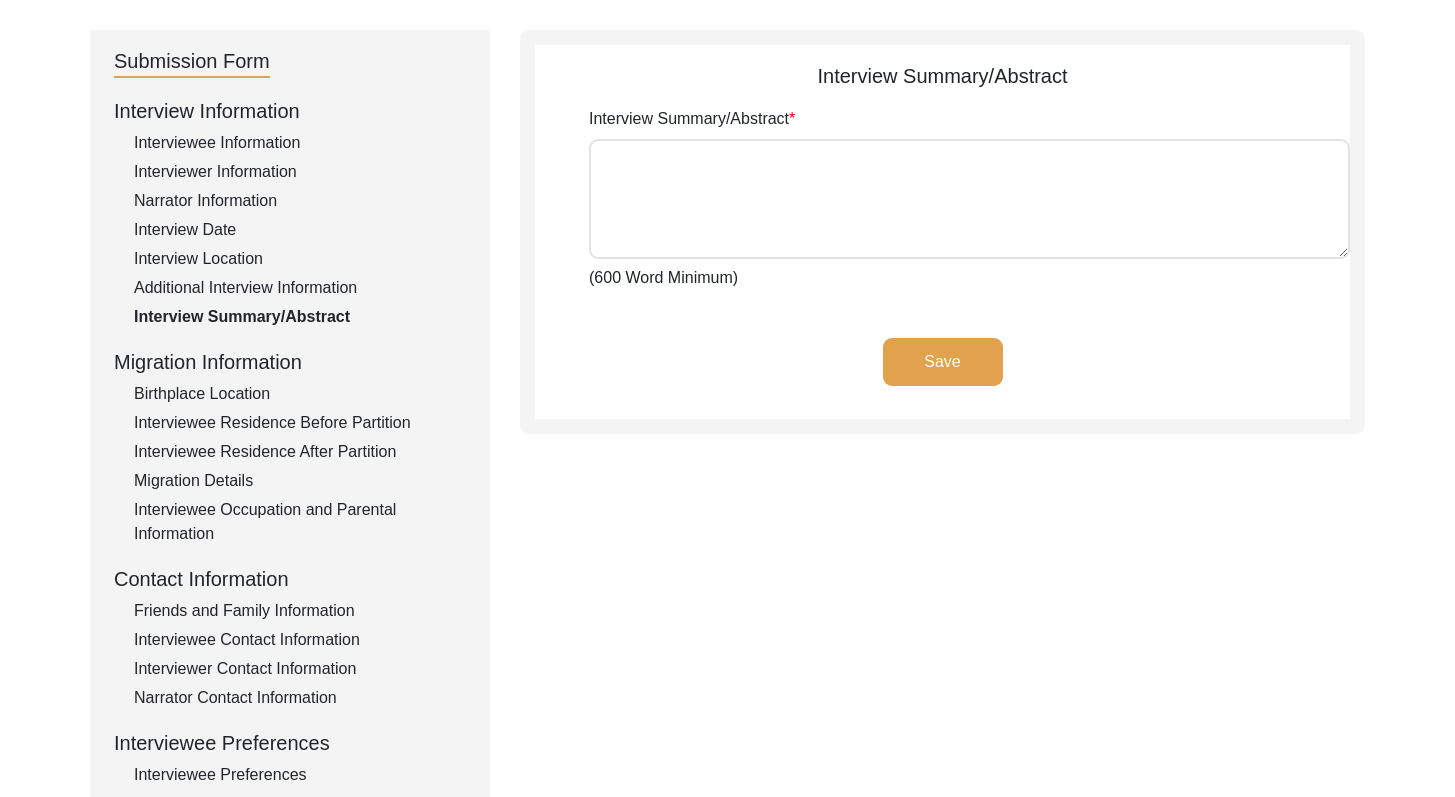 click on "Birthplace Location" 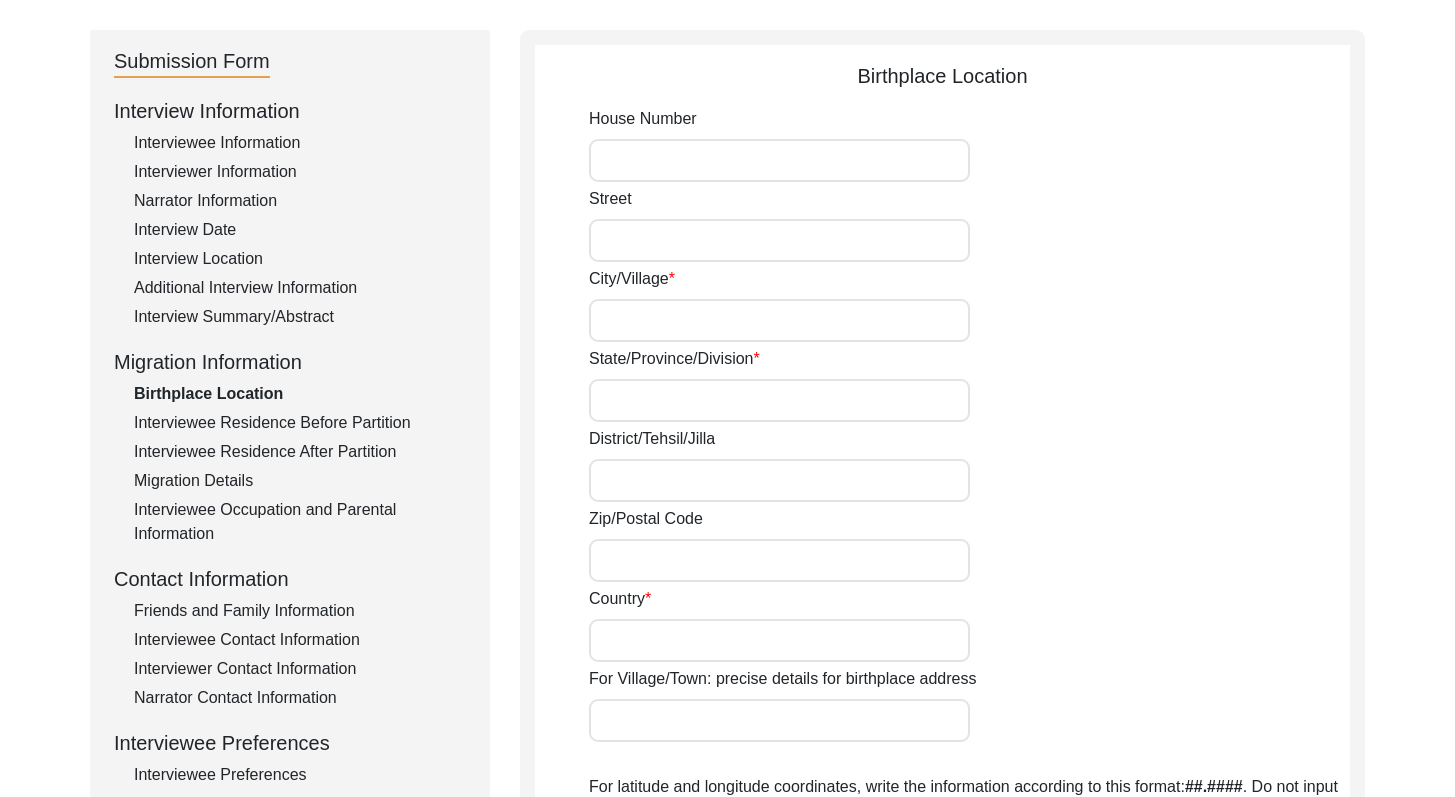 type on "[GEOGRAPHIC_DATA]" 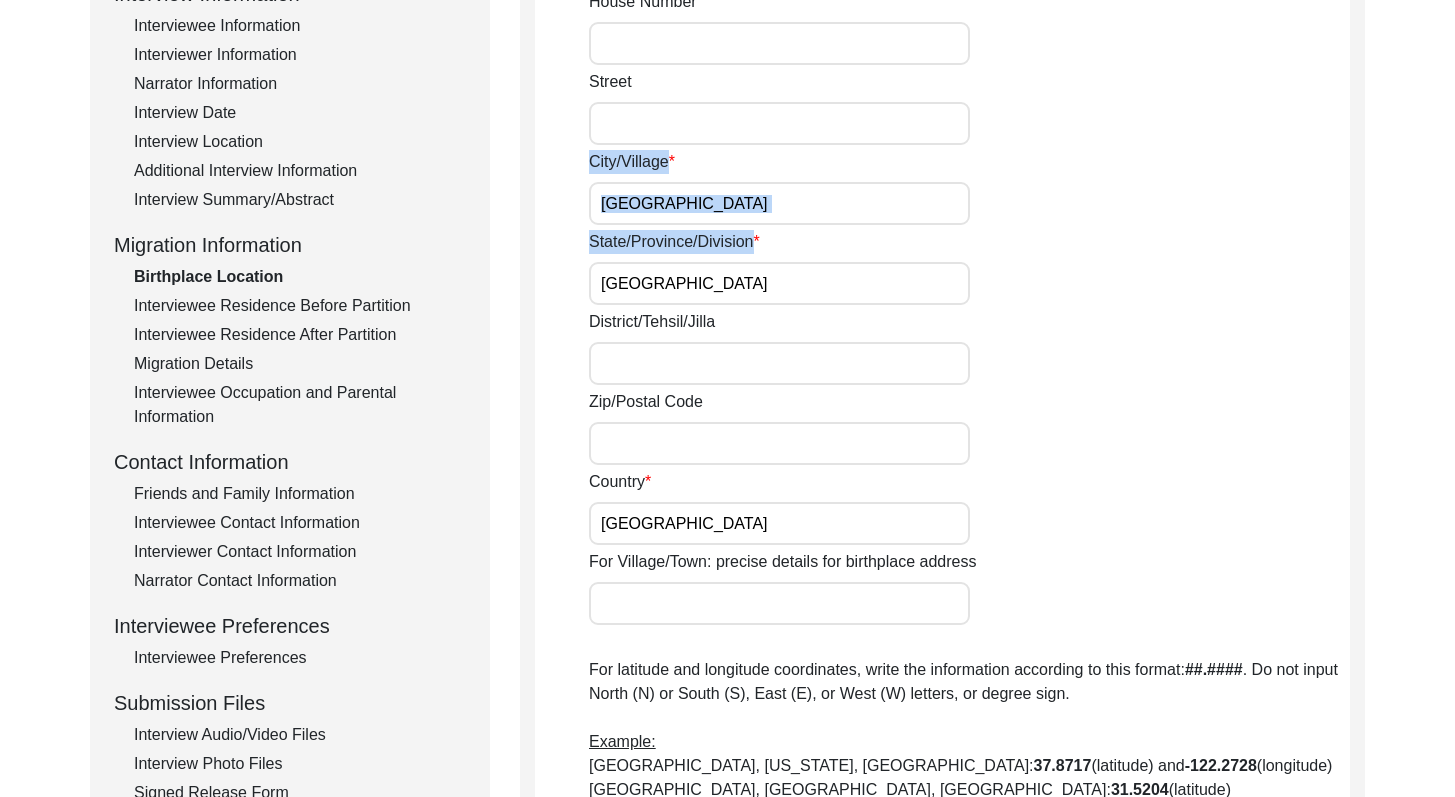 scroll, scrollTop: 318, scrollLeft: 0, axis: vertical 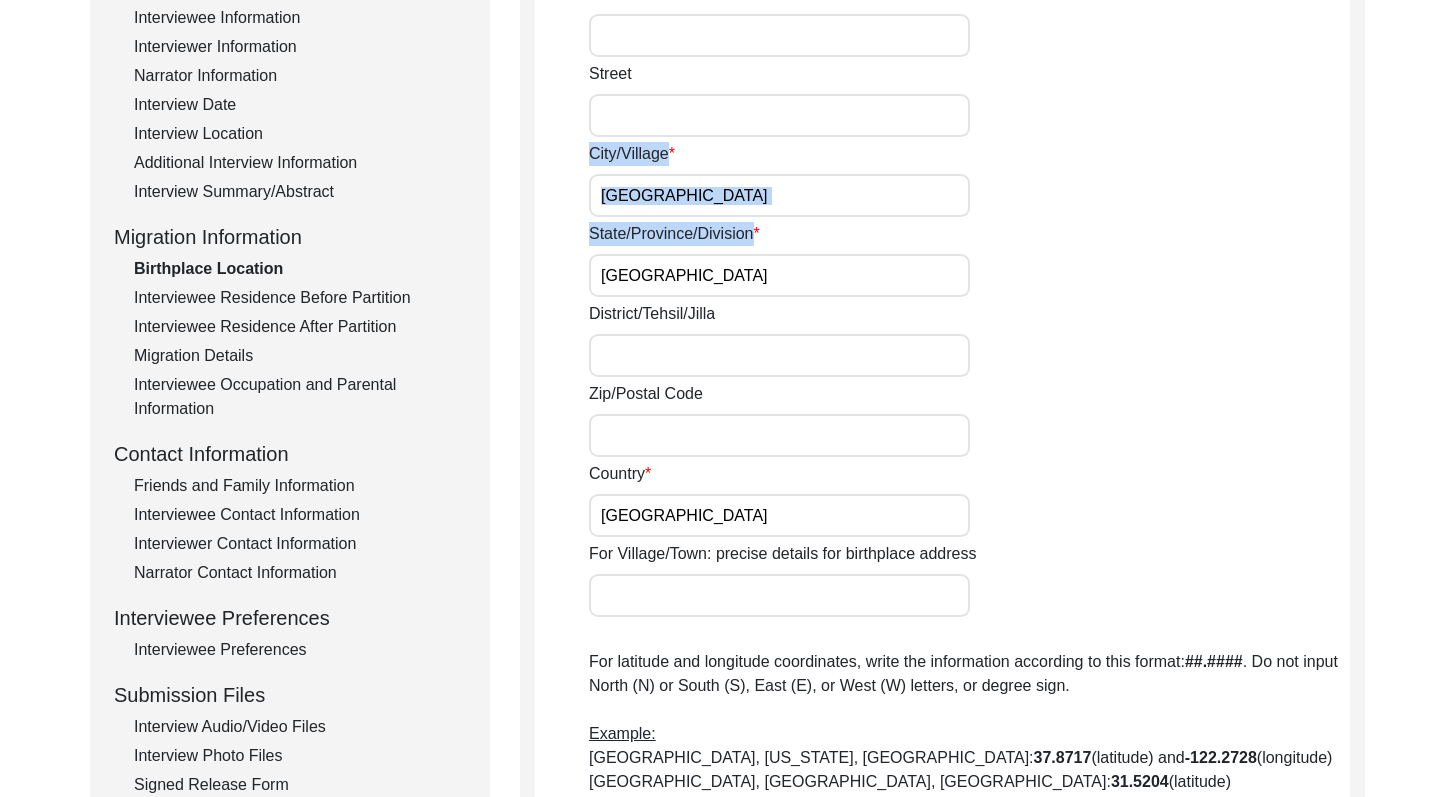 drag, startPoint x: 1469, startPoint y: 234, endPoint x: 1469, endPoint y: 289, distance: 55 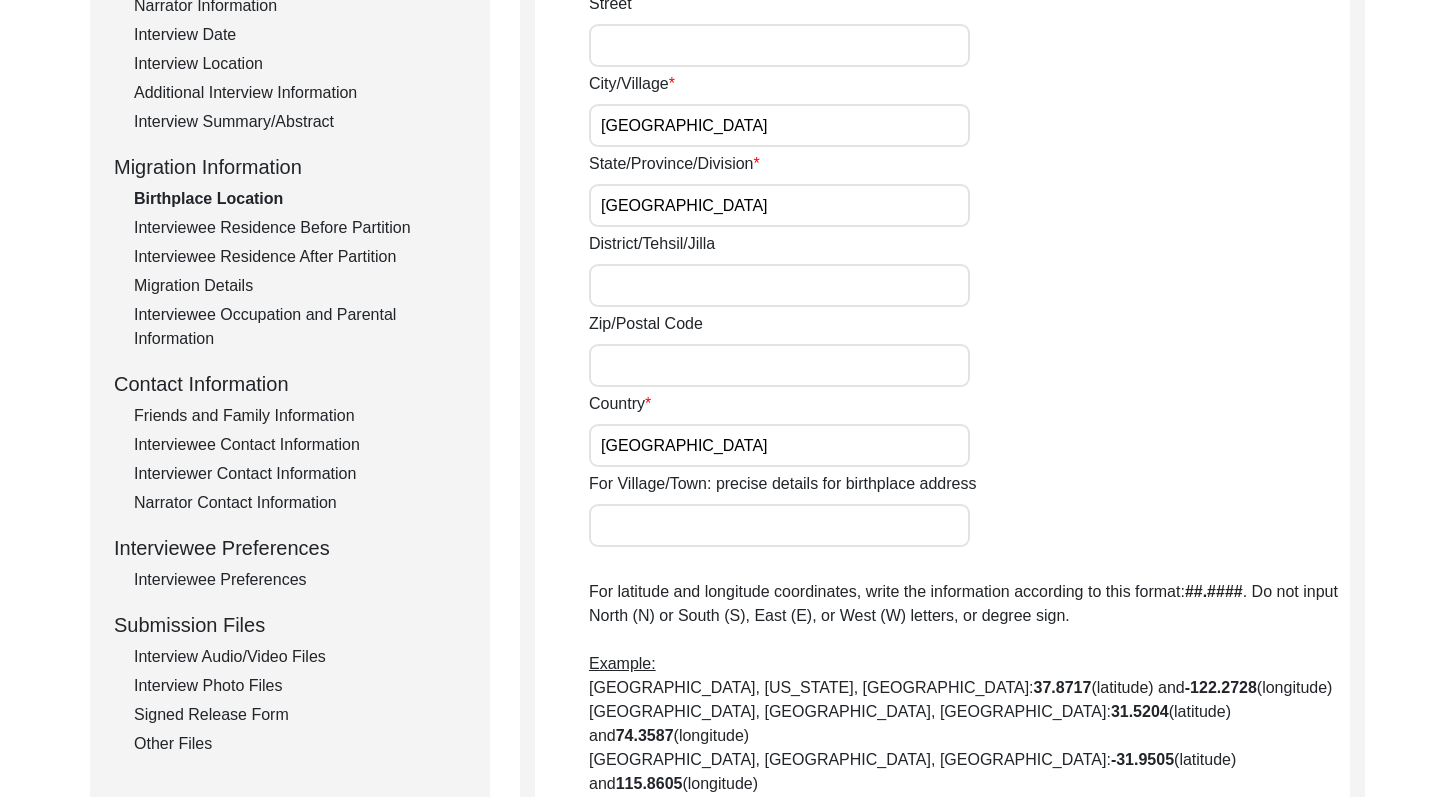 scroll, scrollTop: 387, scrollLeft: 0, axis: vertical 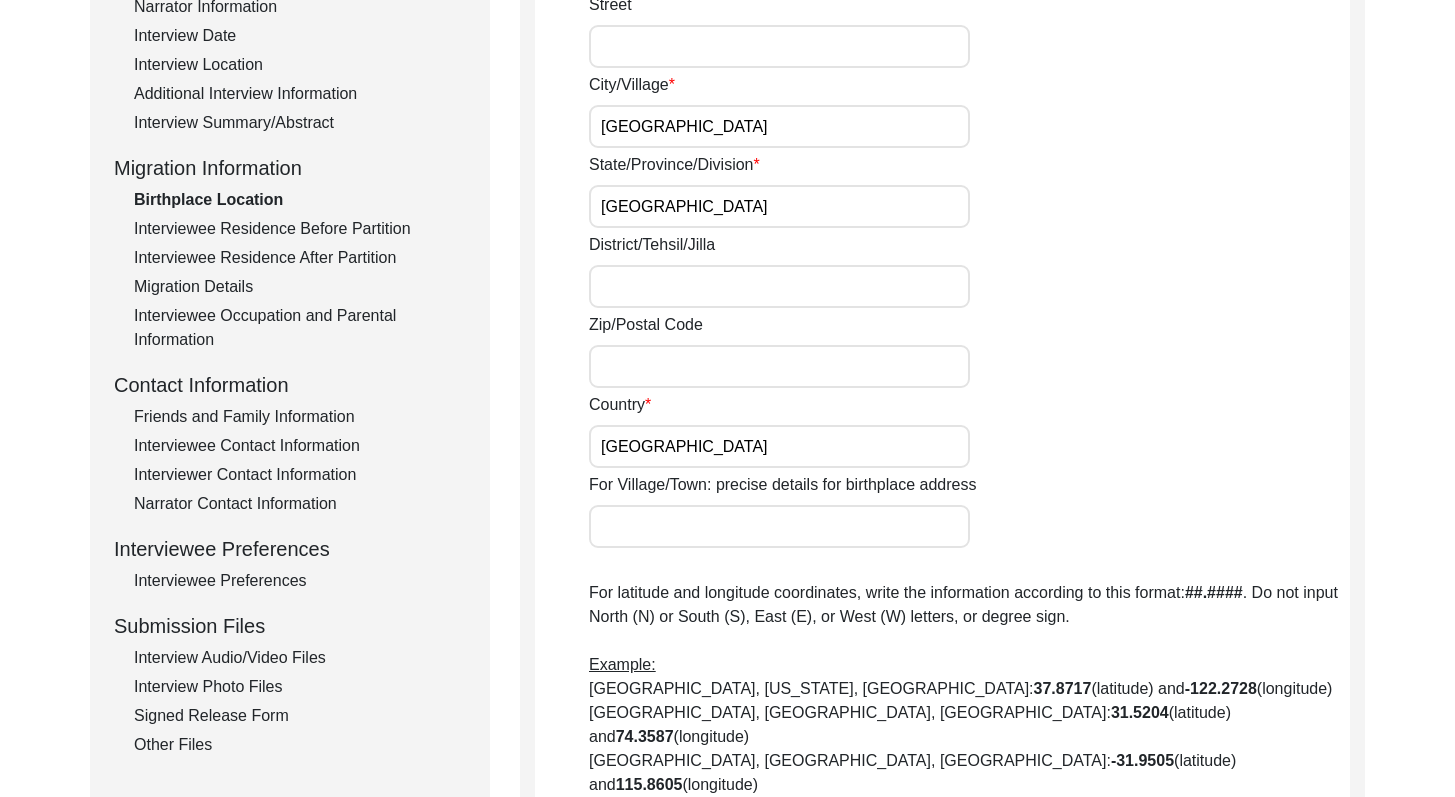 click on "Interviewee Residence Before Partition" 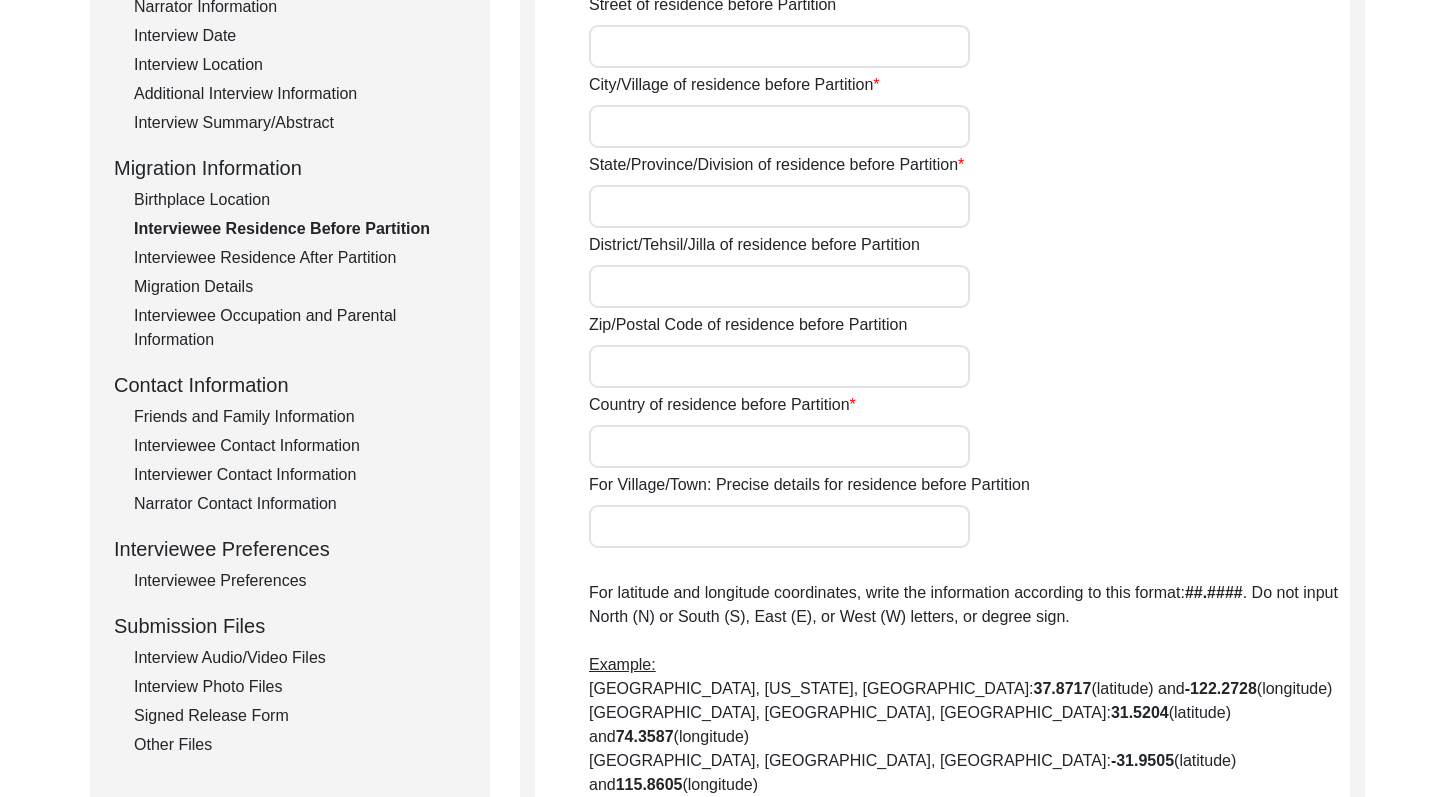 type on "[GEOGRAPHIC_DATA] and [GEOGRAPHIC_DATA]" 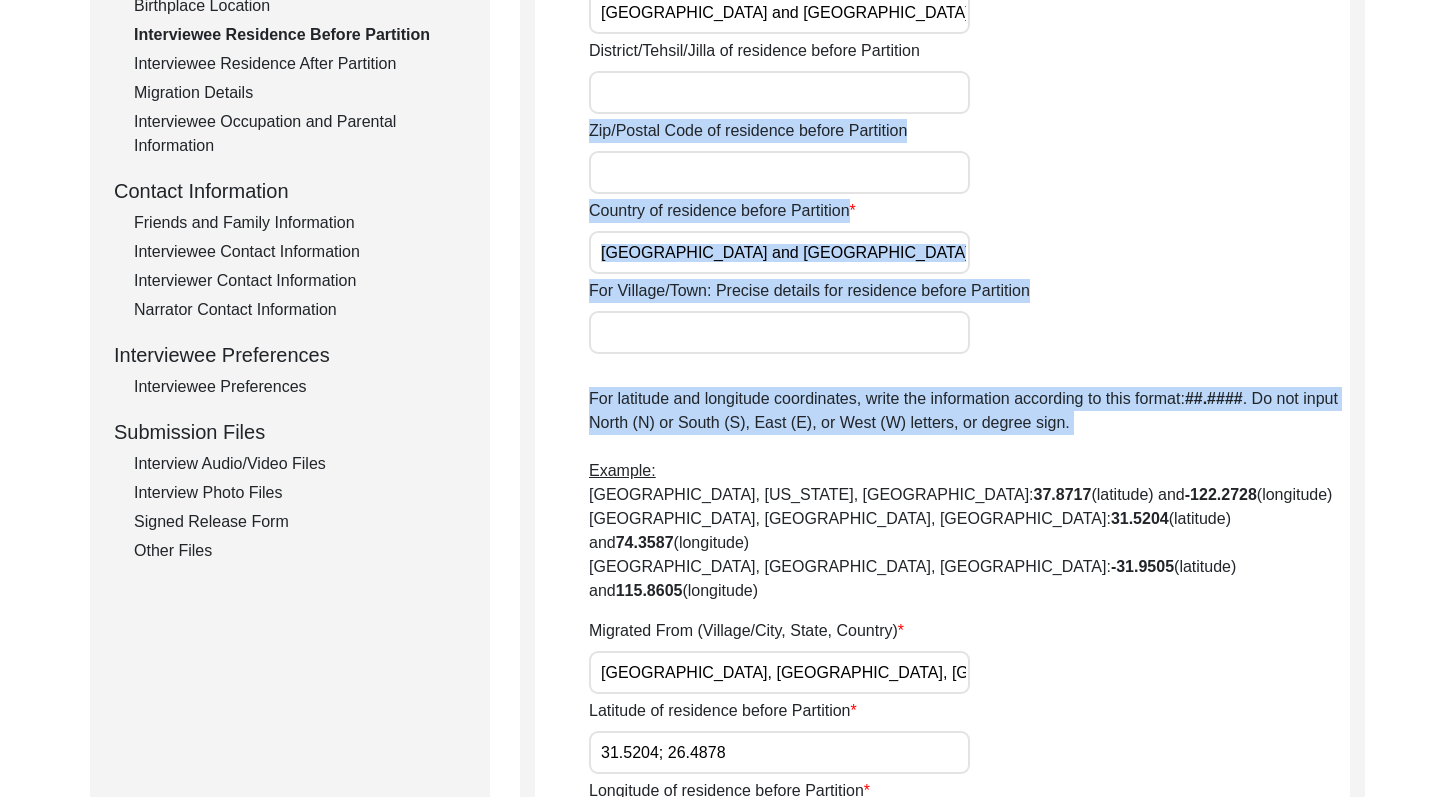 scroll, scrollTop: 584, scrollLeft: 0, axis: vertical 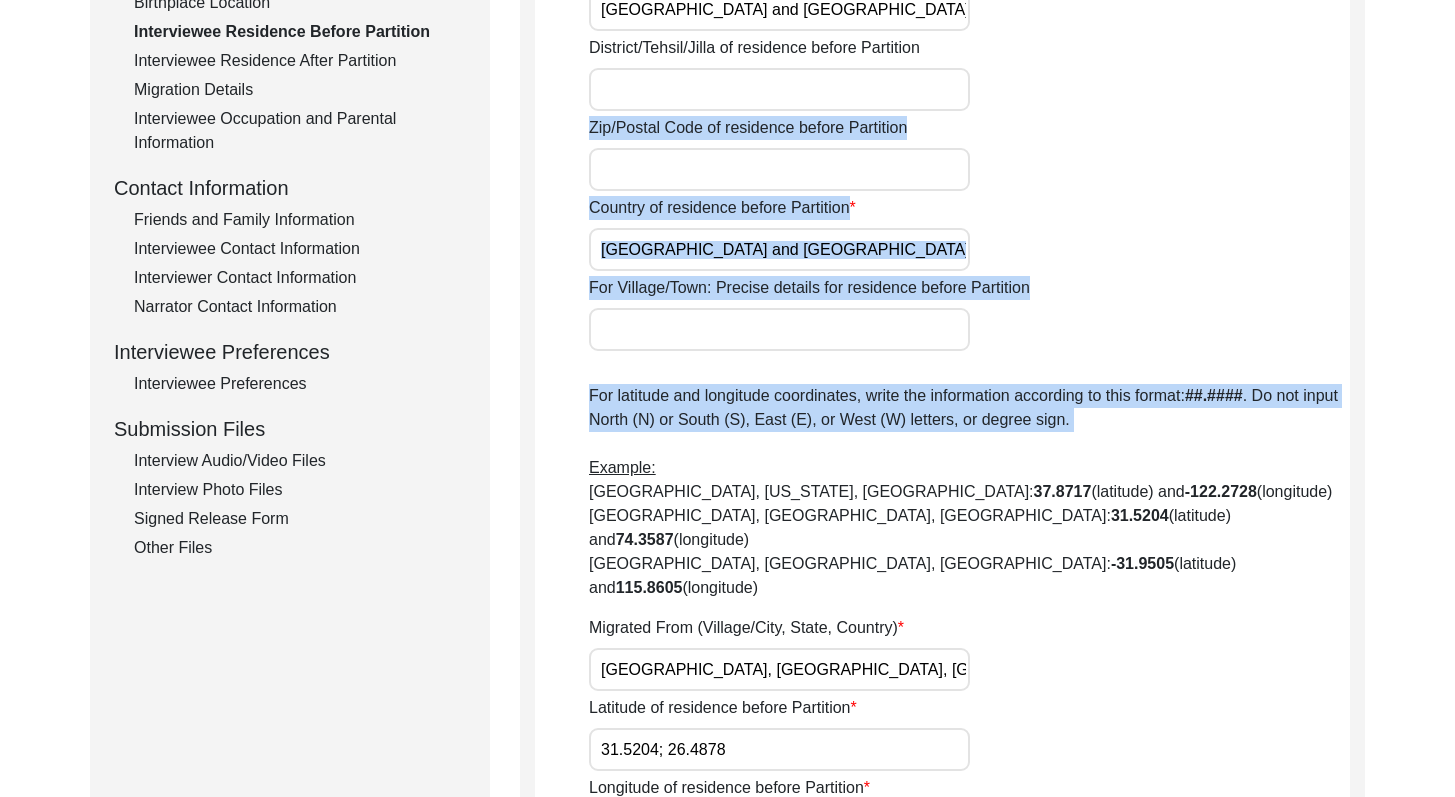 drag, startPoint x: 1469, startPoint y: 361, endPoint x: 1469, endPoint y: 448, distance: 87 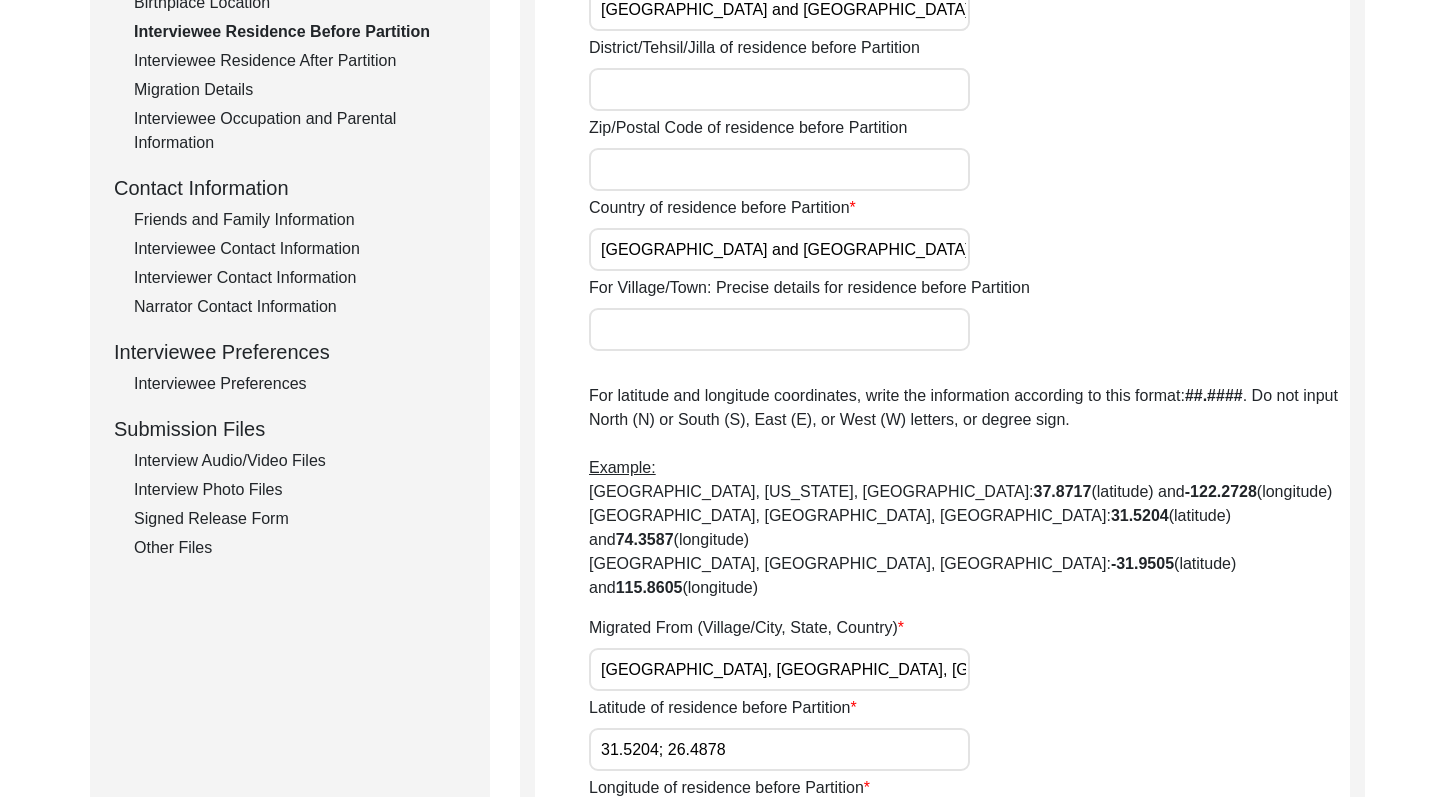 click on "Interviewee Residence Before Partition
House Number of residence before Partition Street of residence before Partition City/Village of residence before Partition [GEOGRAPHIC_DATA] and [GEOGRAPHIC_DATA]/Province/Division of residence before Partition [GEOGRAPHIC_DATA] and [GEOGRAPHIC_DATA]/[GEOGRAPHIC_DATA]/Jilla of residence before Partition Zip/Postal Code of residence before Partition Country of residence before Partition [DEMOGRAPHIC_DATA] and [DEMOGRAPHIC_DATA] For Village/Town: Precise details for residence before Partition  For latitude and longitude coordinates, write the information according to this format:  ##.#### . Do not input North (N) or South (S), East (E), or West (W) letters, or degree sign.  Example:  [GEOGRAPHIC_DATA], [US_STATE], [GEOGRAPHIC_DATA]:  37.8717  (latitude) and  -122.2728  (longitude)   [GEOGRAPHIC_DATA], [GEOGRAPHIC_DATA], [GEOGRAPHIC_DATA]:  31.5204  (latitude) and  74.3587  (longitude)   [GEOGRAPHIC_DATA], [GEOGRAPHIC_DATA], [GEOGRAPHIC_DATA]:  -31.9505  (latitude) and  115.8605  (longitude)  Migrated From (Village/City, State, Country) [GEOGRAPHIC_DATA], [GEOGRAPHIC_DATA], [DEMOGRAPHIC_DATA] Latitude of residence before Partition" 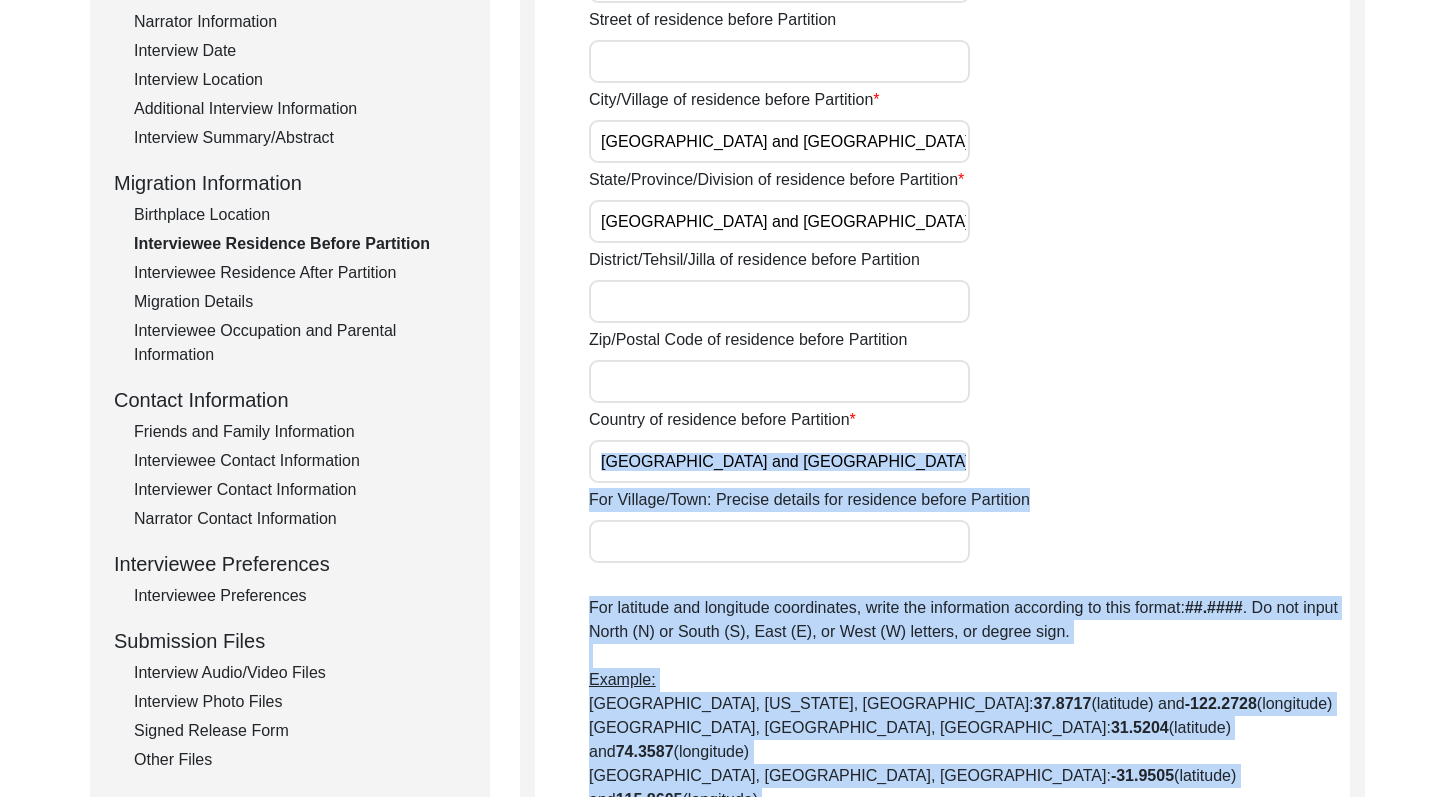 scroll, scrollTop: 368, scrollLeft: 0, axis: vertical 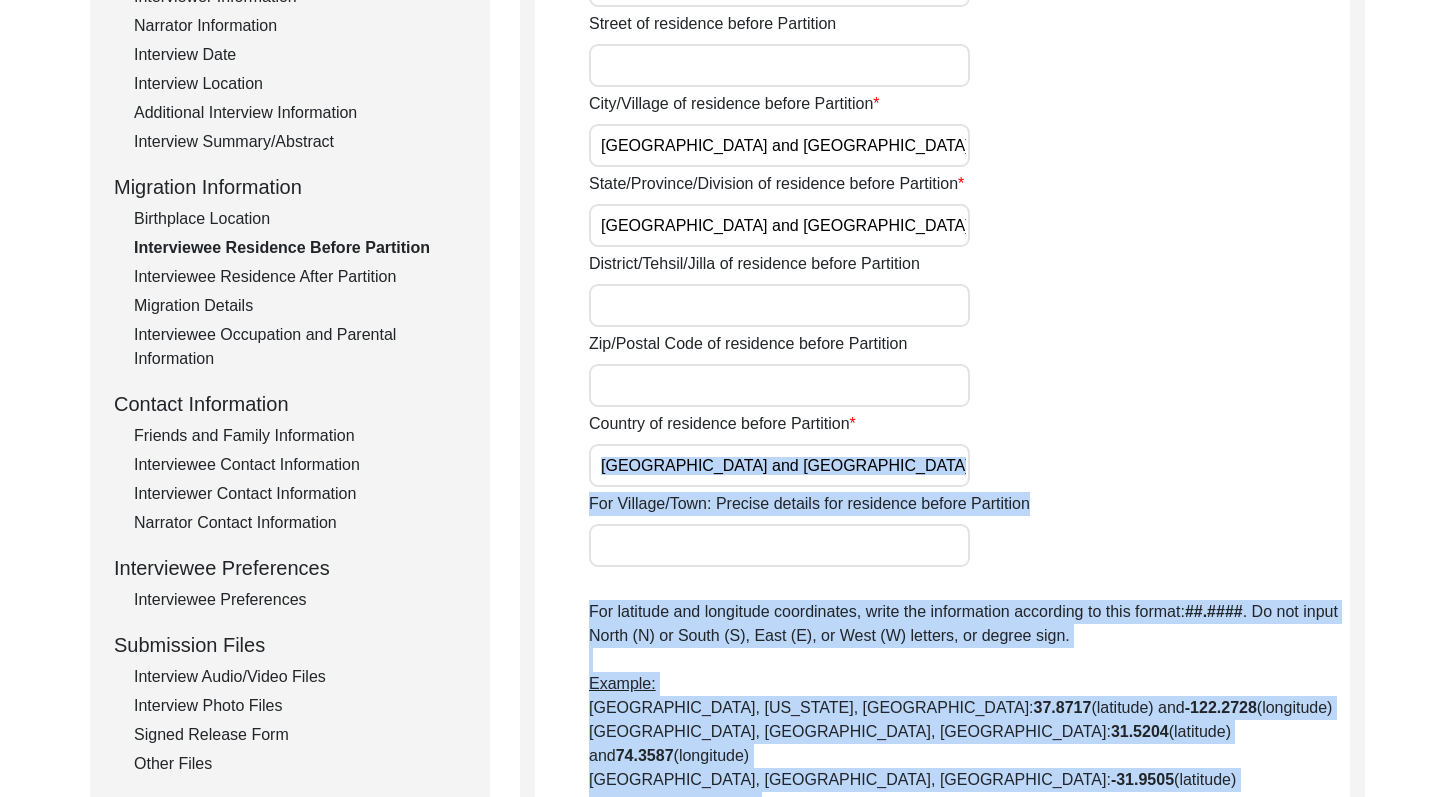 drag, startPoint x: 1469, startPoint y: 516, endPoint x: 1465, endPoint y: 422, distance: 94.08507 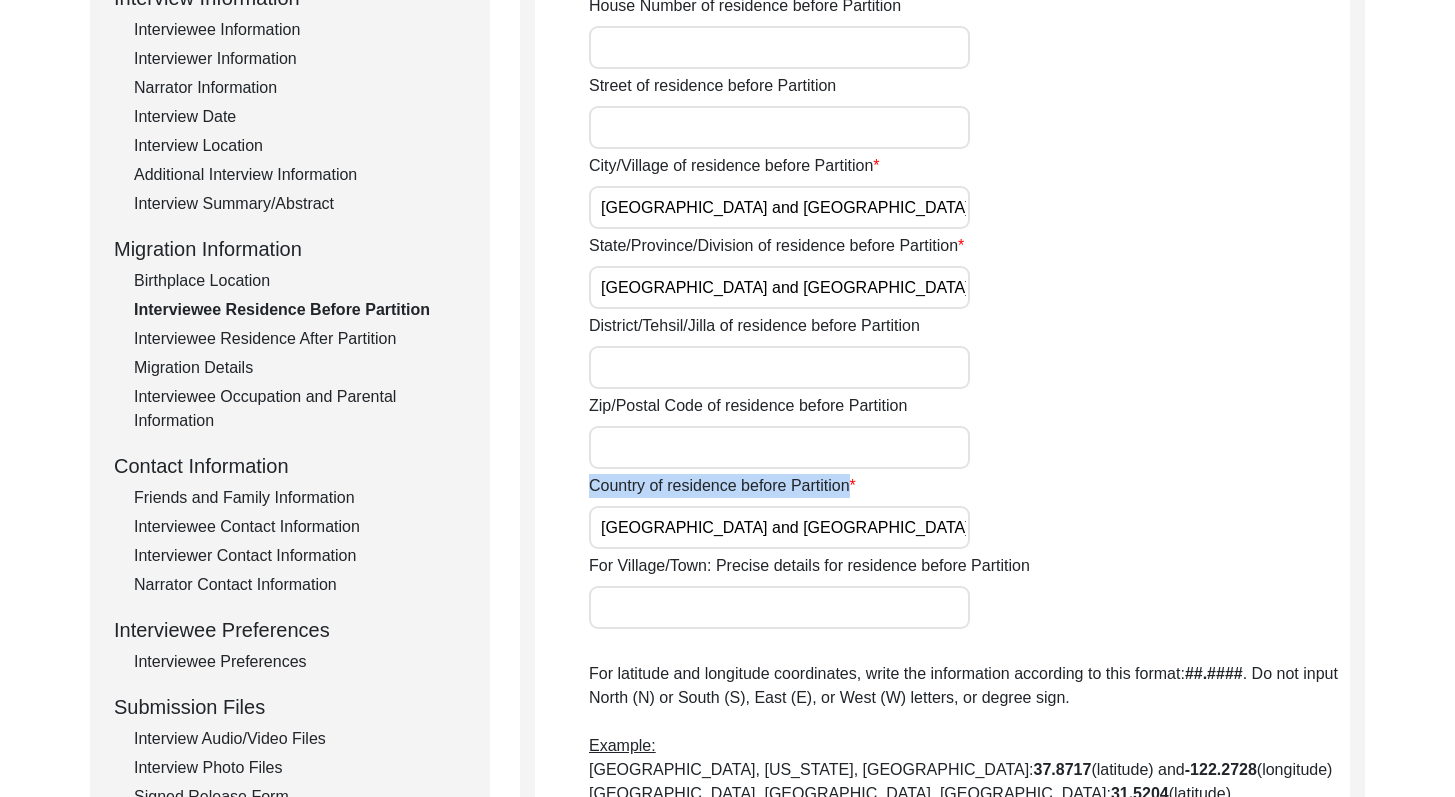 scroll, scrollTop: 284, scrollLeft: 0, axis: vertical 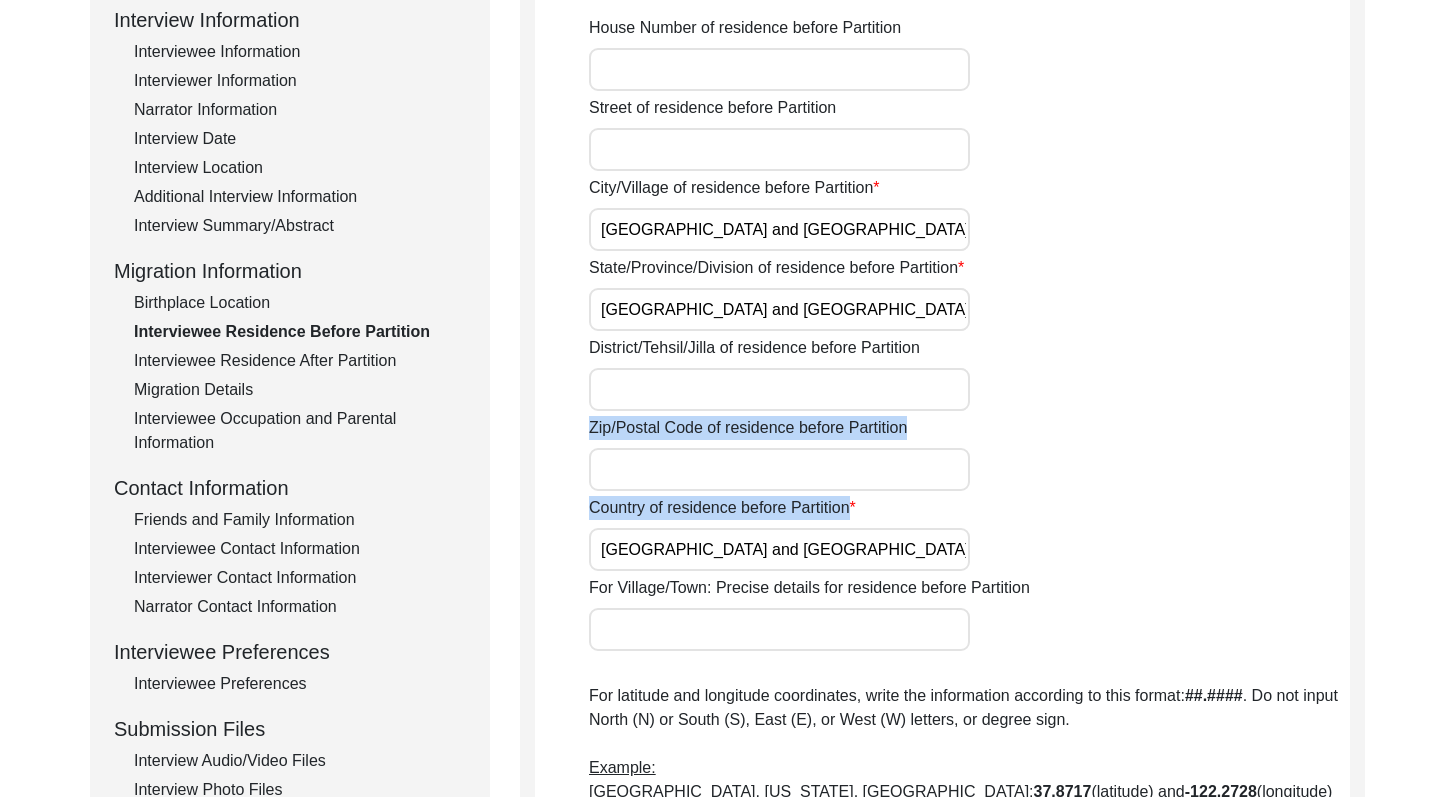 drag, startPoint x: 1469, startPoint y: 446, endPoint x: 1465, endPoint y: 409, distance: 37.215588 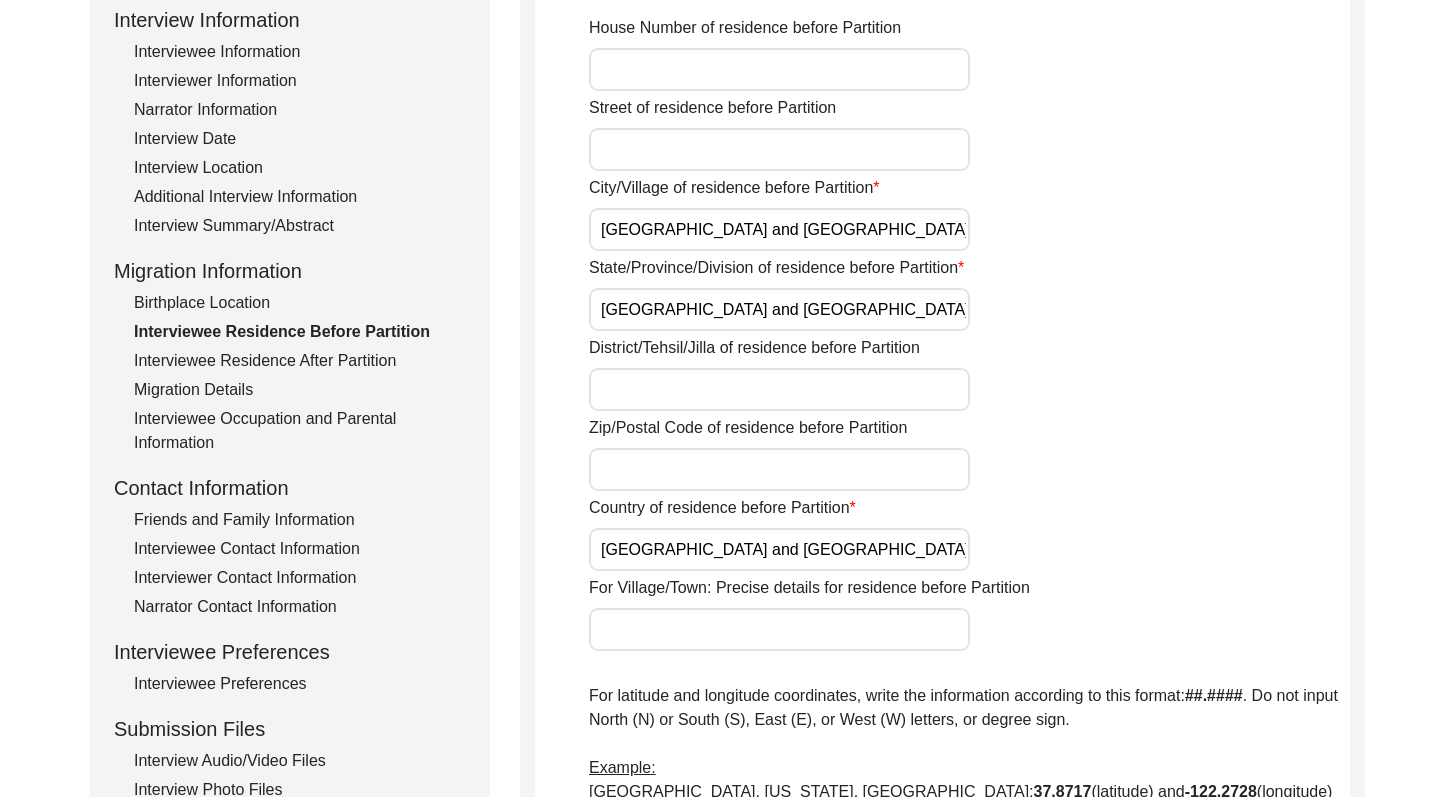 click on "Submission Form   Interview Information   Interviewee Information   Interviewer Information   Narrator Information   Interview Date   Interview Location   Additional Interview Information   Interview Summary/Abstract   Migration Information   Birthplace Location   Interviewee Residence Before Partition   Interviewee Residence After Partition   Migration Details   Interviewee Occupation and Parental Information   Contact Information   Friends and Family Information   Interviewee Contact Information   Interviewer Contact Information   Narrator Contact Information   Interviewee Preferences   Interviewee Preferences   Submission Files   Interview Audio/Video Files   Interview Photo Files   Signed Release Form   Other Files   Interviewee Residence Before Partition
House Number of residence before Partition Street of residence before Partition City/Village of residence before Partition [GEOGRAPHIC_DATA] and [GEOGRAPHIC_DATA]/Province/Division of residence before Partition [GEOGRAPHIC_DATA] and [GEOGRAPHIC_DATA] [GEOGRAPHIC_DATA] and [GEOGRAPHIC_DATA] ##.#### Save" 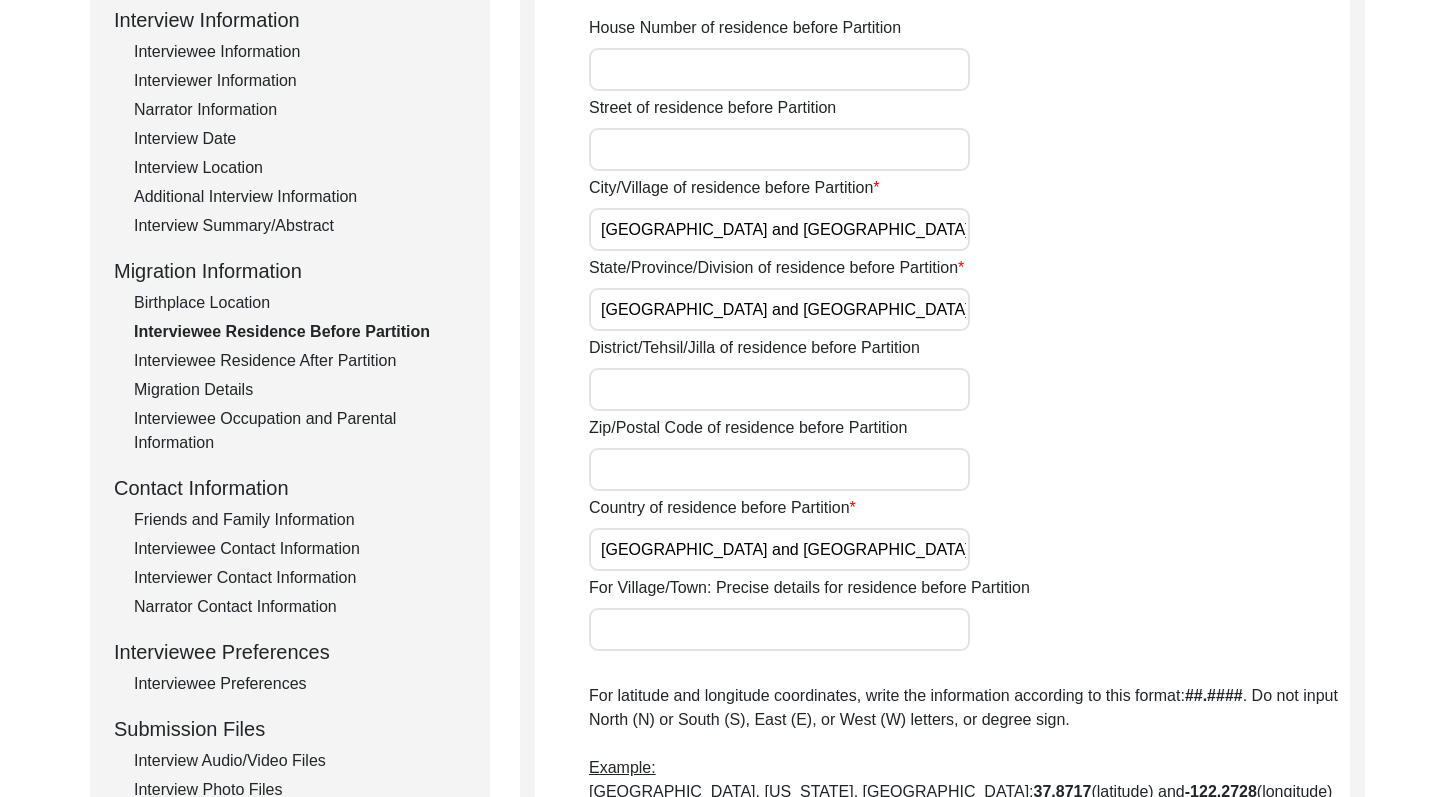 click on "Interviewee Residence After Partition" 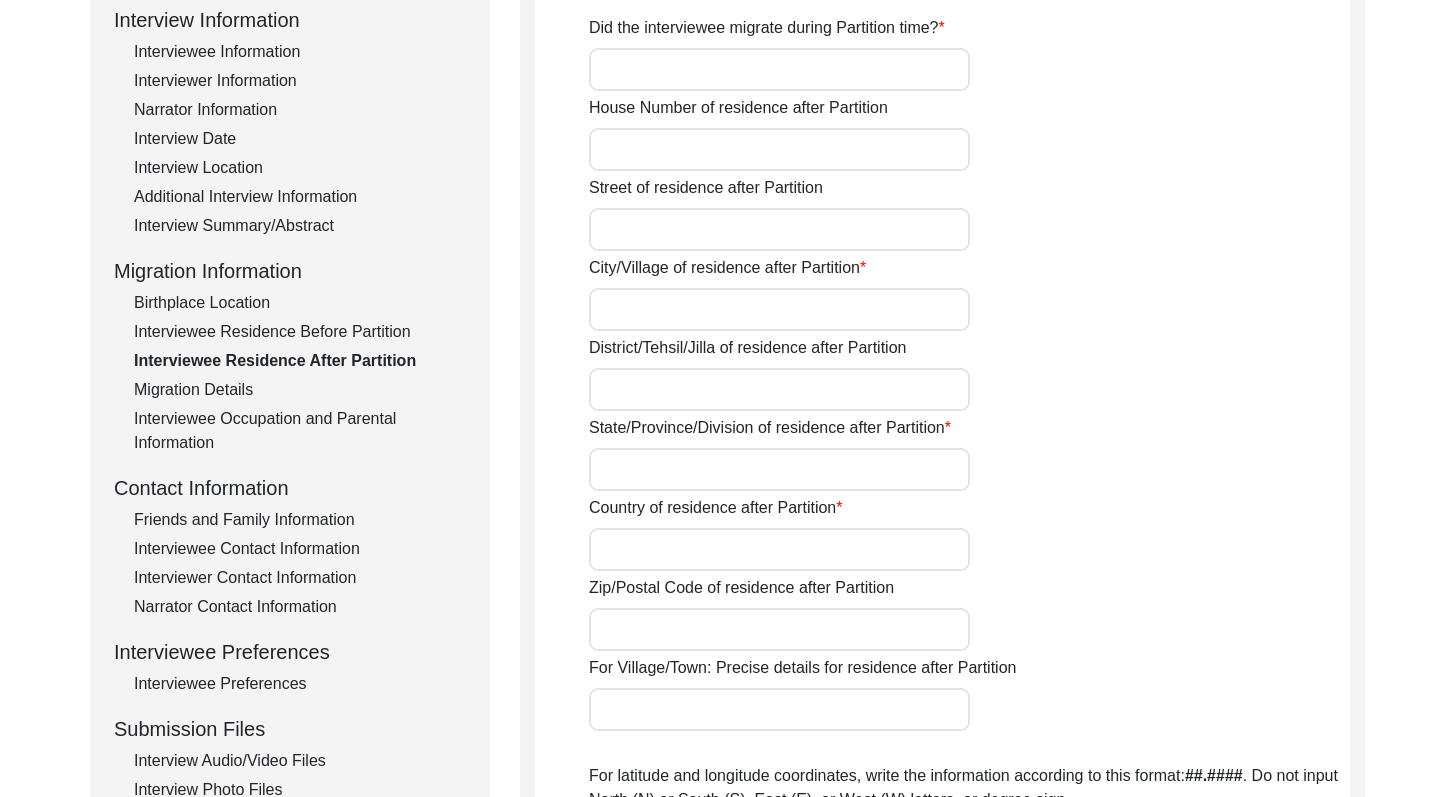 type on "No, the interviewee migrated in [DATE], before the Partition." 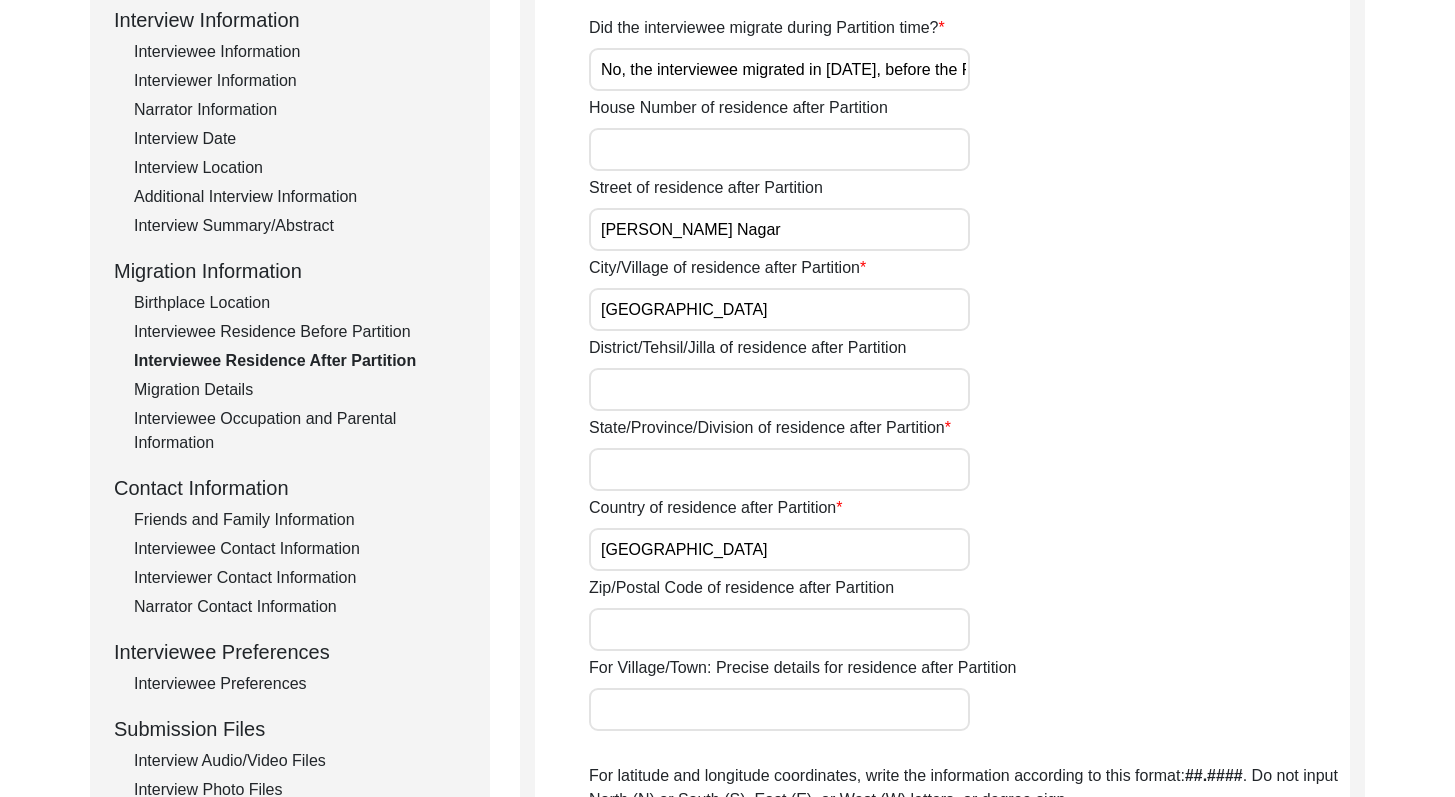 click on "Interviewee Residence Before Partition" 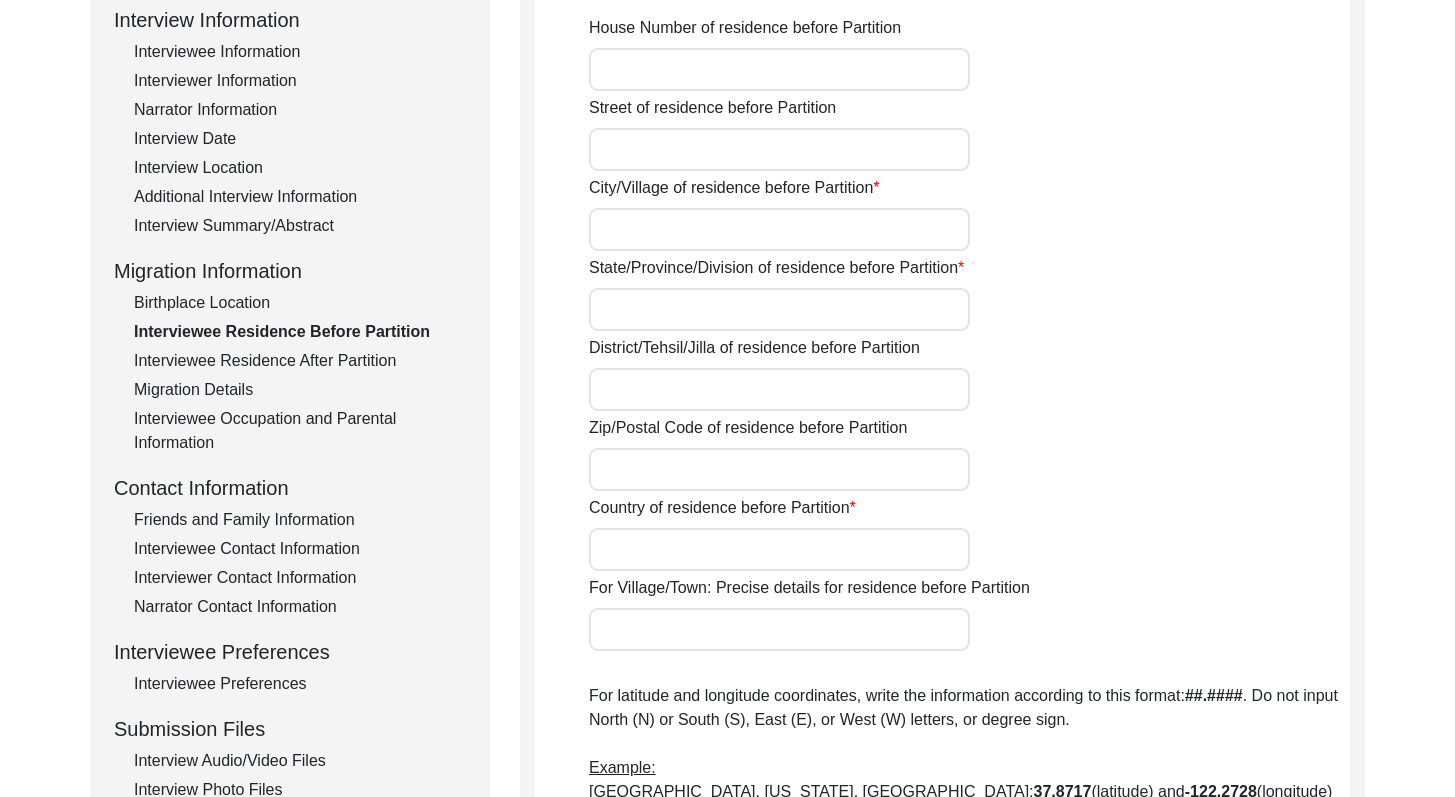 type on "[GEOGRAPHIC_DATA] and [GEOGRAPHIC_DATA]" 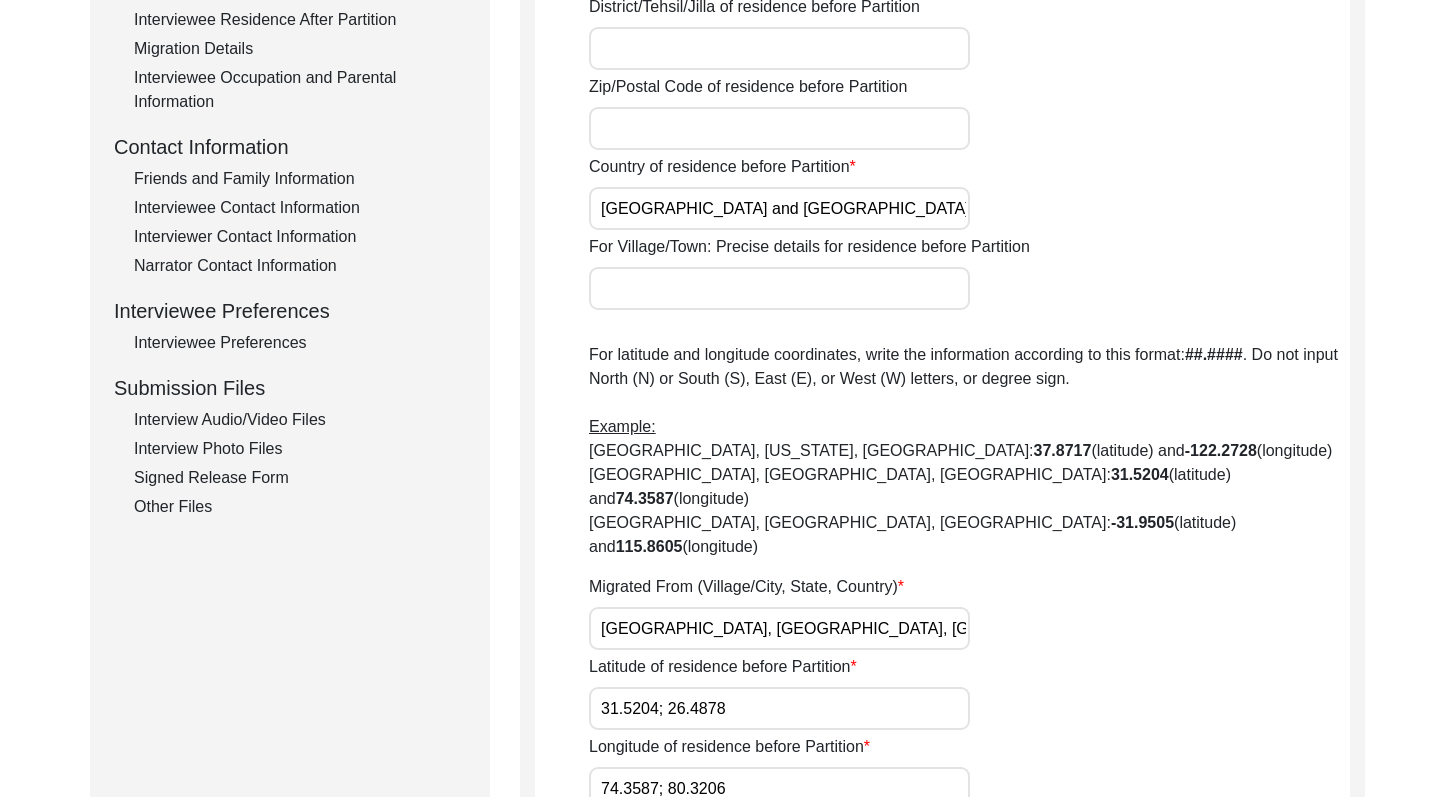drag, startPoint x: 1469, startPoint y: 392, endPoint x: 1460, endPoint y: 554, distance: 162.2498 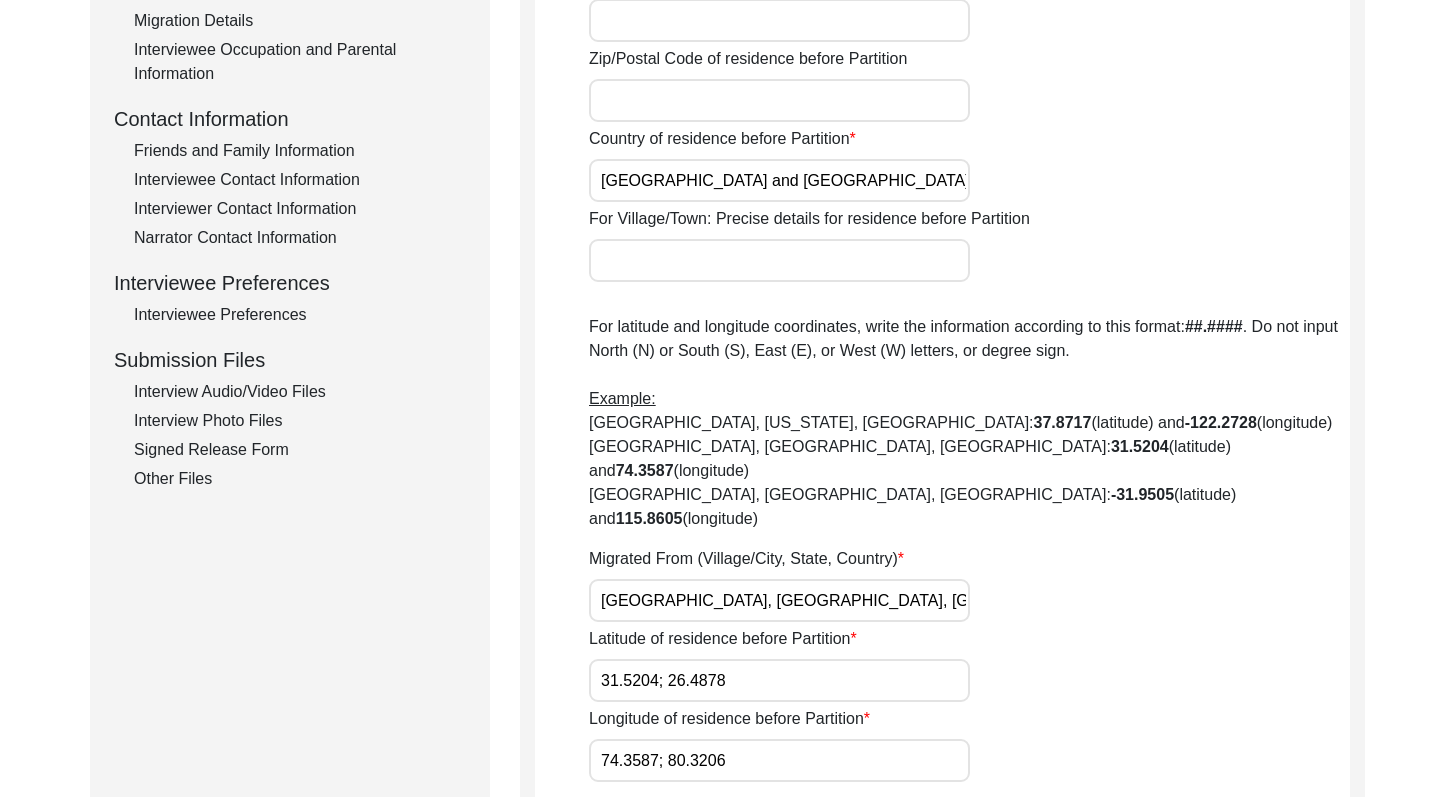 click on "Save" 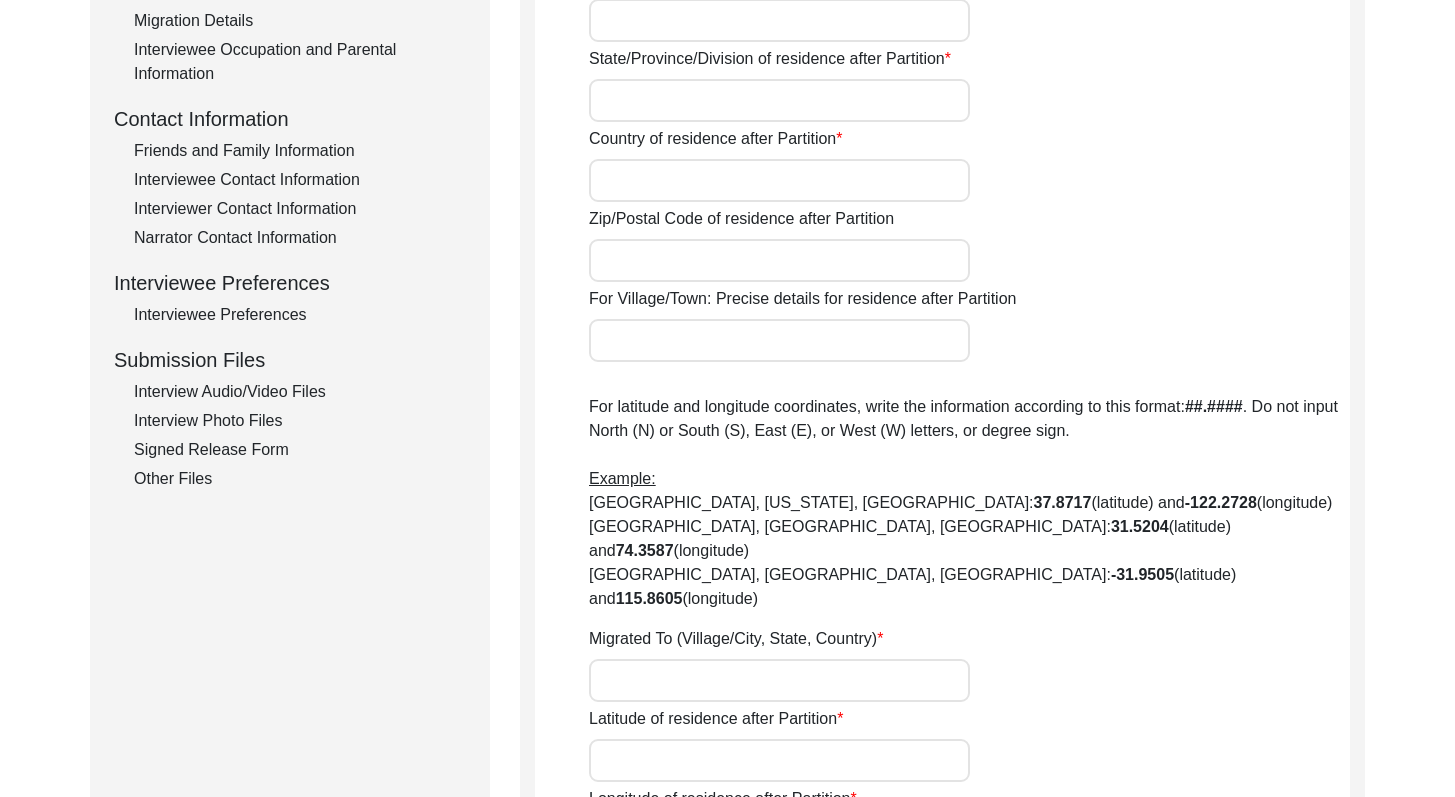 type on "No, the interviewee migrated in [DATE], before the Partition." 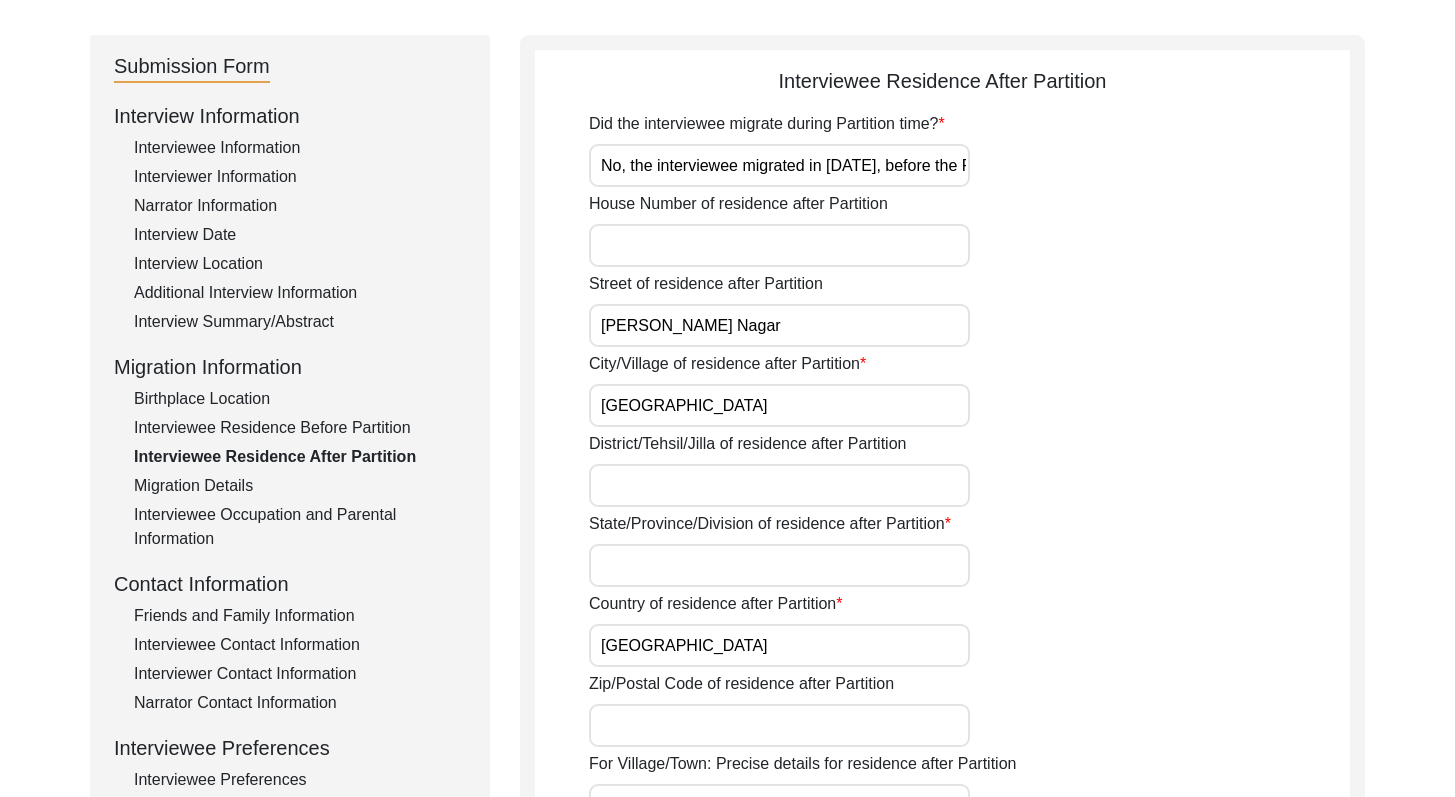 scroll, scrollTop: 187, scrollLeft: 0, axis: vertical 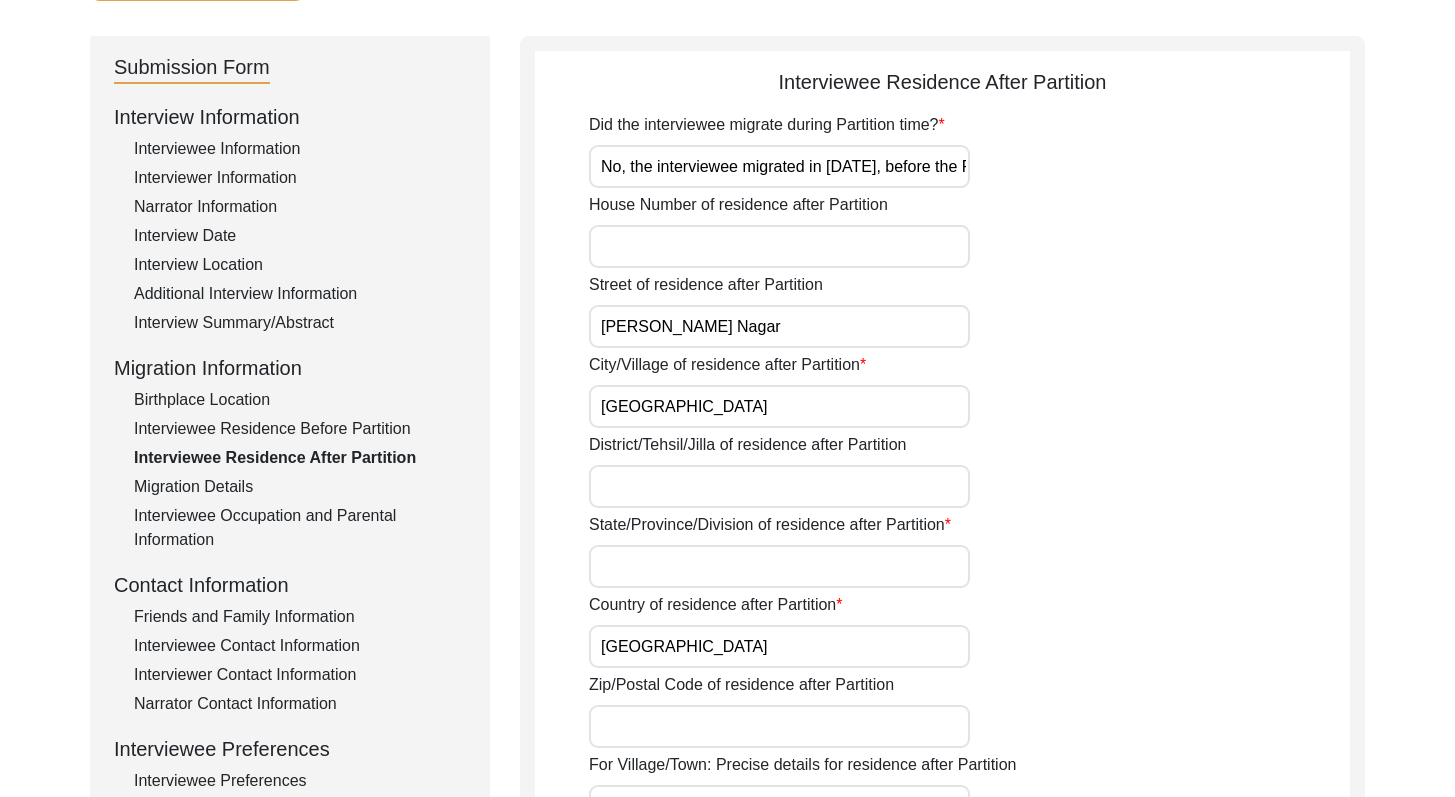 drag, startPoint x: 1469, startPoint y: 308, endPoint x: 1441, endPoint y: 112, distance: 197.9899 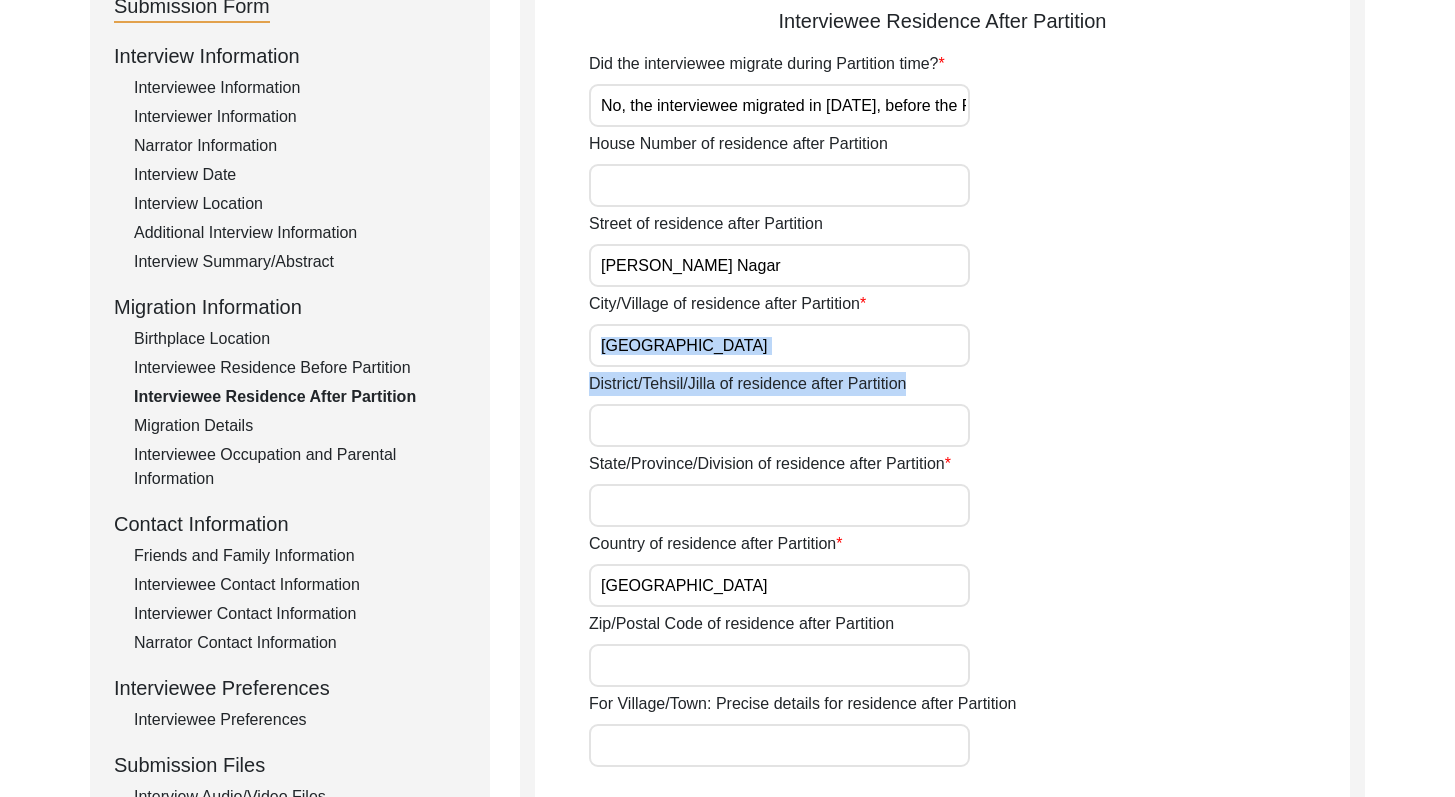scroll, scrollTop: 250, scrollLeft: 0, axis: vertical 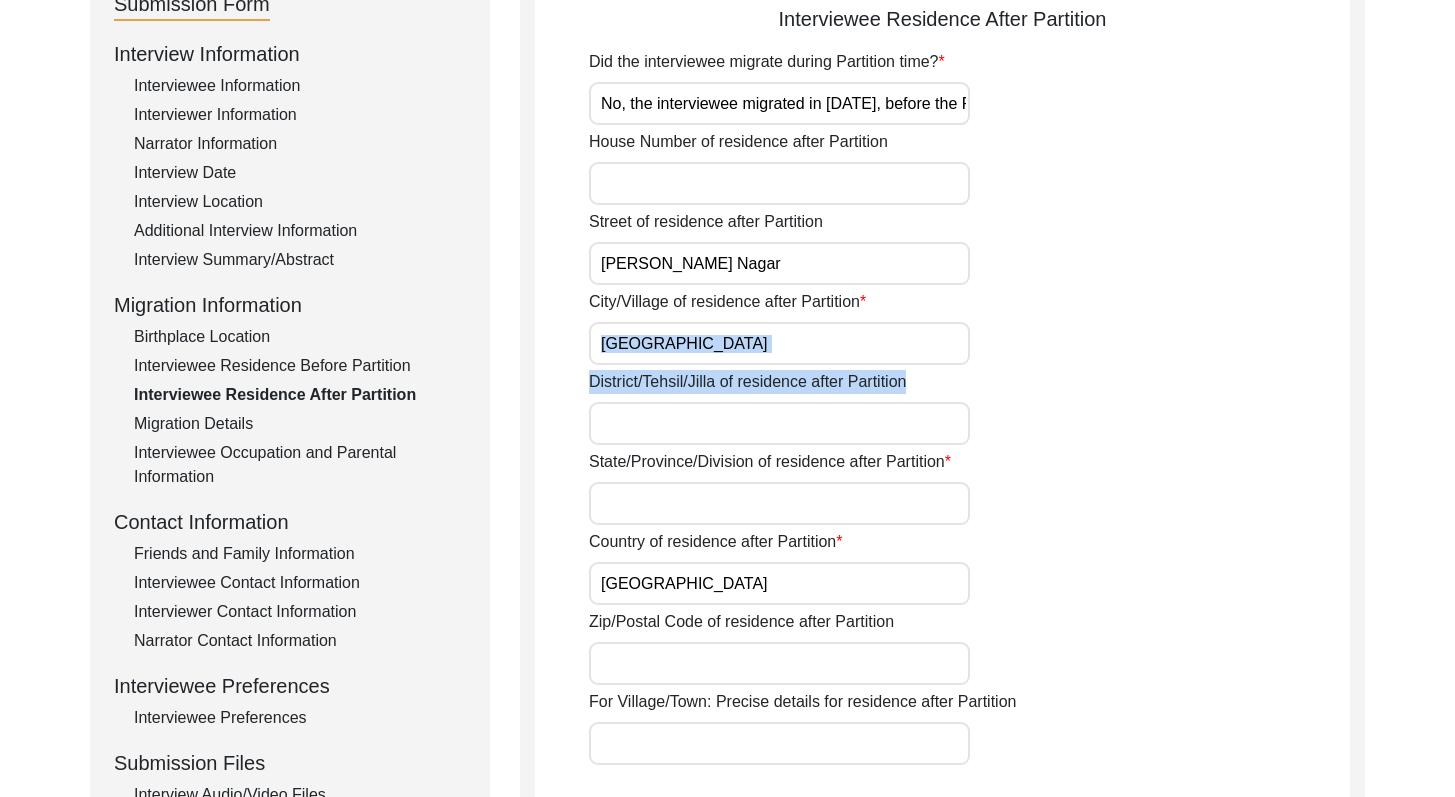 drag, startPoint x: 1469, startPoint y: 351, endPoint x: 1467, endPoint y: 378, distance: 27.073973 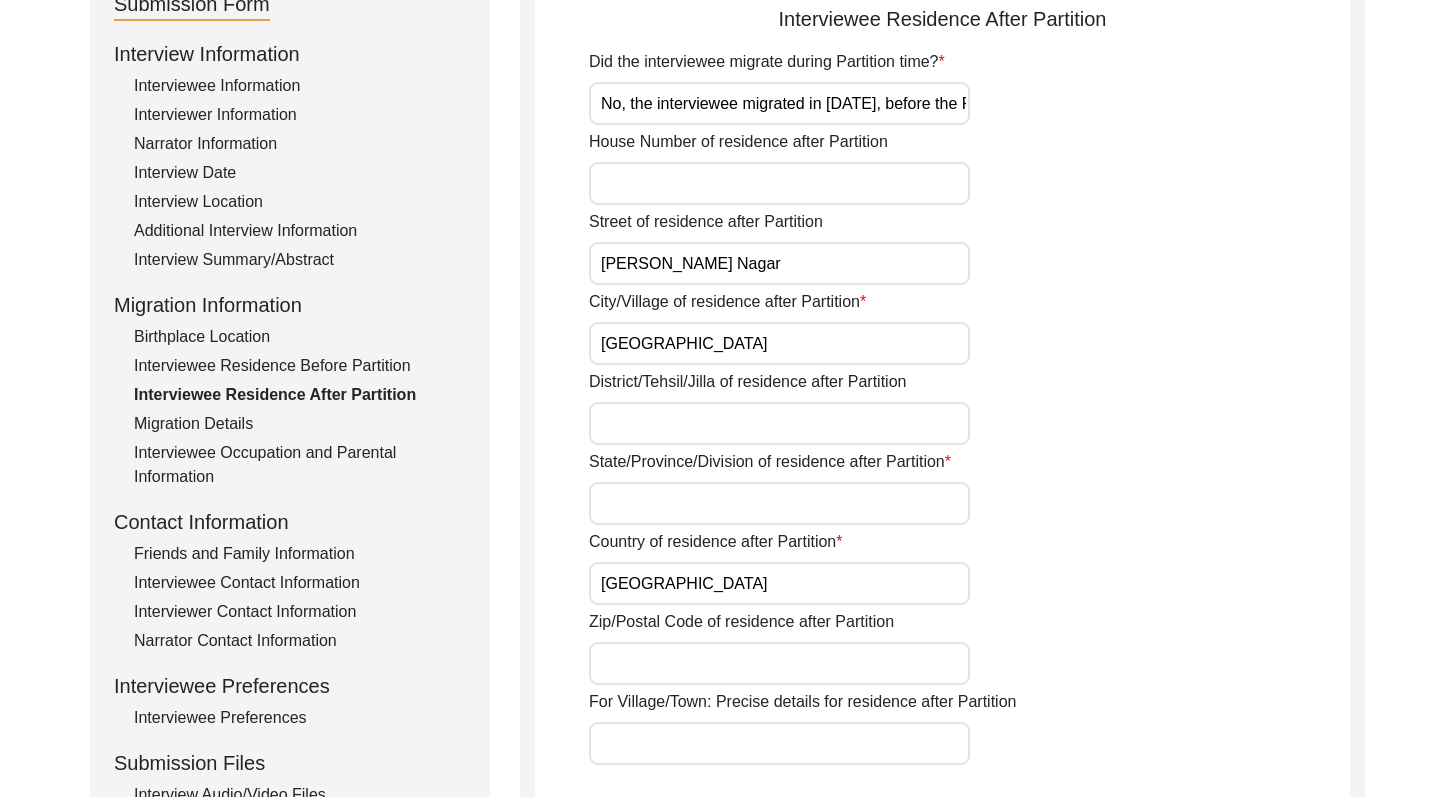 click on "Back to Dashboard  Interview ID:  T13393  Interviewee:  [PERSON_NAME]   Submission Form   Interview Information   Interviewee Information   Interviewer Information   Narrator Information   Interview Date   Interview Location   Additional Interview Information   Interview Summary/Abstract   Migration Information   Birthplace Location   Interviewee Residence Before Partition   Interviewee Residence After Partition   Migration Details   Interviewee Occupation and Parental Information   Contact Information   Friends and Family Information   Interviewee Contact Information   Interviewer Contact Information   Narrator Contact Information   Interviewee Preferences   Interviewee Preferences   Submission Files   Interview Audio/Video Files   Interview Photo Files   Signed Release Form   Other Files   Interviewee Residence After Partition
Did the interviewee migrate during Partition time? No, the interviewee migrated in [DATE], before the Partition. House Number of residence after Partition [PERSON_NAME] Nagar [GEOGRAPHIC_DATA] [DEMOGRAPHIC_DATA]" 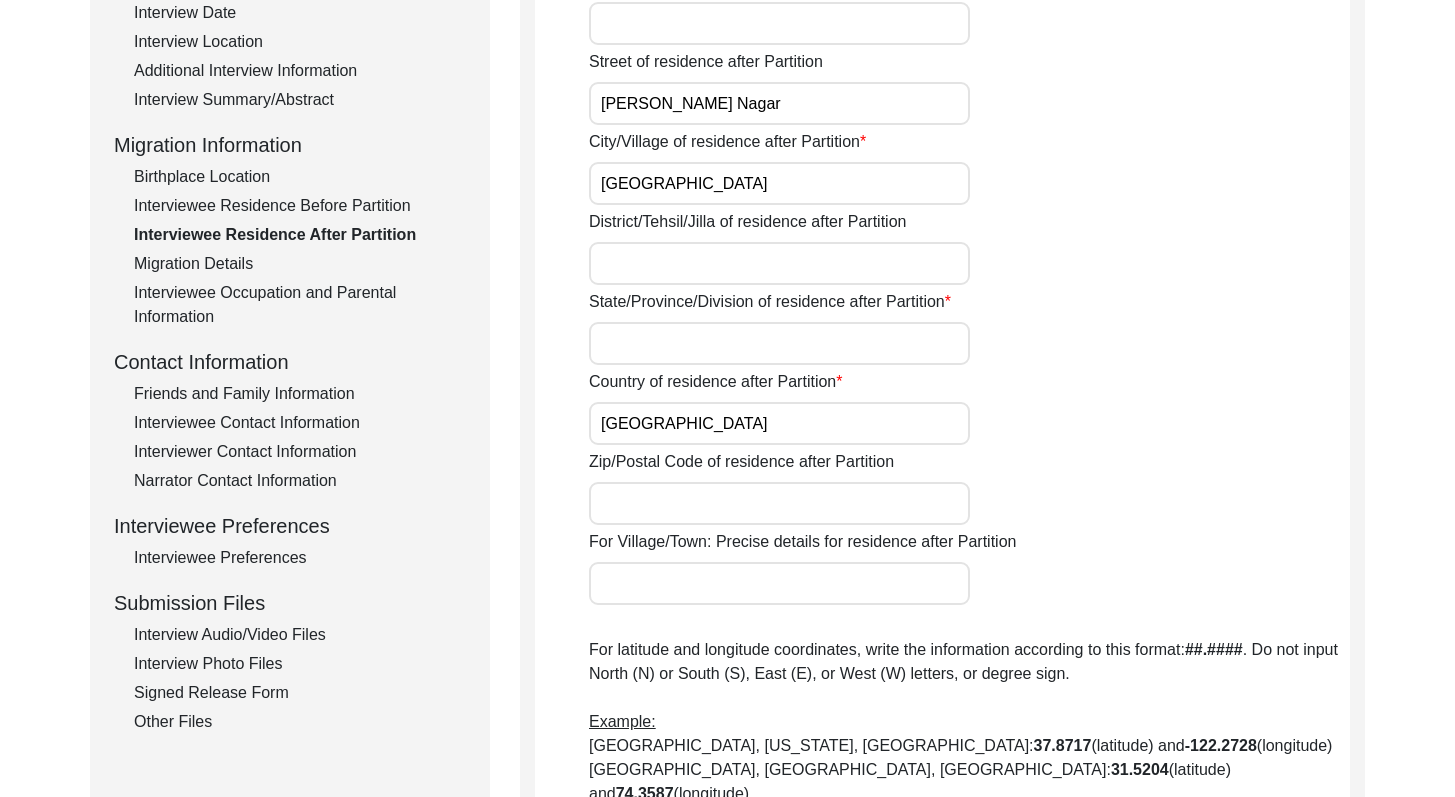 scroll, scrollTop: 404, scrollLeft: 0, axis: vertical 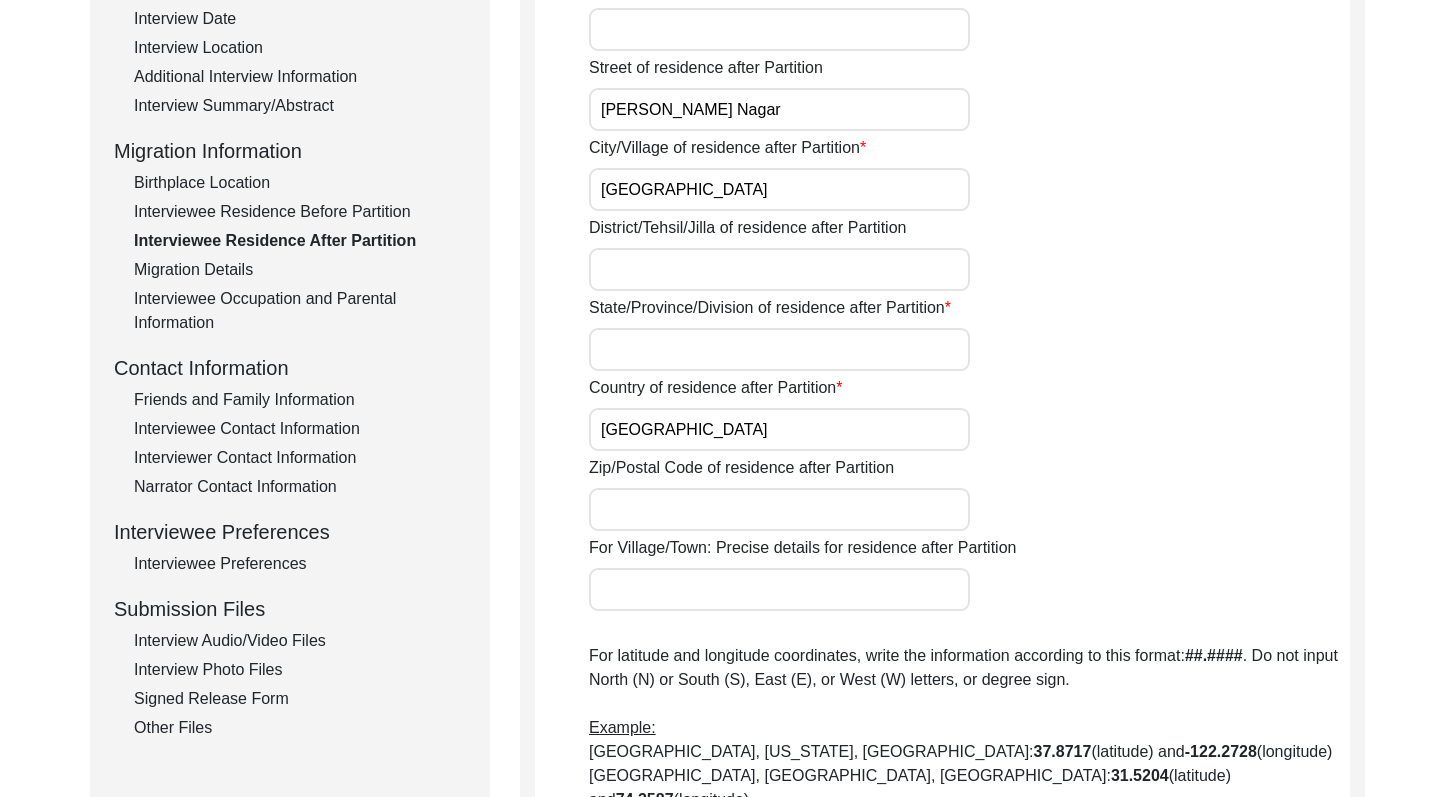 click on "State/Province/Division of residence after Partition" at bounding box center [779, 349] 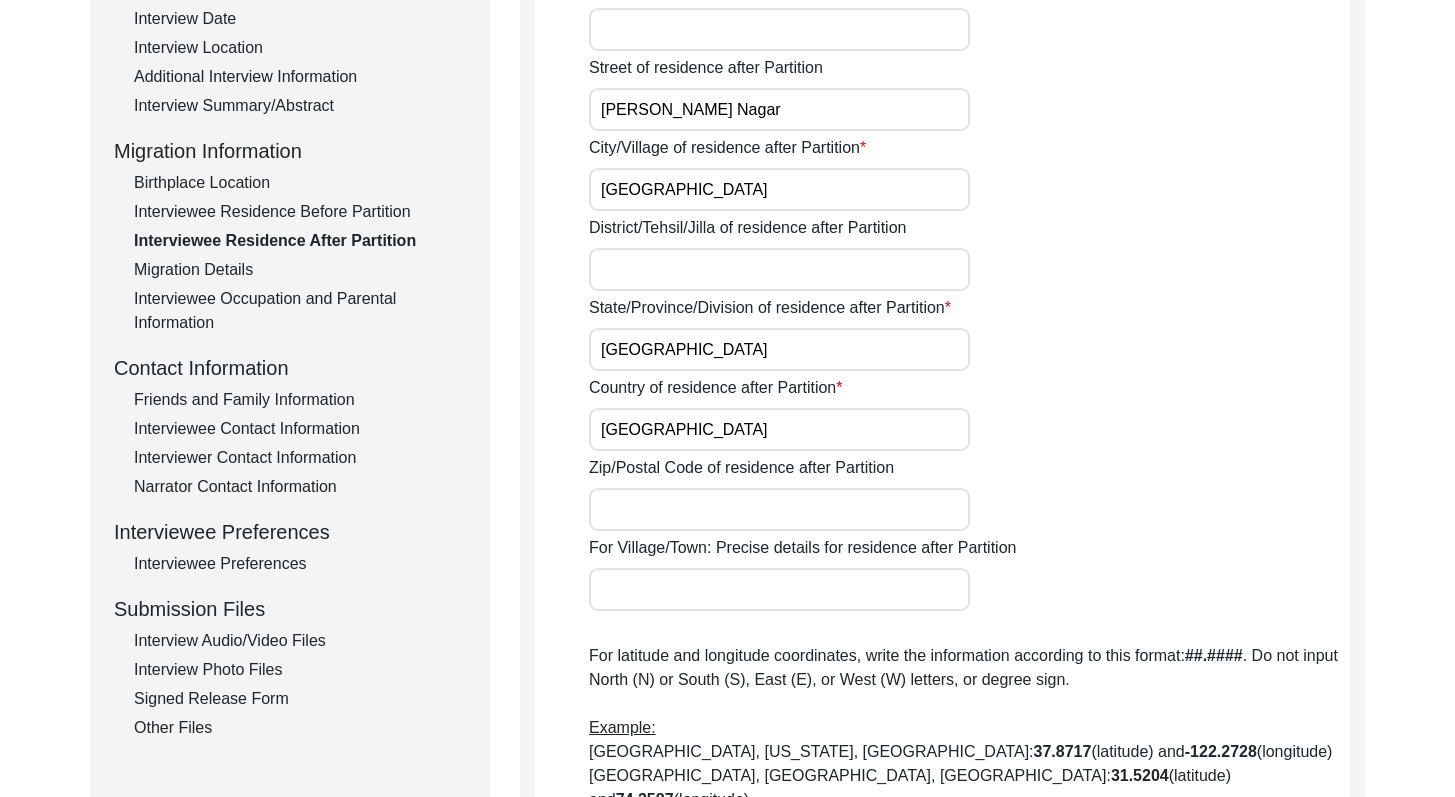 type on "[GEOGRAPHIC_DATA]" 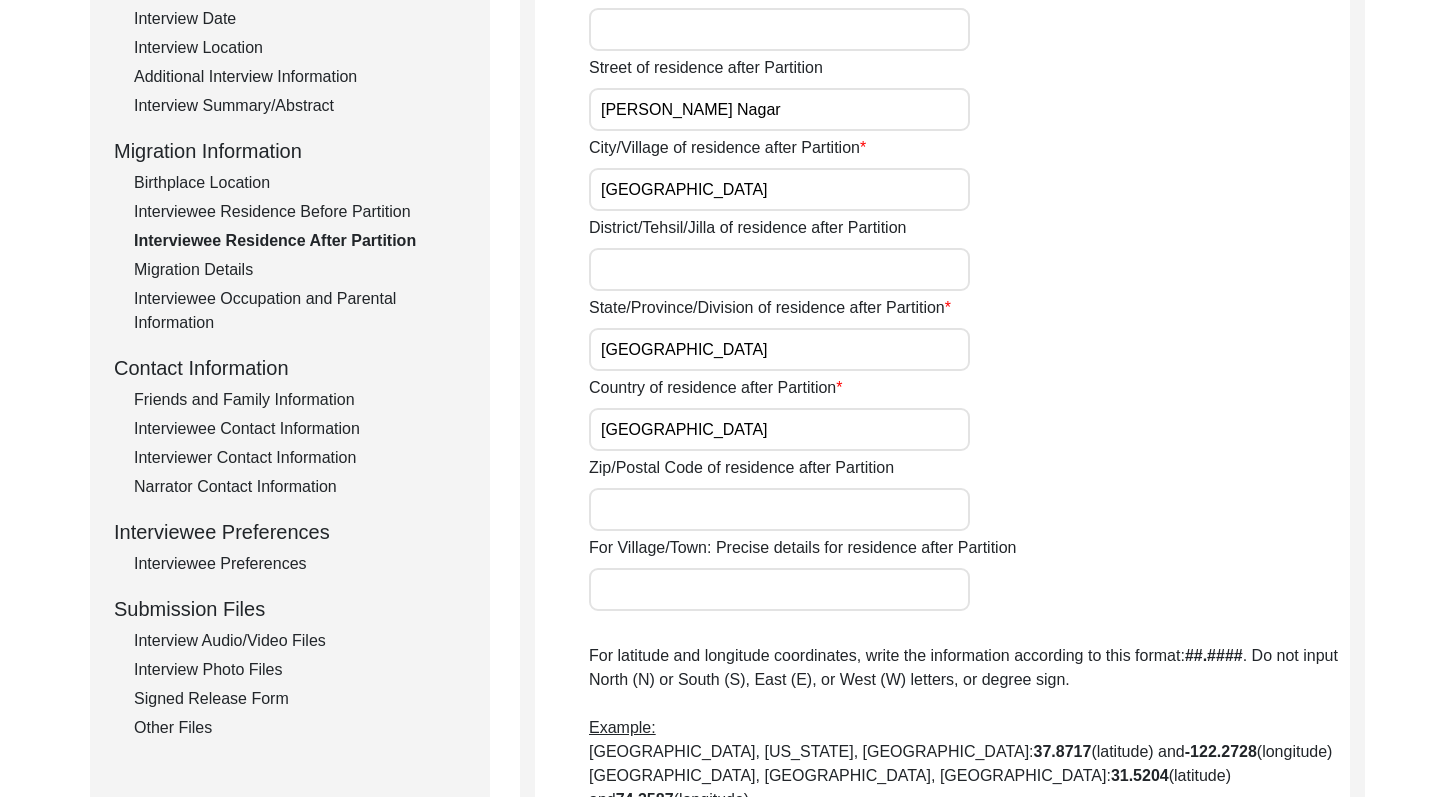 click on "State/Province/Division of residence after Partition [GEOGRAPHIC_DATA]" 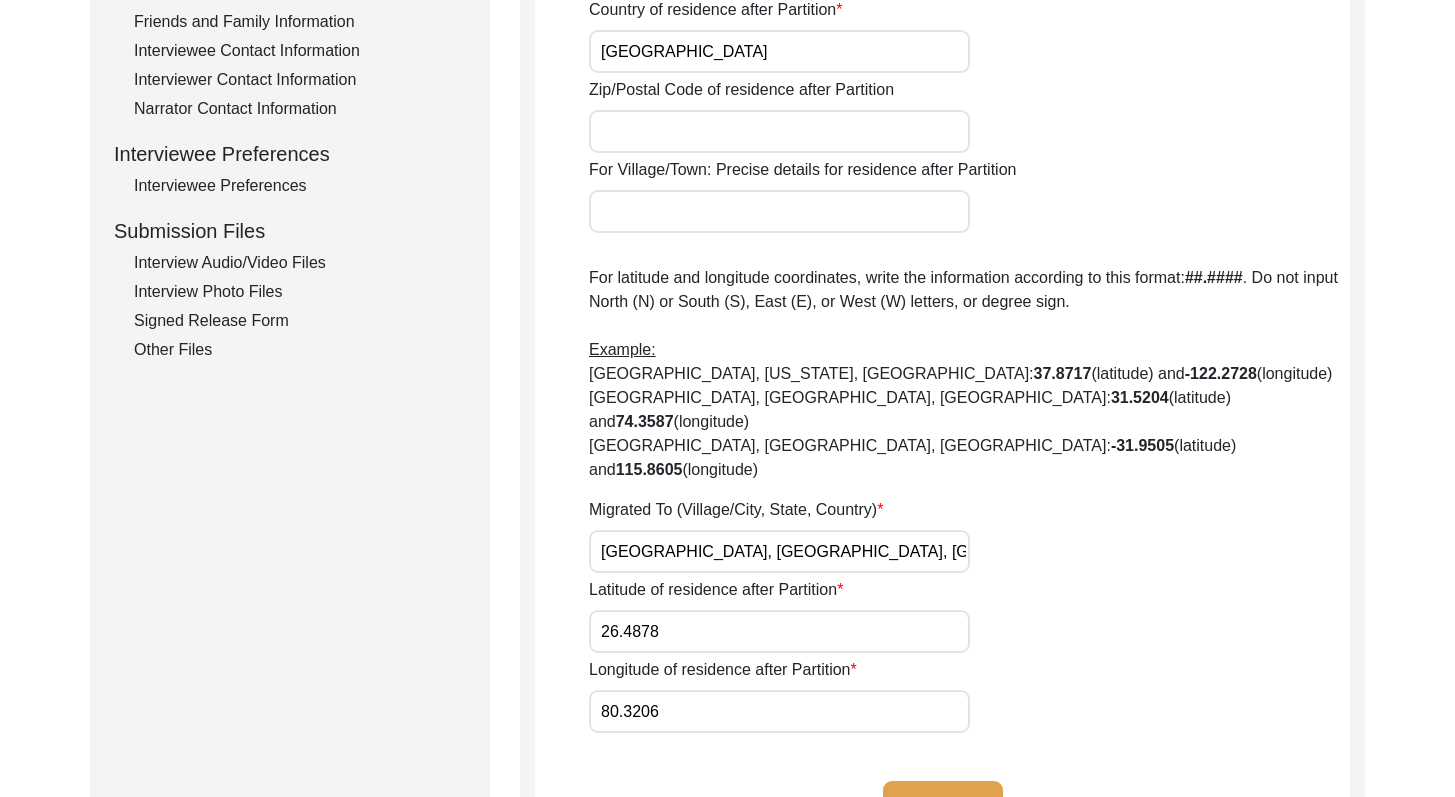 scroll, scrollTop: 829, scrollLeft: 0, axis: vertical 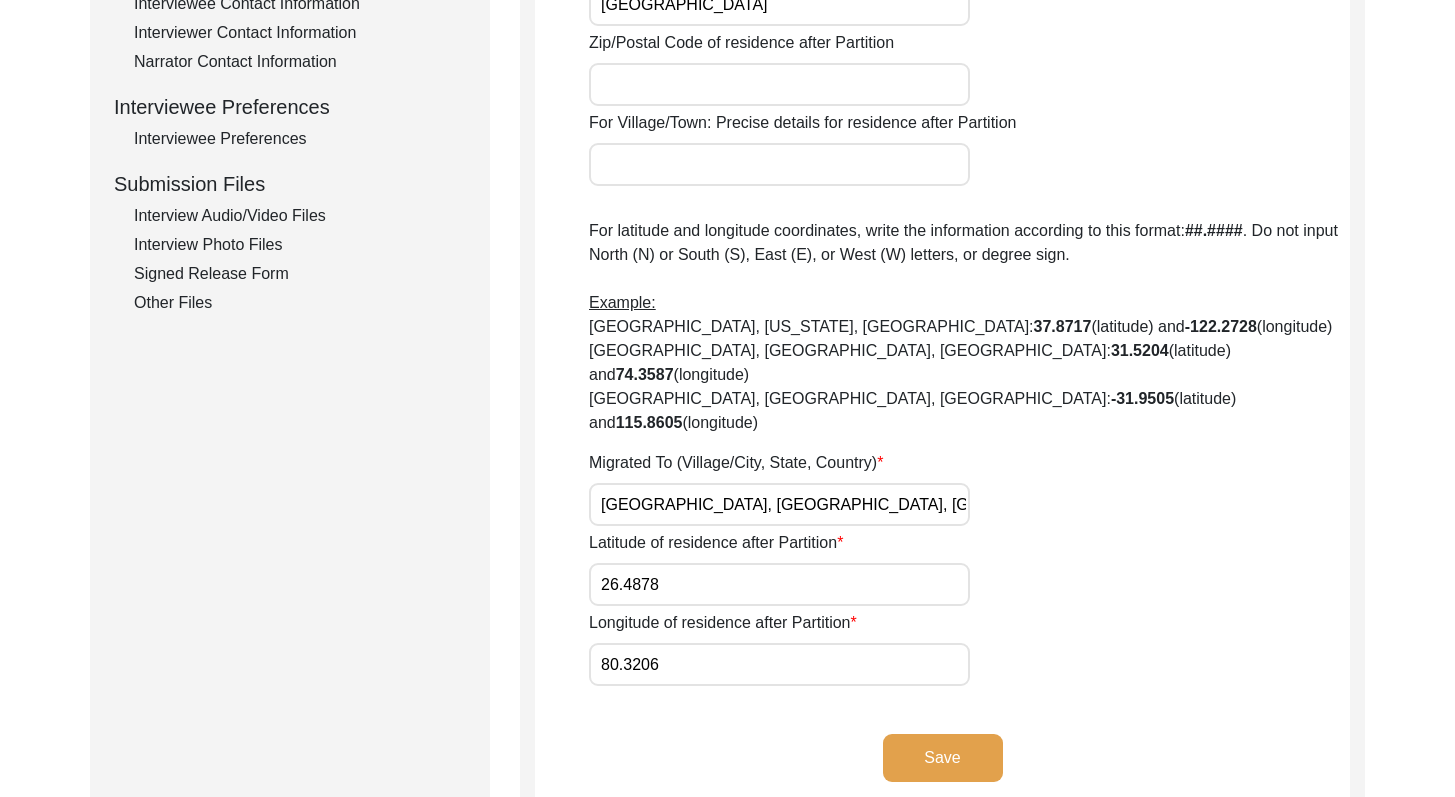 click on "Save" 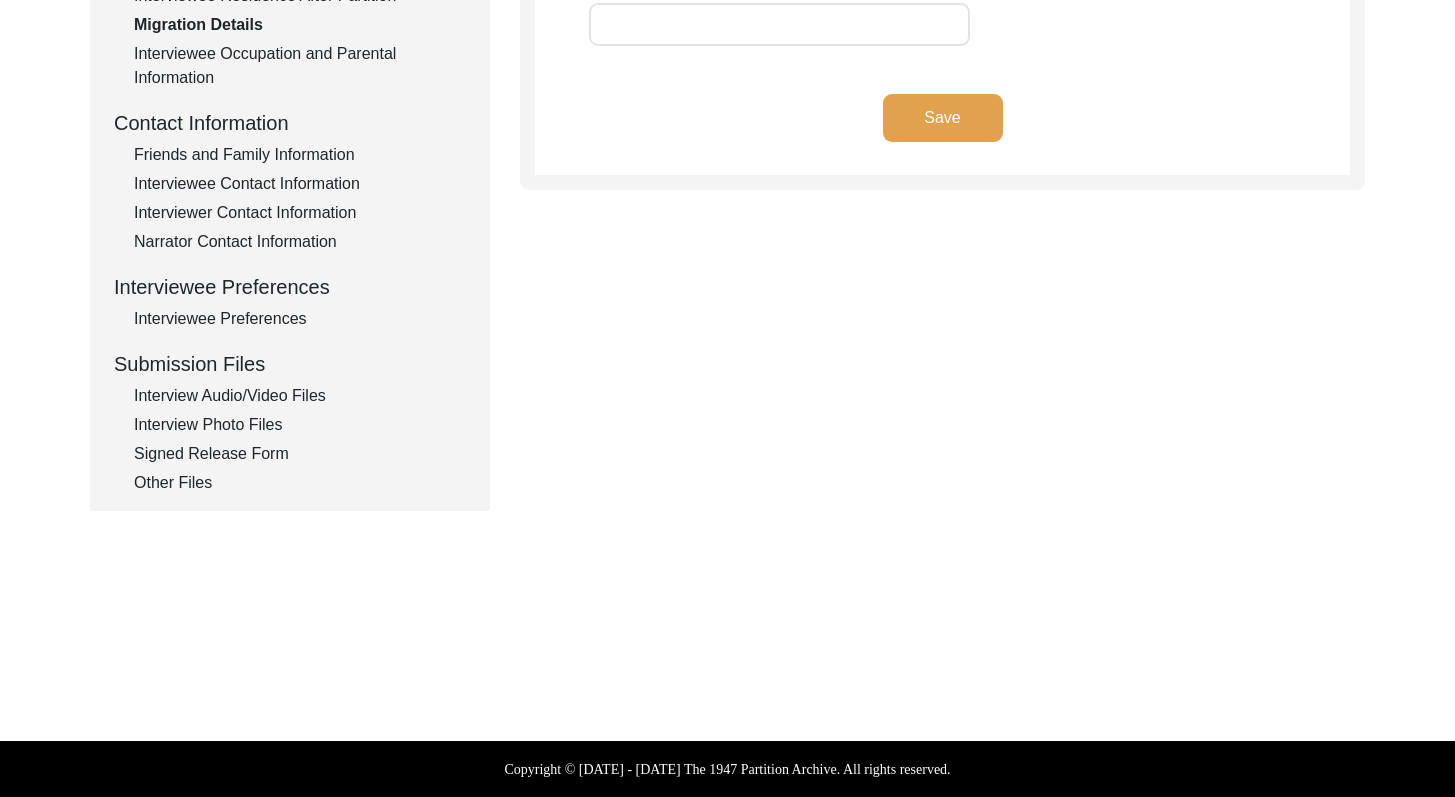 type on "Fruit Orchards." 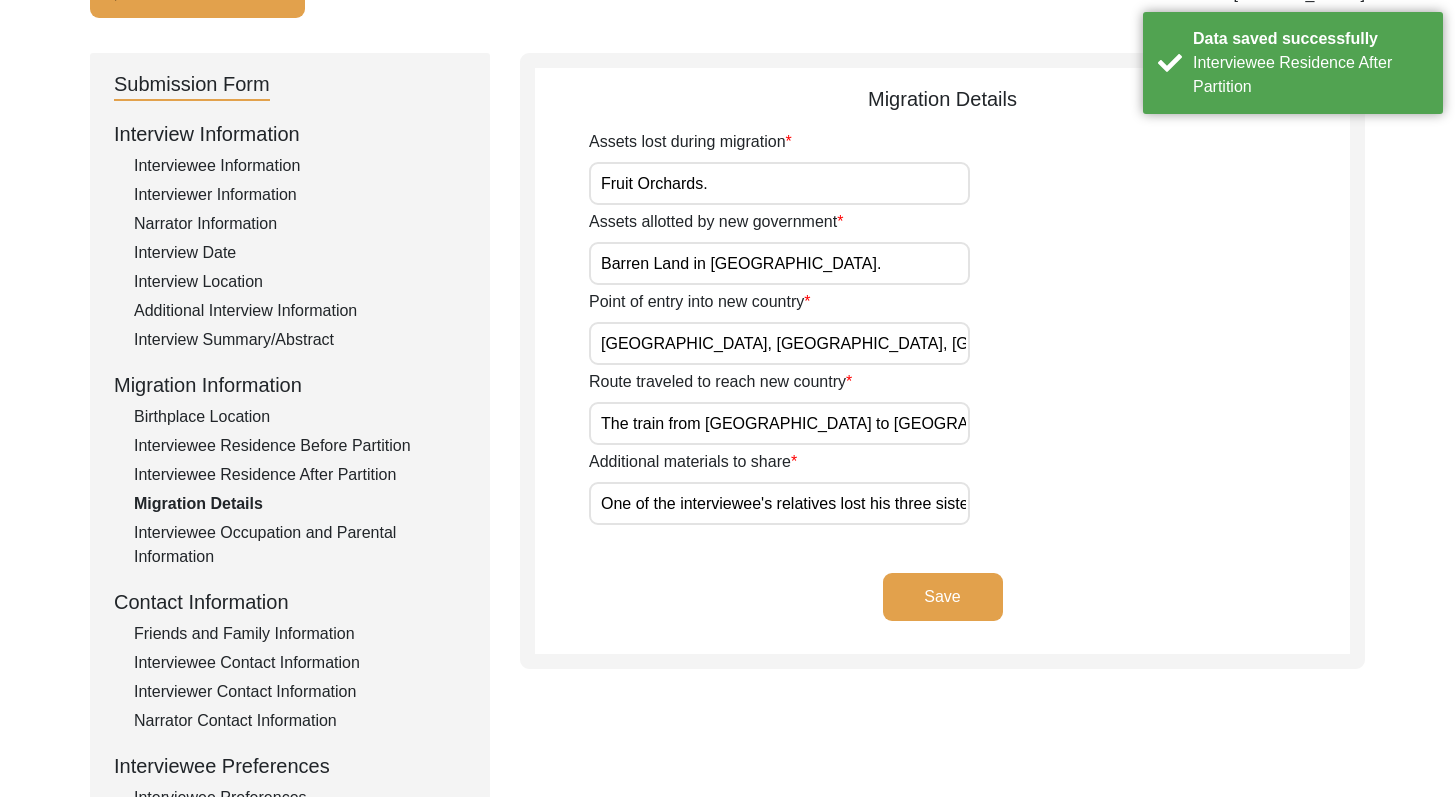 scroll, scrollTop: 173, scrollLeft: 0, axis: vertical 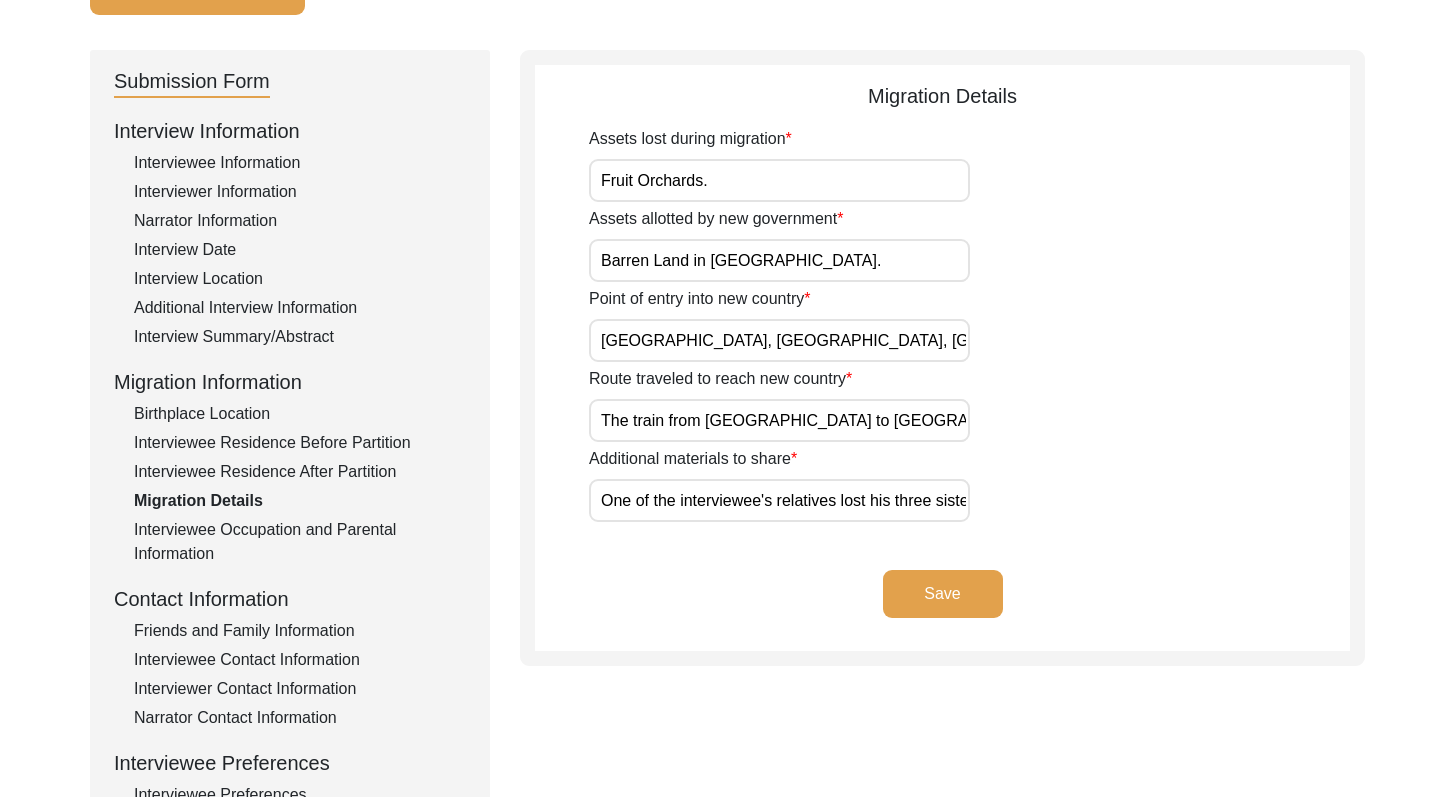 click on "Save" 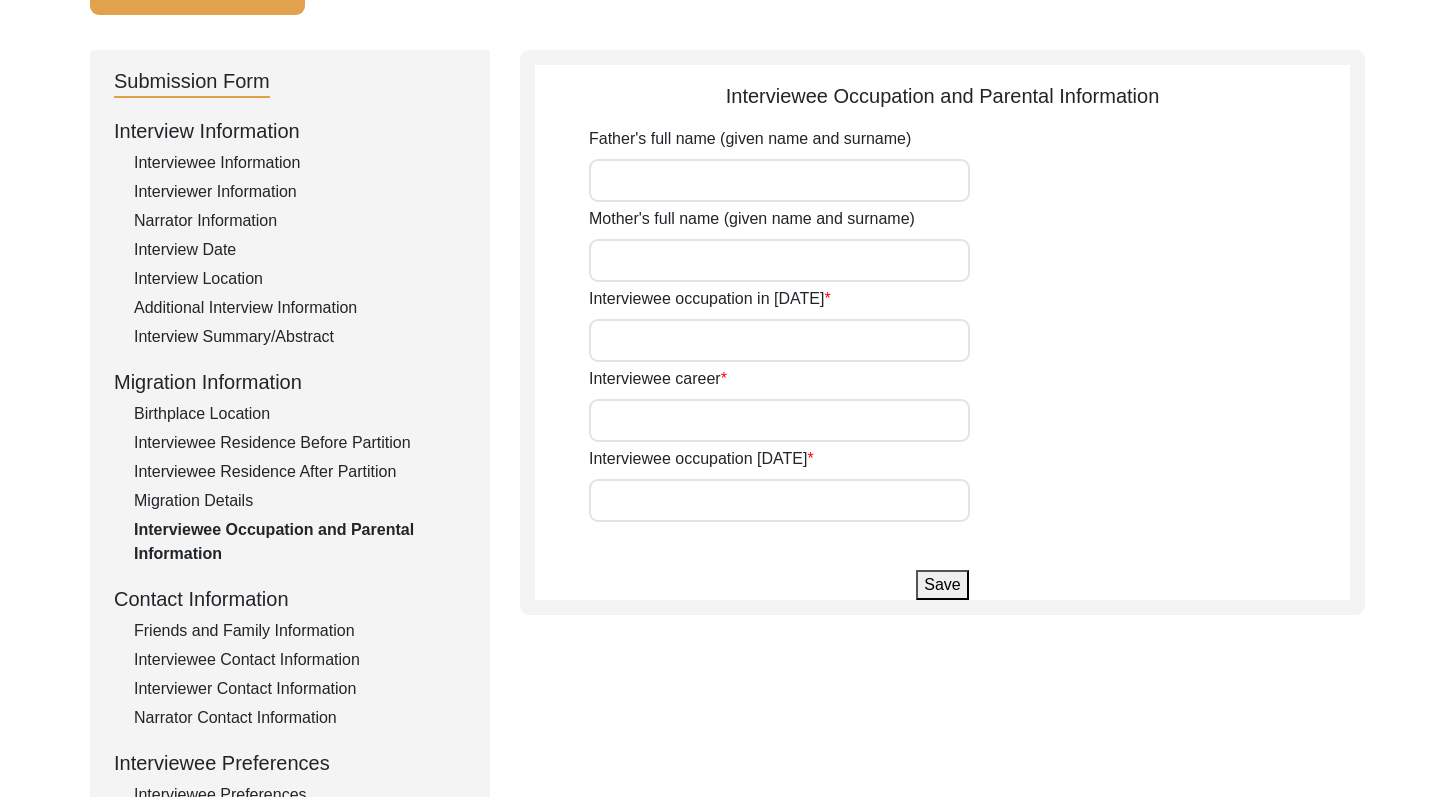 type on "[PERSON_NAME]" 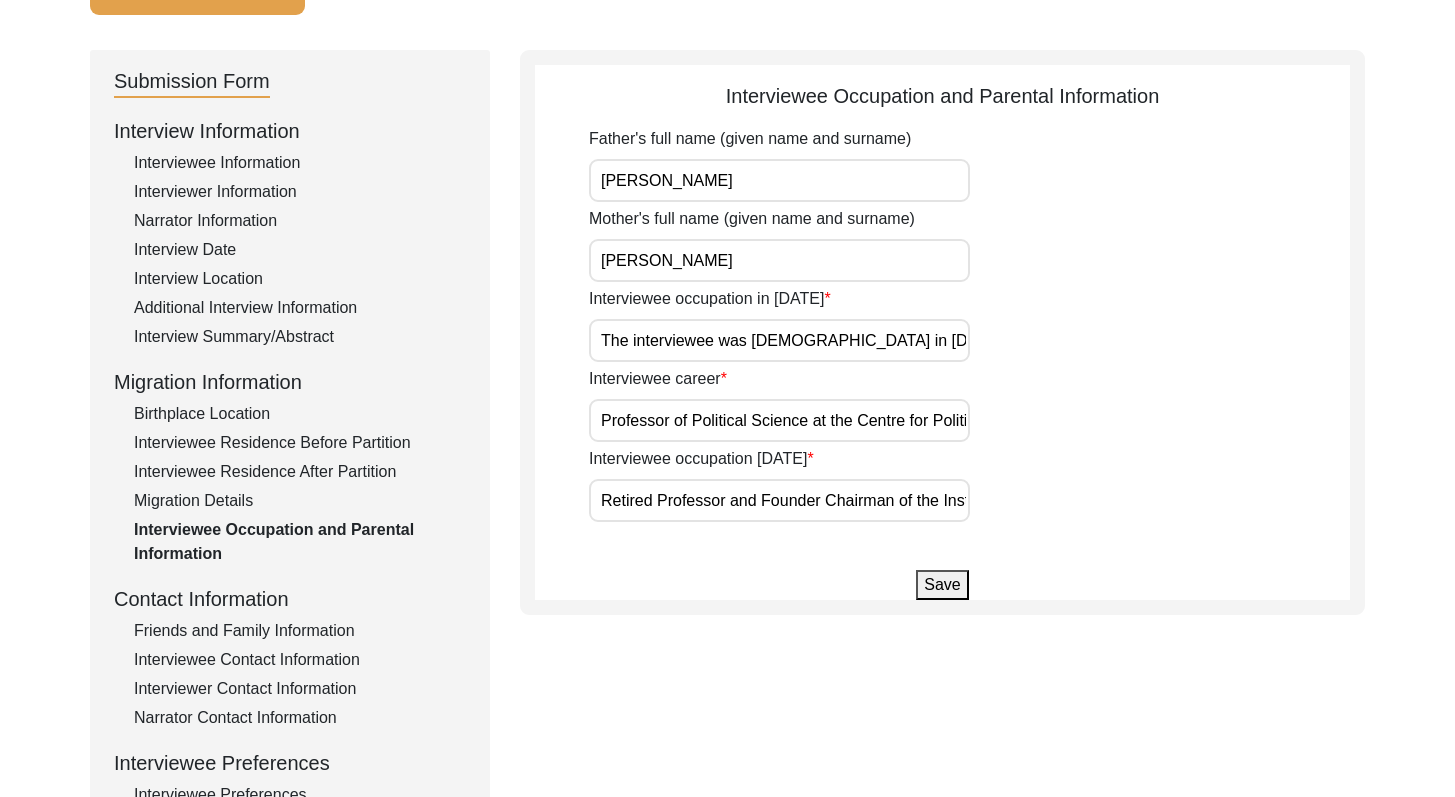 click on "Friends and Family Information" 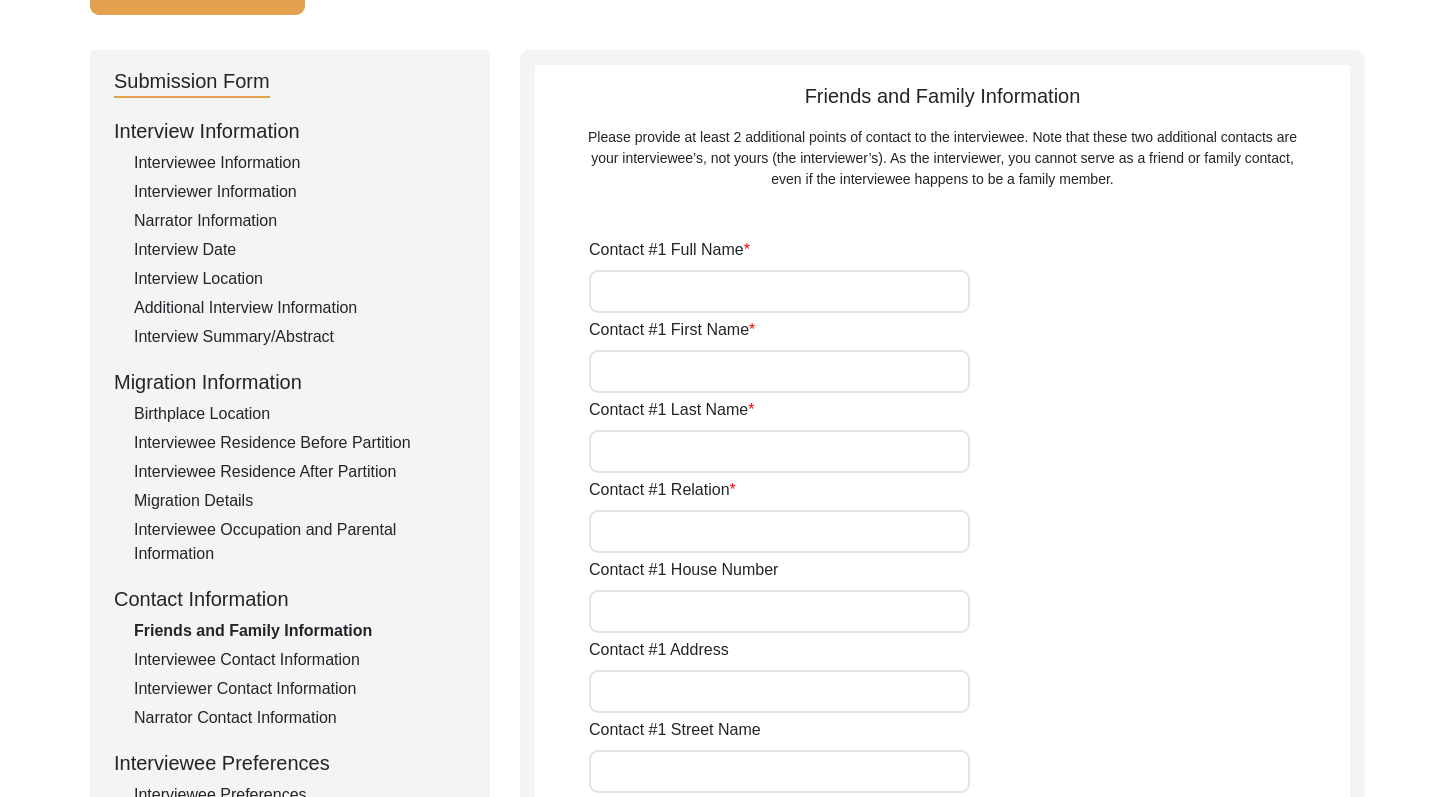 click on "Contact #1 Full Name" at bounding box center (779, 291) 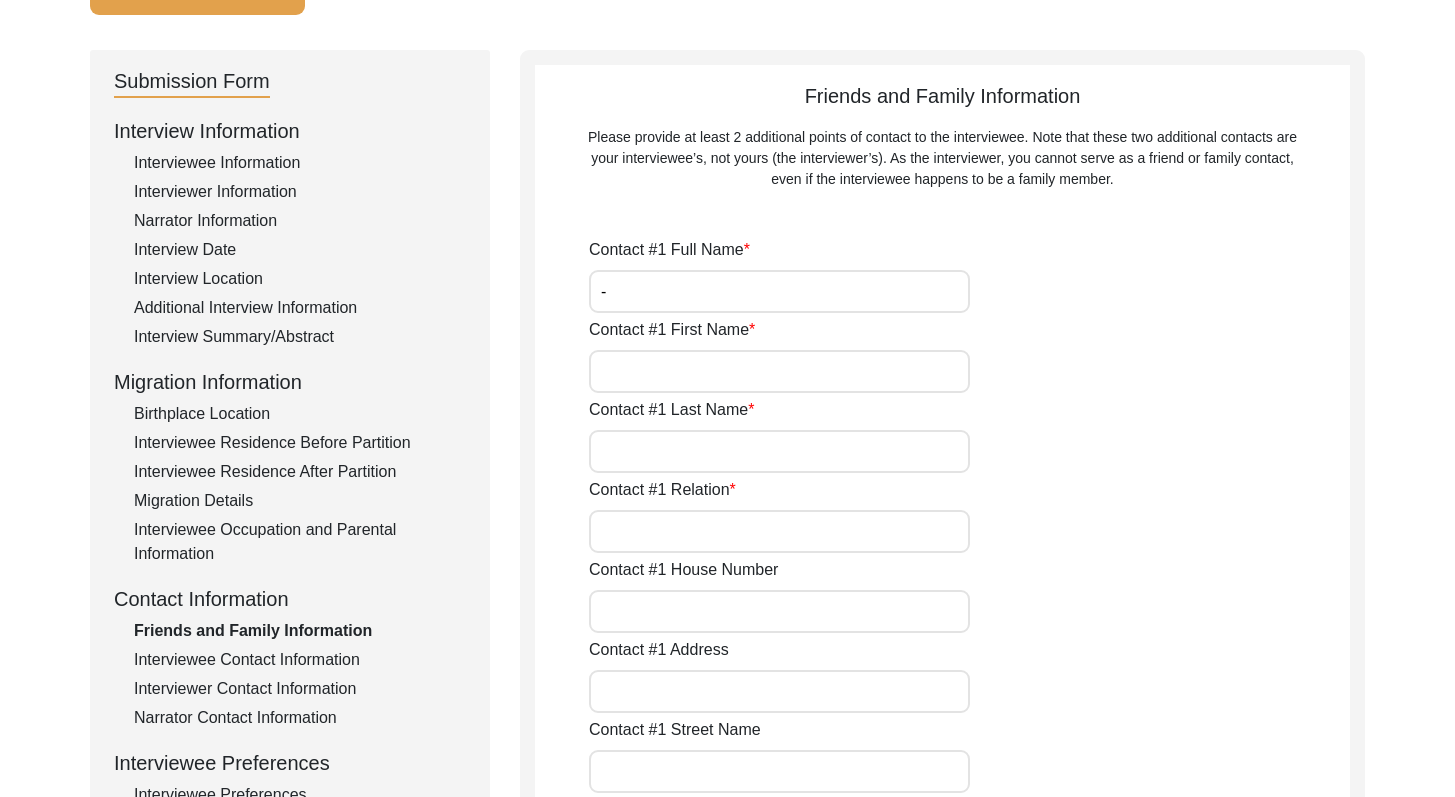 type on "-" 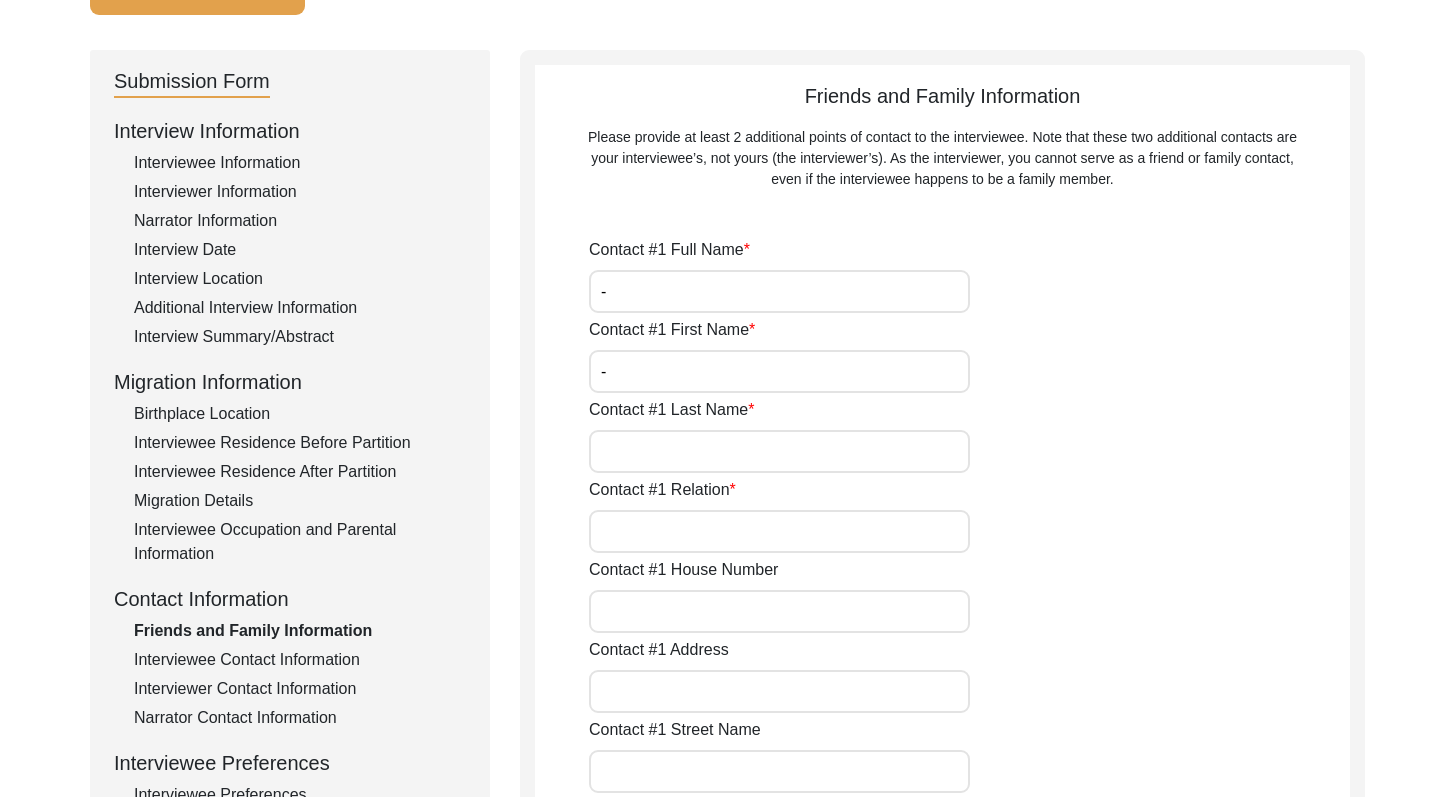 type on "-" 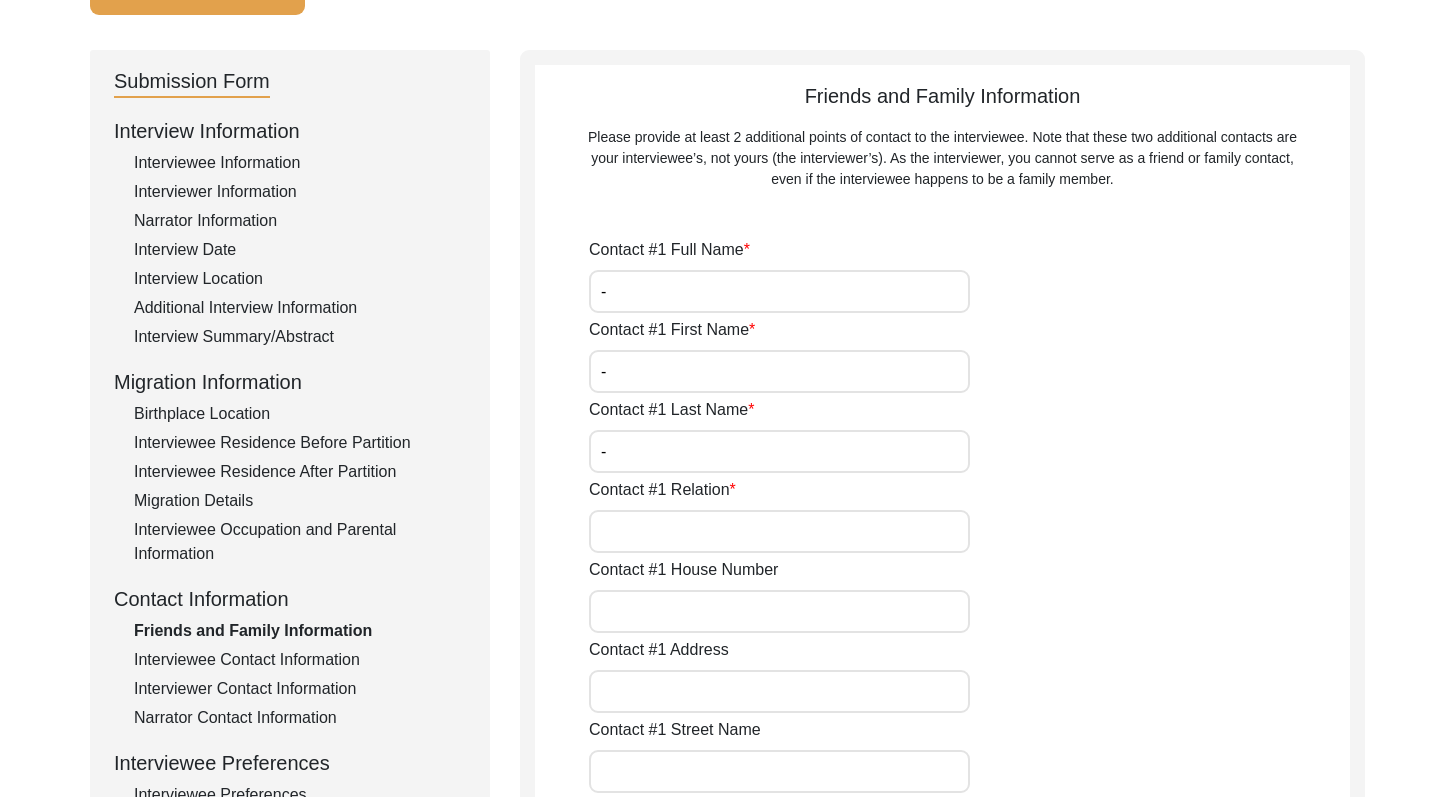 type on "-" 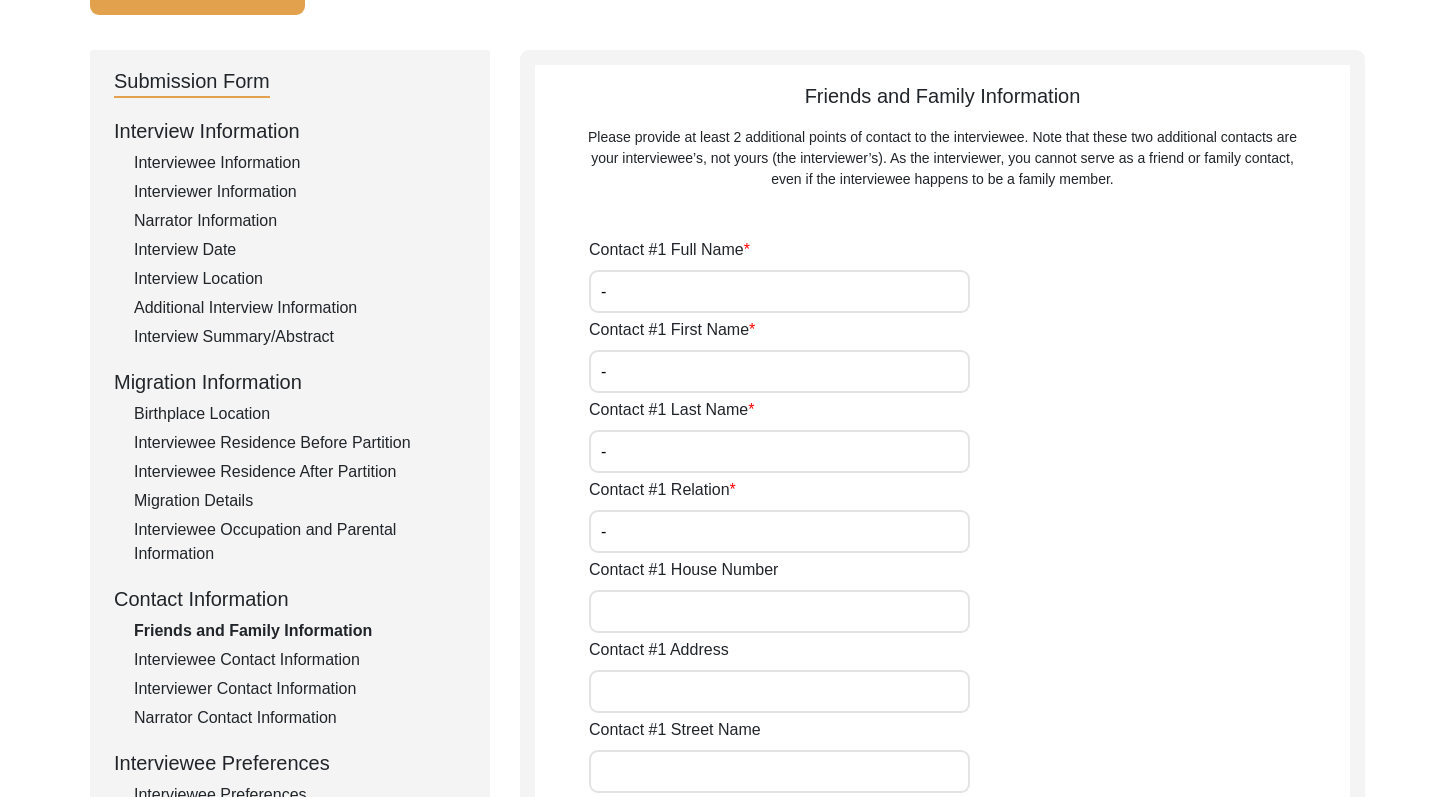 type on "-" 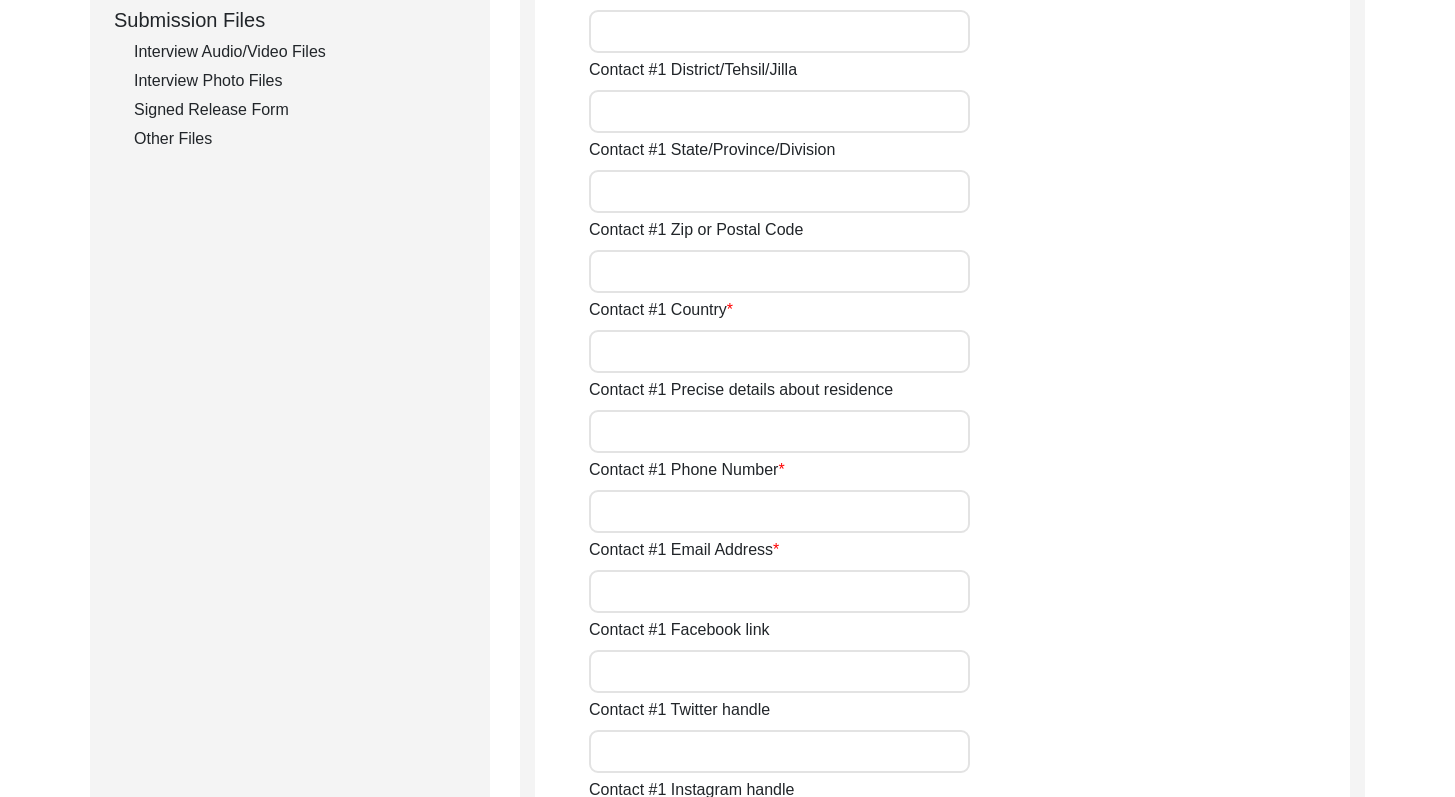 scroll, scrollTop: 1005, scrollLeft: 0, axis: vertical 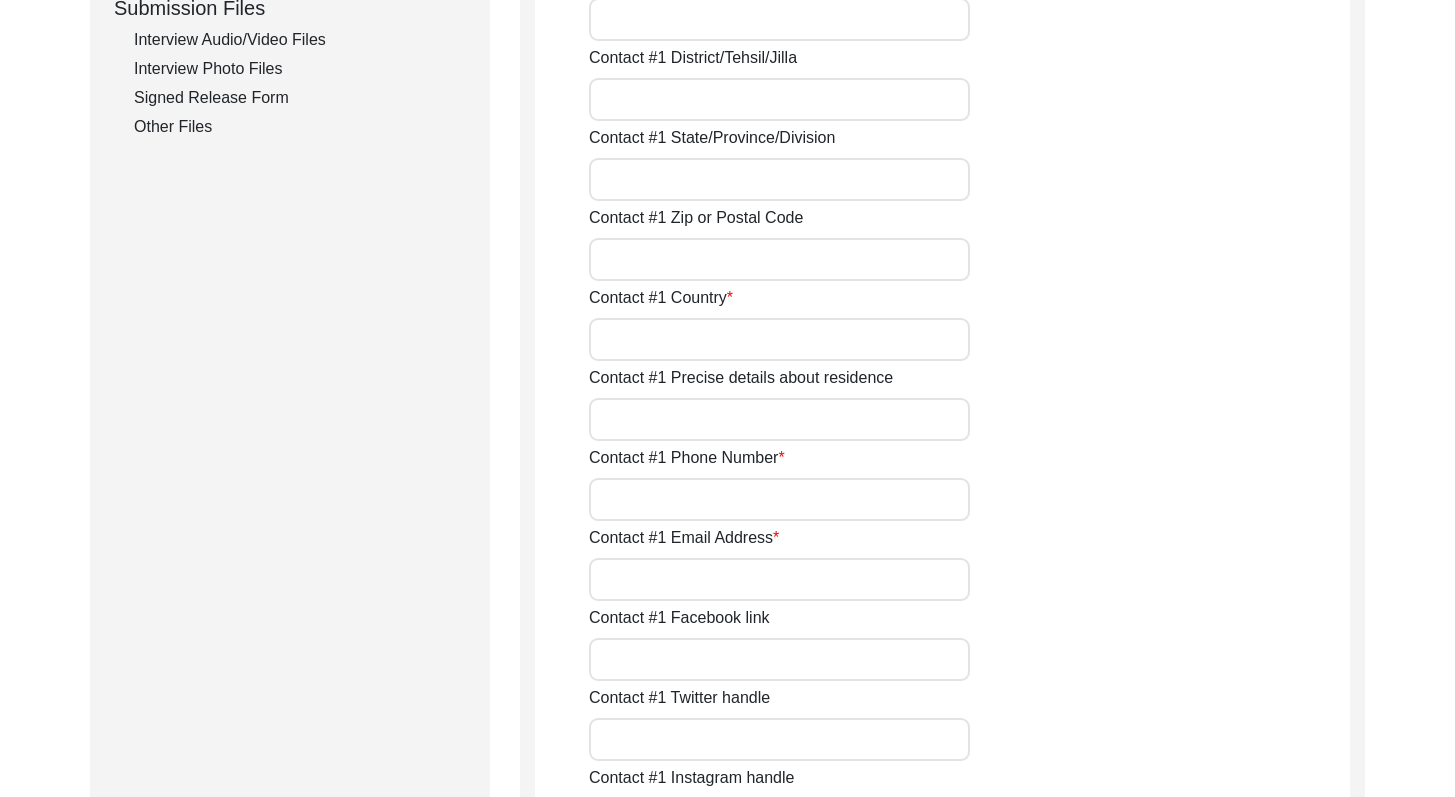 click on "Contact #1 Country" at bounding box center [779, 339] 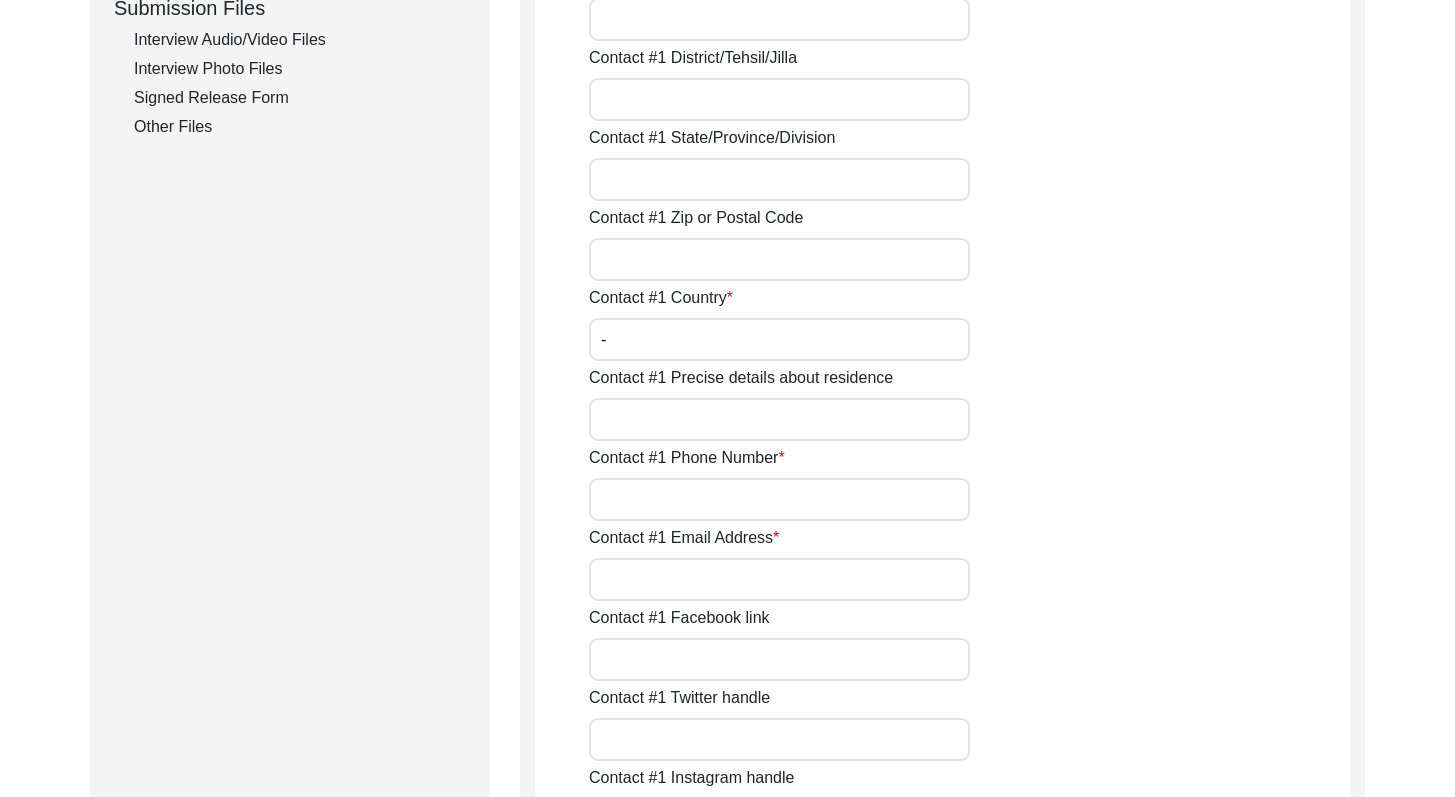 type on "-" 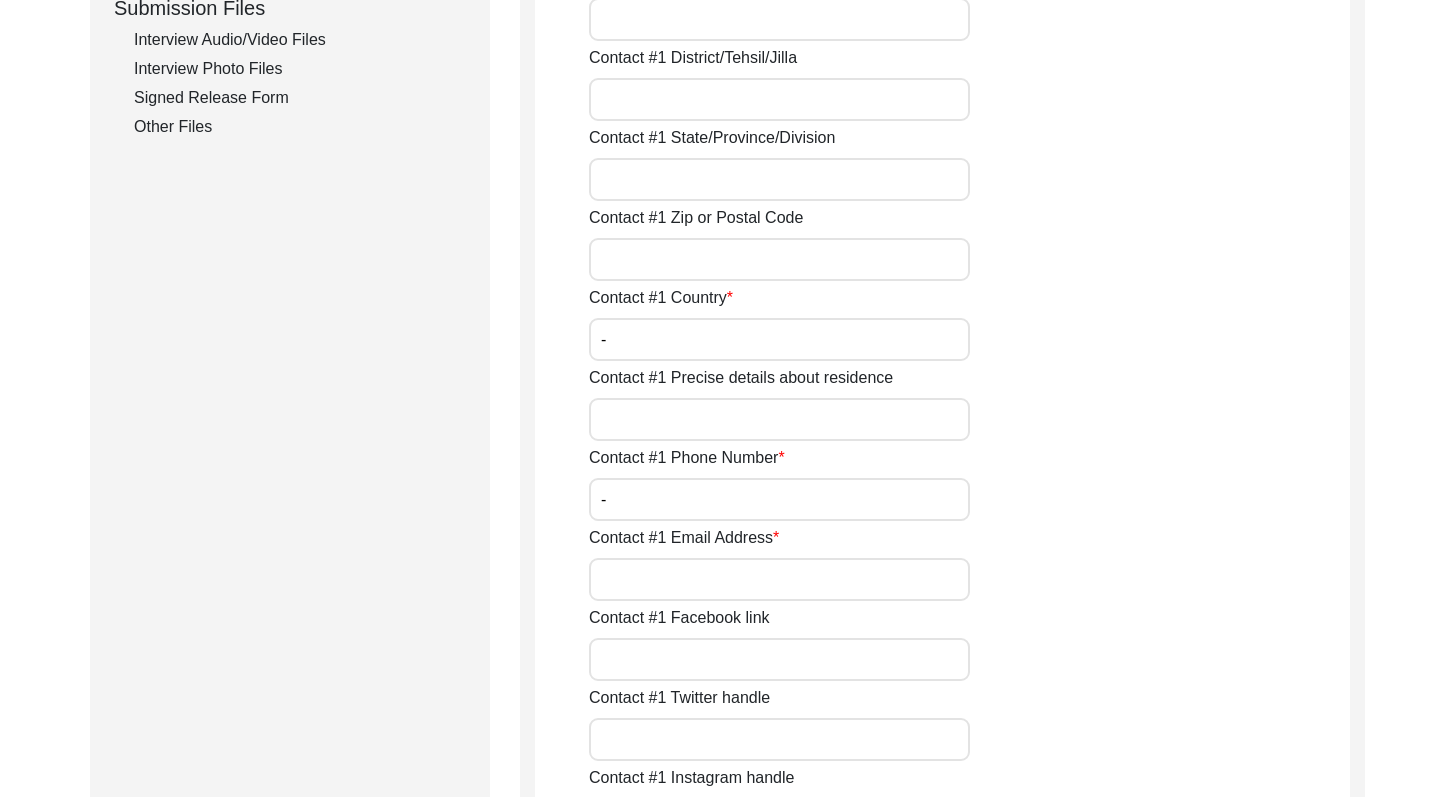 type on "-" 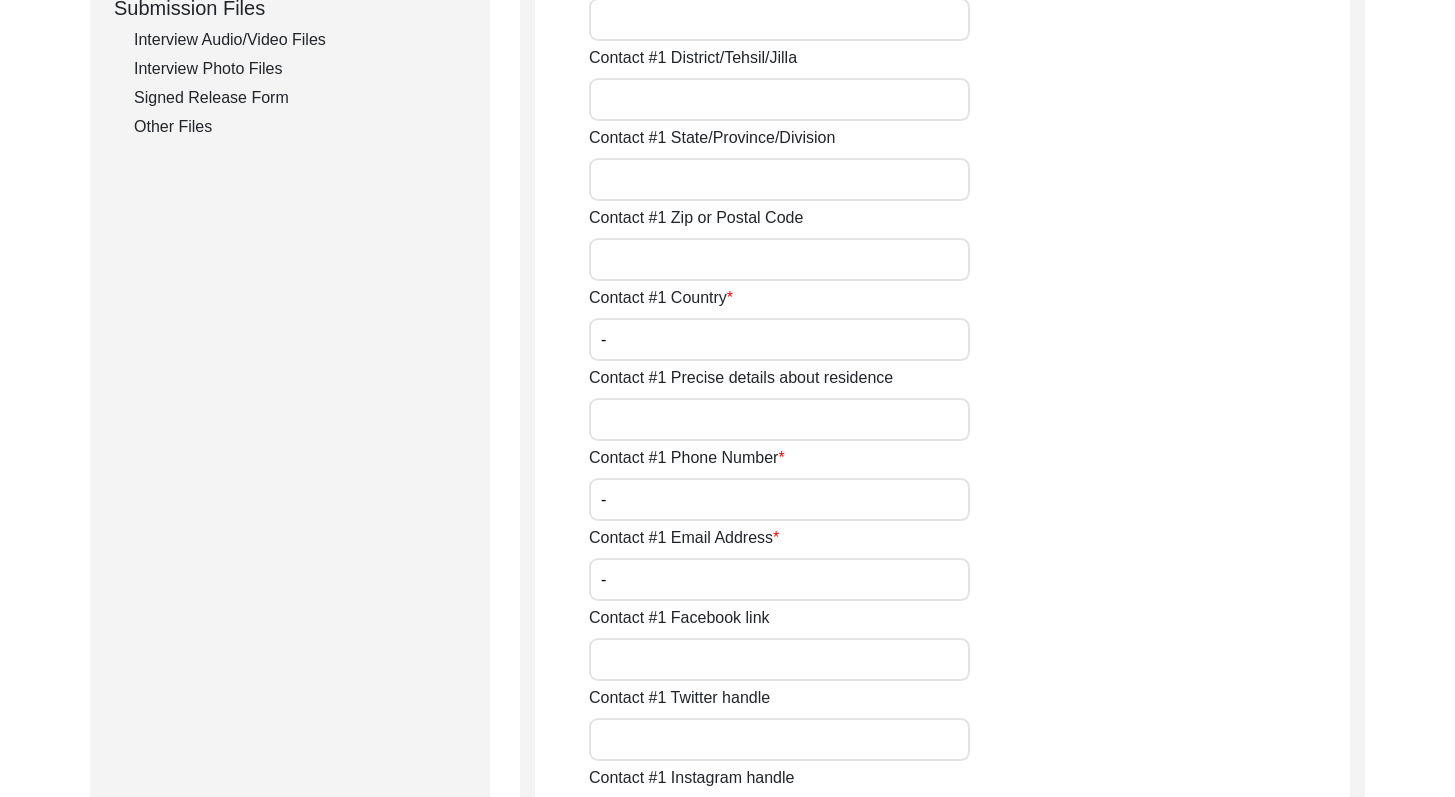 type on "-" 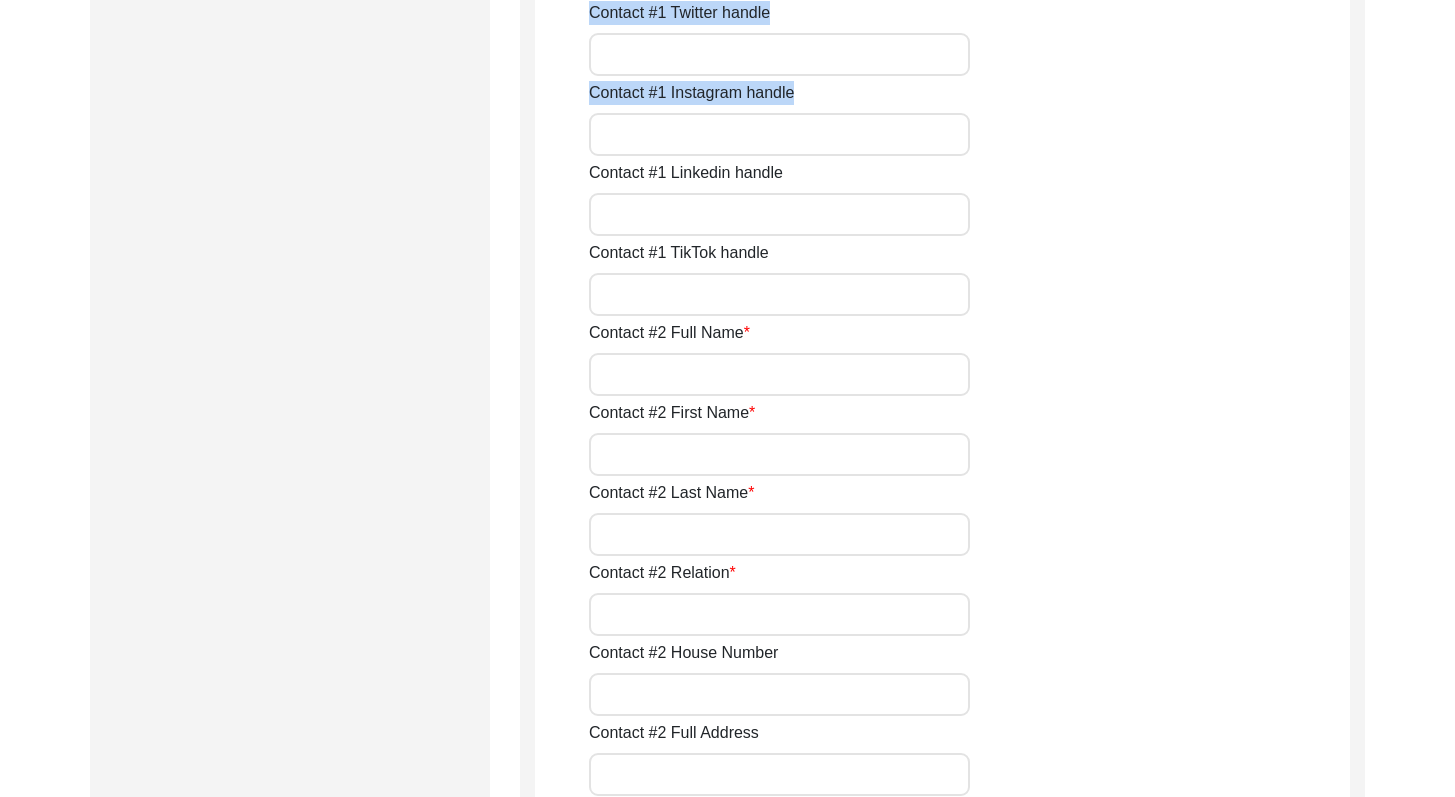 drag, startPoint x: 1469, startPoint y: 97, endPoint x: 1465, endPoint y: 154, distance: 57.14018 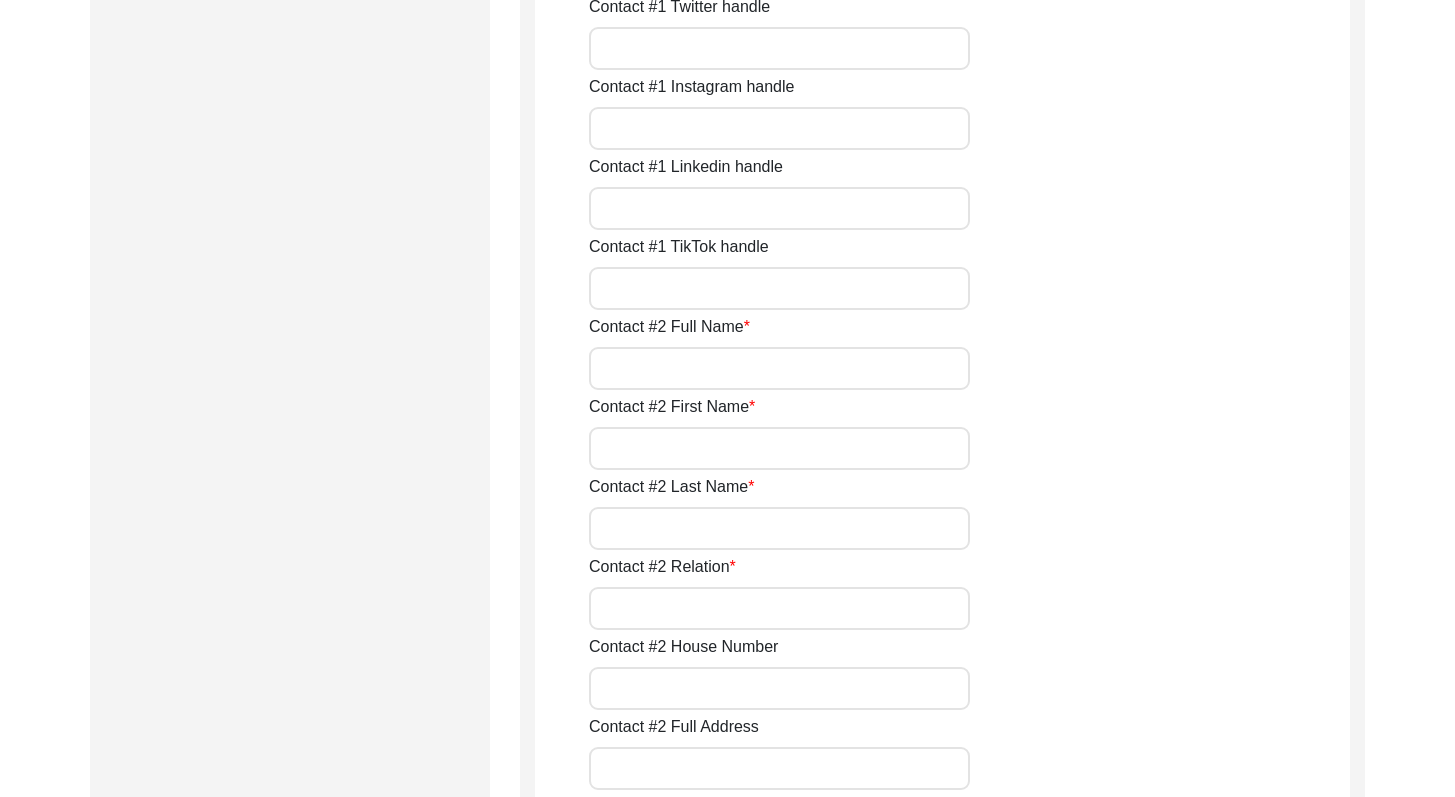 click on "Contact #1 Linkedin handle" 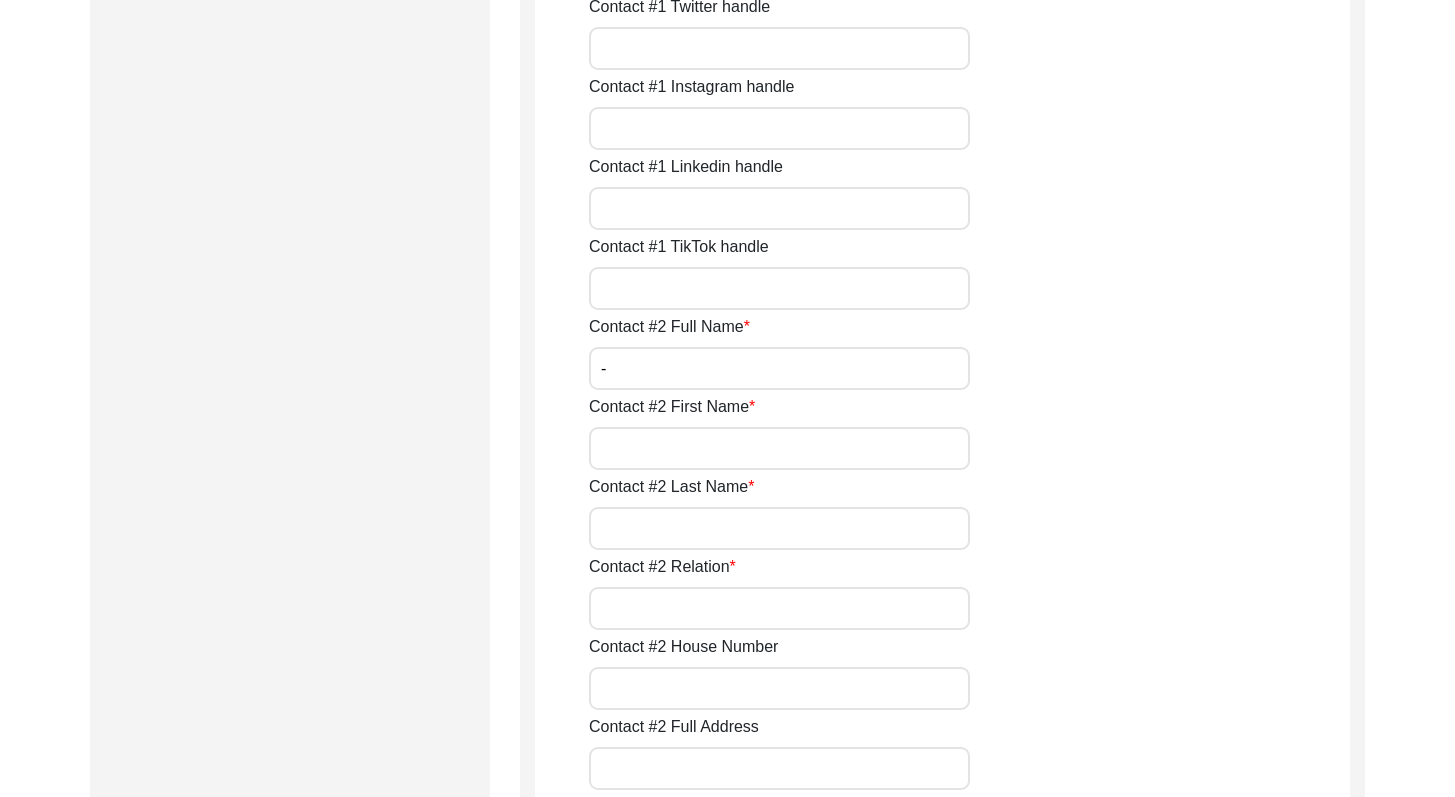 type on "-" 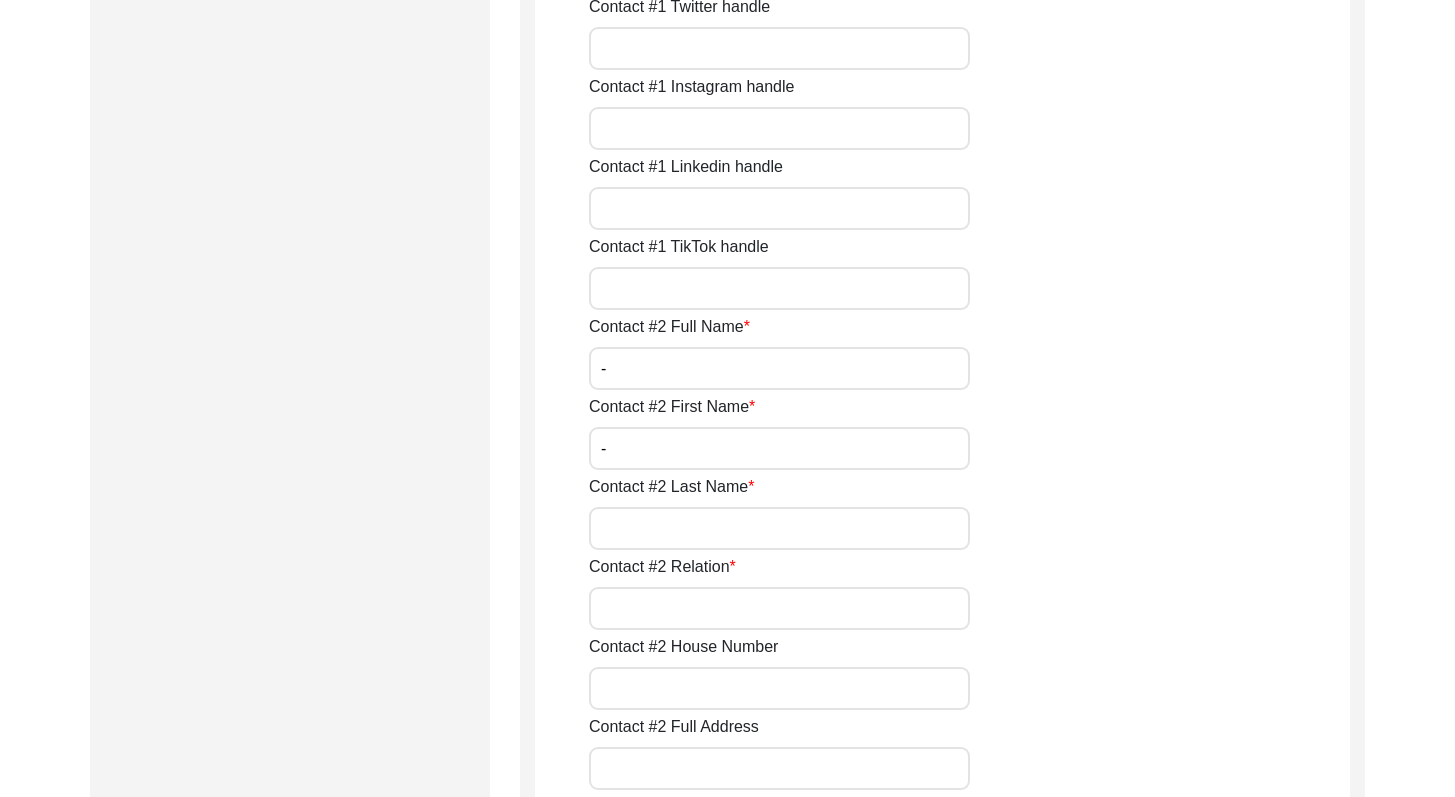 type on "-" 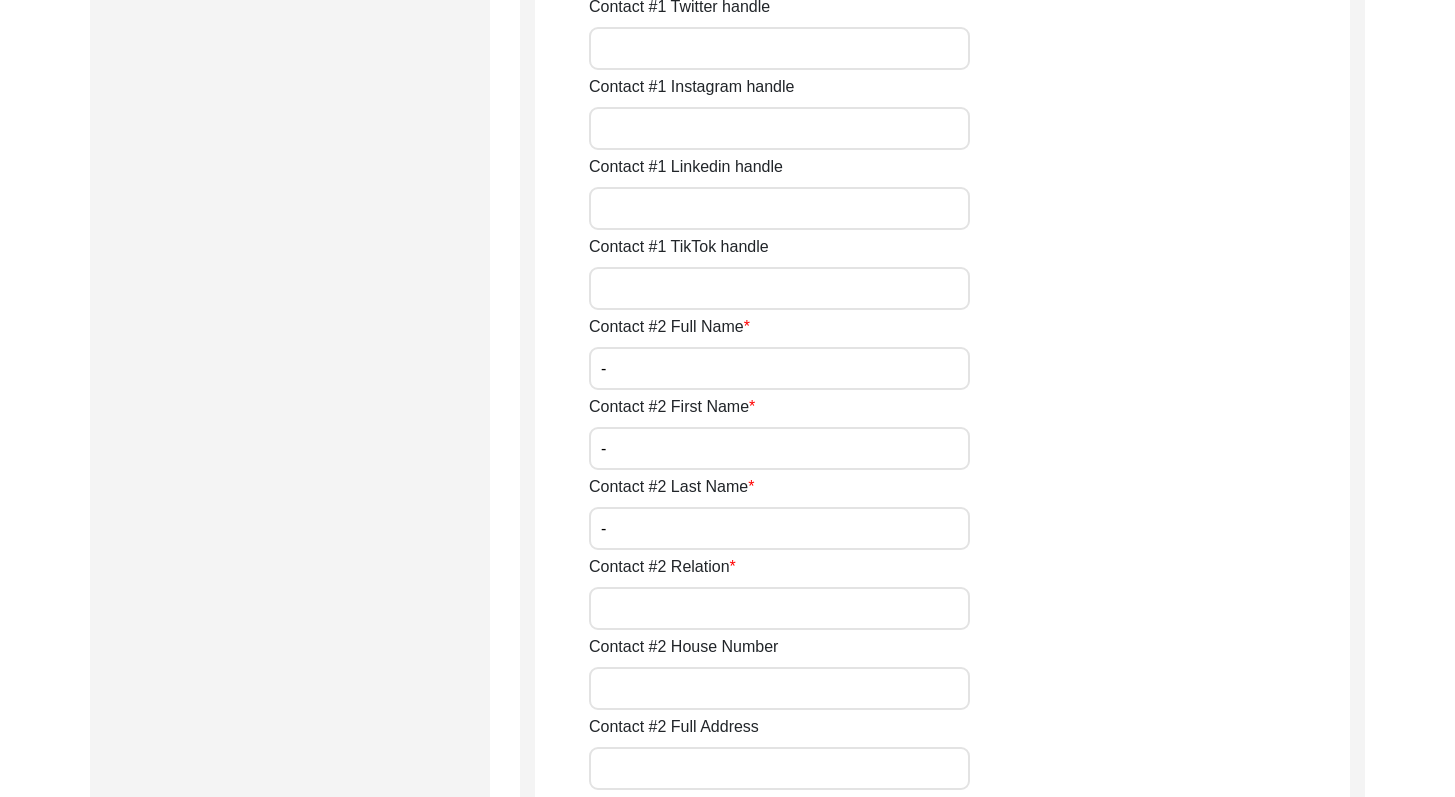 type on "-" 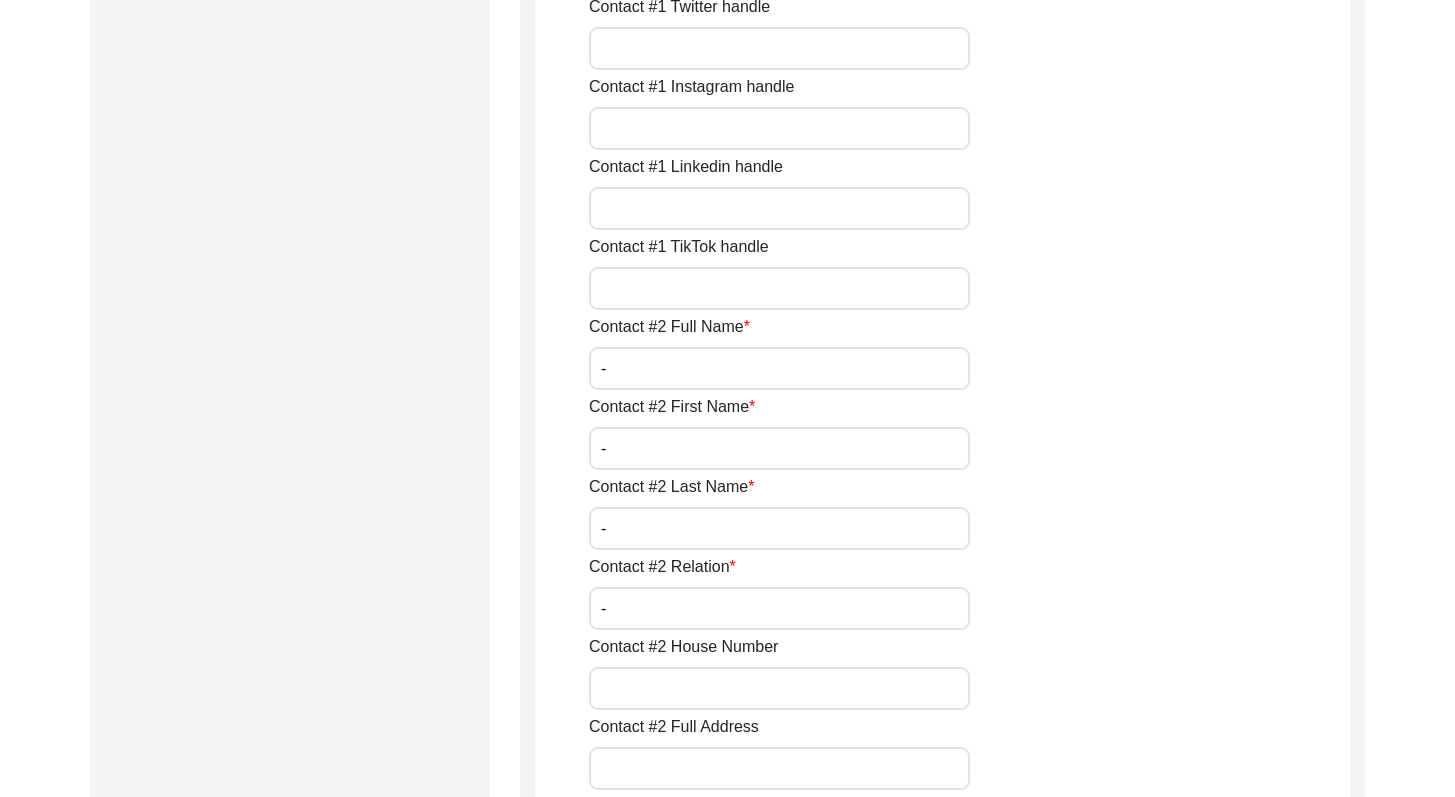 type on "-" 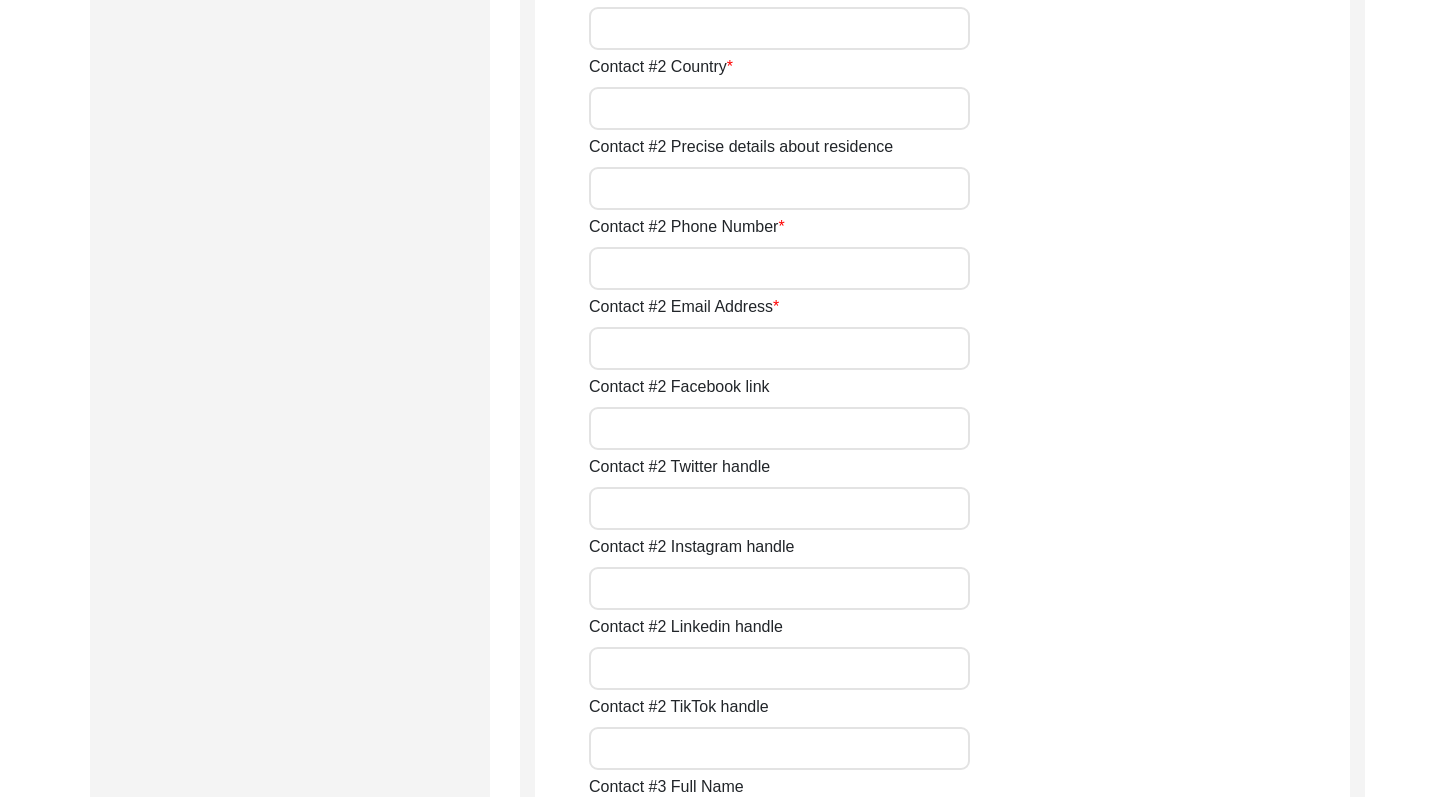 scroll, scrollTop: 2867, scrollLeft: 0, axis: vertical 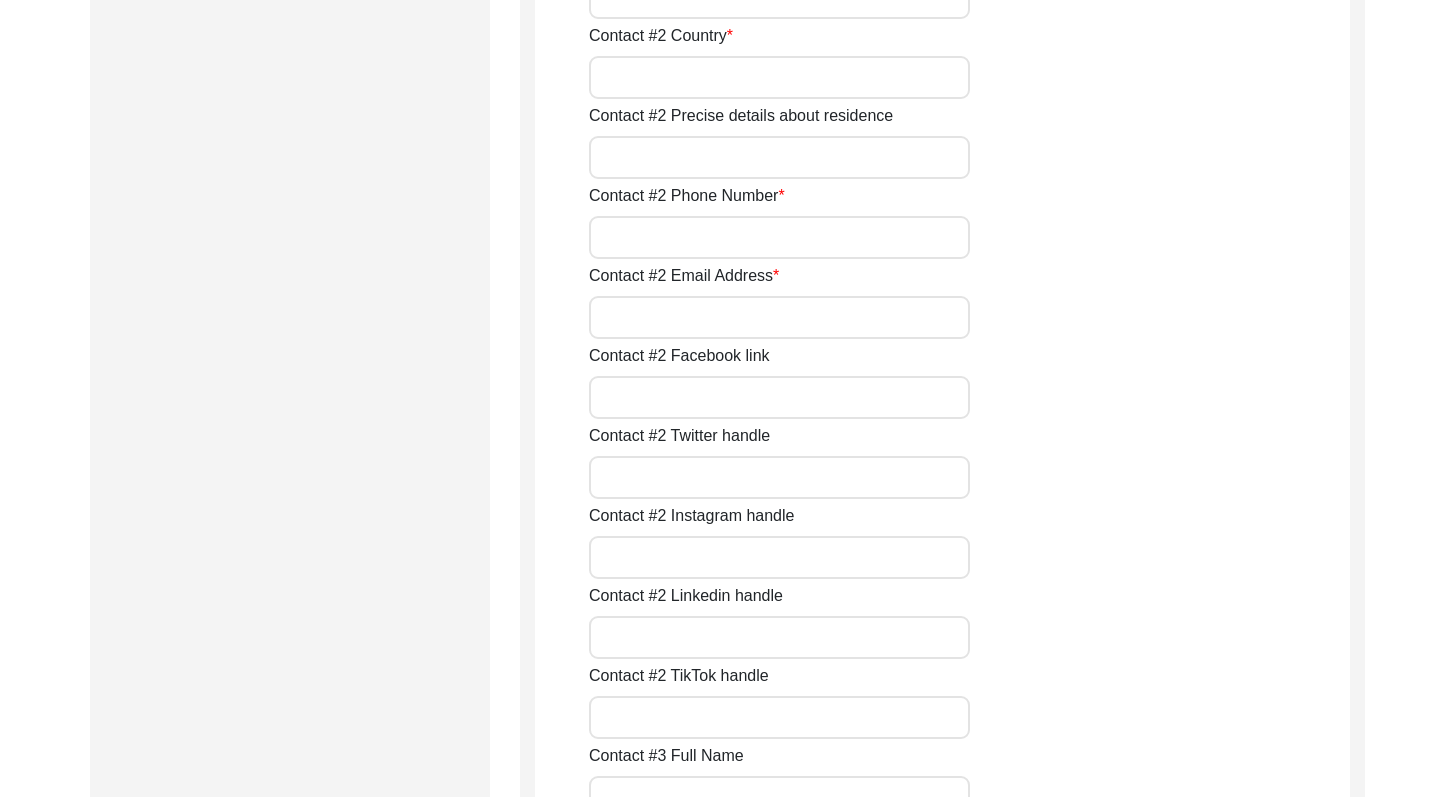 click on "Contact #2 Phone Number" at bounding box center [779, 237] 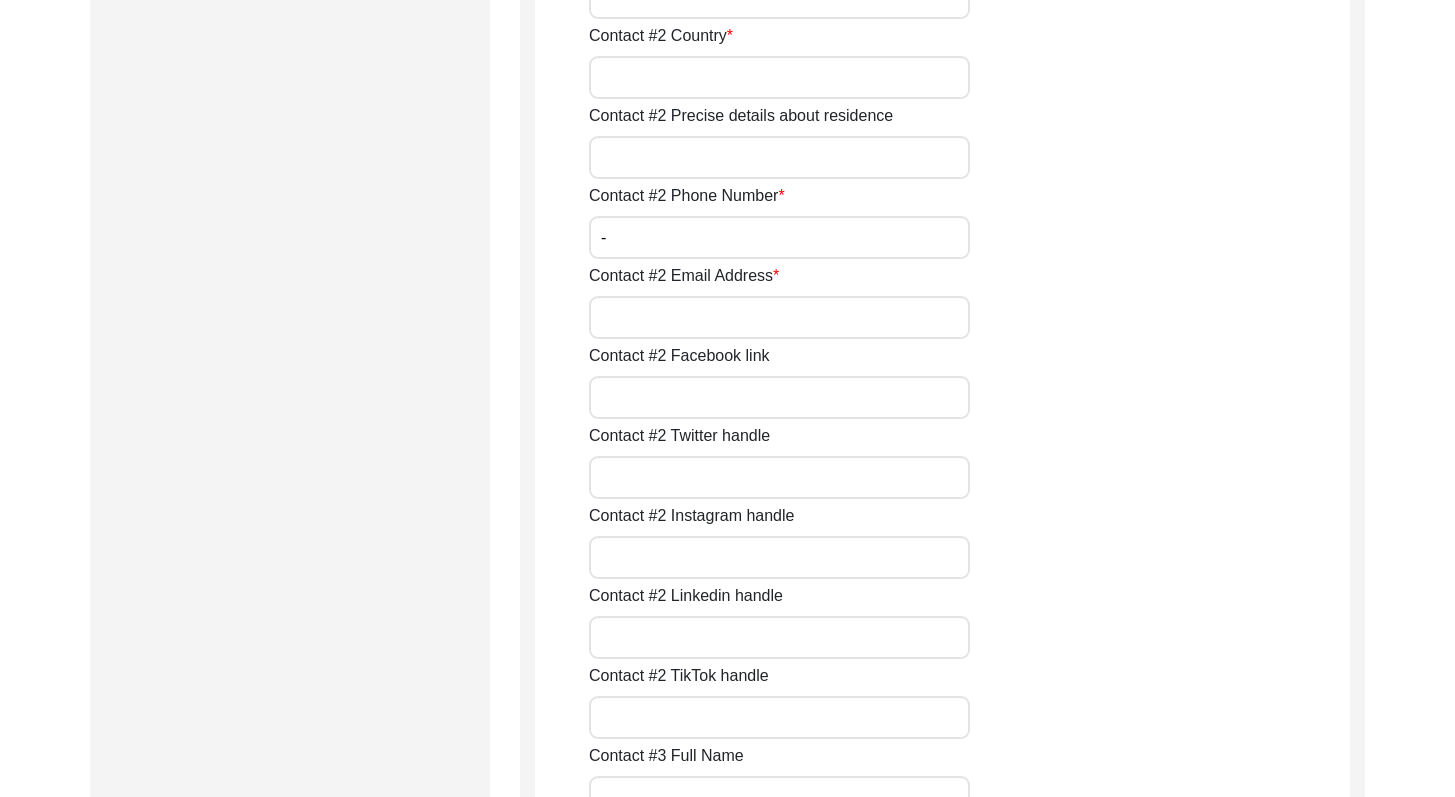 type on "-" 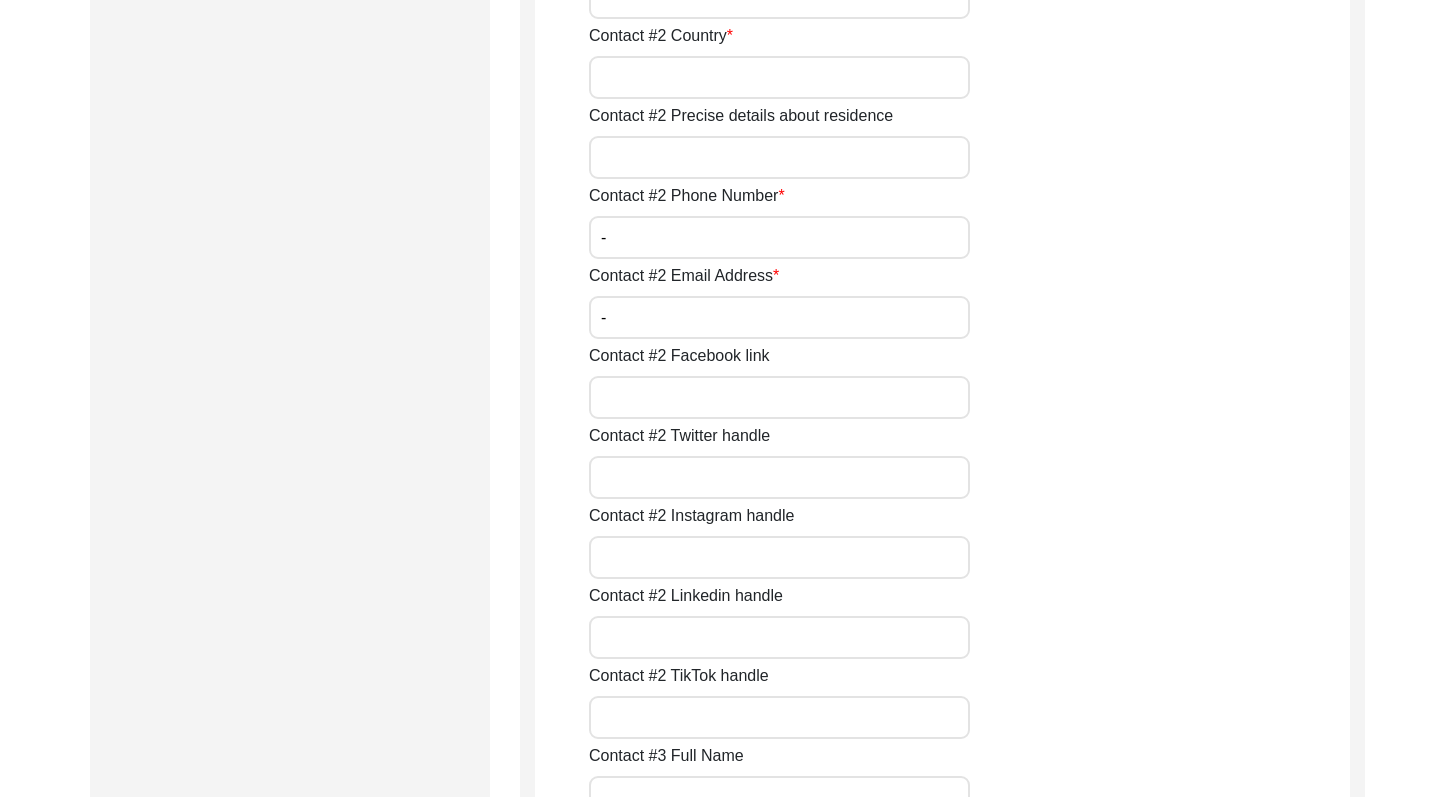 type on "-" 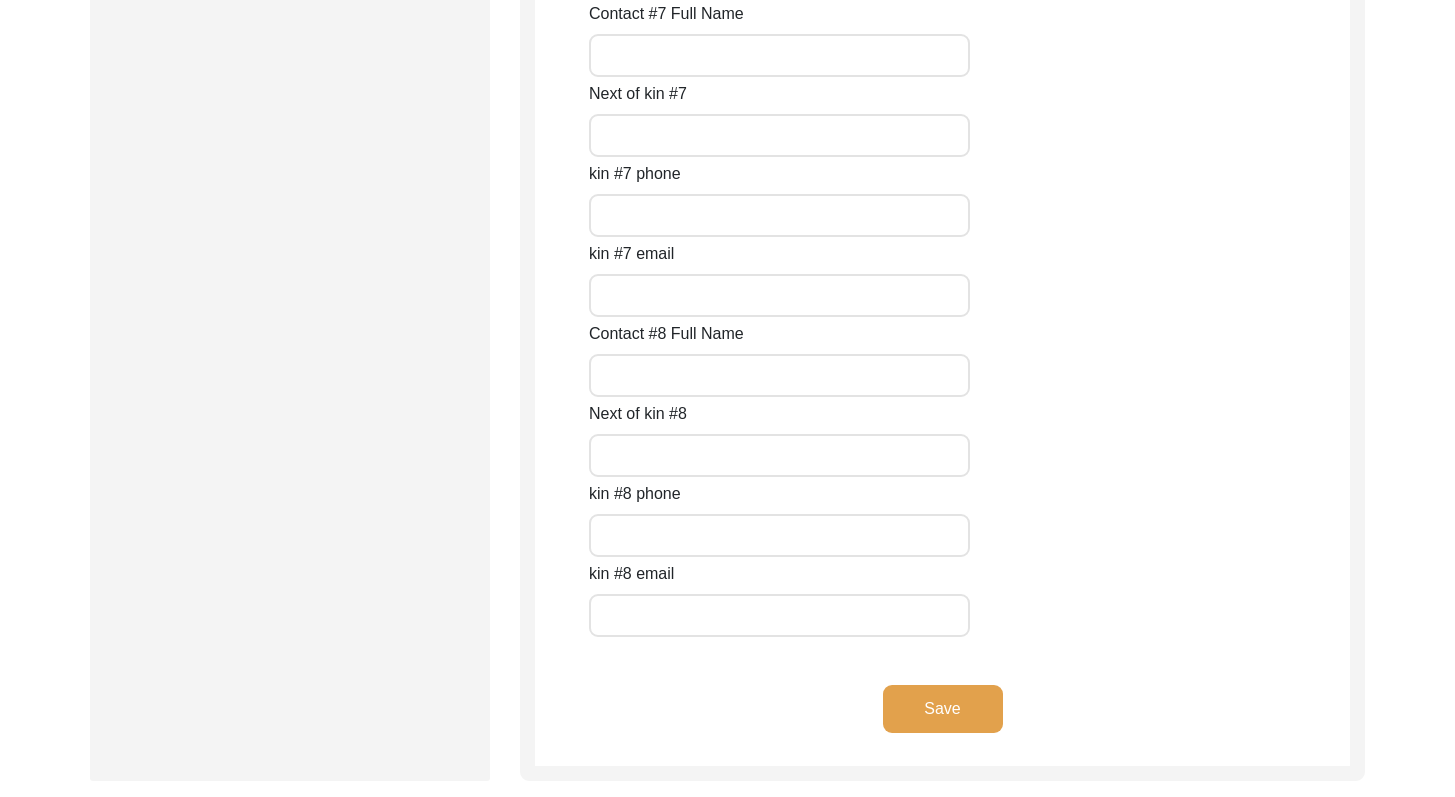 scroll, scrollTop: 8748, scrollLeft: 0, axis: vertical 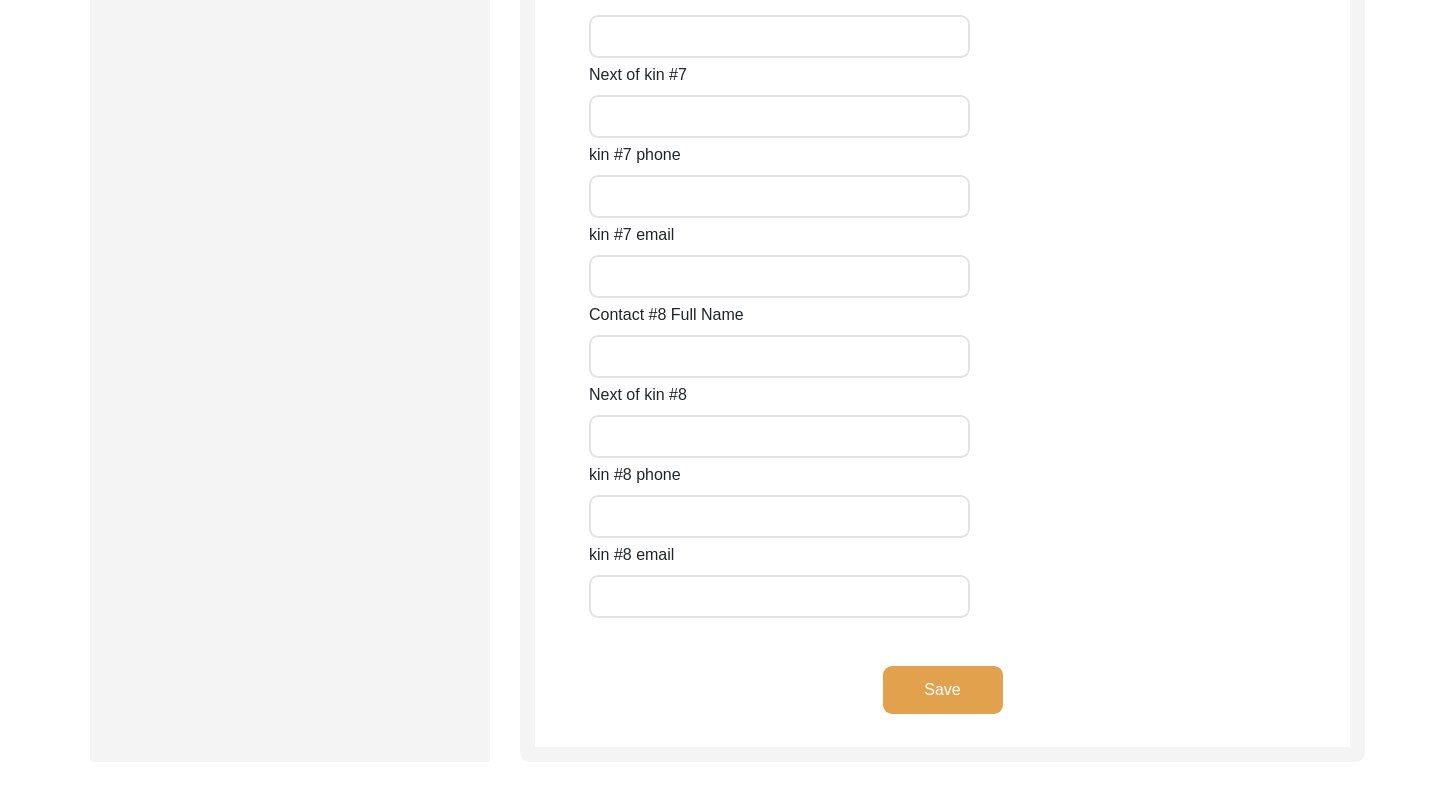 click on "Save" 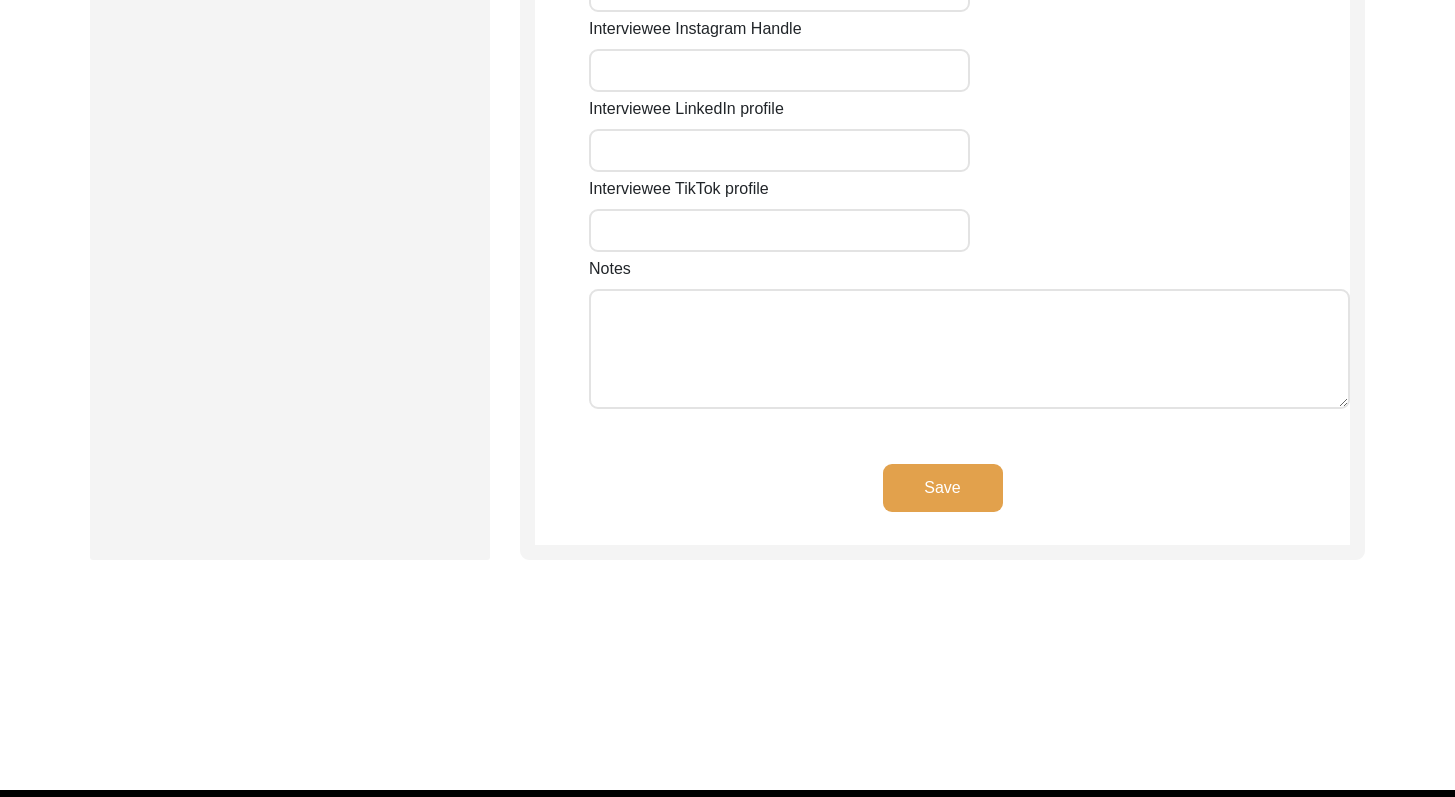 type on "D6/34" 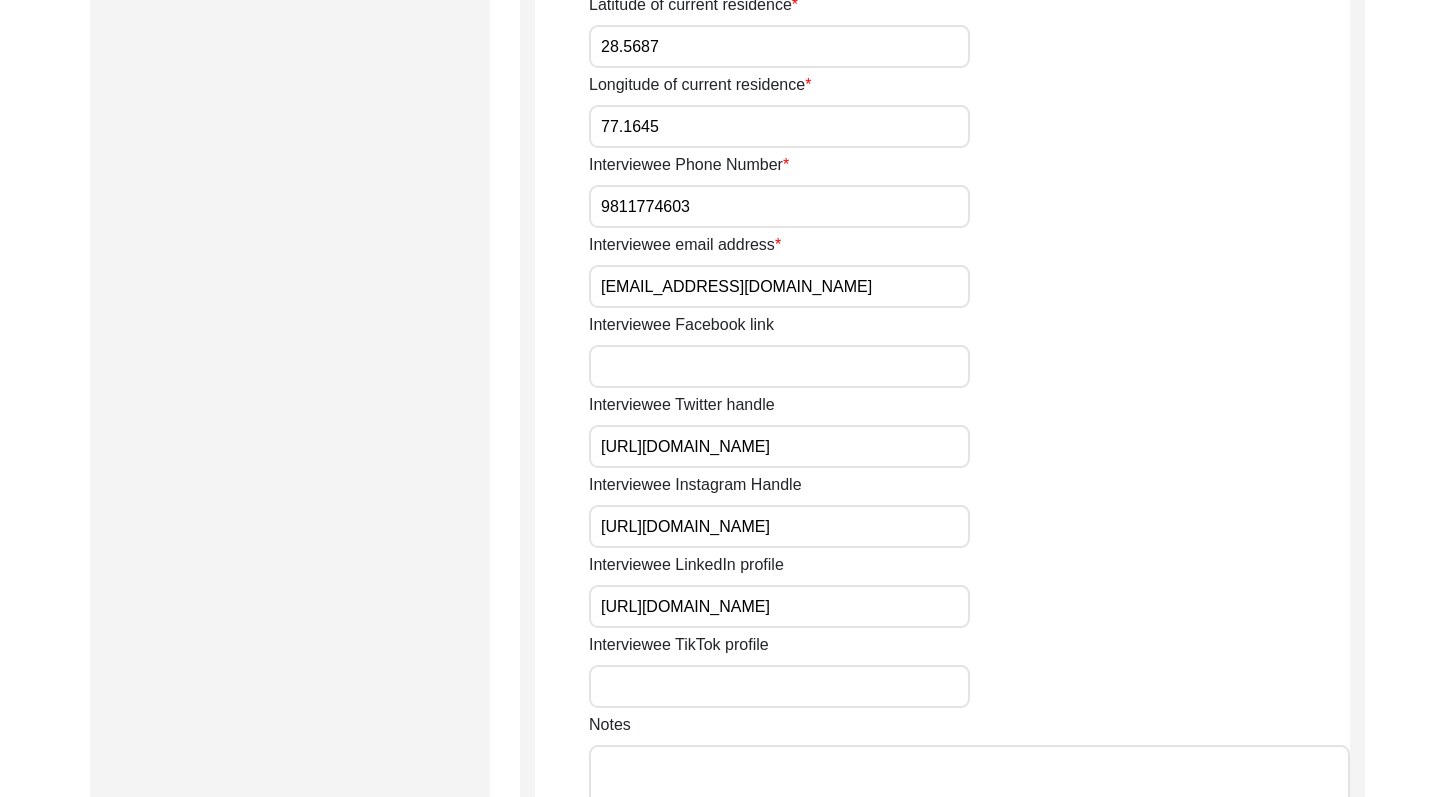 scroll, scrollTop: 1290, scrollLeft: 0, axis: vertical 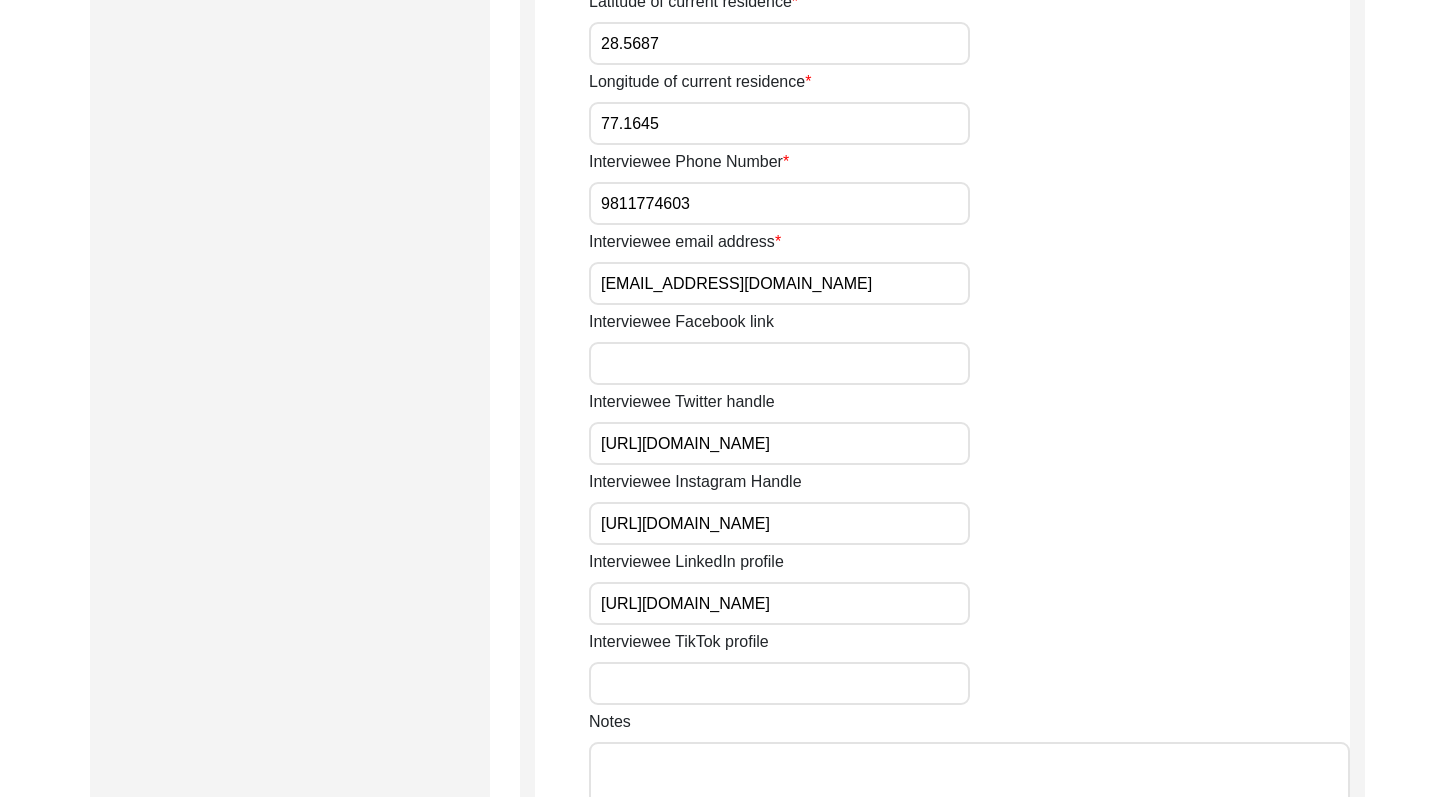 drag, startPoint x: 898, startPoint y: 479, endPoint x: 594, endPoint y: 474, distance: 304.0411 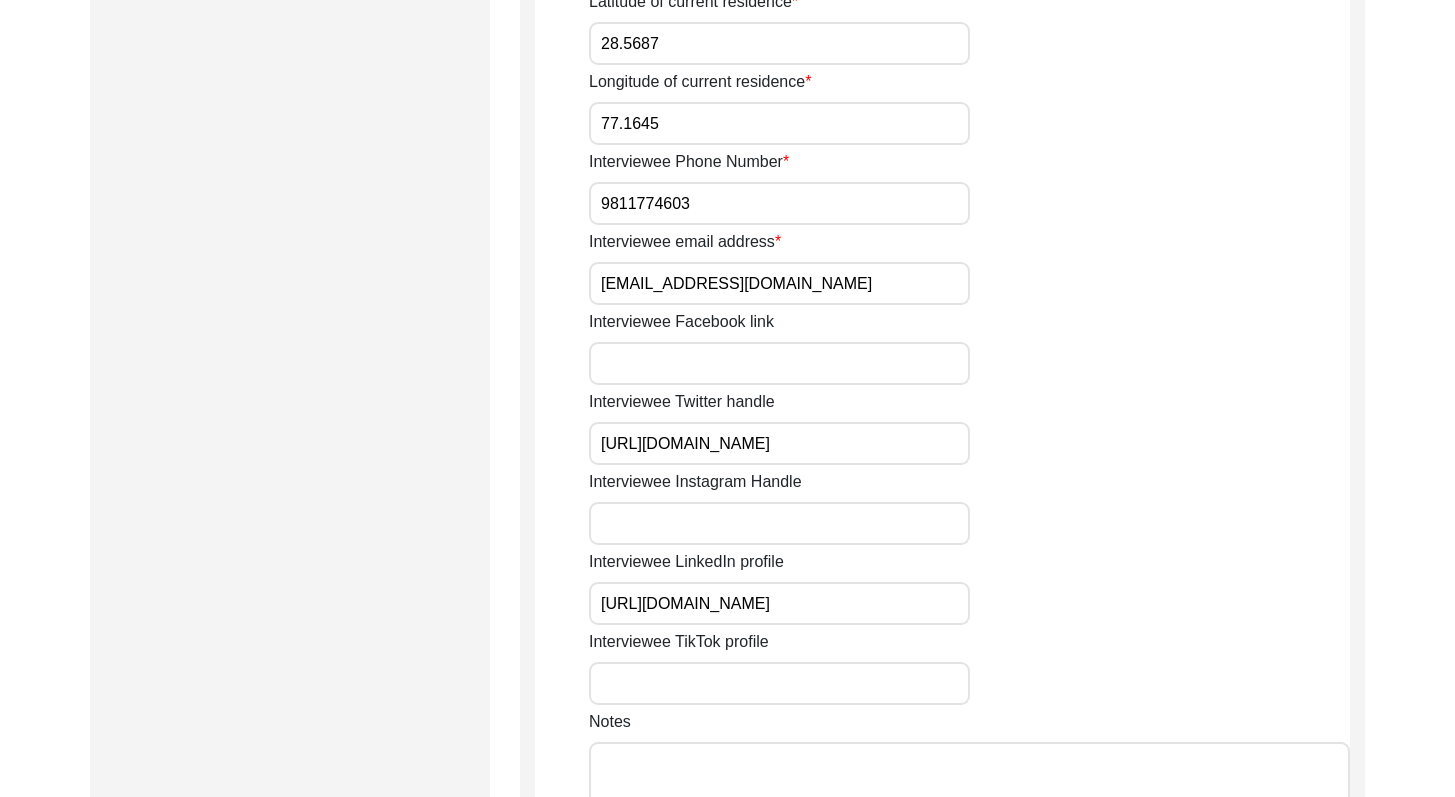 type 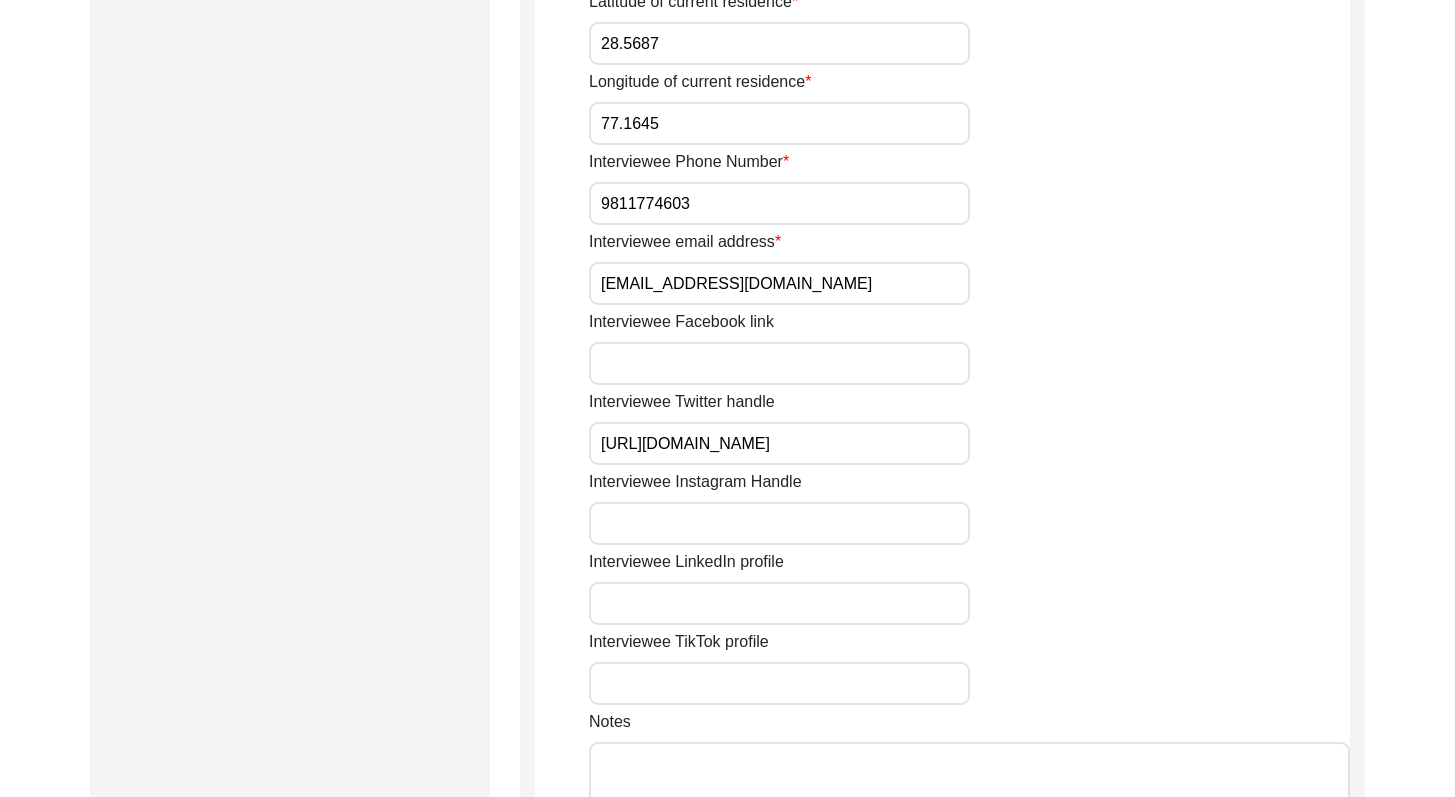 type 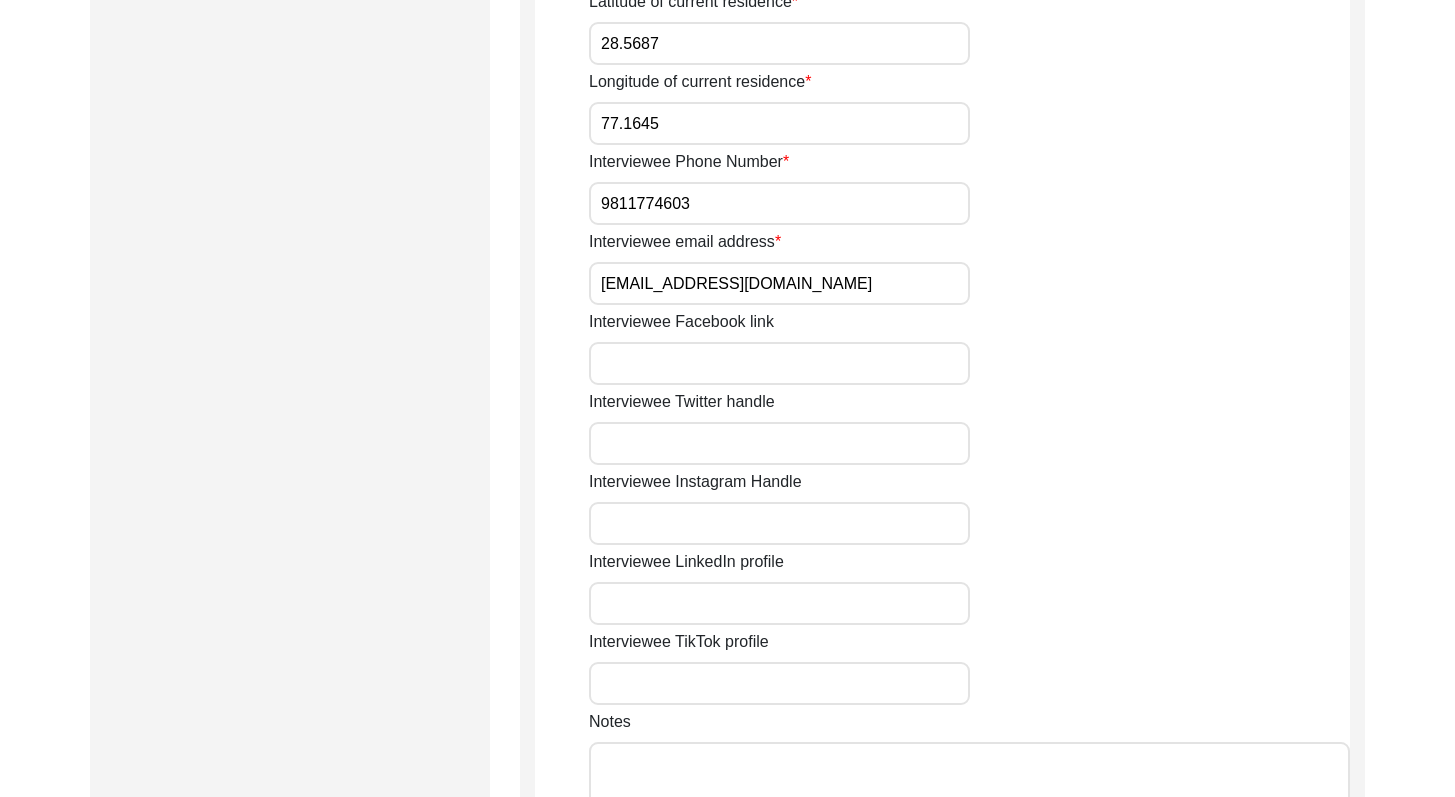 type 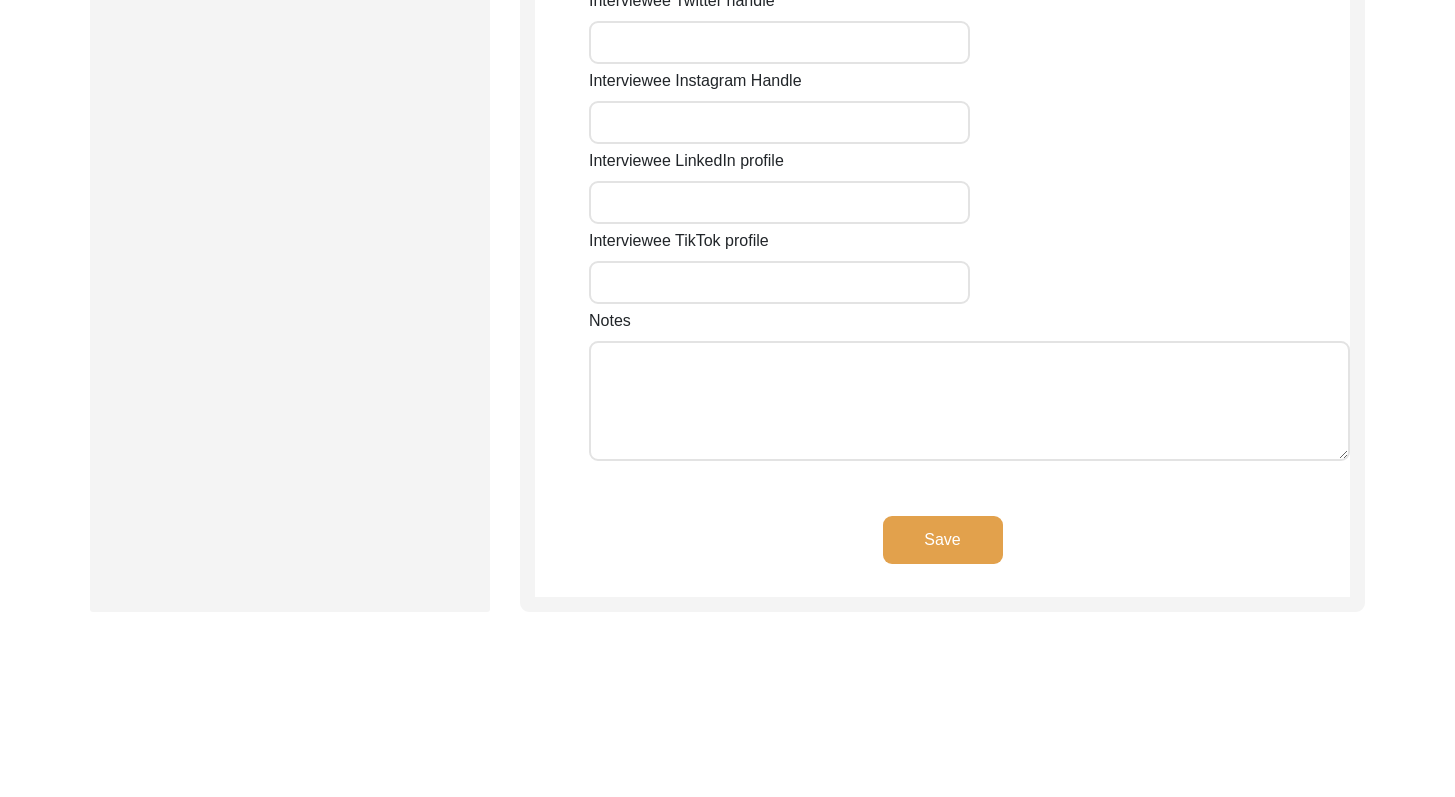 drag, startPoint x: 1469, startPoint y: 485, endPoint x: 1469, endPoint y: 612, distance: 127 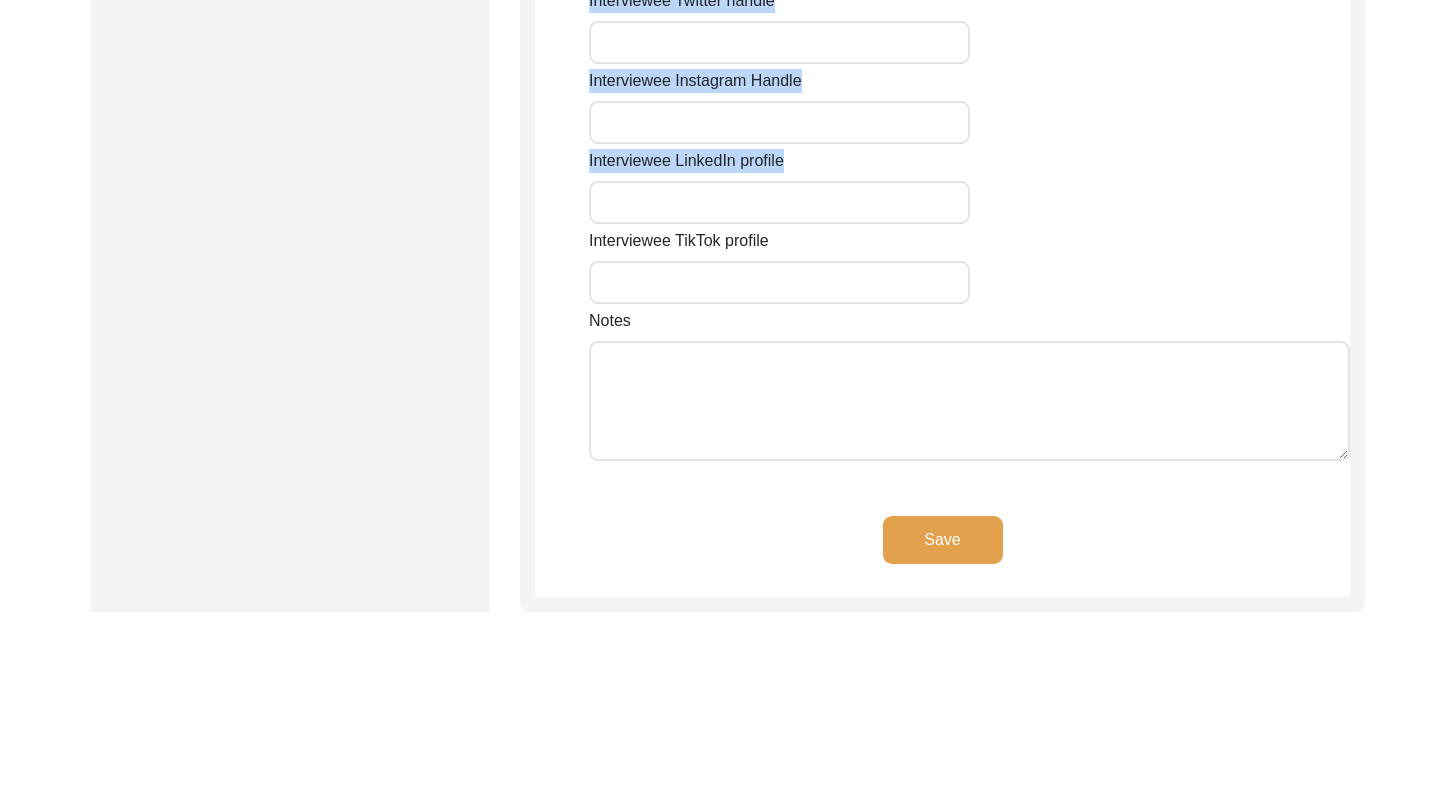 scroll, scrollTop: 1694, scrollLeft: 0, axis: vertical 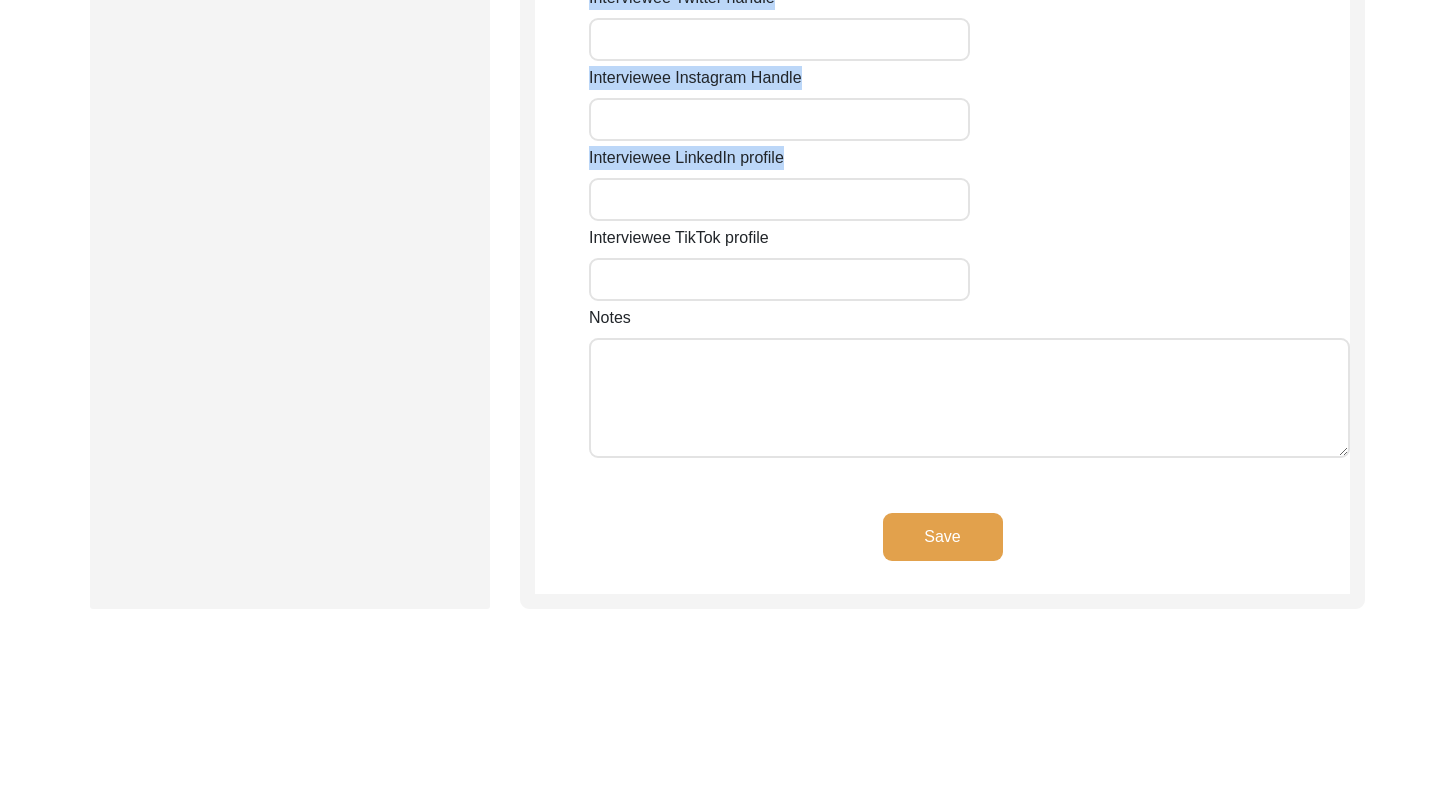 click on "Save" 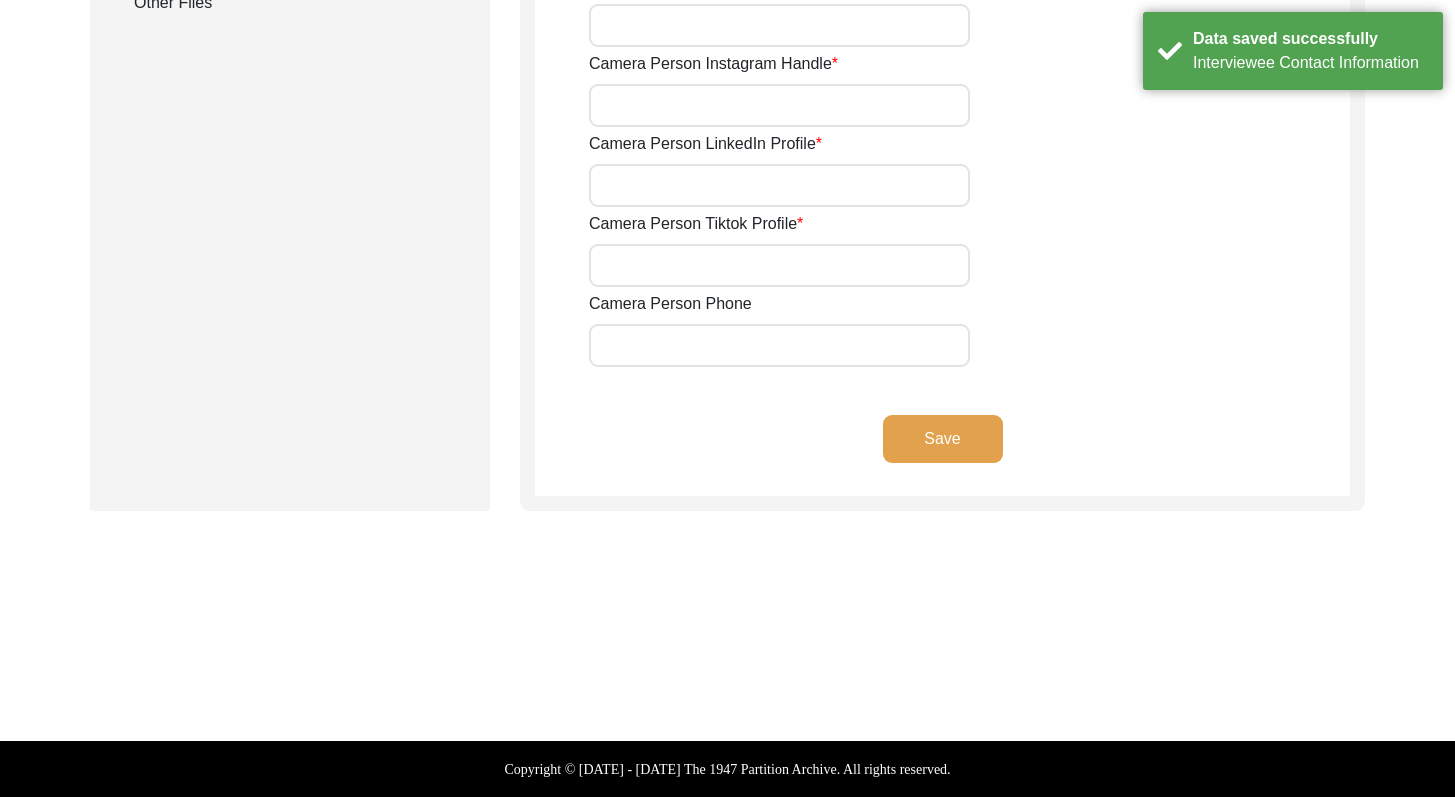 type on "9899266710" 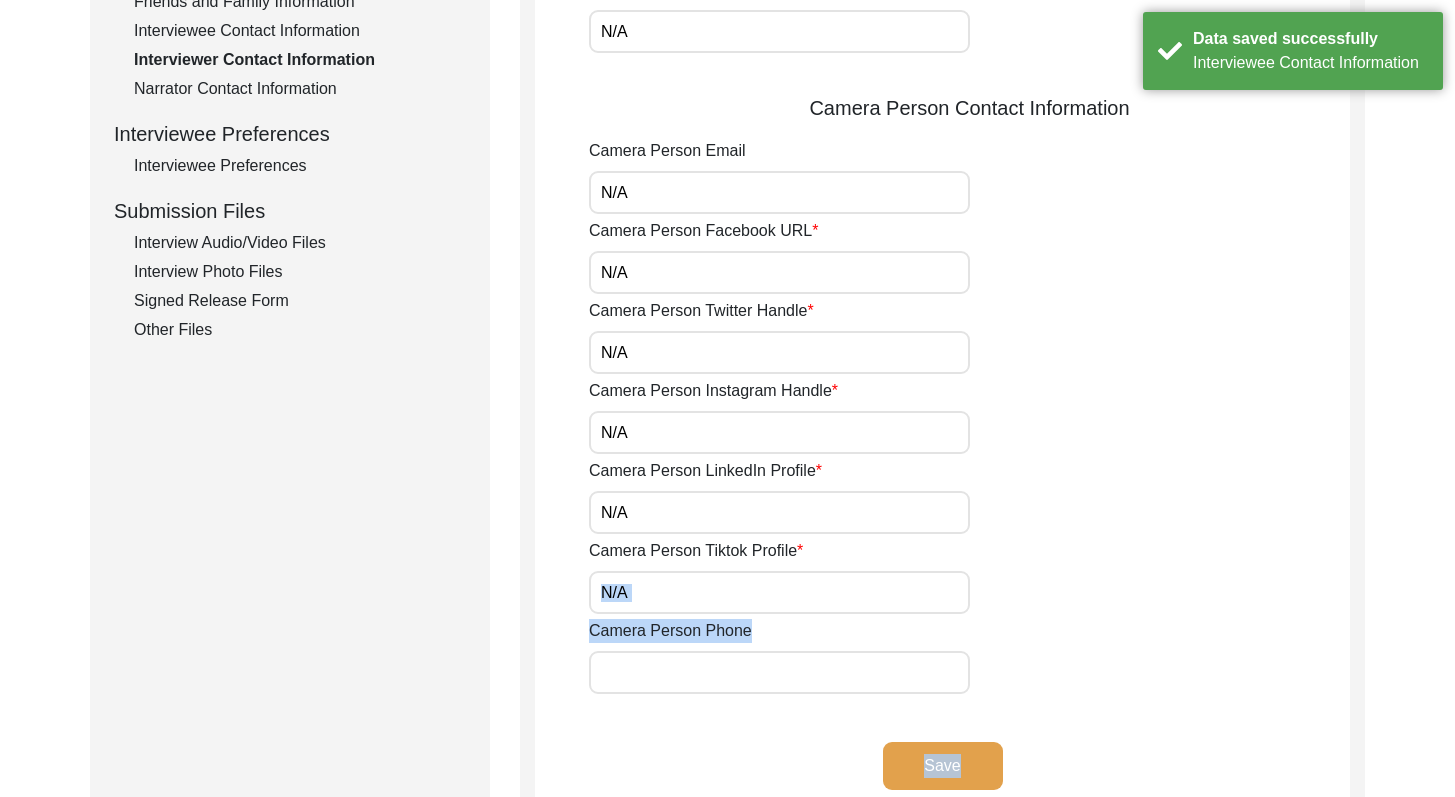 scroll, scrollTop: 803, scrollLeft: 0, axis: vertical 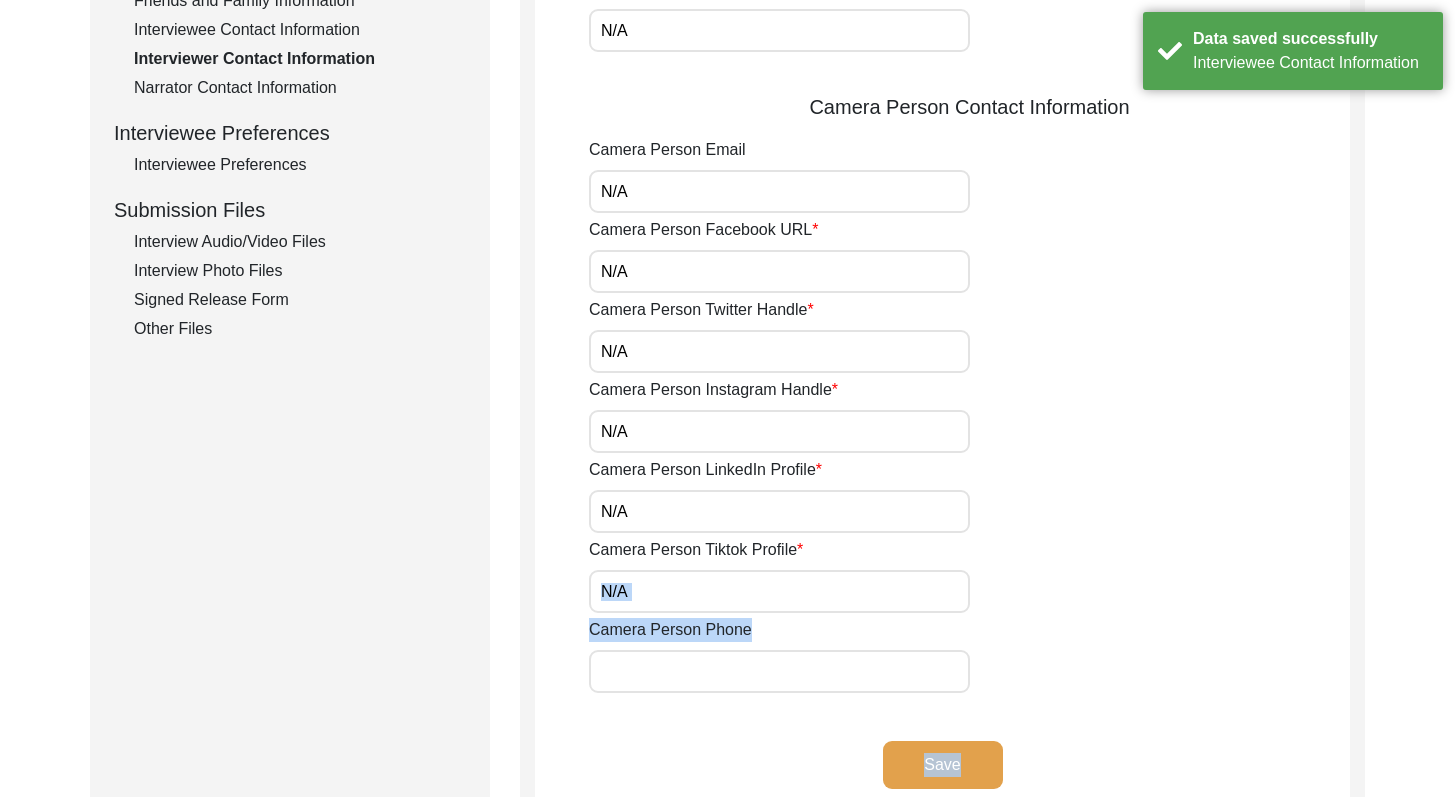 drag, startPoint x: 1469, startPoint y: 715, endPoint x: 1456, endPoint y: 580, distance: 135.62448 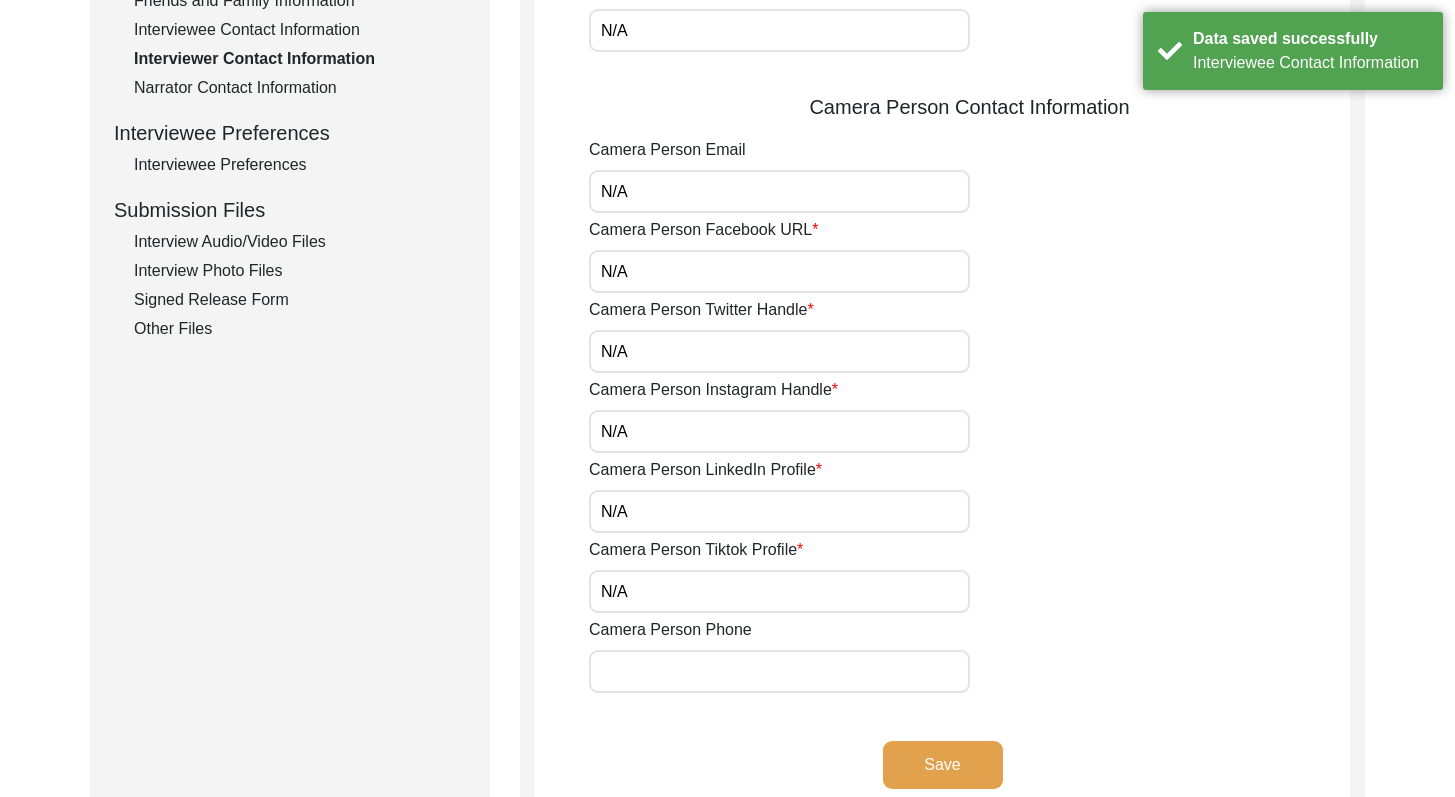 click on "Camera Person Tiktok Profile N/A" 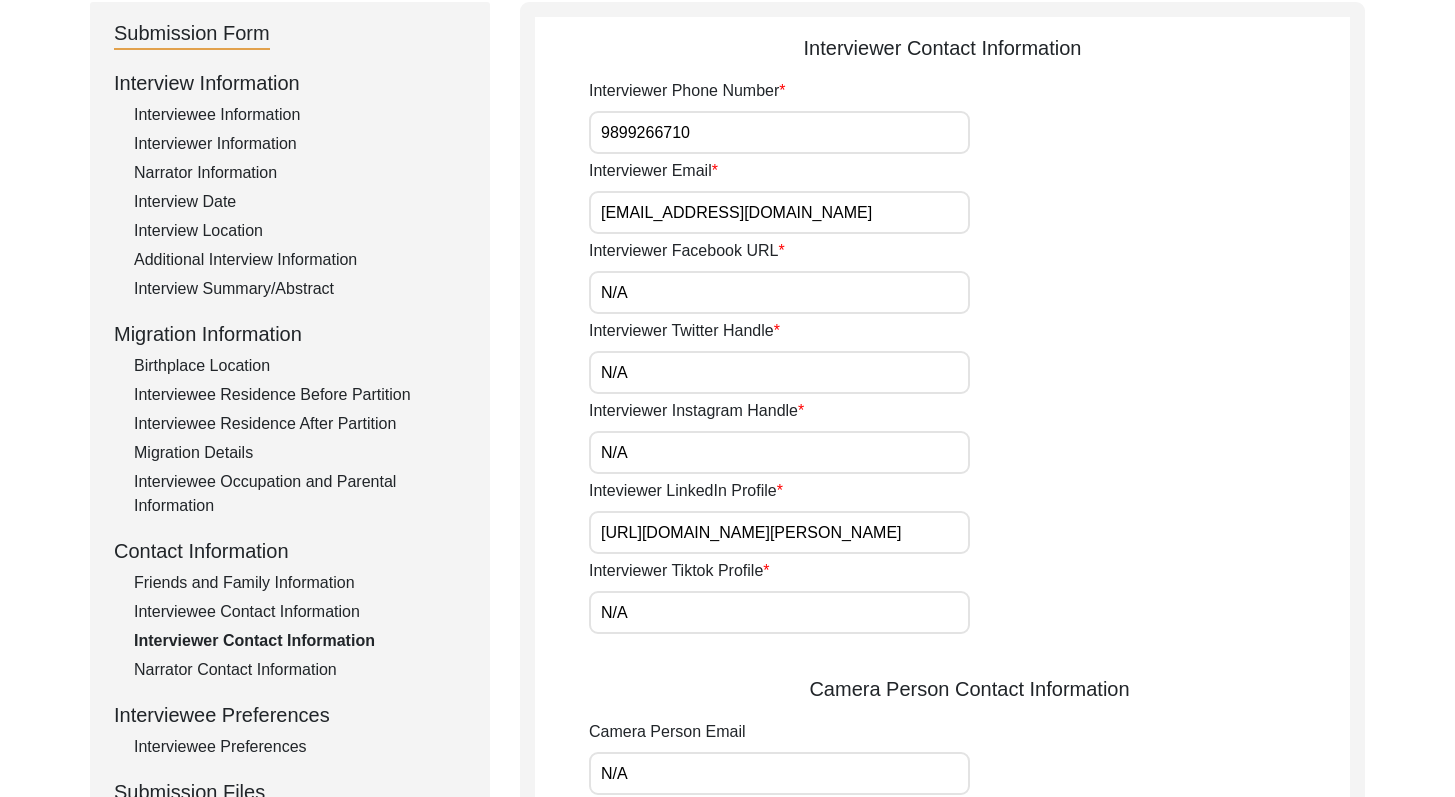 scroll, scrollTop: 217, scrollLeft: 0, axis: vertical 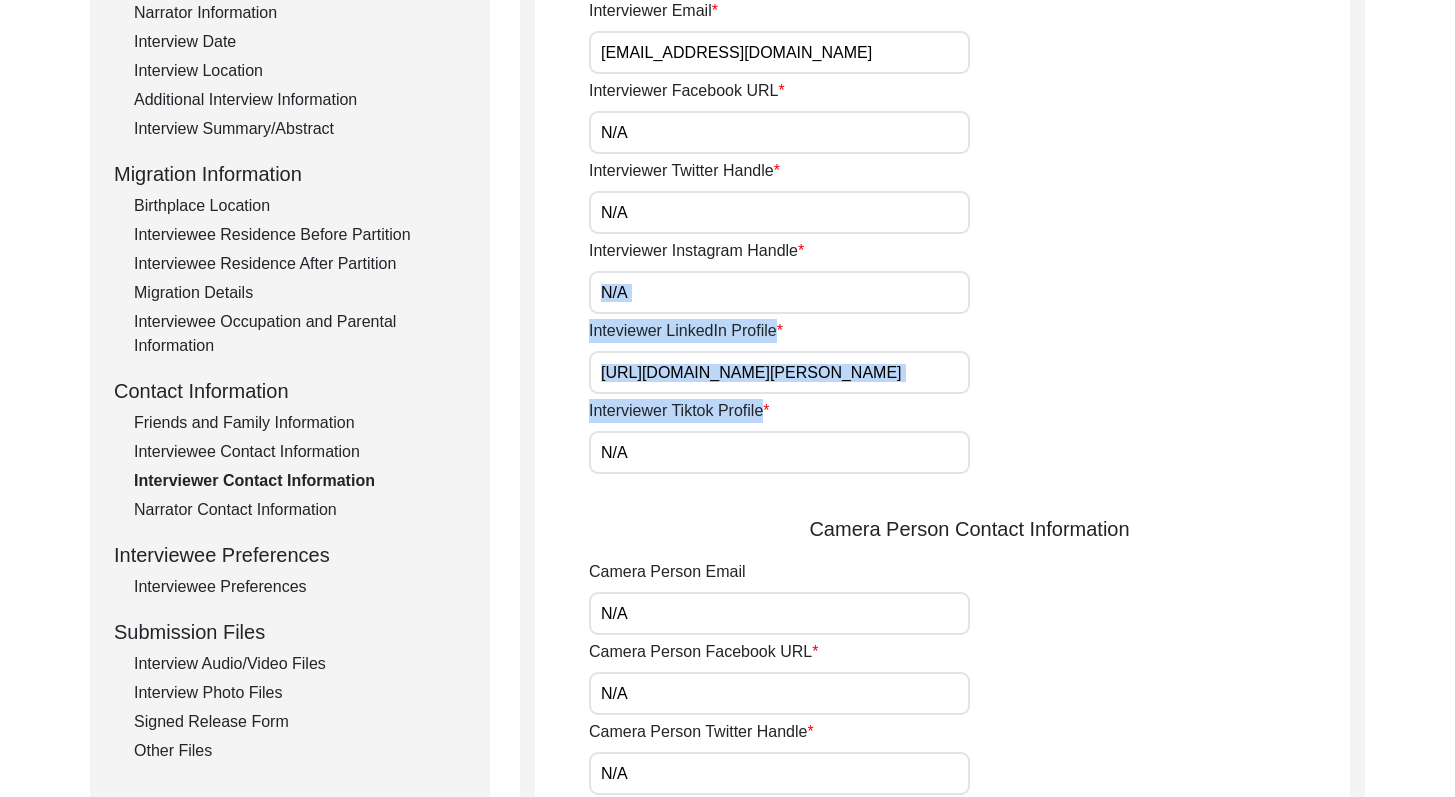 drag, startPoint x: 1469, startPoint y: 365, endPoint x: 1469, endPoint y: 444, distance: 79 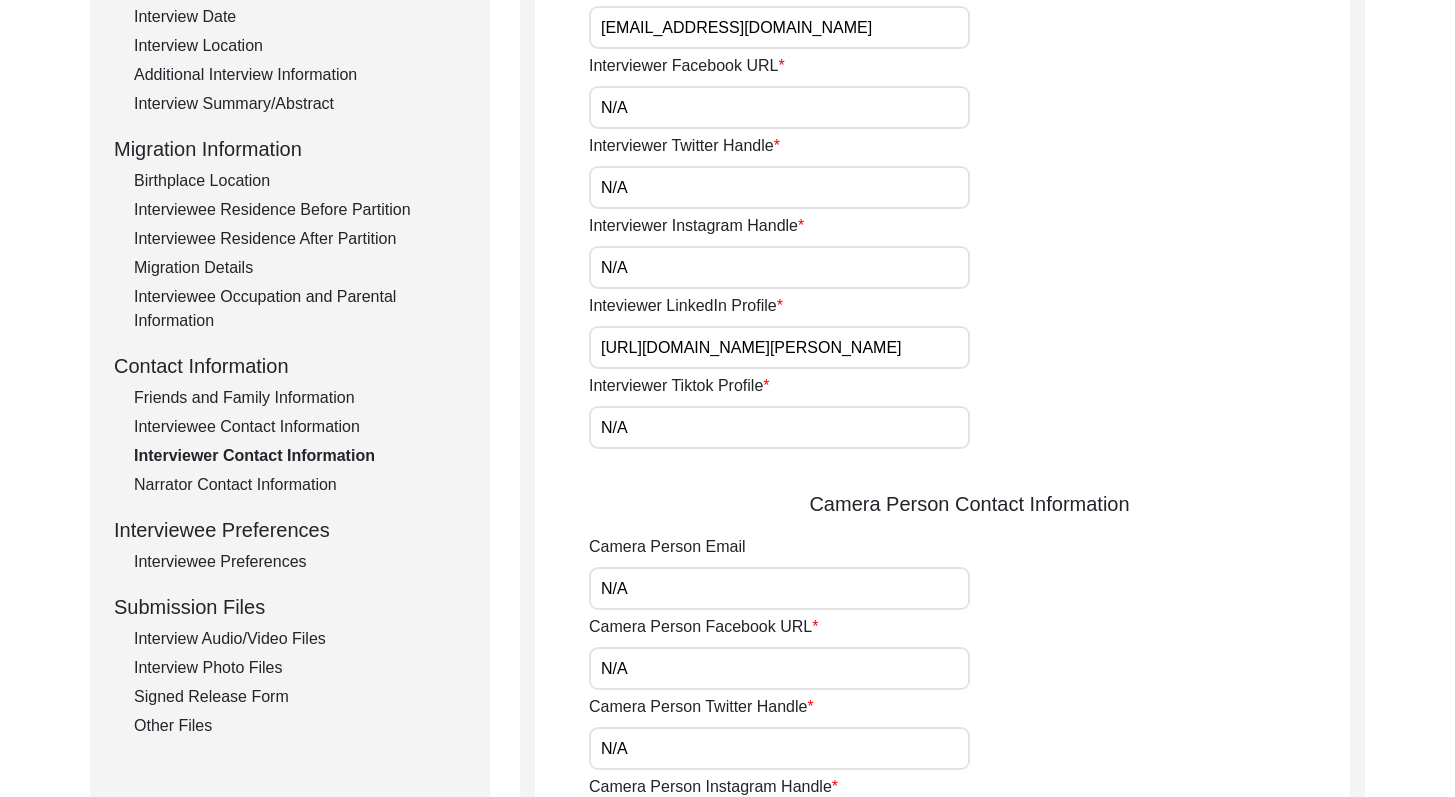 click on "Interviewer Tiktok Profile N/A" 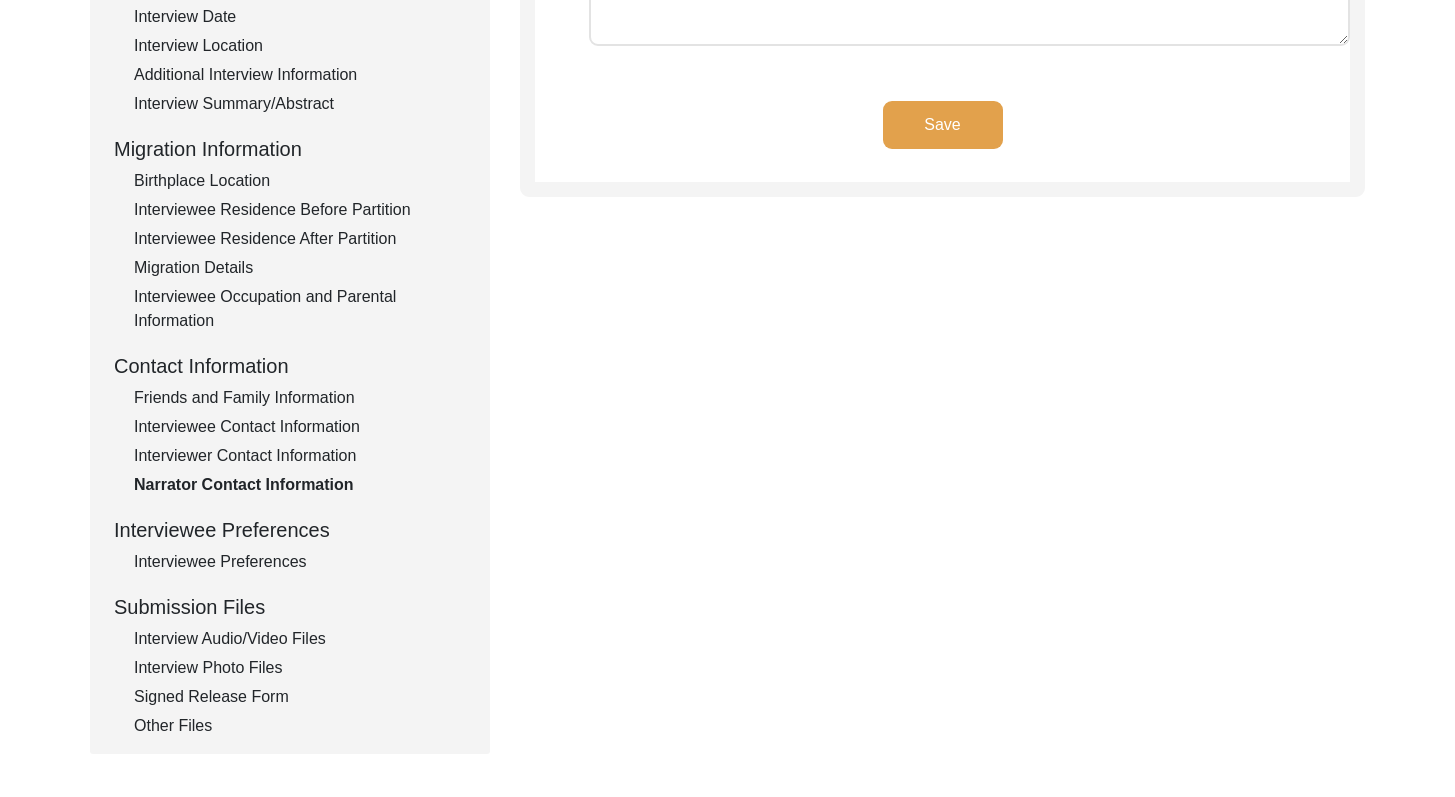 type on "N/A" 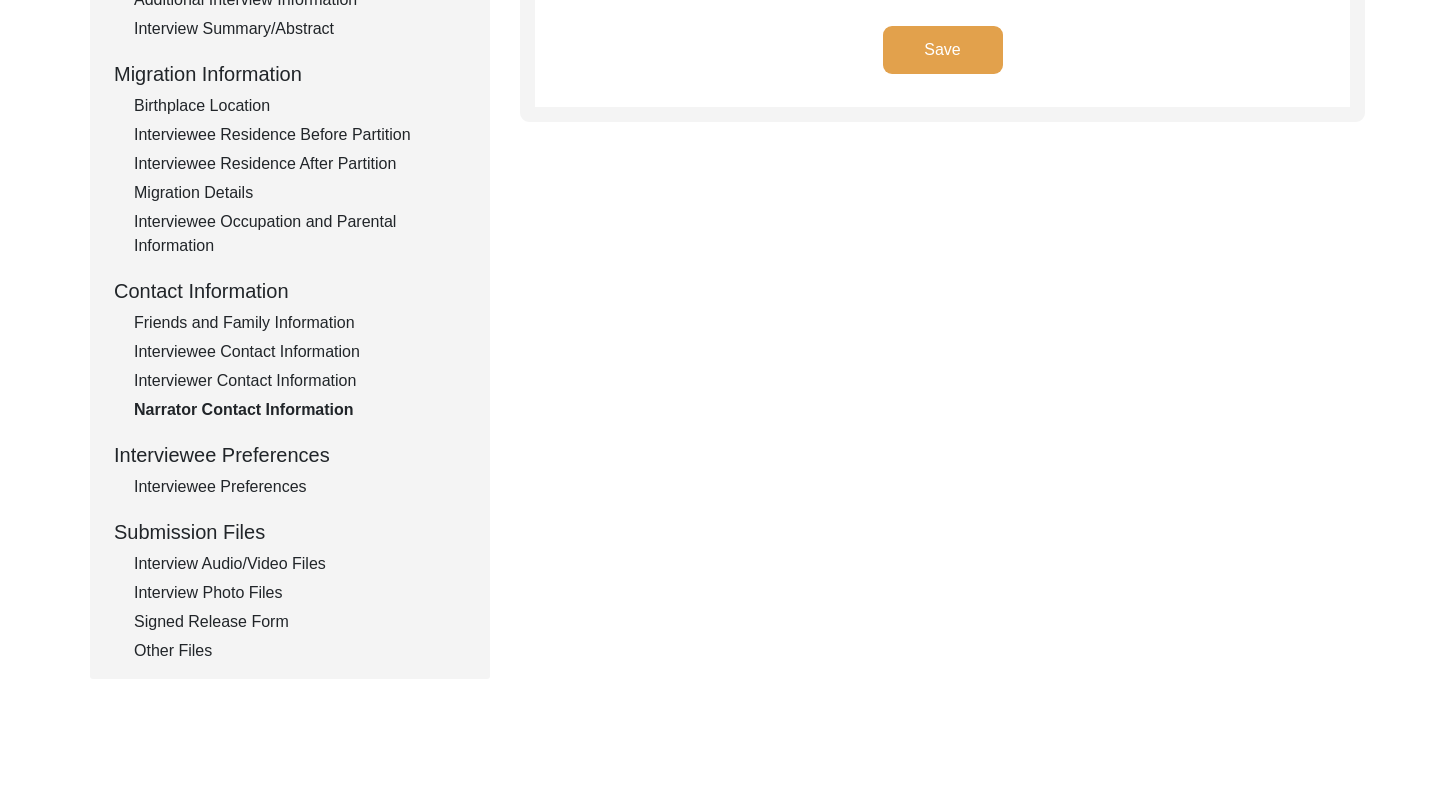 drag, startPoint x: 1469, startPoint y: 461, endPoint x: 1469, endPoint y: 503, distance: 42 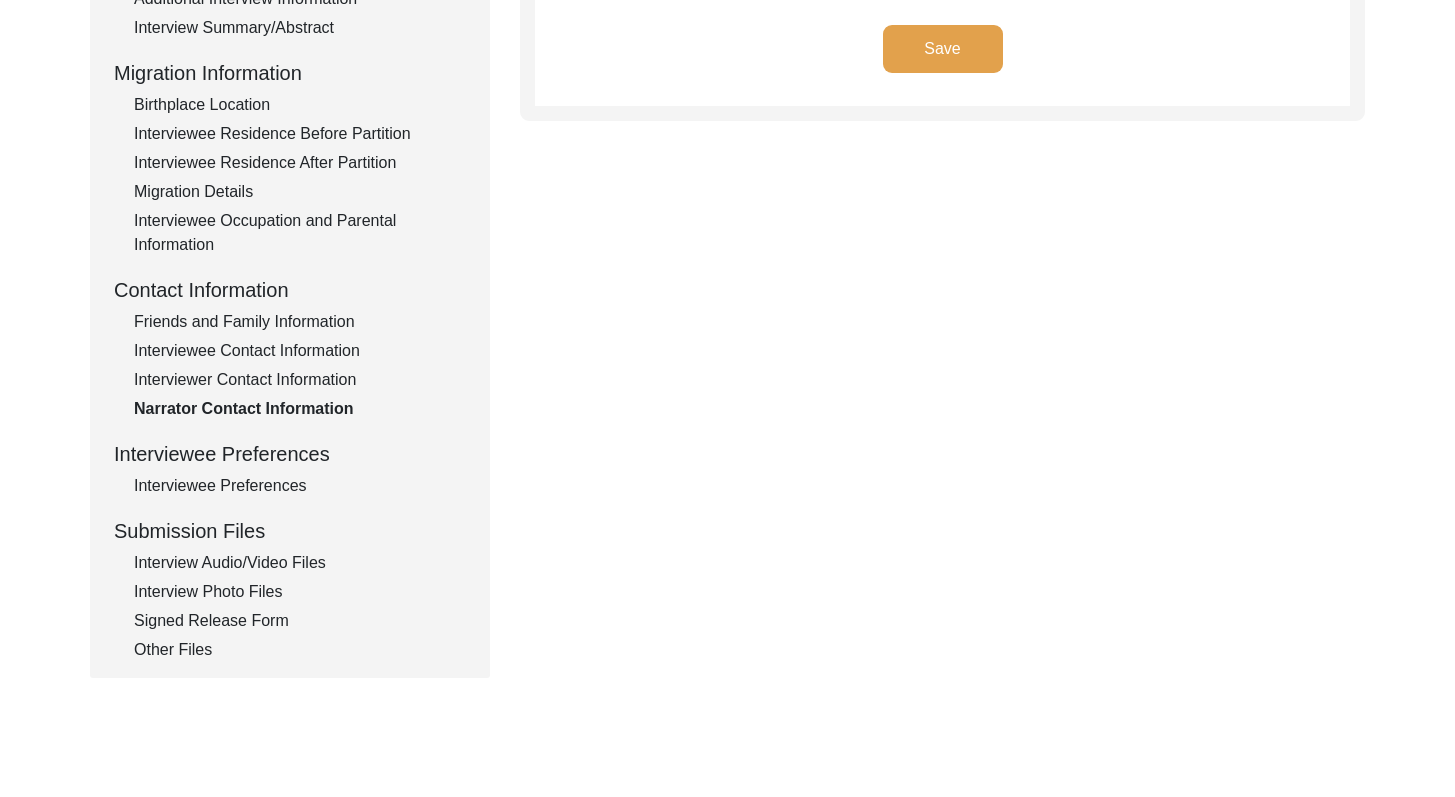 click on "Interviewee Preferences" 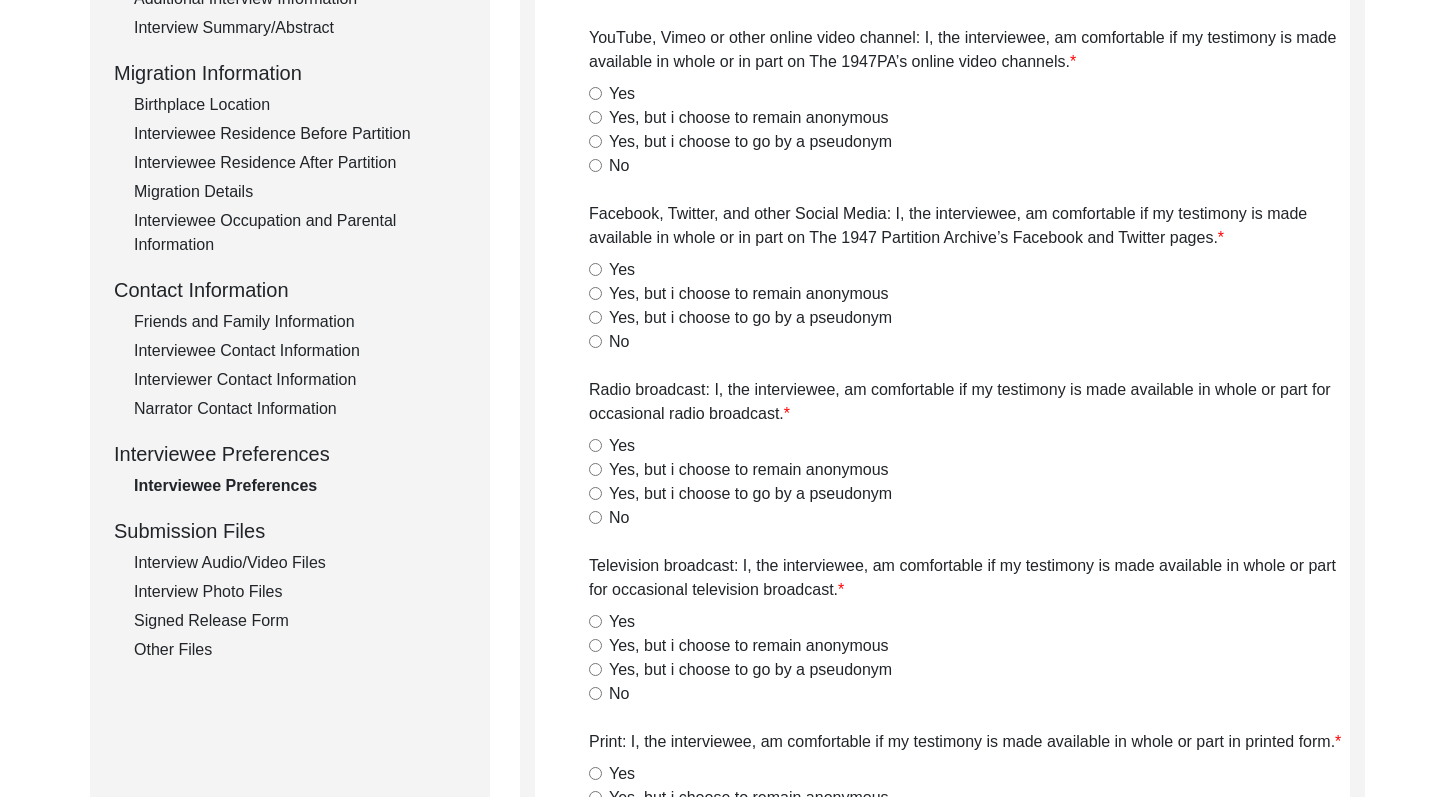 radio on "true" 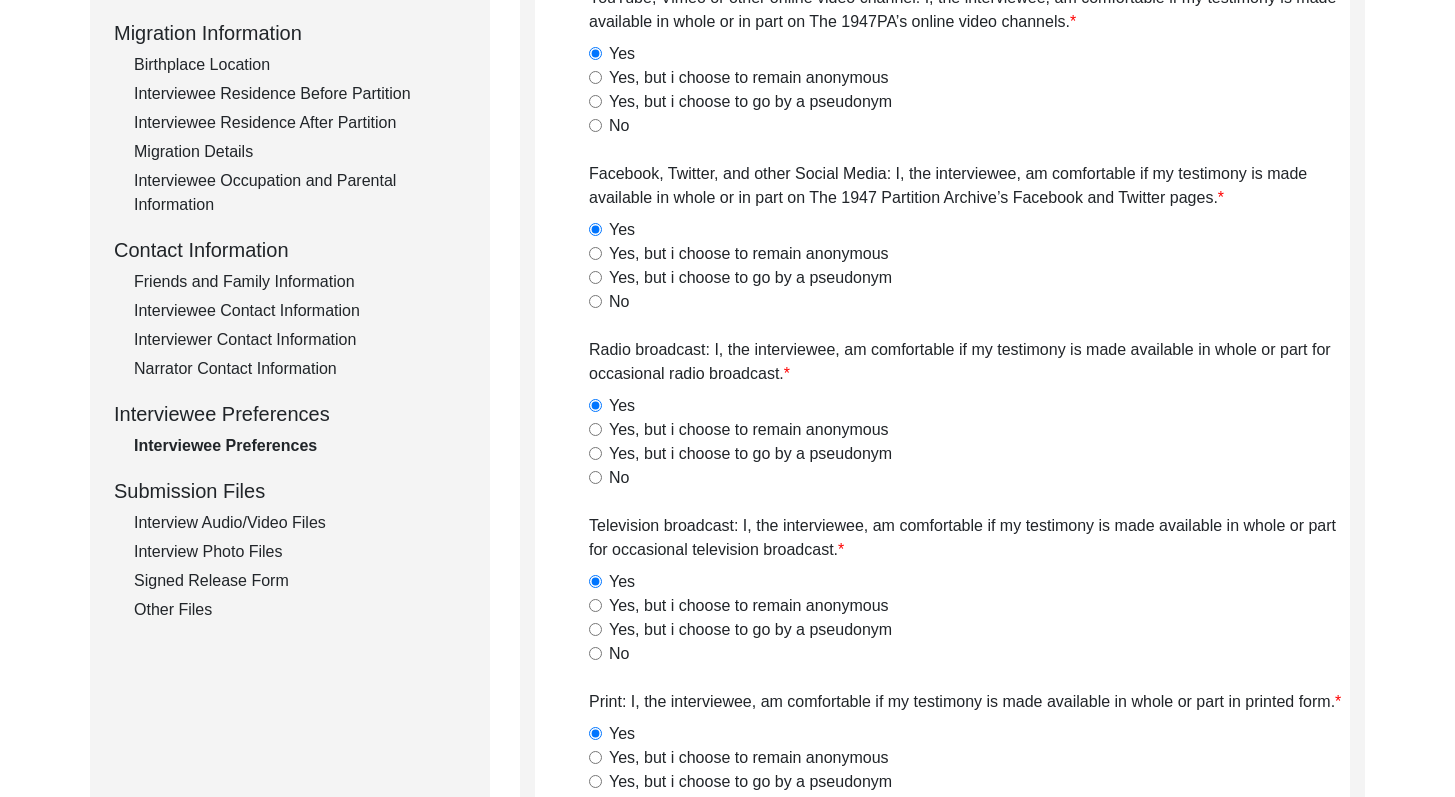 scroll, scrollTop: 535, scrollLeft: 0, axis: vertical 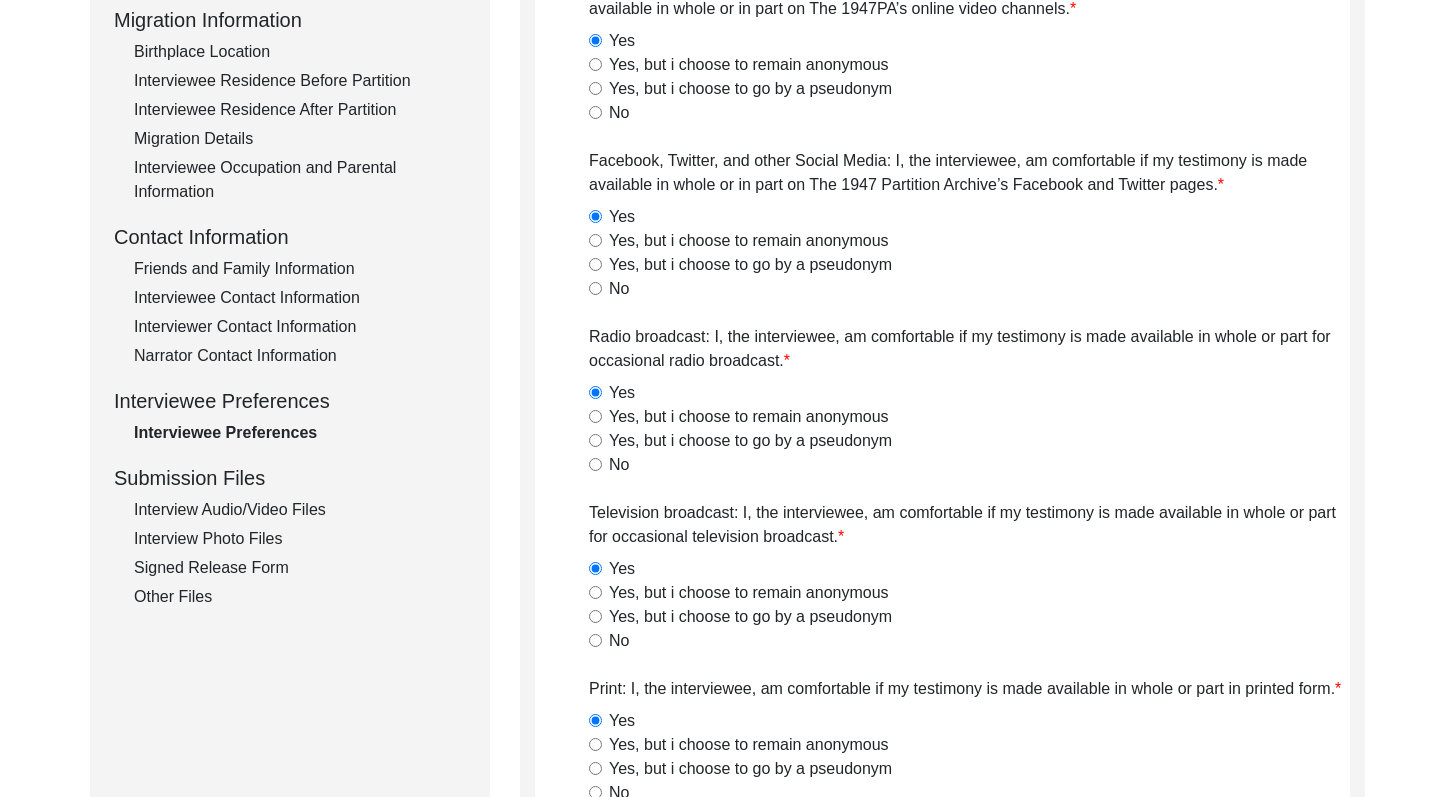 click on "Interview Audio/Video Files" 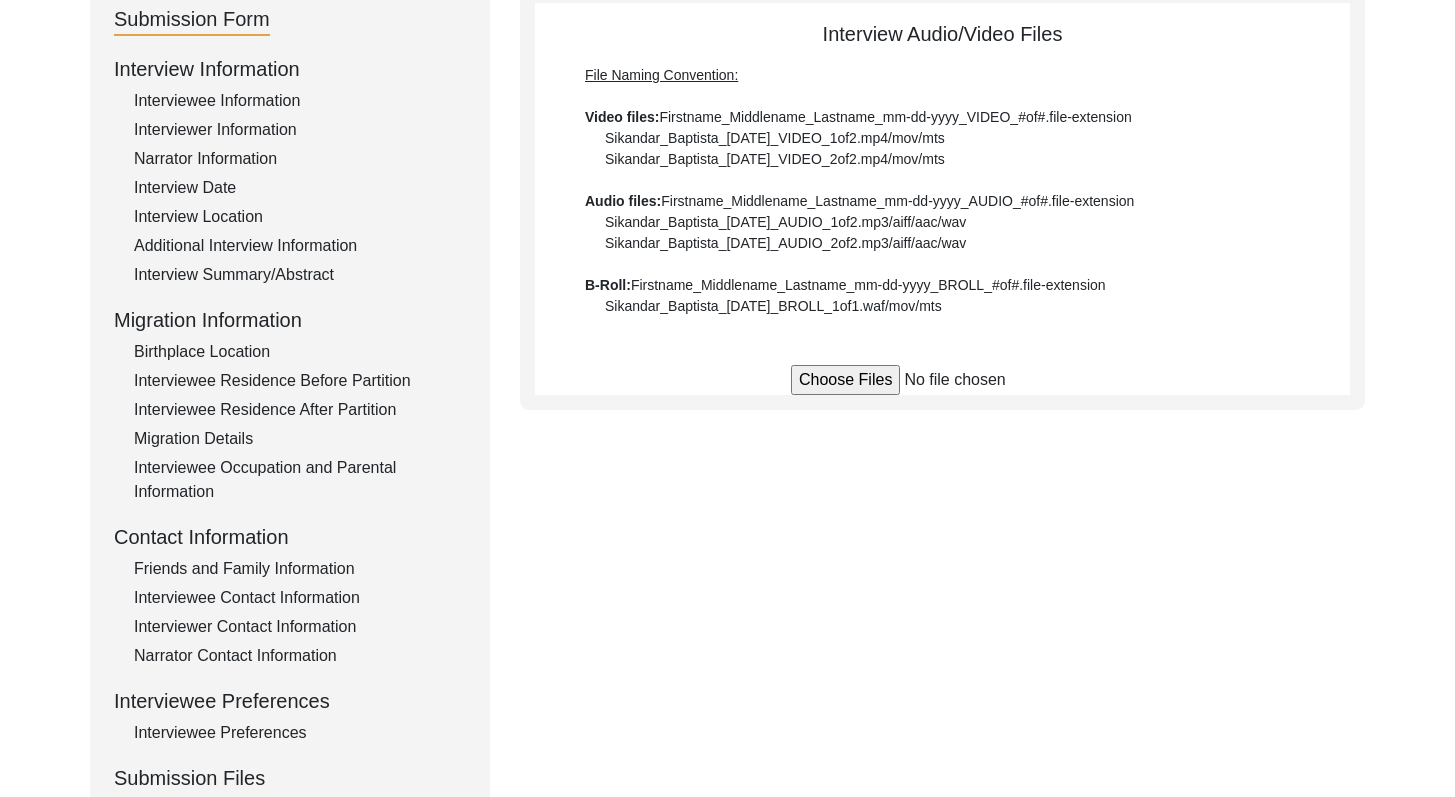 scroll, scrollTop: 224, scrollLeft: 0, axis: vertical 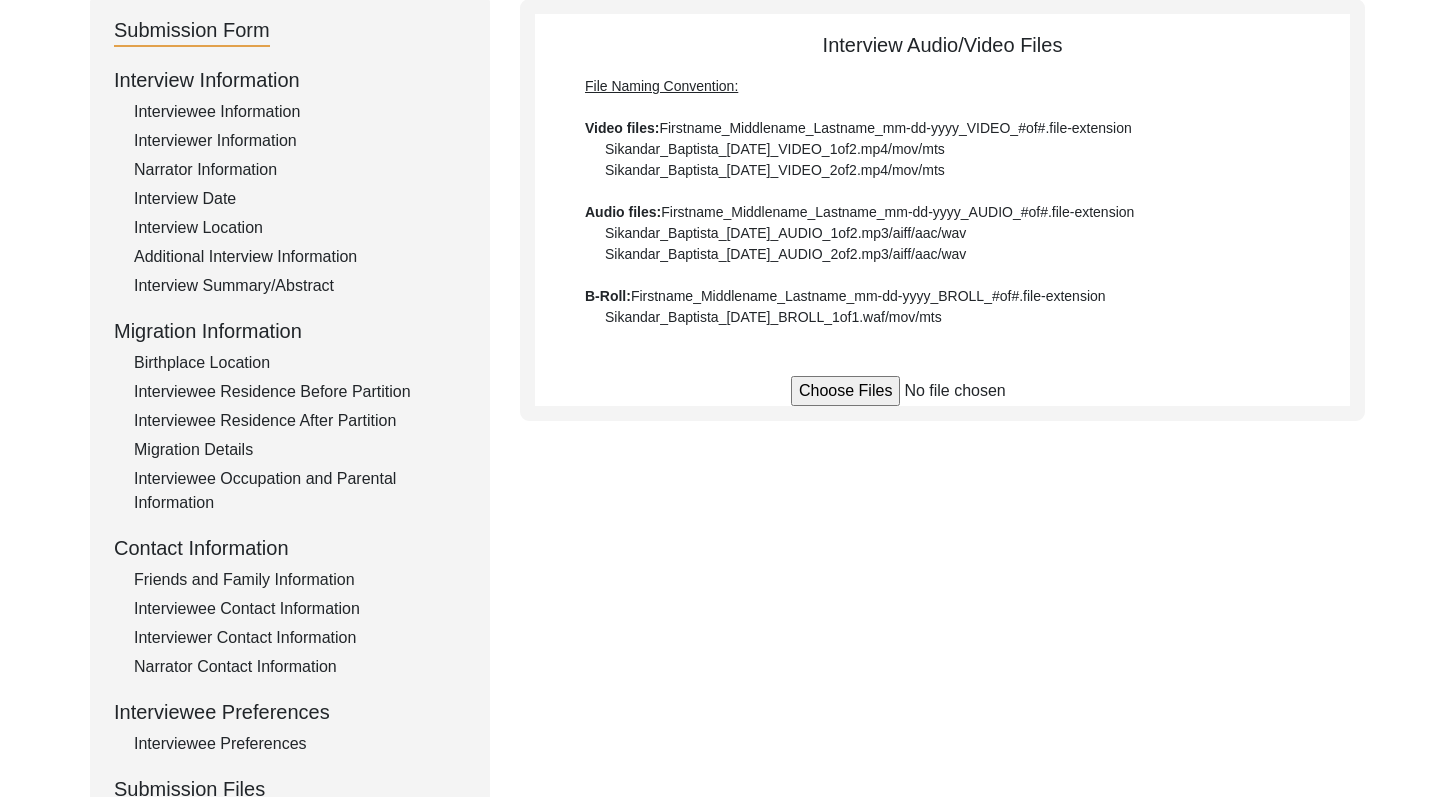 drag, startPoint x: 1469, startPoint y: 496, endPoint x: 1468, endPoint y: 324, distance: 172.00291 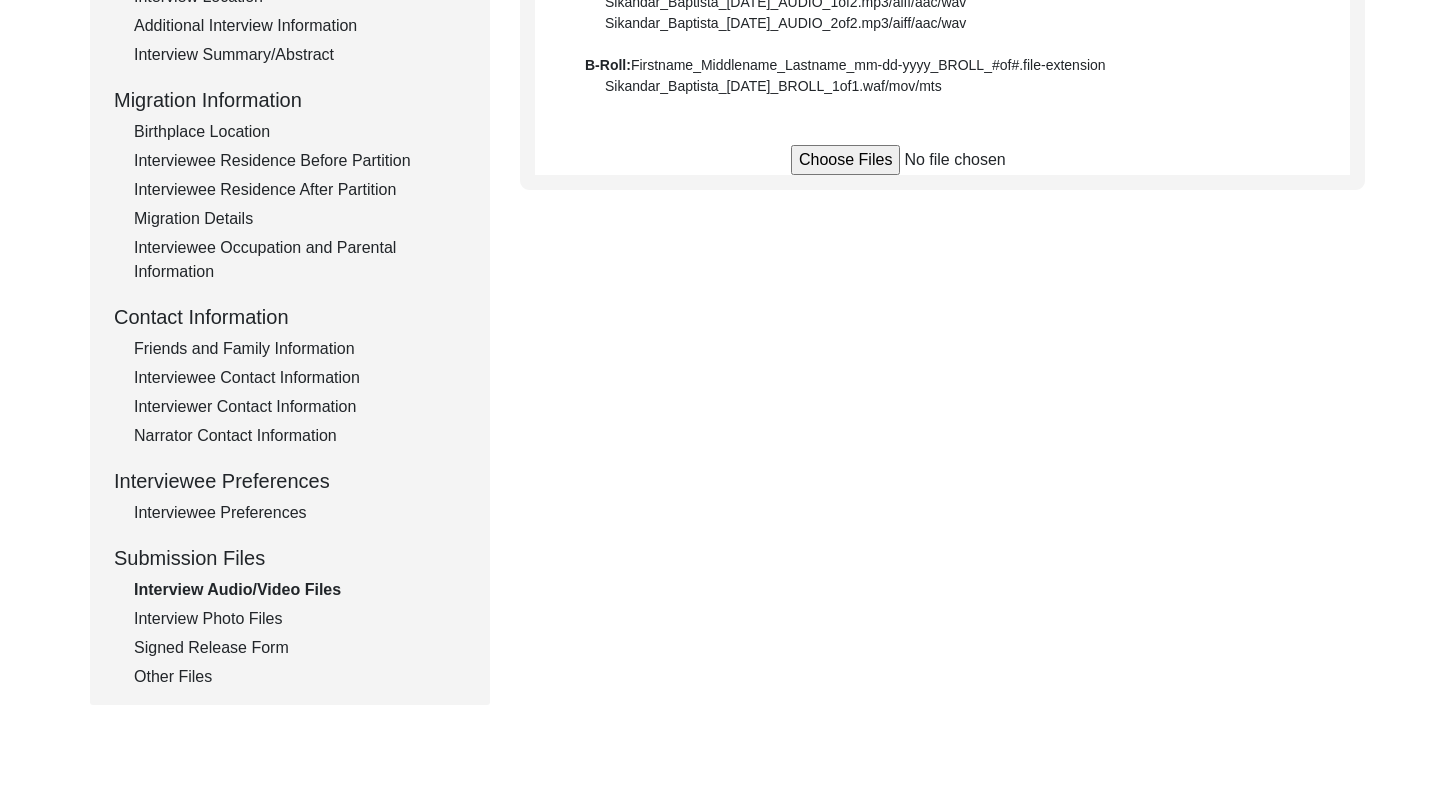 scroll, scrollTop: 517, scrollLeft: 0, axis: vertical 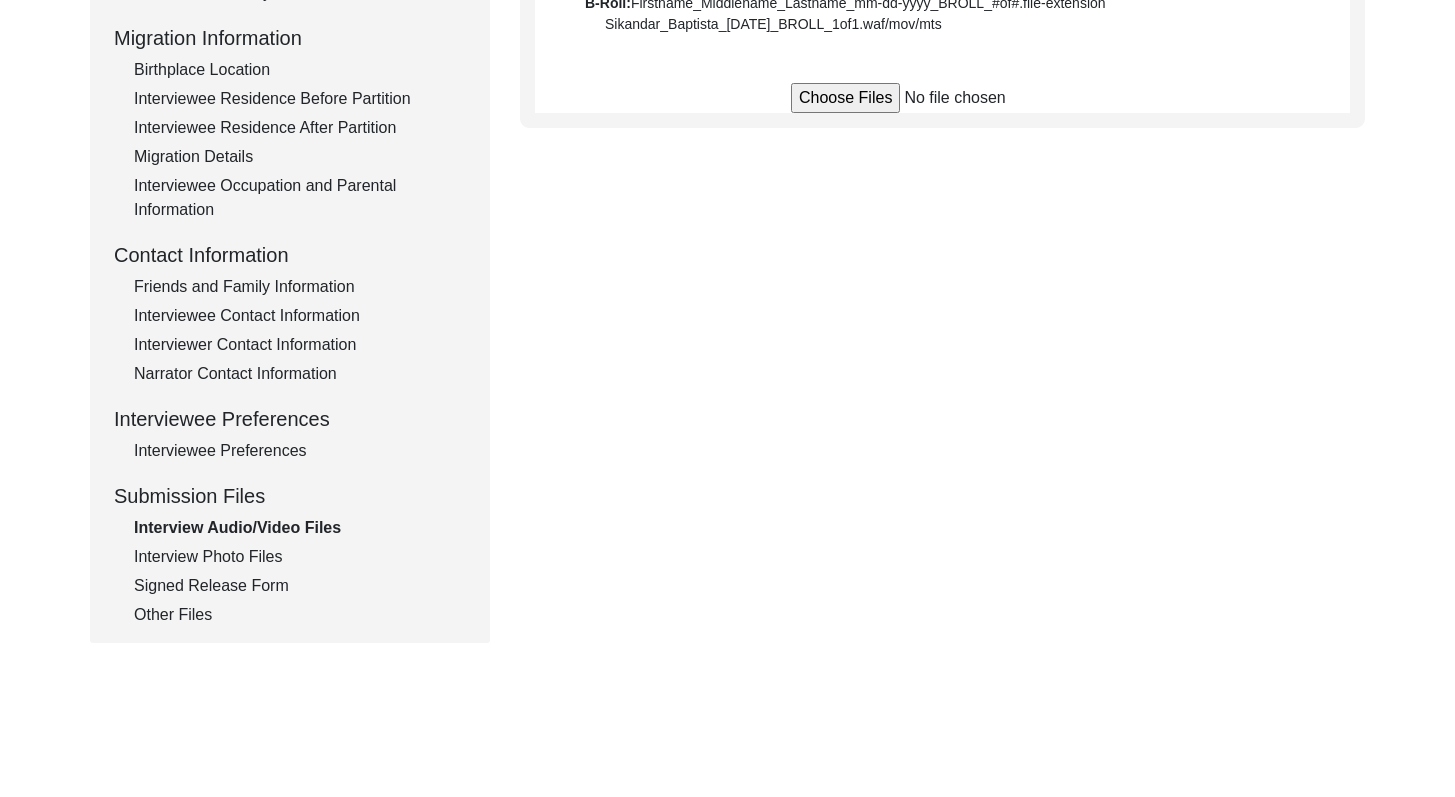 click on "Other Files" 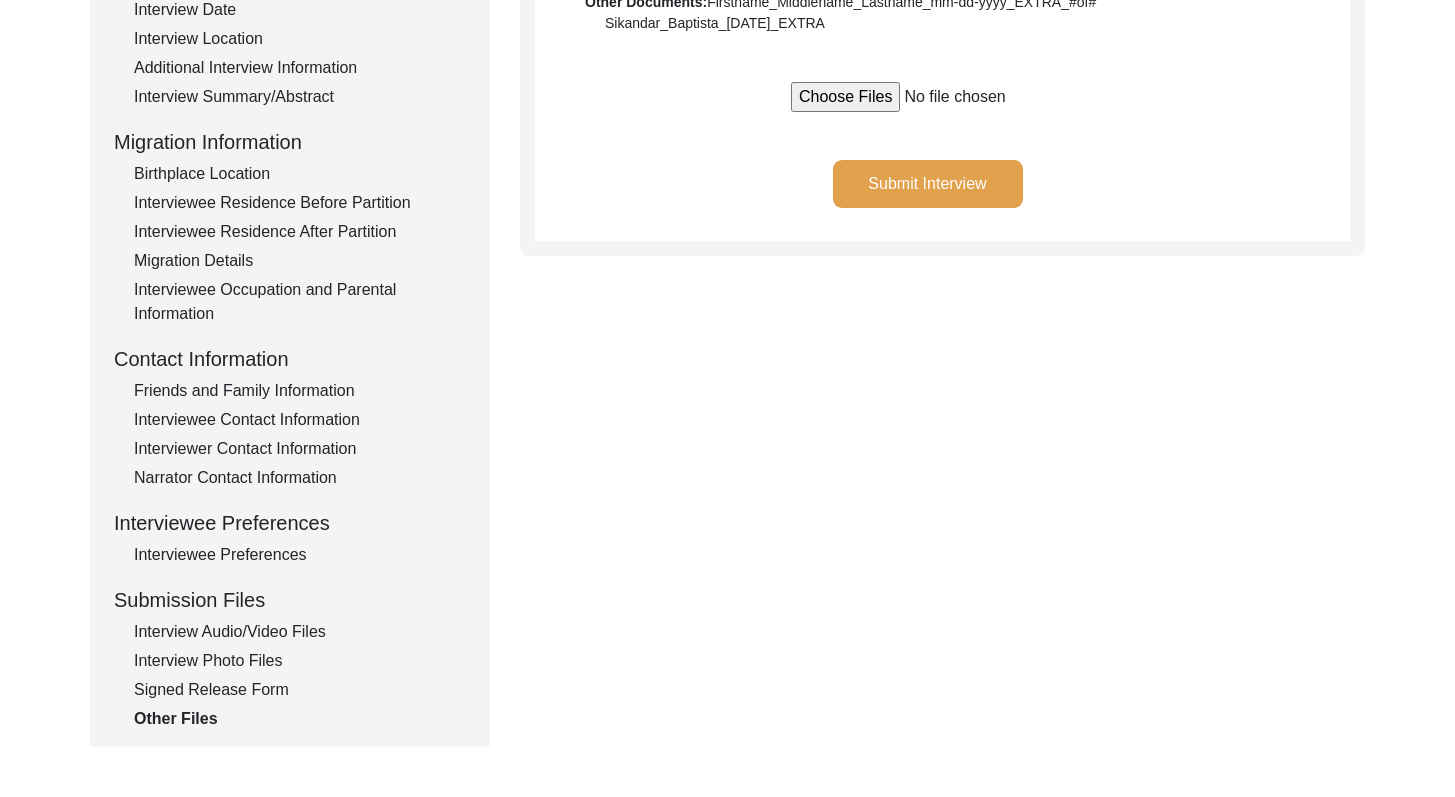 scroll, scrollTop: 423, scrollLeft: 0, axis: vertical 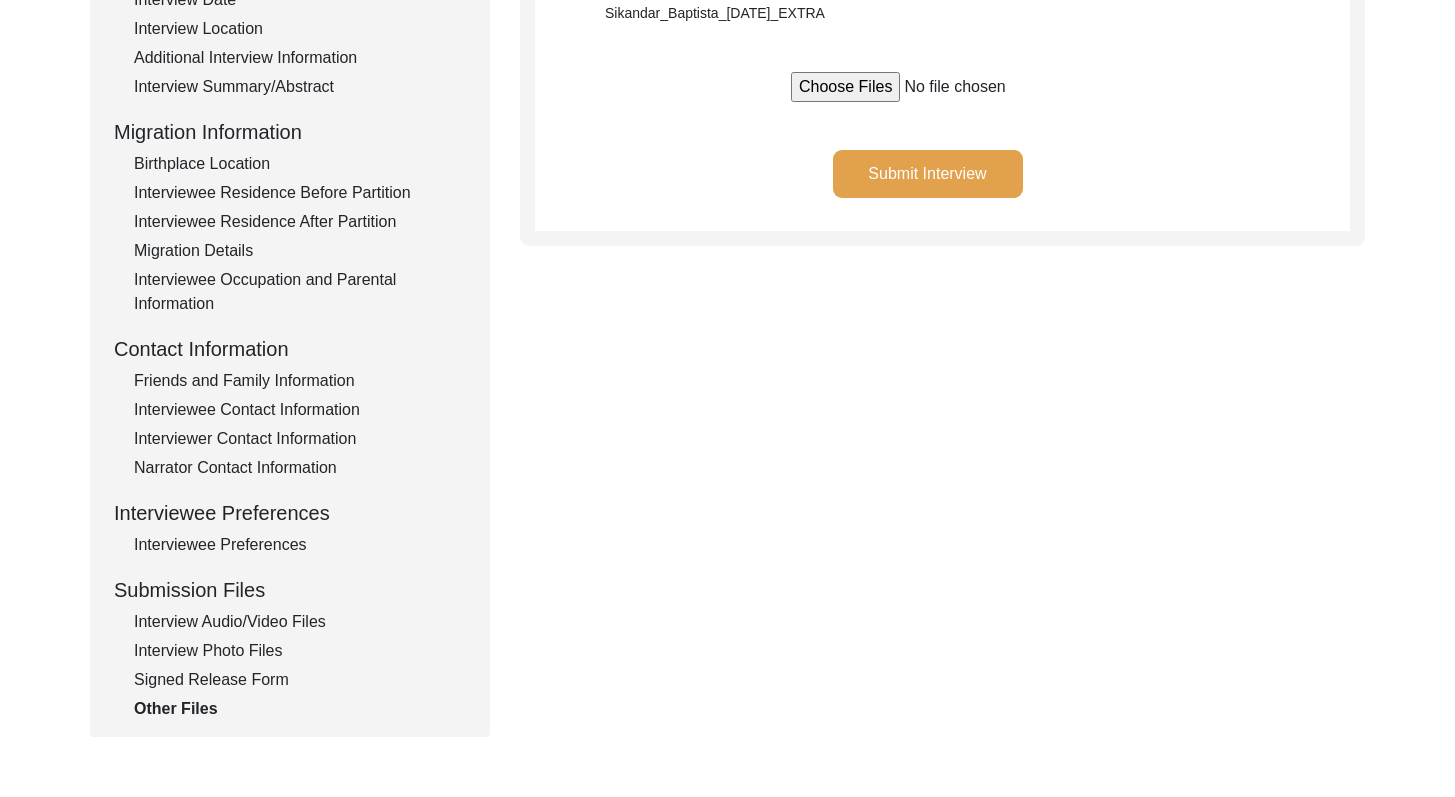 click on "Signed Release Form" 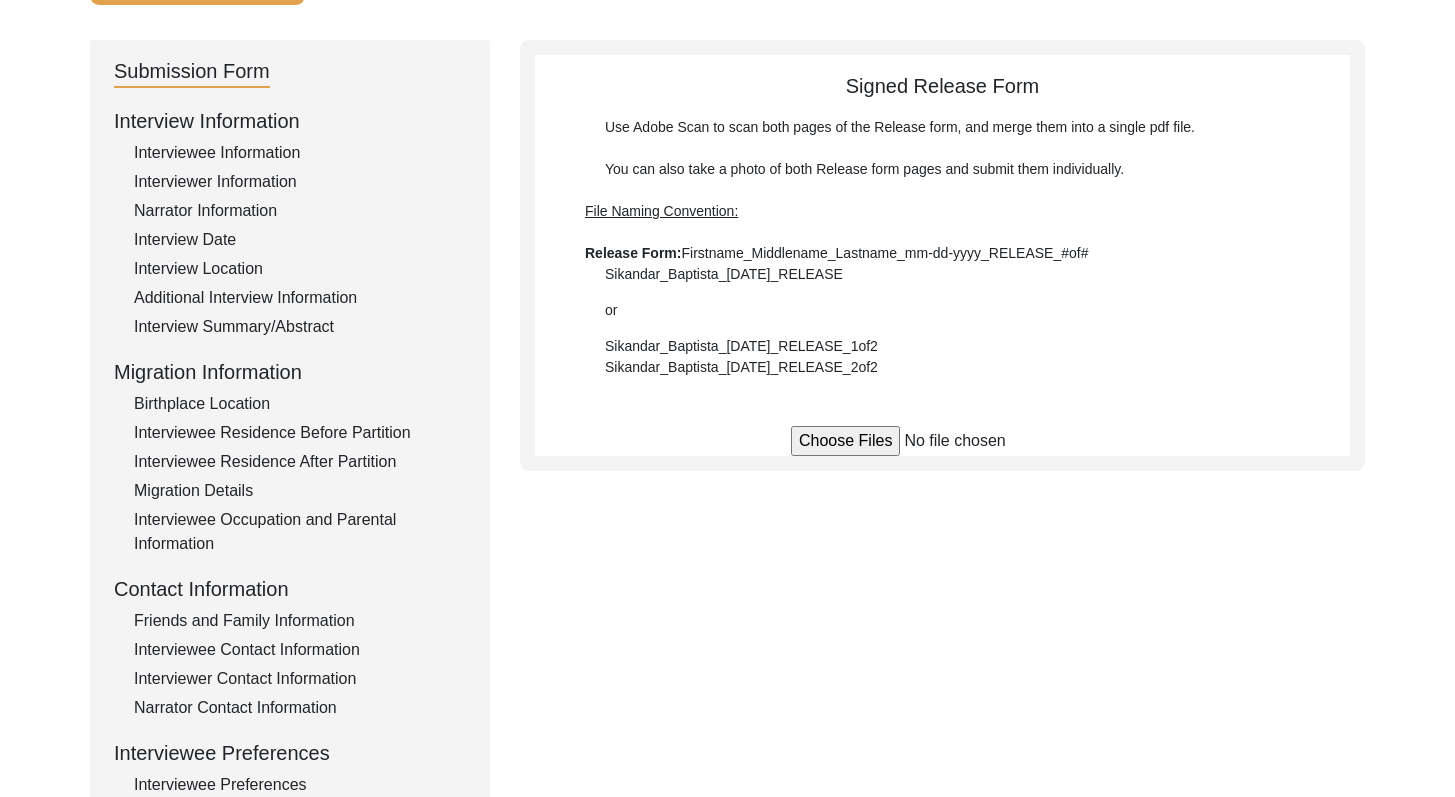 scroll, scrollTop: 198, scrollLeft: 0, axis: vertical 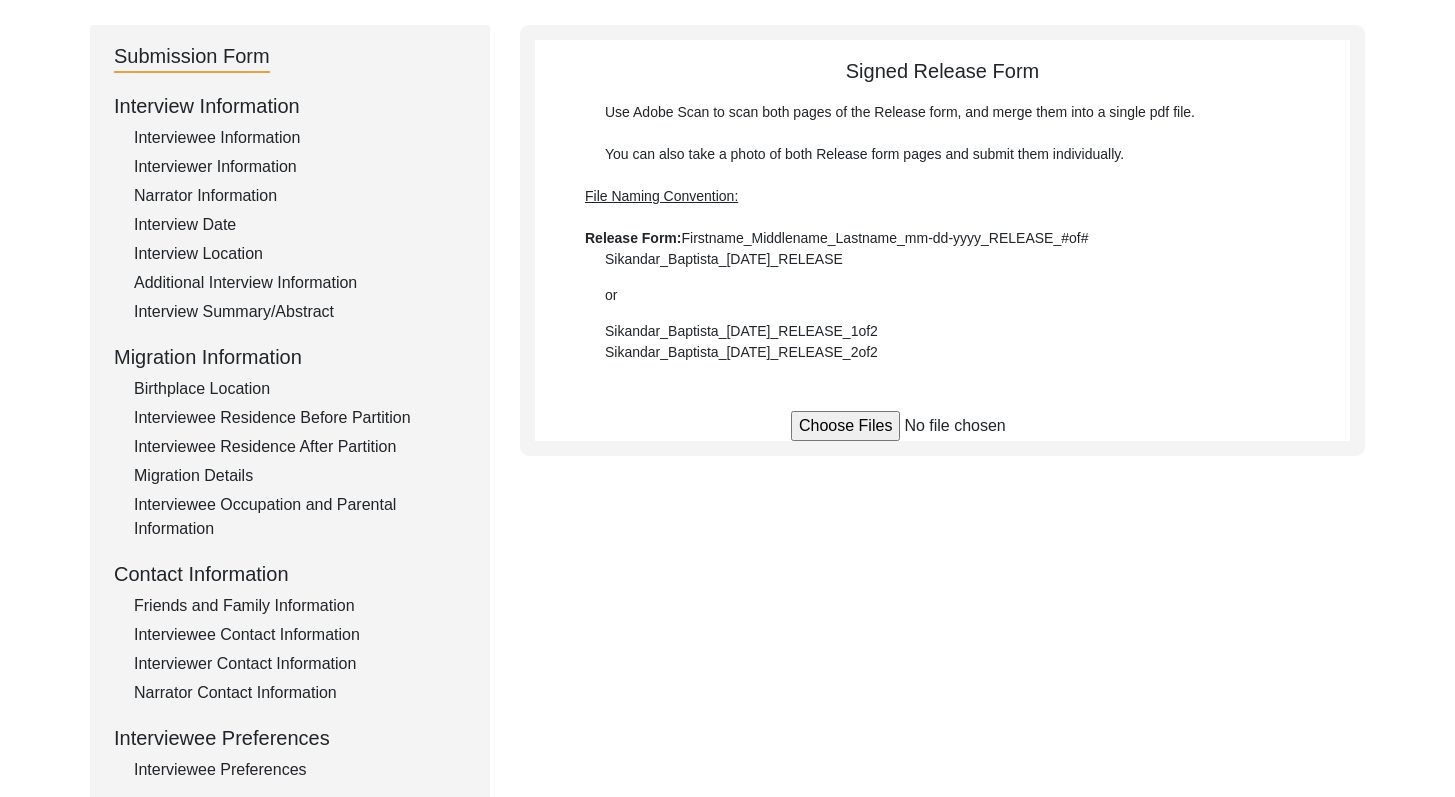 drag, startPoint x: 1469, startPoint y: 596, endPoint x: 1463, endPoint y: 473, distance: 123.146255 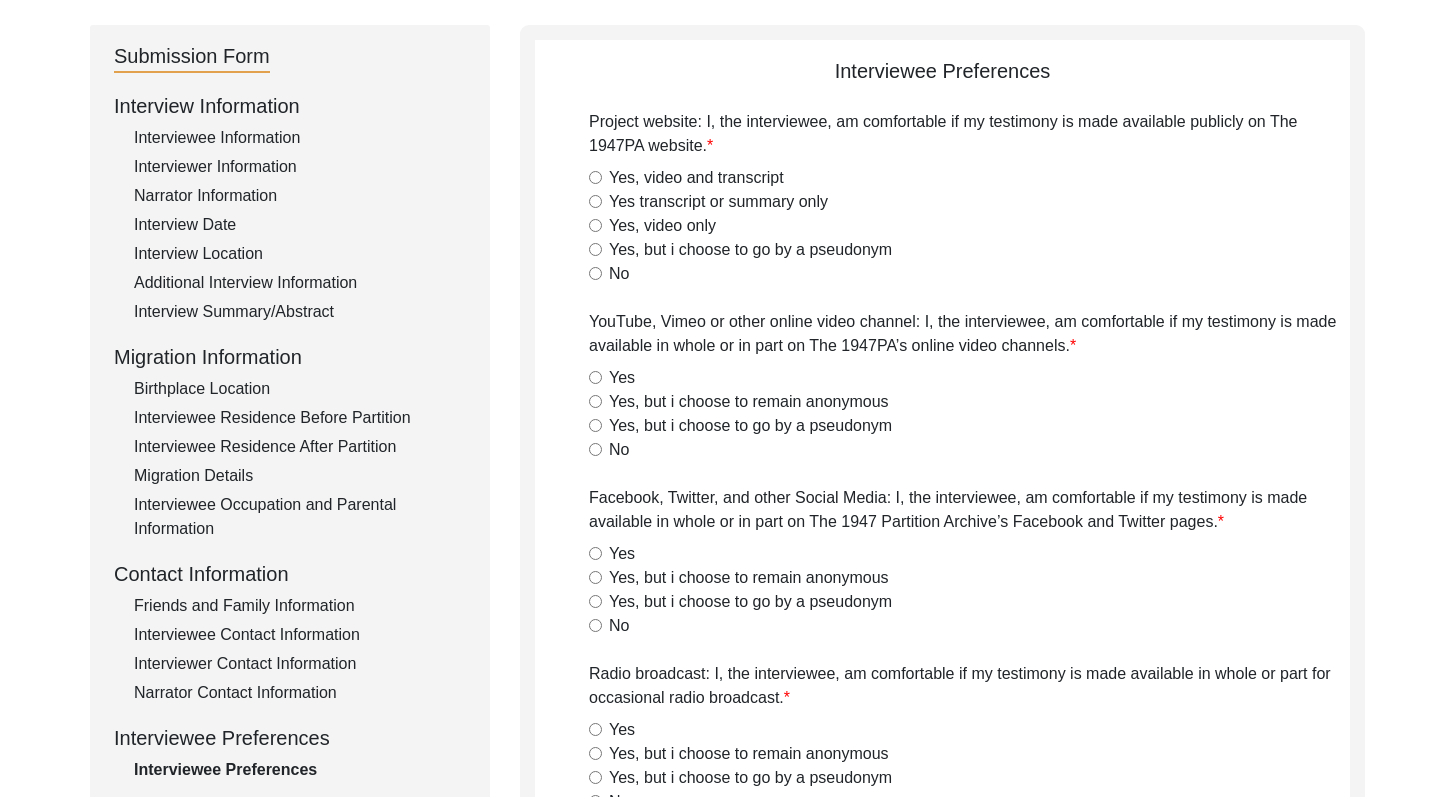 radio on "true" 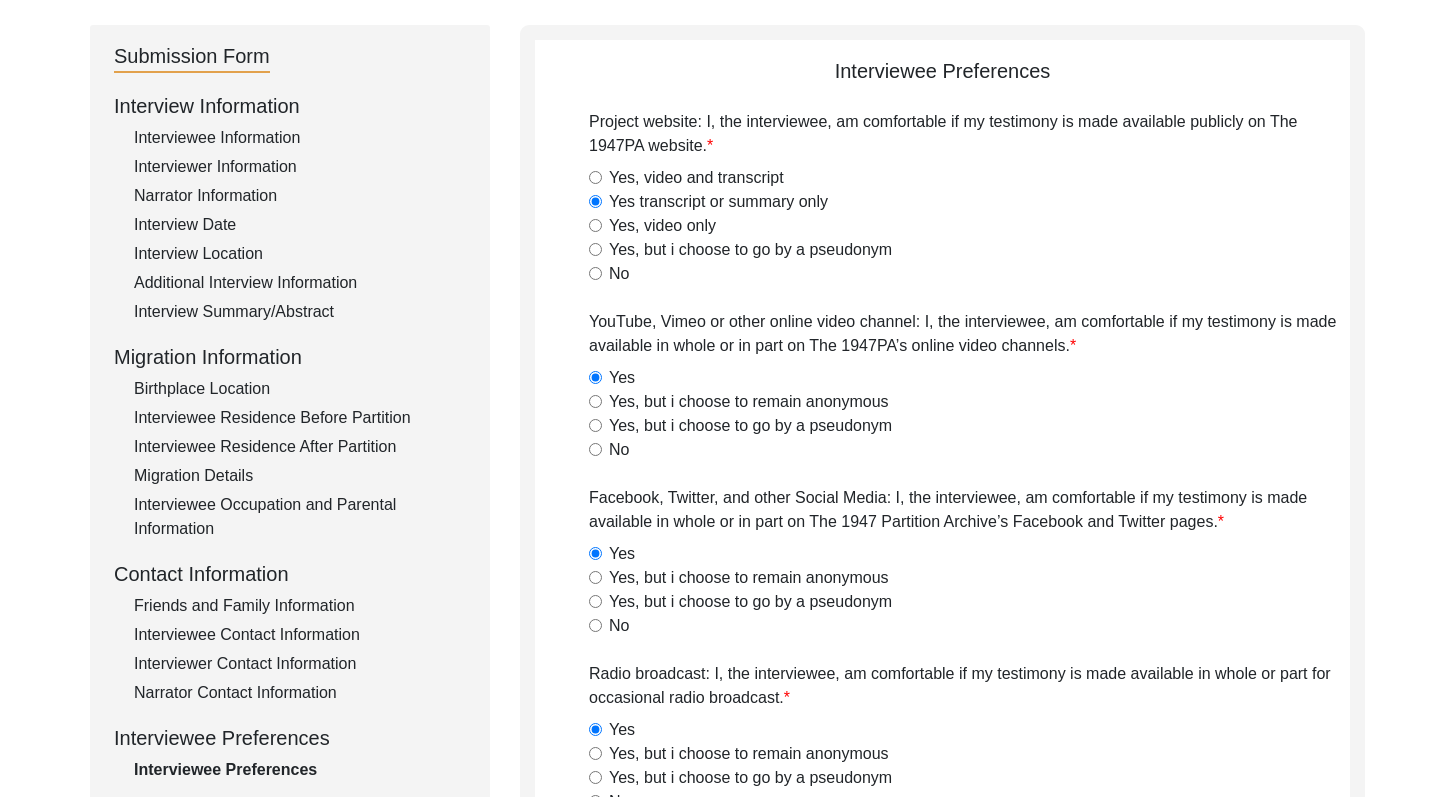 click on "Yes, video and transcript" at bounding box center (595, 177) 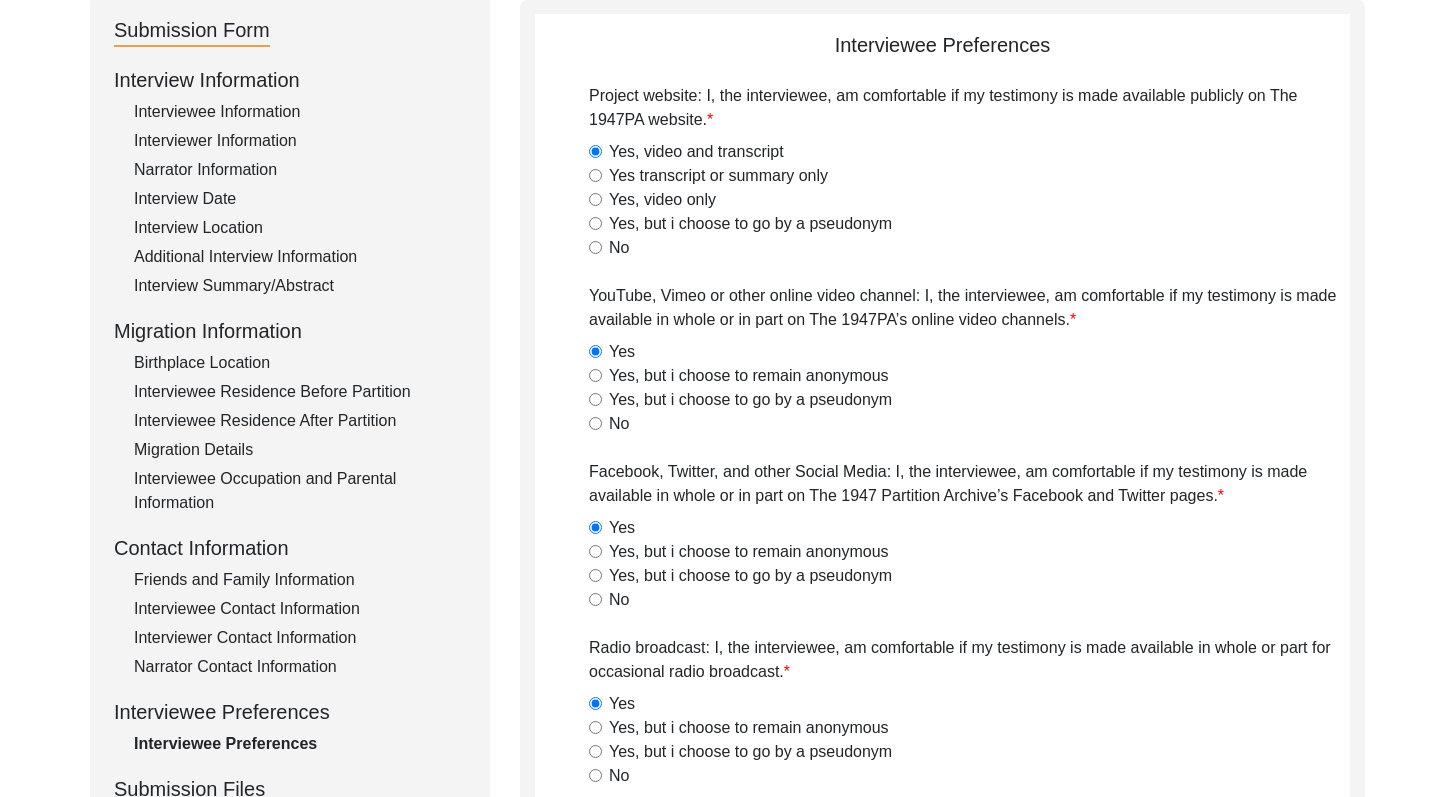scroll, scrollTop: 247, scrollLeft: 0, axis: vertical 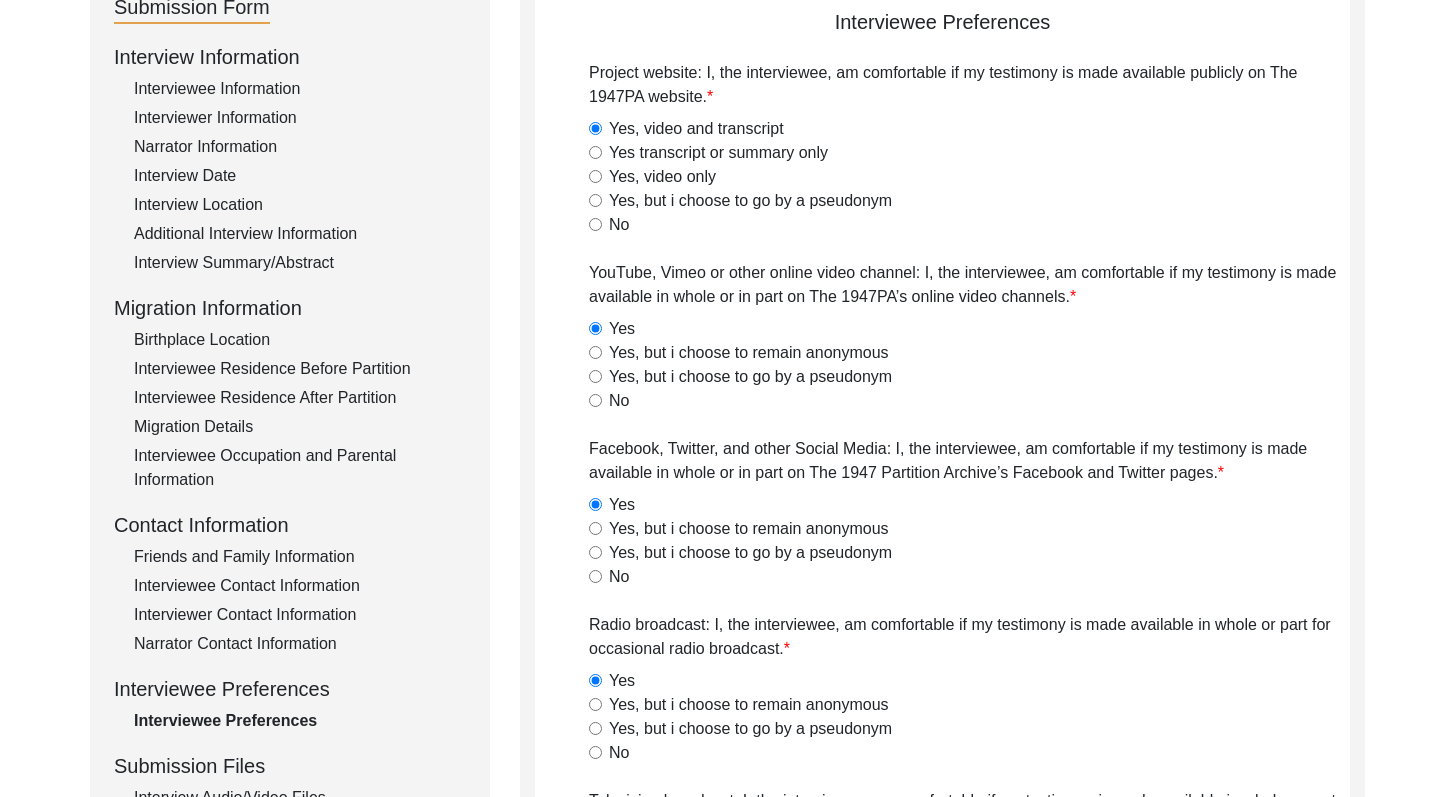 click on "Yes transcript or summary only" at bounding box center [595, 152] 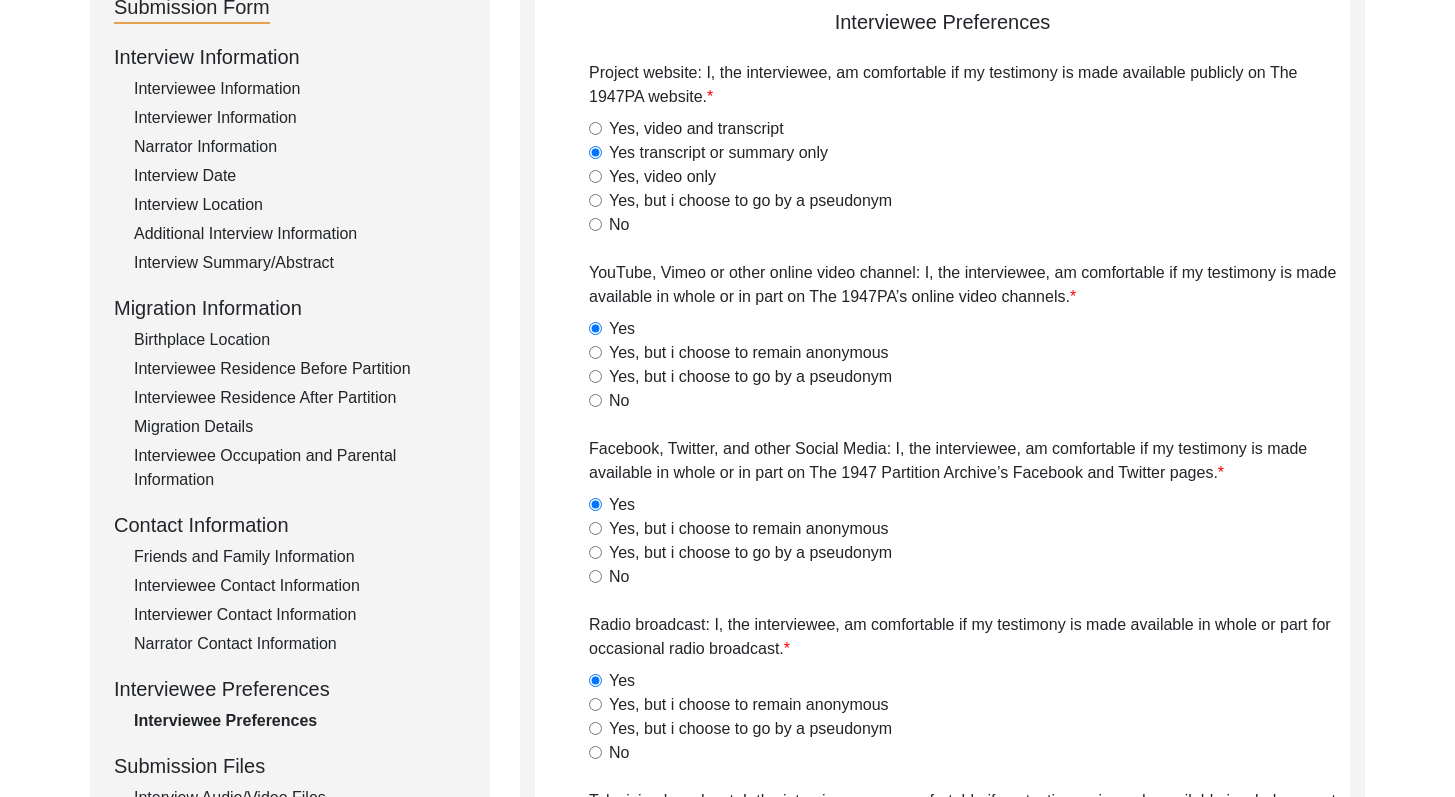 click on "Yes, video and transcript" at bounding box center [595, 128] 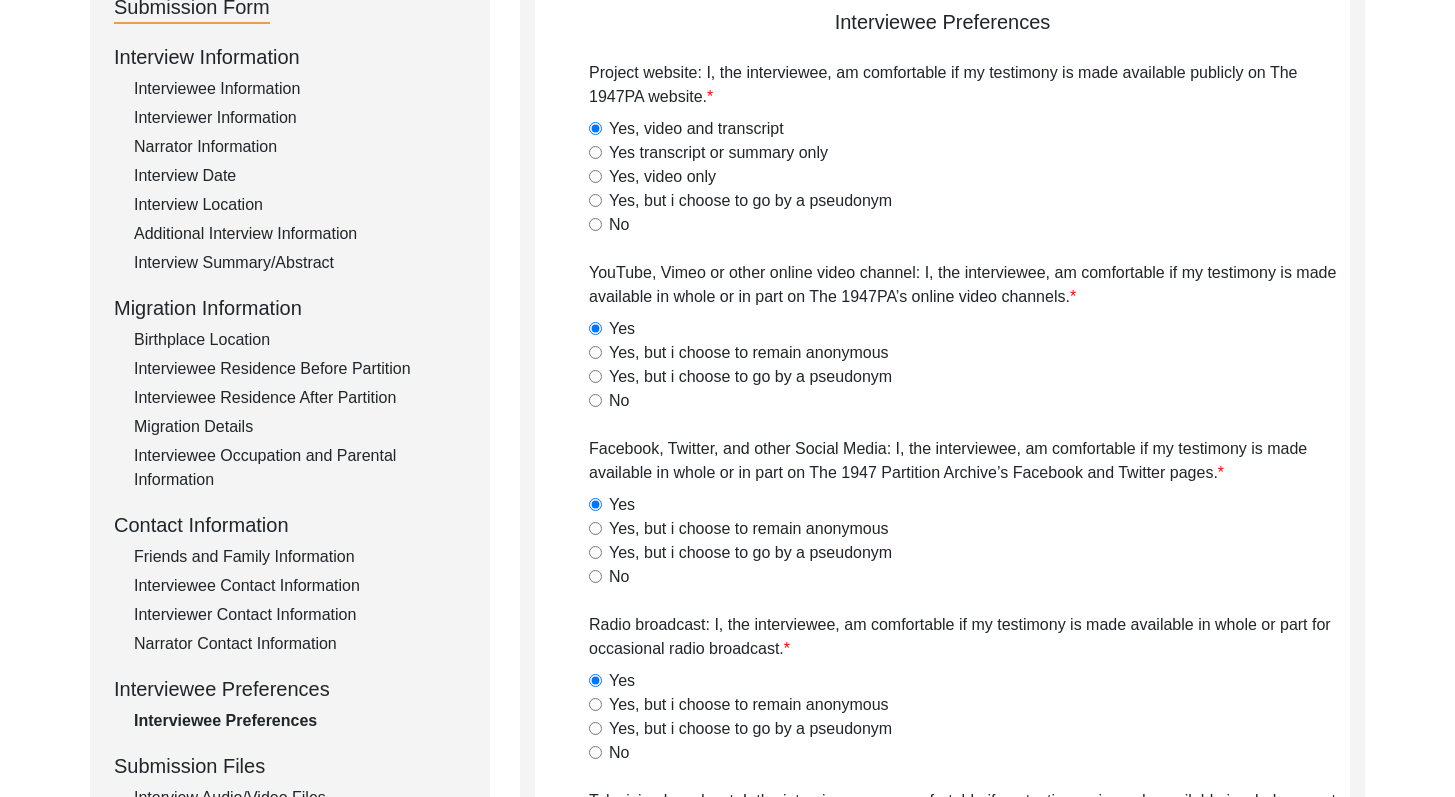 click on "No" 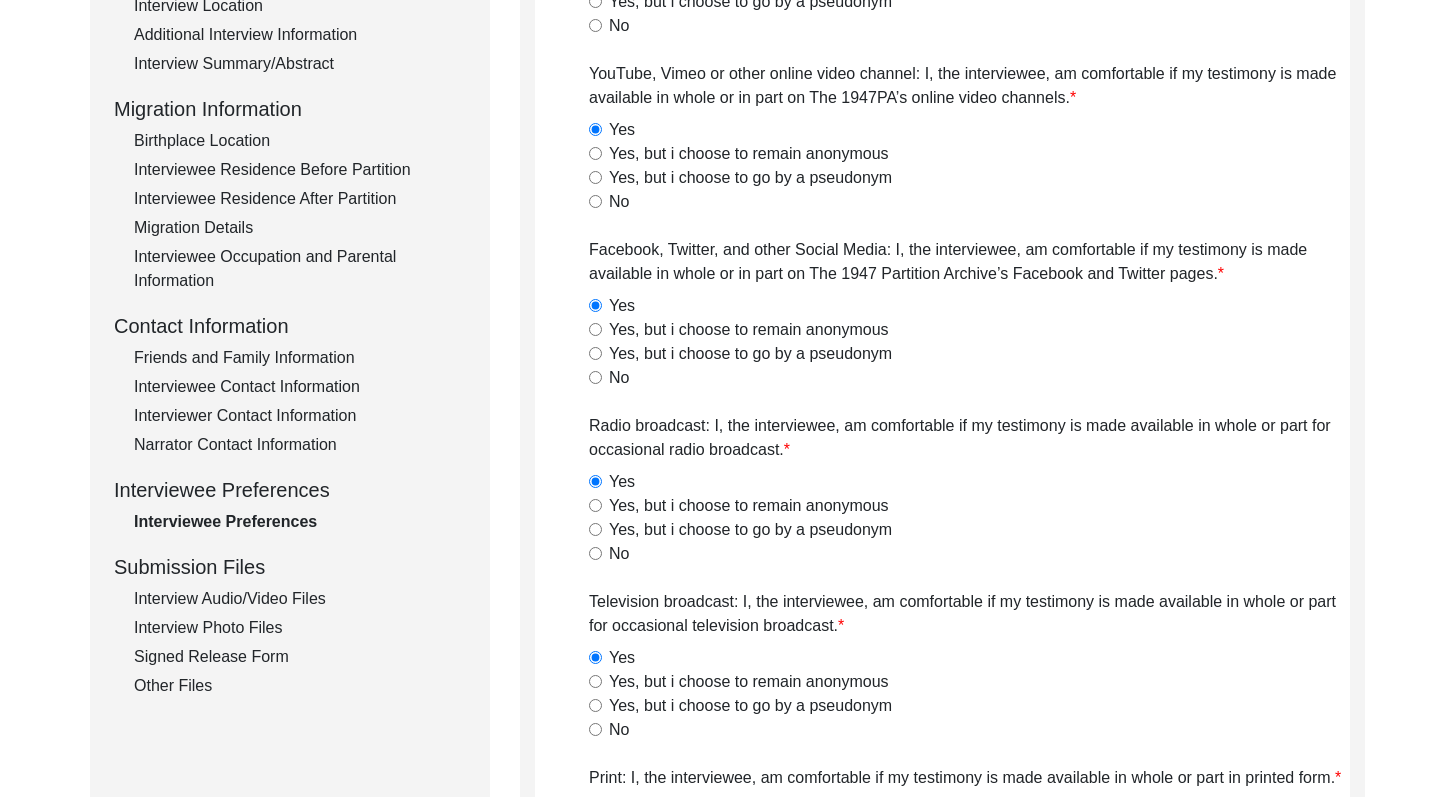 drag, startPoint x: 1469, startPoint y: 245, endPoint x: 1442, endPoint y: 321, distance: 80.65358 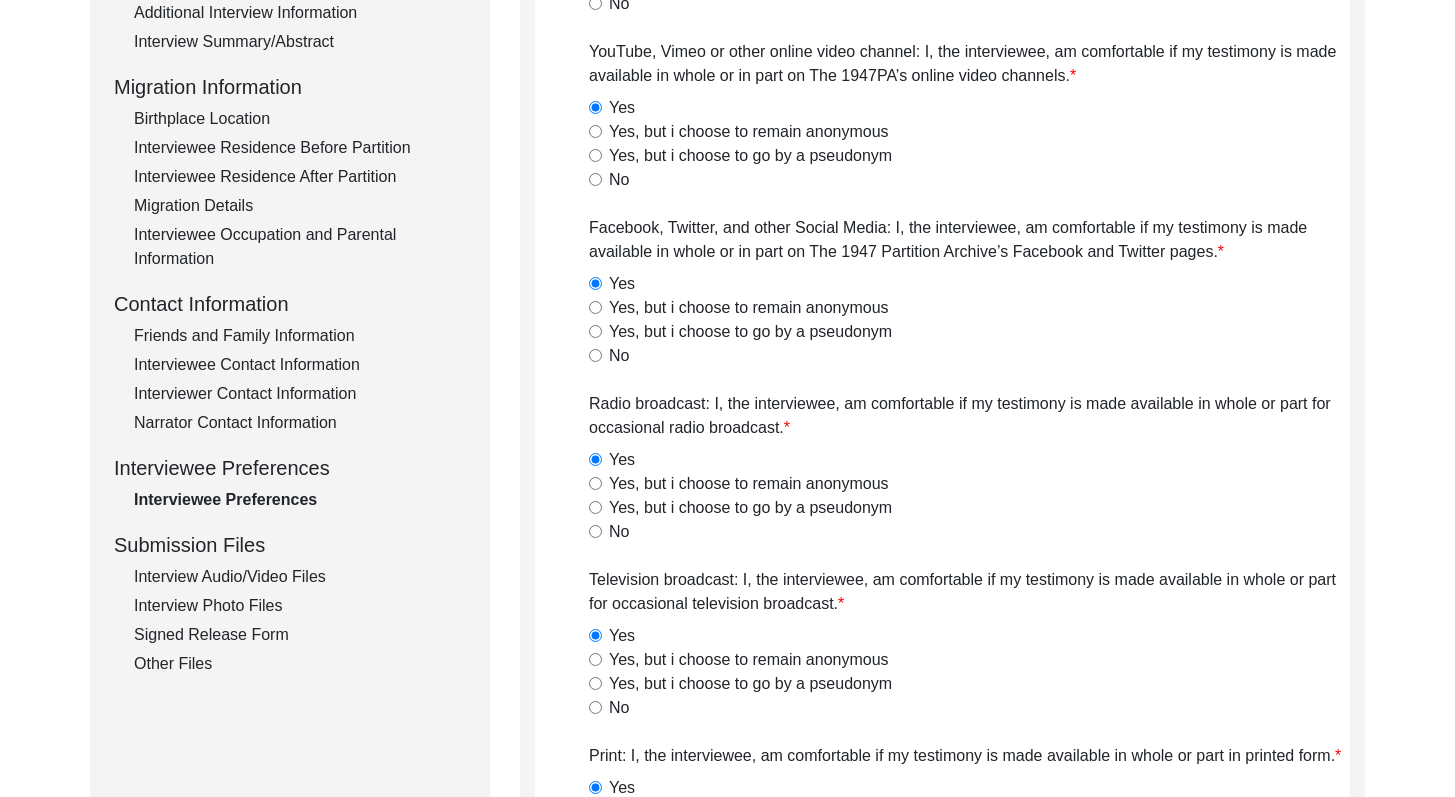 click on "Back to Dashboard  Interview ID:  T13393  Interviewee:  [PERSON_NAME]   Submission Form   Interview Information   Interviewee Information   Interviewer Information   Narrator Information   Interview Date   Interview Location   Additional Interview Information   Interview Summary/Abstract   Migration Information   Birthplace Location   Interviewee Residence Before Partition   Interviewee Residence After Partition   Migration Details   Interviewee Occupation and Parental Information   Contact Information   Friends and Family Information   Interviewee Contact Information   Interviewer Contact Information   Narrator Contact Information   Interviewee Preferences   Interviewee Preferences   Submission Files   Interview Audio/Video Files   Interview Photo Files   Signed Release Form   Other Files   Interviewee Preferences
Project website: I, the interviewee, am comfortable if my testimony is made available publicly on The 1947PA website.  Yes, video and transcript   Yes transcript or summary only   No   Yes   No" 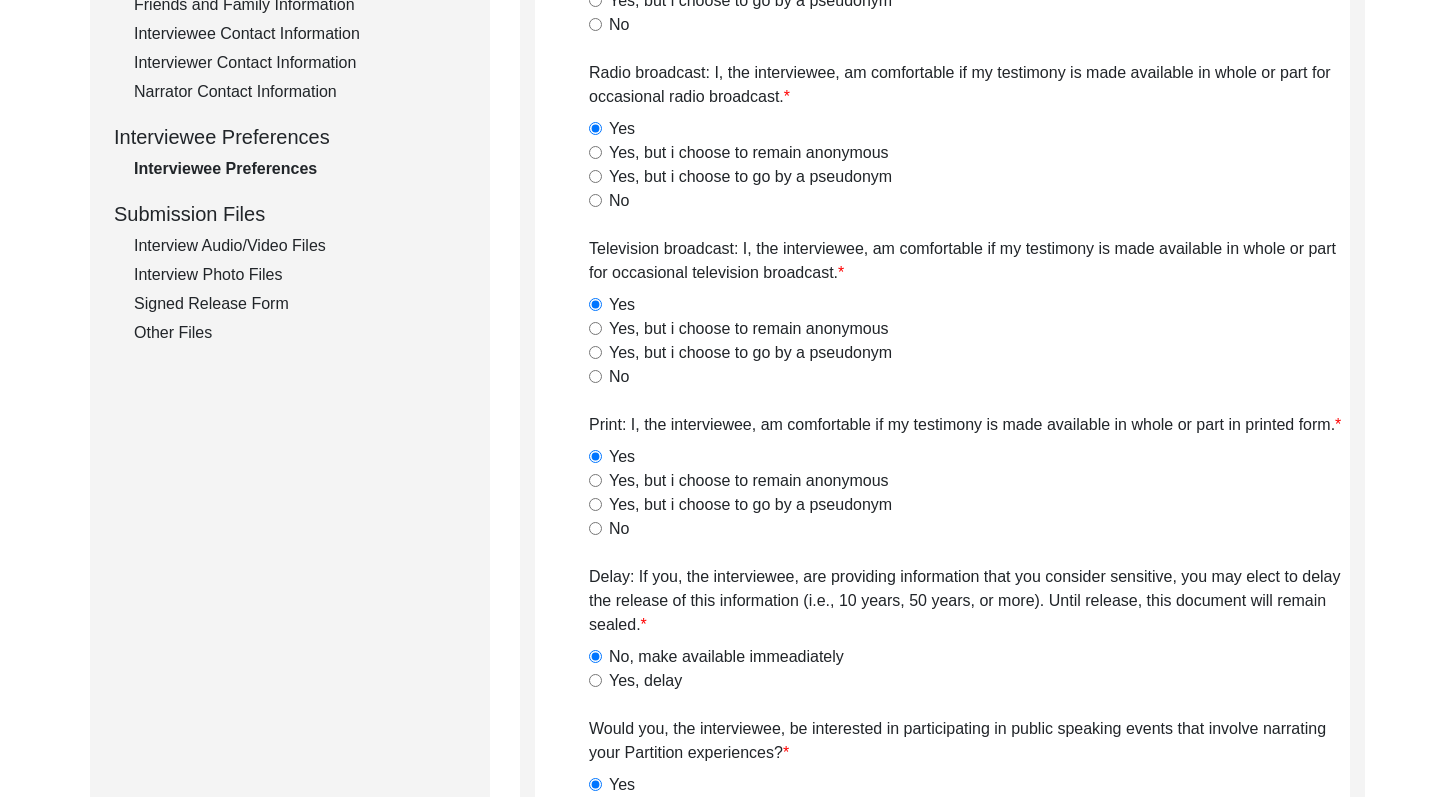 scroll, scrollTop: 808, scrollLeft: 0, axis: vertical 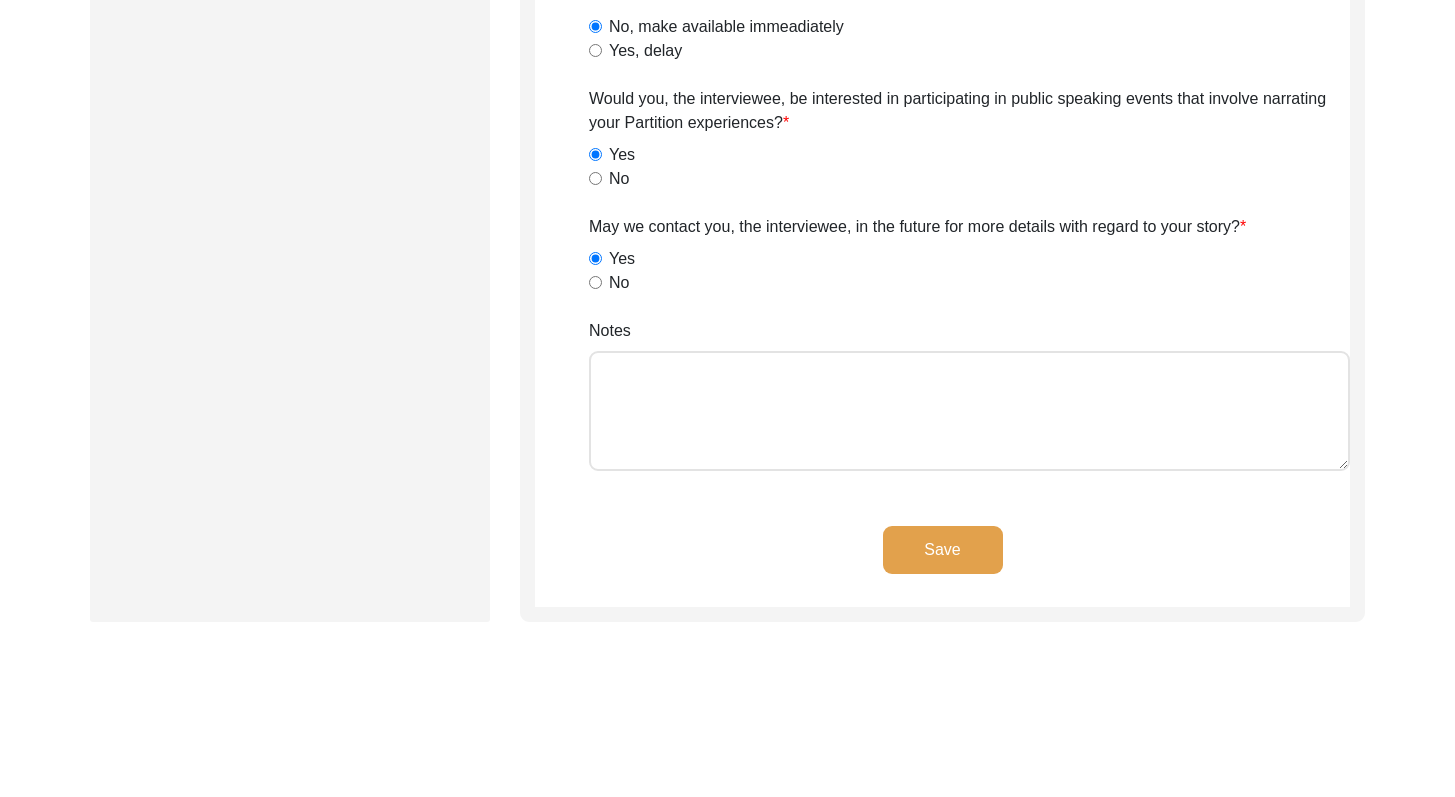 click on "Save" 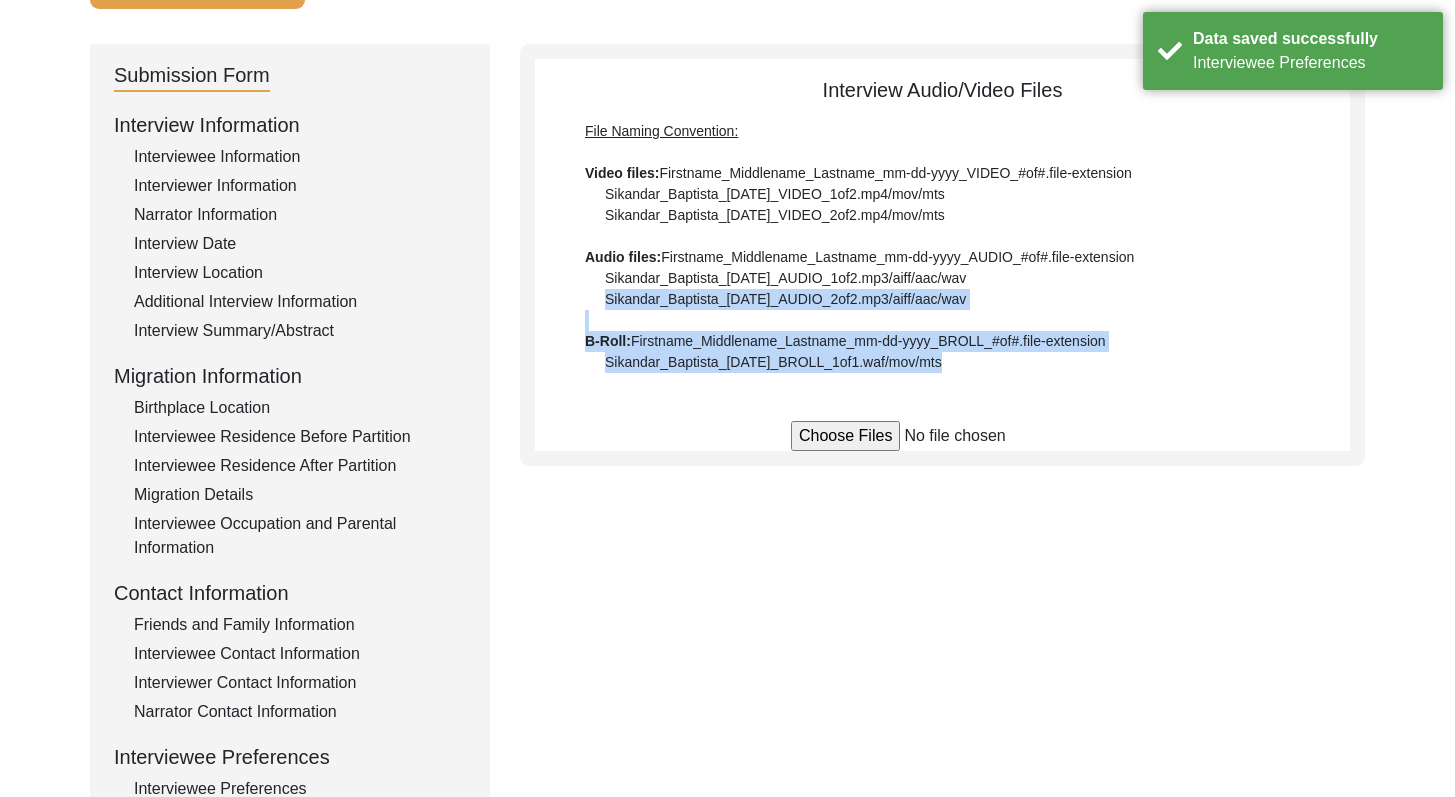scroll, scrollTop: 147, scrollLeft: 0, axis: vertical 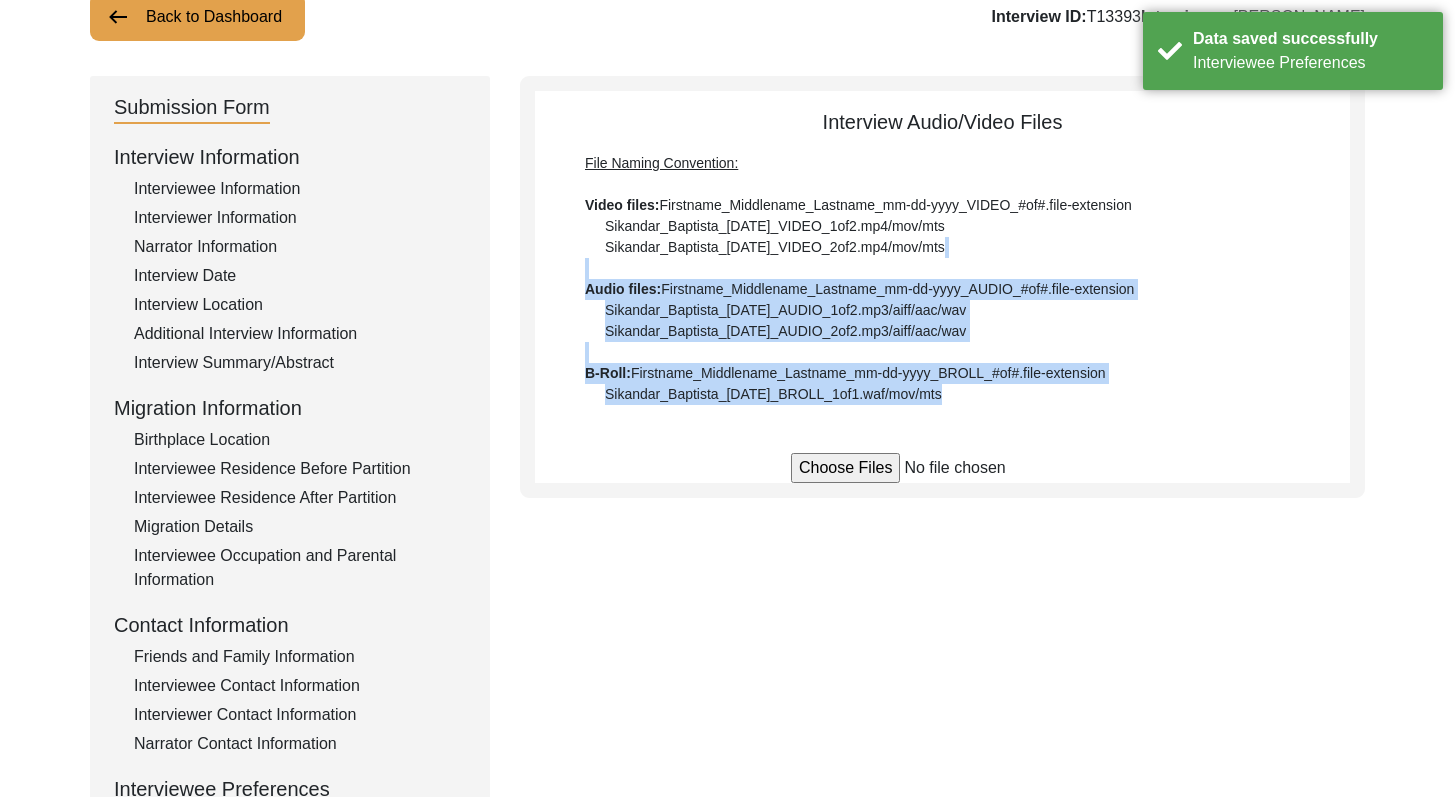 drag, startPoint x: 1469, startPoint y: 549, endPoint x: 1451, endPoint y: 273, distance: 276.58633 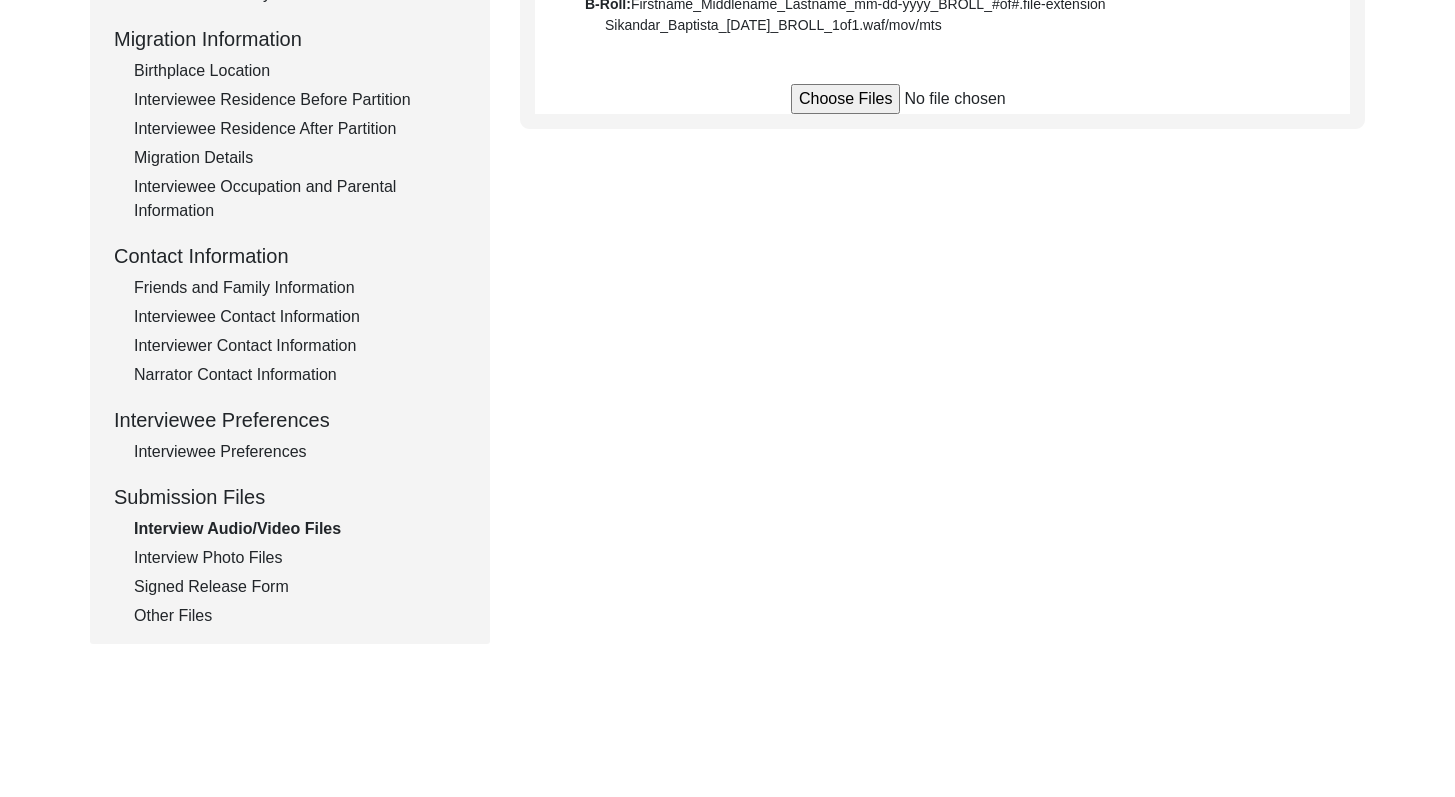 scroll, scrollTop: 508, scrollLeft: 0, axis: vertical 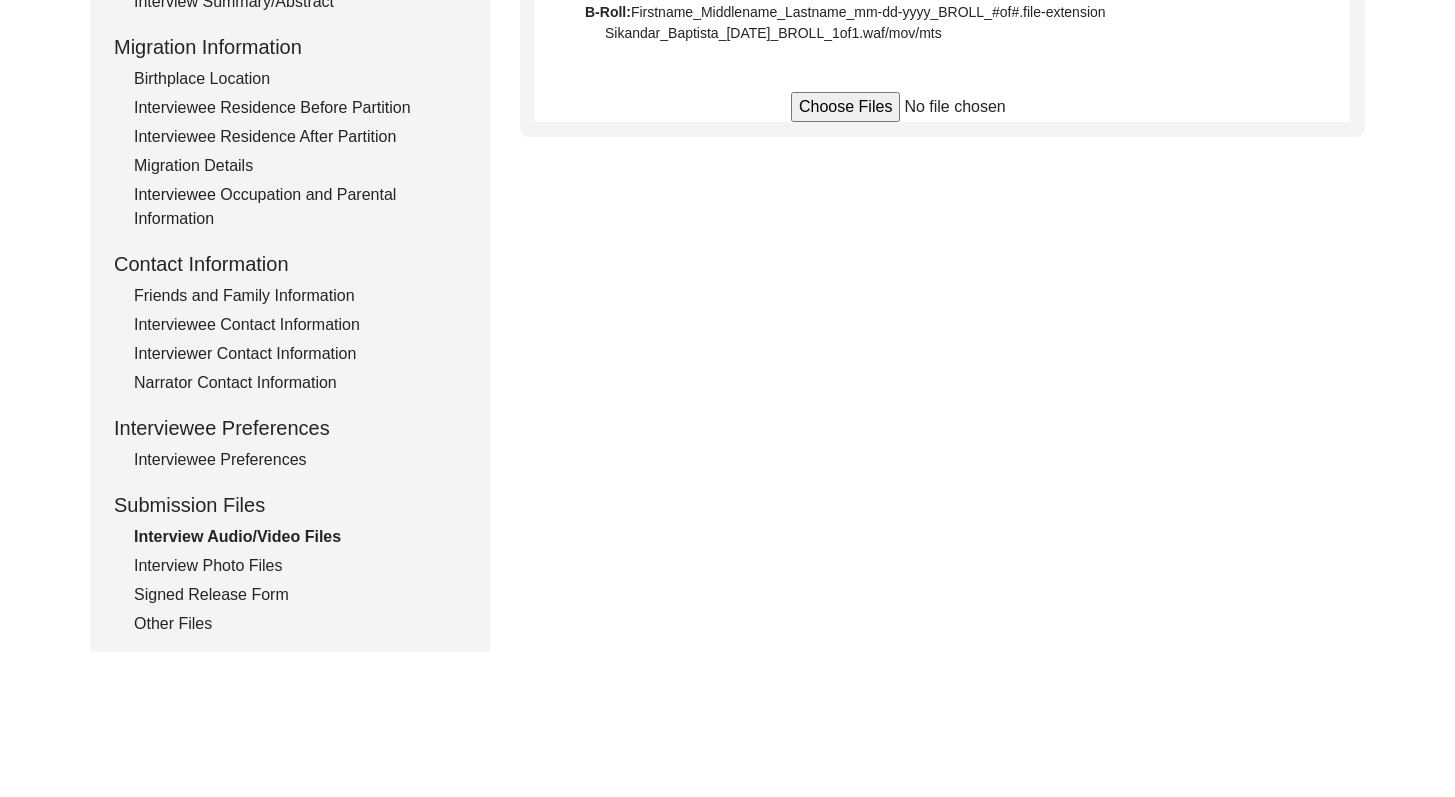 drag, startPoint x: 1469, startPoint y: 346, endPoint x: 1469, endPoint y: 545, distance: 199 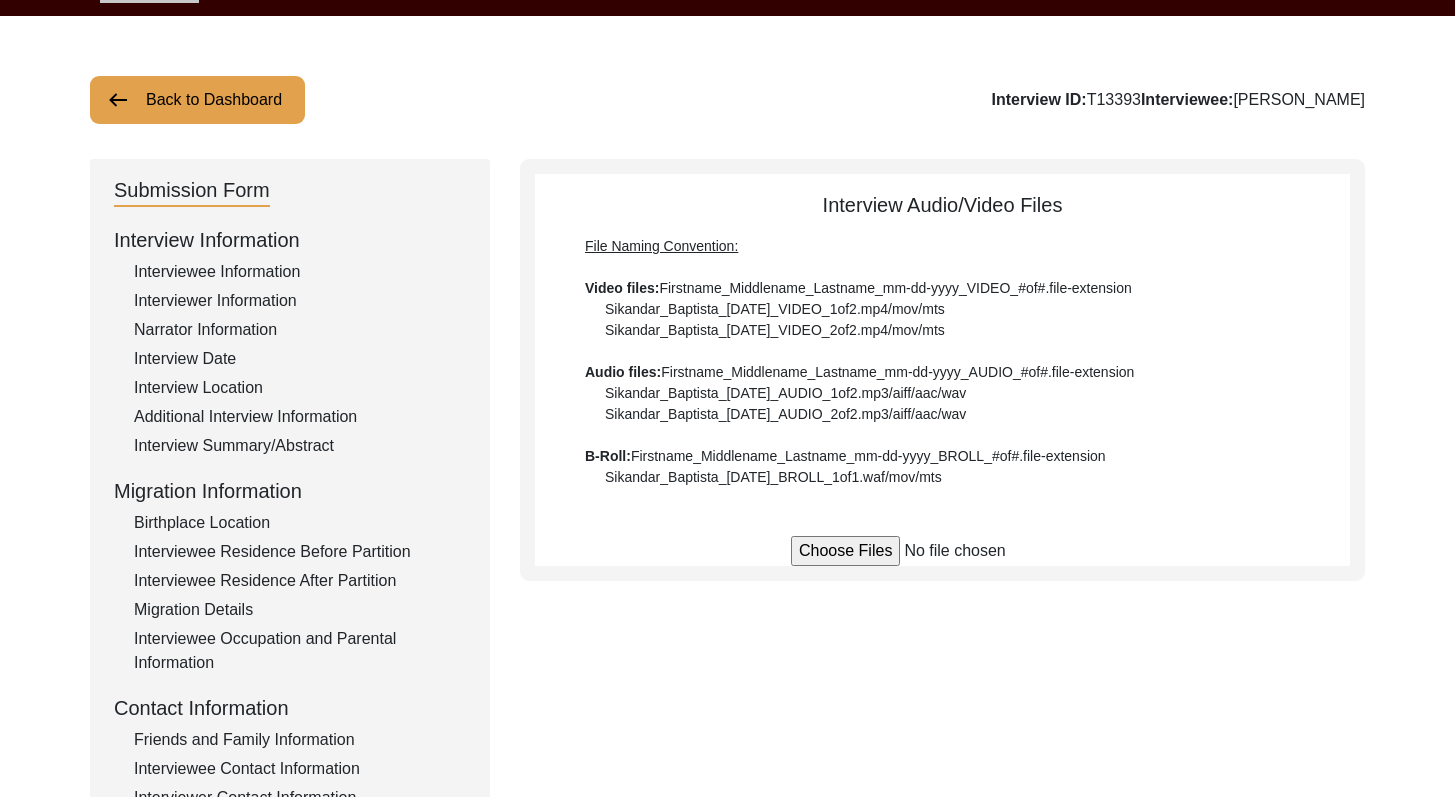 scroll, scrollTop: 0, scrollLeft: 0, axis: both 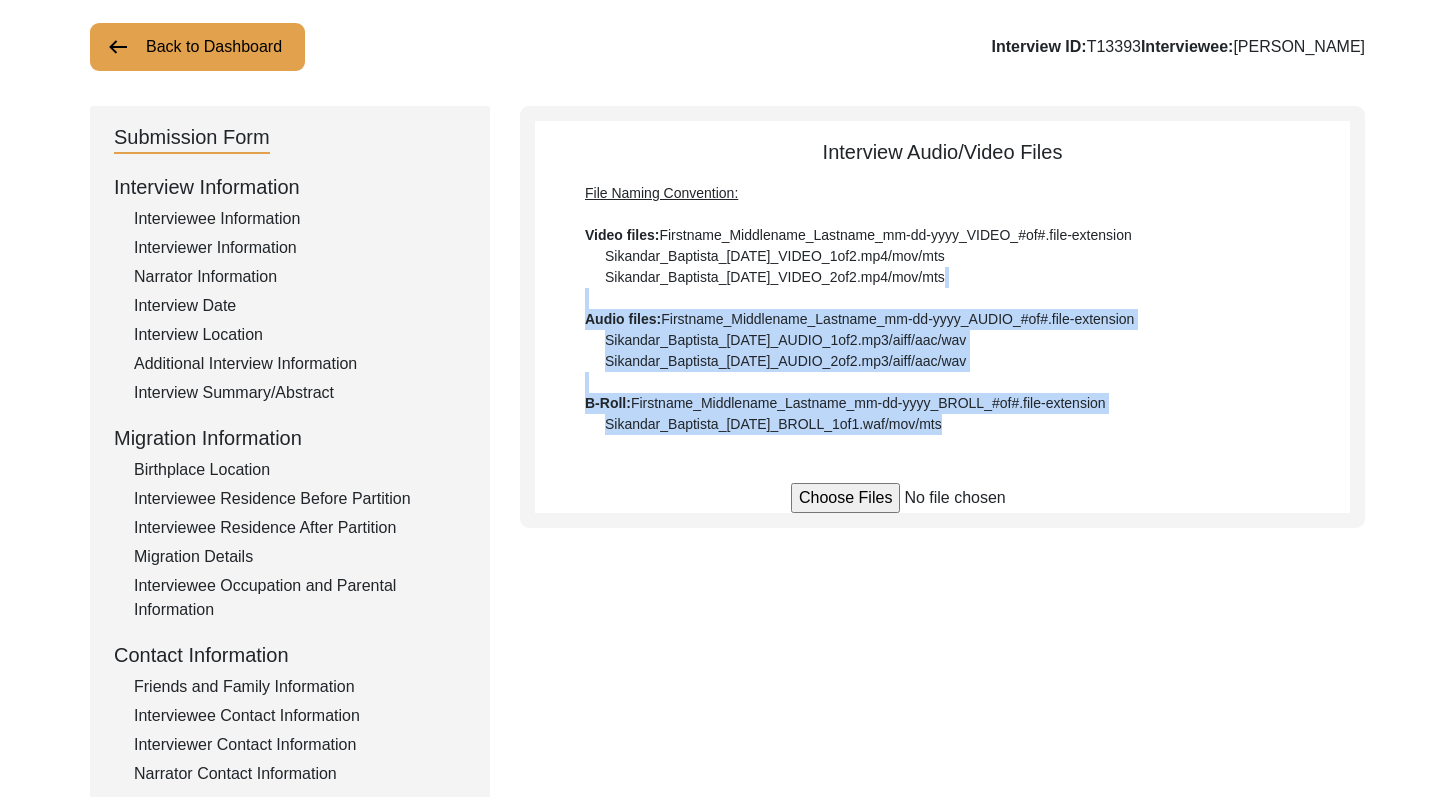 drag, startPoint x: 1469, startPoint y: 413, endPoint x: 1469, endPoint y: 478, distance: 65 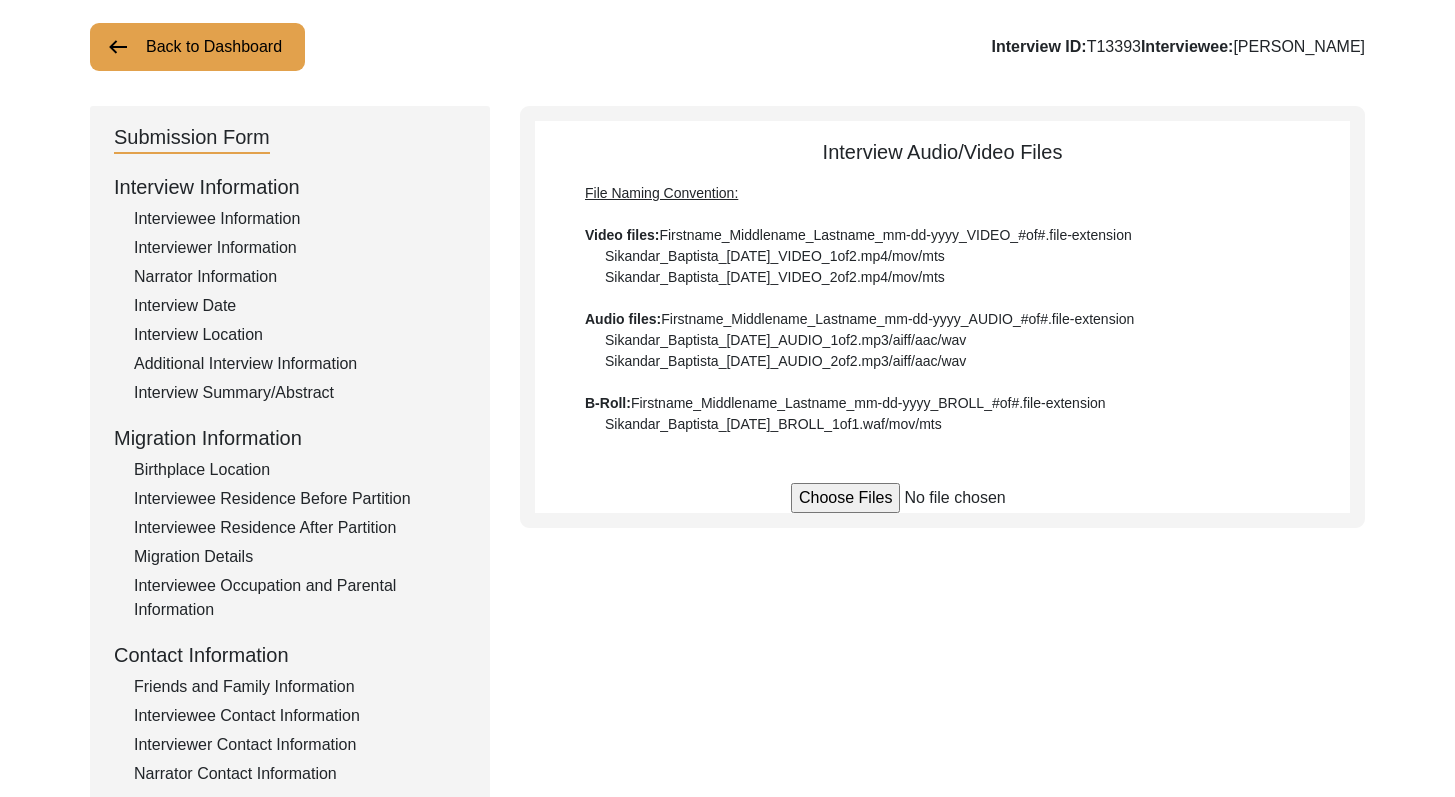 click at bounding box center [942, 498] 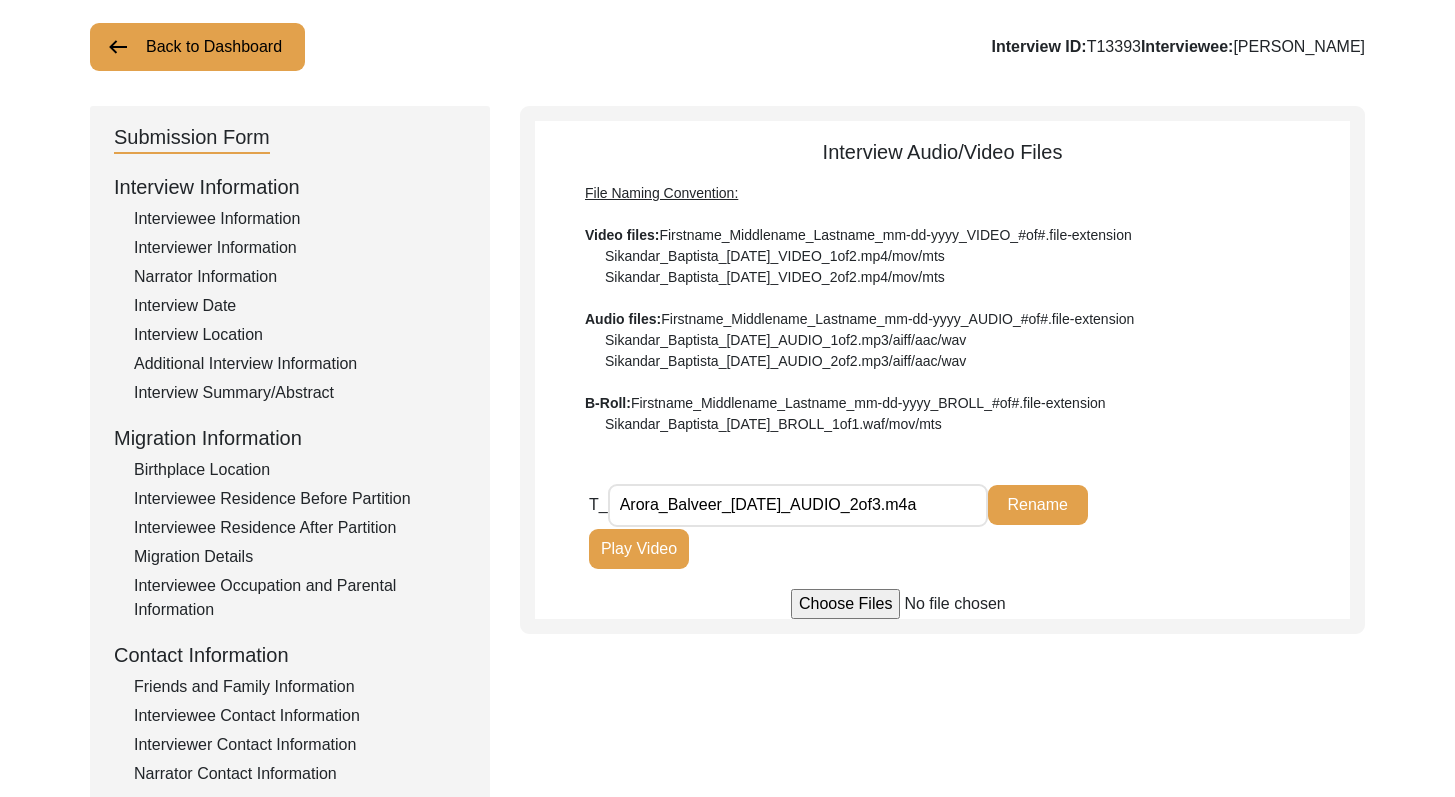 click at bounding box center (942, 604) 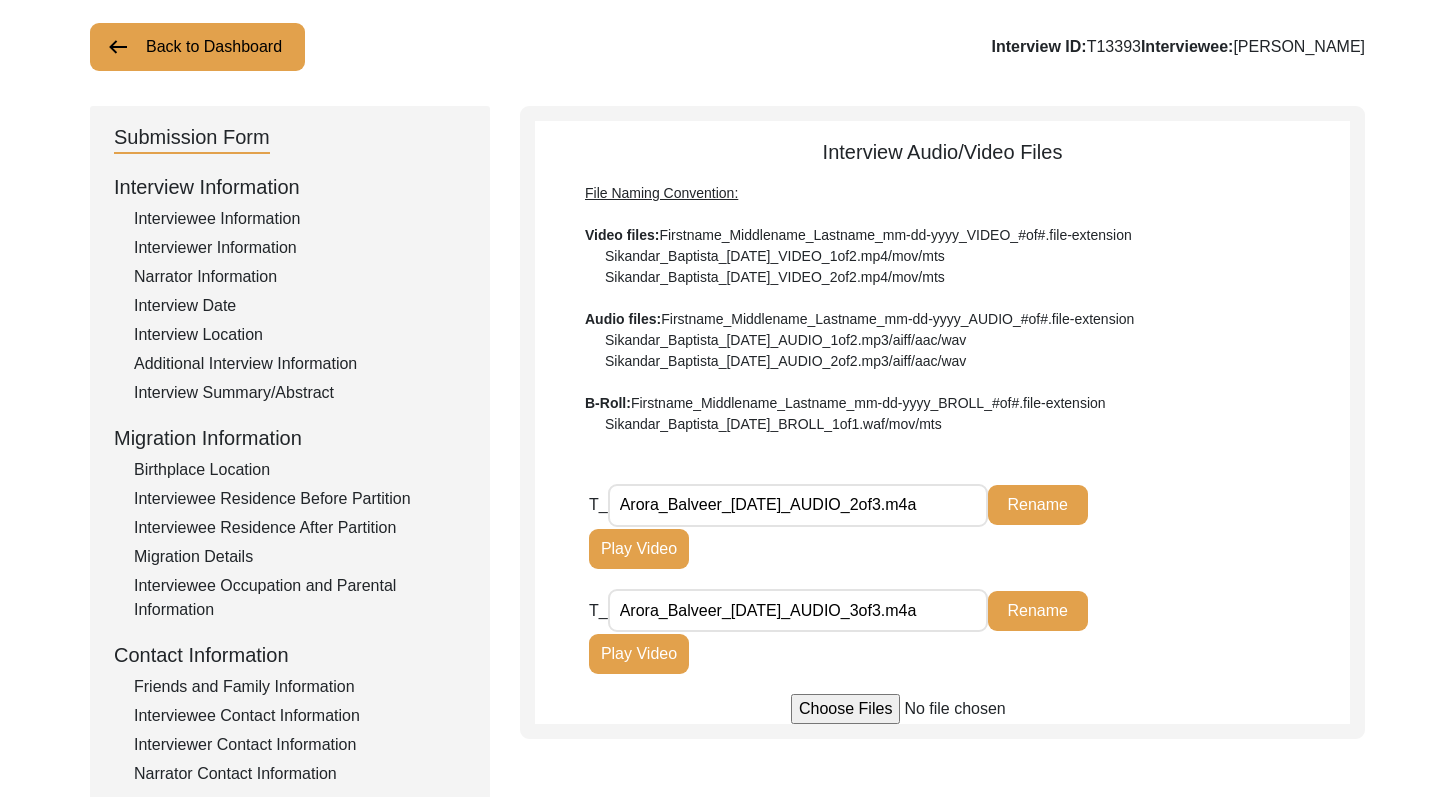 click at bounding box center [942, 709] 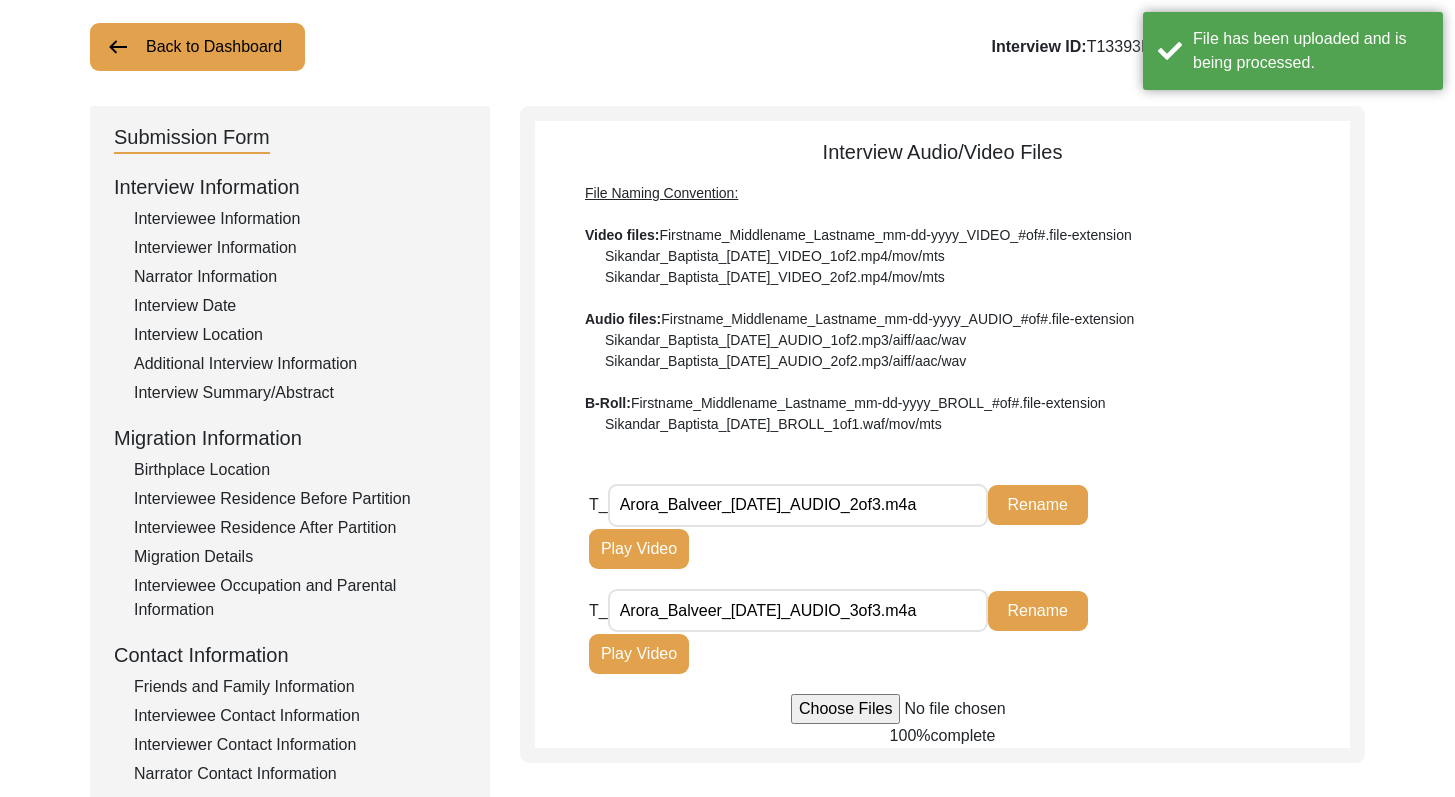 type 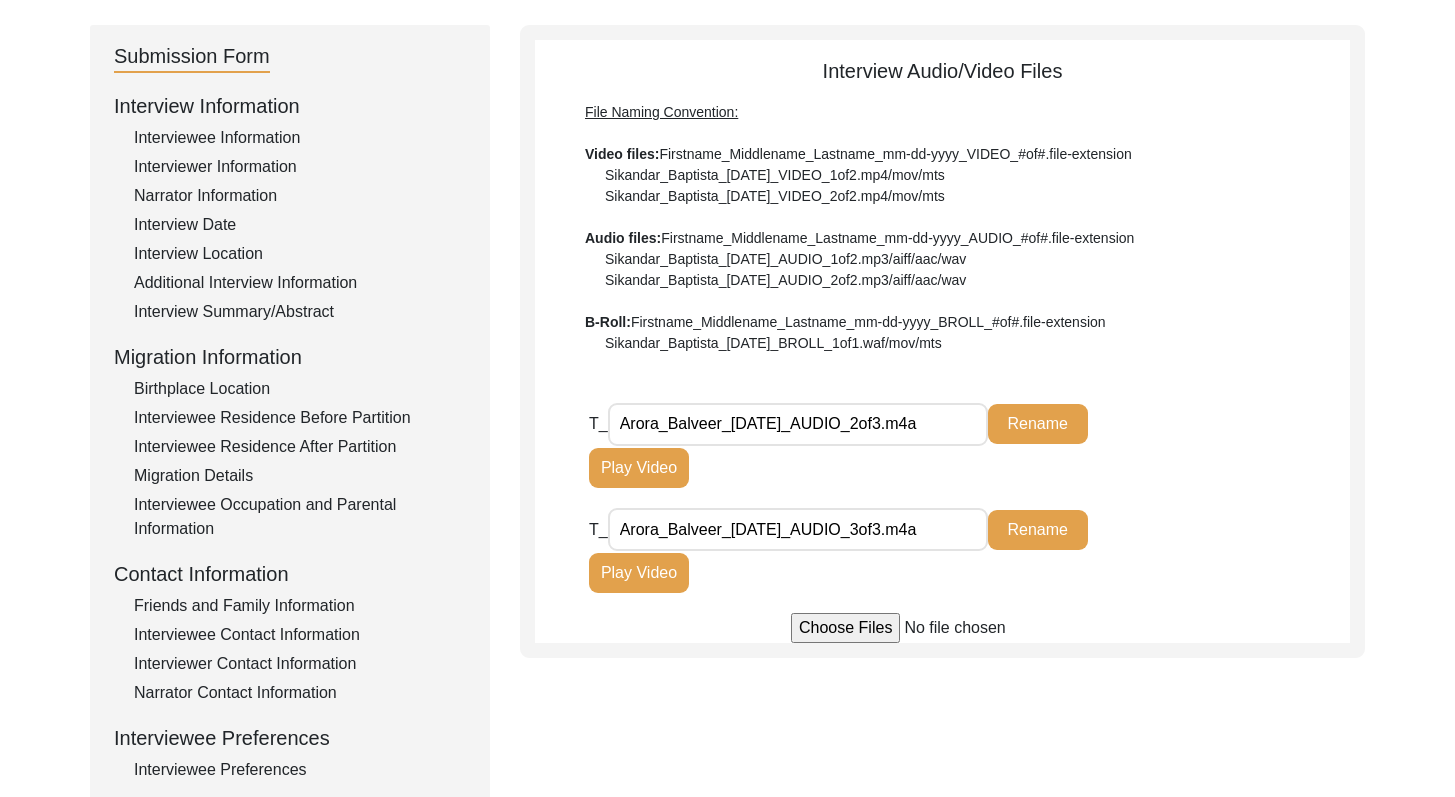 scroll, scrollTop: 190, scrollLeft: 0, axis: vertical 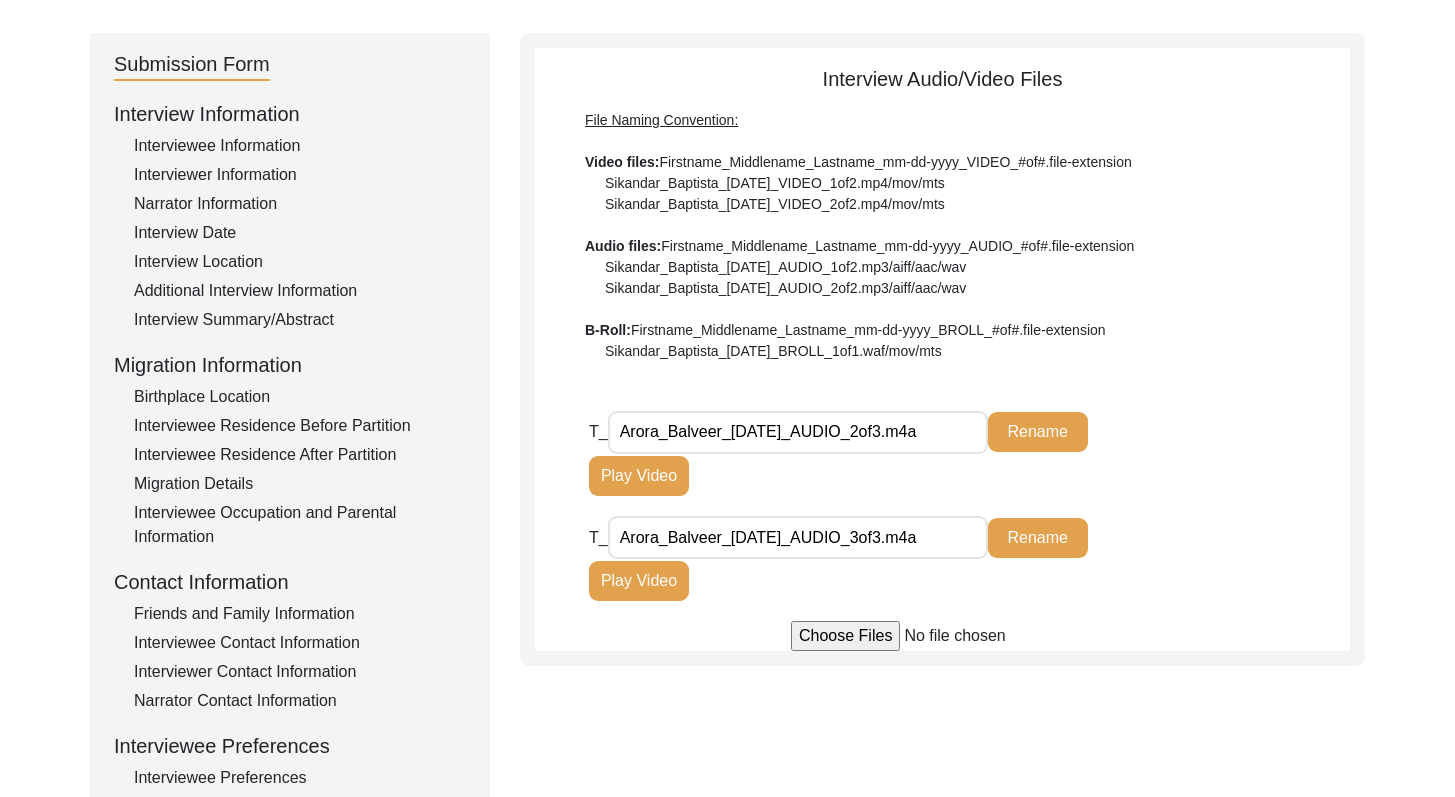 click at bounding box center (942, 636) 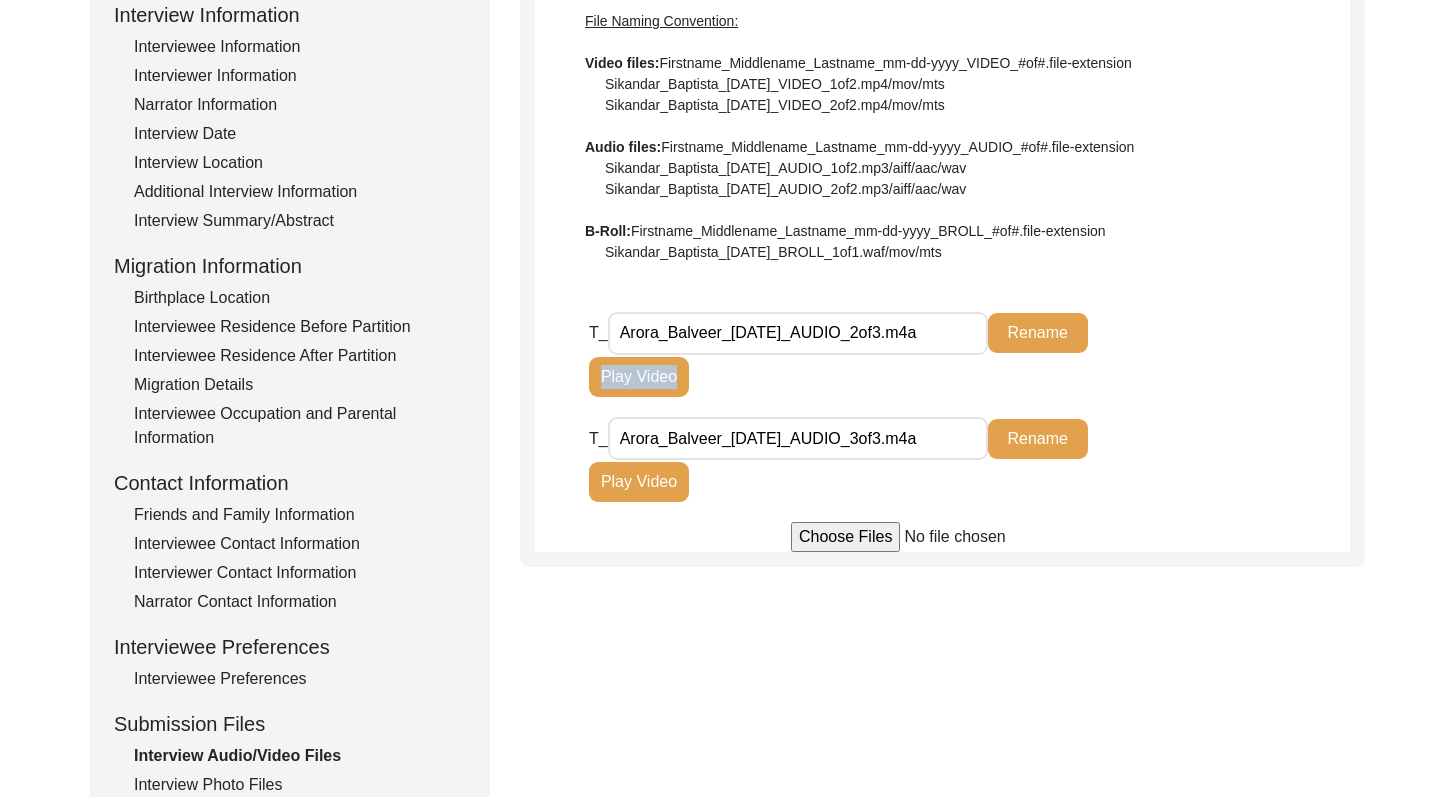 drag, startPoint x: 1469, startPoint y: 345, endPoint x: 1469, endPoint y: 401, distance: 56 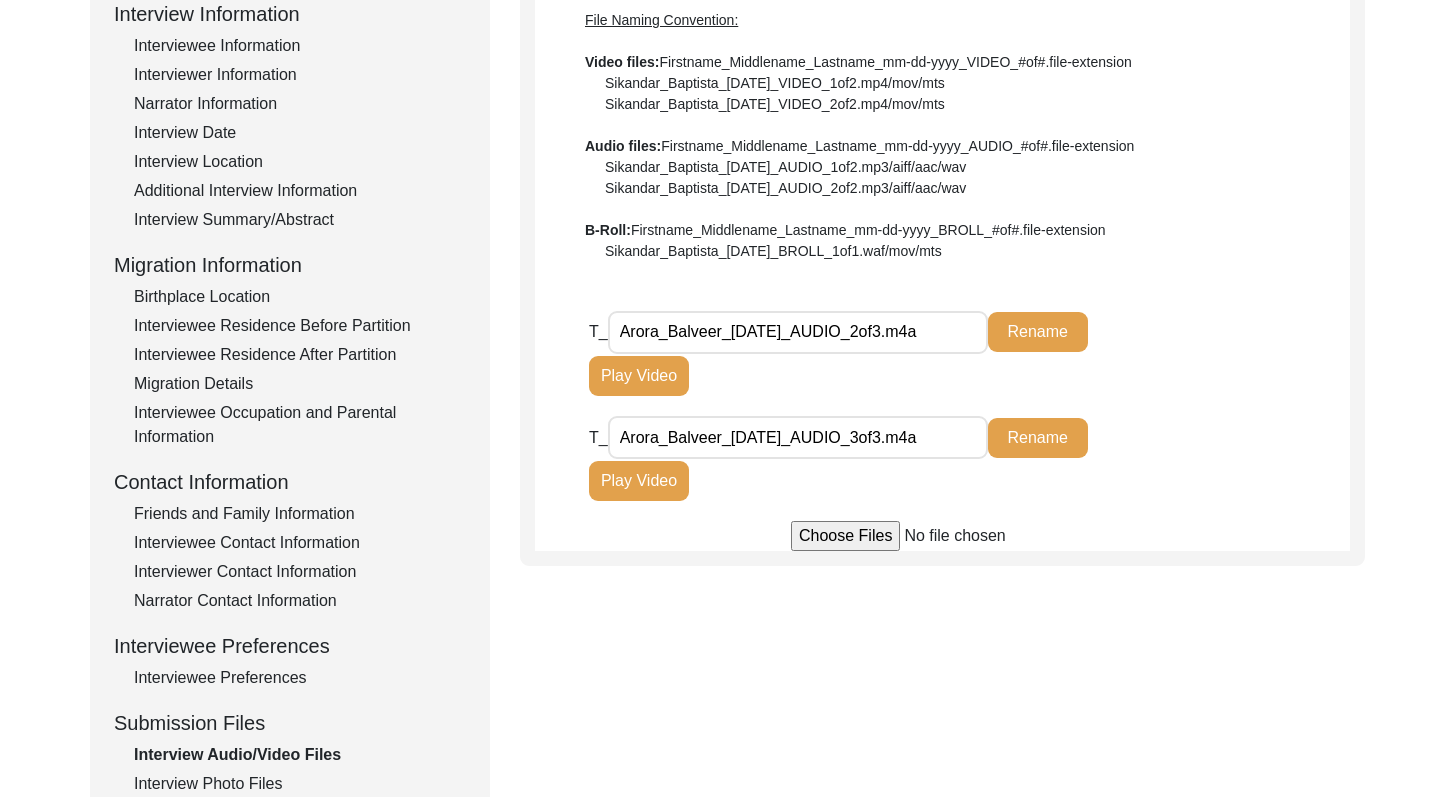 click on "Back to Dashboard  Interview ID:  T13393  Interviewee:  [PERSON_NAME]   Submission Form   Interview Information   Interviewee Information   Interviewer Information   Narrator Information   Interview Date   Interview Location   Additional Interview Information   Interview Summary/Abstract   Migration Information   Birthplace Location   Interviewee Residence Before Partition   Interviewee Residence After Partition   Migration Details   Interviewee Occupation and Parental Information   Contact Information   Friends and Family Information   Interviewee Contact Information   Interviewer Contact Information   Narrator Contact Information   Interviewee Preferences   Interviewee Preferences   Submission Files   Interview Audio/Video Files   Interview Photo Files   Signed Release Form   Other Files   Interview Audio/Video Files  File Naming Convention: Video files:  Firstname_Middlename_Lastname_mm-dd-yyyy_VIDEO_#of#.file-extension  Sikandar_Baptista_[DATE]_VIDEO_1of2.mp4/mov/mts  Audio files: B-Roll: T_ Rename" 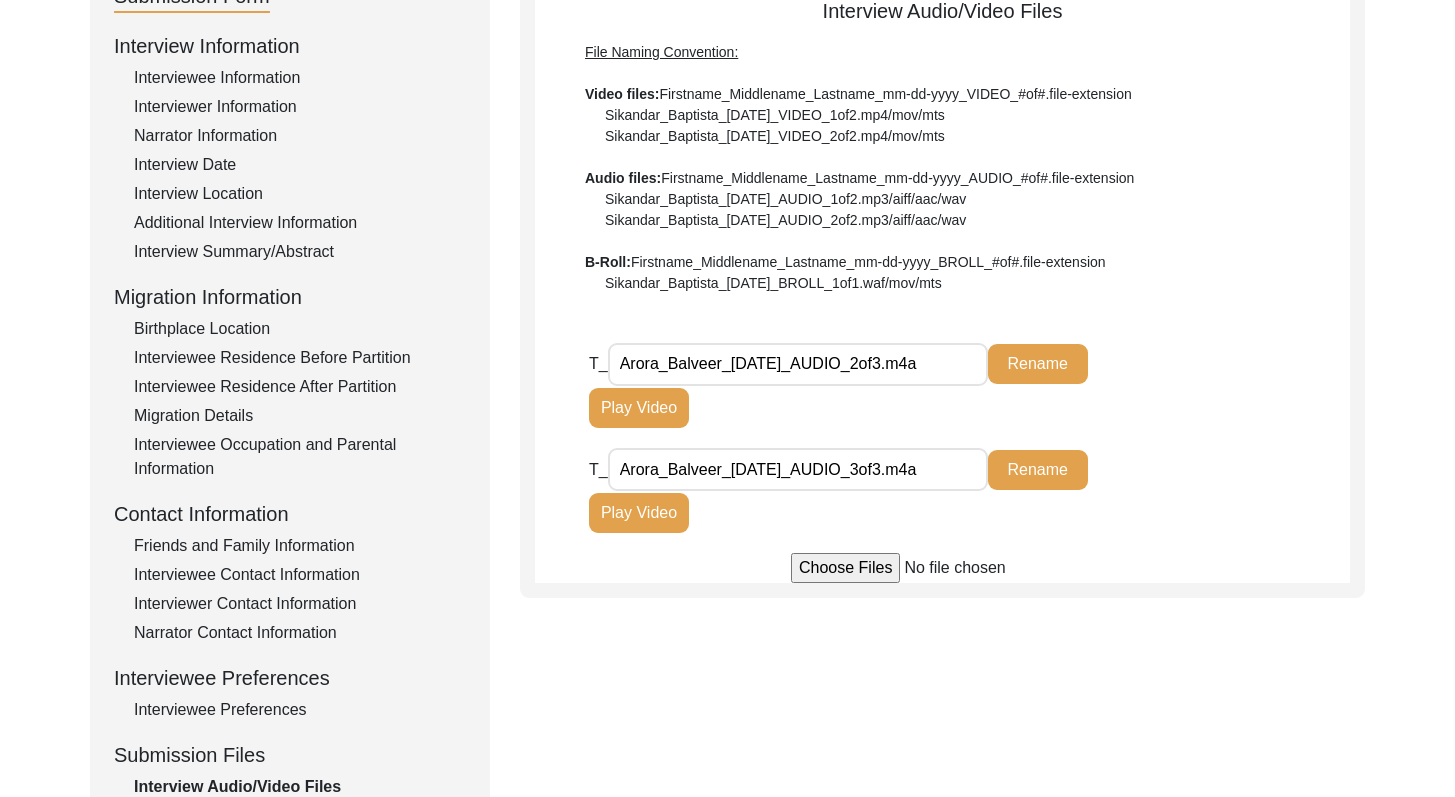drag, startPoint x: 1469, startPoint y: 507, endPoint x: 1469, endPoint y: 491, distance: 16 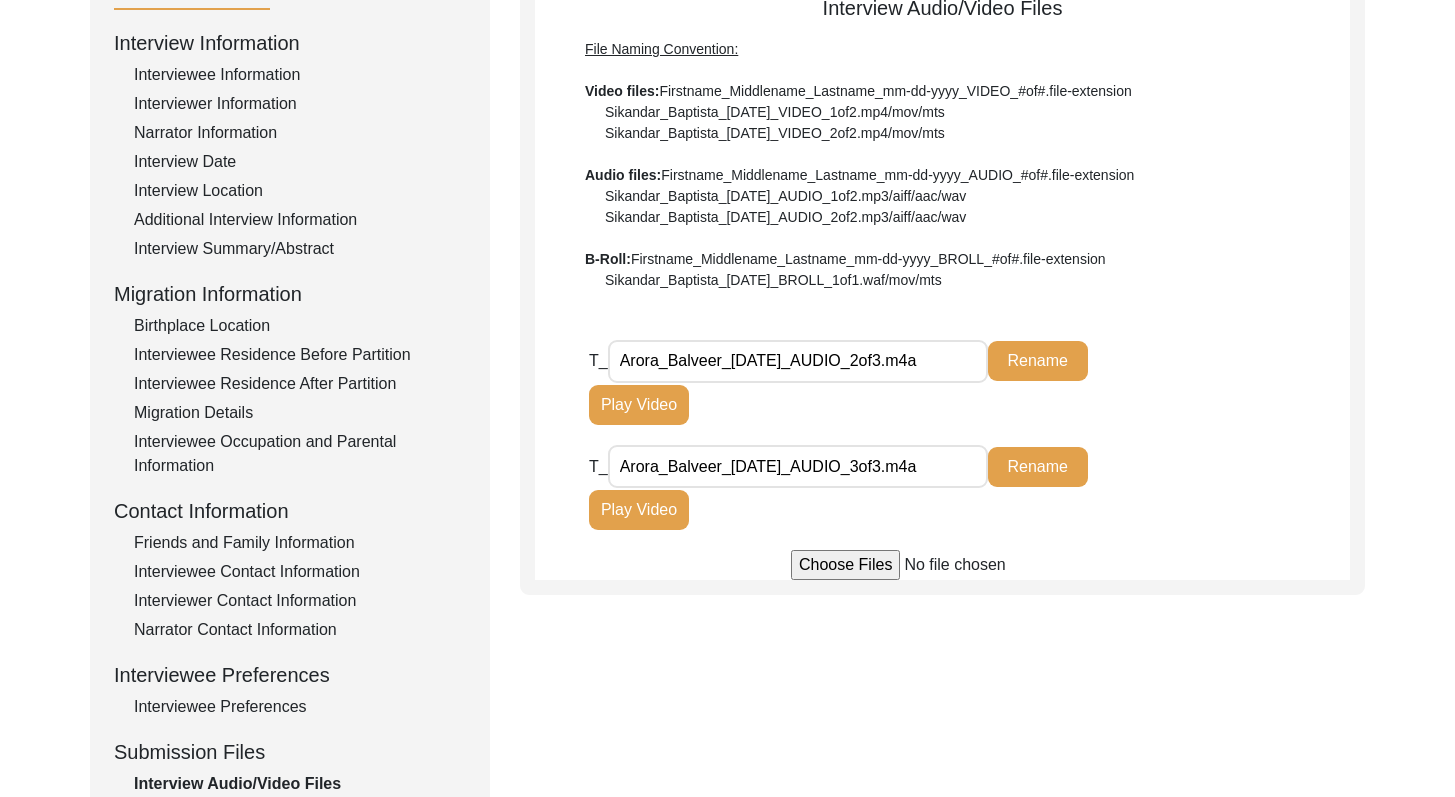 drag, startPoint x: 960, startPoint y: 471, endPoint x: 775, endPoint y: 451, distance: 186.07794 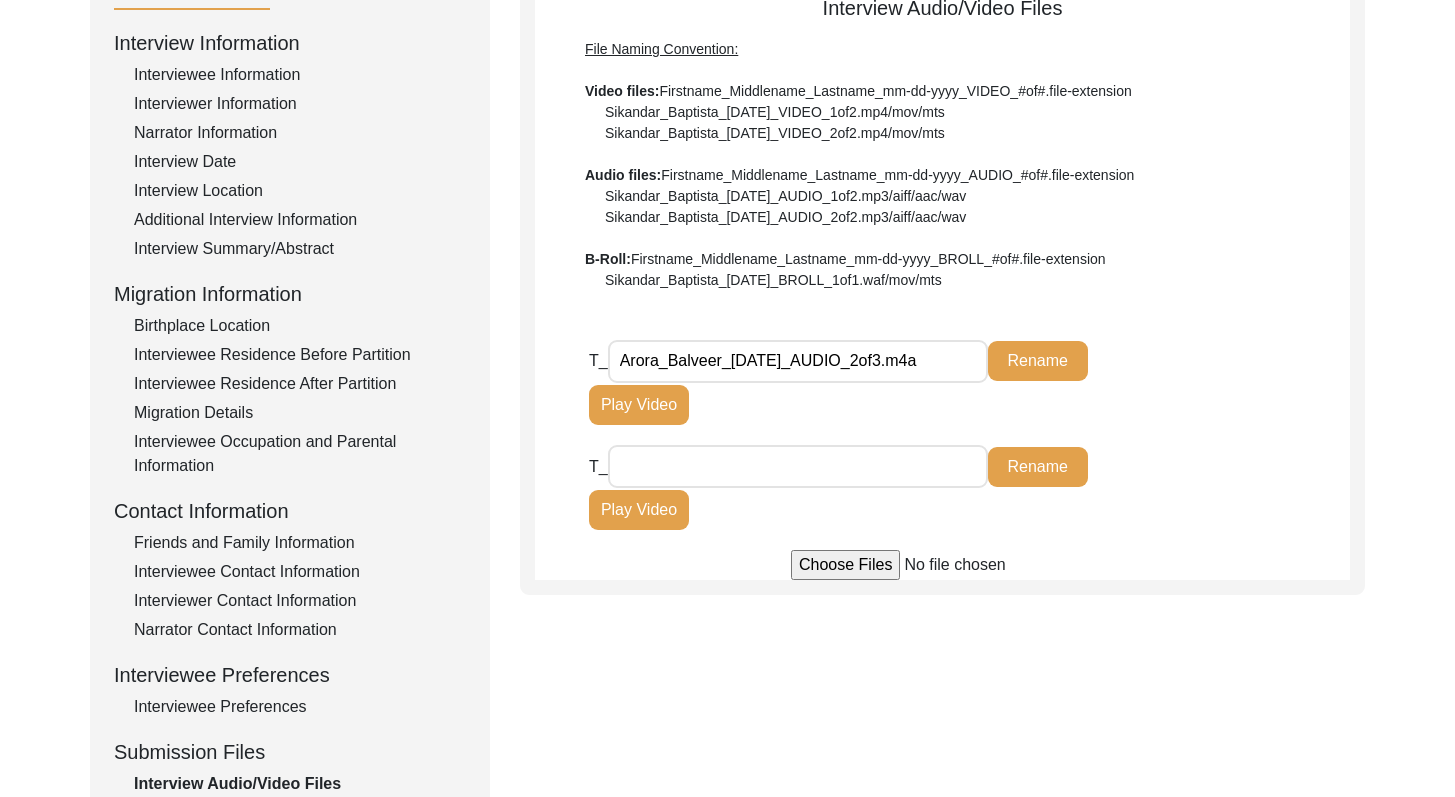 type 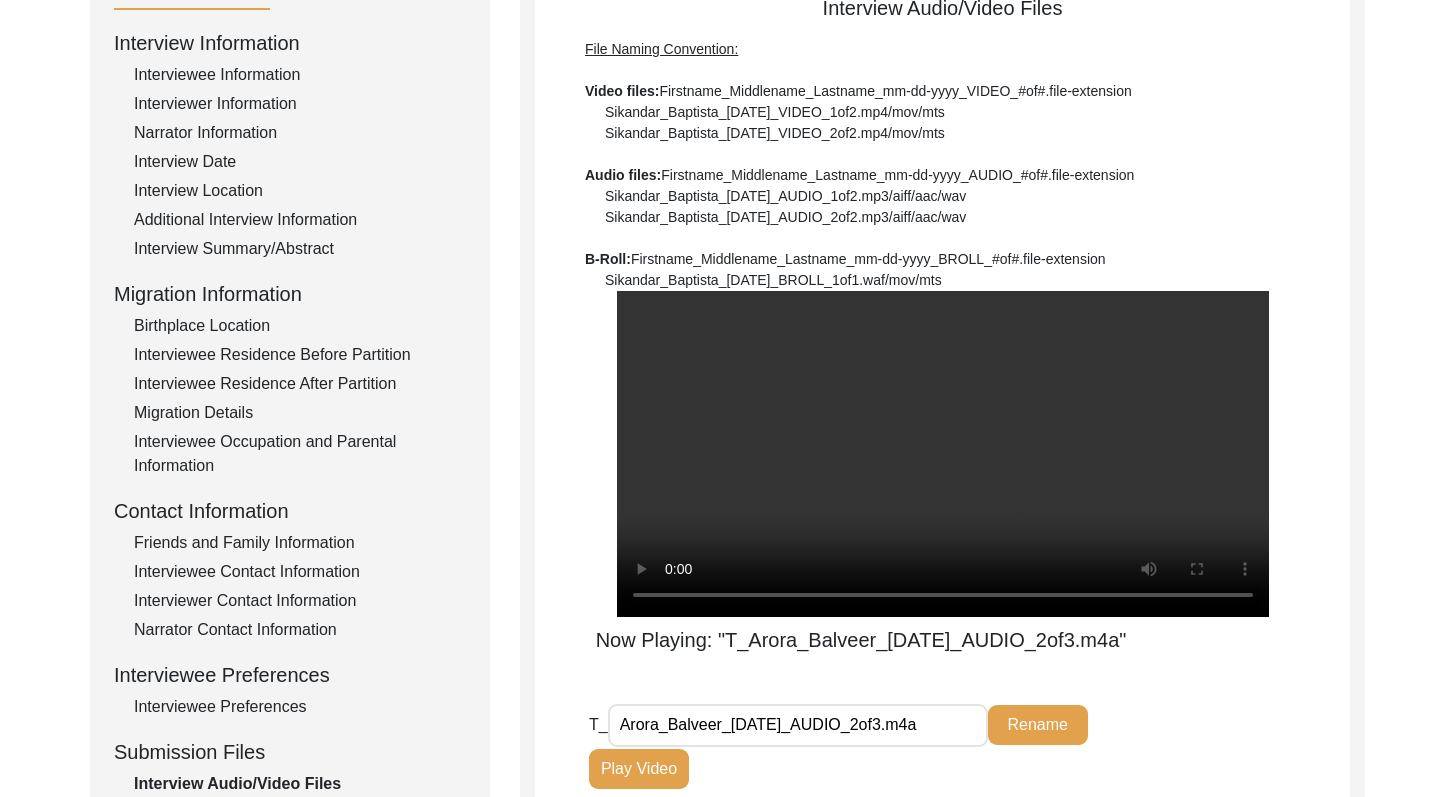 click on "Now Playing: "T_Arora_Balveer_[DATE]_AUDIO_2of3.m4a"" at bounding box center (942, 473) 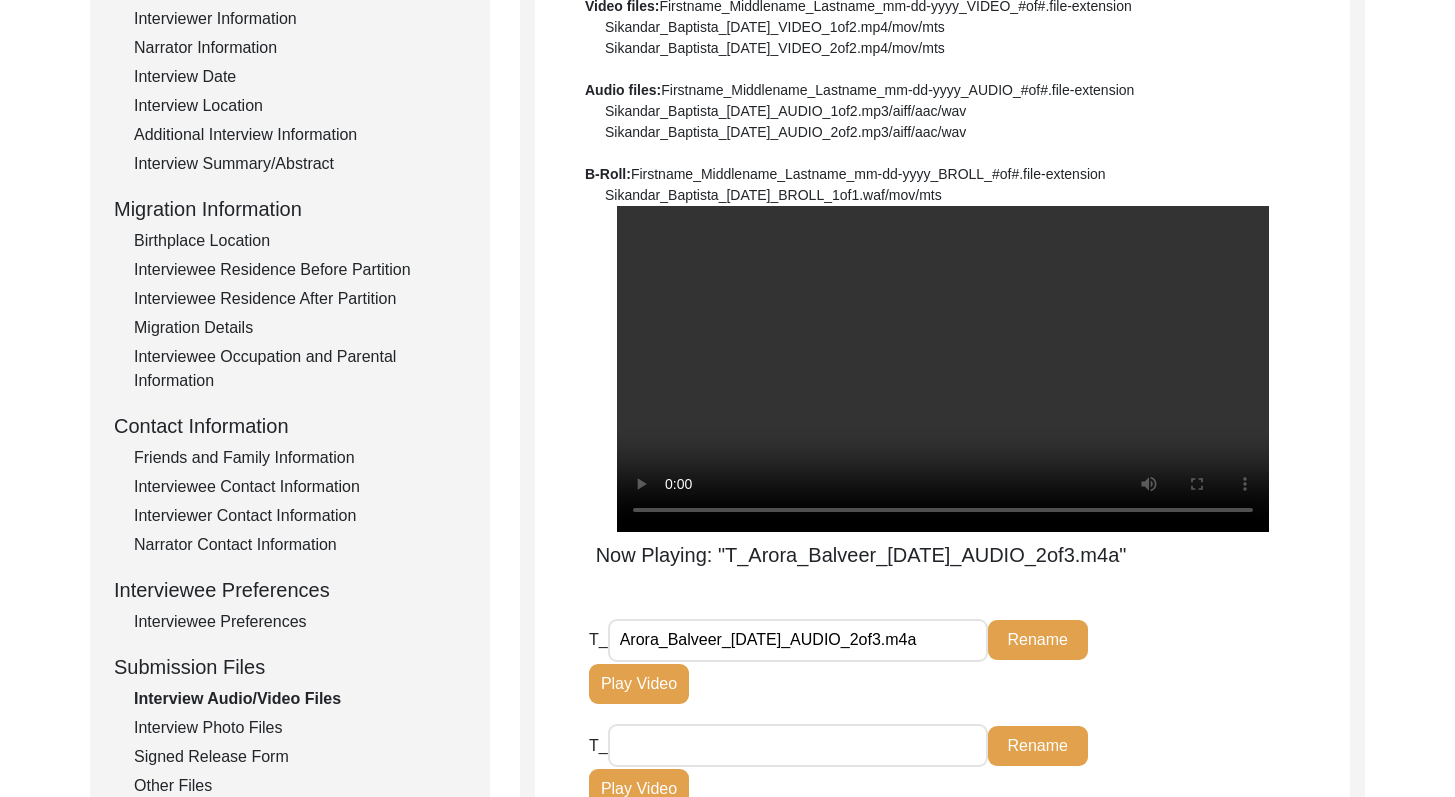 scroll, scrollTop: 365, scrollLeft: 0, axis: vertical 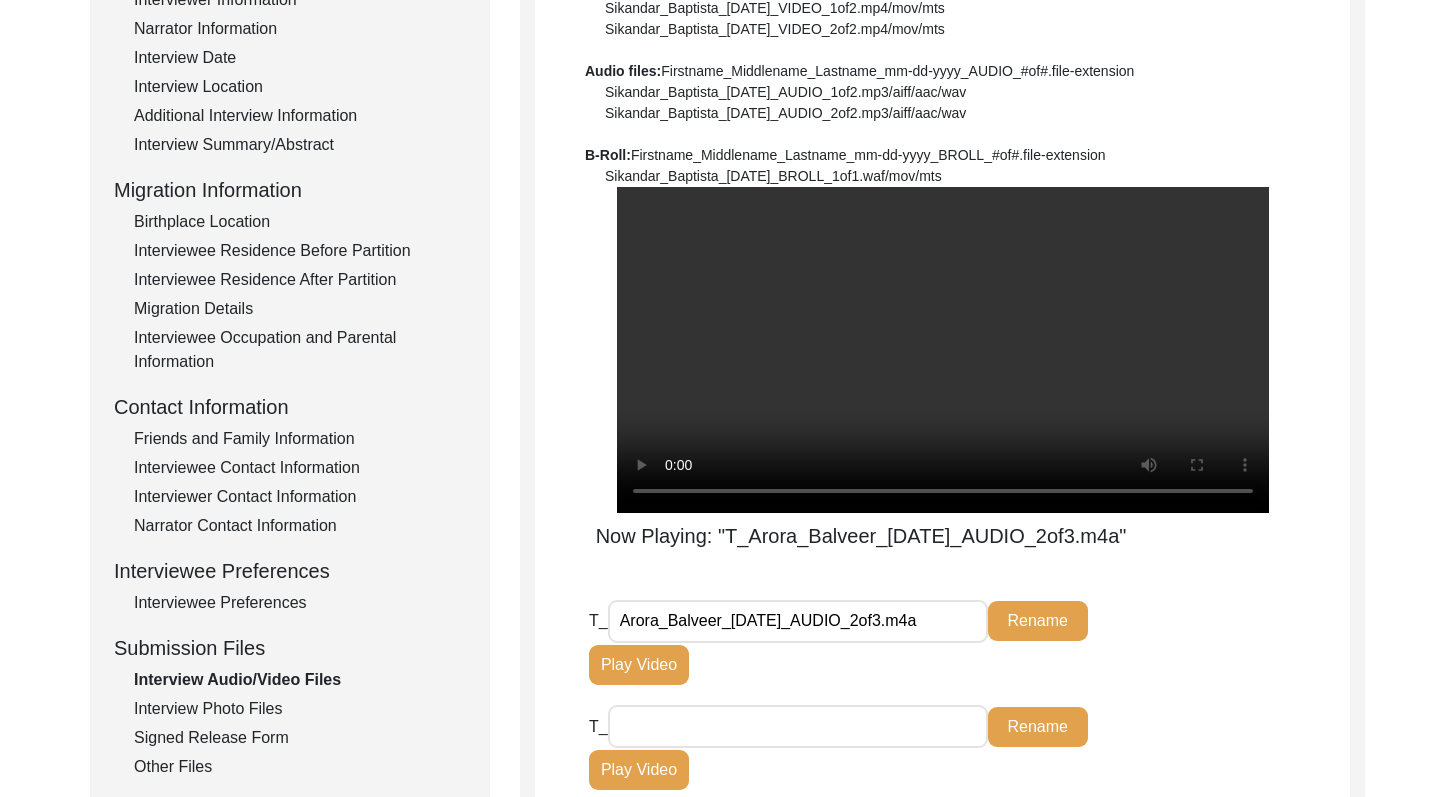 drag, startPoint x: 1469, startPoint y: 388, endPoint x: 1466, endPoint y: 444, distance: 56.0803 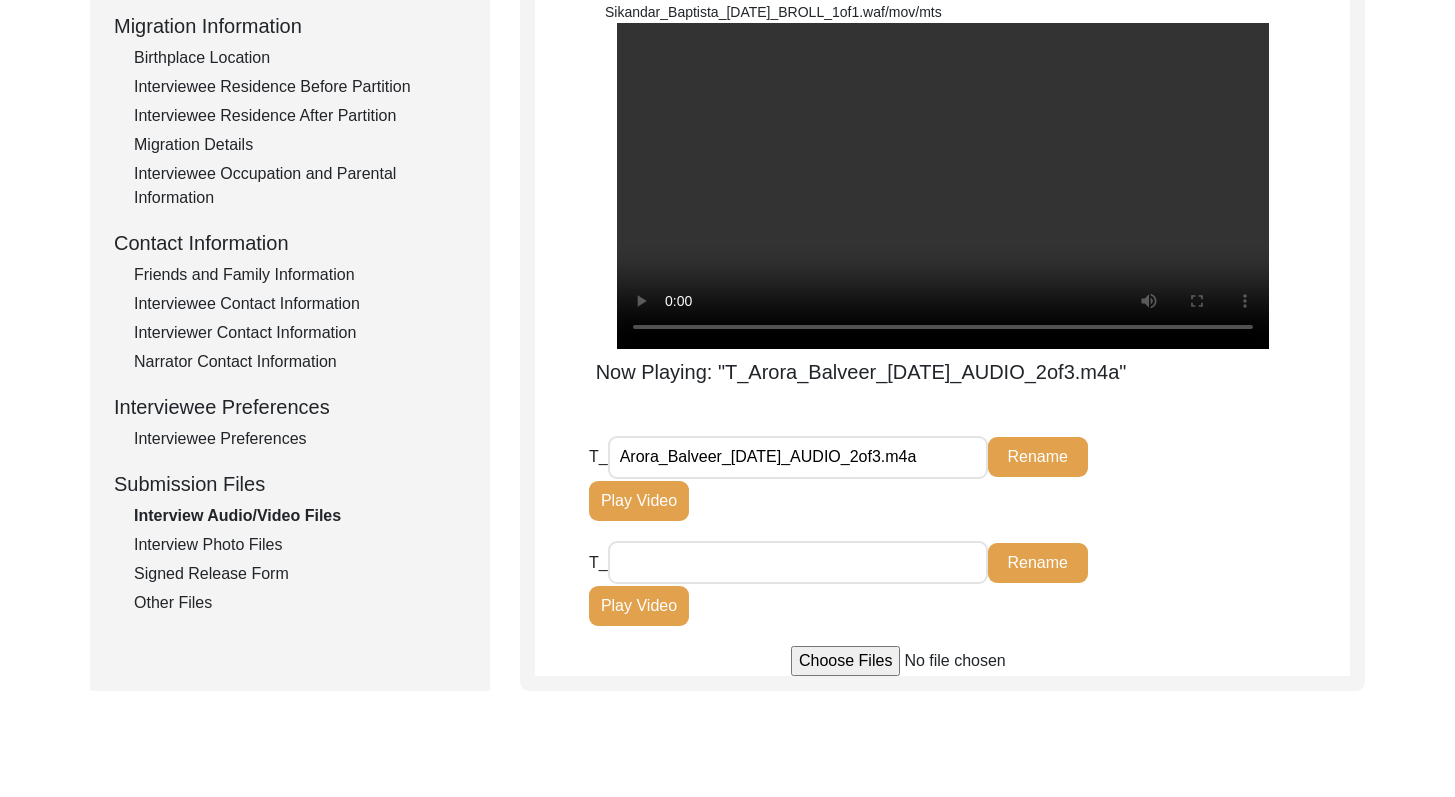 scroll, scrollTop: 536, scrollLeft: 0, axis: vertical 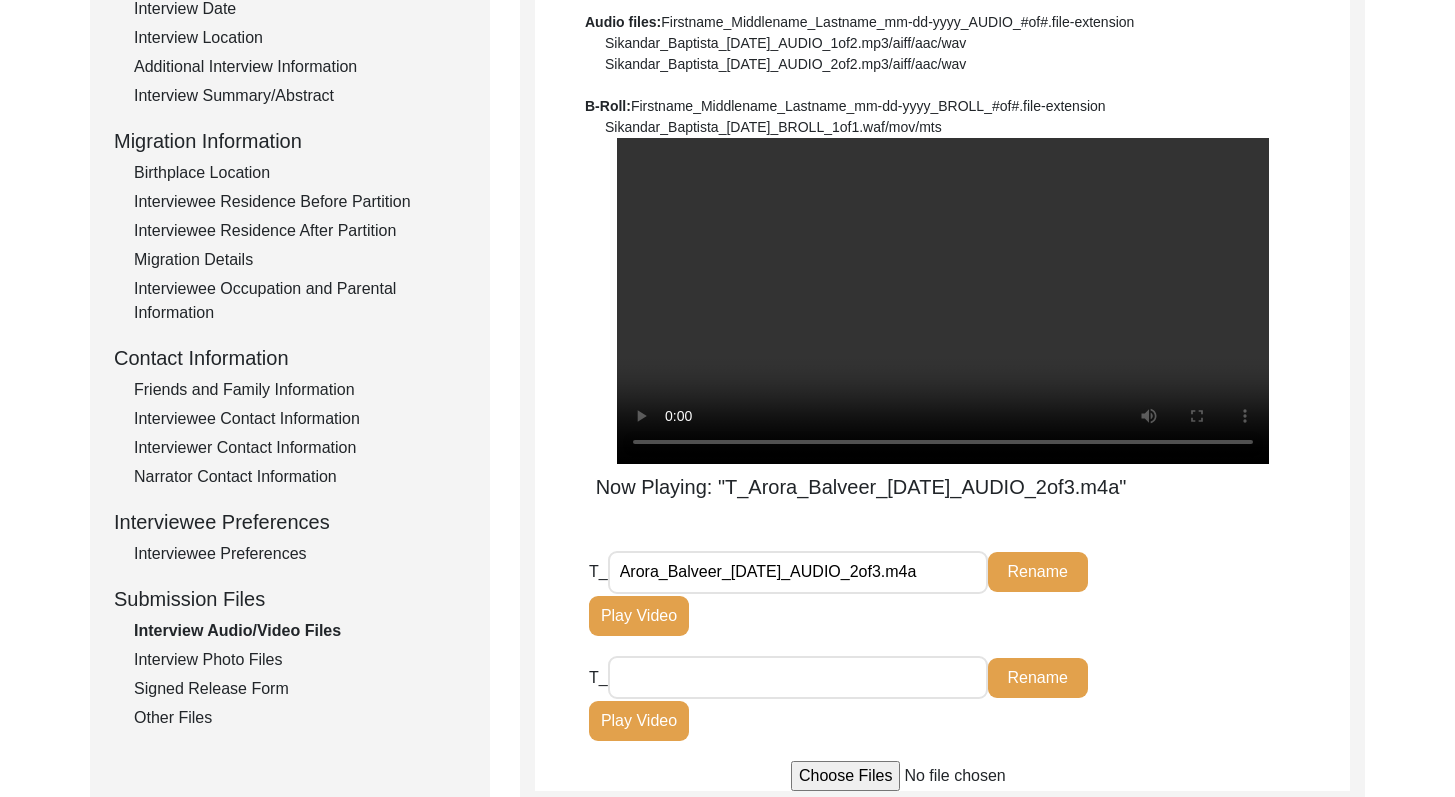 drag, startPoint x: 1469, startPoint y: 408, endPoint x: 1465, endPoint y: 336, distance: 72.11102 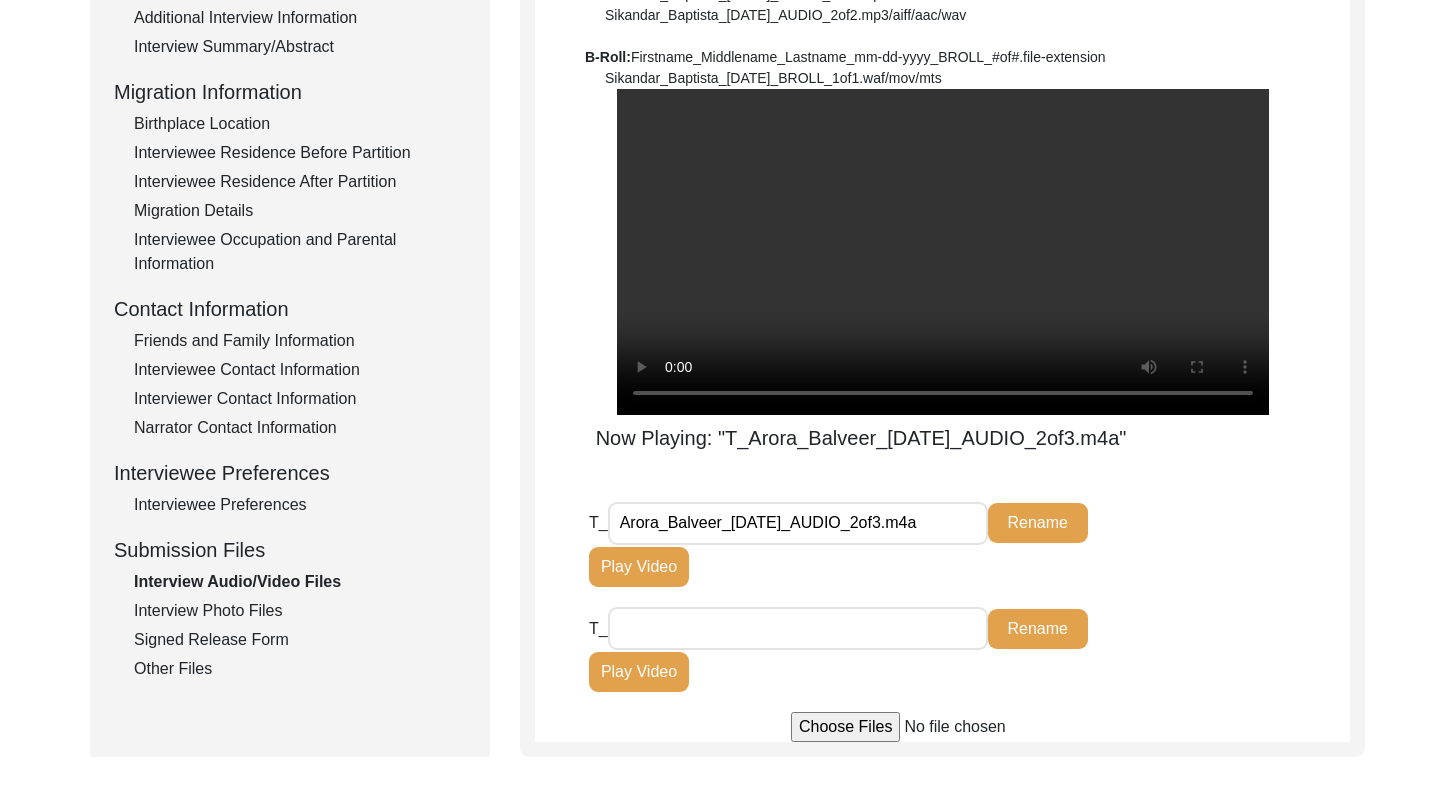 drag, startPoint x: 1469, startPoint y: 530, endPoint x: 1468, endPoint y: 584, distance: 54.00926 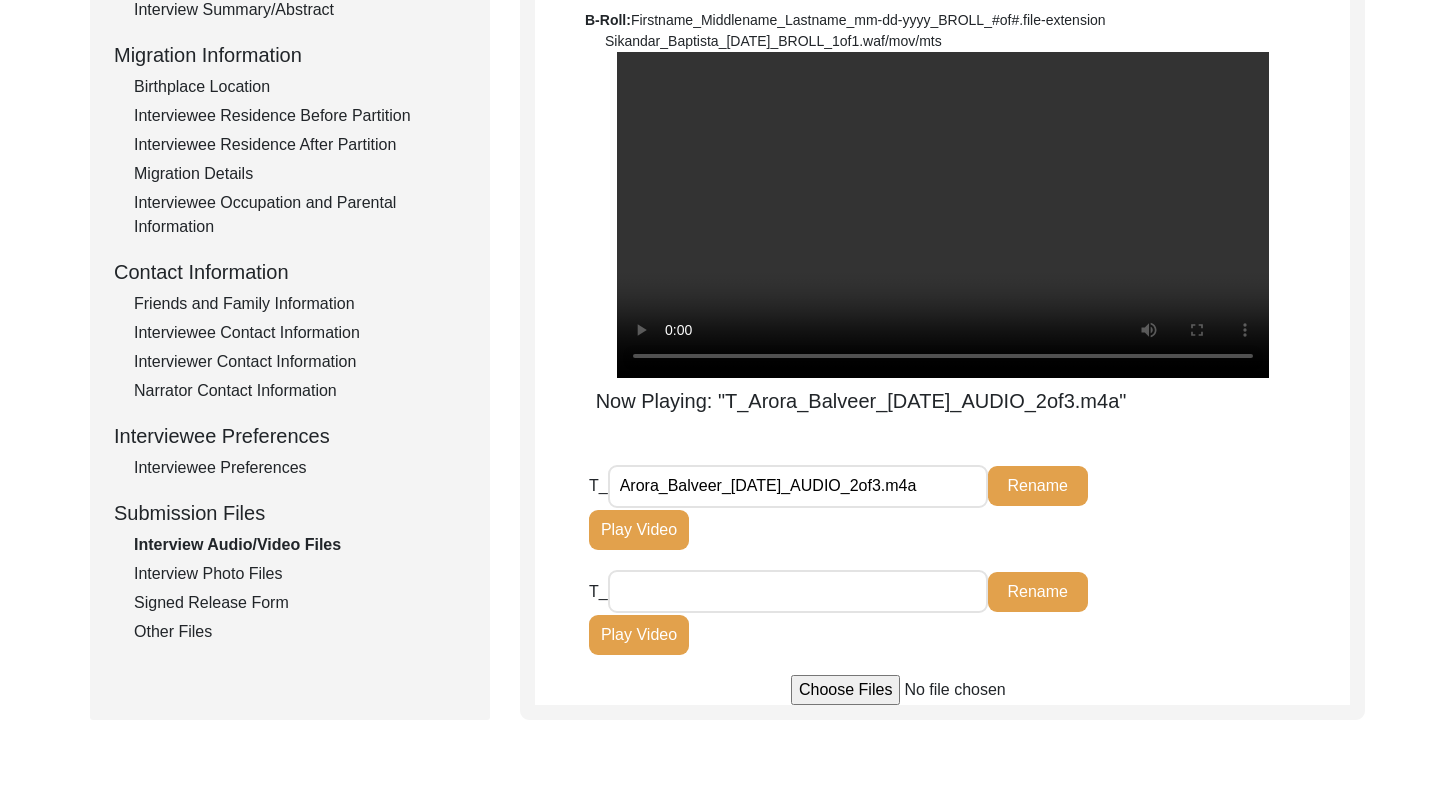 click on "T_ Rename Play Video" 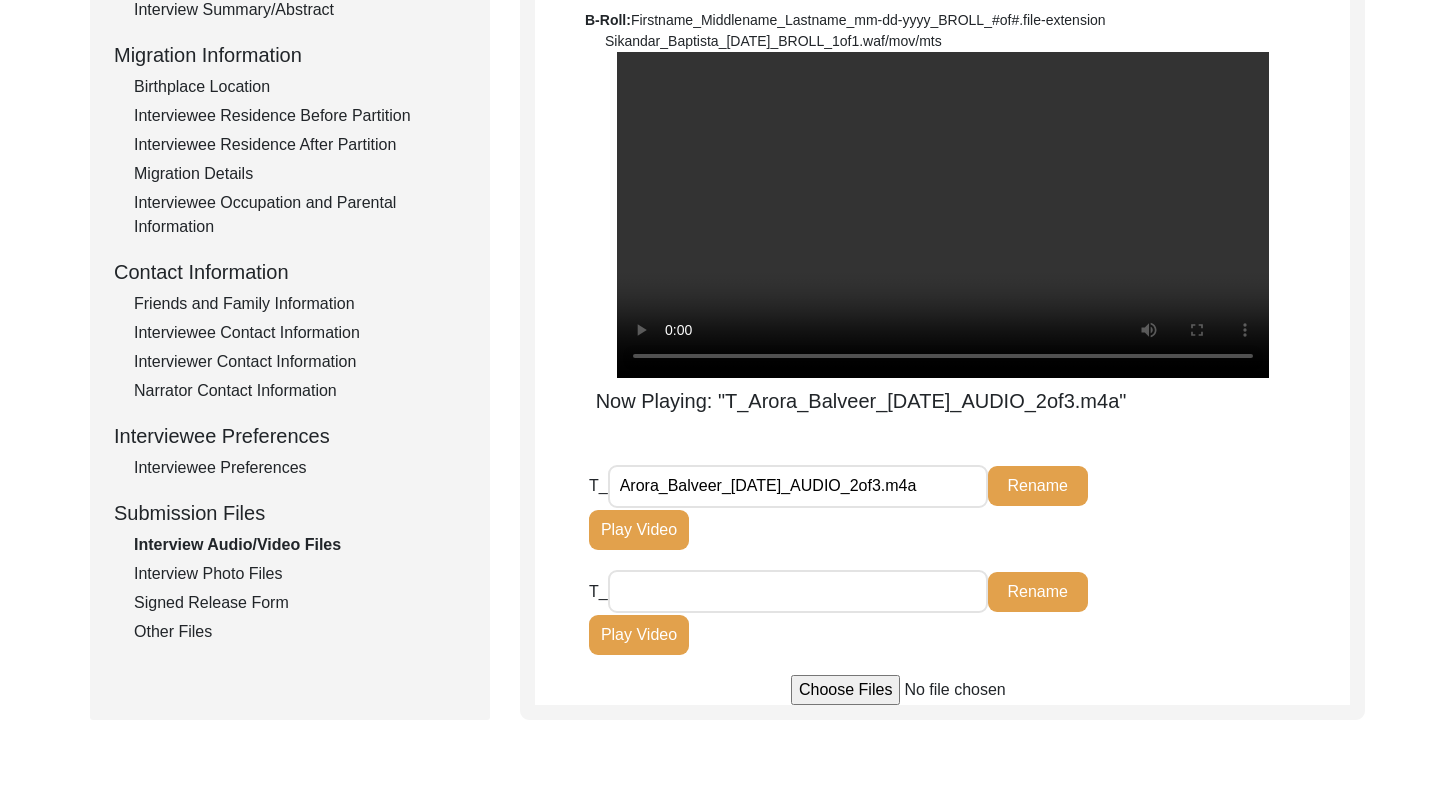 type on "C:\fakepath\Arora Balveer_[DATE]_.m4a" 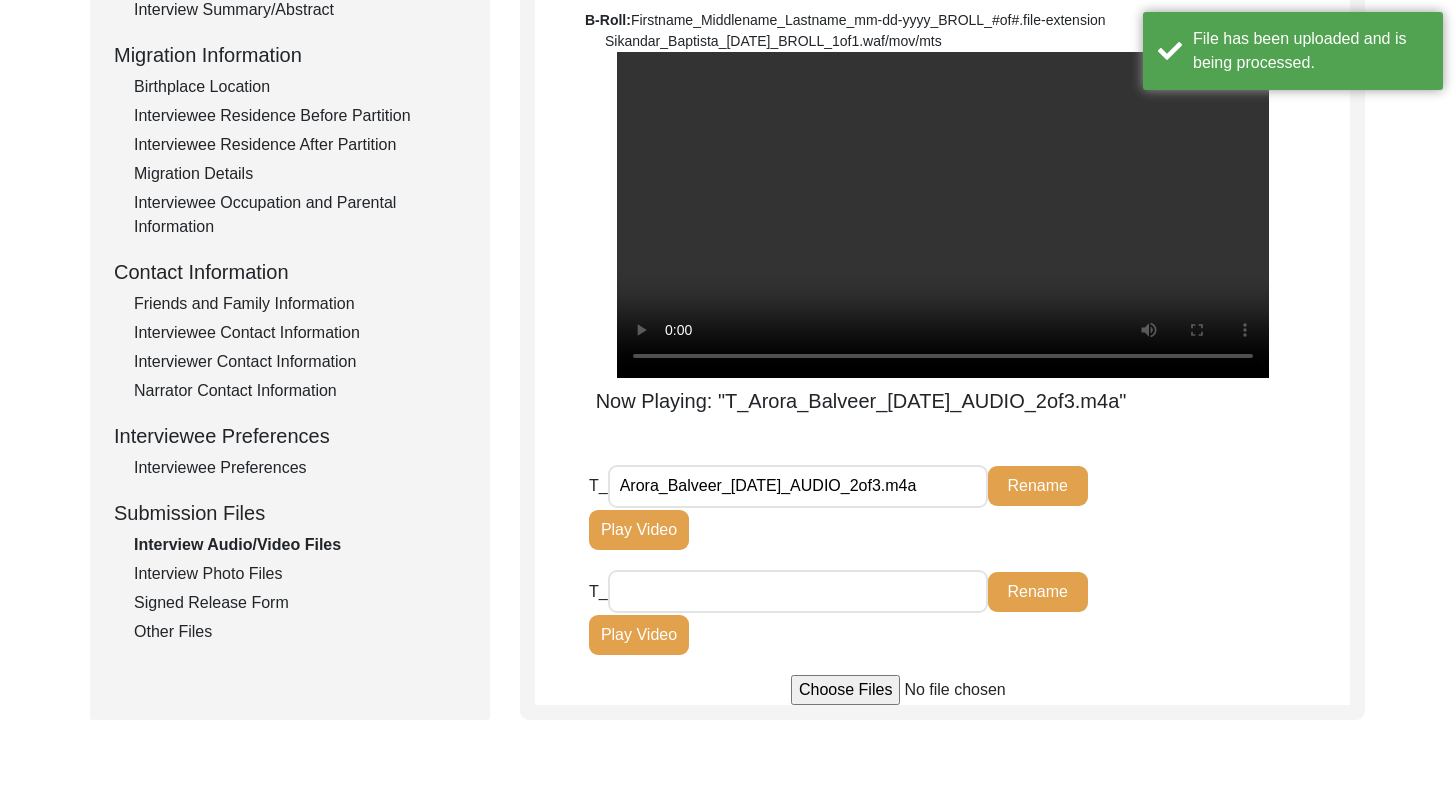 type 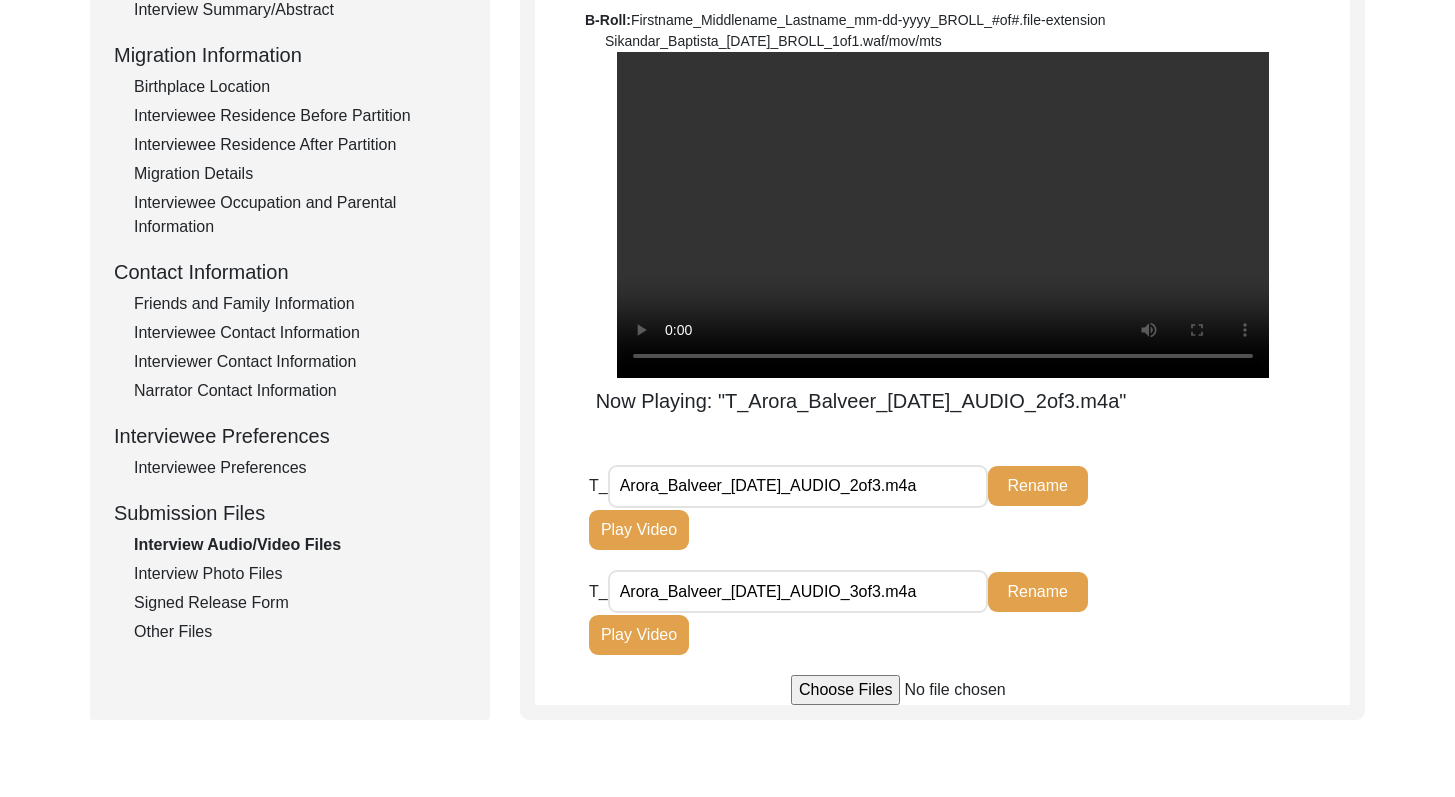 click on "T_ Arora_Balveer_[DATE]_AUDIO_2of3.m4a Rename Play Video" 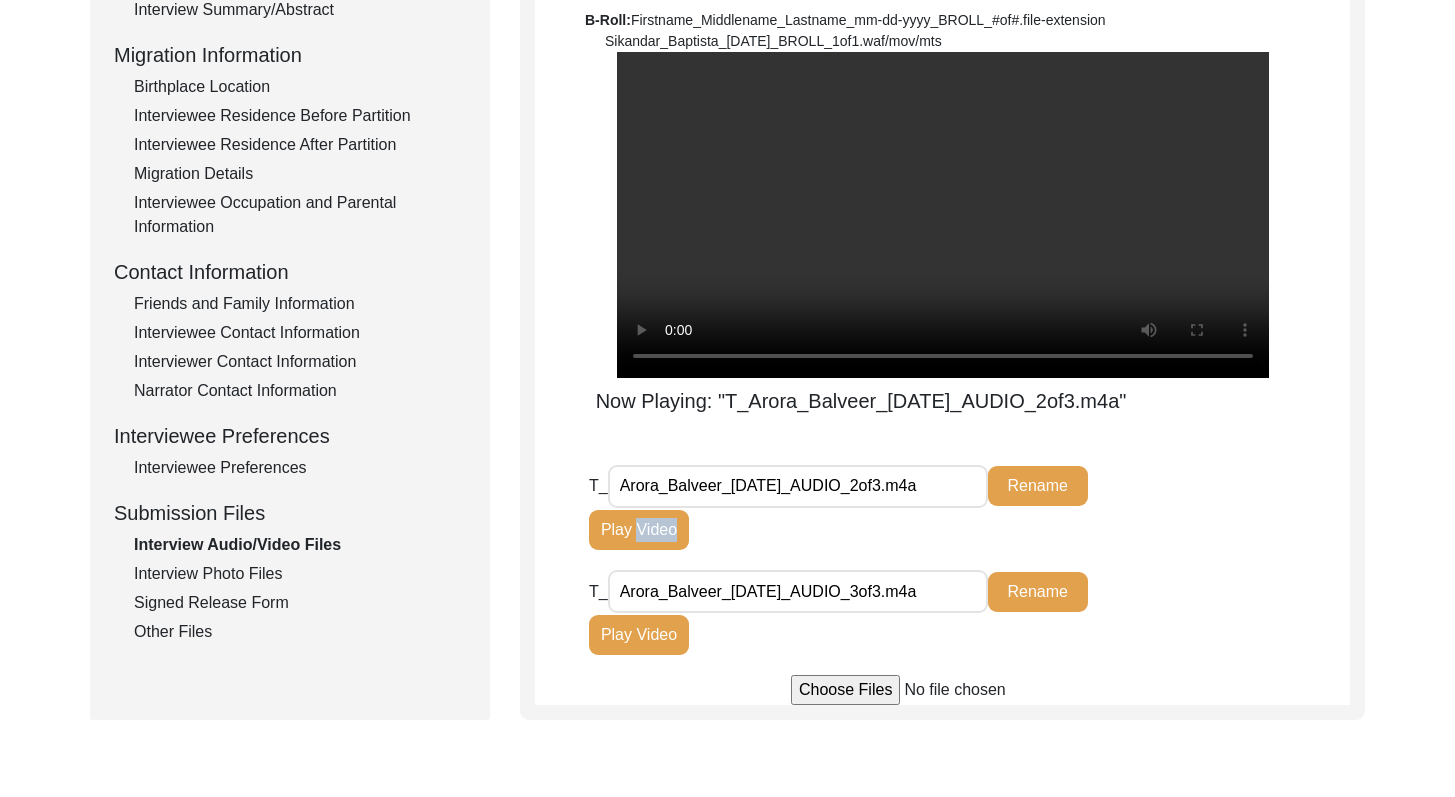 click on "T_ Arora_Balveer_[DATE]_AUDIO_2of3.m4a Rename Play Video" 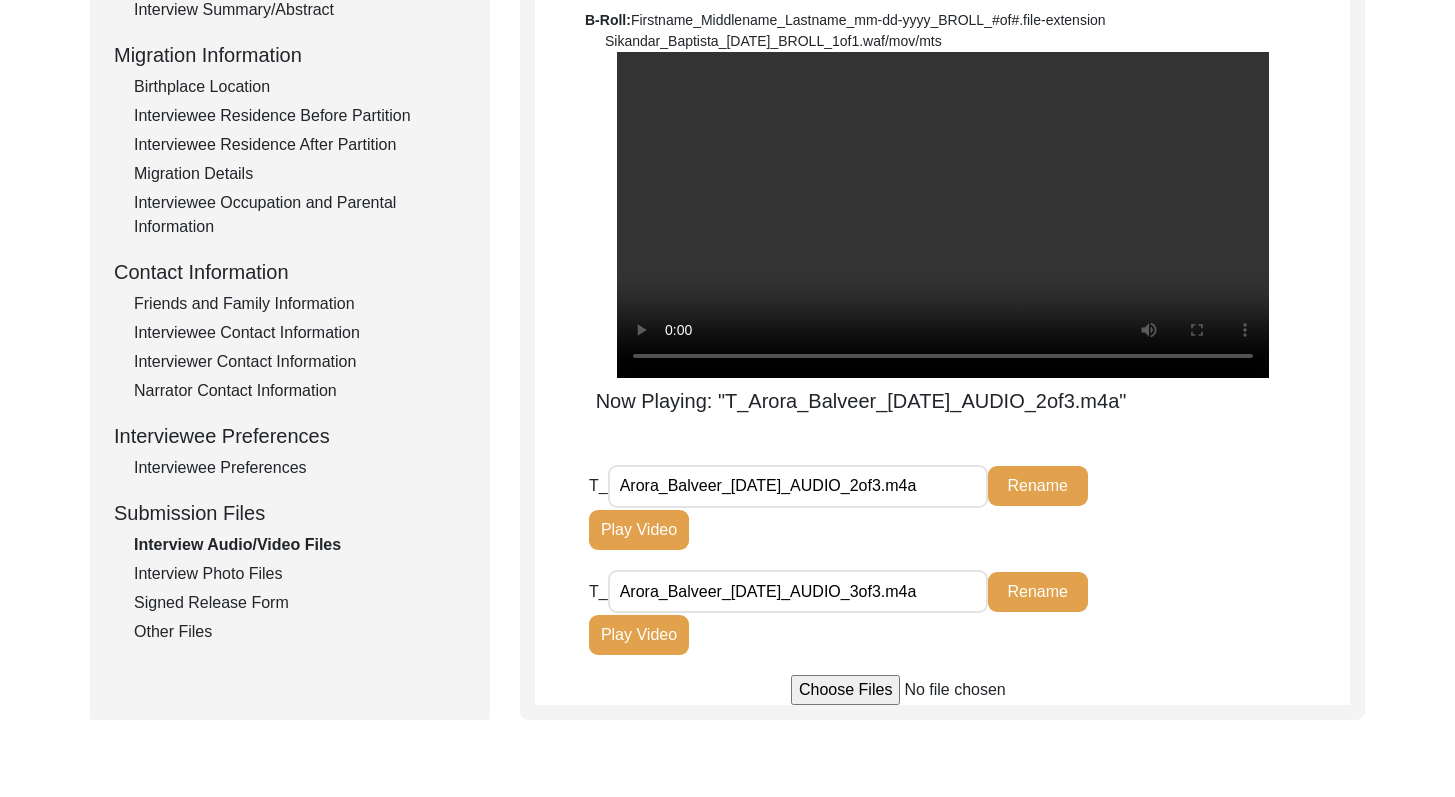 click on "The 1947 Partition Archive New Interview Dashboard Logout  Back to Dashboard  Interview ID:  T13393  Interviewee:  [PERSON_NAME]   Submission Form   Interview Information   Interviewee Information   Interviewer Information   Narrator Information   Interview Date   Interview Location   Additional Interview Information   Interview Summary/Abstract   Migration Information   Birthplace Location   Interviewee Residence Before Partition   Interviewee Residence After Partition   Migration Details   Interviewee Occupation and Parental Information   Contact Information   Friends and Family Information   Interviewee Contact Information   Interviewer Contact Information   Narrator Contact Information   Interviewee Preferences   Interviewee Preferences   Submission Files   Interview Audio/Video Files   Interview Photo Files   Signed Release Form   Other Files   Interview Audio/Video Files  File Naming Convention: Video files:  Firstname_Middlename_Lastname_mm-dd-yyyy_VIDEO_#of#.file-extension  Audio files: B-Roll:" at bounding box center (727, 253) 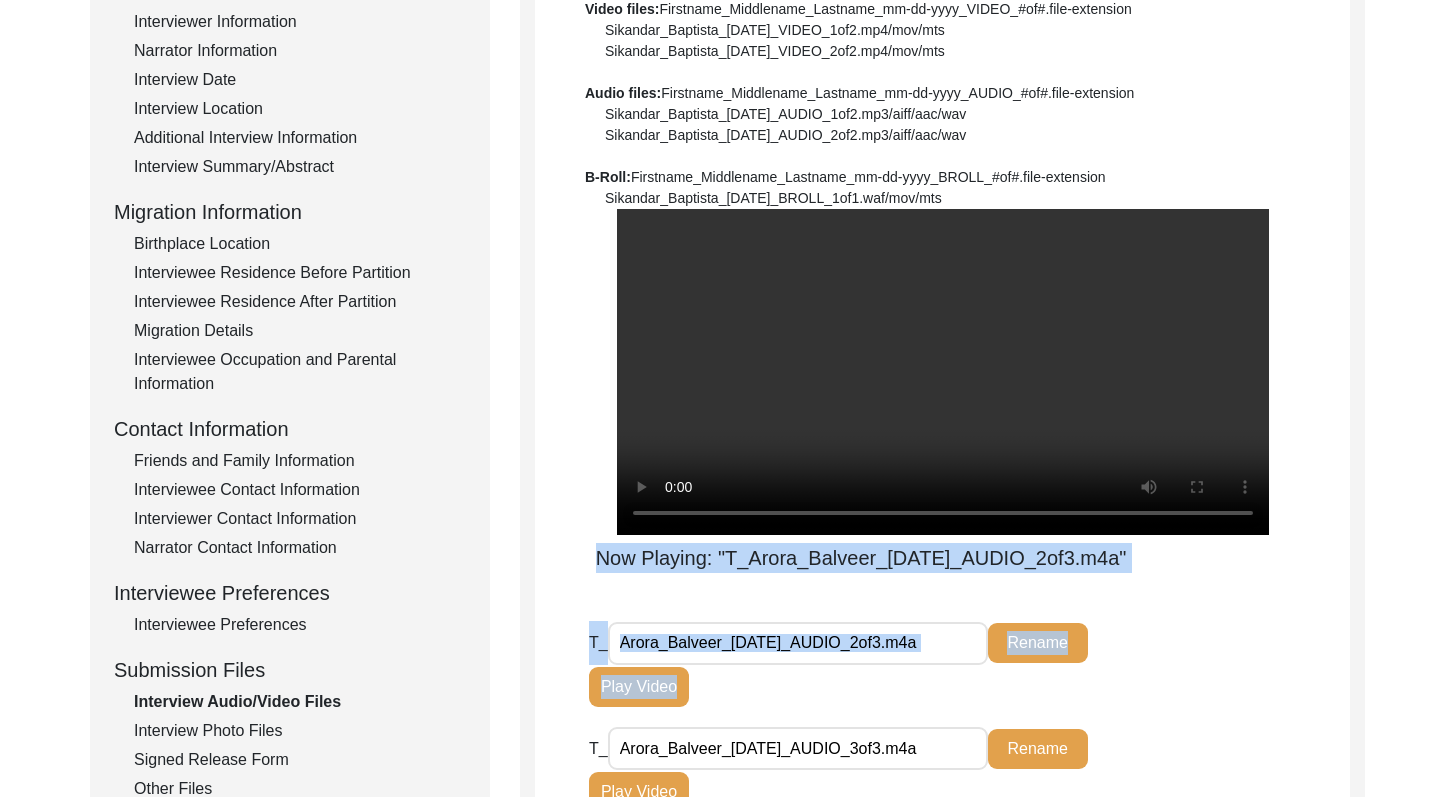scroll, scrollTop: 339, scrollLeft: 0, axis: vertical 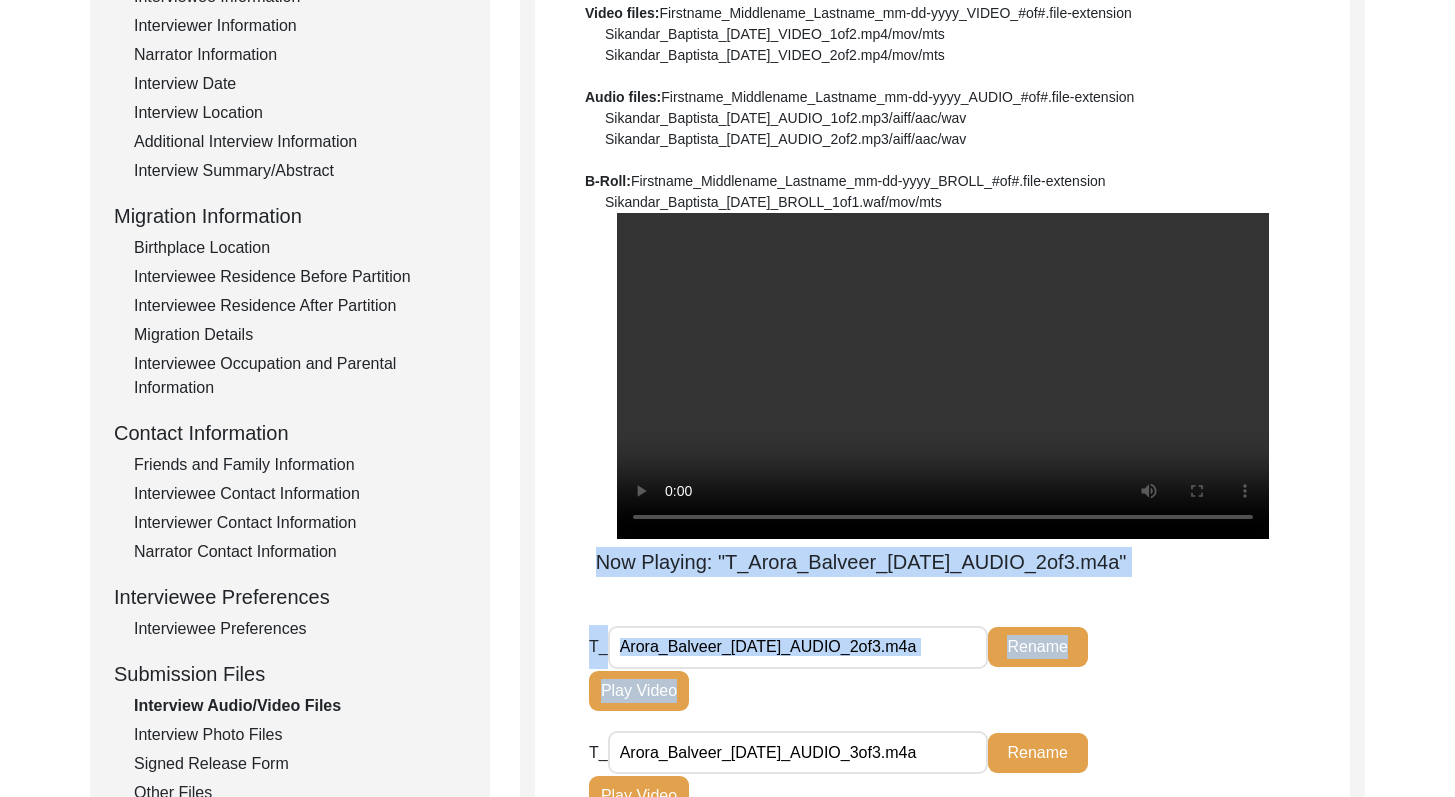 drag, startPoint x: 1469, startPoint y: 488, endPoint x: 1435, endPoint y: 403, distance: 91.5478 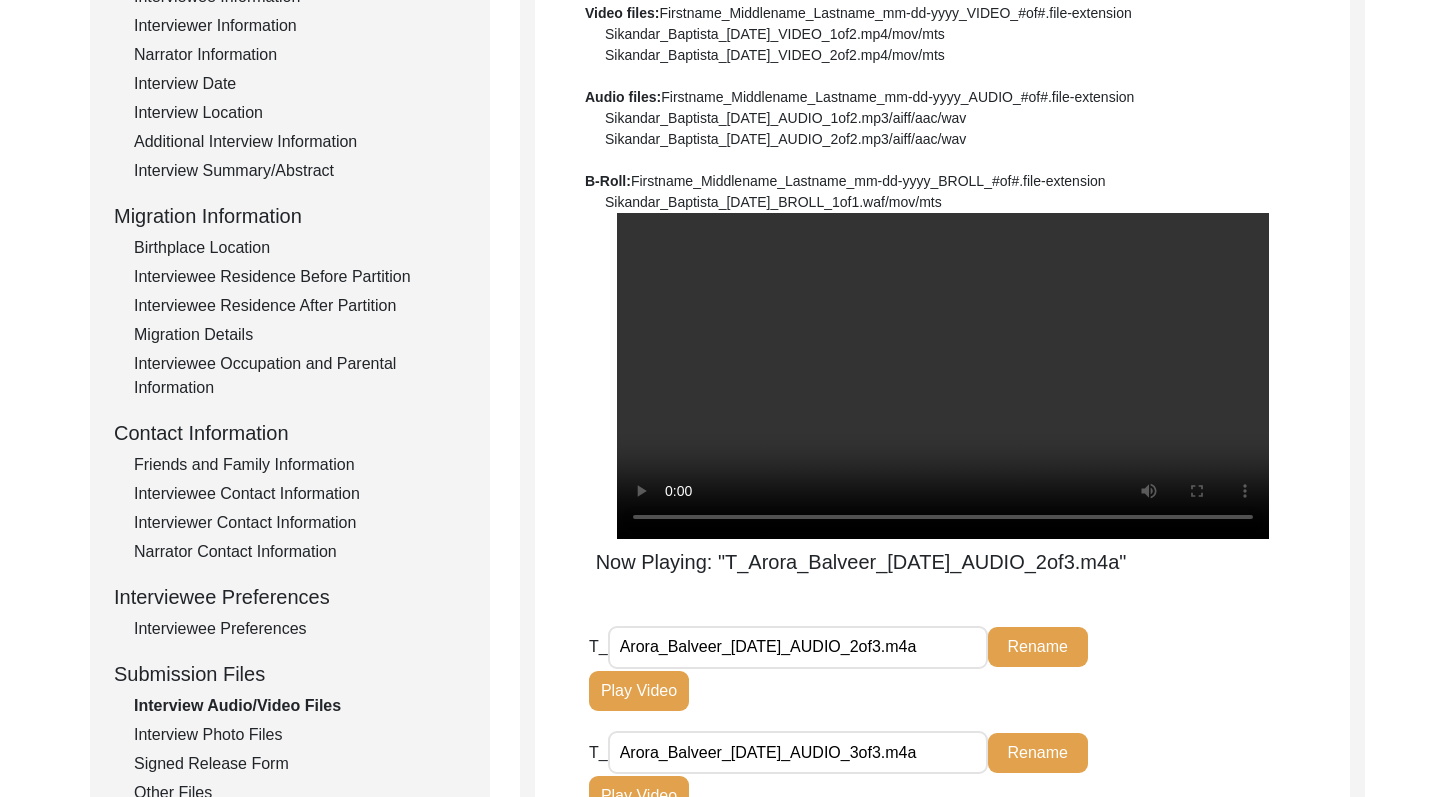 click on "Now Playing: "T_Arora_Balveer_[DATE]_AUDIO_2of3.m4a"" at bounding box center [942, 395] 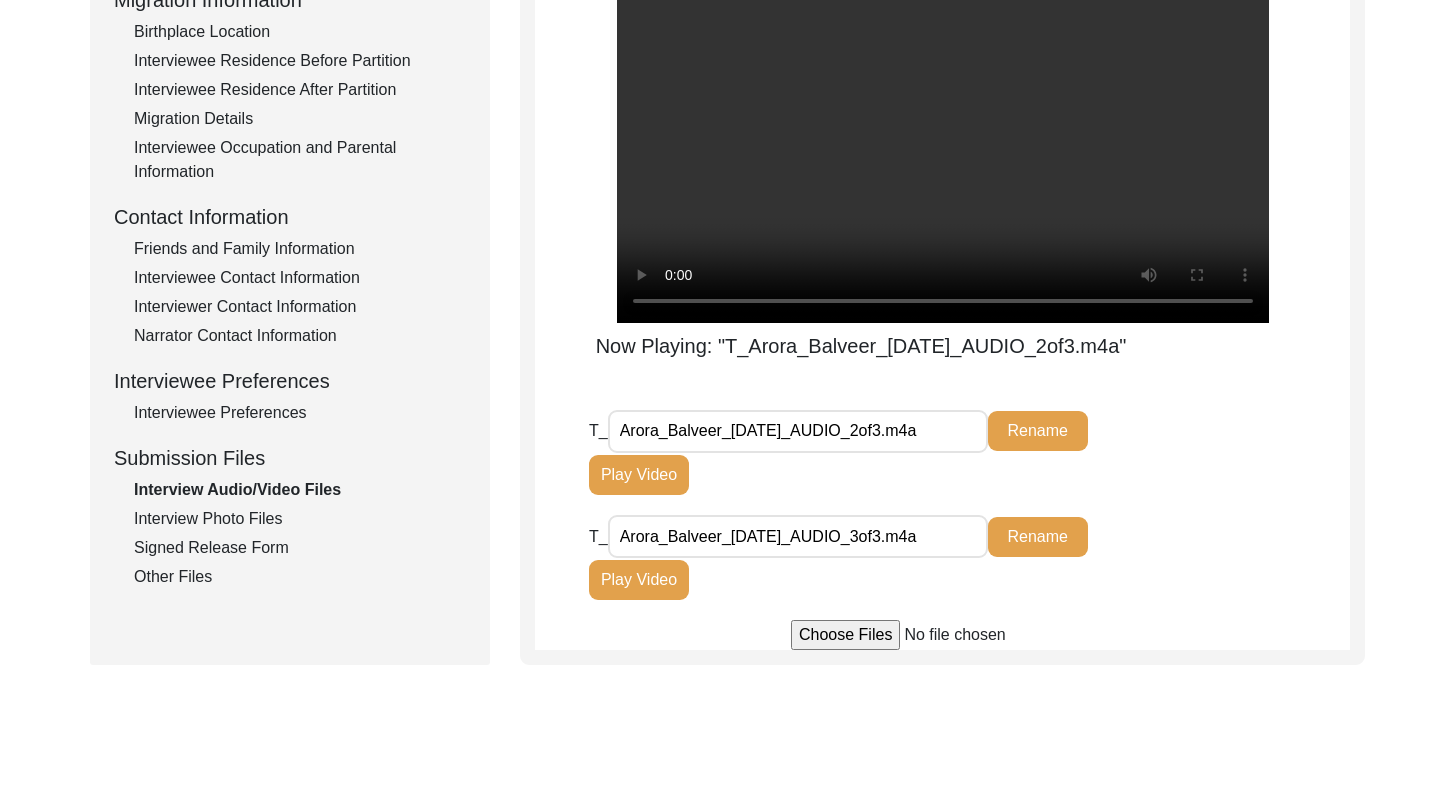 scroll, scrollTop: 556, scrollLeft: 0, axis: vertical 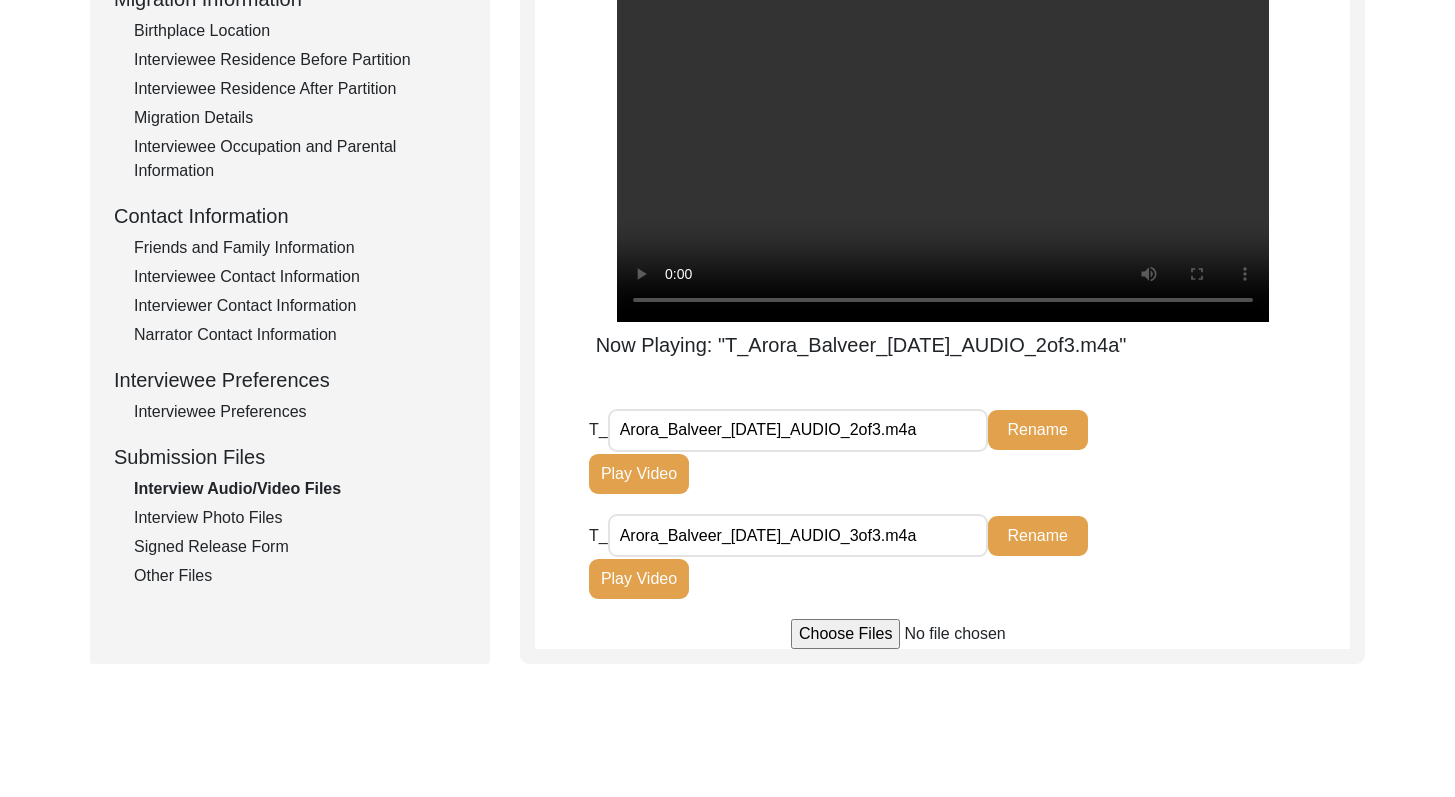 drag, startPoint x: 1469, startPoint y: 392, endPoint x: 1469, endPoint y: 481, distance: 89 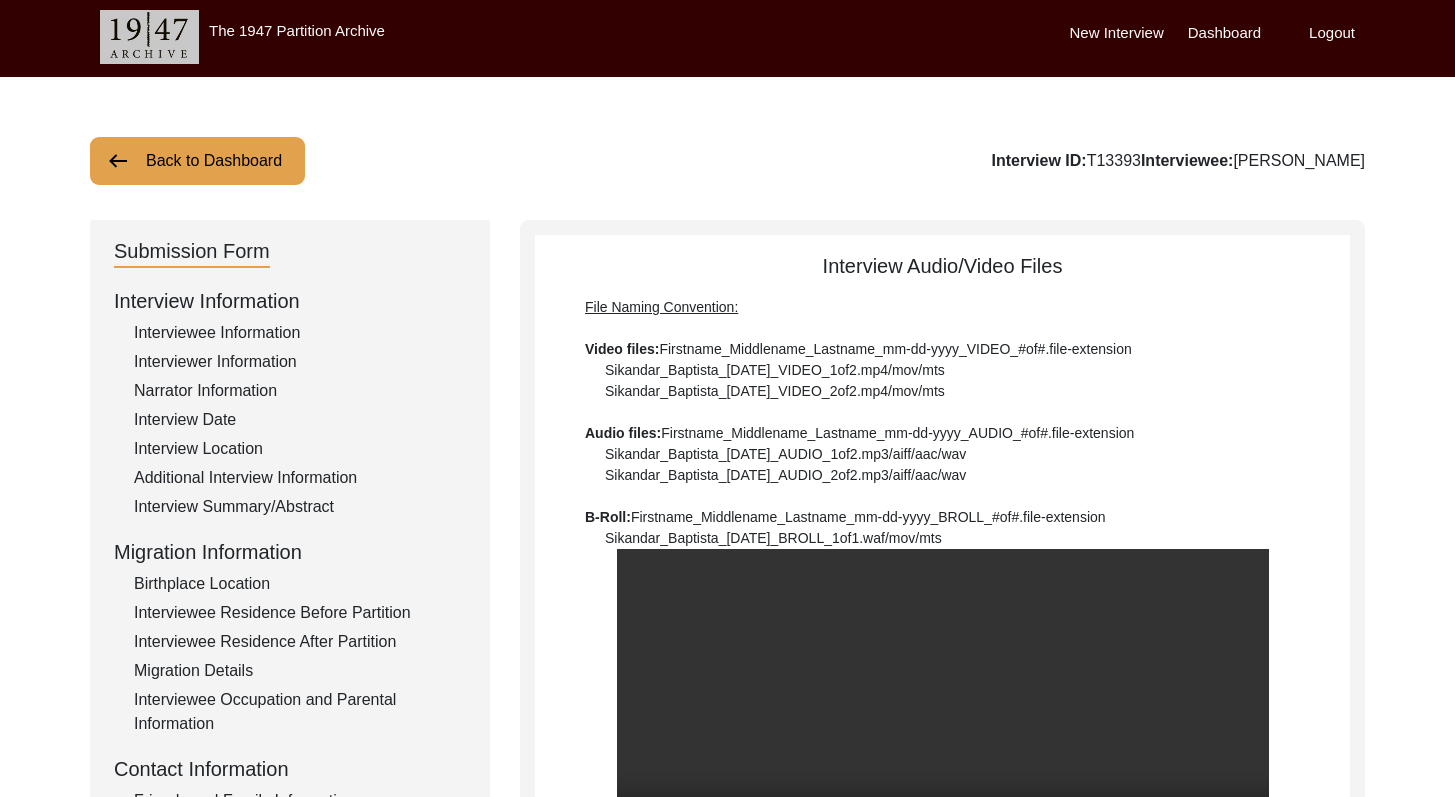 scroll, scrollTop: 7, scrollLeft: 0, axis: vertical 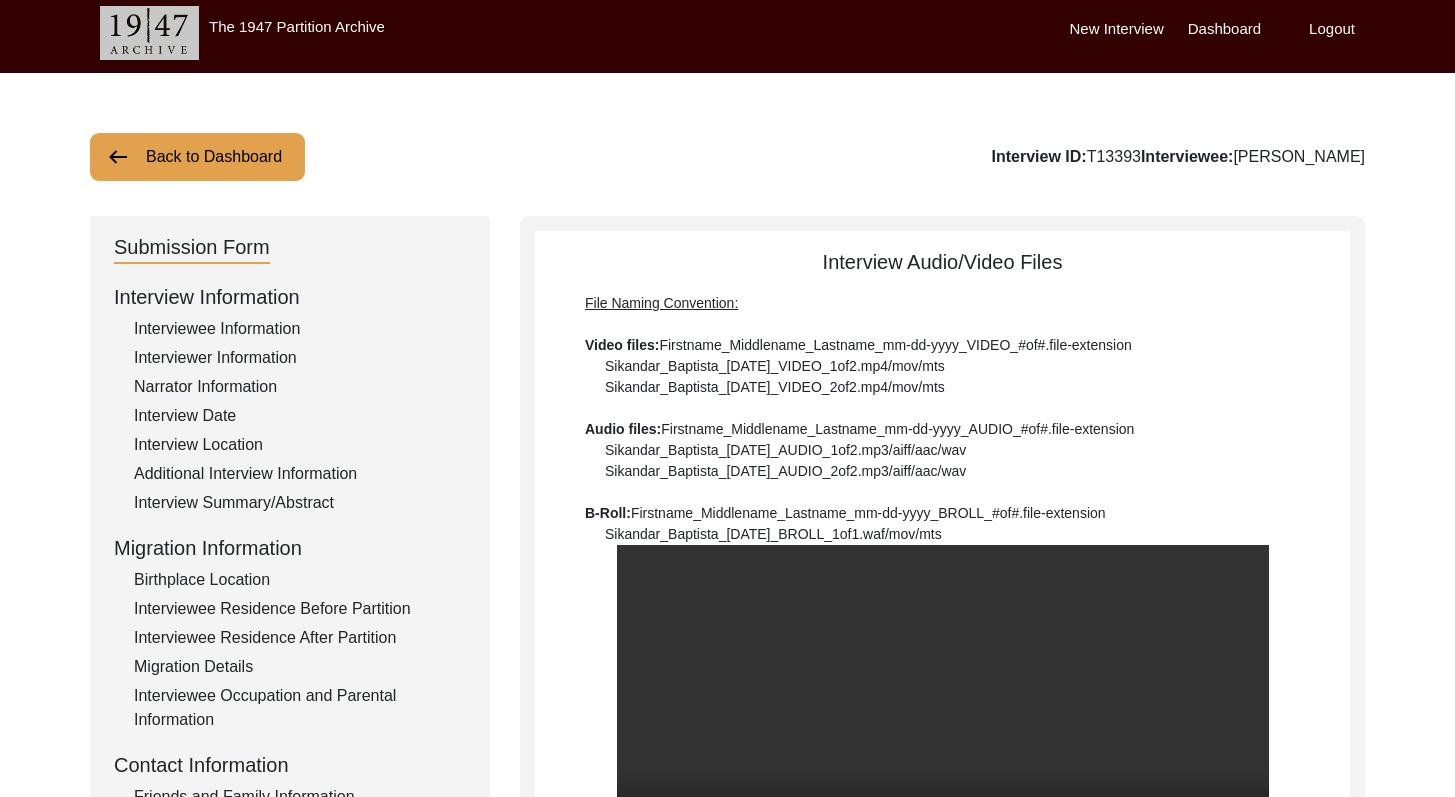 drag, startPoint x: 1469, startPoint y: 418, endPoint x: 1407, endPoint y: 120, distance: 304.38135 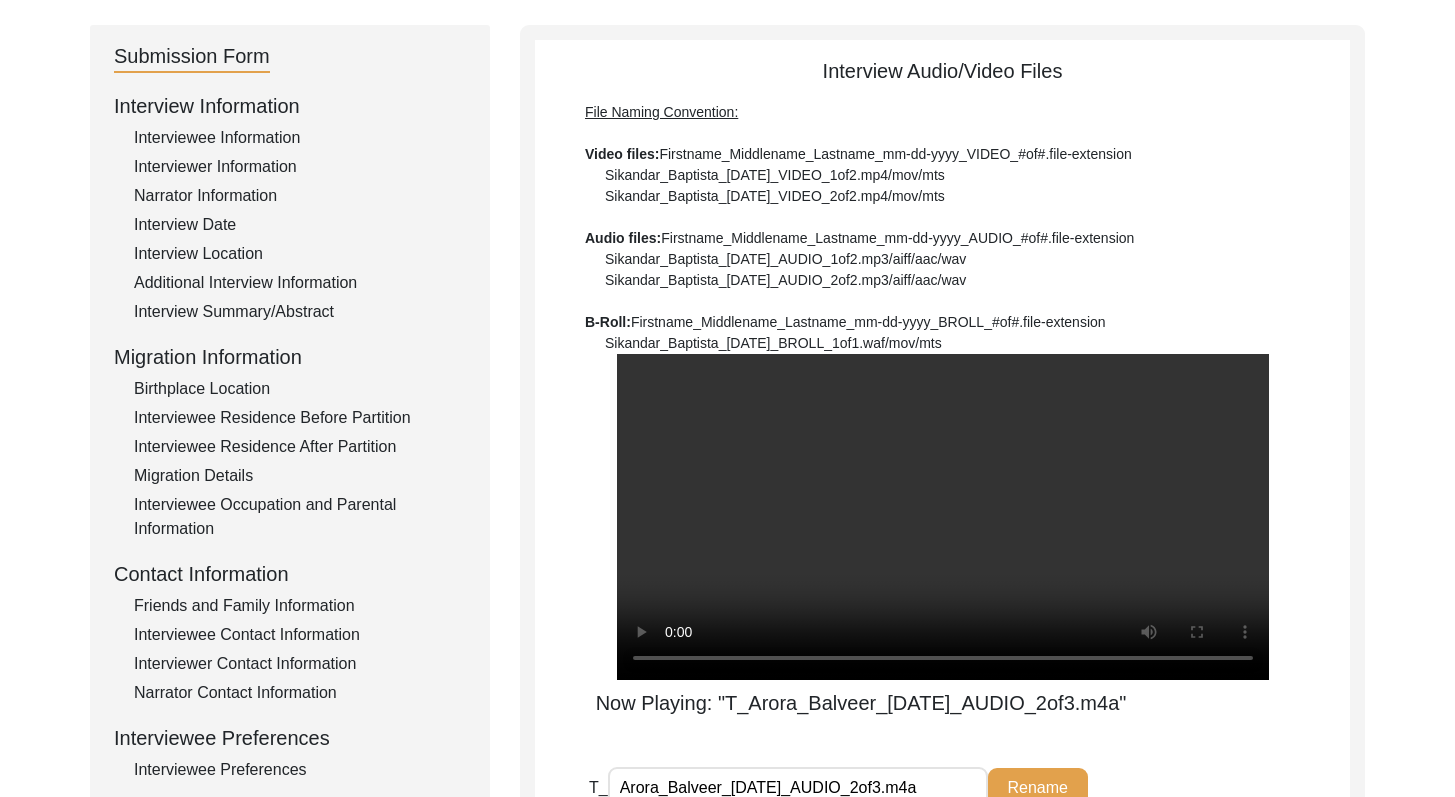 drag, startPoint x: 1469, startPoint y: 259, endPoint x: 1469, endPoint y: 365, distance: 106 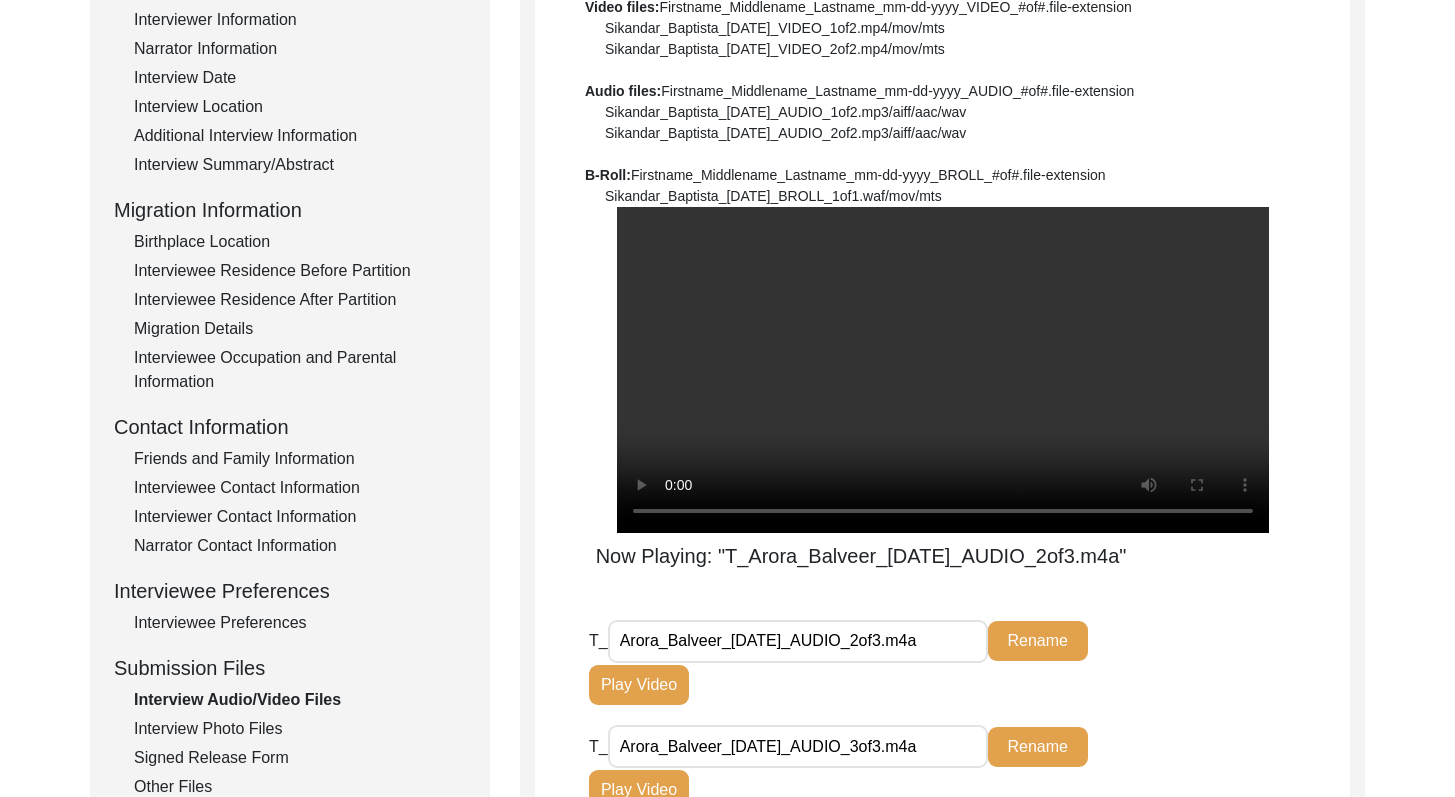 drag, startPoint x: 1469, startPoint y: 365, endPoint x: 1469, endPoint y: 445, distance: 80 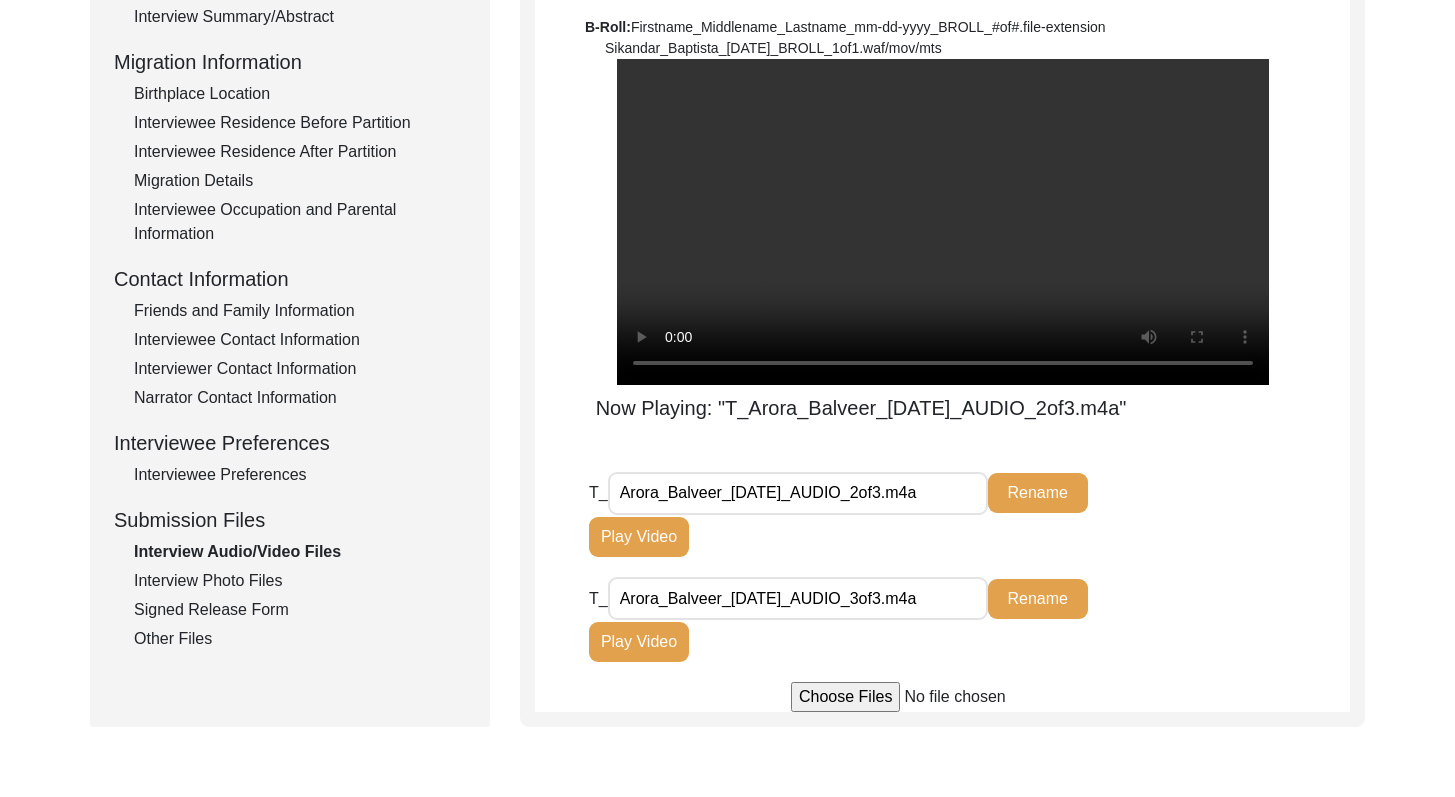 scroll, scrollTop: 496, scrollLeft: 0, axis: vertical 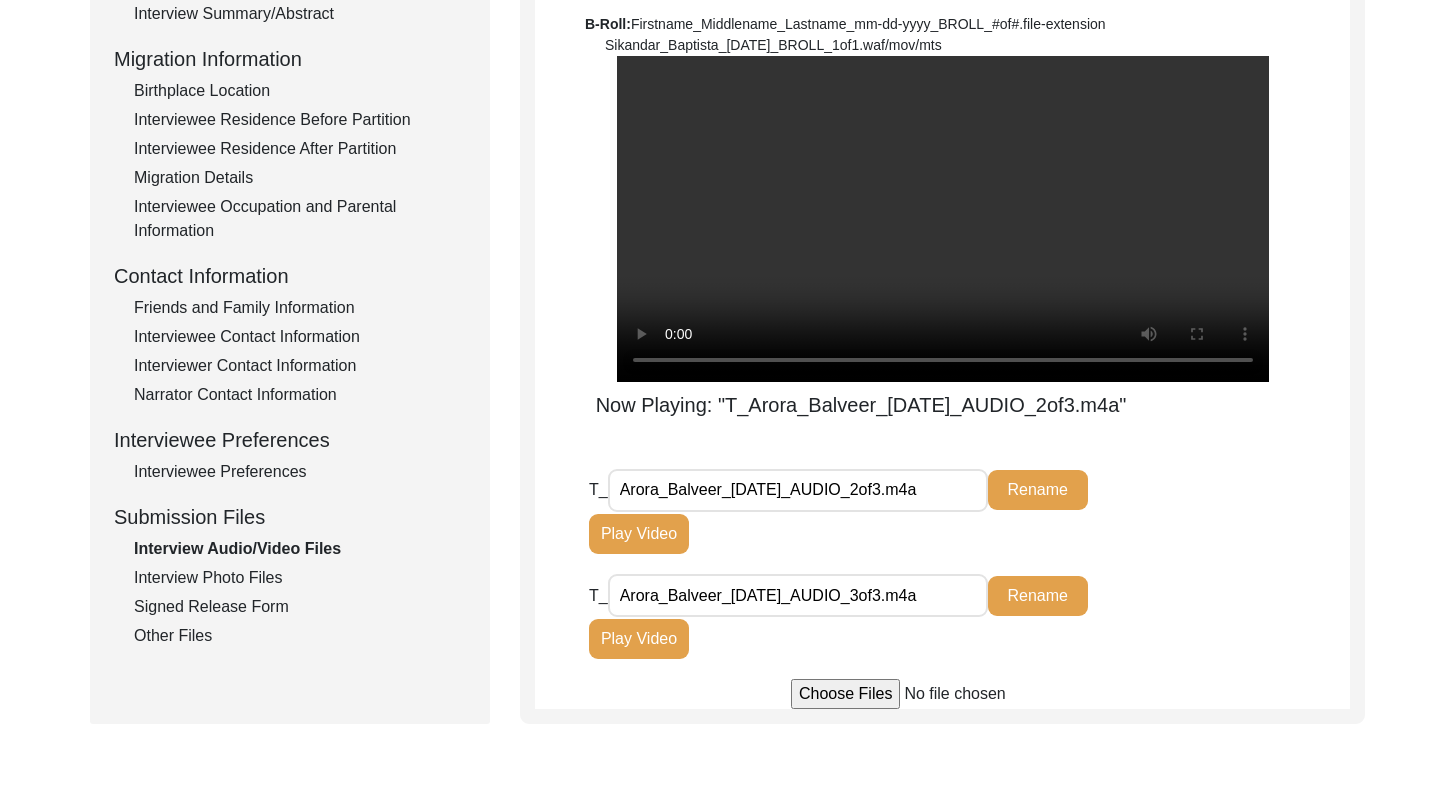 drag, startPoint x: 1469, startPoint y: 500, endPoint x: 1469, endPoint y: 578, distance: 78 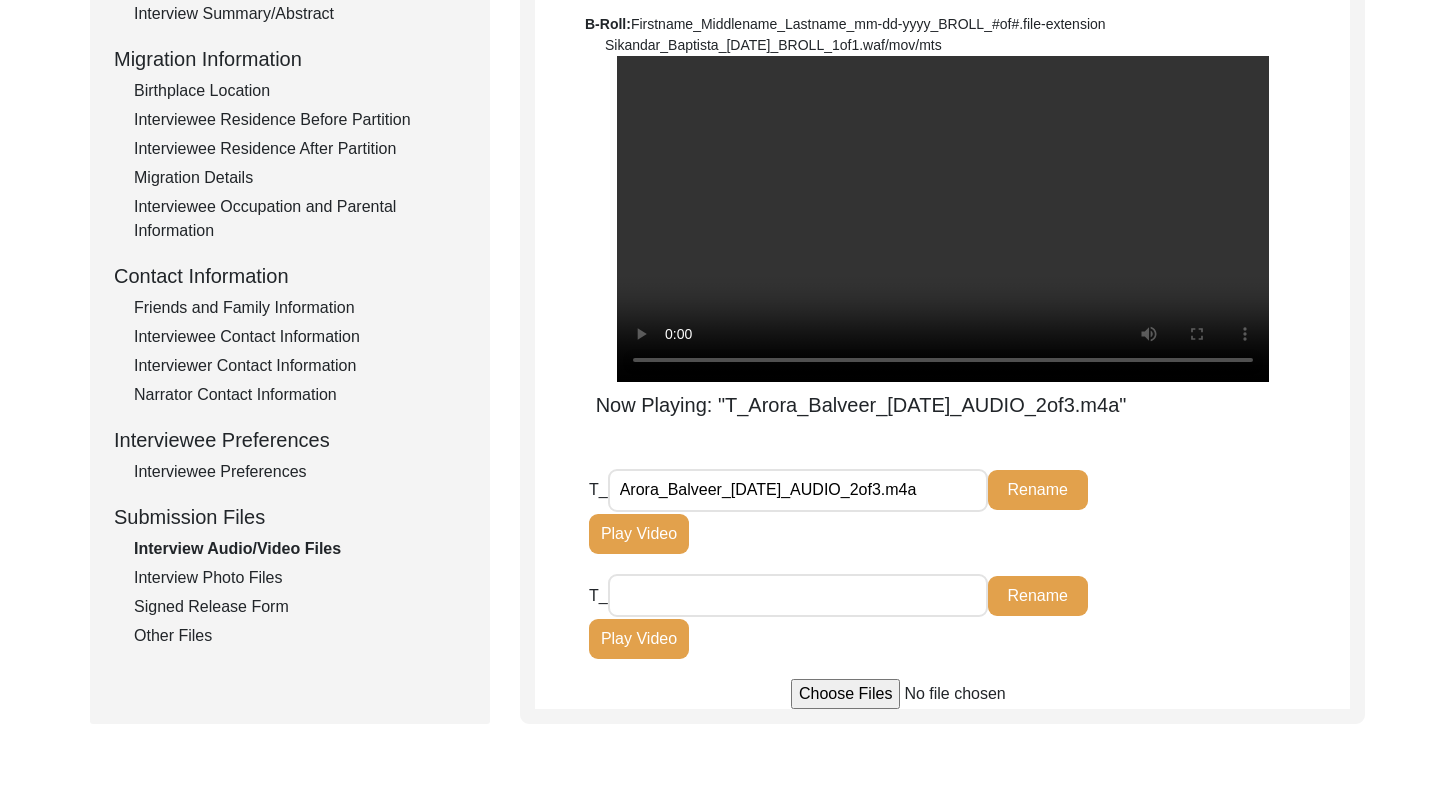 type 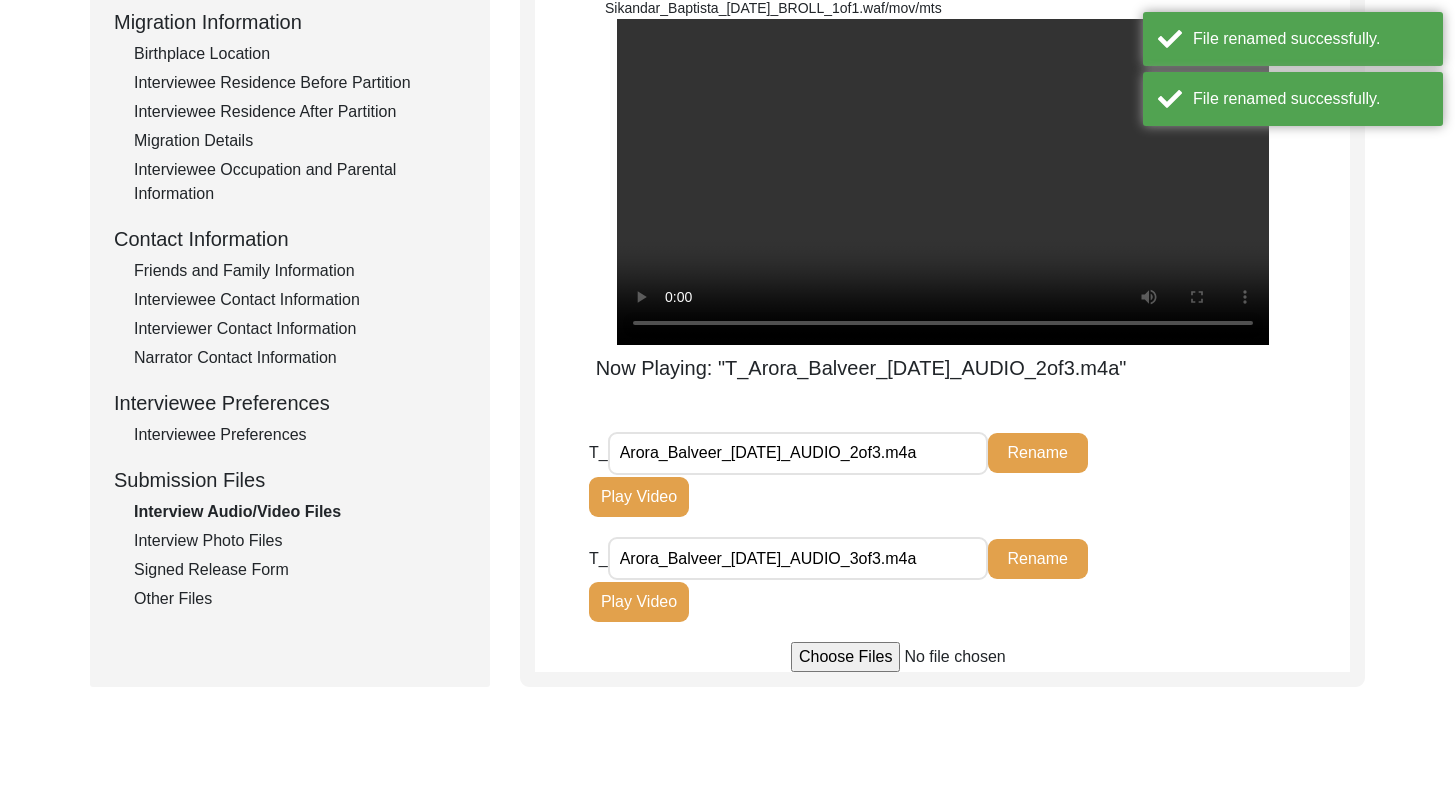 scroll, scrollTop: 514, scrollLeft: 0, axis: vertical 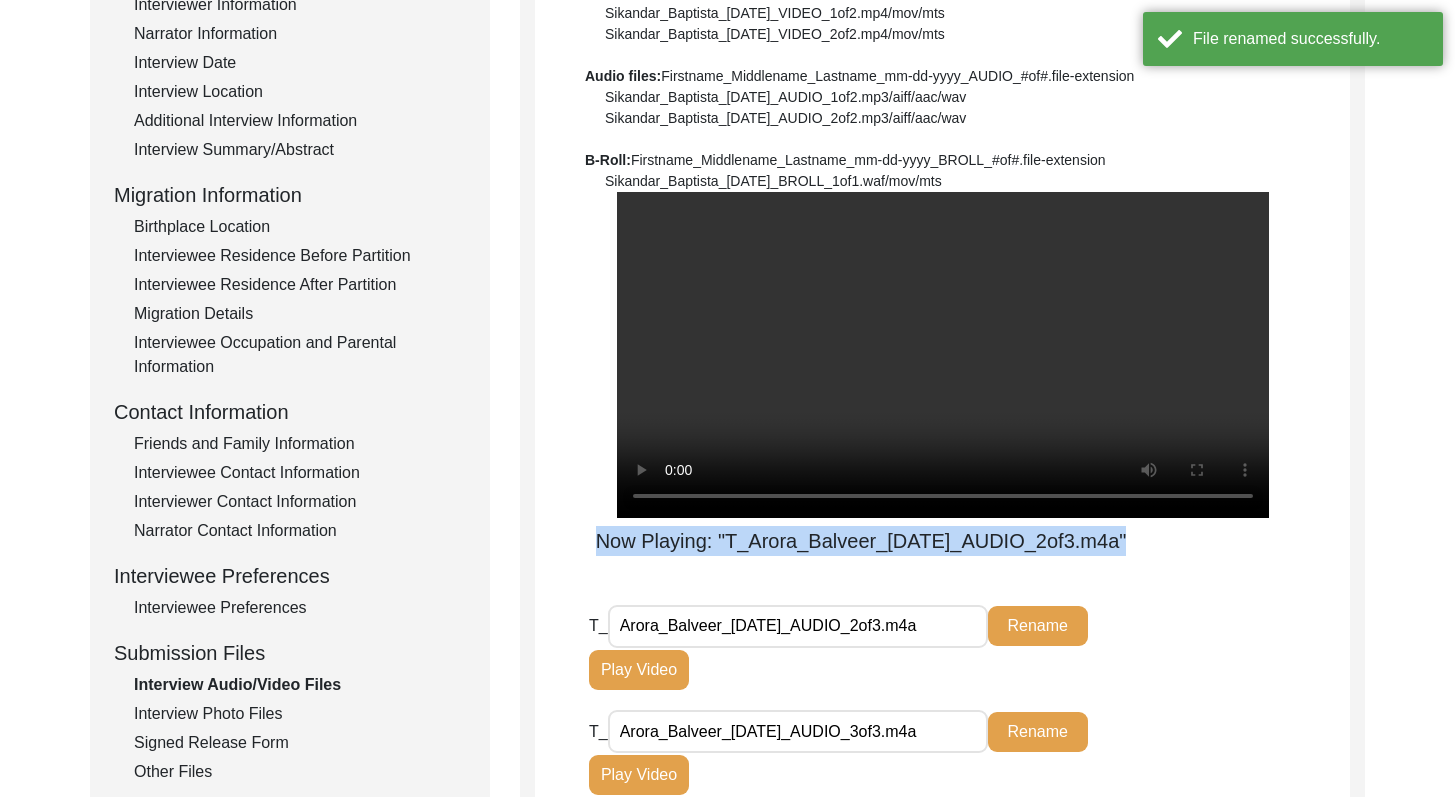 drag, startPoint x: 1469, startPoint y: 388, endPoint x: 1431, endPoint y: 309, distance: 87.66413 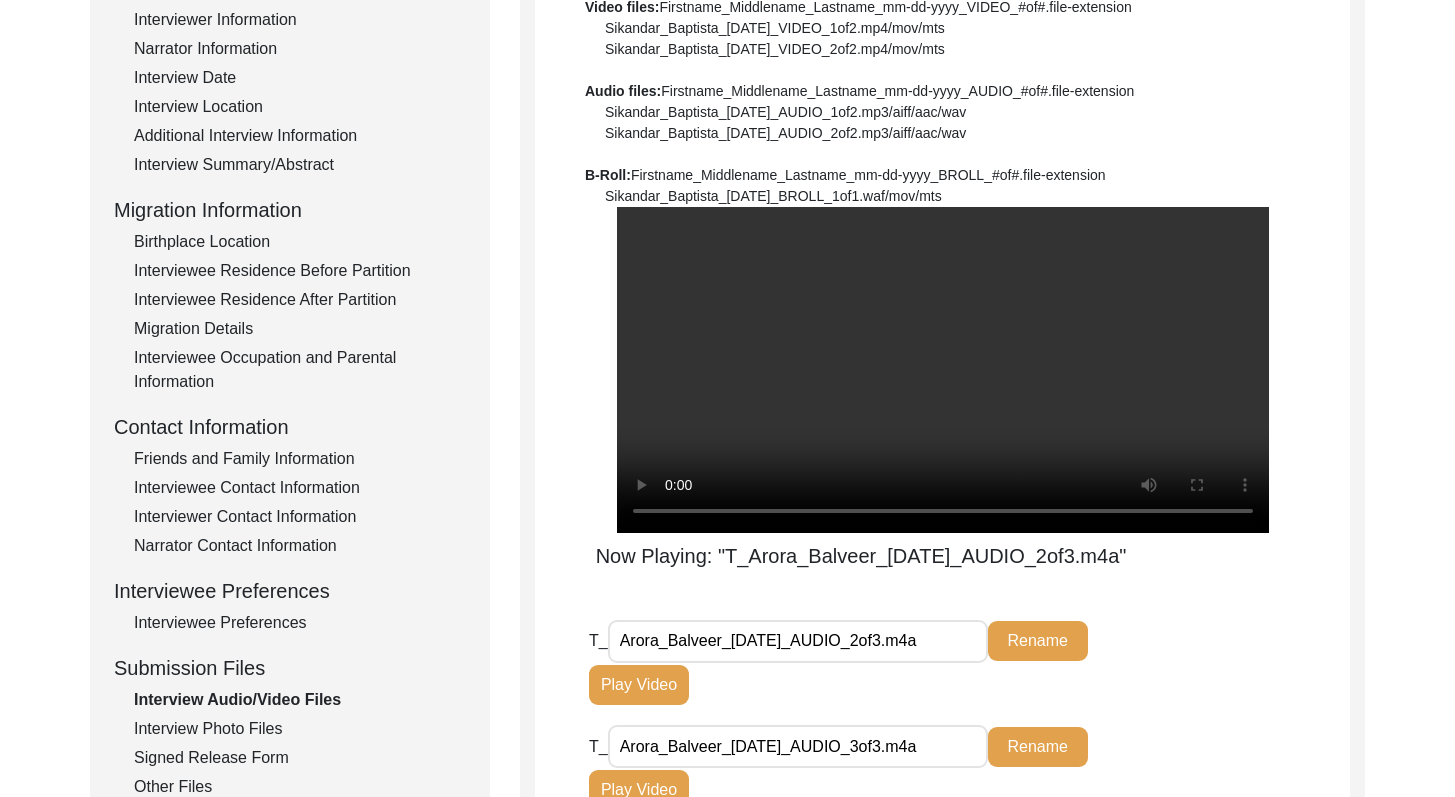 click on "Now Playing: "T_Arora_Balveer_[DATE]_AUDIO_2of3.m4a"" at bounding box center [942, 389] 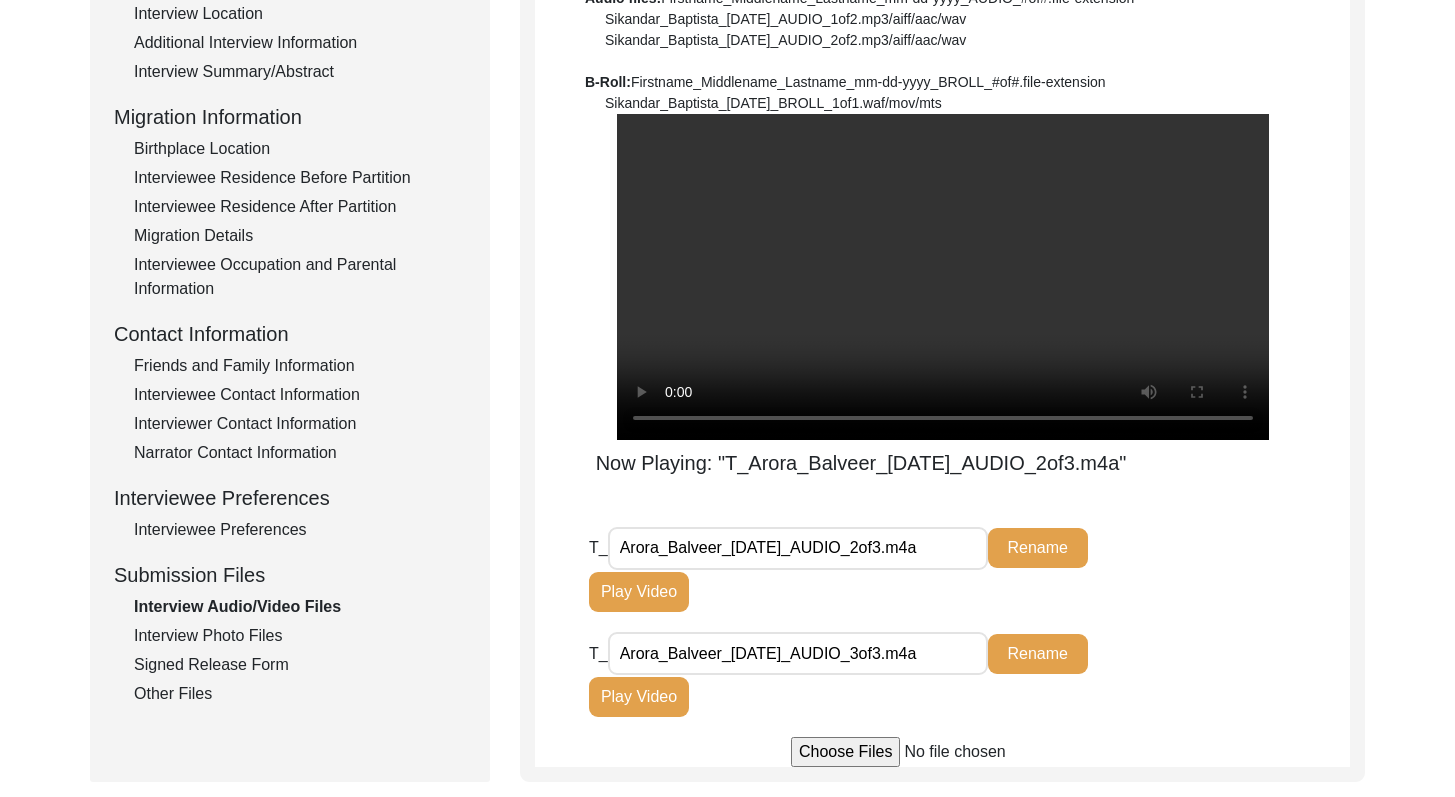 scroll, scrollTop: 439, scrollLeft: 0, axis: vertical 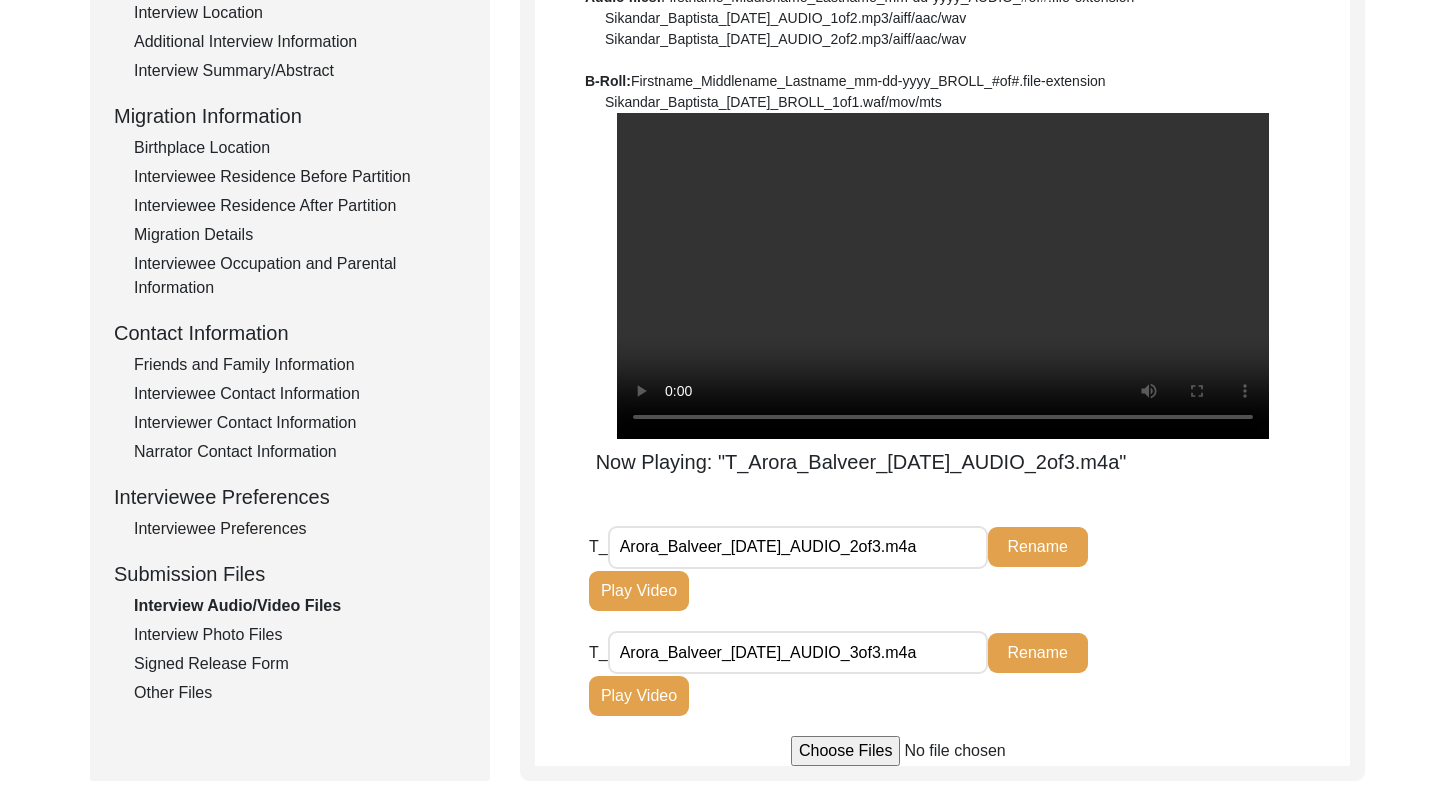 drag, startPoint x: 1469, startPoint y: 348, endPoint x: 1469, endPoint y: 398, distance: 50 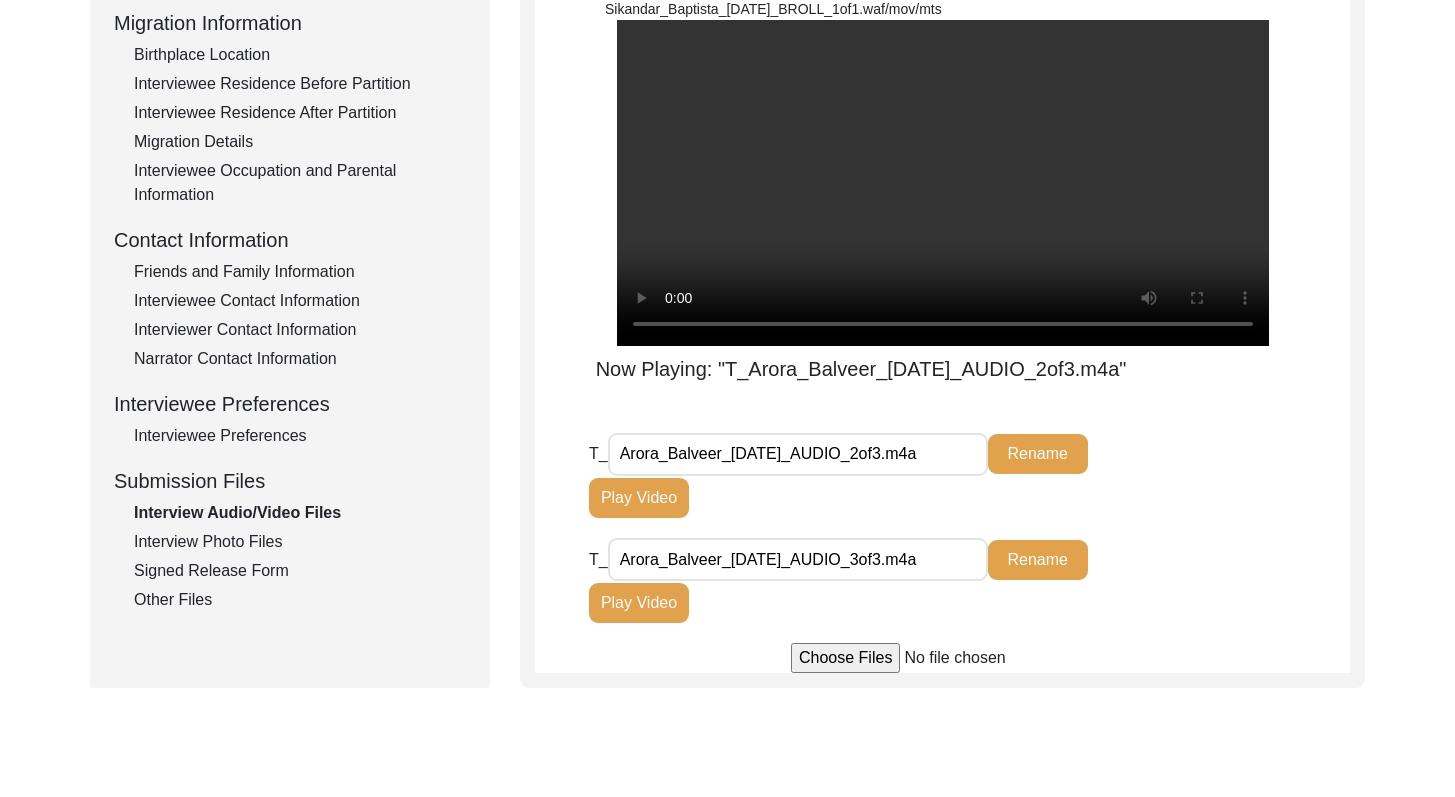 drag, startPoint x: 1469, startPoint y: 422, endPoint x: 1469, endPoint y: 473, distance: 51 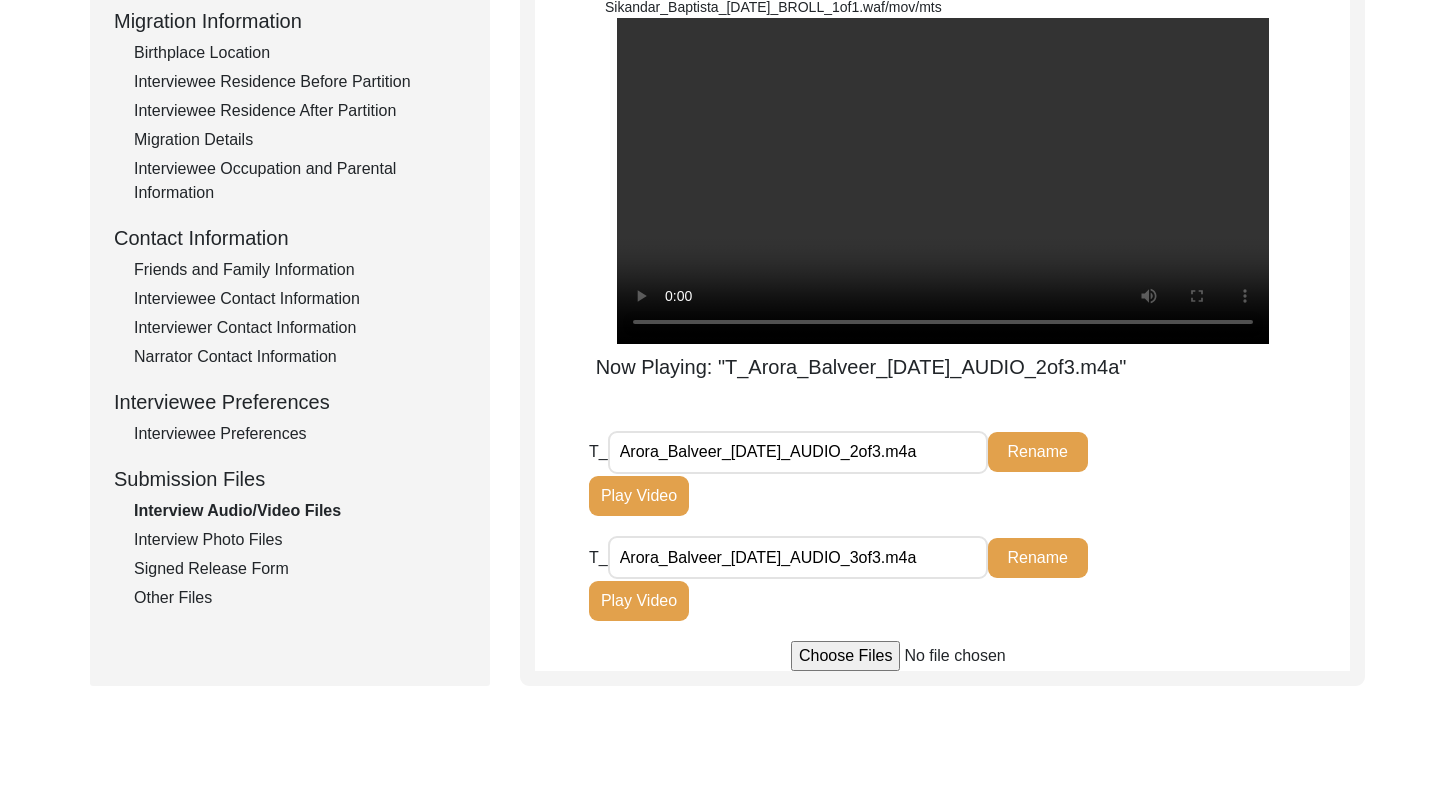 click on "Interview Photo Files" 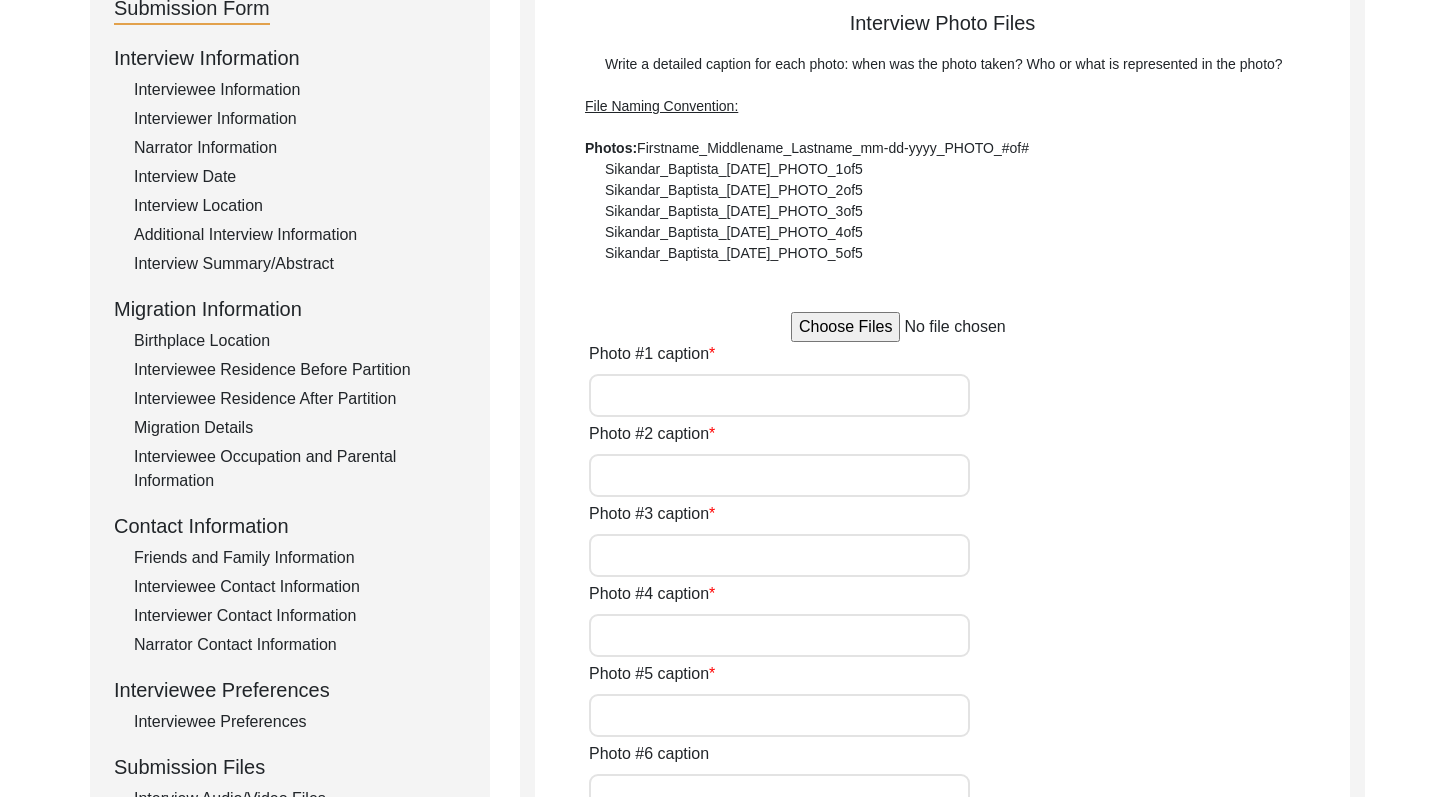 scroll, scrollTop: 240, scrollLeft: 0, axis: vertical 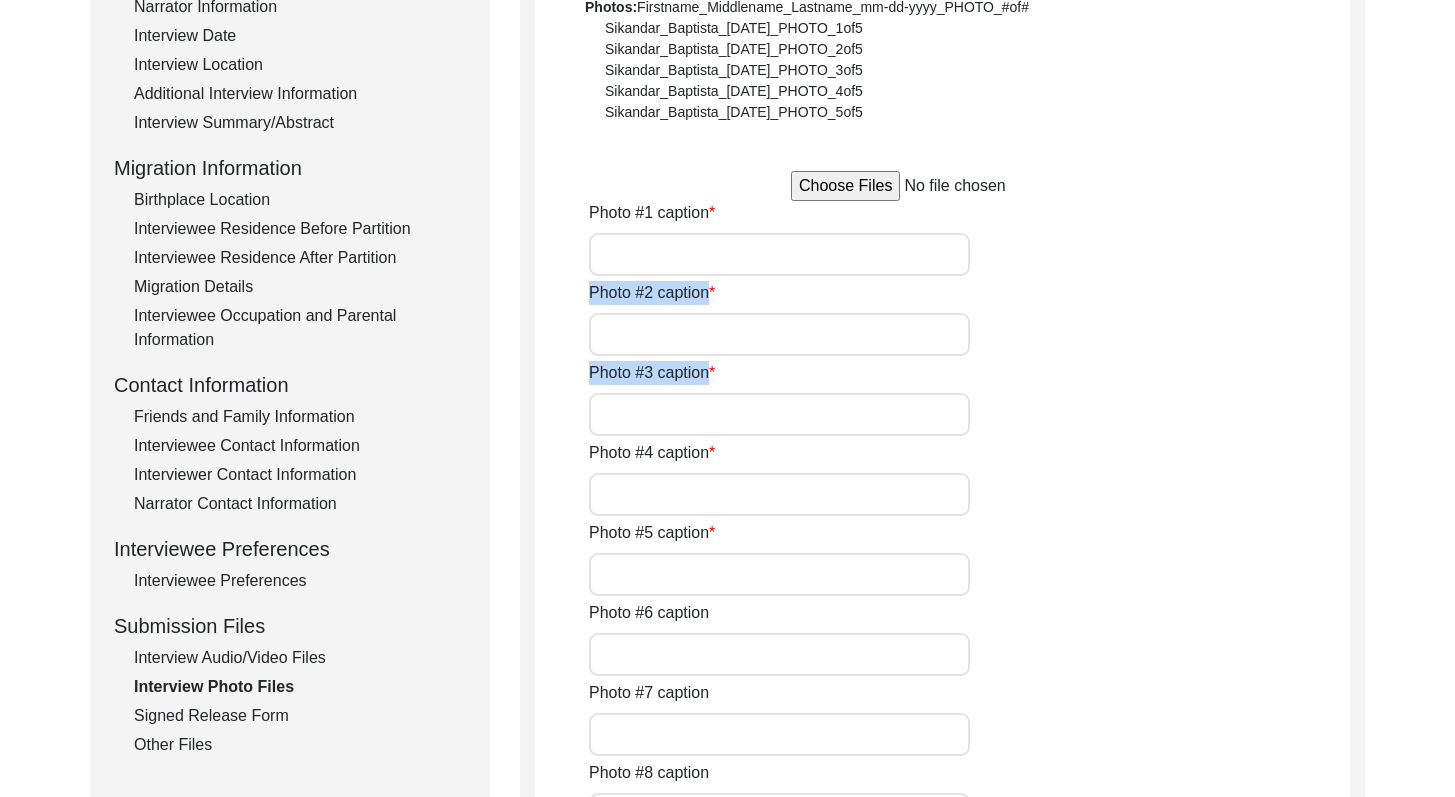drag, startPoint x: 1469, startPoint y: 293, endPoint x: 1461, endPoint y: 373, distance: 80.399 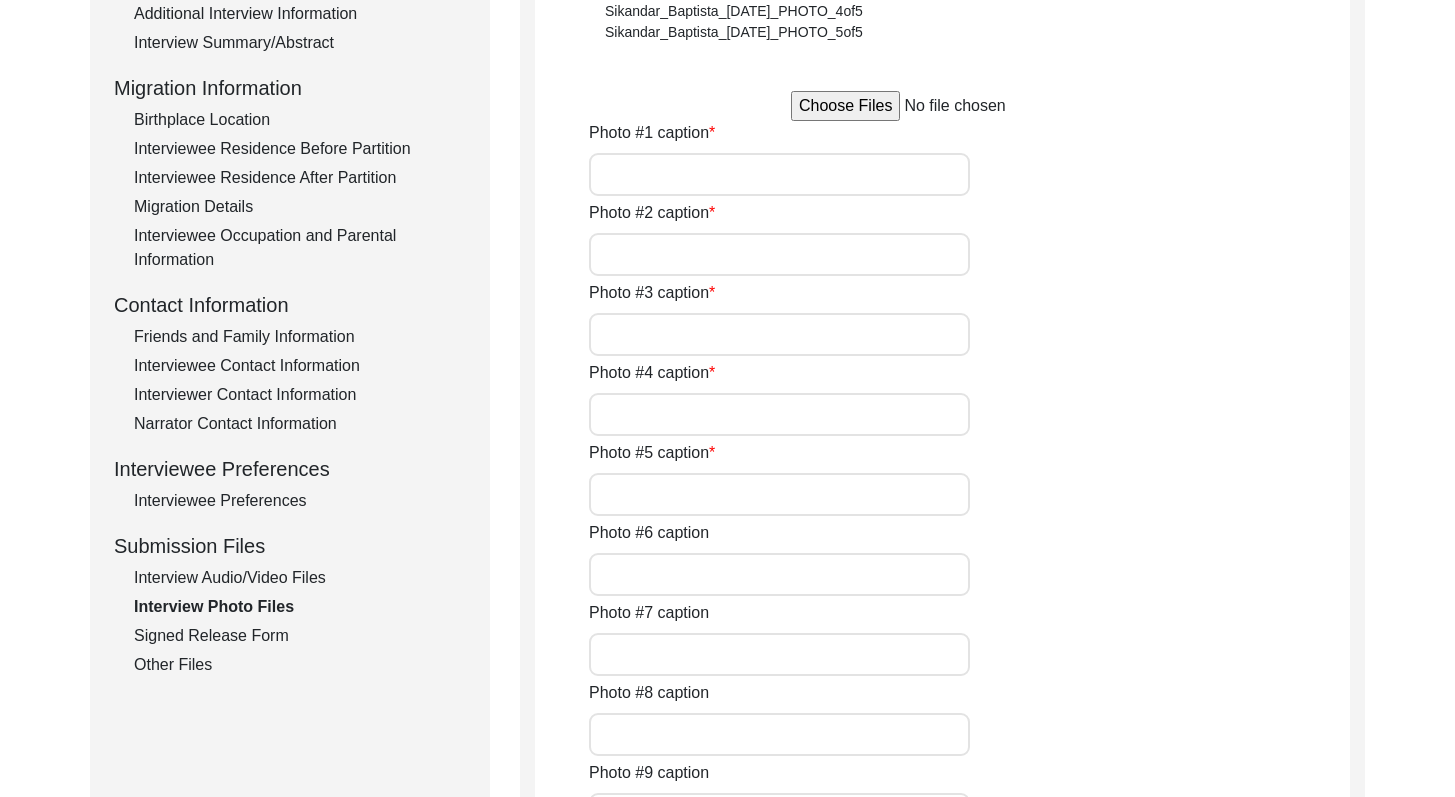 click on "Interview Audio/Video Files" 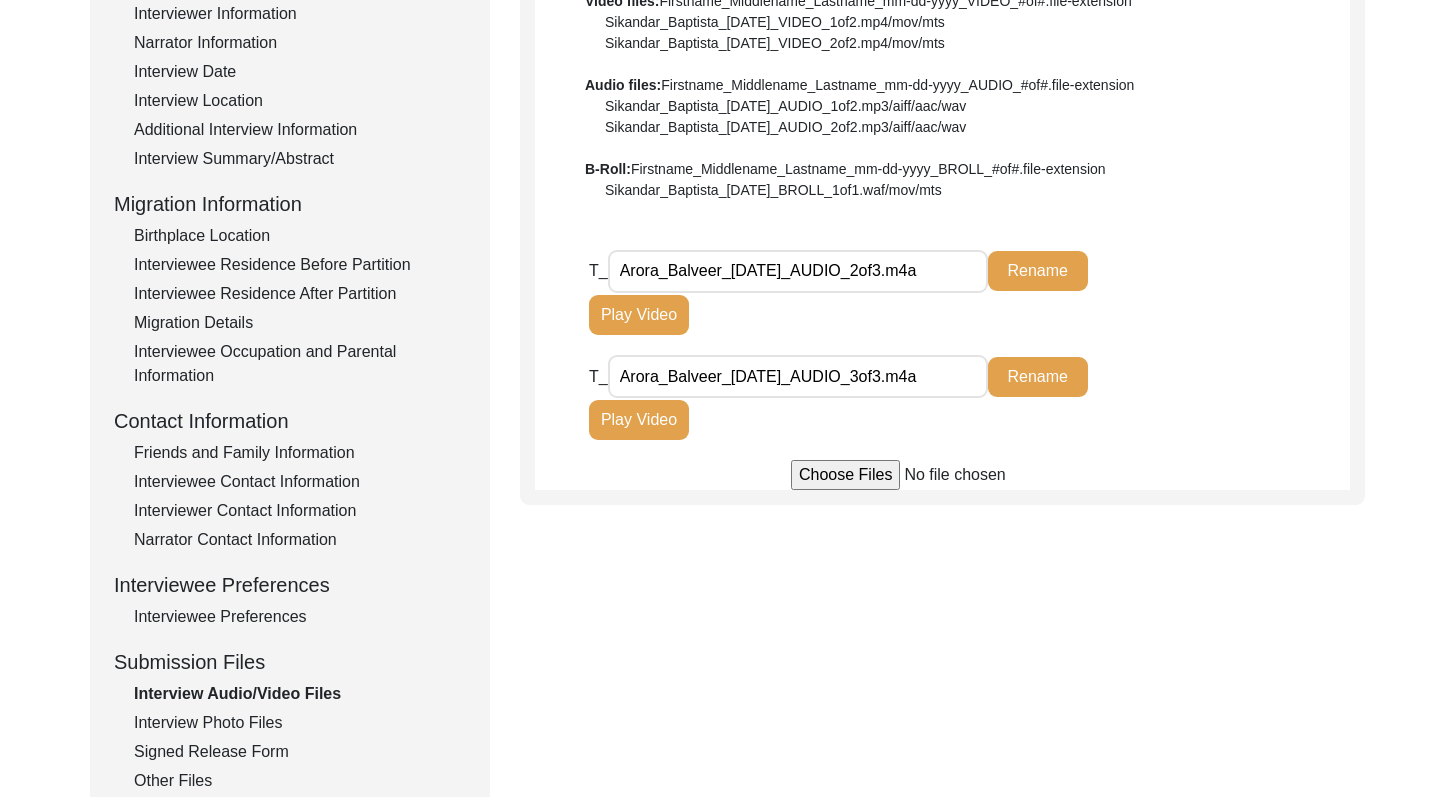 scroll, scrollTop: 340, scrollLeft: 0, axis: vertical 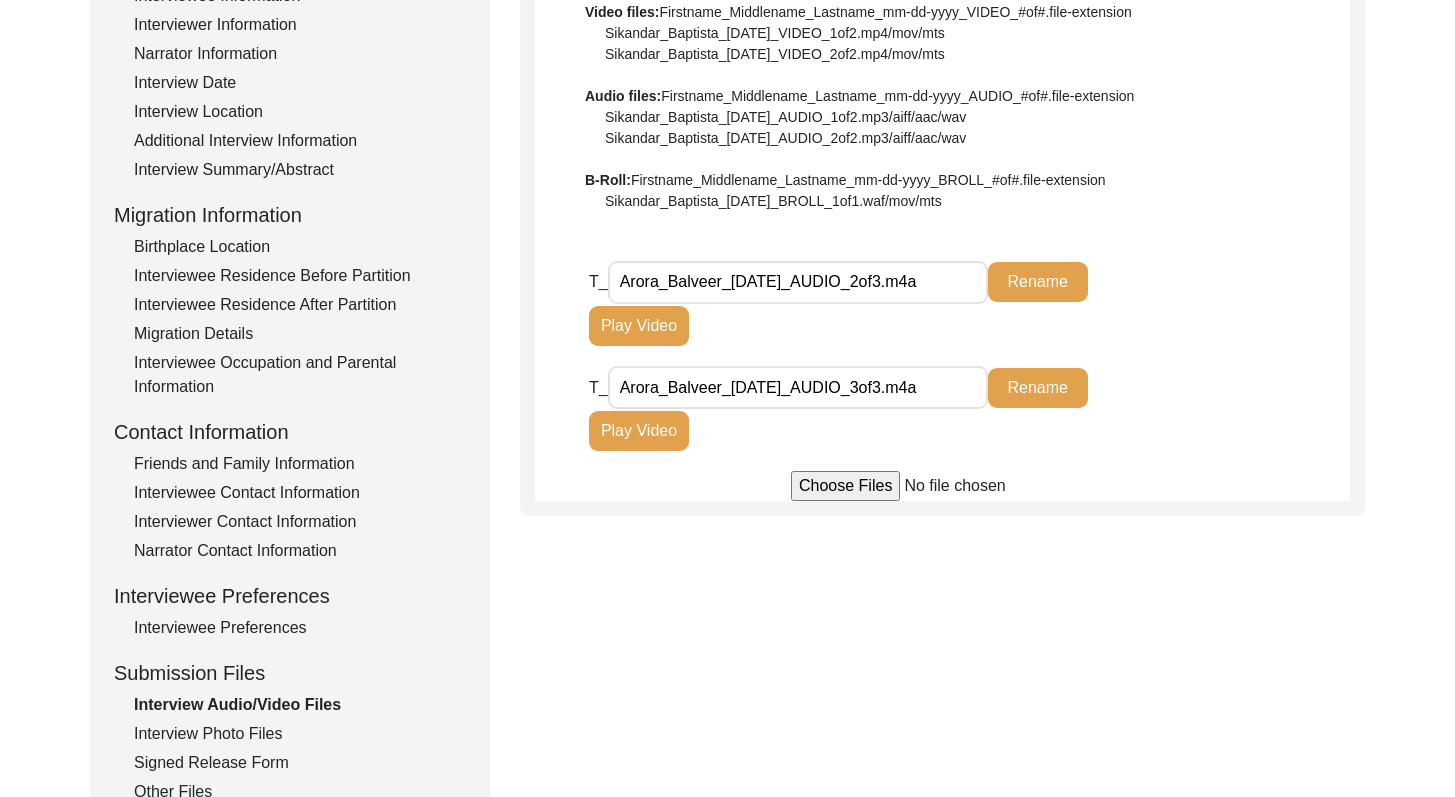 click on "Arora_Balveer_[DATE]_AUDIO_2of3.m4a" at bounding box center (798, 282) 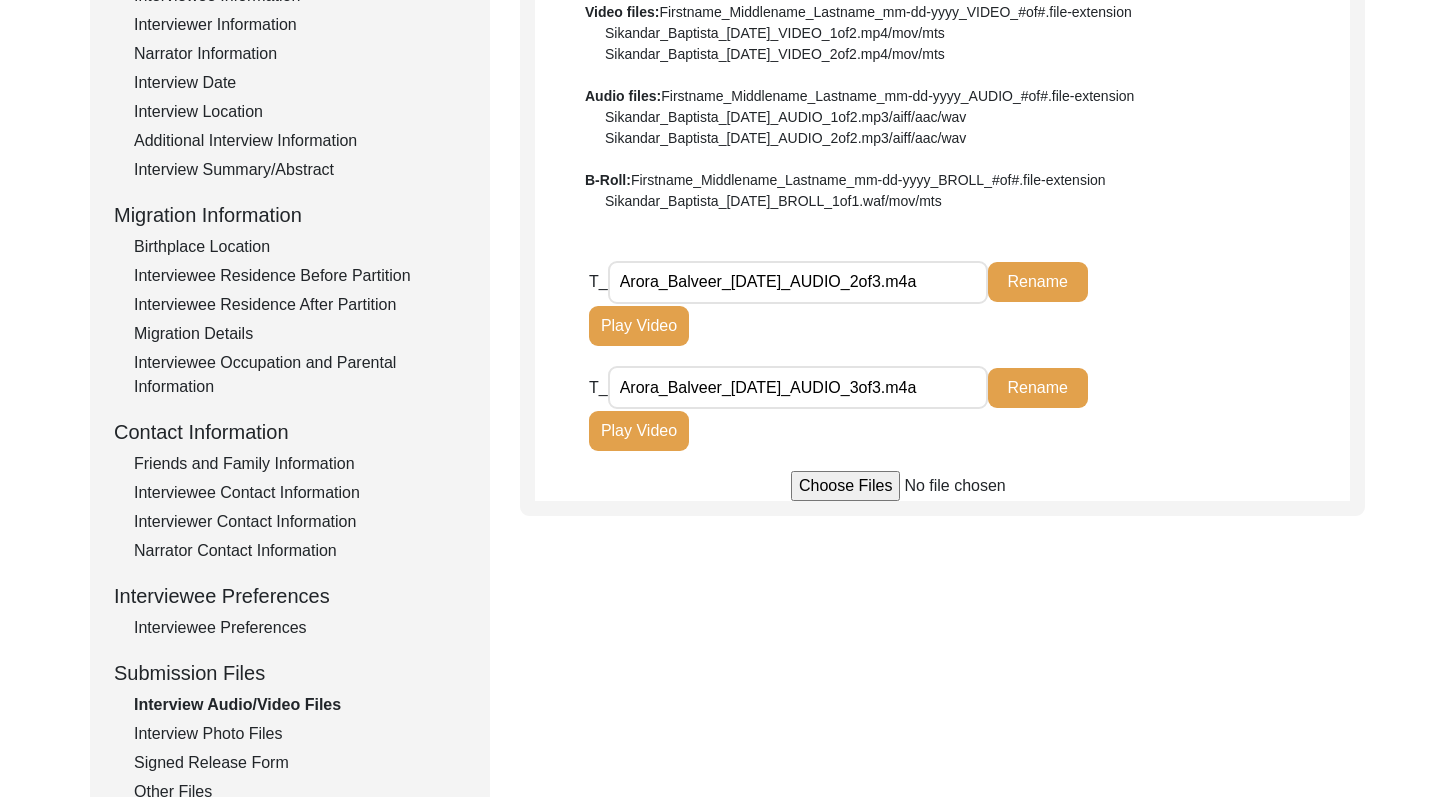 click on "Arora_Balveer_[DATE]_AUDIO_2of3.m4a" at bounding box center (798, 282) 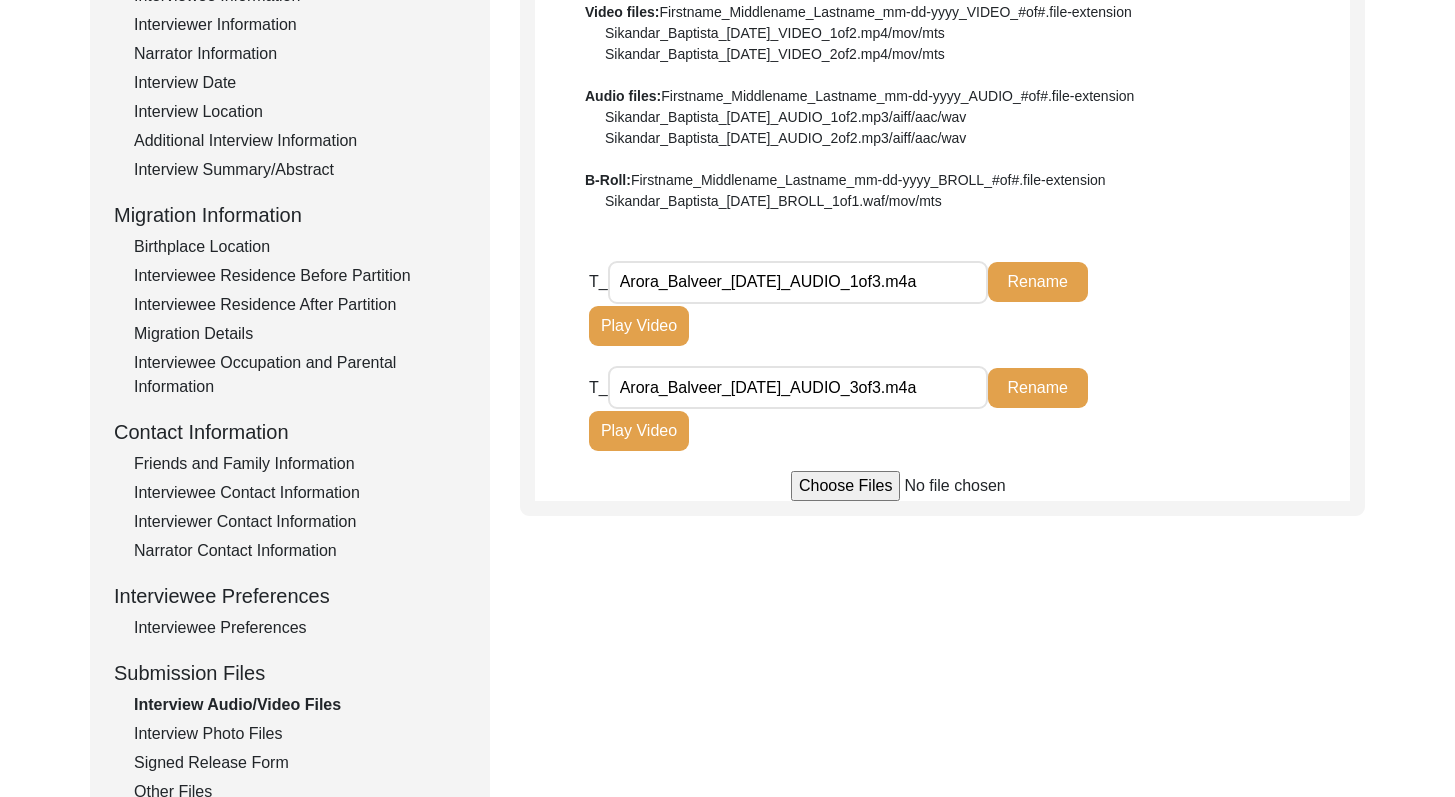 click on "Arora_Balveer_[DATE]_AUDIO_1of3.m4a" at bounding box center (798, 282) 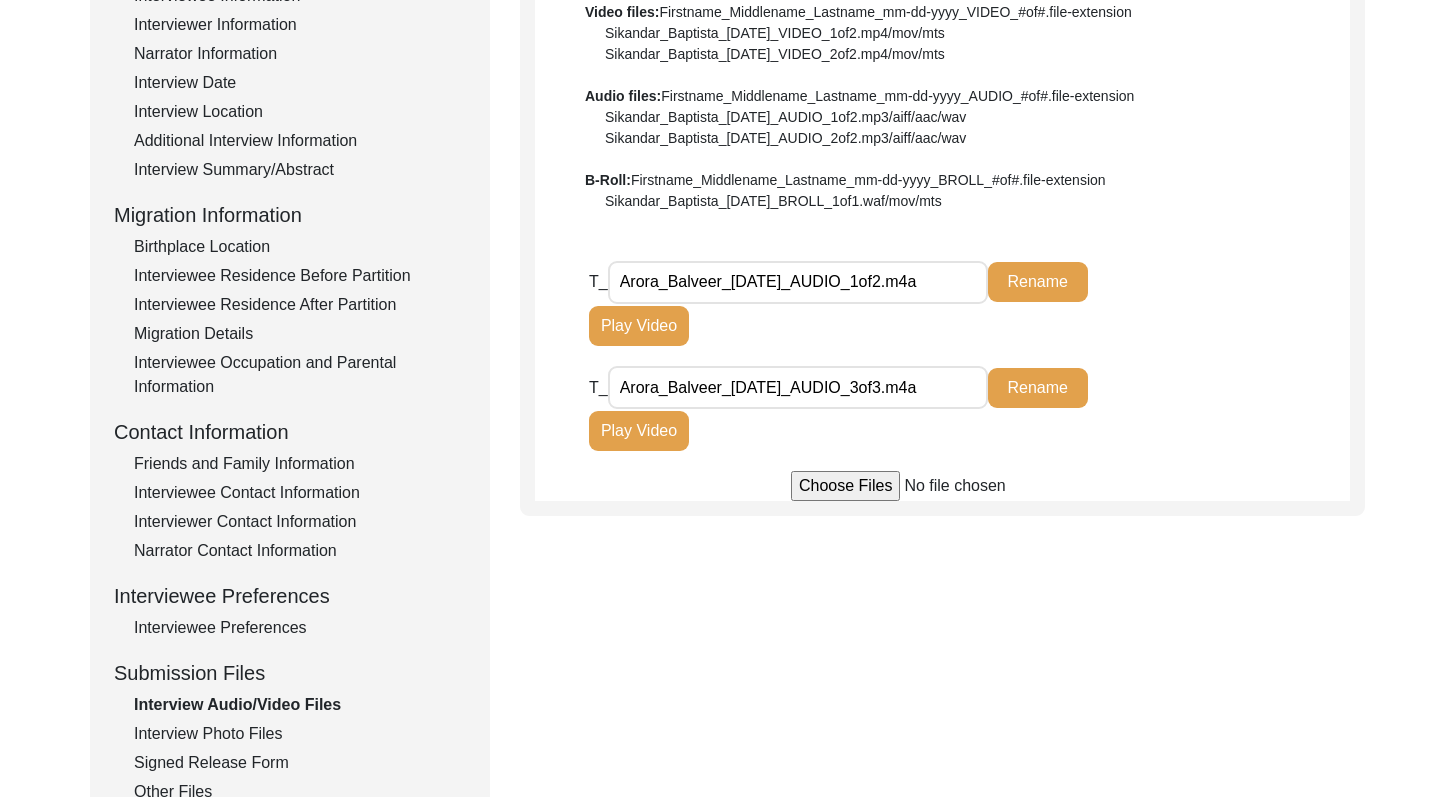 type on "Arora_Balveer_[DATE]_AUDIO_1of2.m4a" 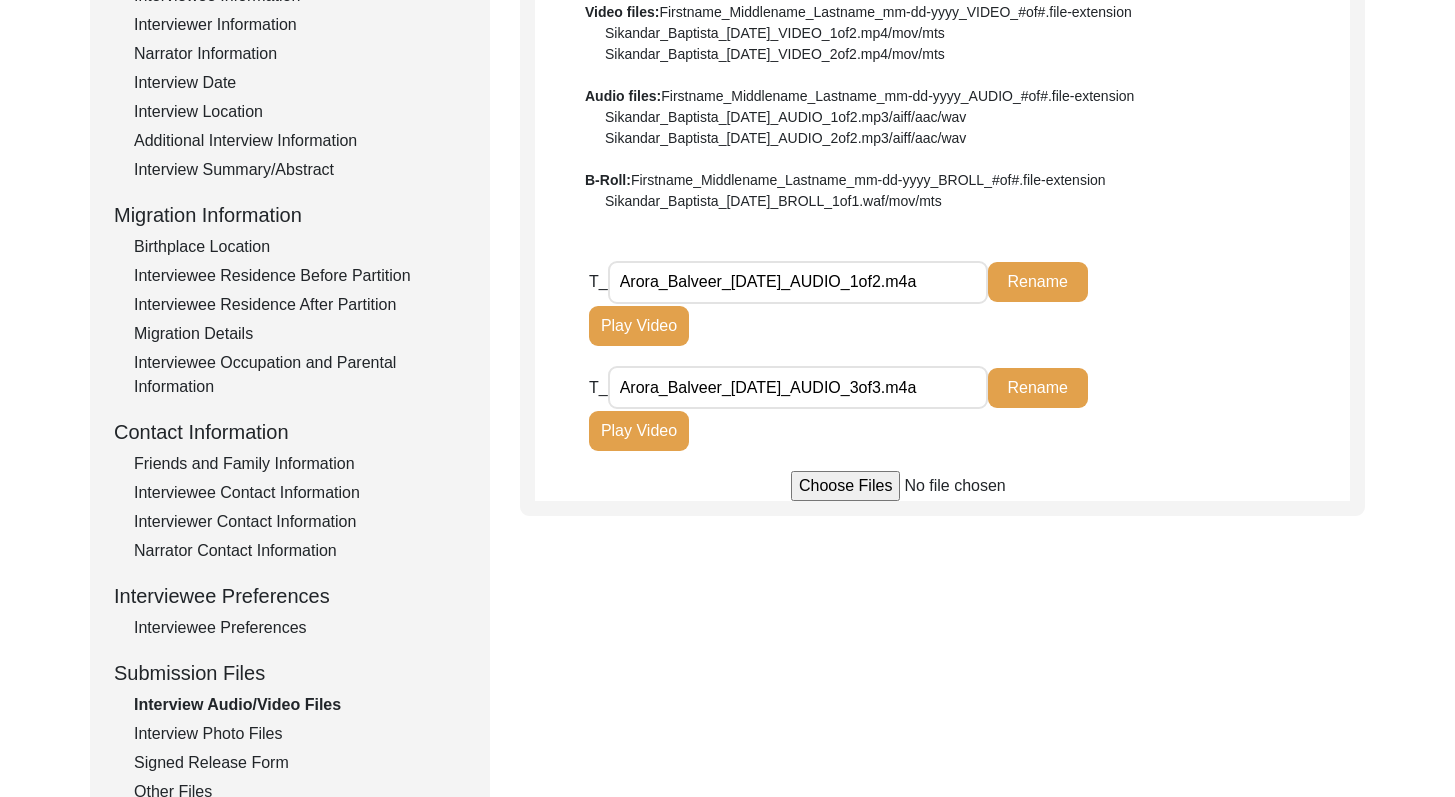 click on "T_ Arora_Balveer_[DATE]_AUDIO_3of3.m4a Rename Play Video" 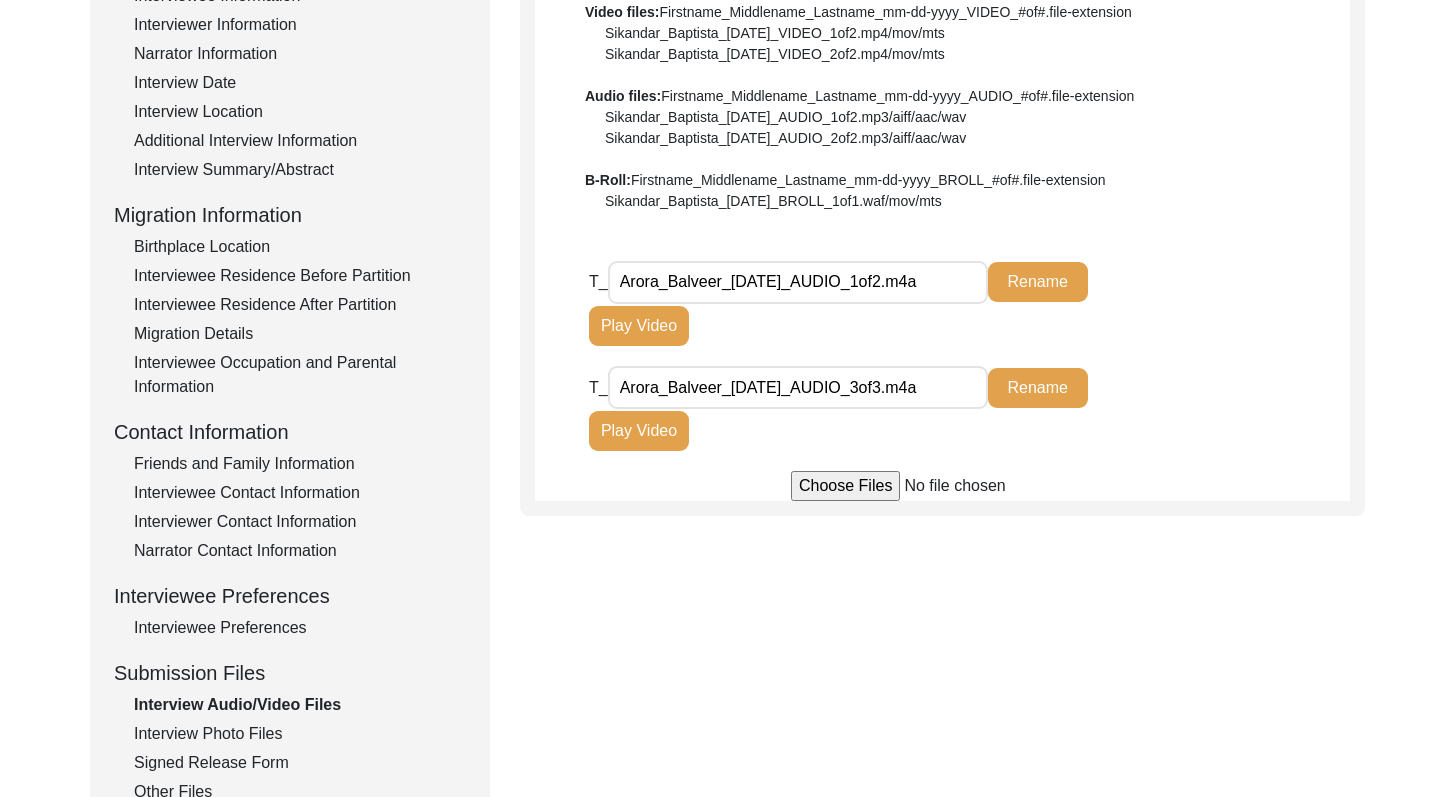 click on "Arora_Balveer_[DATE]_AUDIO_3of3.m4a" at bounding box center [798, 387] 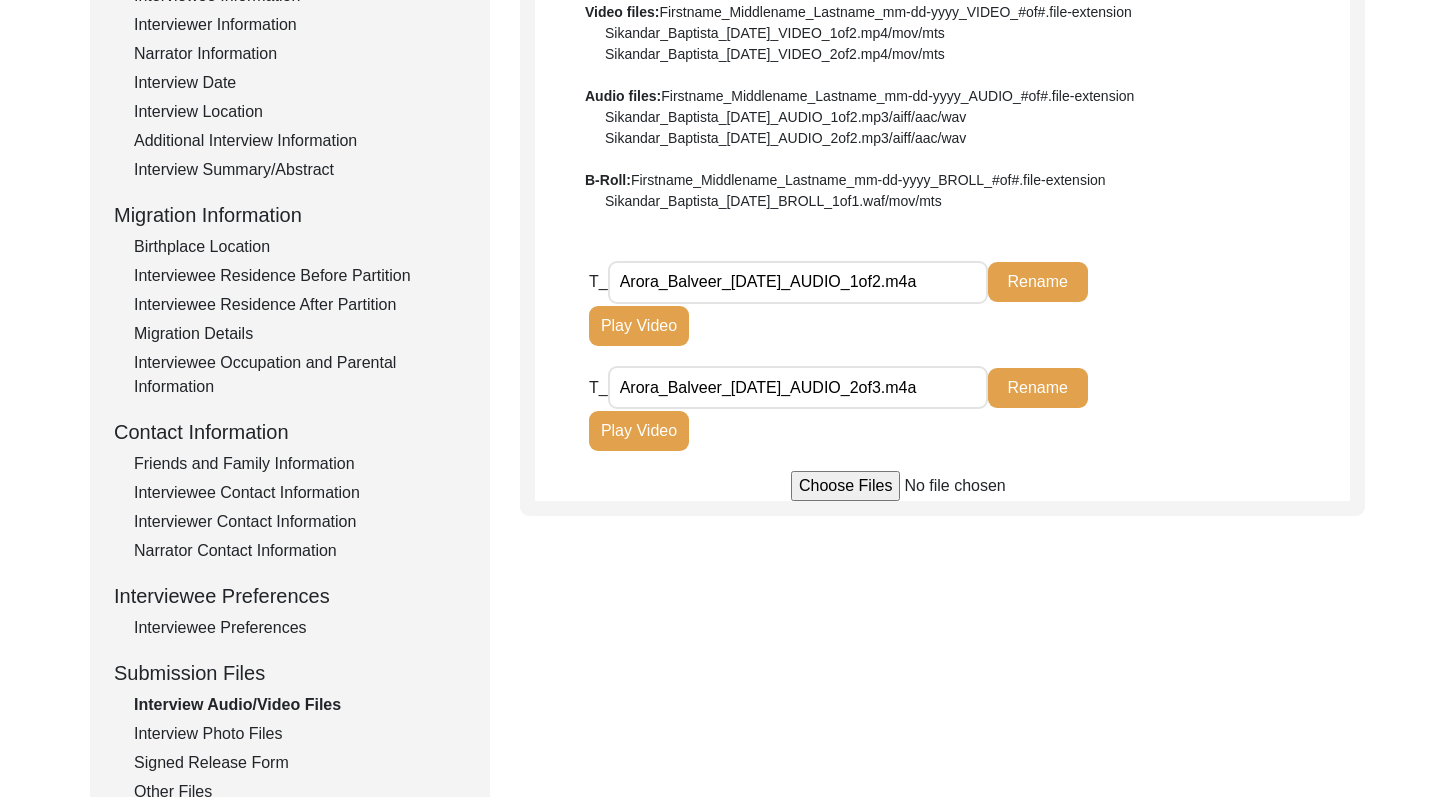 click on "Arora_Balveer_[DATE]_AUDIO_2of3.m4a" at bounding box center (798, 387) 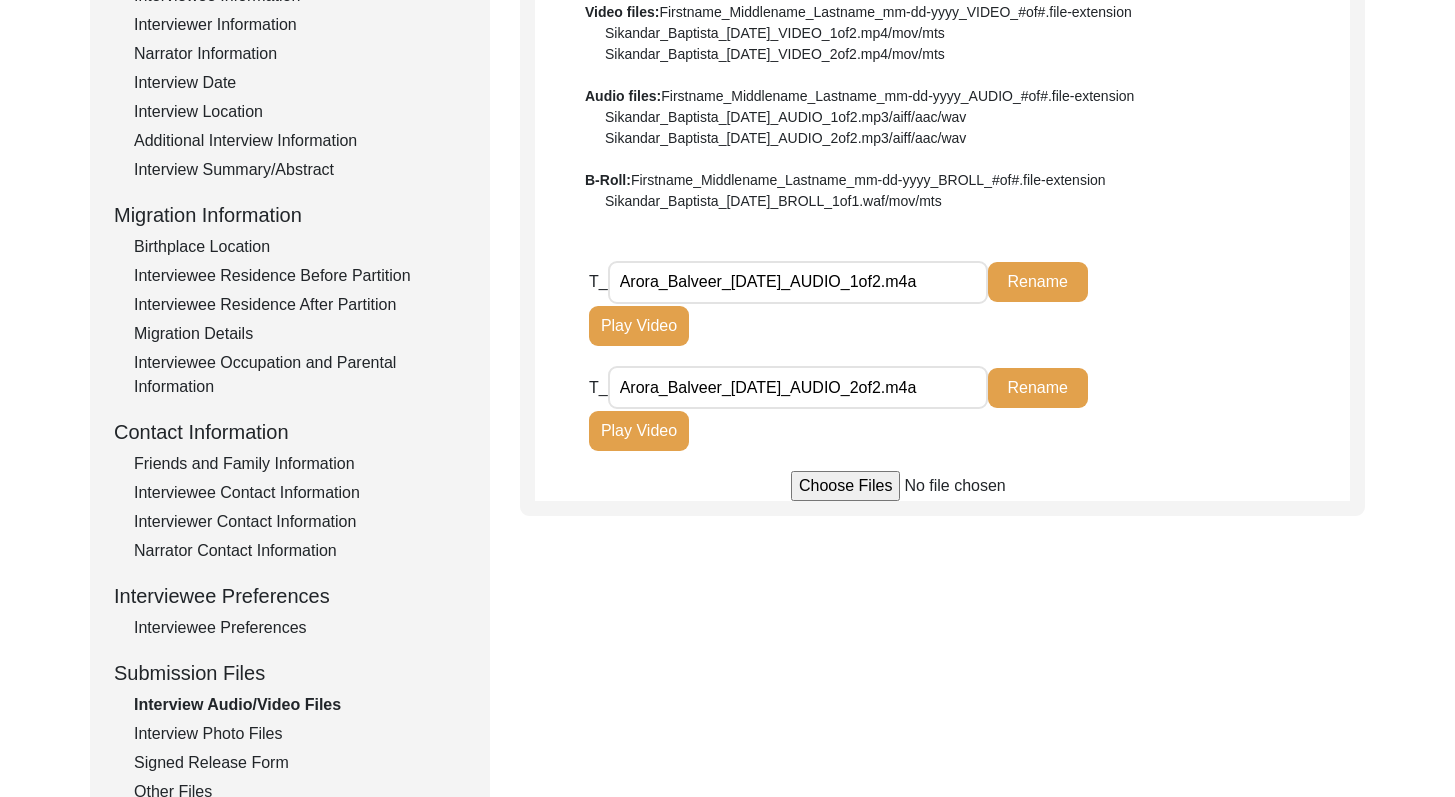 type on "Arora_Balveer_[DATE]_AUDIO_2of2.m4a" 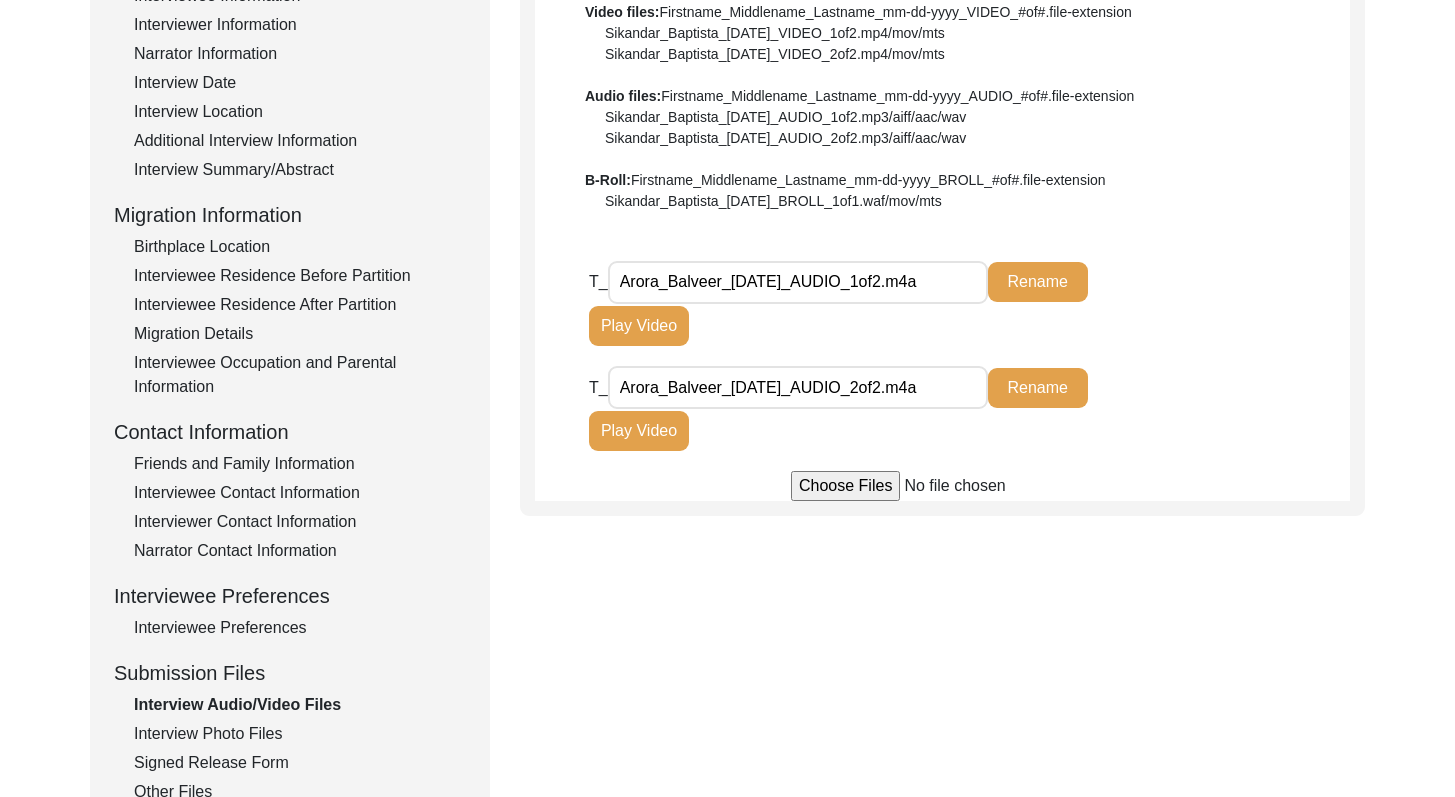 click 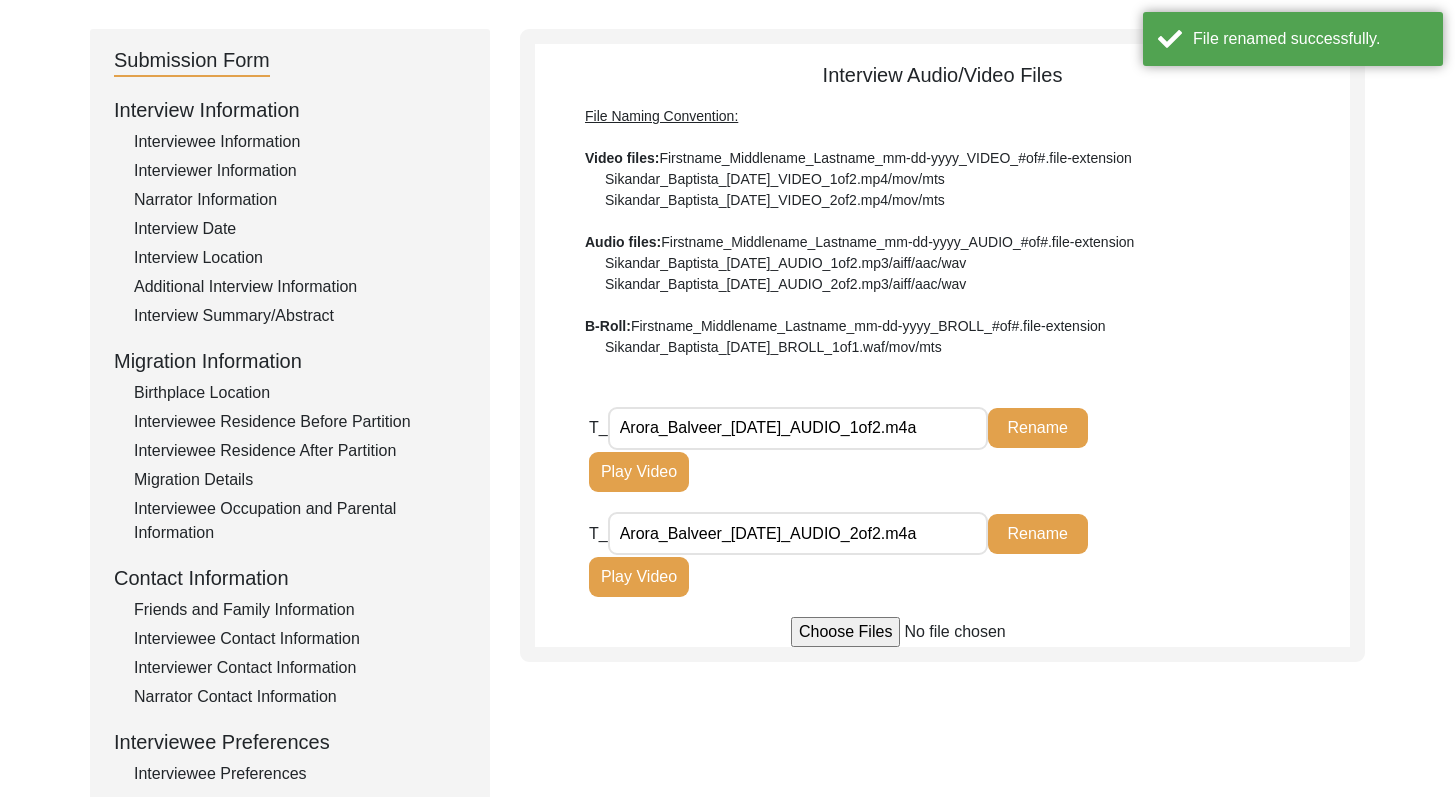scroll, scrollTop: 176, scrollLeft: 0, axis: vertical 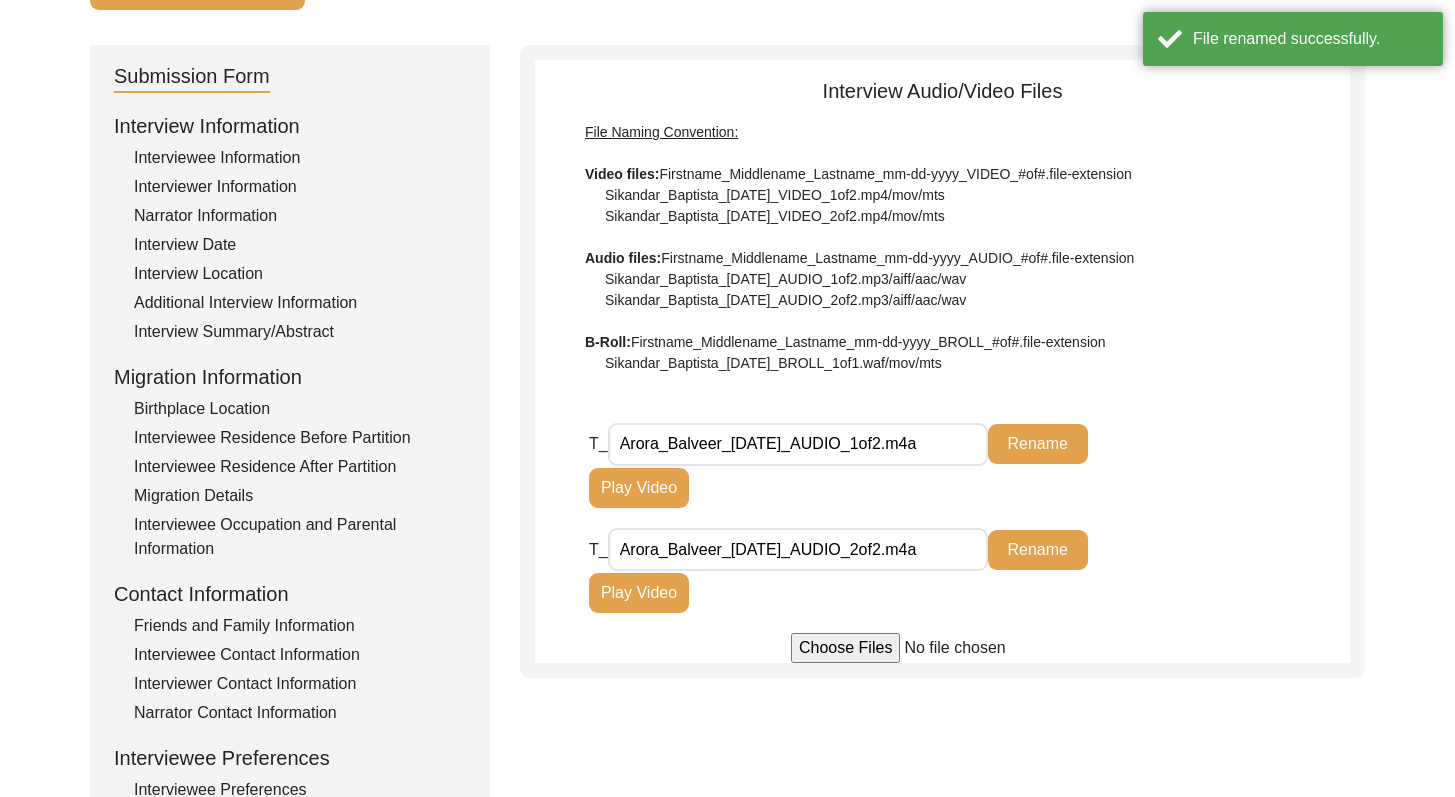 drag, startPoint x: 1469, startPoint y: 477, endPoint x: 1469, endPoint y: 387, distance: 90 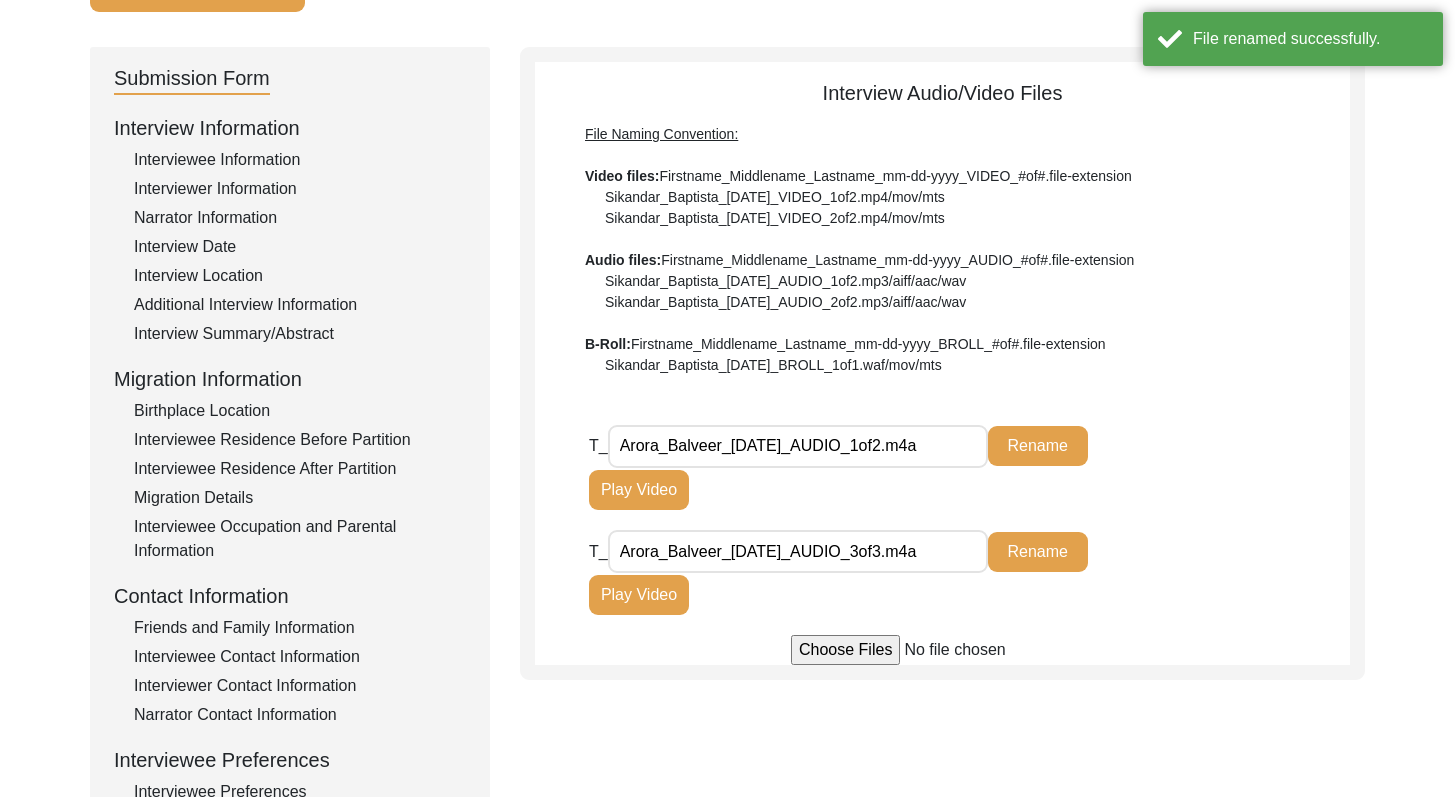 click on "Rename" 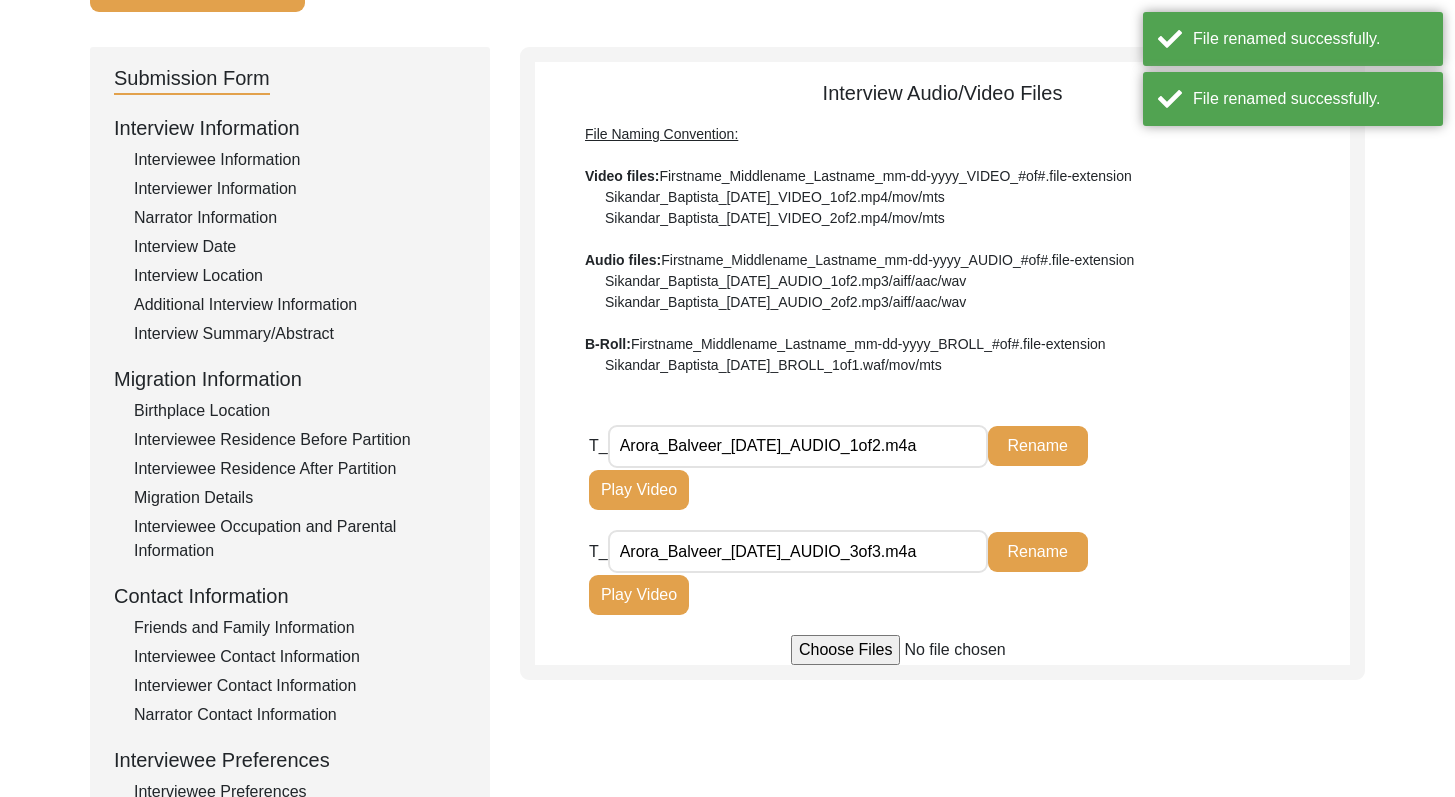 click on "Arora_Balveer_[DATE]_AUDIO_3of3.m4a" at bounding box center (798, 551) 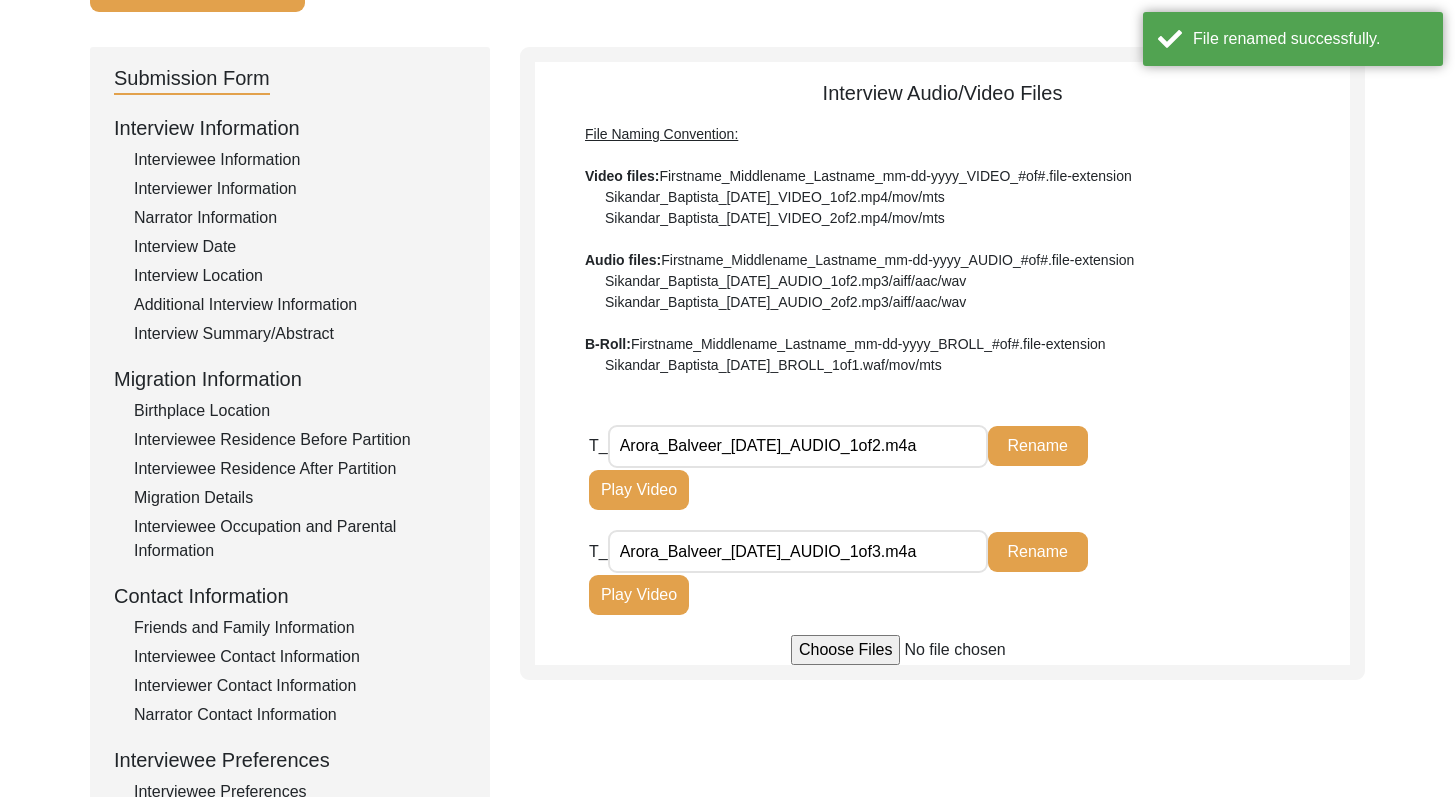 click on "Arora_Balveer_[DATE]_AUDIO_1of3.m4a" at bounding box center [798, 551] 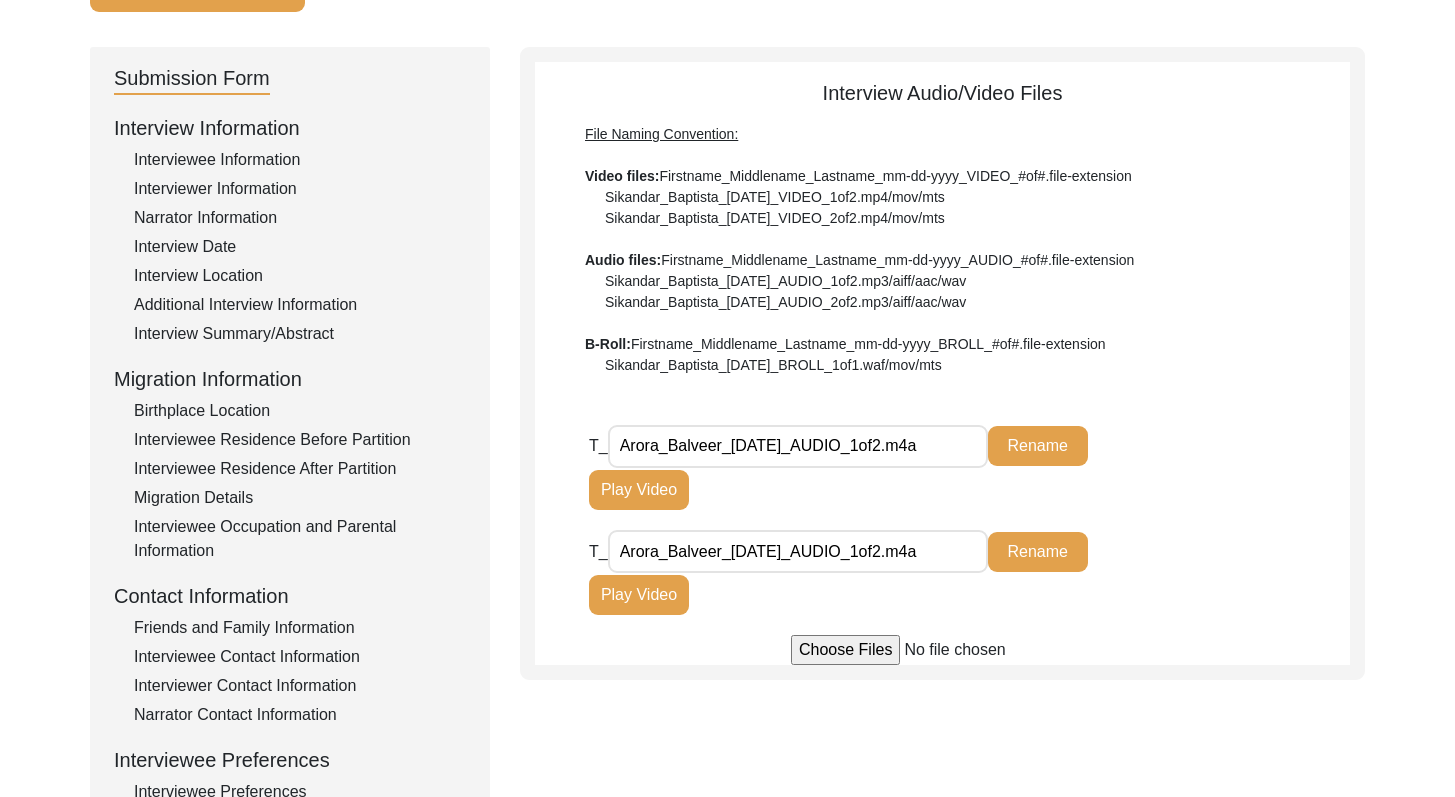 click on "Arora_Balveer_[DATE]_AUDIO_1of2.m4a" at bounding box center [798, 551] 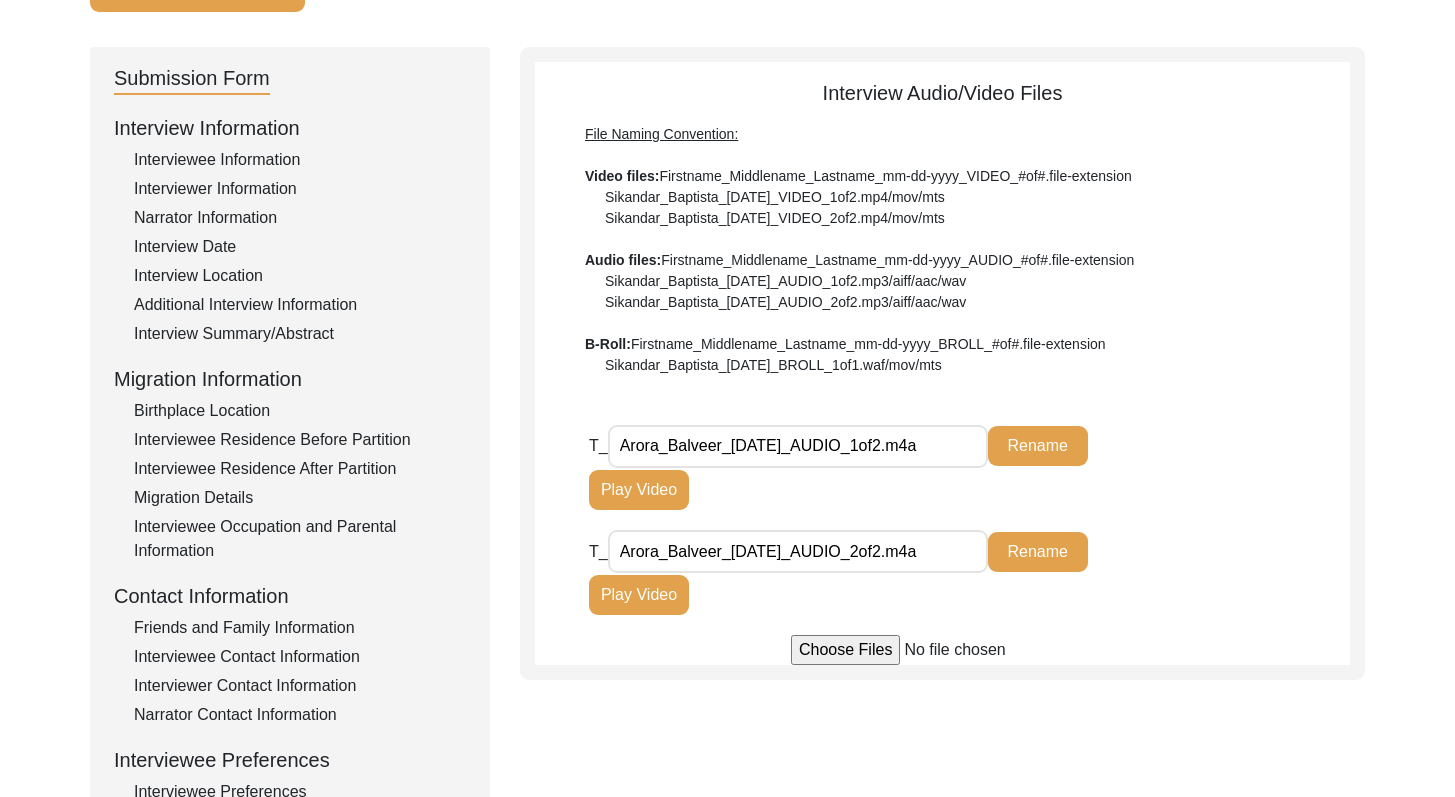 click on "Arora_Balveer_[DATE]_AUDIO_2of2.m4a" at bounding box center (798, 551) 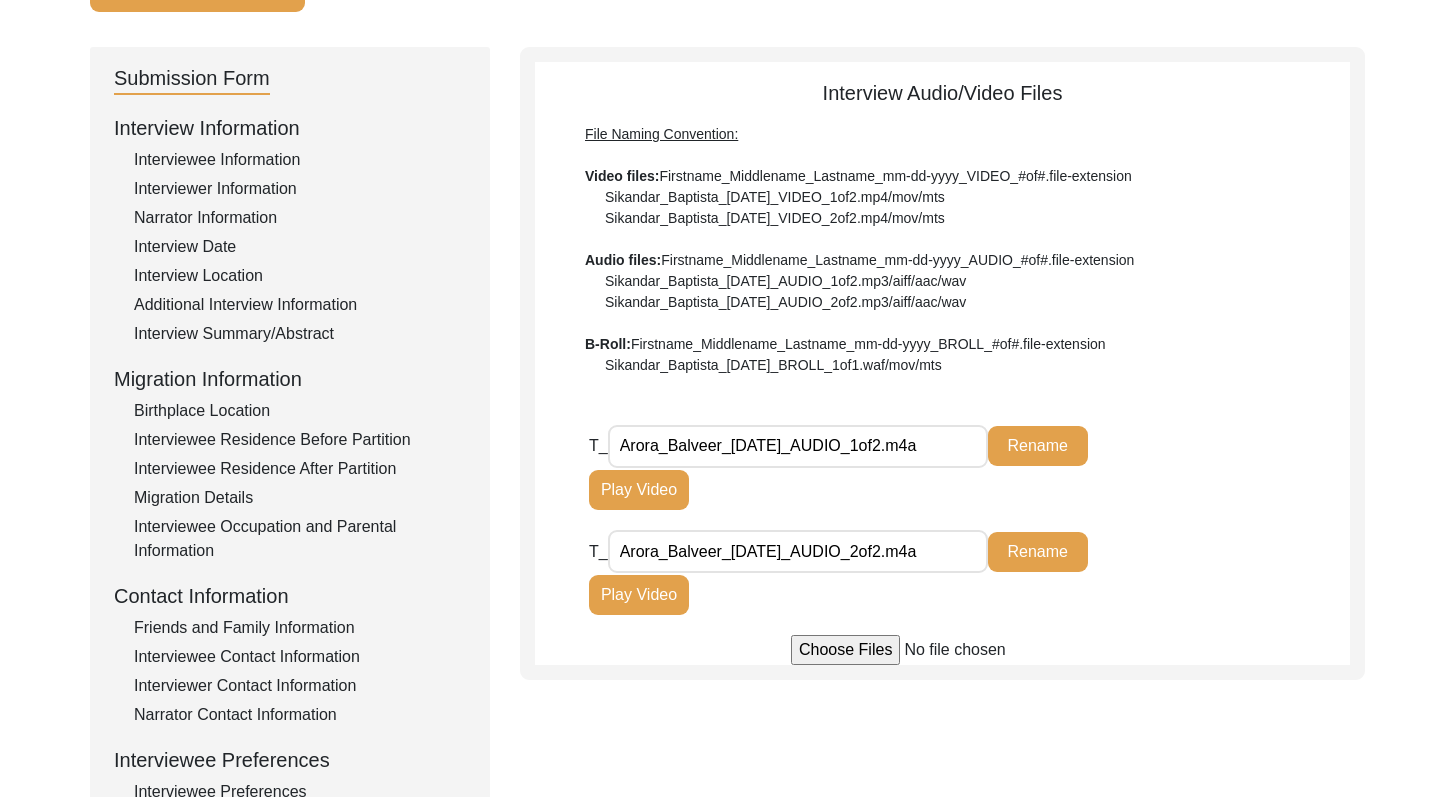 click on "Rename" 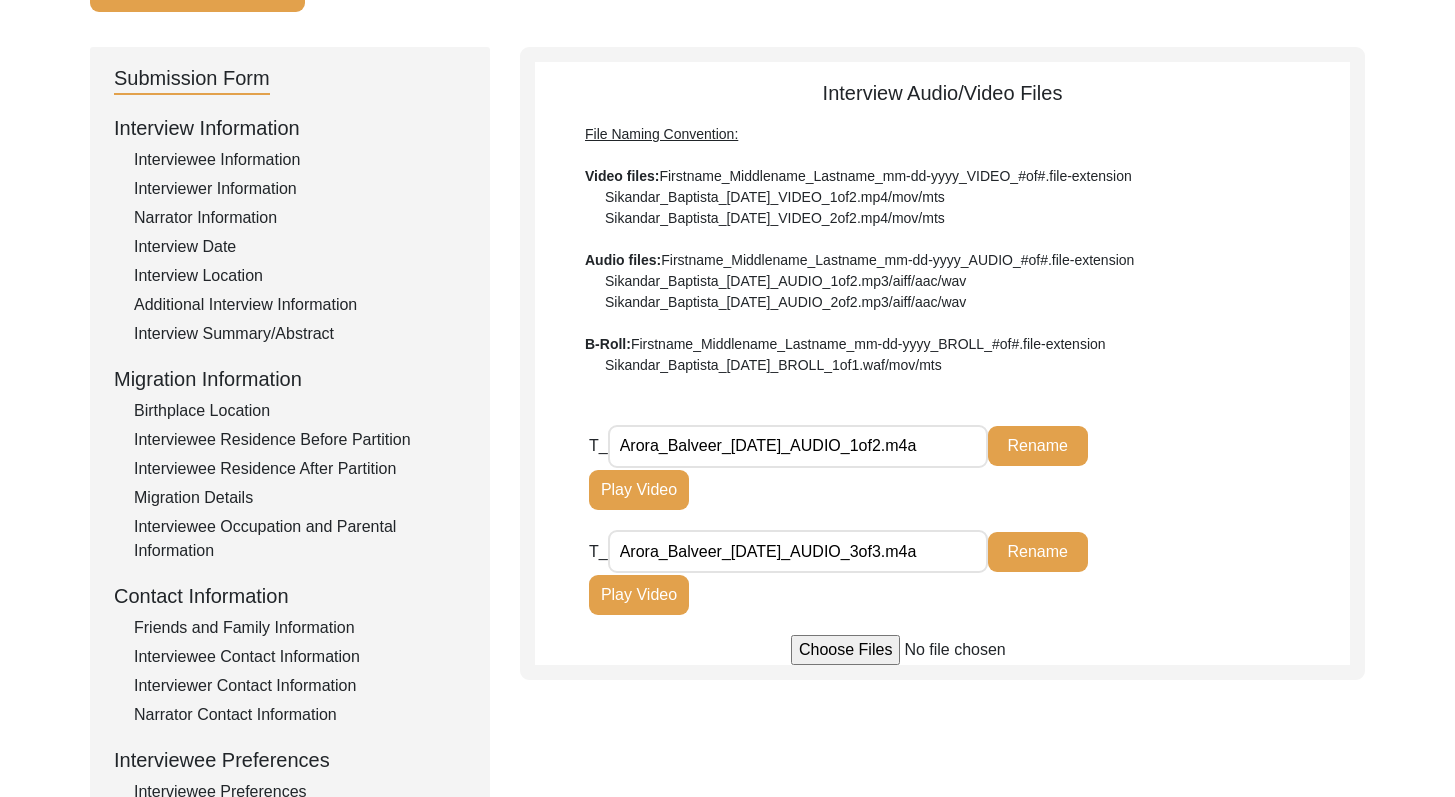 click on "Play Video" 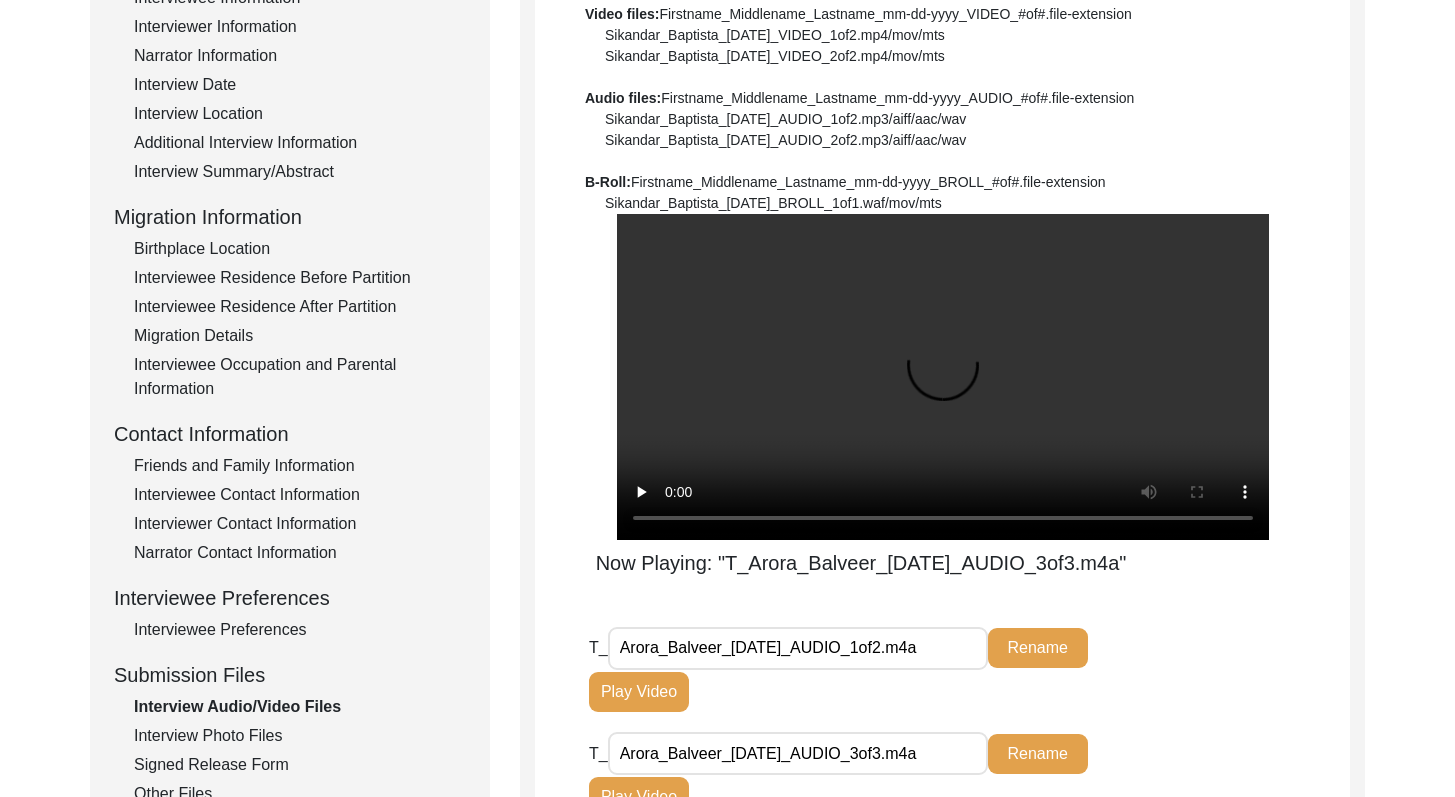 scroll, scrollTop: 350, scrollLeft: 0, axis: vertical 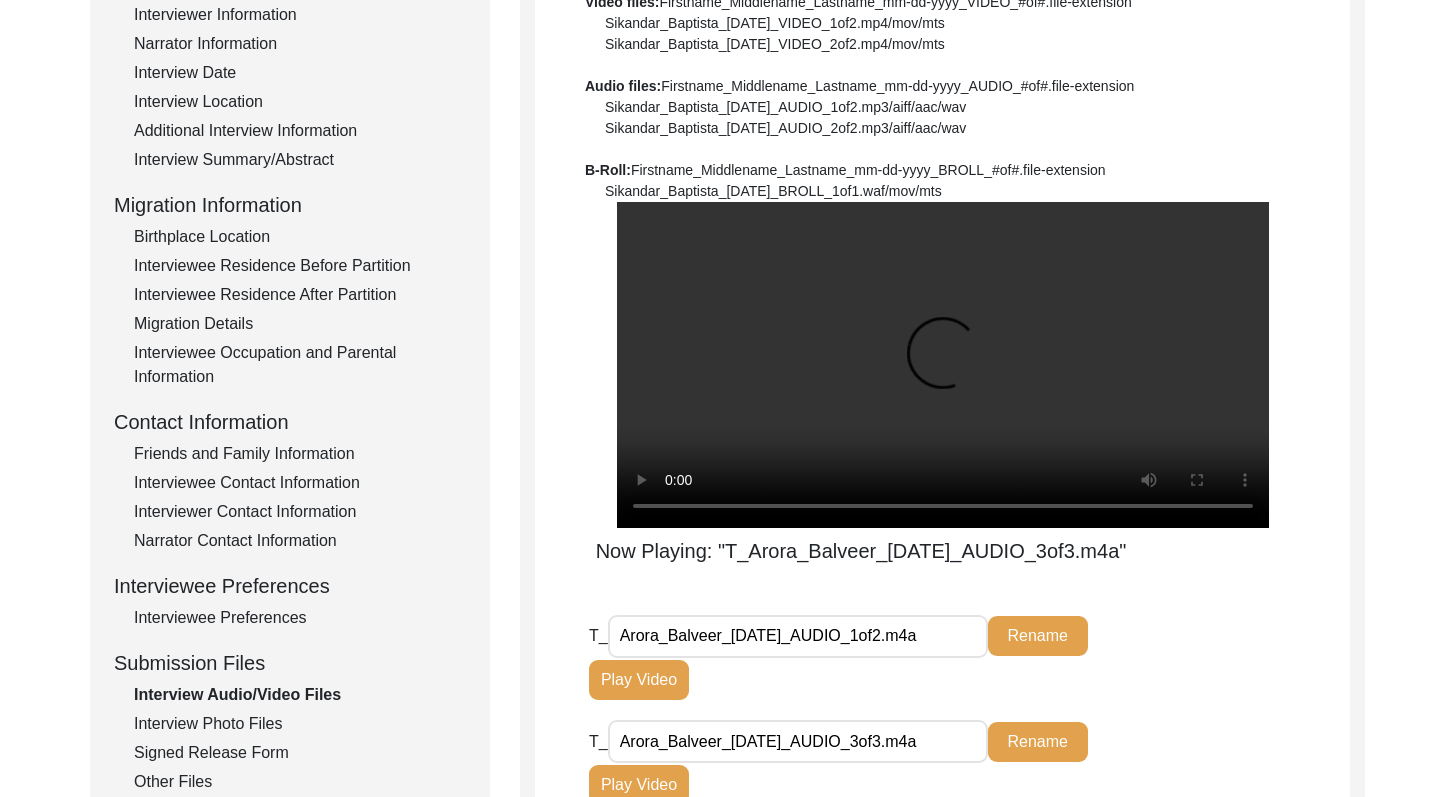 drag, startPoint x: 1469, startPoint y: 413, endPoint x: 1469, endPoint y: 505, distance: 92 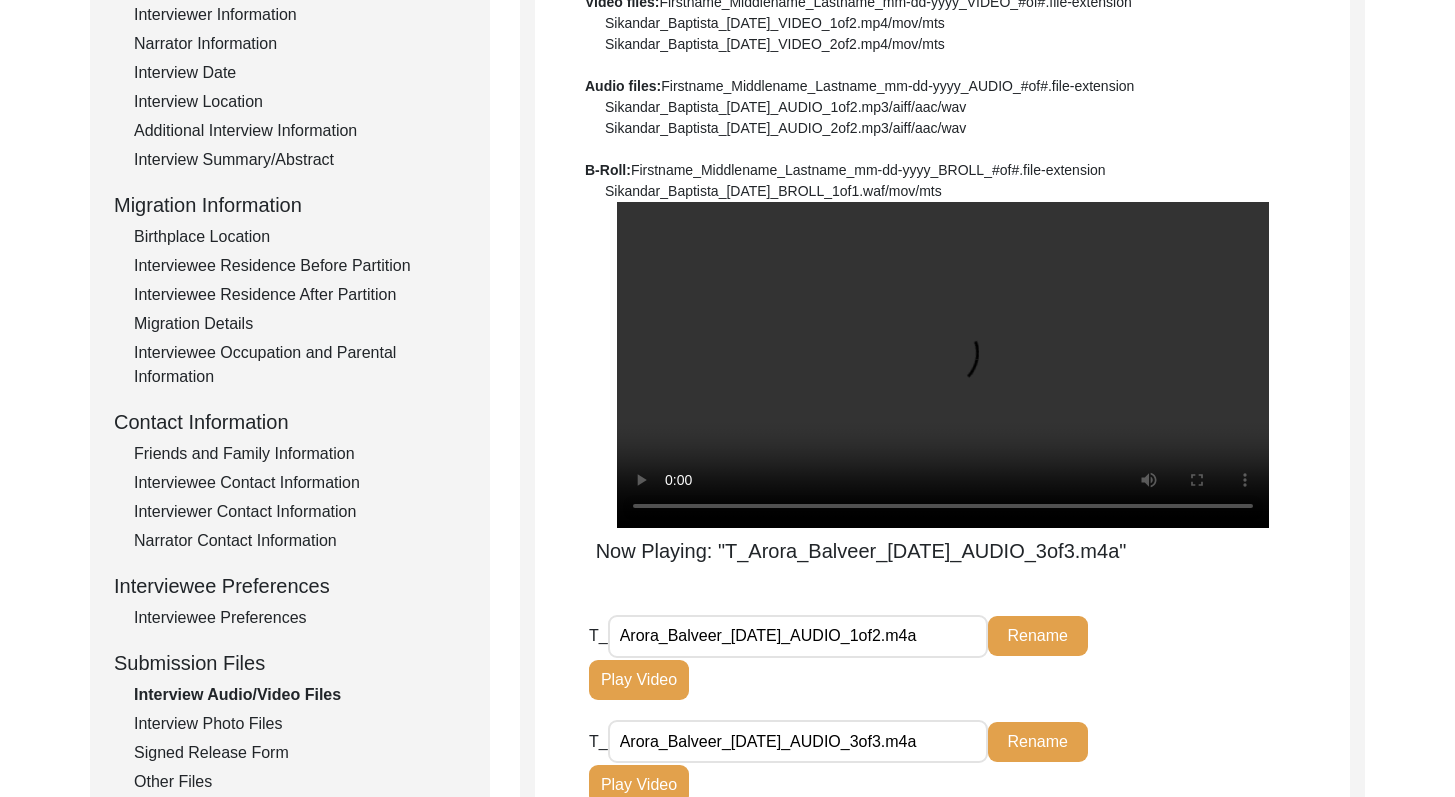 click on "The 1947 Partition Archive New Interview Dashboard Logout  Back to Dashboard  Interview ID:  T13393  Interviewee:  [PERSON_NAME]   Submission Form   Interview Information   Interviewee Information   Interviewer Information   Narrator Information   Interview Date   Interview Location   Additional Interview Information   Interview Summary/Abstract   Migration Information   Birthplace Location   Interviewee Residence Before Partition   Interviewee Residence After Partition   Migration Details   Interviewee Occupation and Parental Information   Contact Information   Friends and Family Information   Interviewee Contact Information   Interviewer Contact Information   Narrator Contact Information   Interviewee Preferences   Interviewee Preferences   Submission Files   Interview Audio/Video Files   Interview Photo Files   Signed Release Form   Other Files   Interview Audio/Video Files  File Naming Convention: Video files:  Firstname_Middlename_Lastname_mm-dd-yyyy_VIDEO_#of#.file-extension  Audio files: B-Roll:" at bounding box center (727, 403) 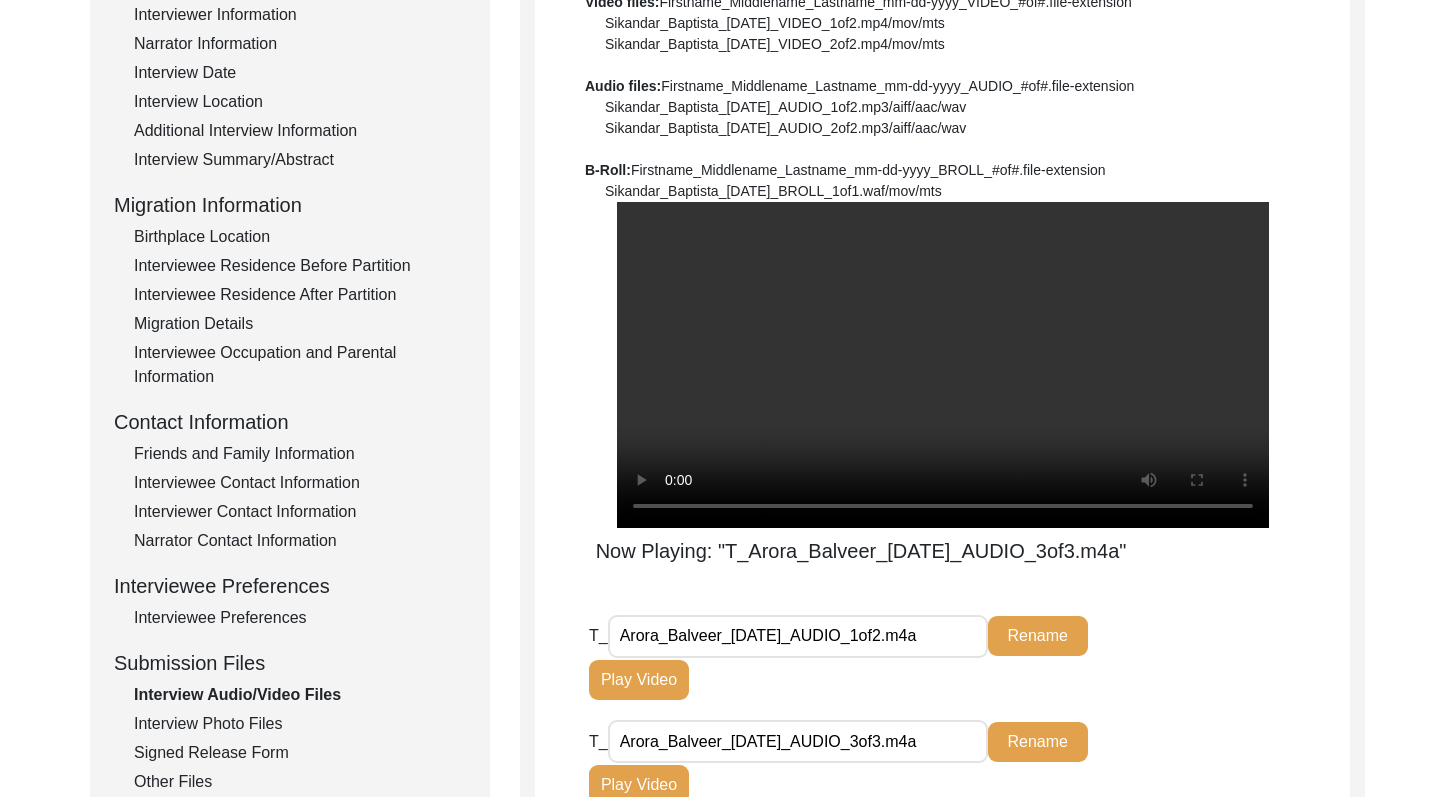 click on "Play Video" 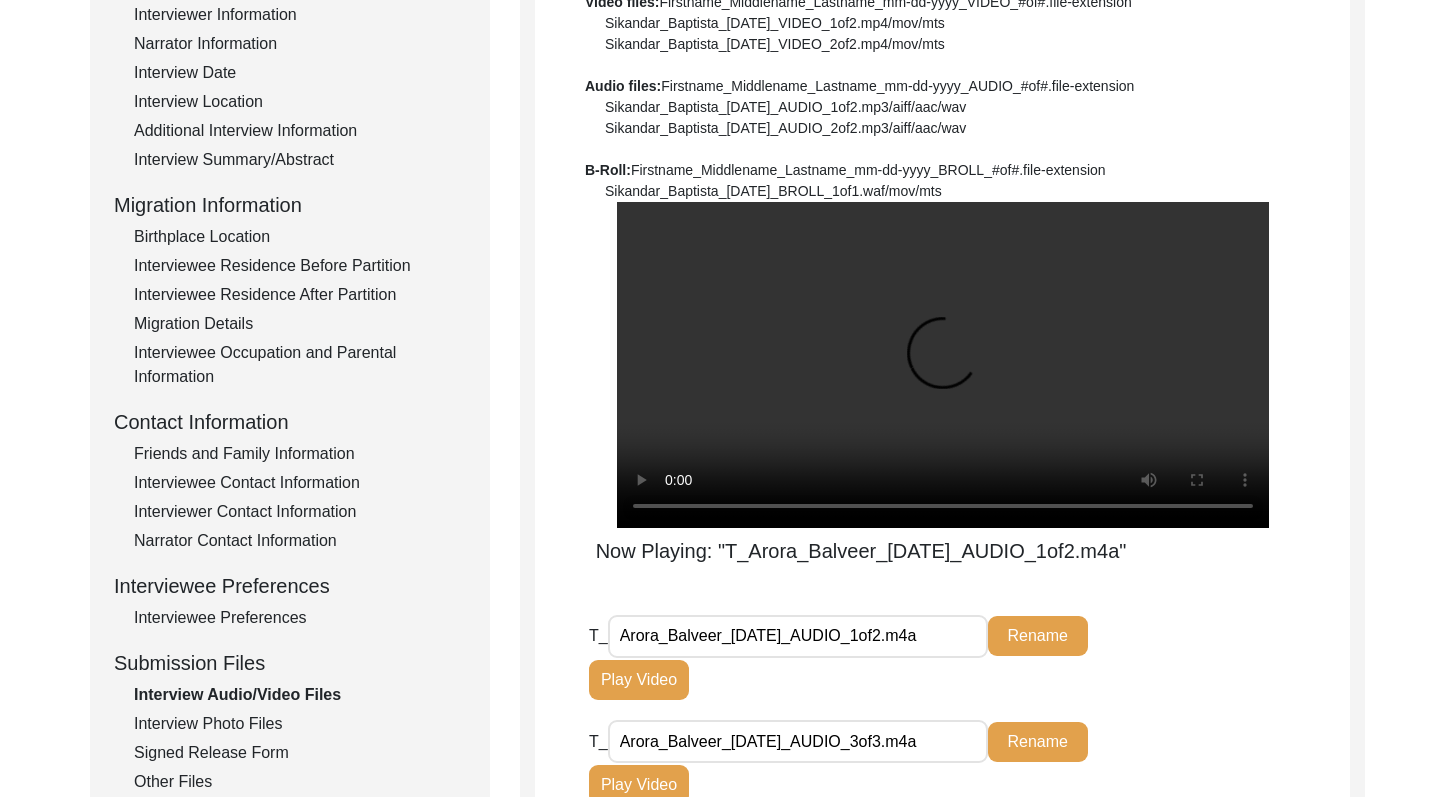 click on "T_ Arora_Balveer_[DATE]_AUDIO_1of2.m4a Rename Play Video" 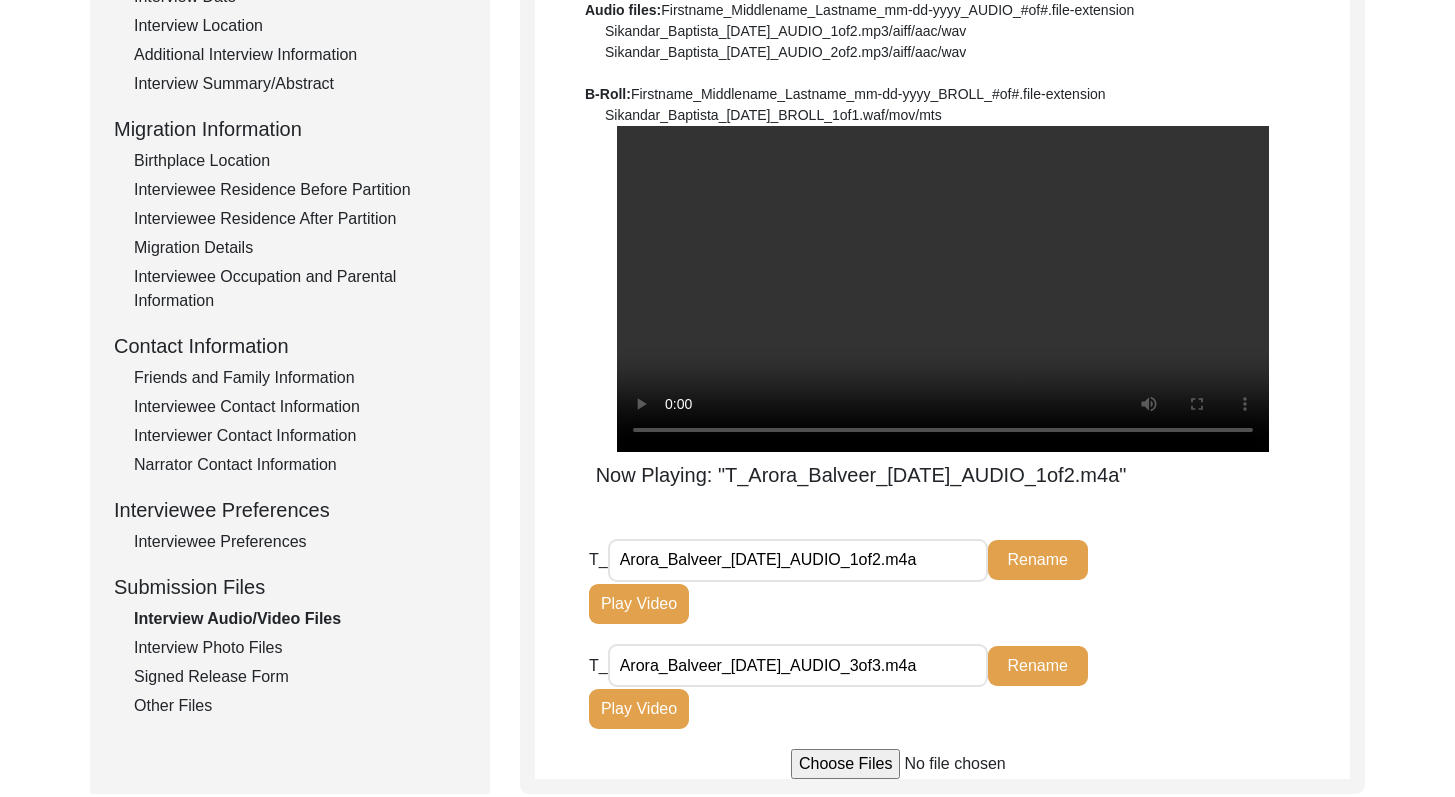 drag, startPoint x: 1469, startPoint y: 508, endPoint x: 1463, endPoint y: 573, distance: 65.27634 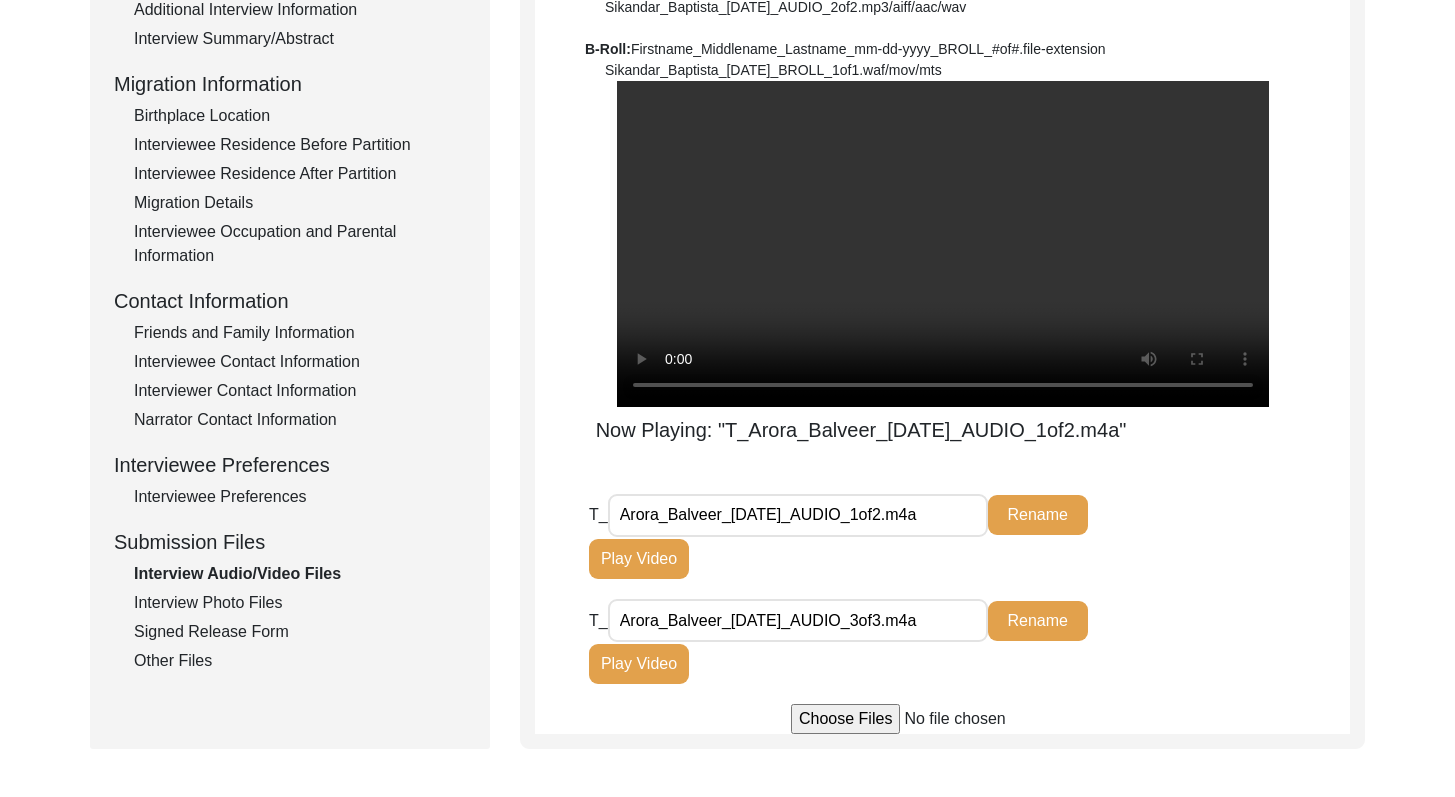 click on "T_ Arora_Balveer_[DATE]_AUDIO_3of3.m4a Rename Play Video" 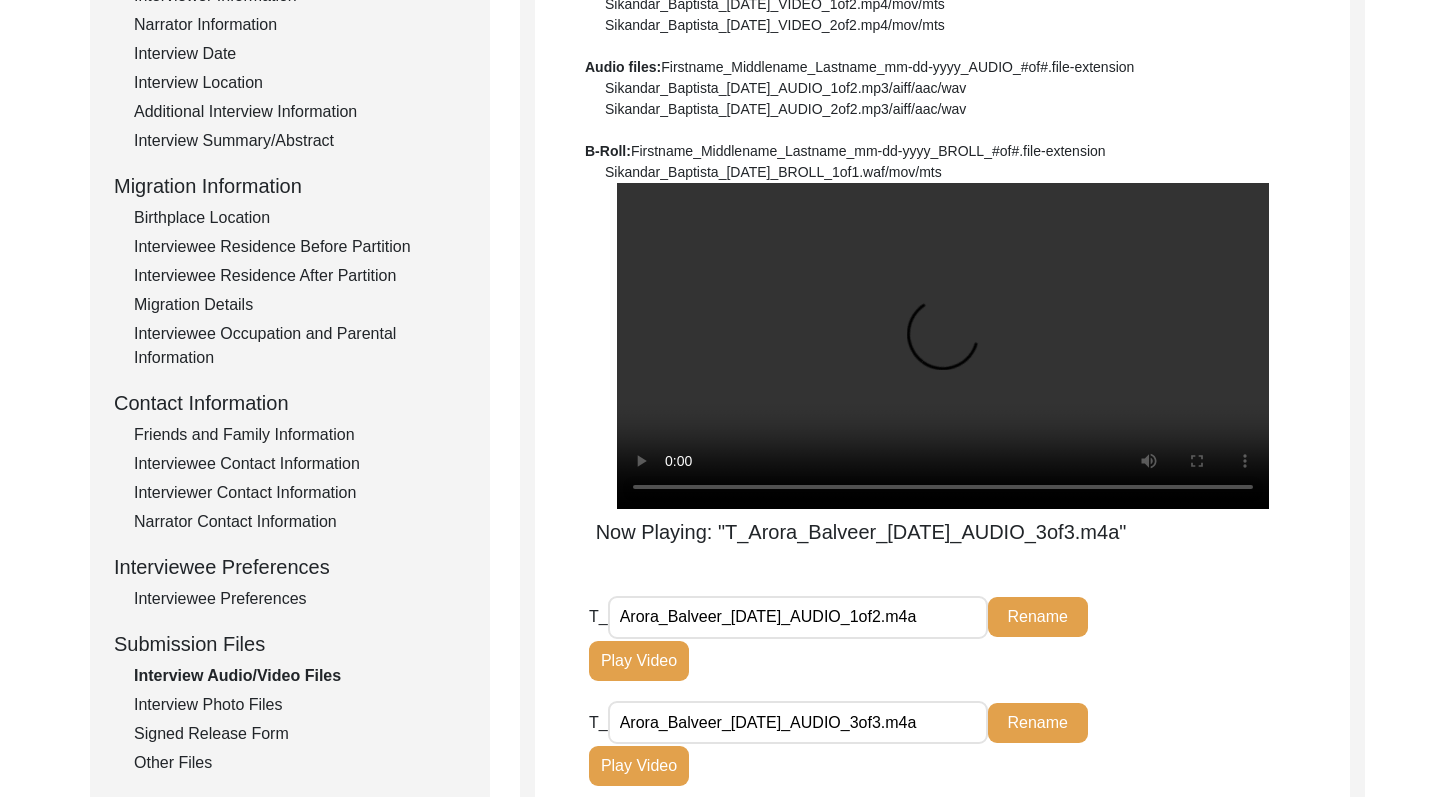 drag, startPoint x: 1469, startPoint y: 299, endPoint x: 1461, endPoint y: 248, distance: 51.62364 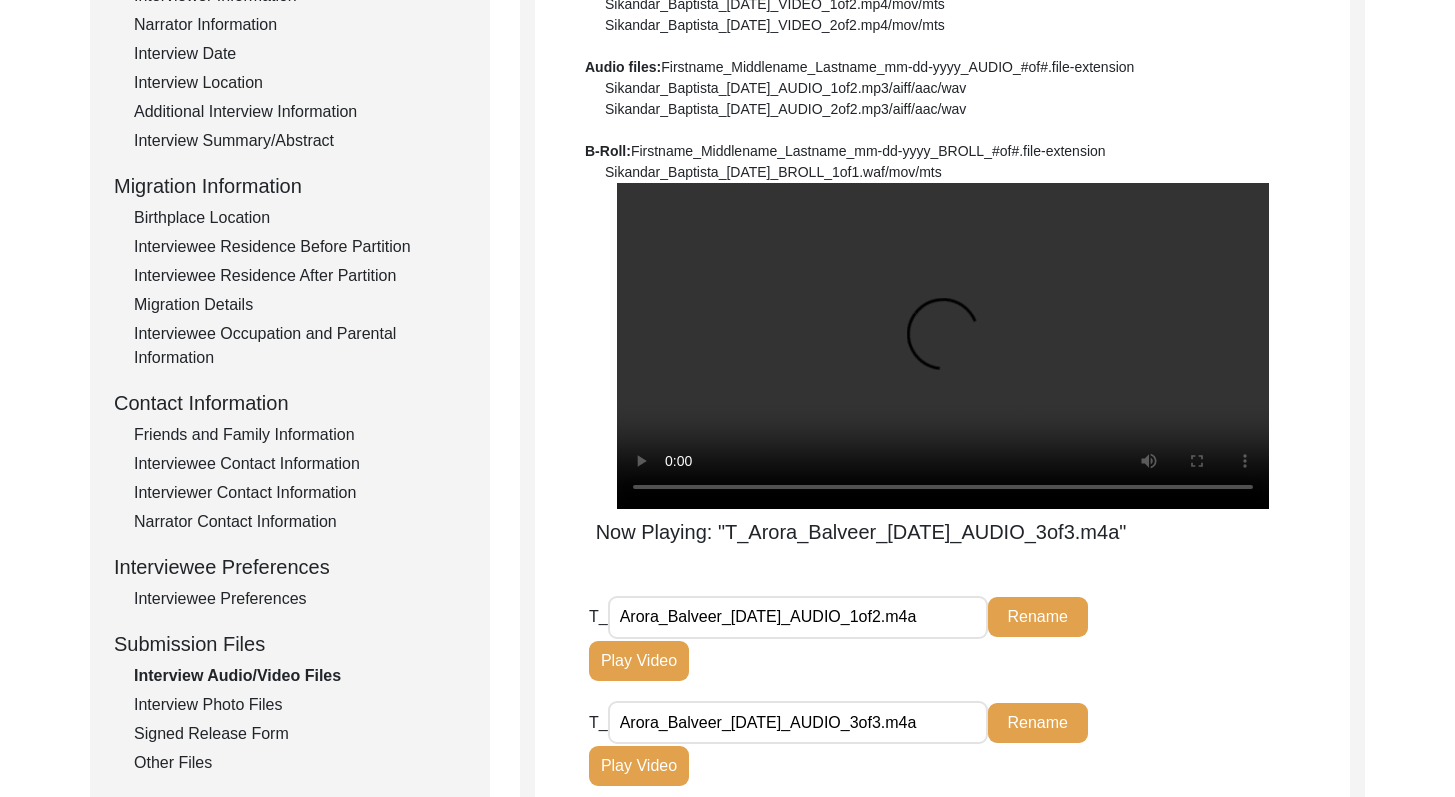 click on "The 1947 Partition Archive New Interview Dashboard Logout  Back to Dashboard  Interview ID:  T13393  Interviewee:  [PERSON_NAME]   Submission Form   Interview Information   Interviewee Information   Interviewer Information   Narrator Information   Interview Date   Interview Location   Additional Interview Information   Interview Summary/Abstract   Migration Information   Birthplace Location   Interviewee Residence Before Partition   Interviewee Residence After Partition   Migration Details   Interviewee Occupation and Parental Information   Contact Information   Friends and Family Information   Interviewee Contact Information   Interviewer Contact Information   Narrator Contact Information   Interviewee Preferences   Interviewee Preferences   Submission Files   Interview Audio/Video Files   Interview Photo Files   Signed Release Form   Other Files   Interview Audio/Video Files  File Naming Convention: Video files:  Firstname_Middlename_Lastname_mm-dd-yyyy_VIDEO_#of#.file-extension  Audio files: B-Roll:" at bounding box center [727, 384] 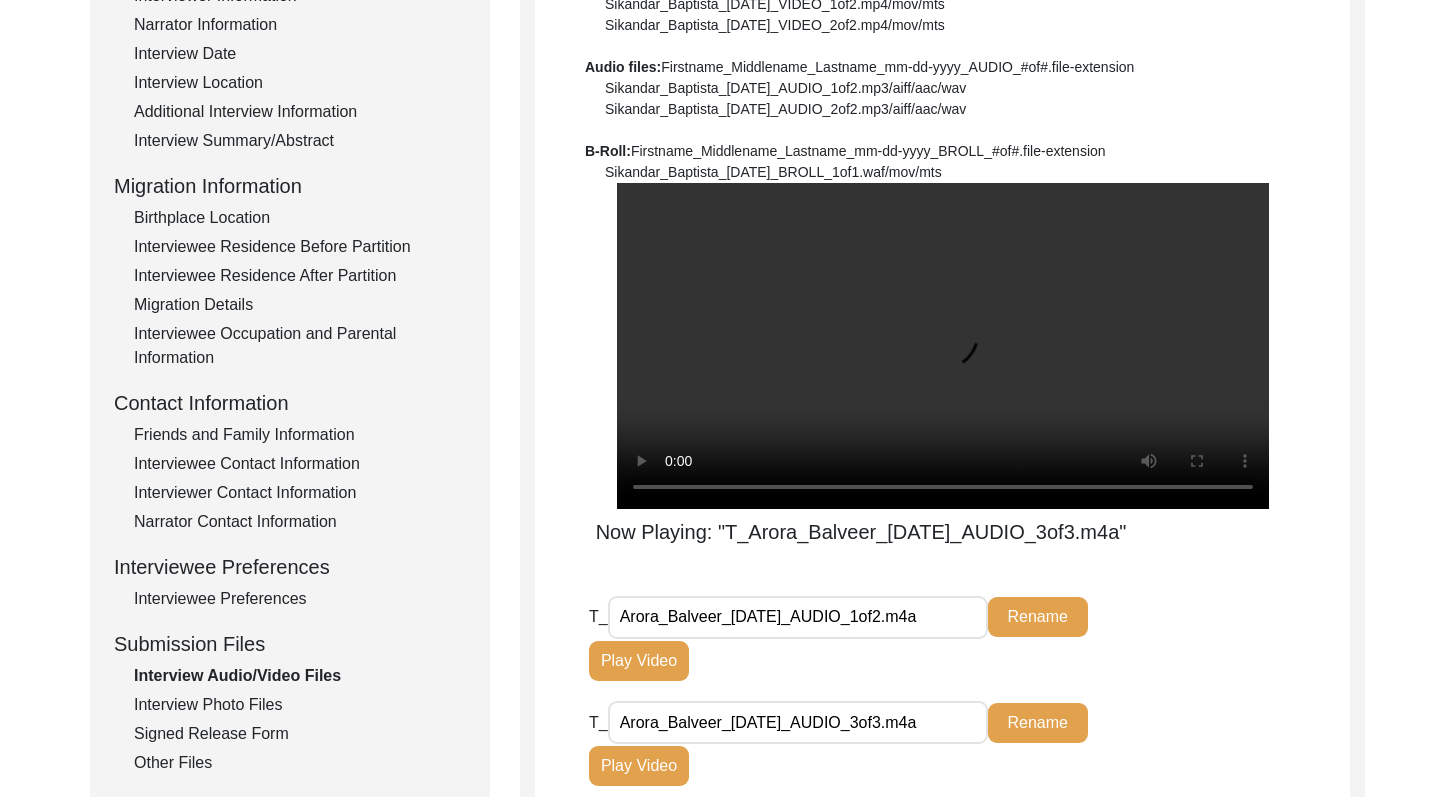 scroll, scrollTop: 376, scrollLeft: 0, axis: vertical 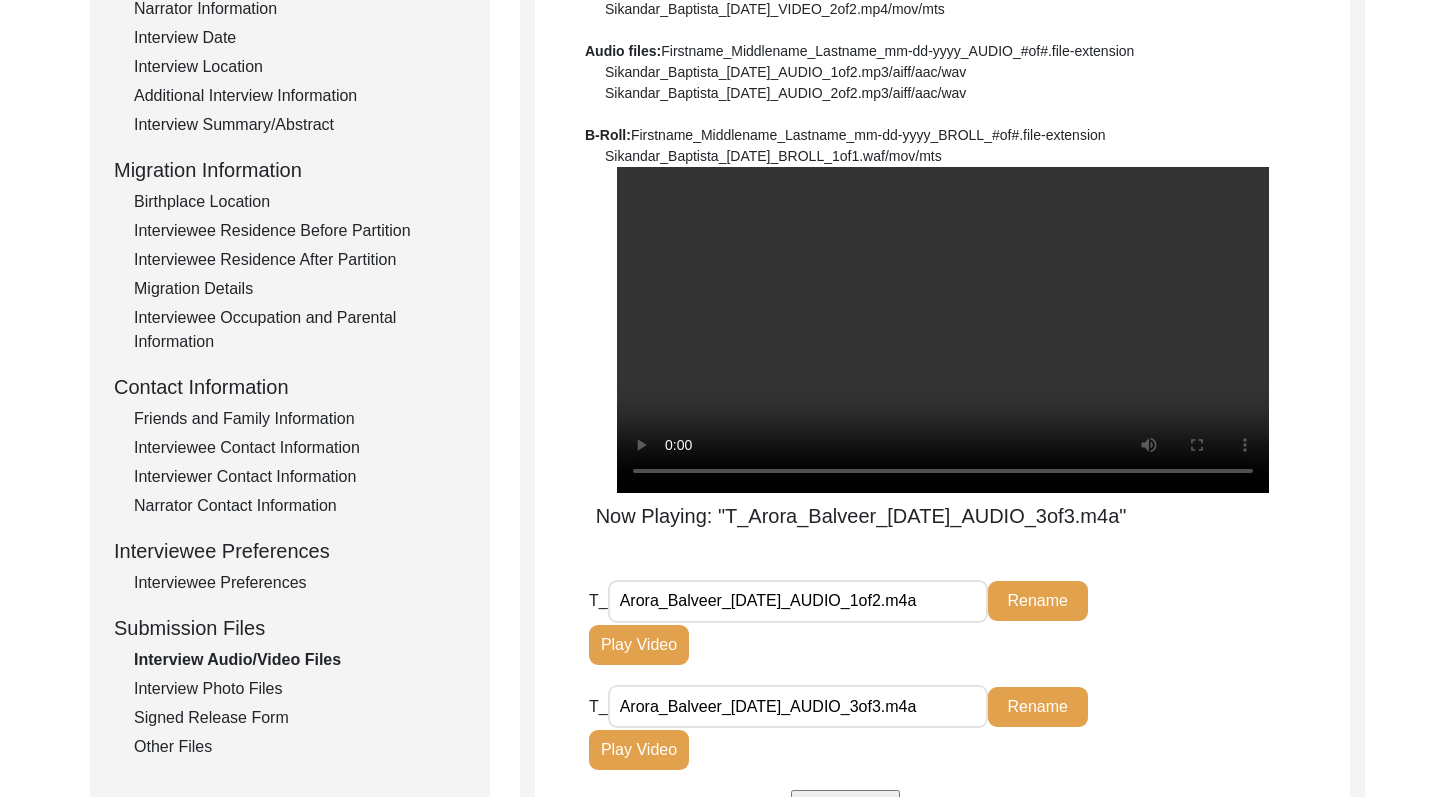 click on "The 1947 Partition Archive New Interview Dashboard Logout  Back to Dashboard  Interview ID:  T13393  Interviewee:  [PERSON_NAME]   Submission Form   Interview Information   Interviewee Information   Interviewer Information   Narrator Information   Interview Date   Interview Location   Additional Interview Information   Interview Summary/Abstract   Migration Information   Birthplace Location   Interviewee Residence Before Partition   Interviewee Residence After Partition   Migration Details   Interviewee Occupation and Parental Information   Contact Information   Friends and Family Information   Interviewee Contact Information   Interviewer Contact Information   Narrator Contact Information   Interviewee Preferences   Interviewee Preferences   Submission Files   Interview Audio/Video Files   Interview Photo Files   Signed Release Form   Other Files   Interview Audio/Video Files  File Naming Convention: Video files:  Firstname_Middlename_Lastname_mm-dd-yyyy_VIDEO_#of#.file-extension  Audio files: B-Roll:" at bounding box center [727, 368] 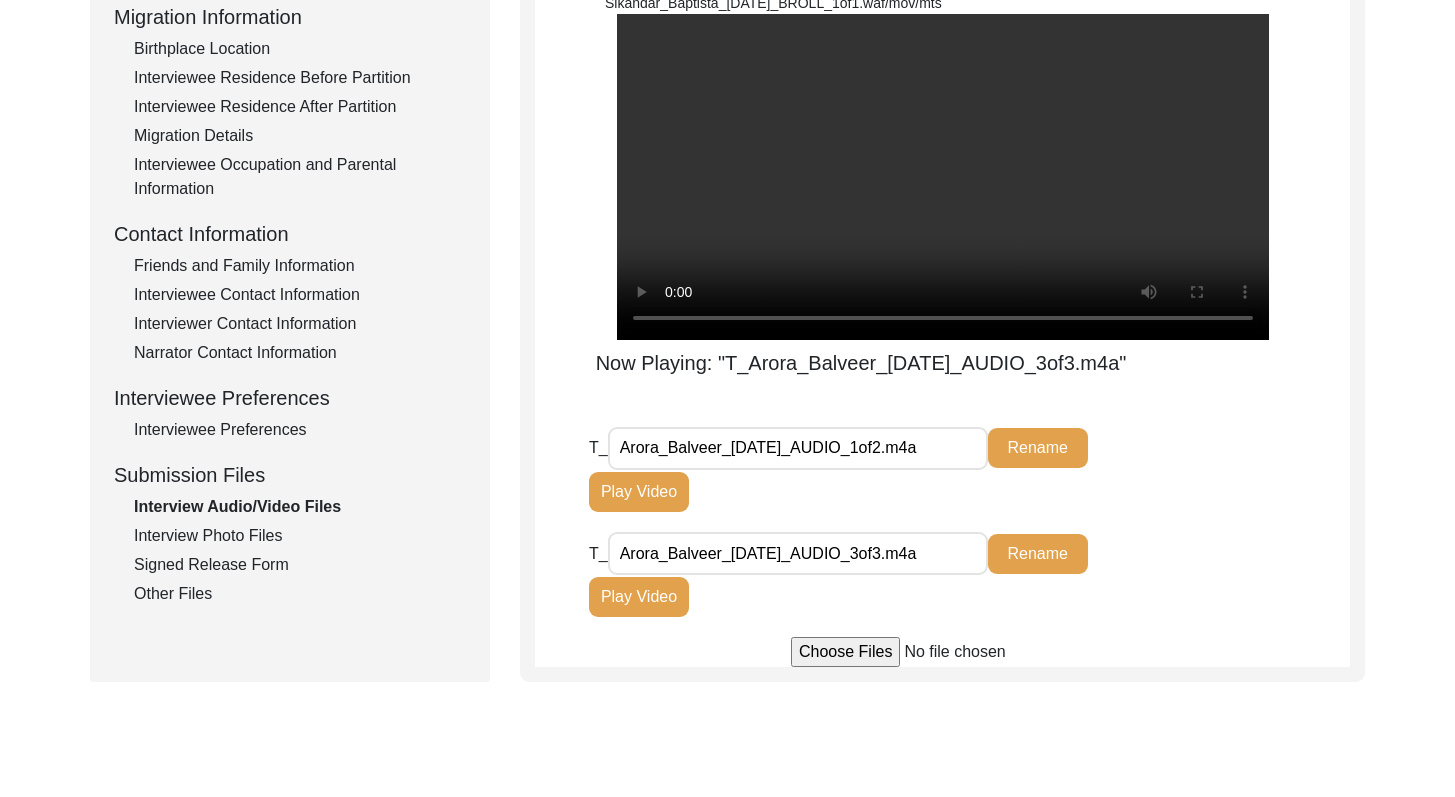 drag, startPoint x: 1469, startPoint y: 455, endPoint x: 1469, endPoint y: 537, distance: 82 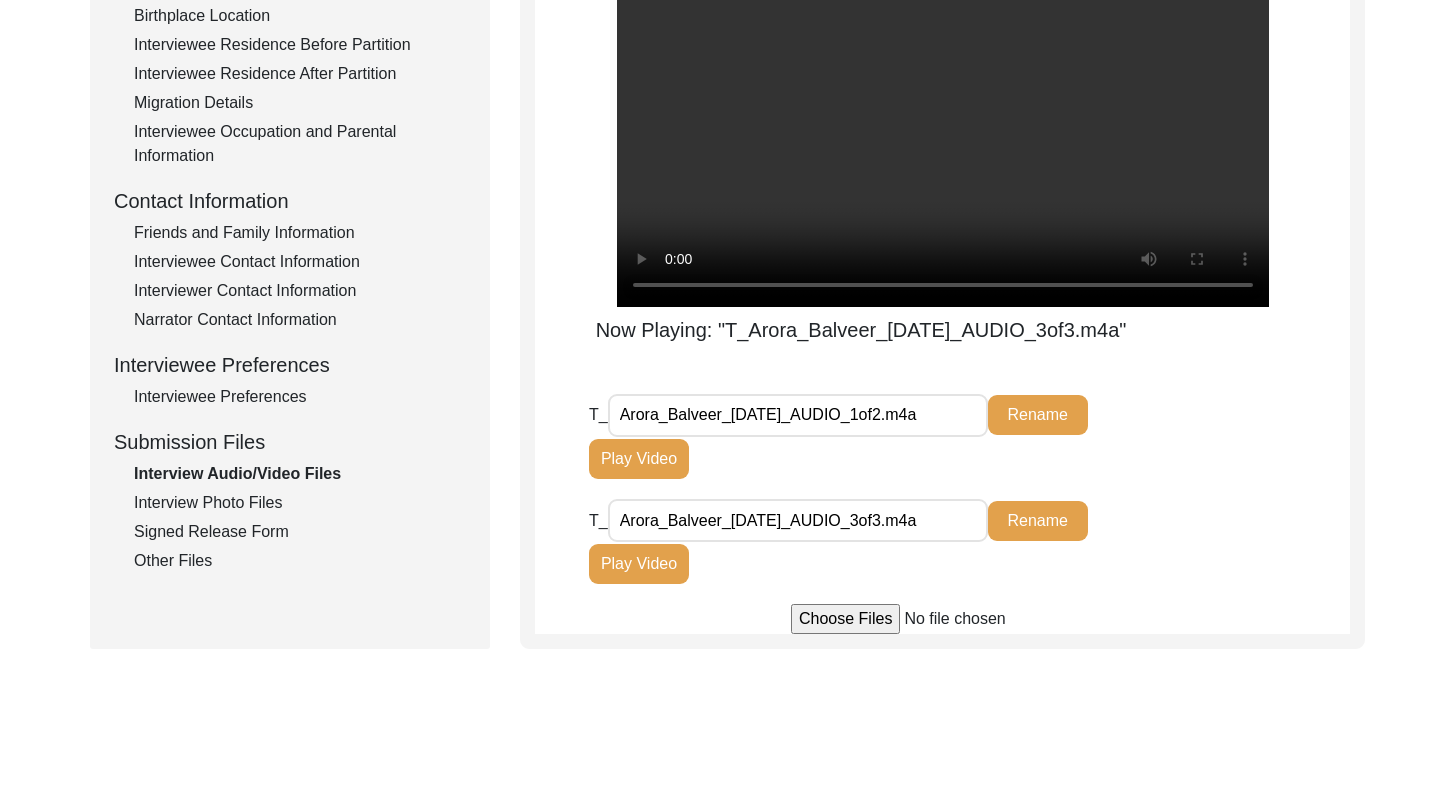 scroll, scrollTop: 572, scrollLeft: 0, axis: vertical 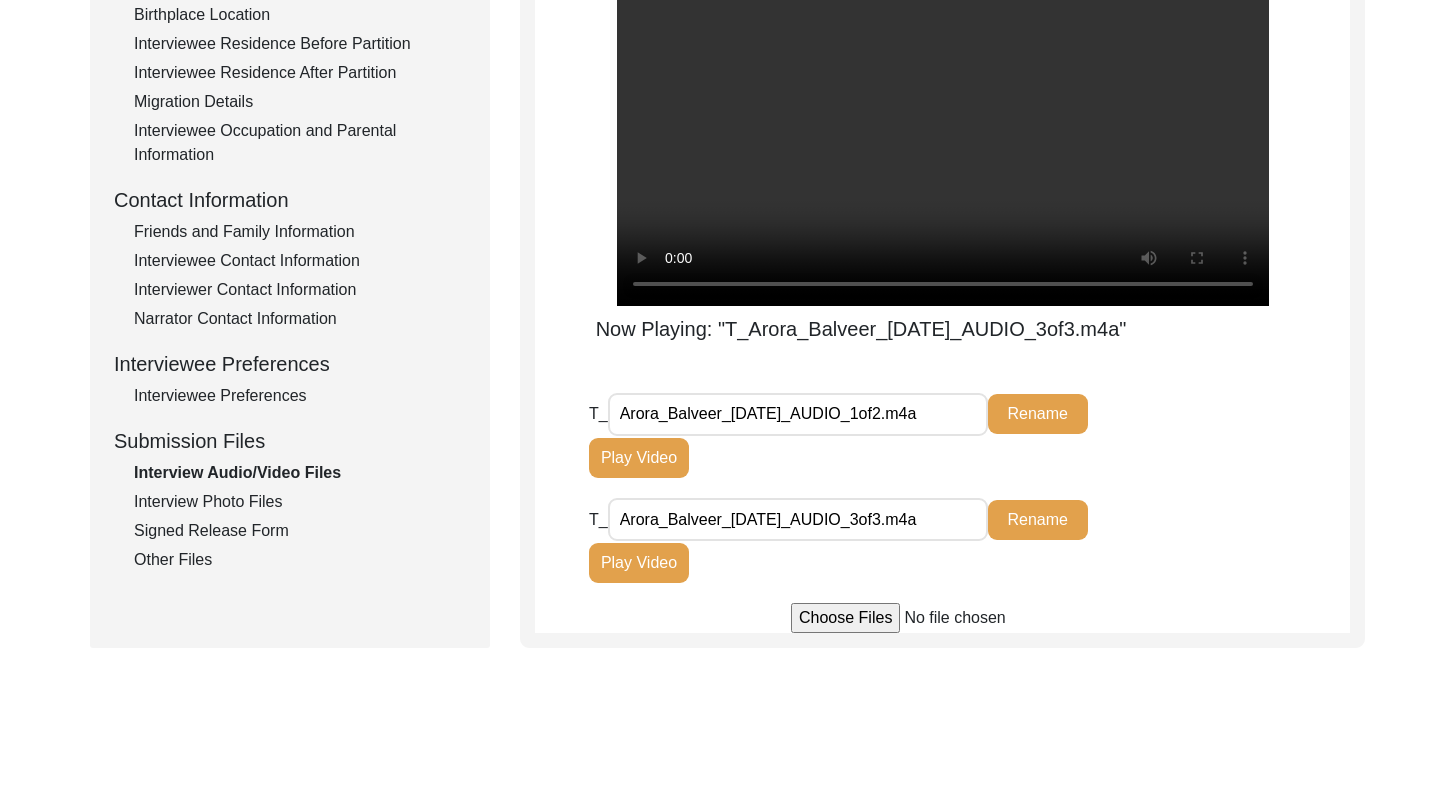 click on "Play Video" 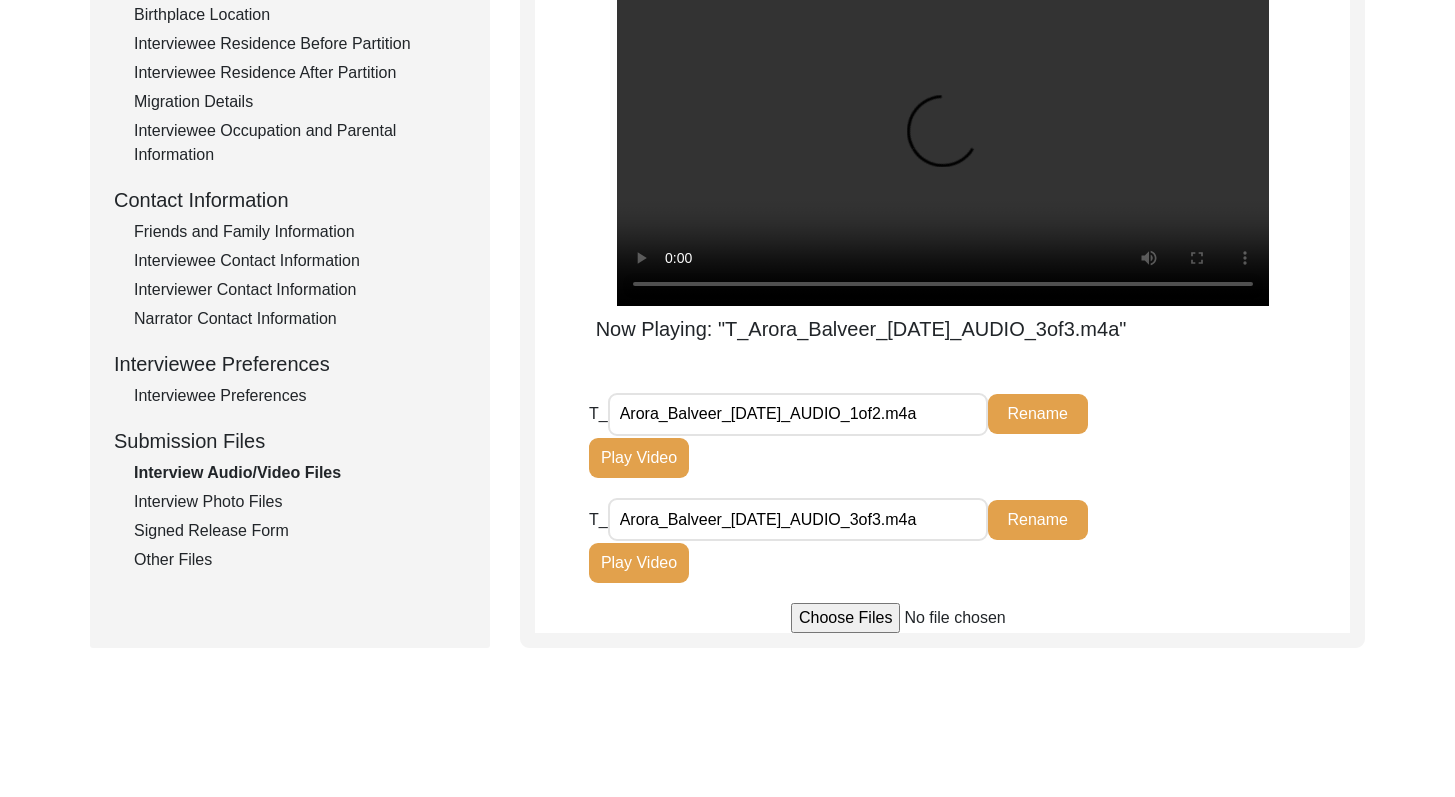 click on "Play Video" 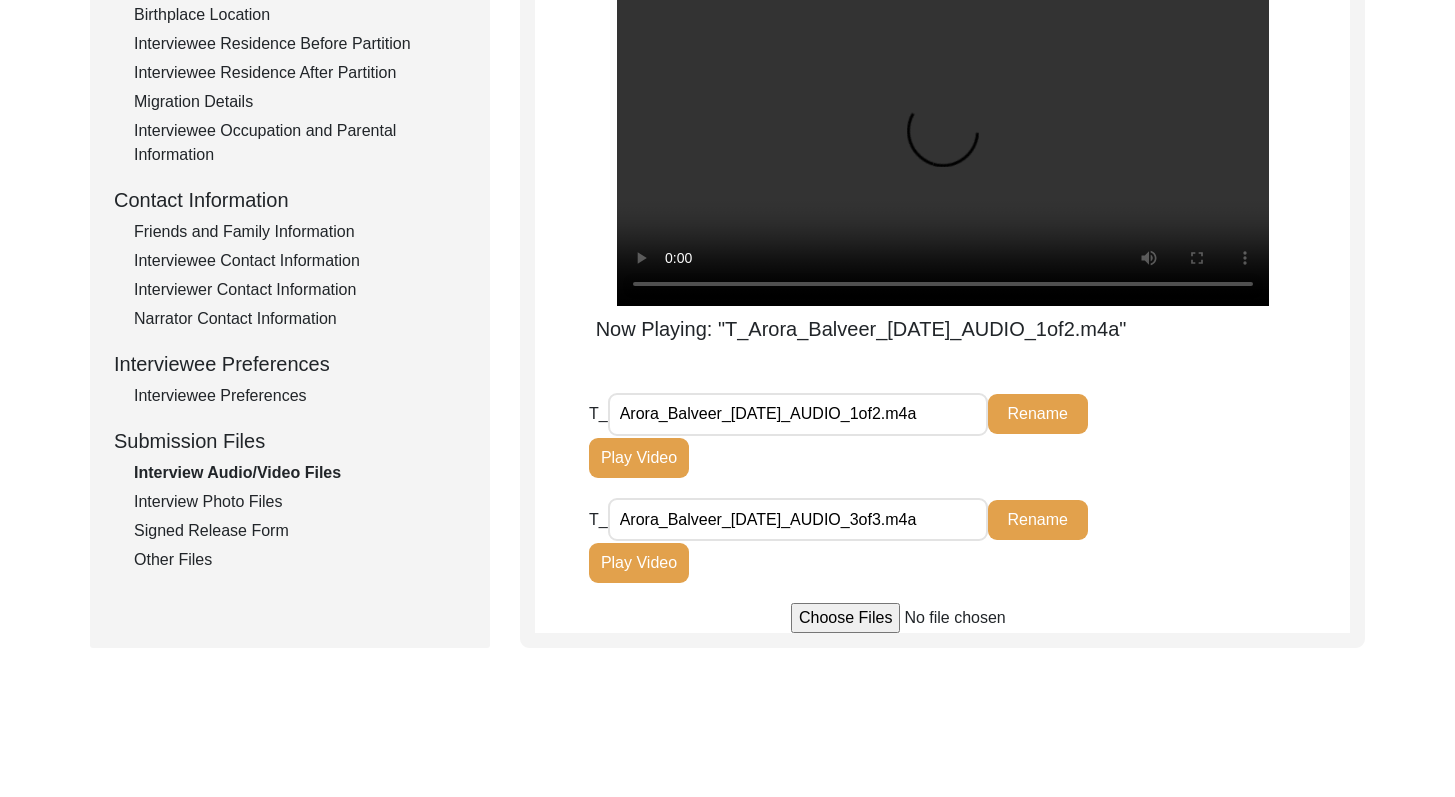 click on "T_ Arora_Balveer_[DATE]_AUDIO_1of2.m4a Rename Play Video" 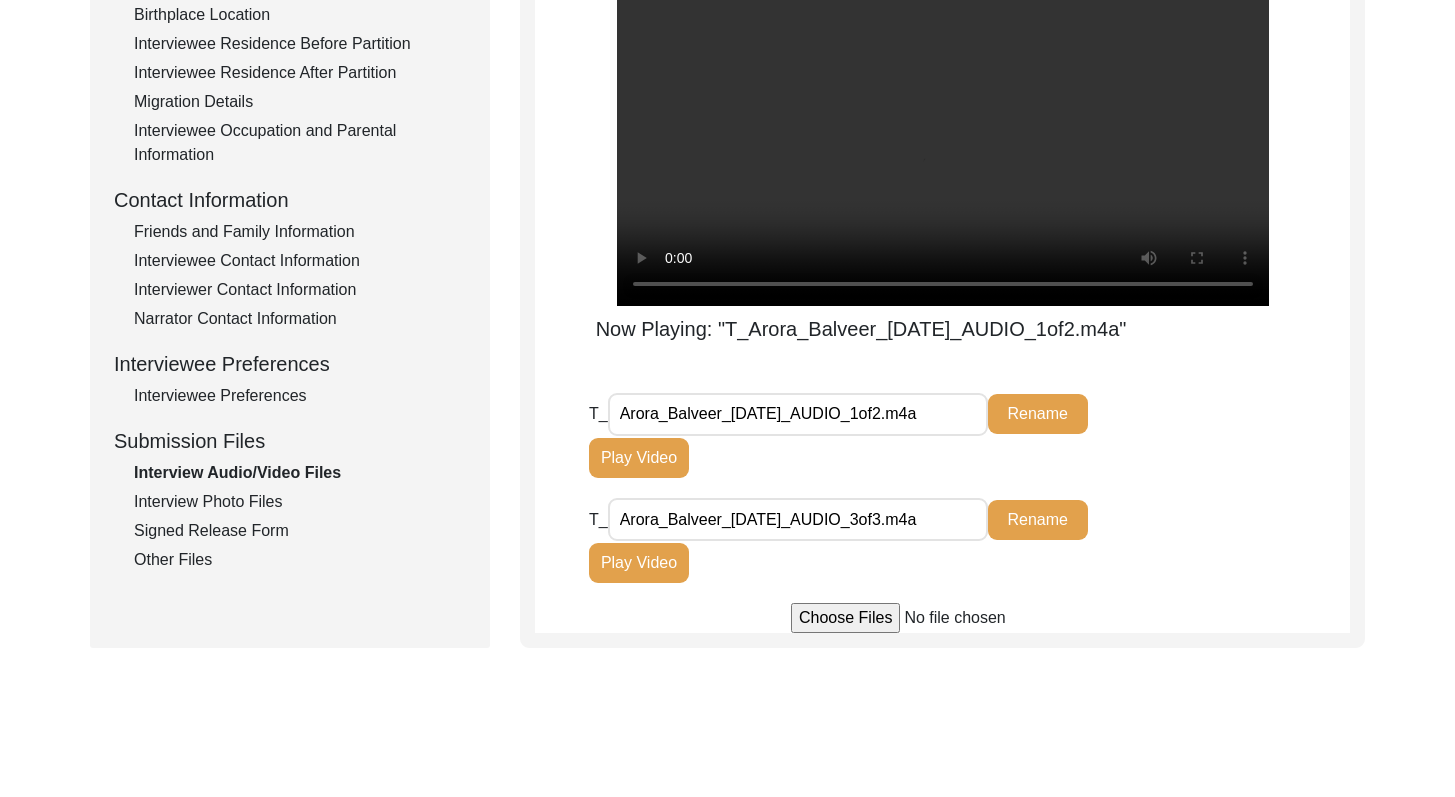 drag, startPoint x: 967, startPoint y: 527, endPoint x: 612, endPoint y: 516, distance: 355.17038 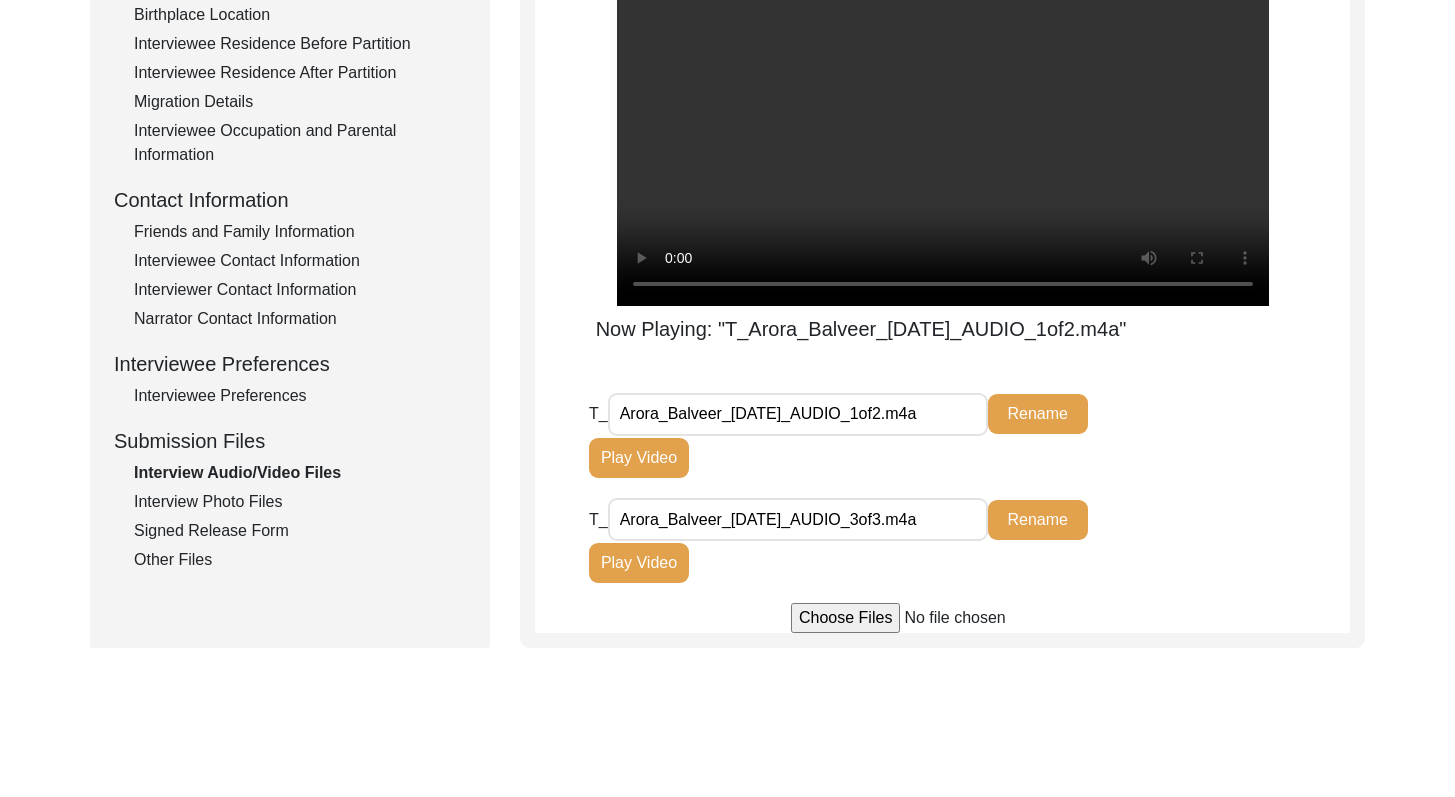 click on "Arora_Balveer_[DATE]_AUDIO_3of3.m4a" at bounding box center [798, 519] 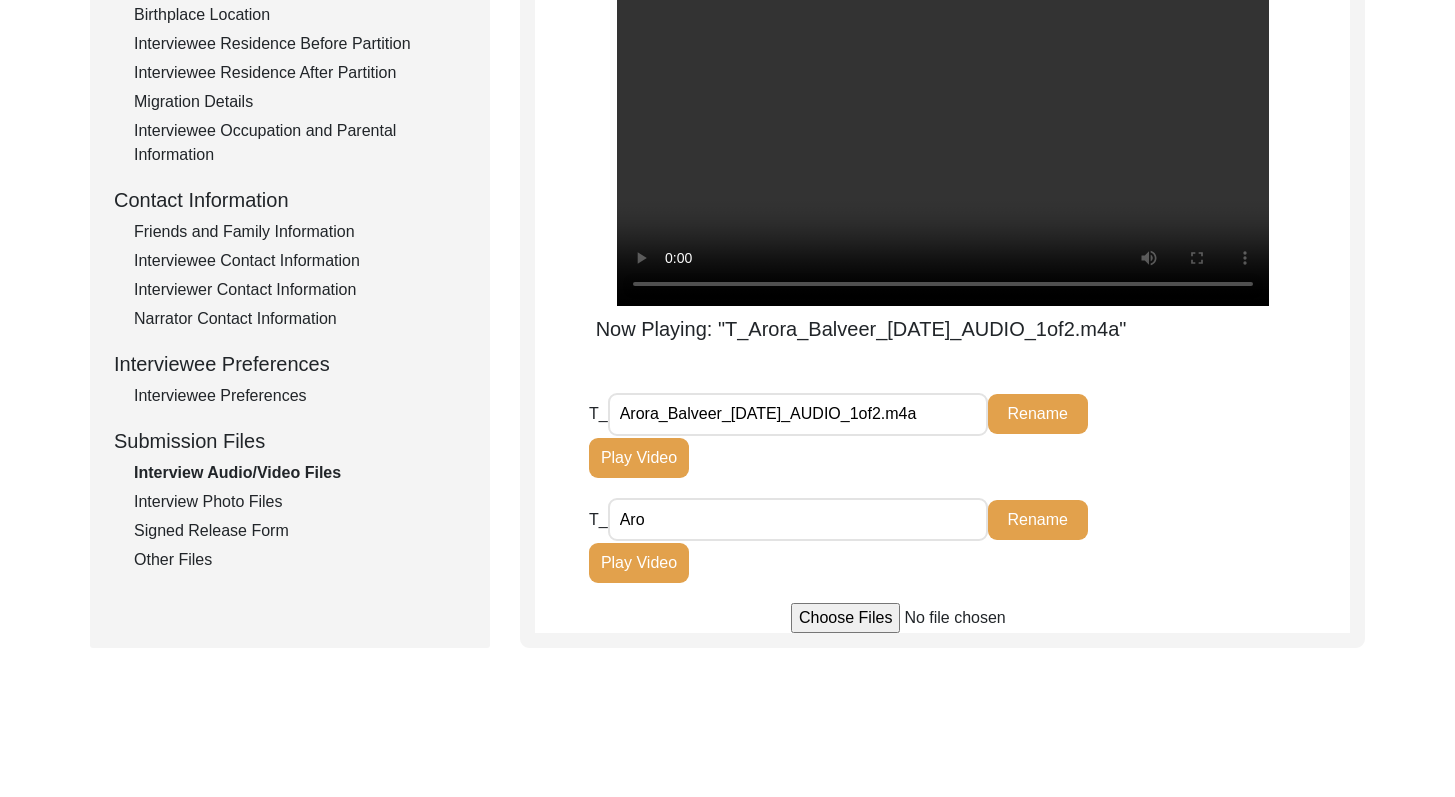 type on "Arora_Balveer_[DATE]_AUDIO_2of2.m4a" 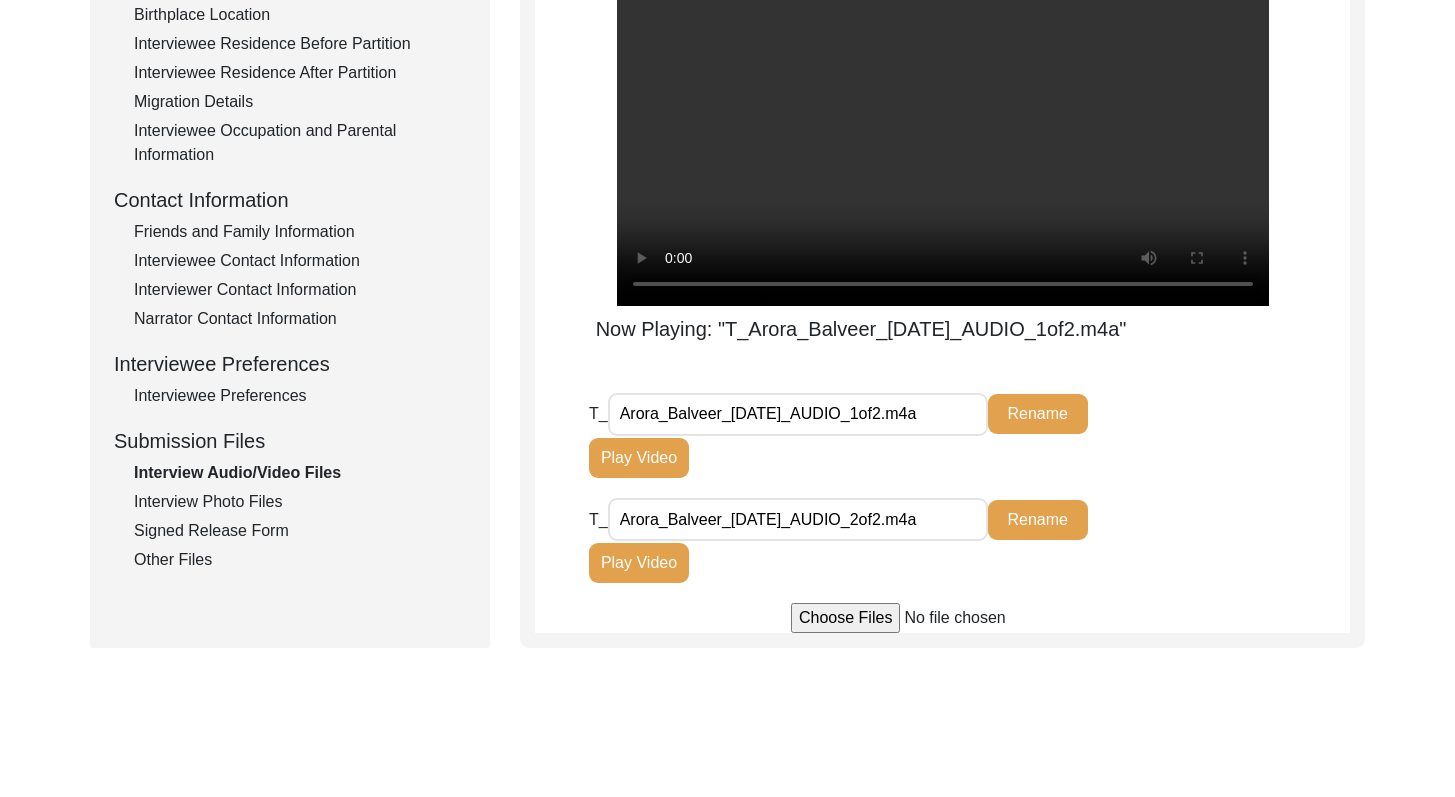 click on "Rename" 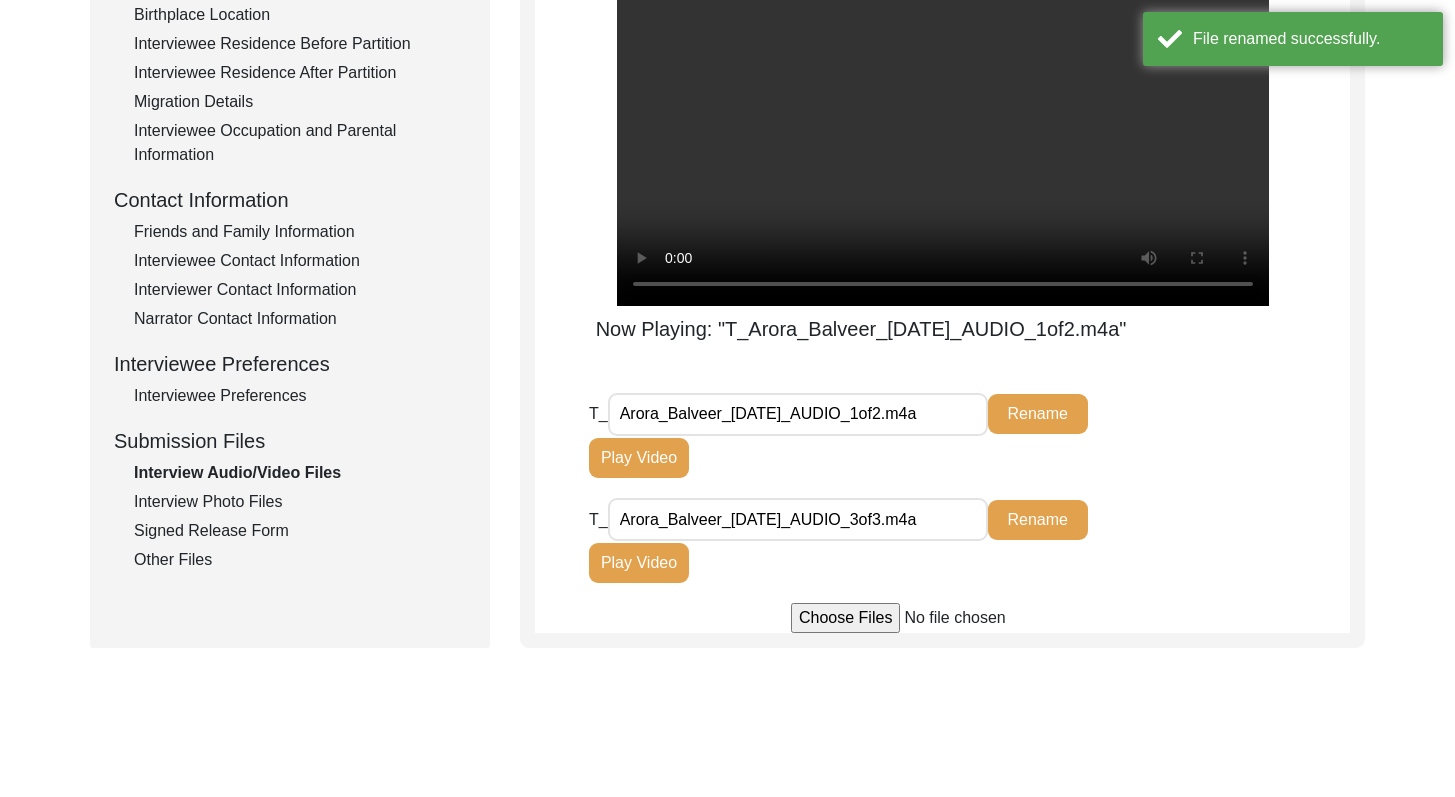 click 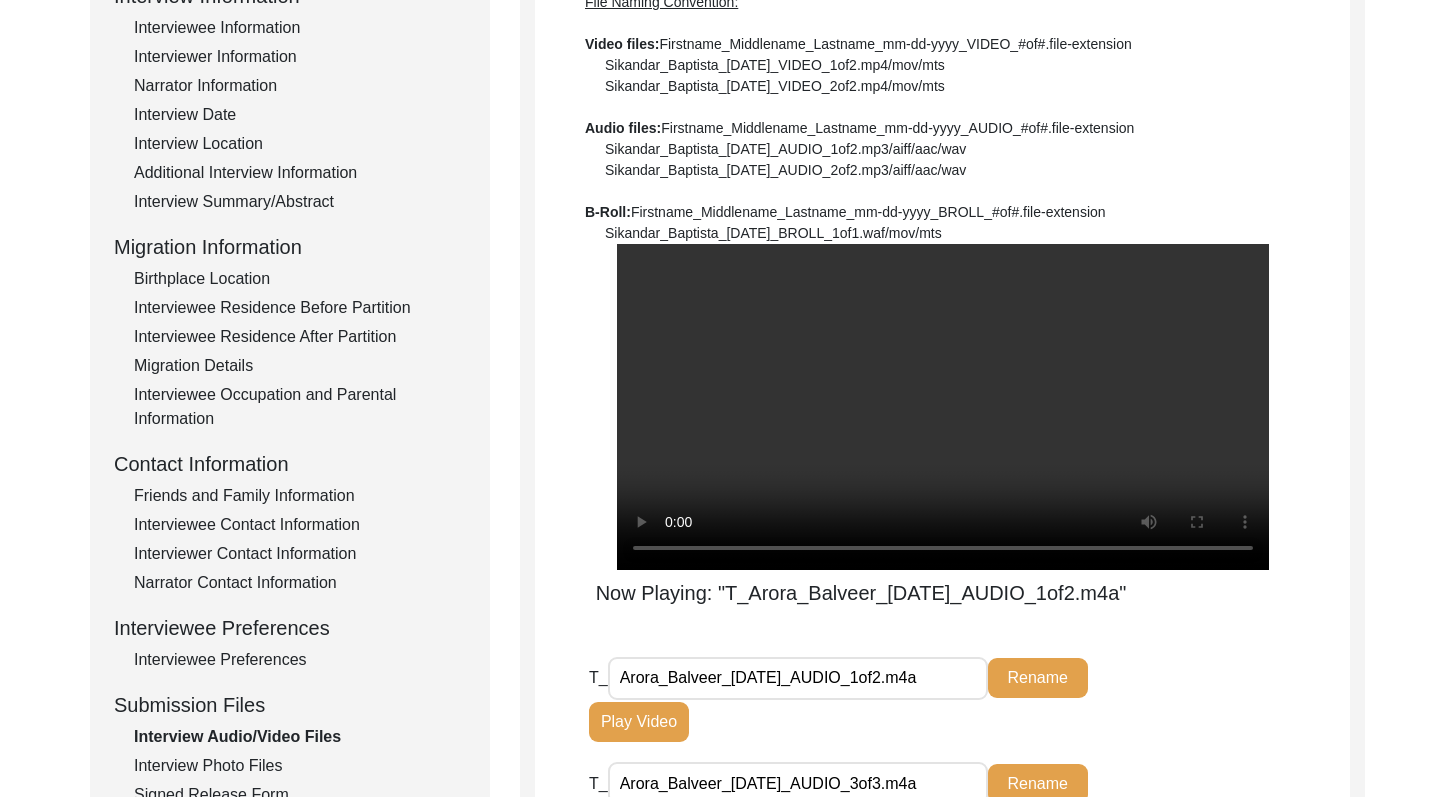 drag, startPoint x: 1469, startPoint y: 379, endPoint x: 1469, endPoint y: 239, distance: 140 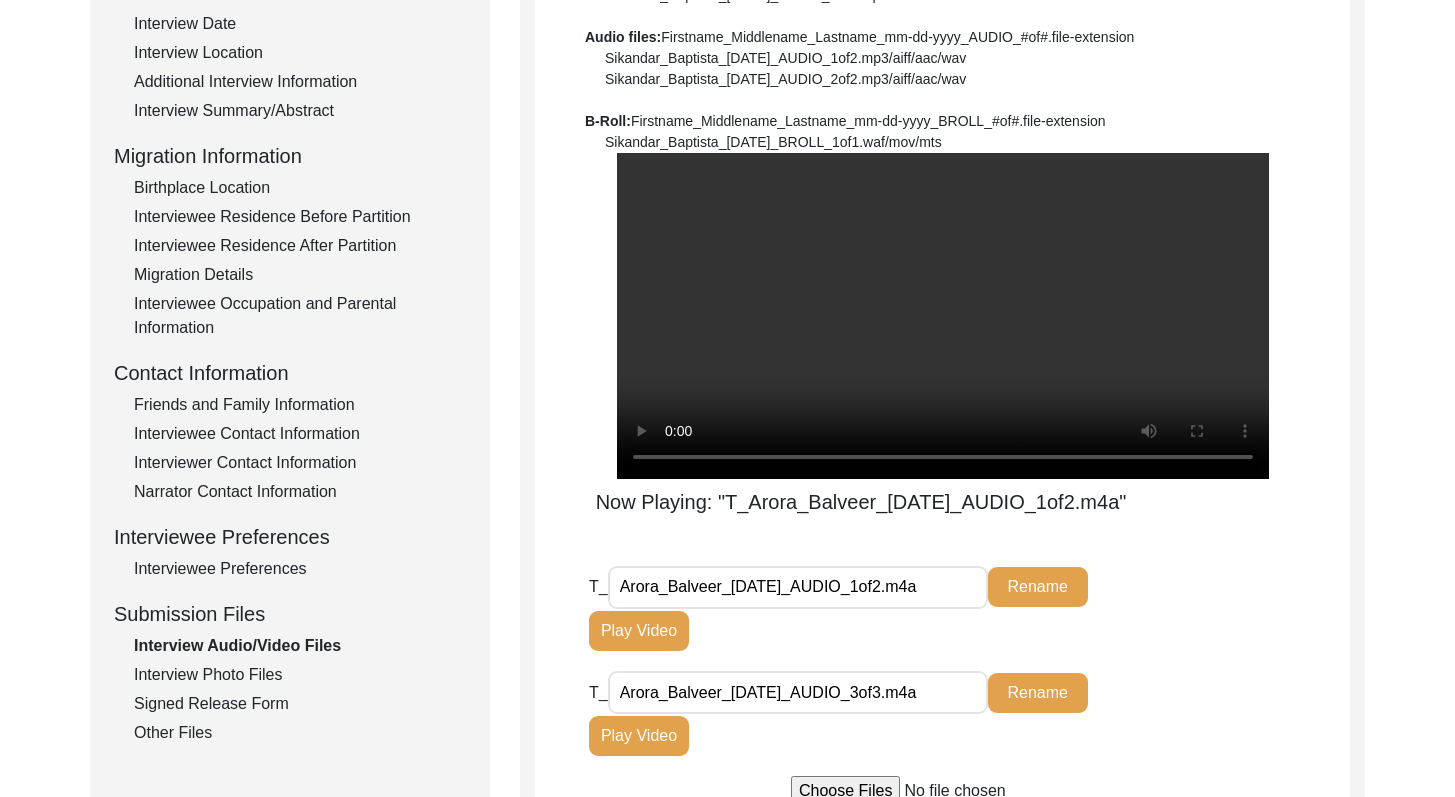 scroll, scrollTop: 407, scrollLeft: 0, axis: vertical 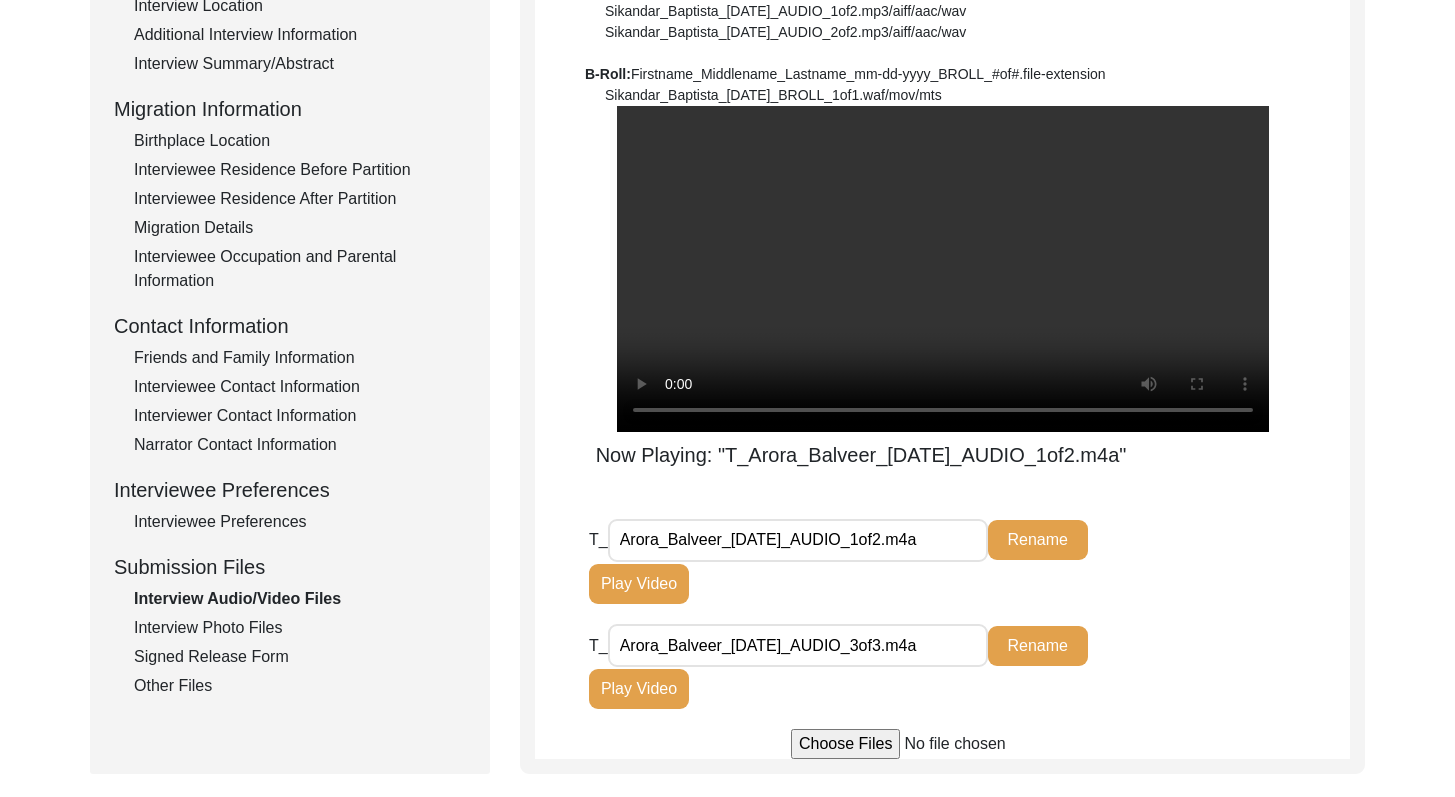 drag, startPoint x: 1469, startPoint y: 472, endPoint x: 1469, endPoint y: 493, distance: 21 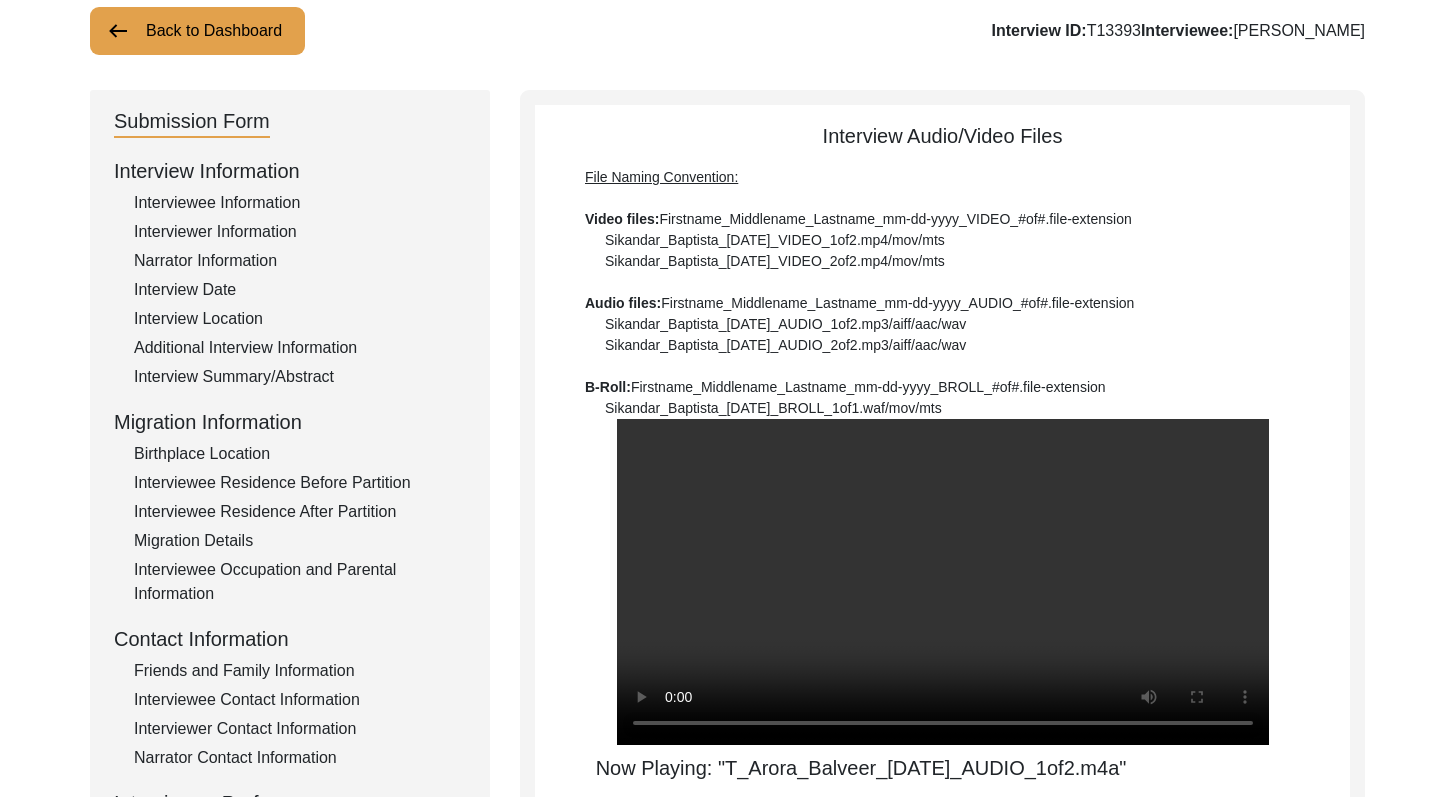 scroll, scrollTop: 0, scrollLeft: 0, axis: both 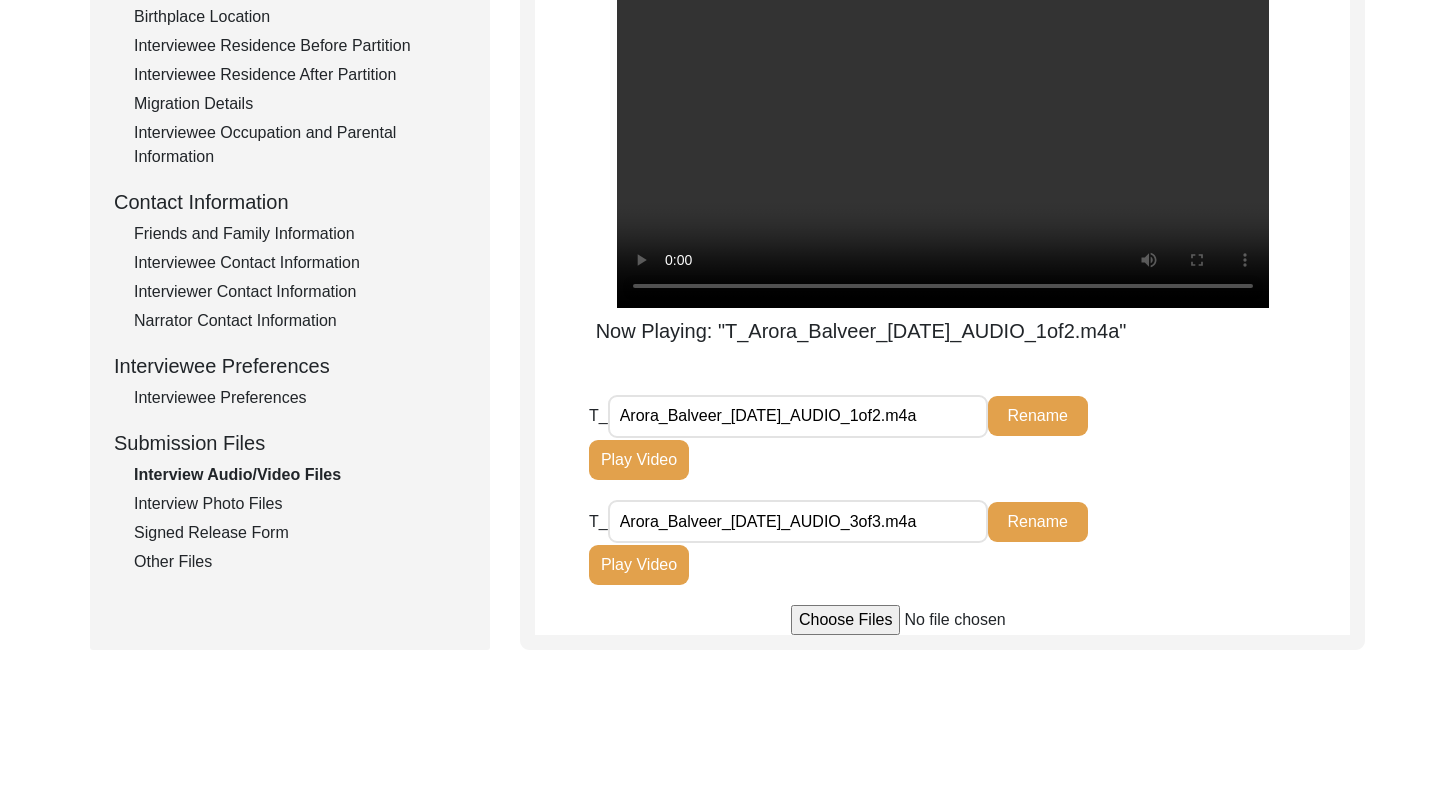 drag, startPoint x: 1469, startPoint y: 531, endPoint x: 1469, endPoint y: 597, distance: 66 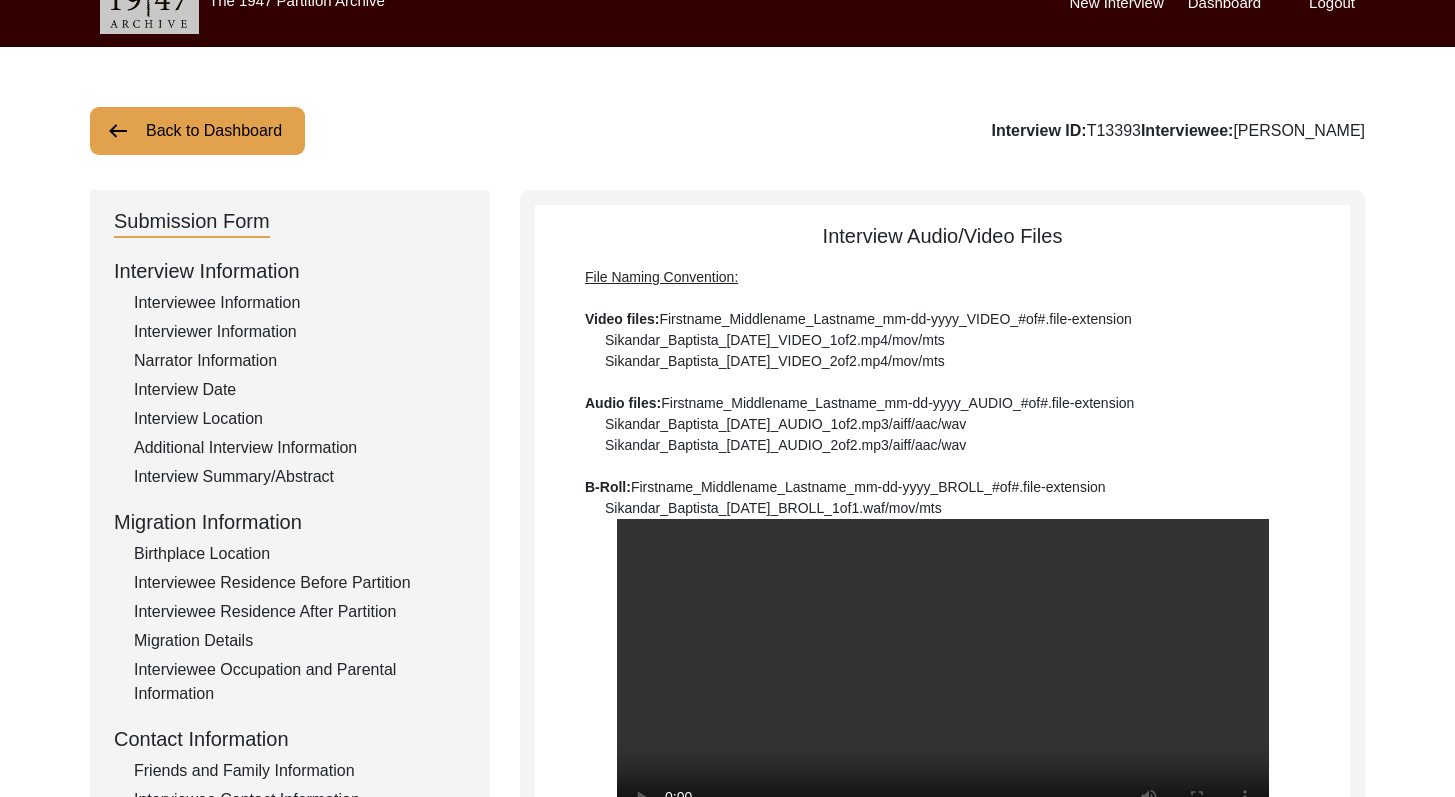 scroll, scrollTop: 0, scrollLeft: 0, axis: both 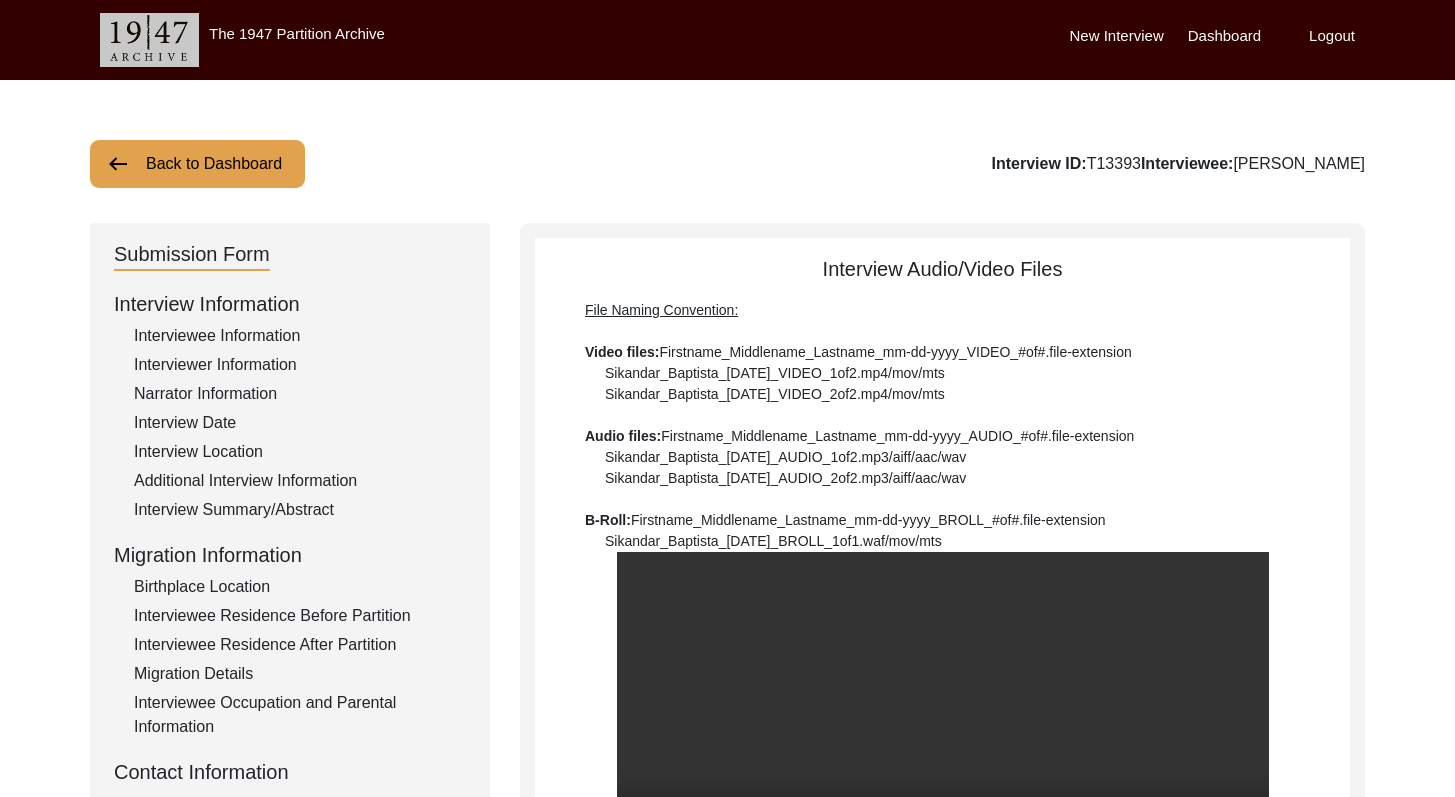 drag, startPoint x: 1469, startPoint y: 597, endPoint x: 1466, endPoint y: 222, distance: 375.012 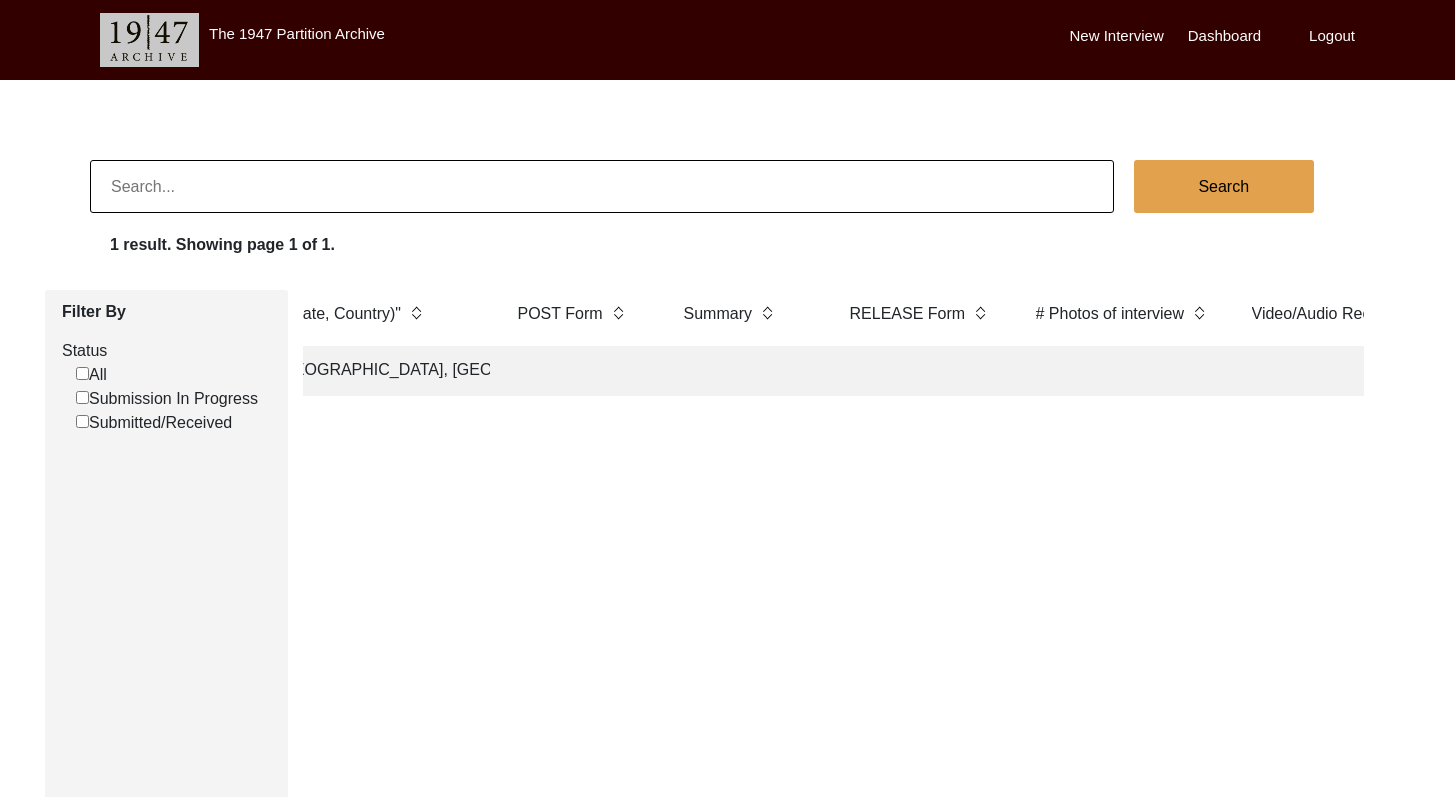 scroll, scrollTop: 0, scrollLeft: 3998, axis: horizontal 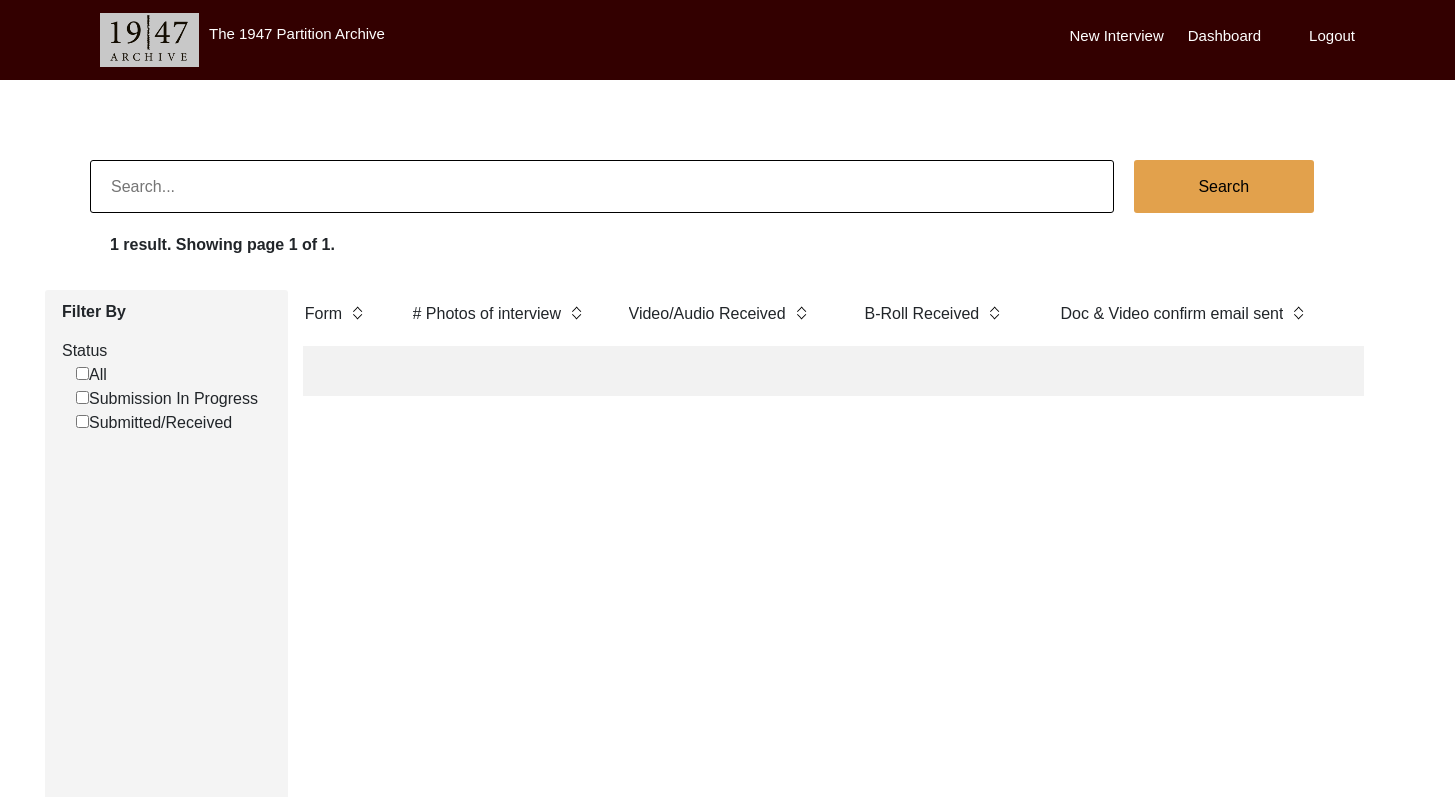 click 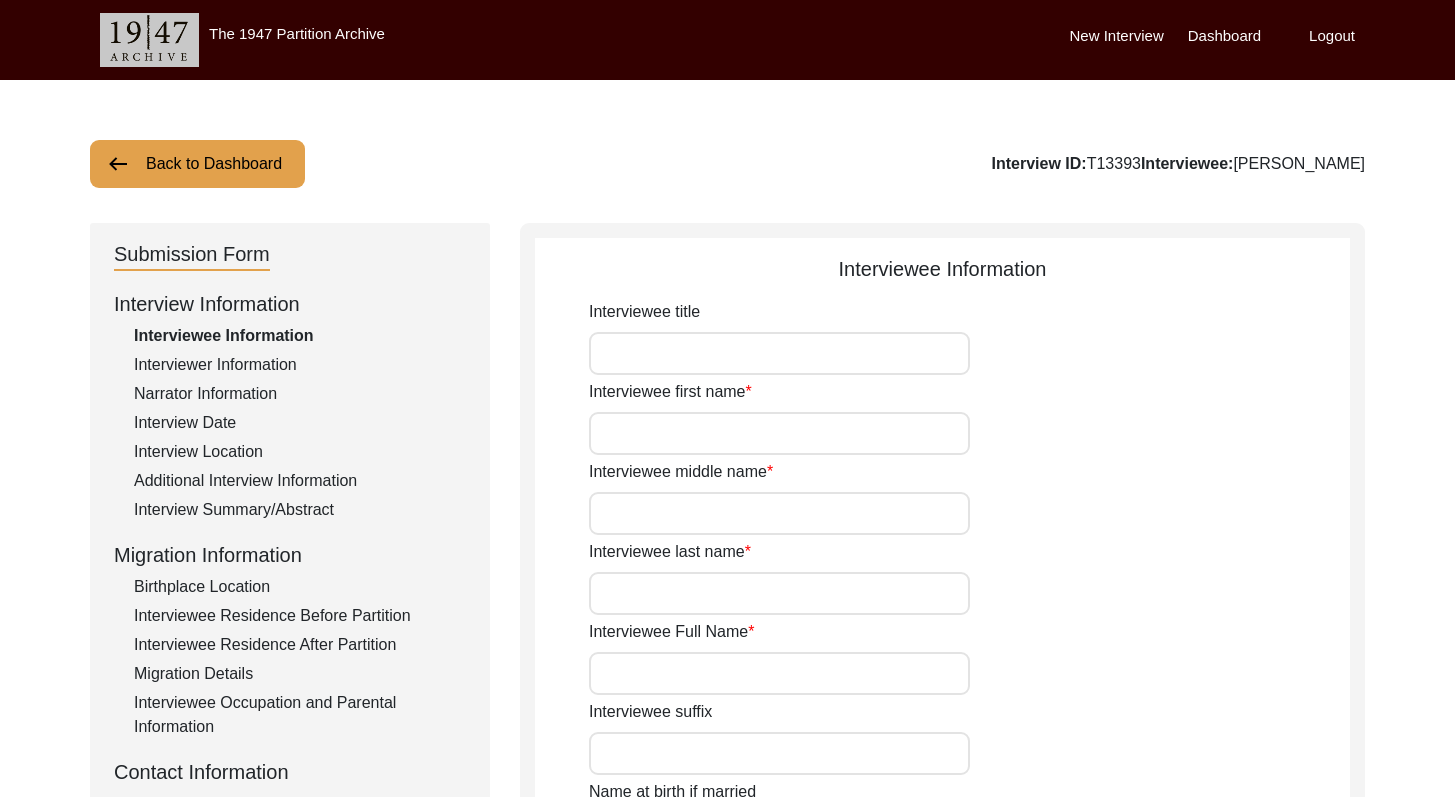 type on "Prof." 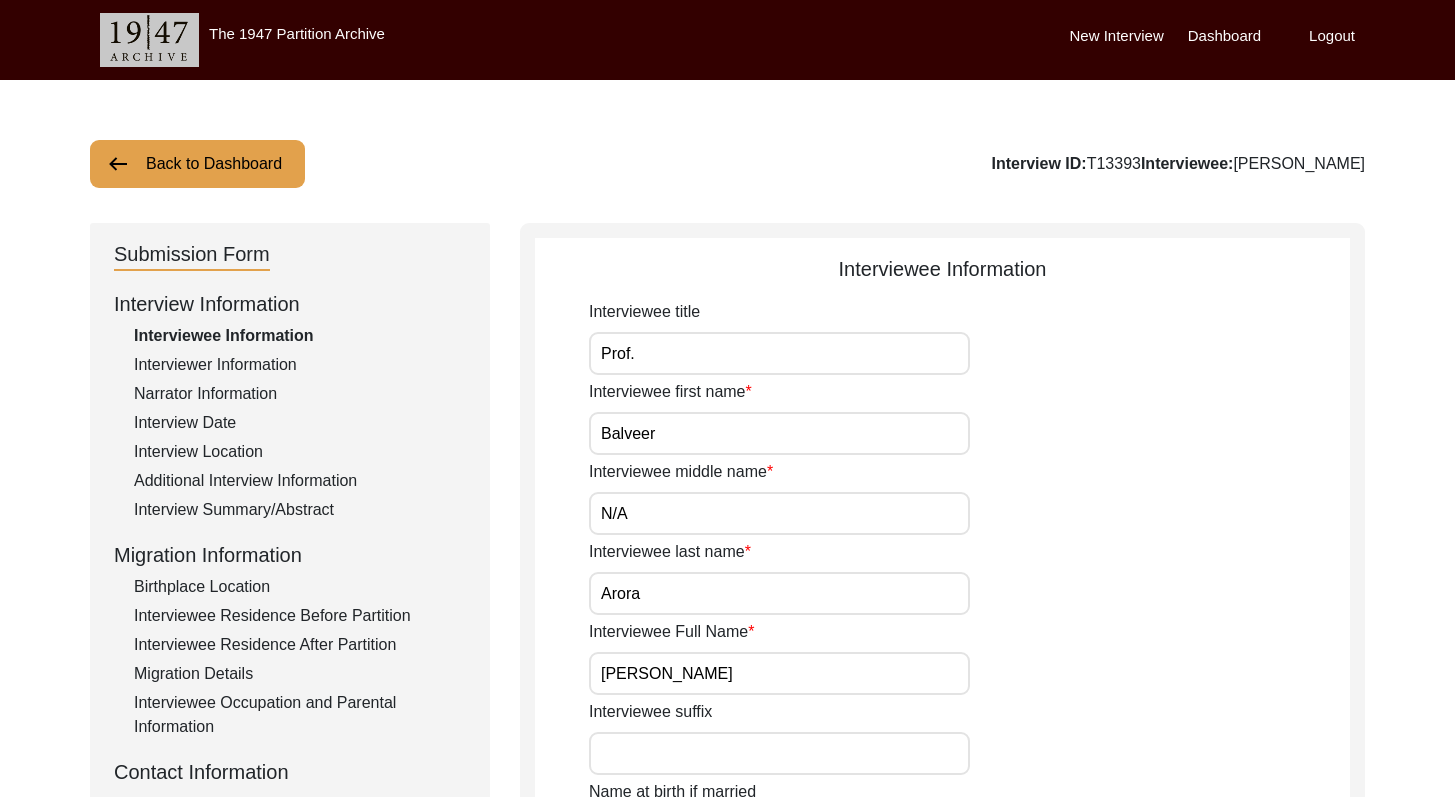 click on "Back to Dashboard" 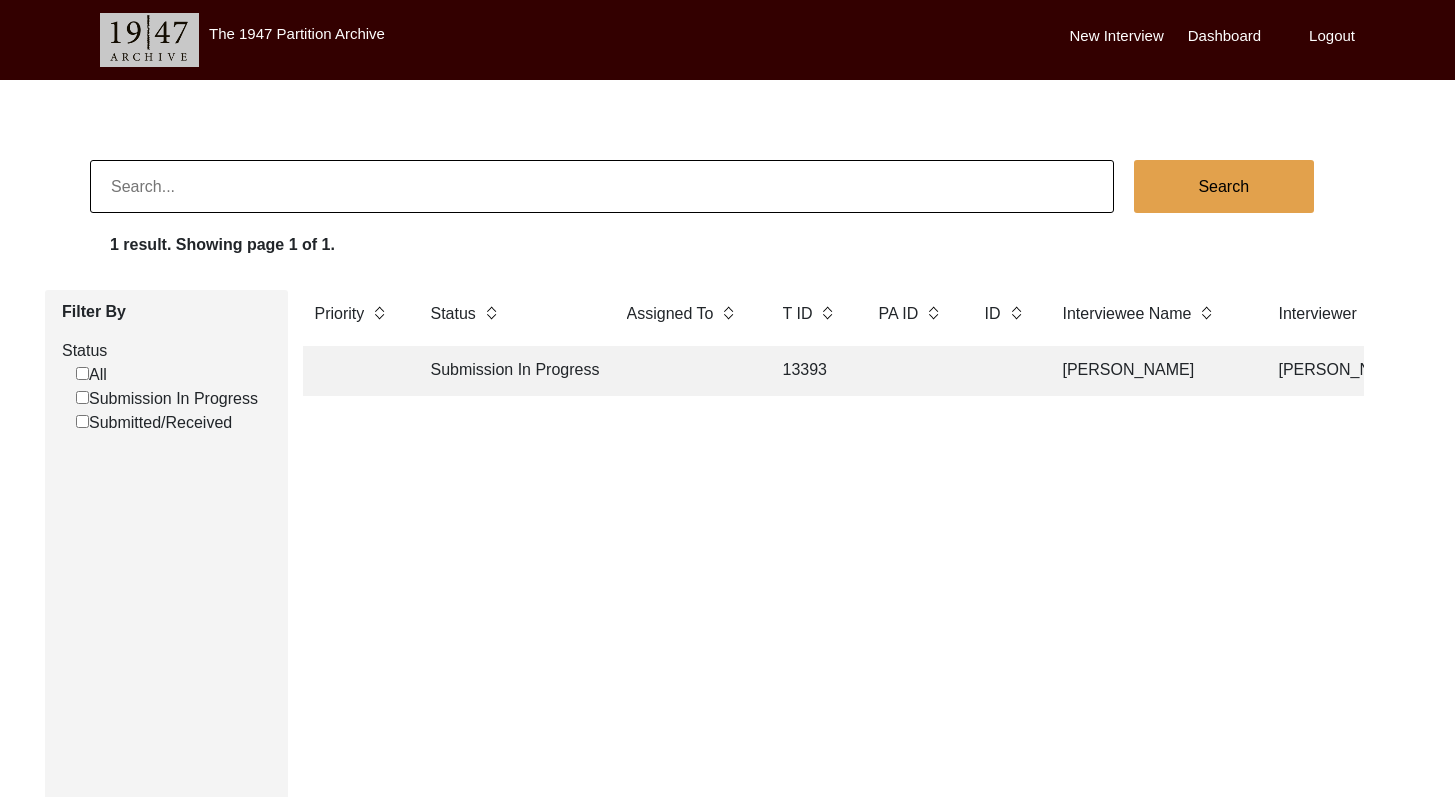scroll, scrollTop: 0, scrollLeft: 5, axis: horizontal 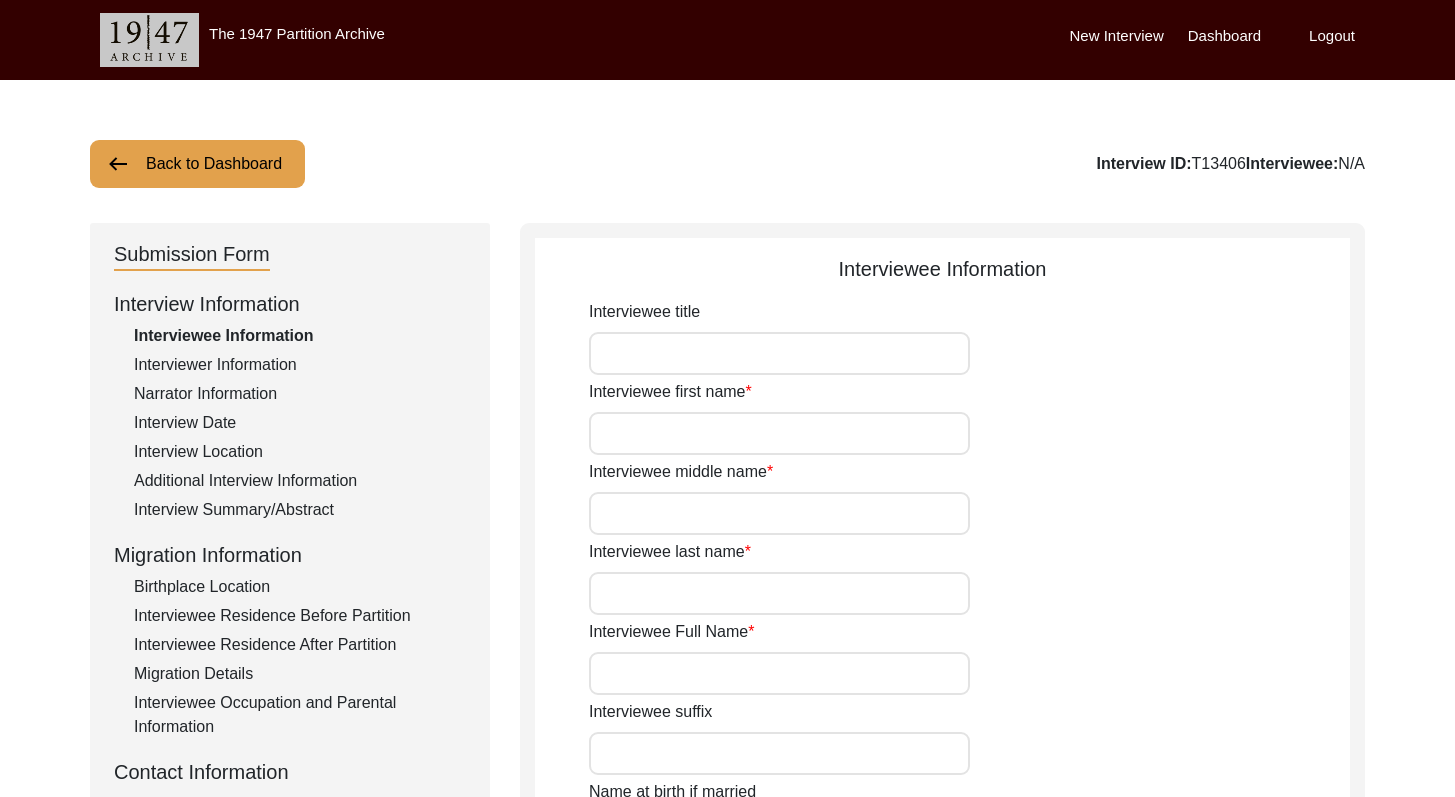 click on "Back to Dashboard" 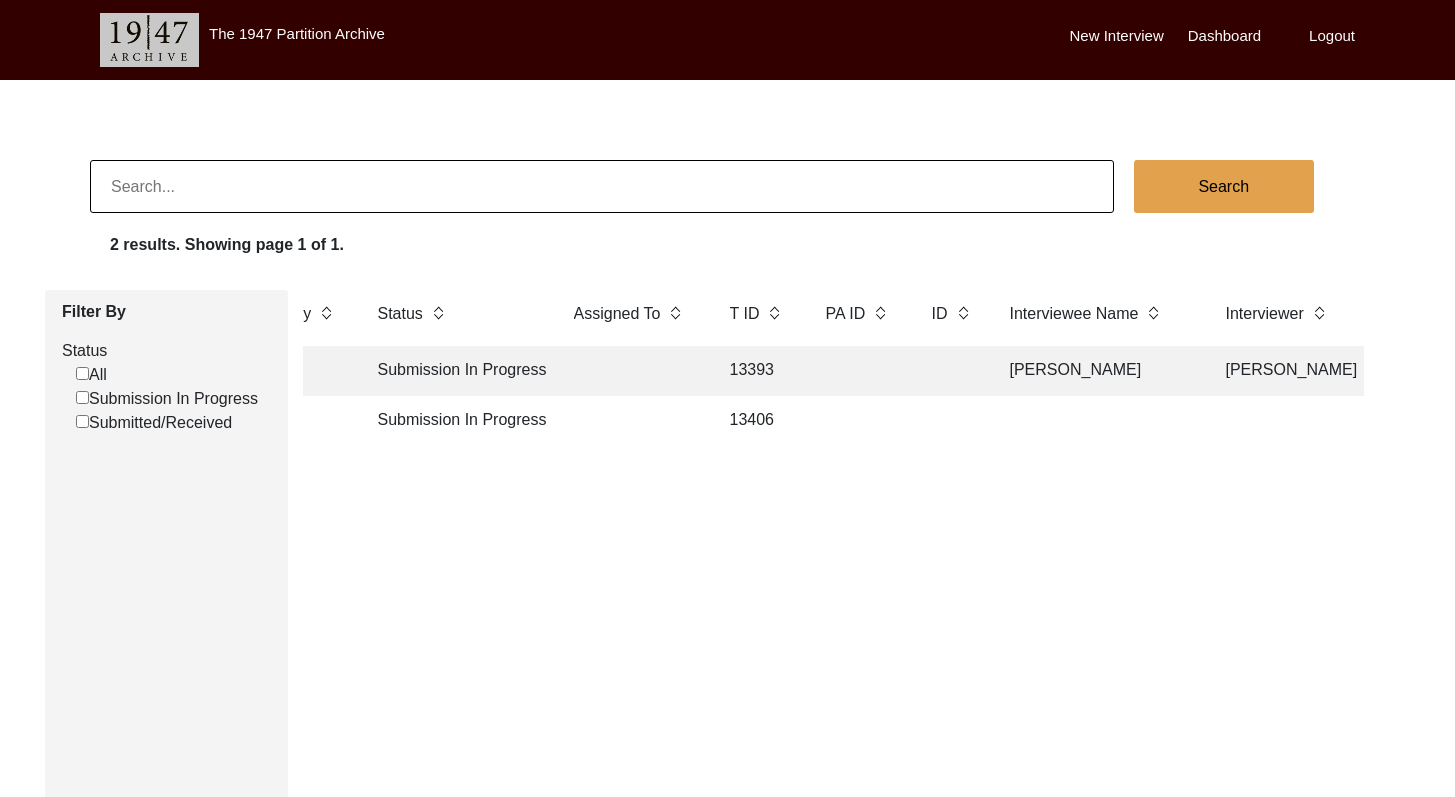 scroll, scrollTop: 0, scrollLeft: 0, axis: both 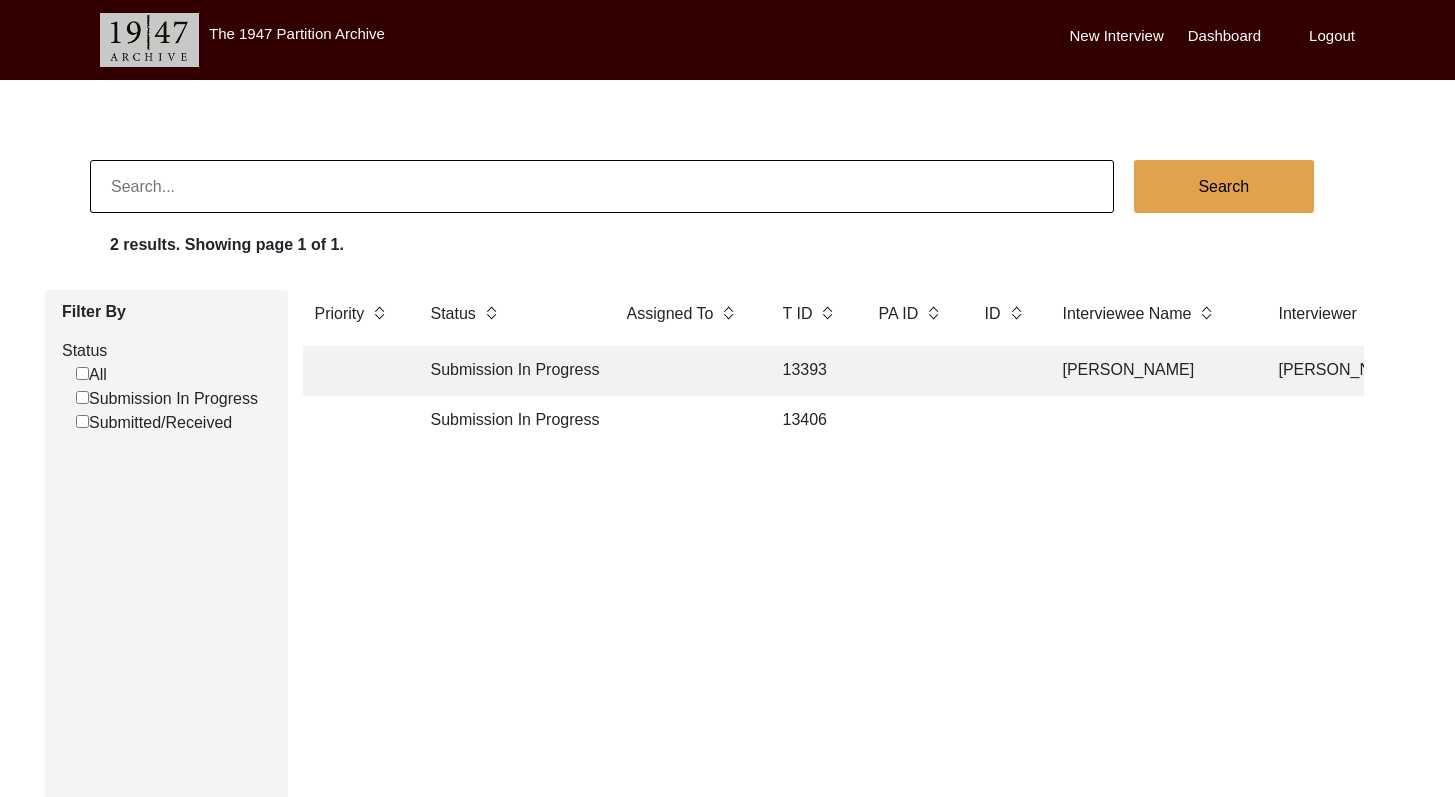 click on "Submission In Progress" 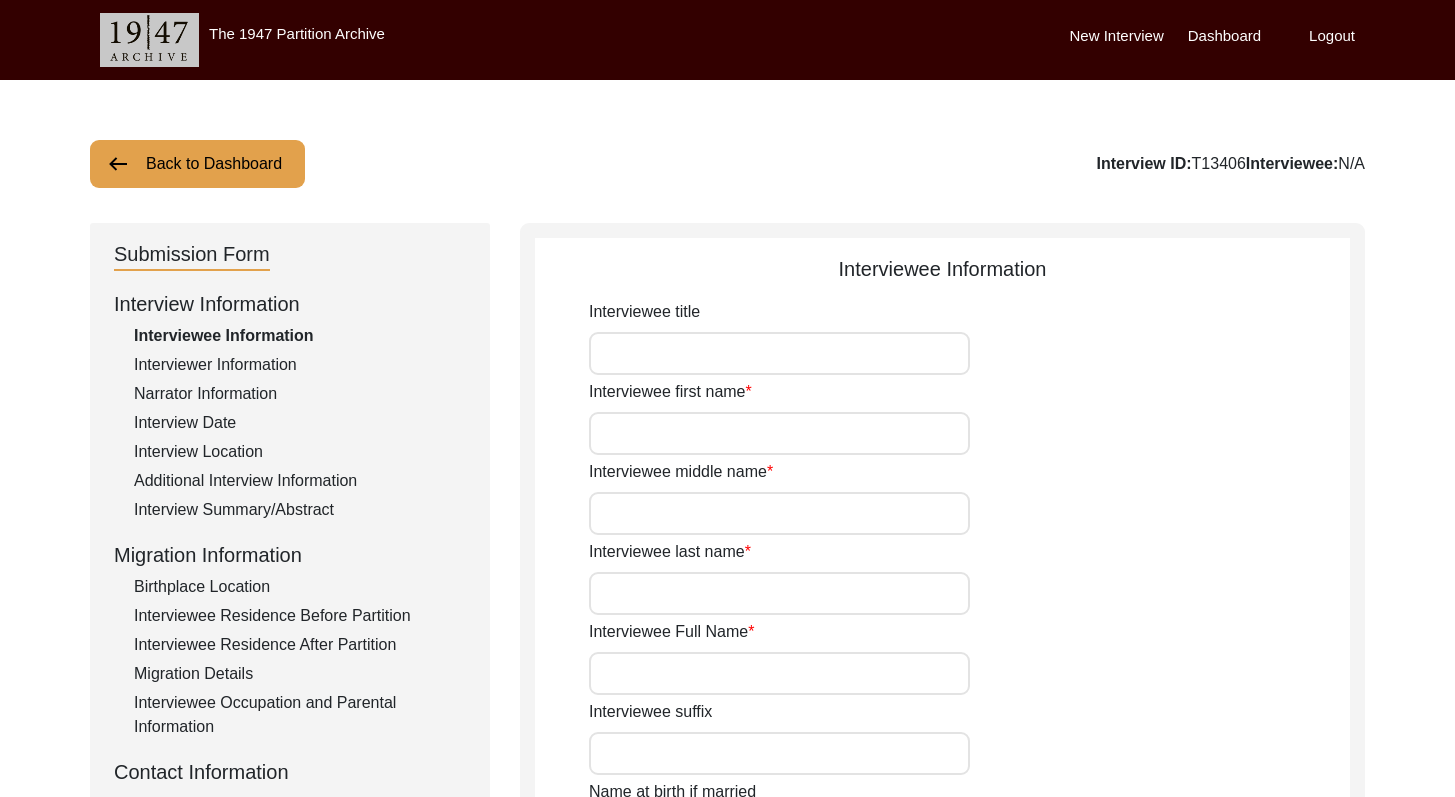 click on "Interviewee title" at bounding box center (779, 353) 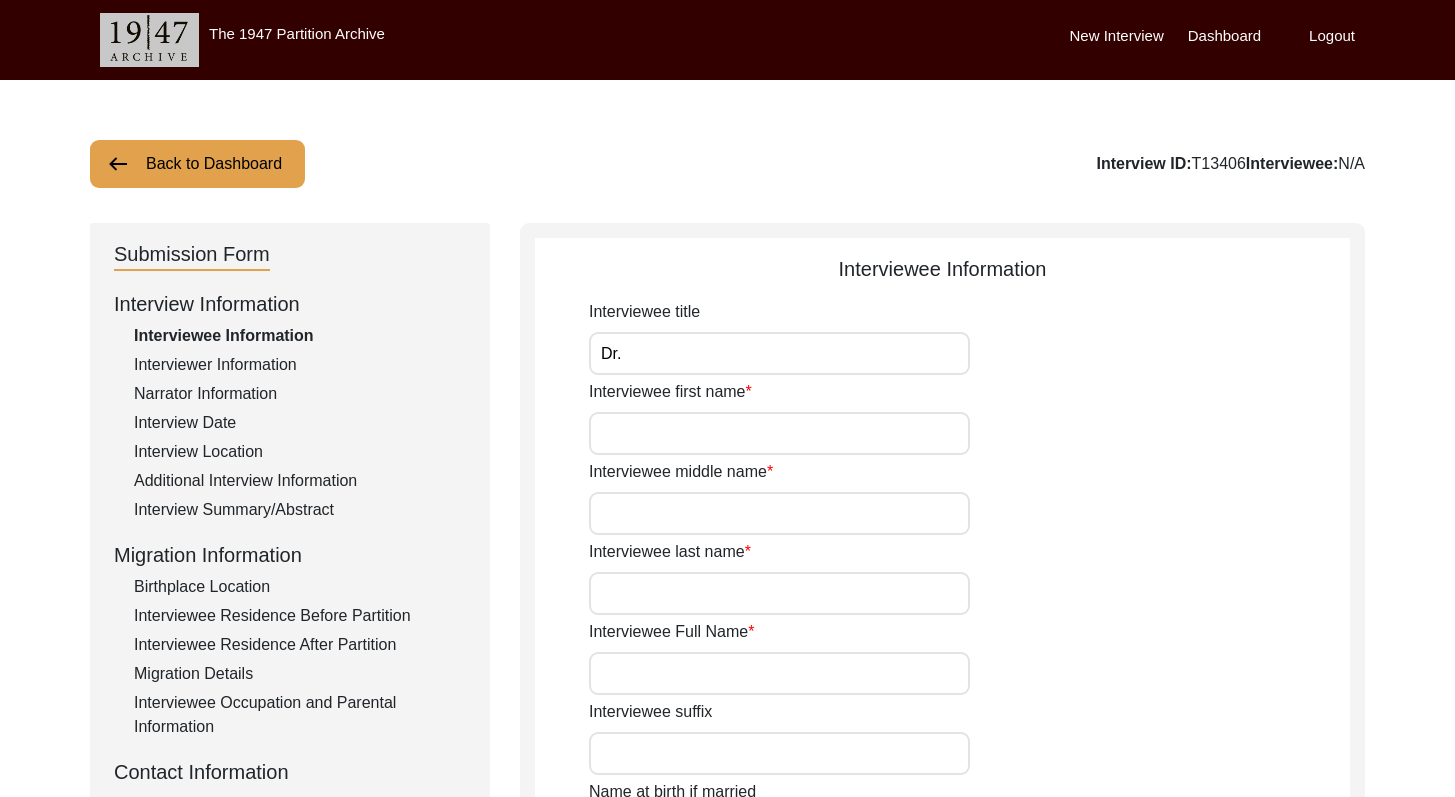 type on "Dr." 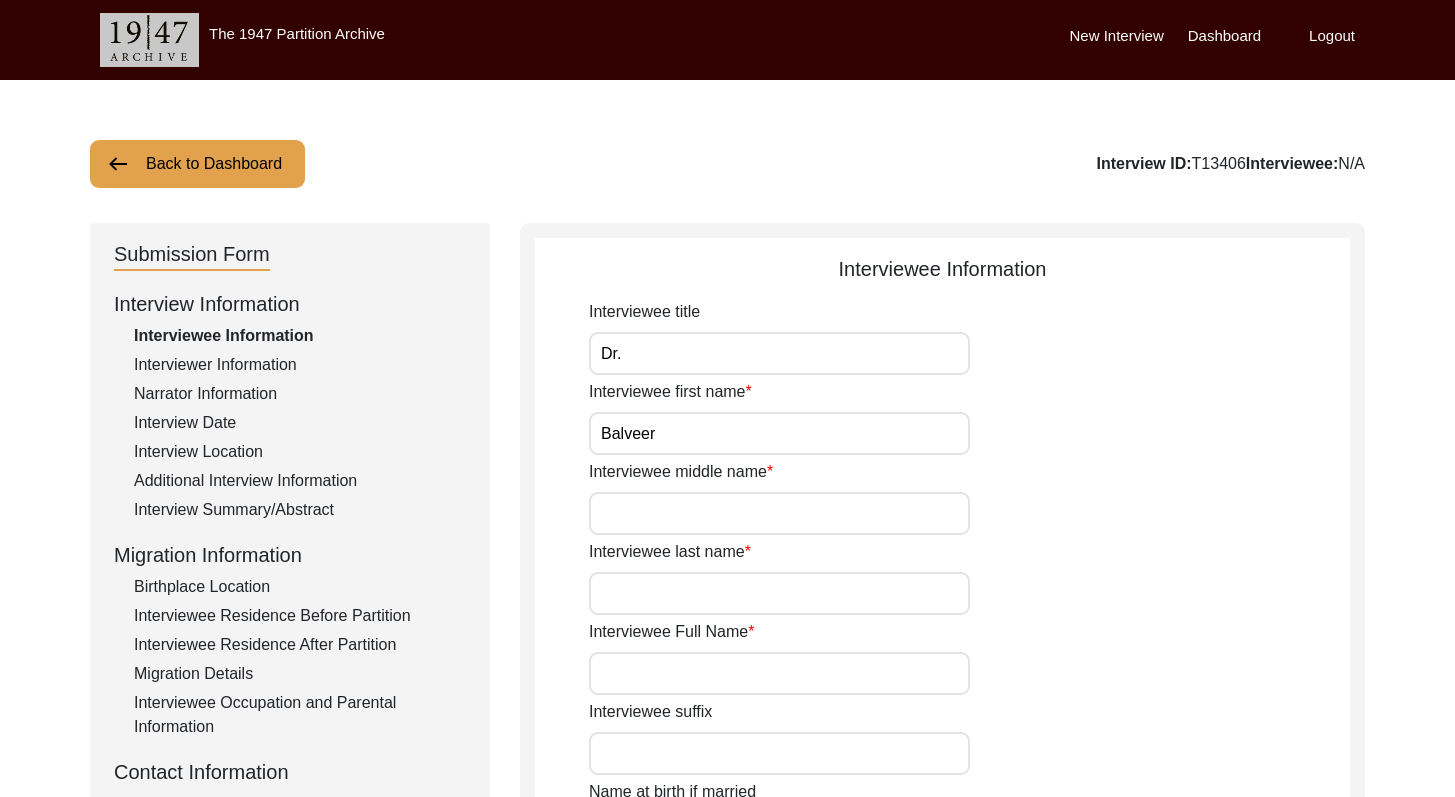 click on "Interviewee middle name" at bounding box center [779, 513] 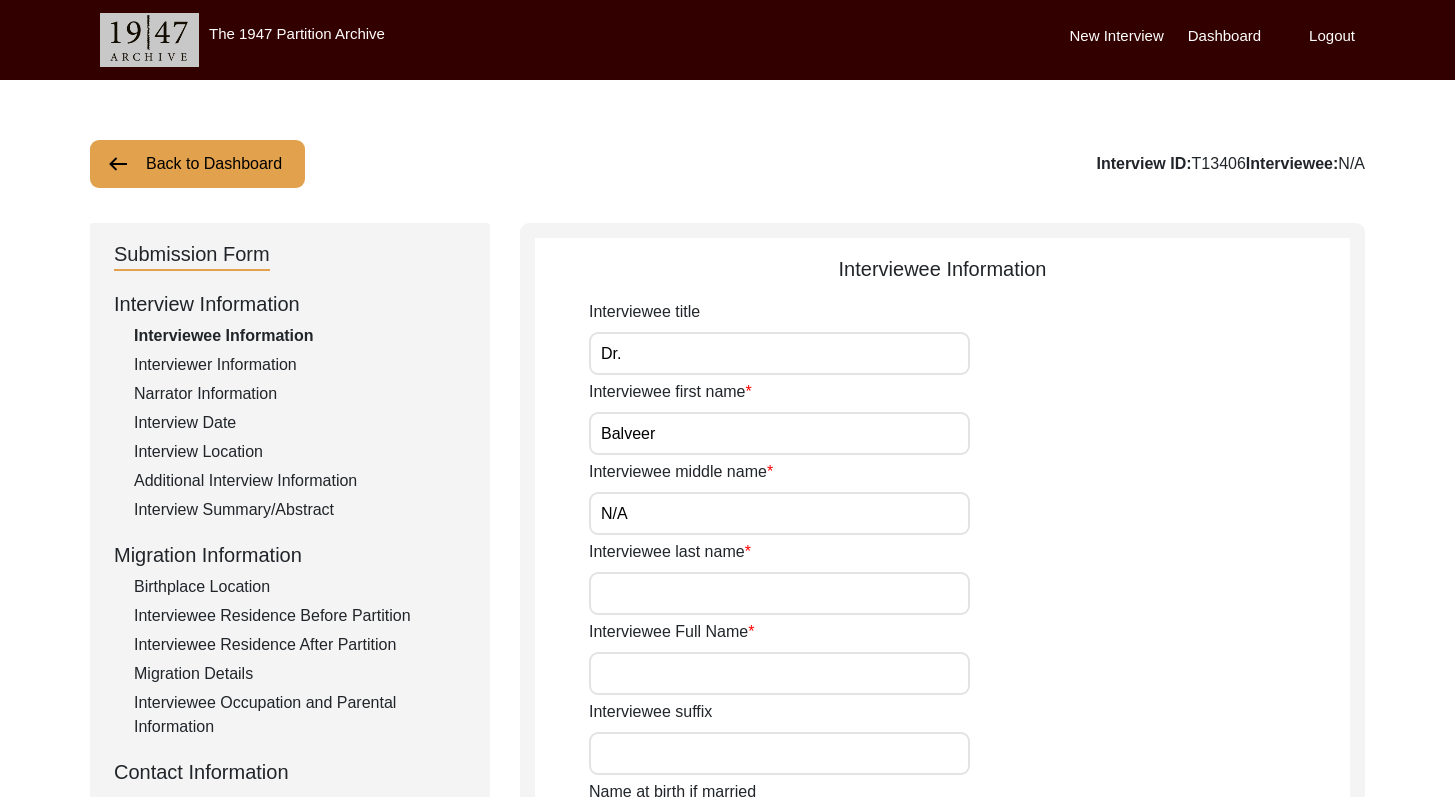 click on "Interviewee last name" at bounding box center [779, 593] 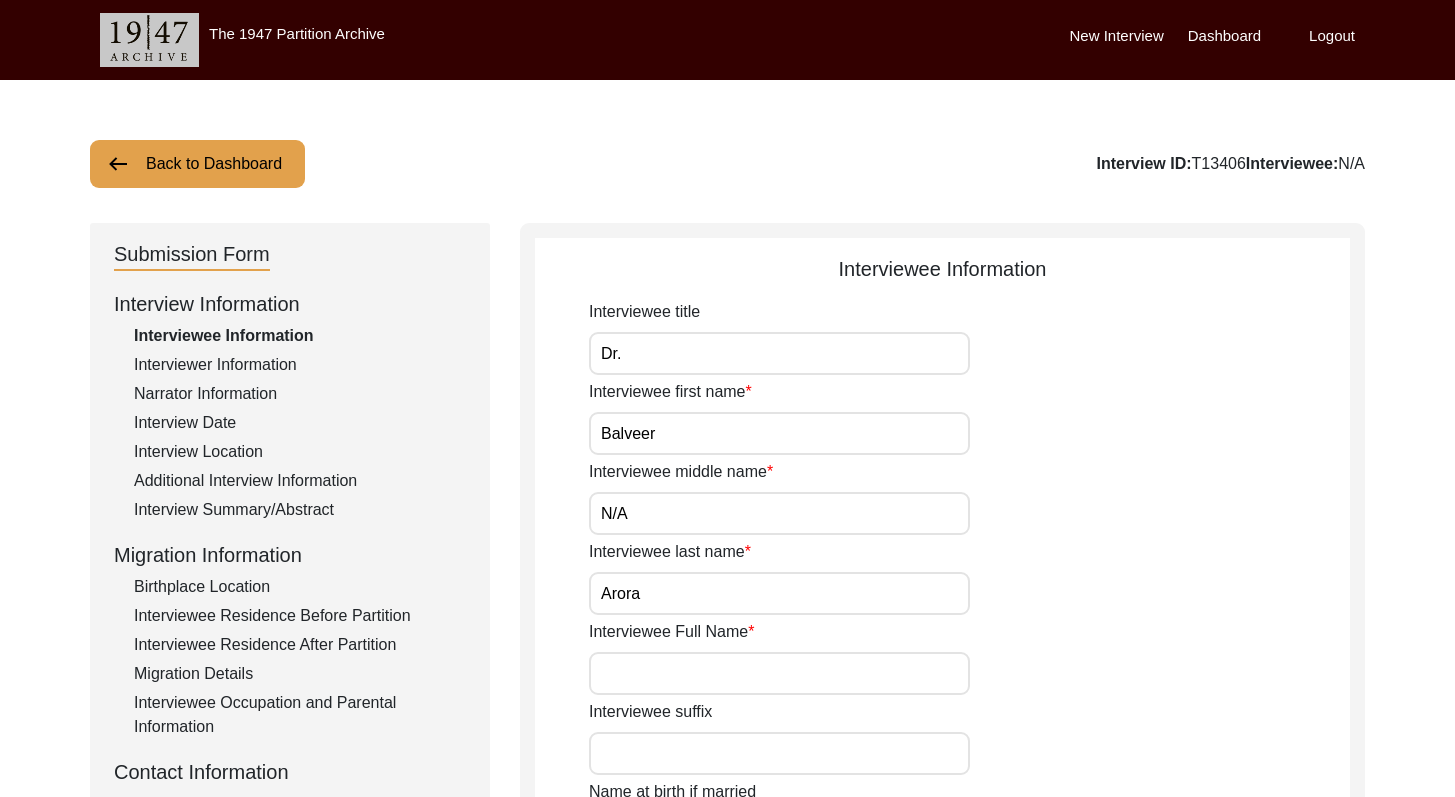 type on "Arora" 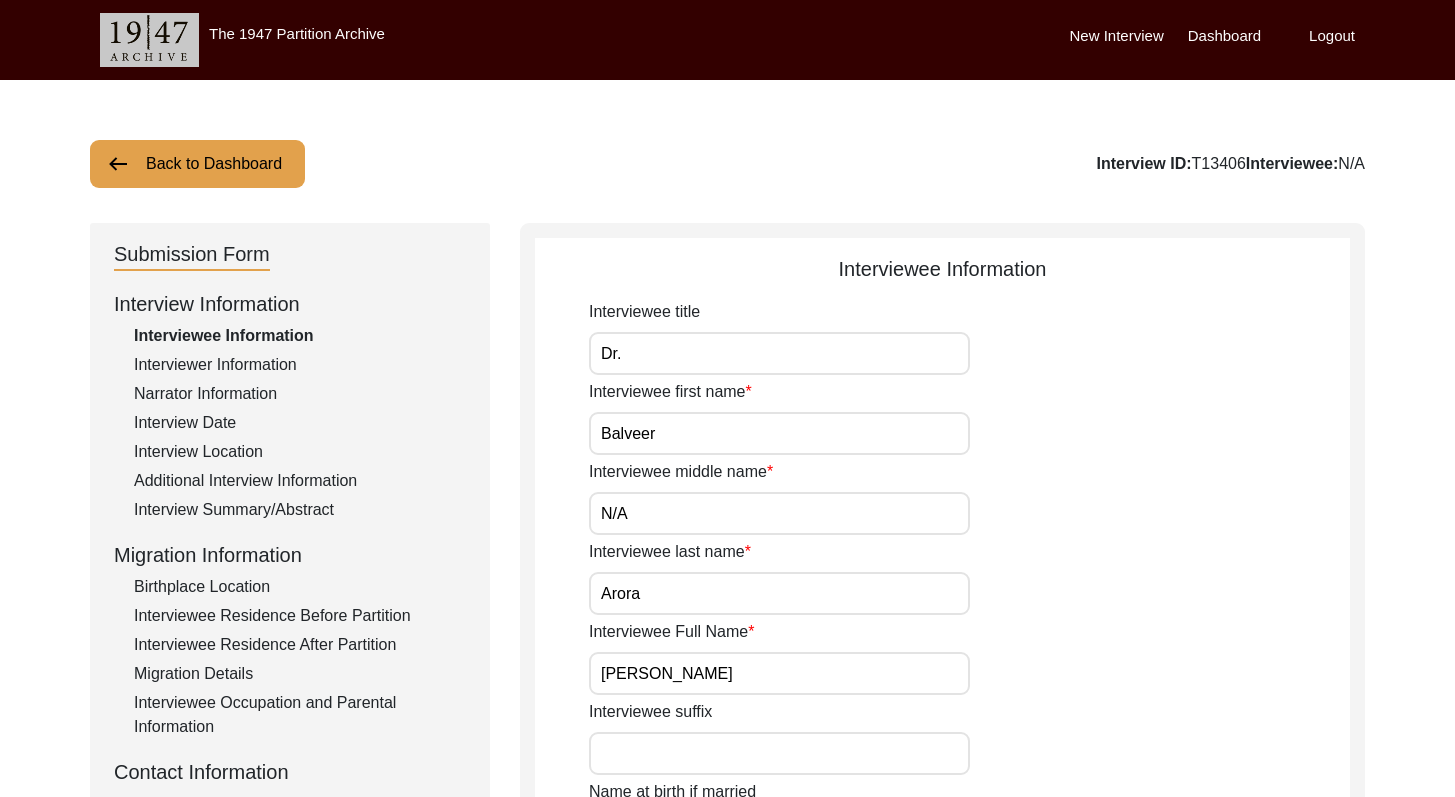 type on "[PERSON_NAME]" 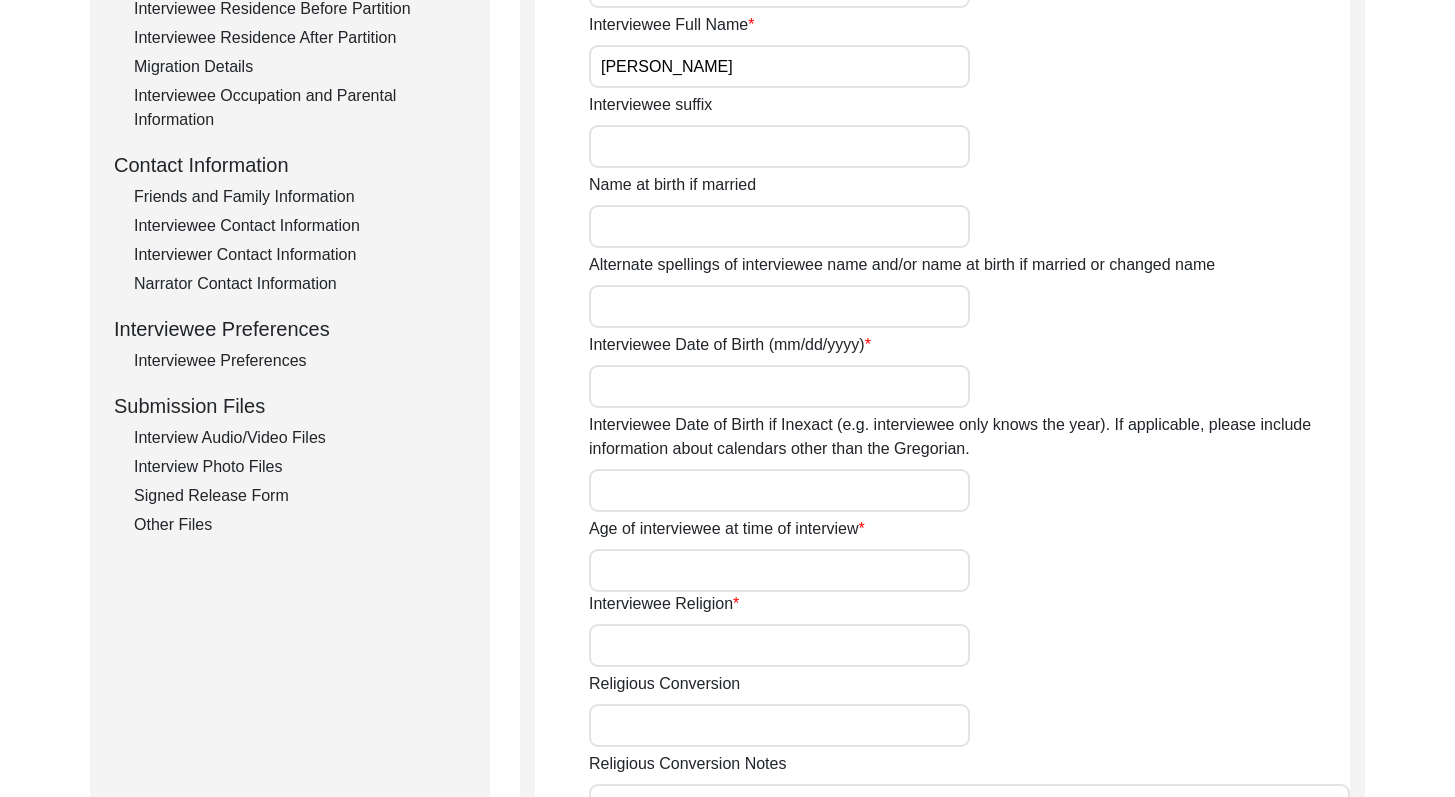 scroll, scrollTop: 610, scrollLeft: 0, axis: vertical 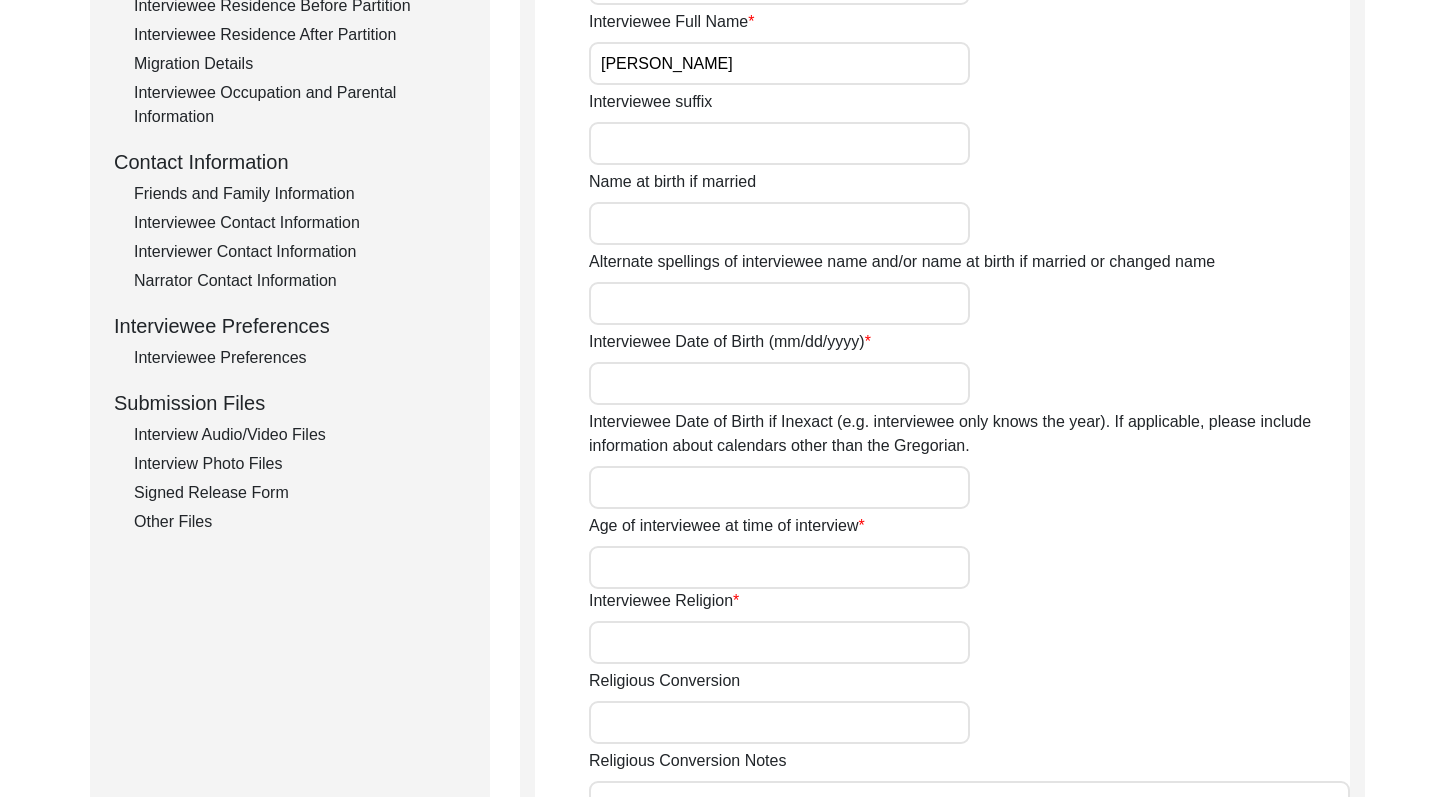 click on "Interviewee Date of Birth (mm/dd/yyyy)" at bounding box center [779, 383] 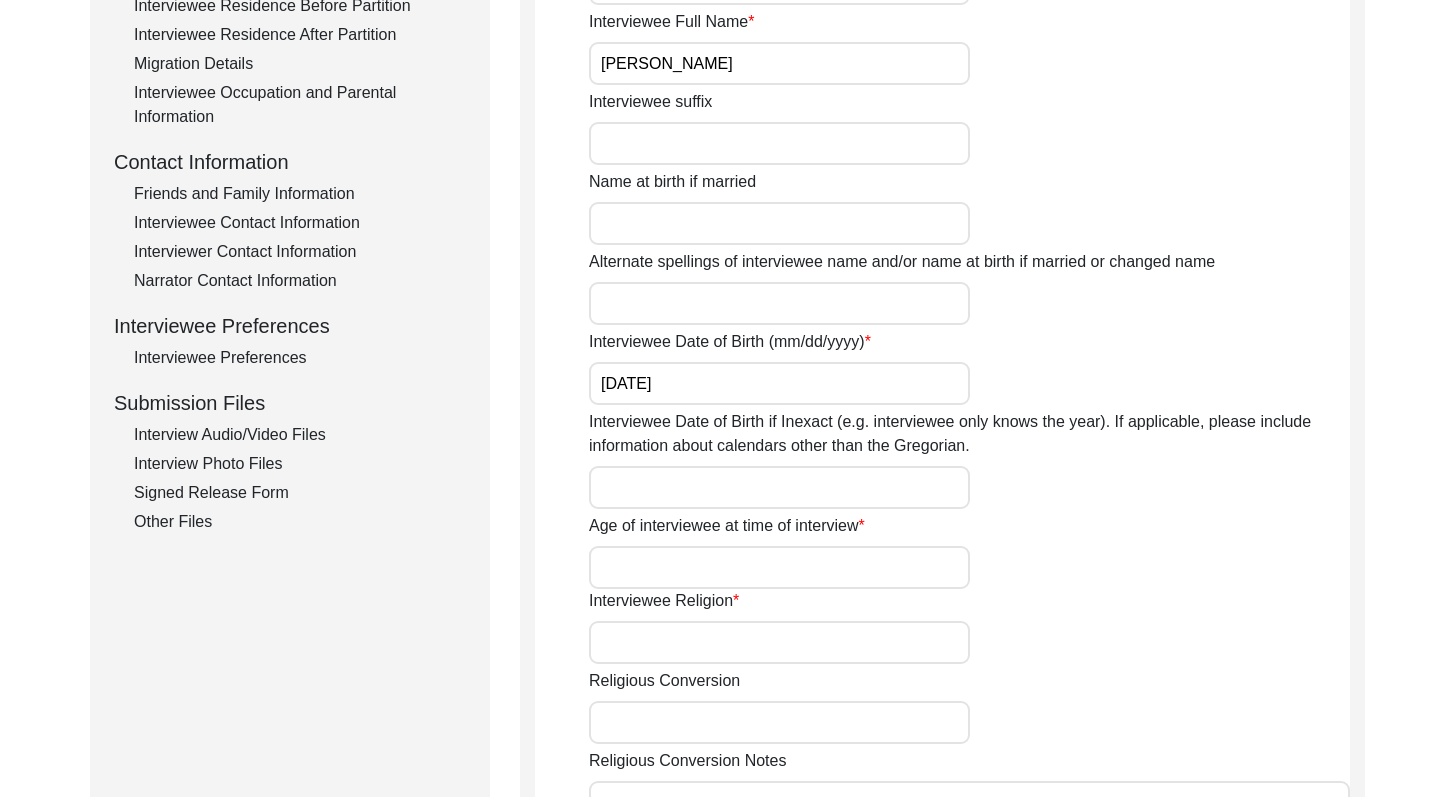 click on "Age of interviewee at time of interview" 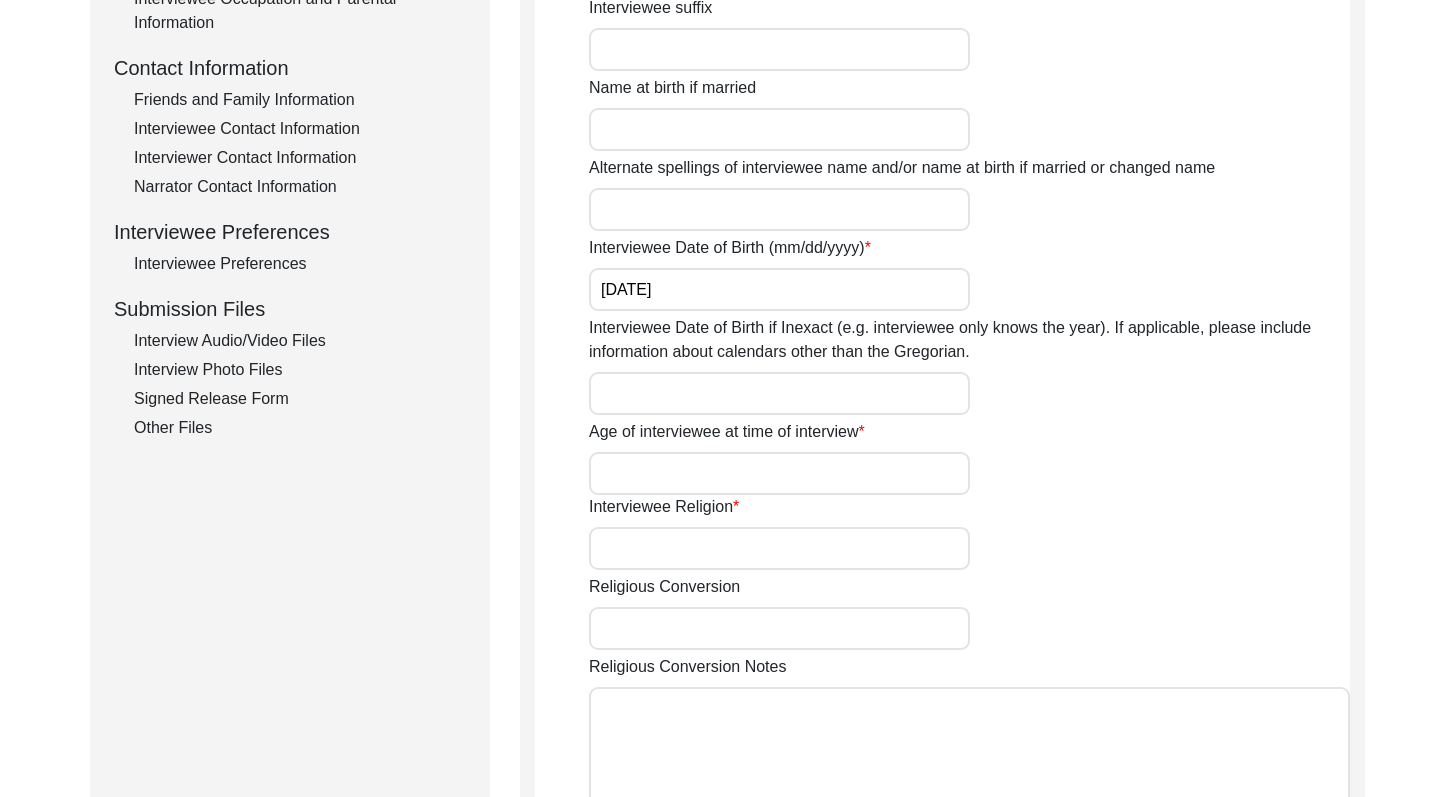 scroll, scrollTop: 730, scrollLeft: 0, axis: vertical 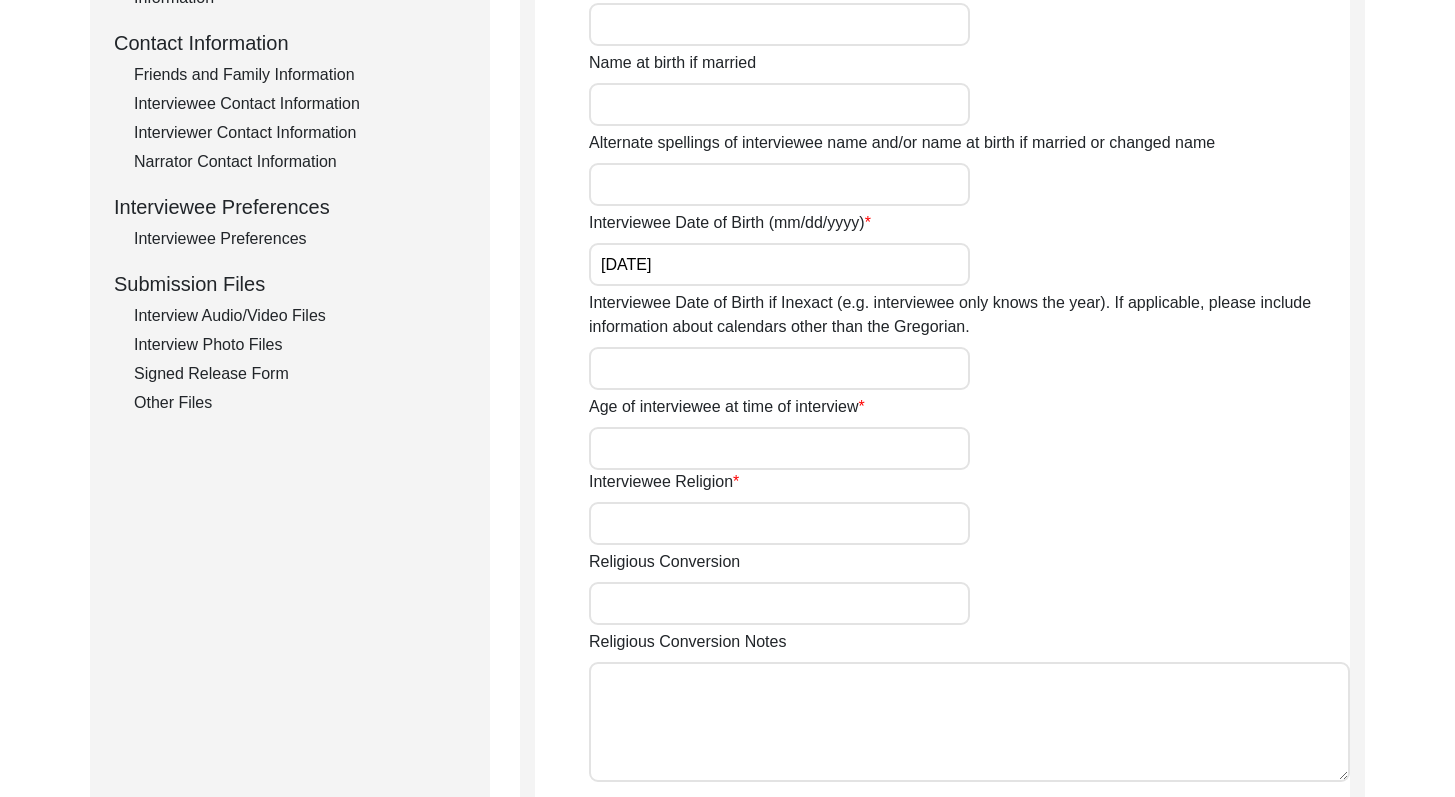 drag, startPoint x: 1469, startPoint y: 290, endPoint x: 1469, endPoint y: 332, distance: 42 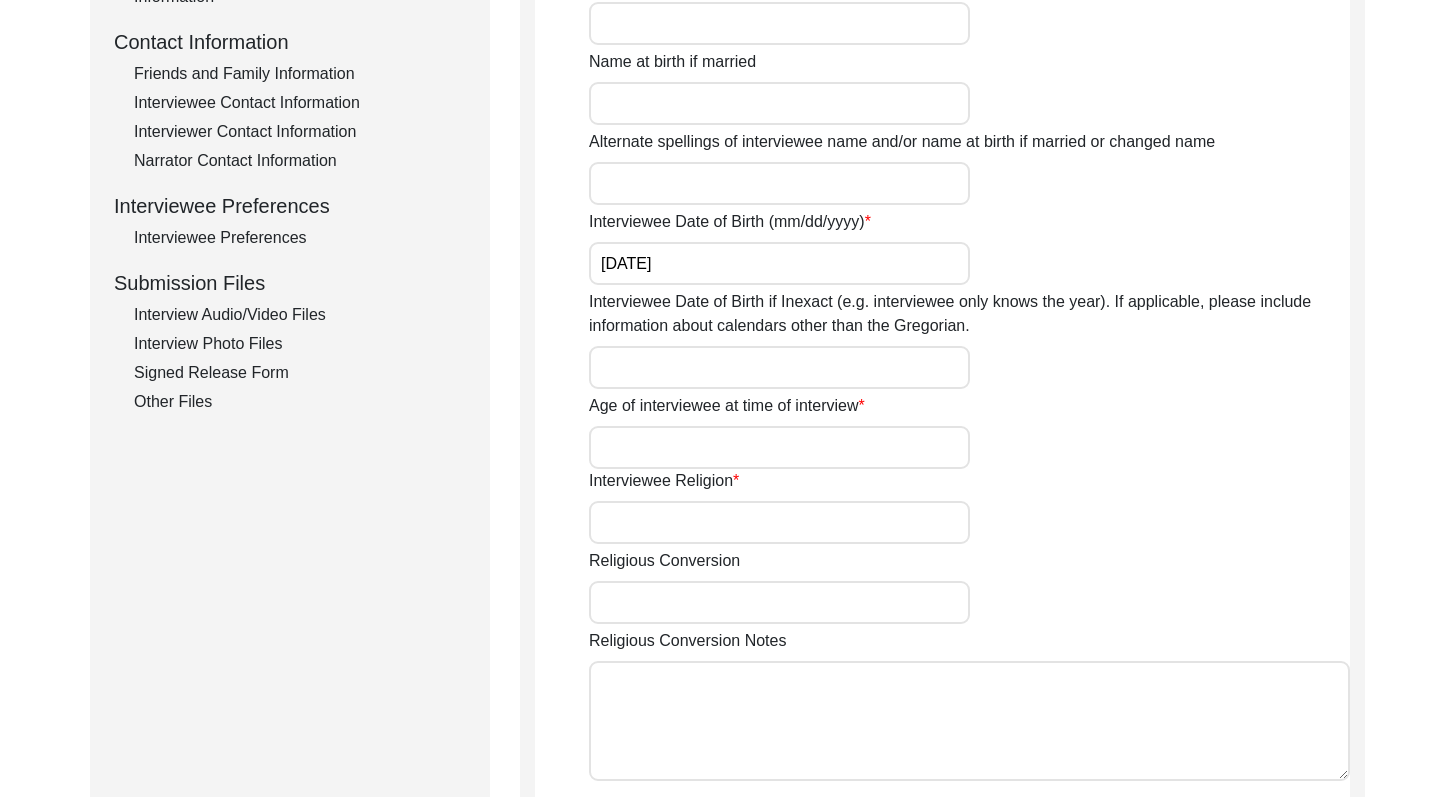 click on "Age of interviewee at time of interview" at bounding box center [779, 447] 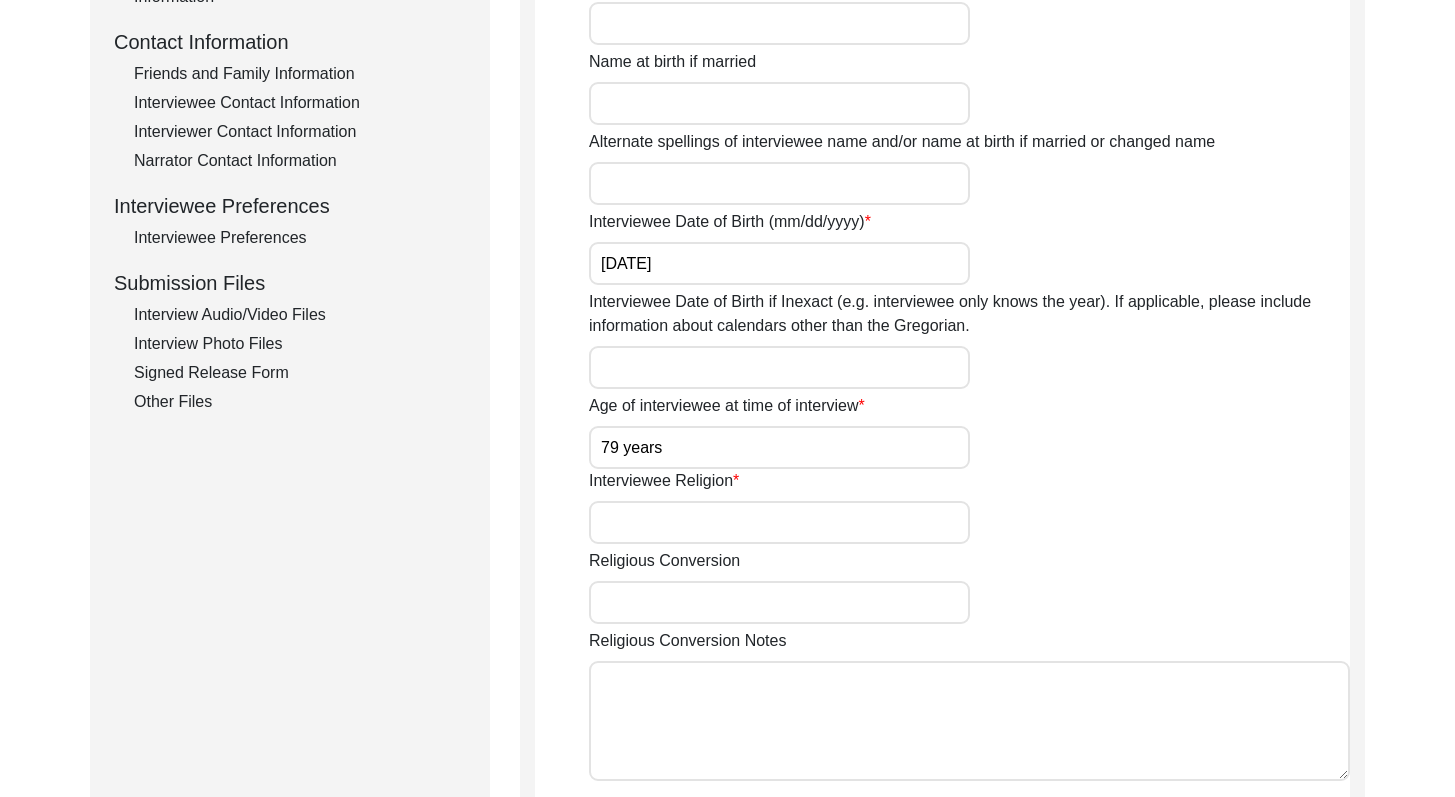 click on "Interviewee Religion" at bounding box center [779, 522] 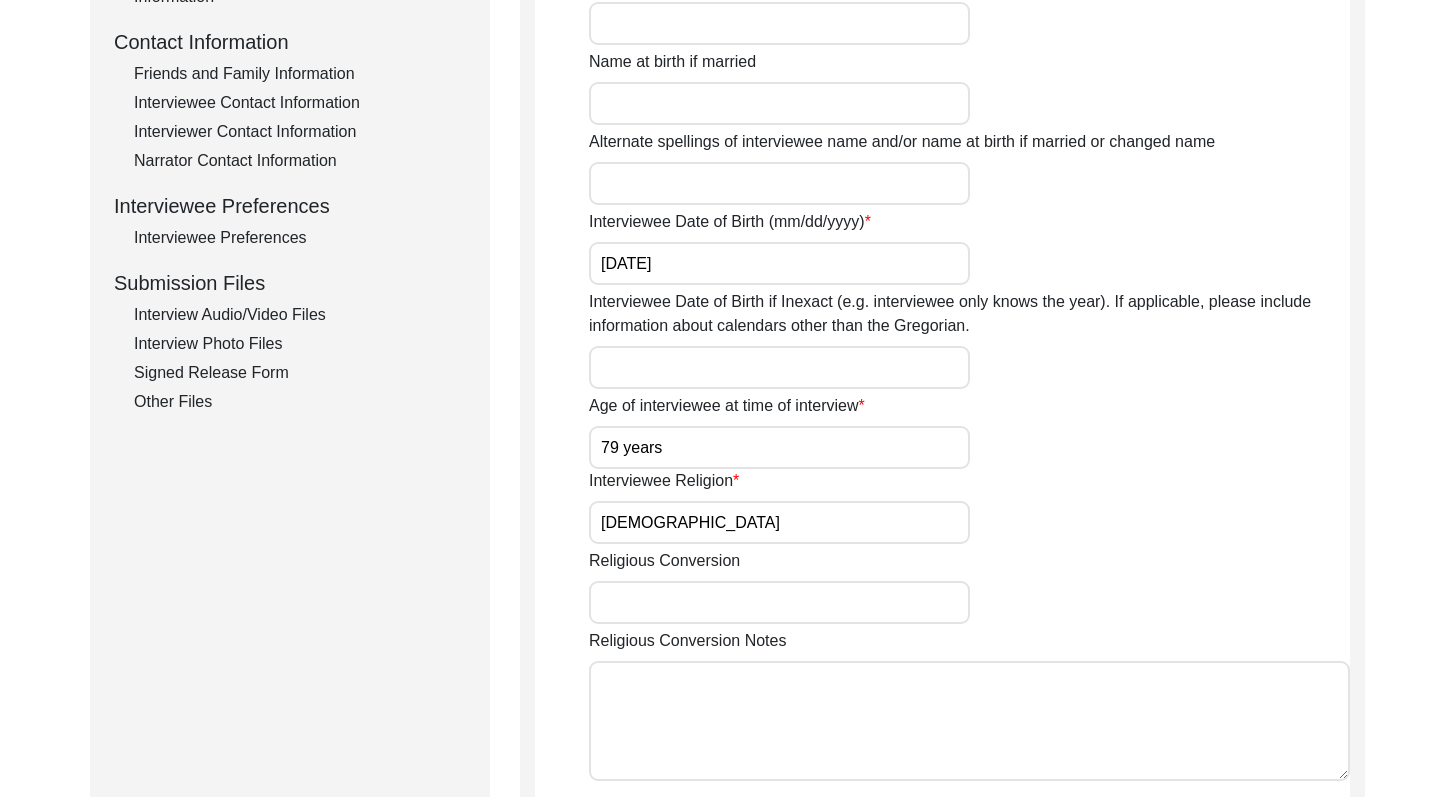 click on "Religious Conversion" 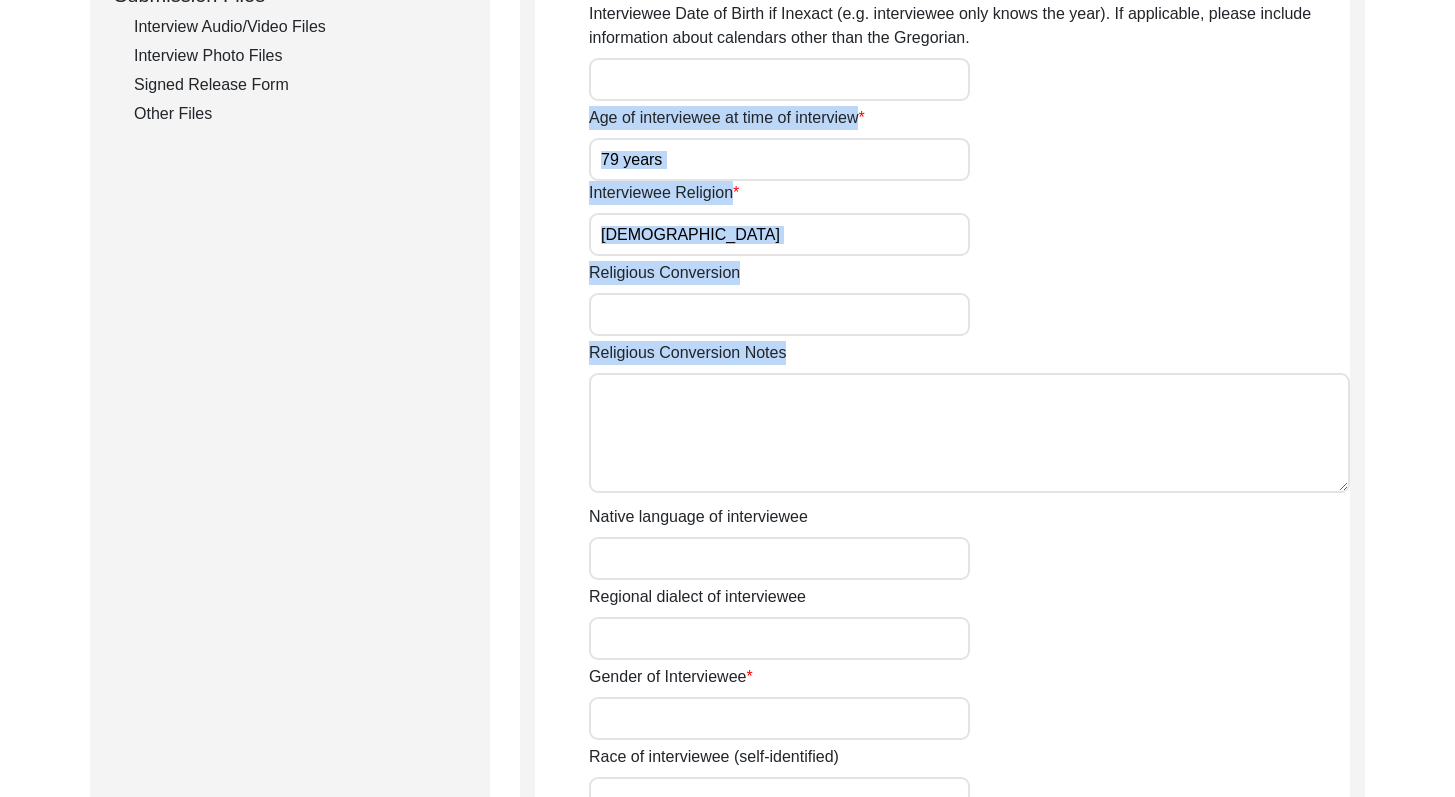 scroll, scrollTop: 995, scrollLeft: 0, axis: vertical 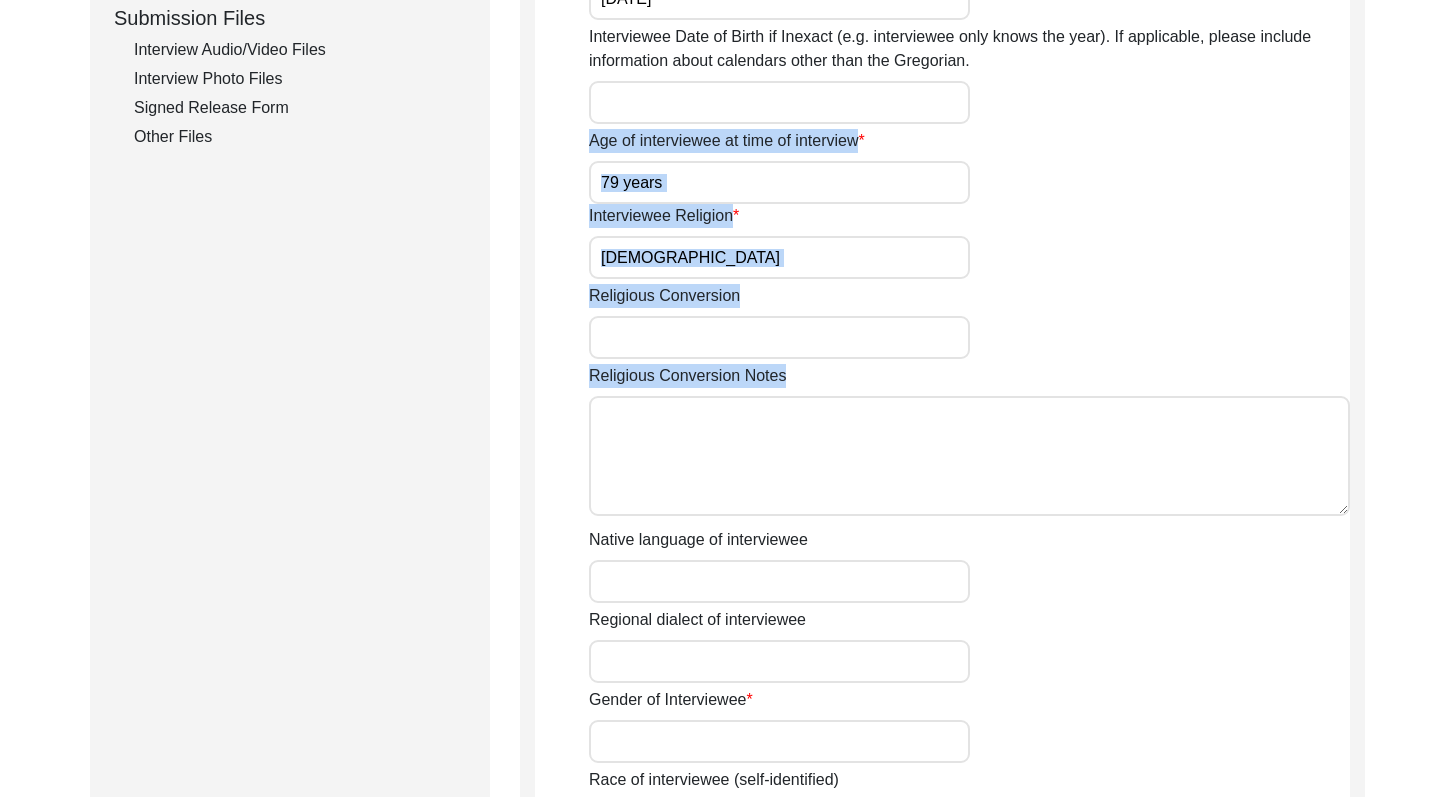 drag, startPoint x: 1469, startPoint y: 384, endPoint x: 1469, endPoint y: 477, distance: 93 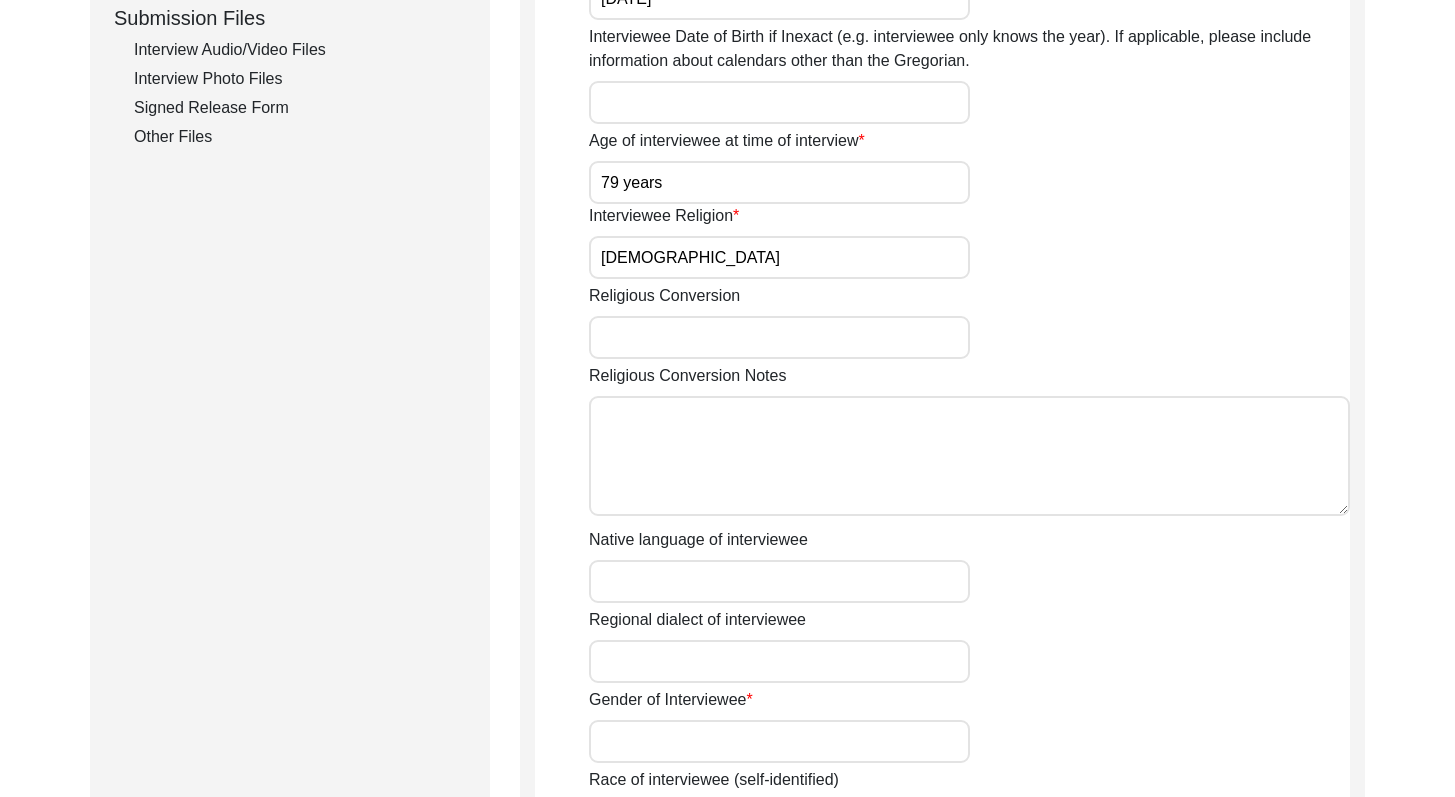 click on "Native language of interviewee" 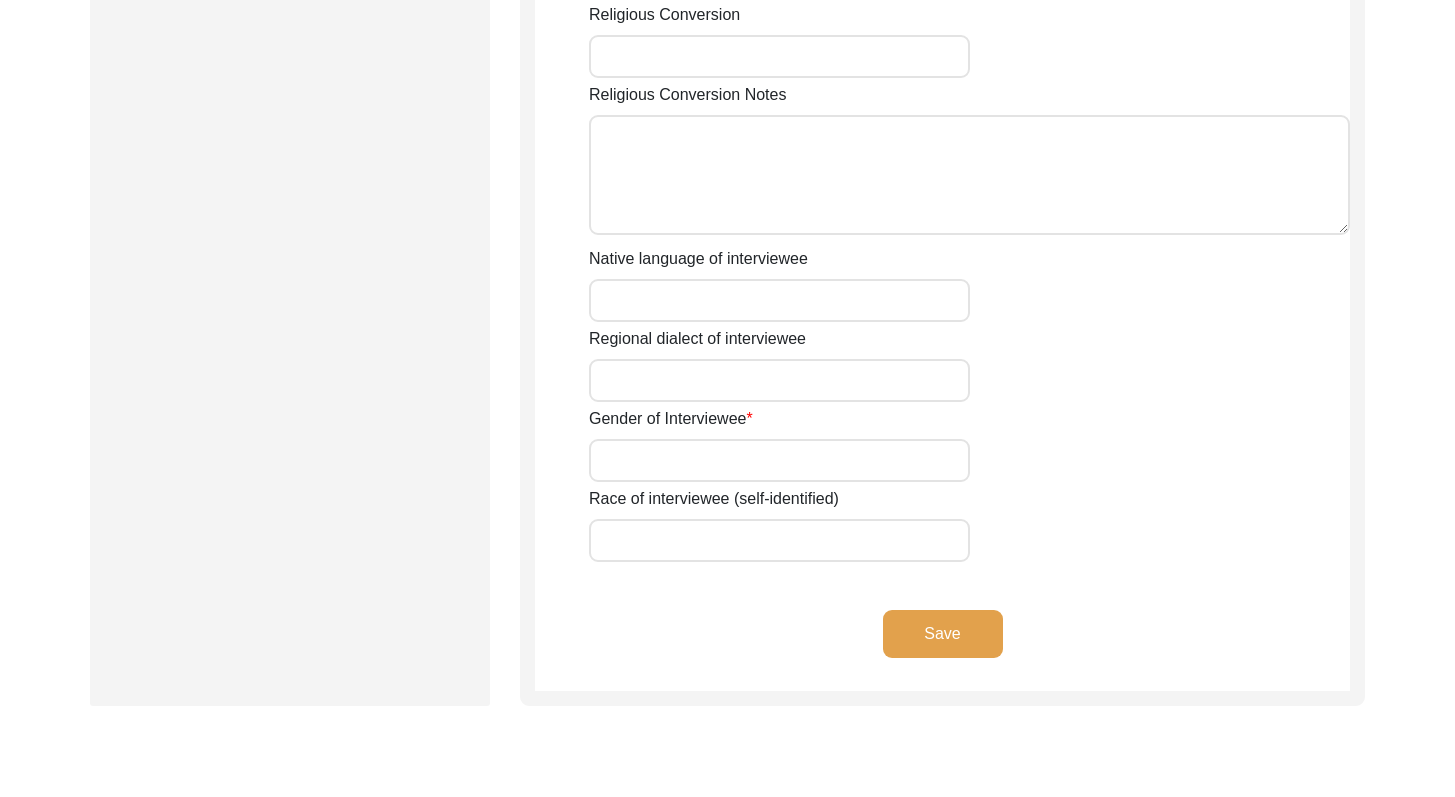 scroll, scrollTop: 1300, scrollLeft: 0, axis: vertical 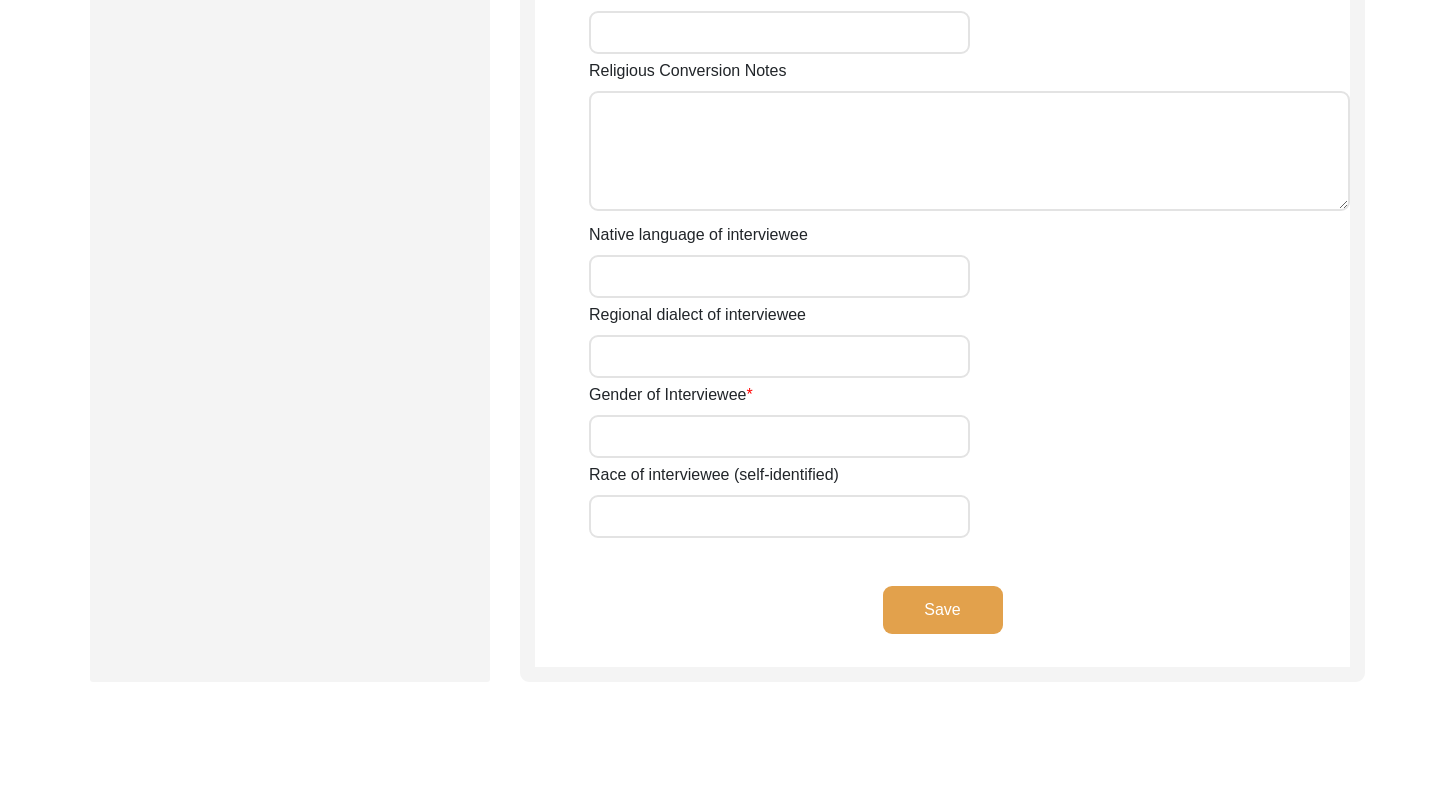 click on "Gender of Interviewee" at bounding box center [779, 436] 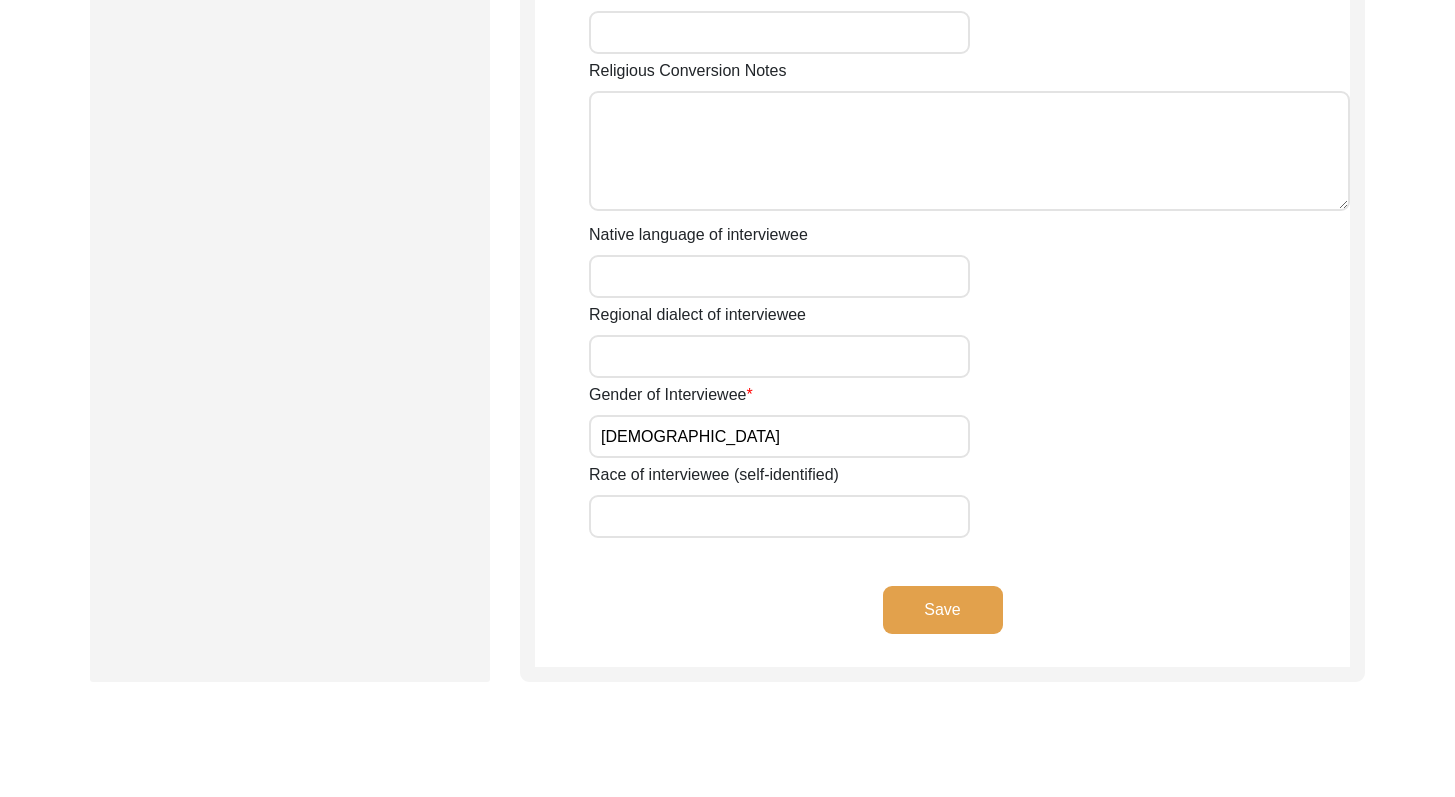 click on "Interviewee Information
Interviewee title Dr. Interviewee first name [PERSON_NAME] Interviewee middle name N/A Interviewee last name [PERSON_NAME] Interviewee Full Name [PERSON_NAME] Interviewee suffix Name at birth if married Alternate spellings of interviewee name and/or name at birth if married or changed name Interviewee Date of Birth (mm/dd/yyyy) [DEMOGRAPHIC_DATA] Interviewee Date of Birth if Inexact (e.g. interviewee only knows the year). If applicable, please include information about calendars other than the Gregorian. Age of interviewee at time of interview 79 years Interviewee Religion [DEMOGRAPHIC_DATA] Religious Conversion Religious Conversion Notes Native language of interviewee Regional dialect of interviewee Gender of Interviewee [DEMOGRAPHIC_DATA] Race of interviewee (self-identified) Save" 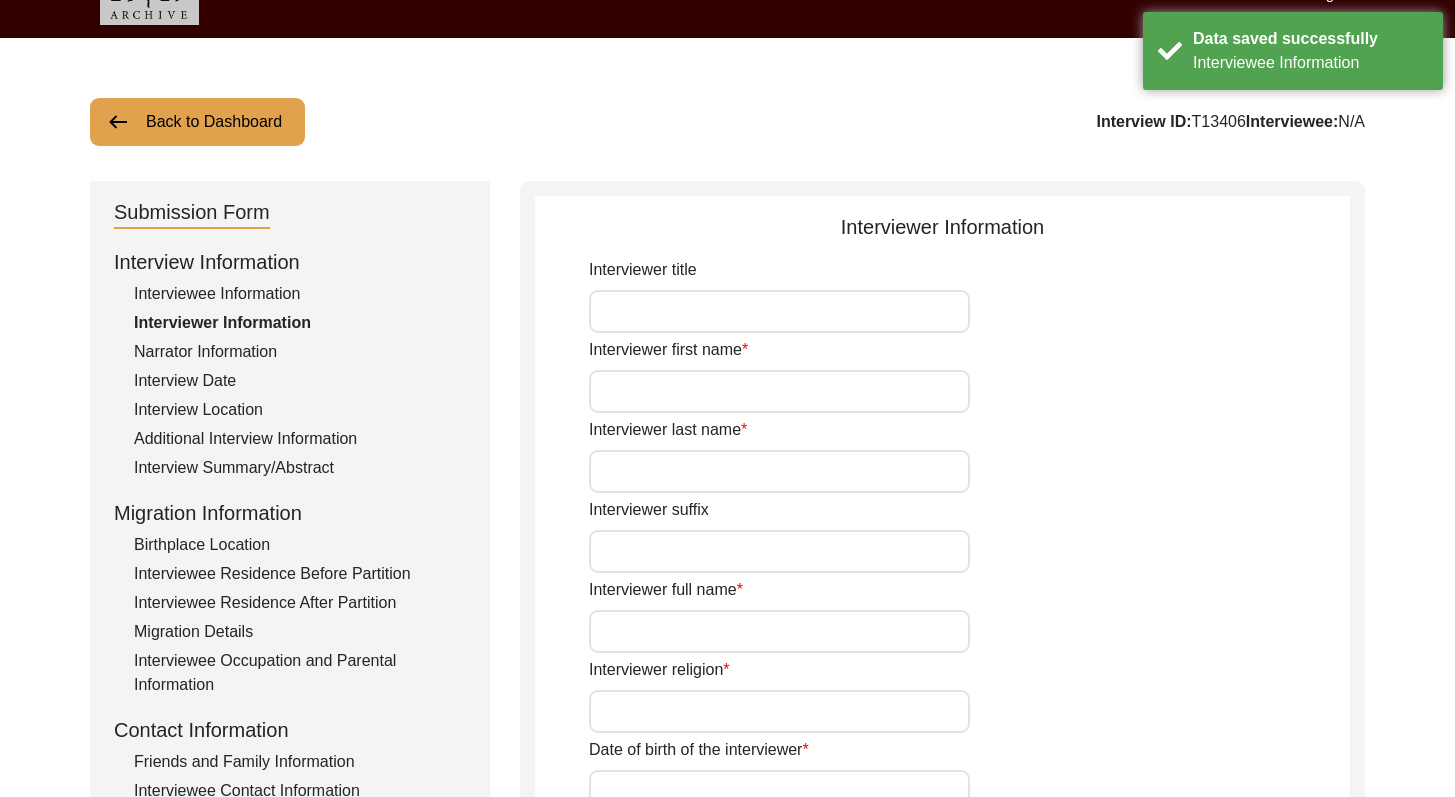 drag, startPoint x: 1469, startPoint y: 620, endPoint x: 1465, endPoint y: 205, distance: 415.0193 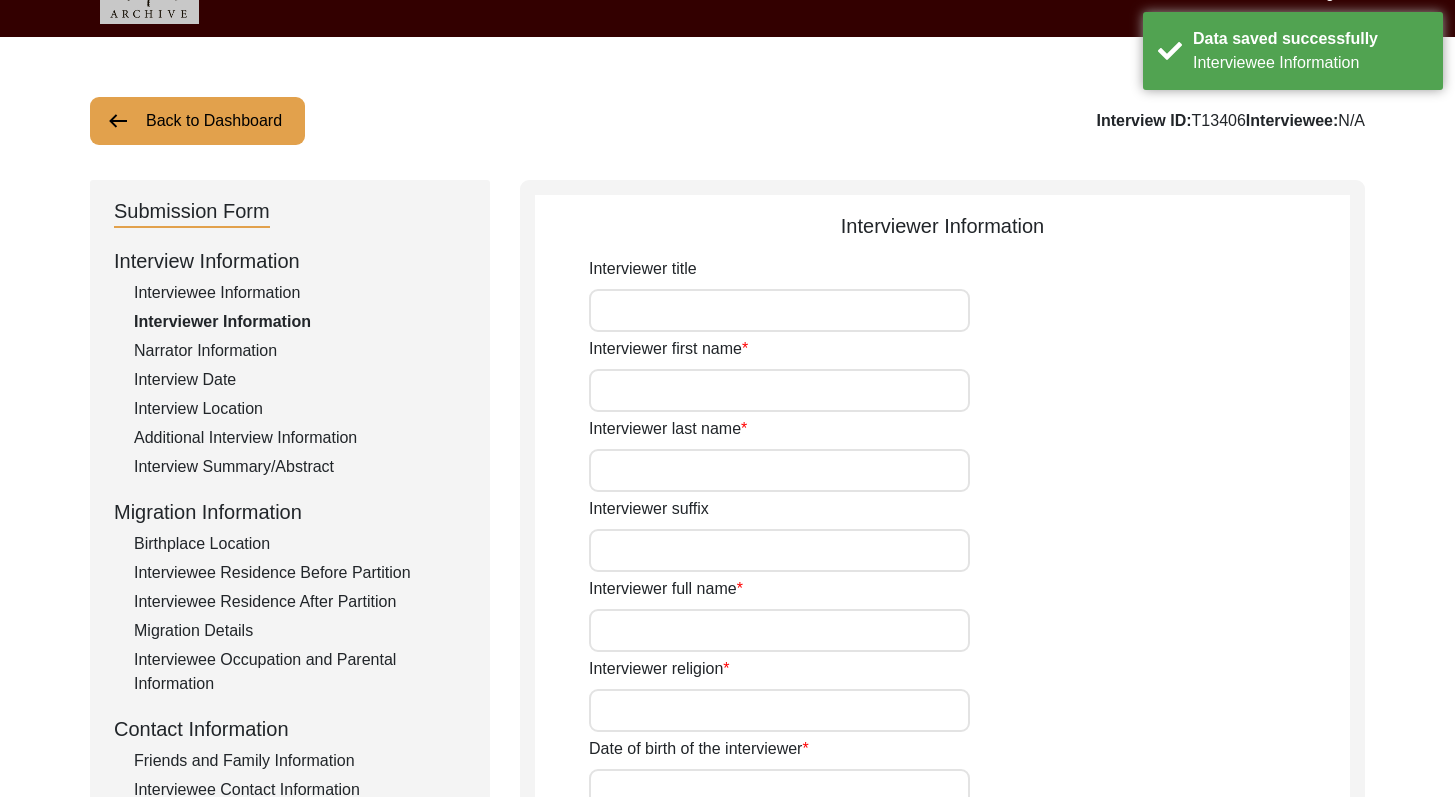 click on "Interviewee Information" 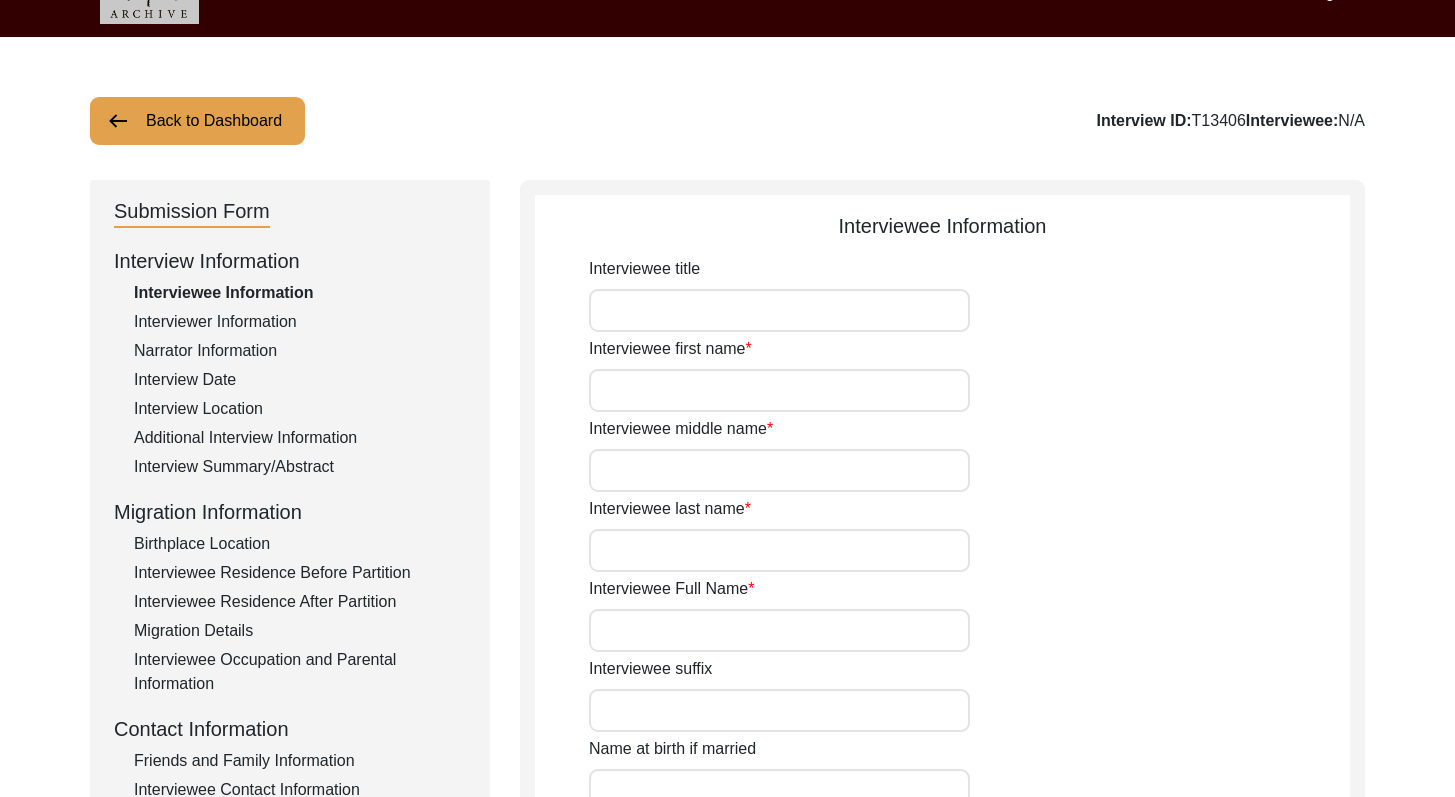 type on "Dr." 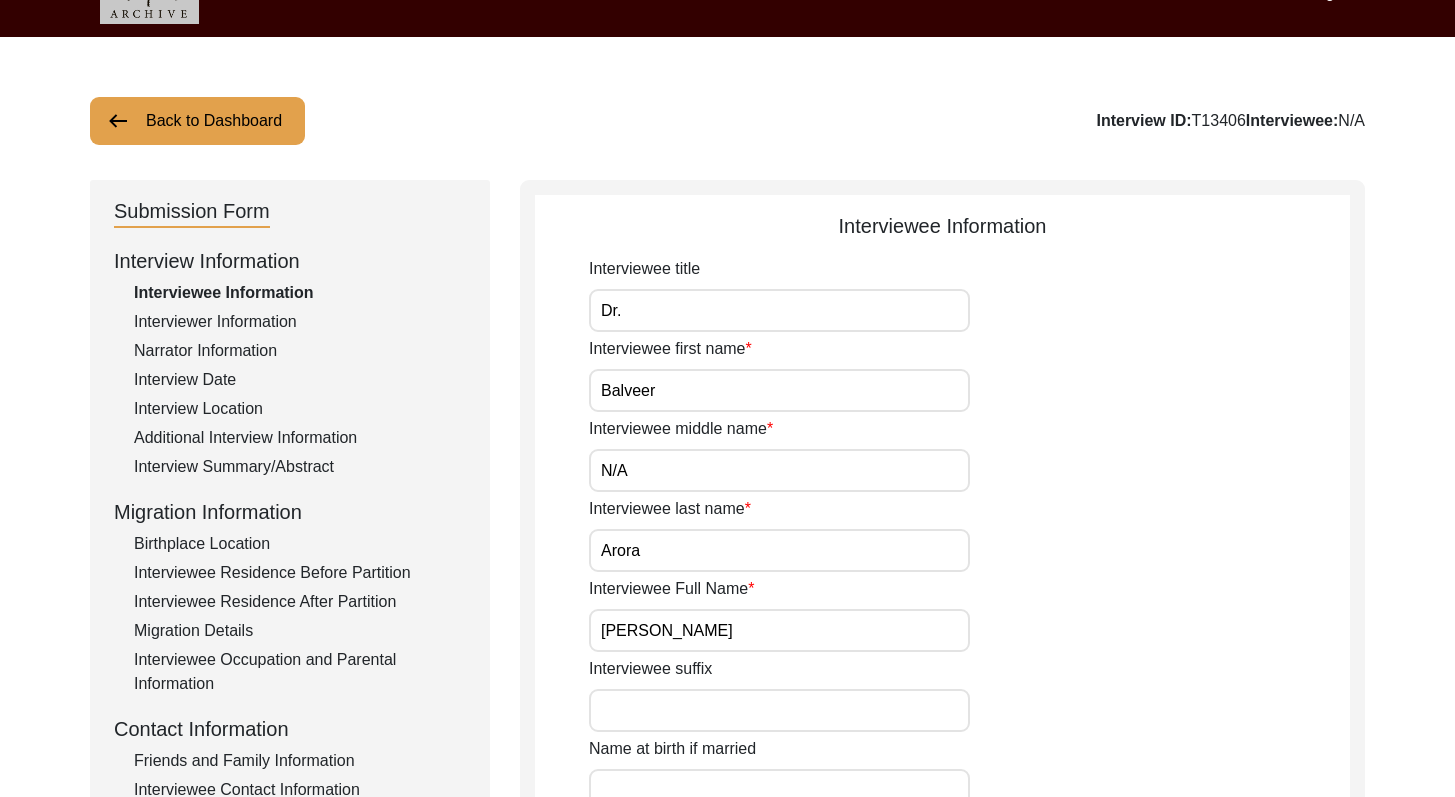 click on "Interviewer Information" 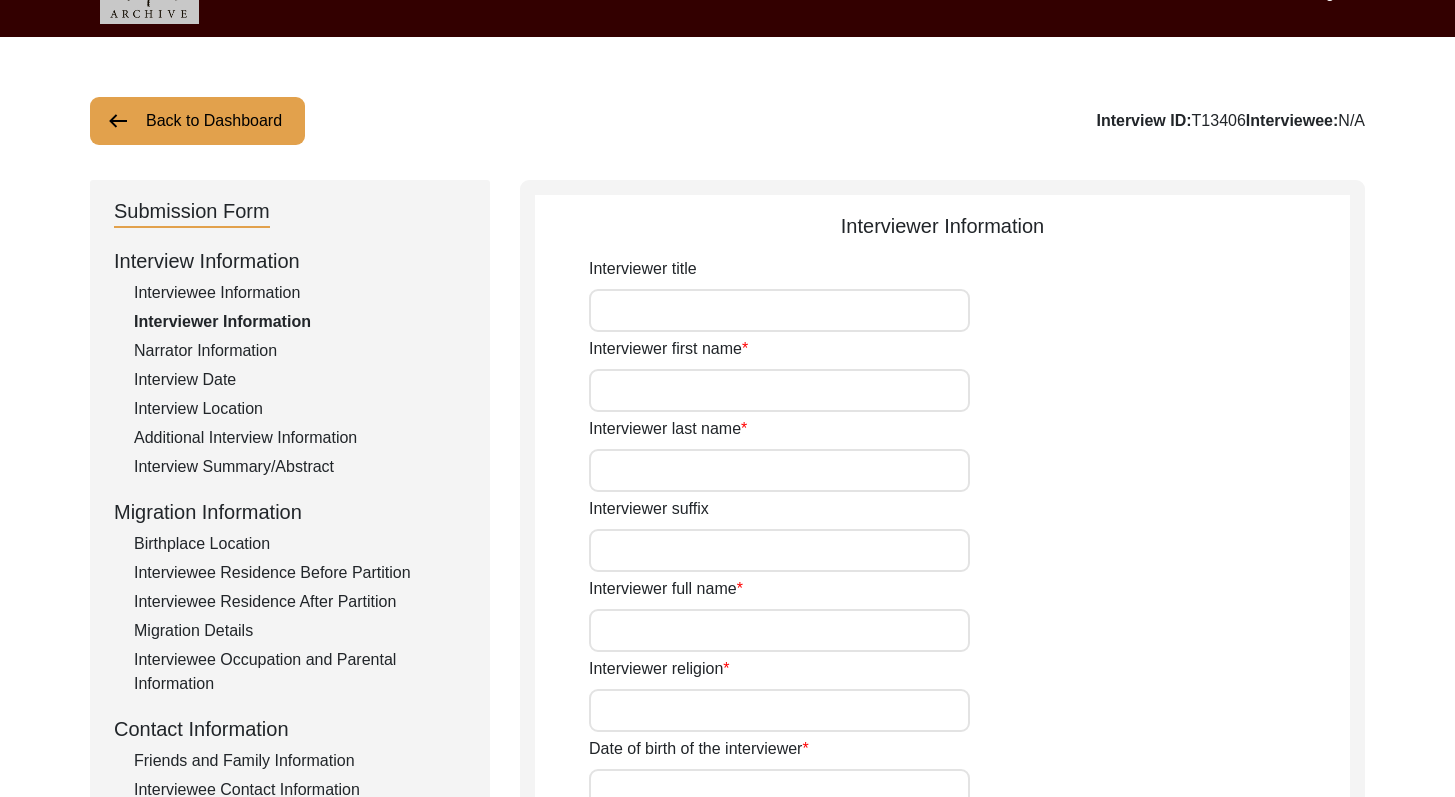click on "Interviewer first name" at bounding box center [779, 390] 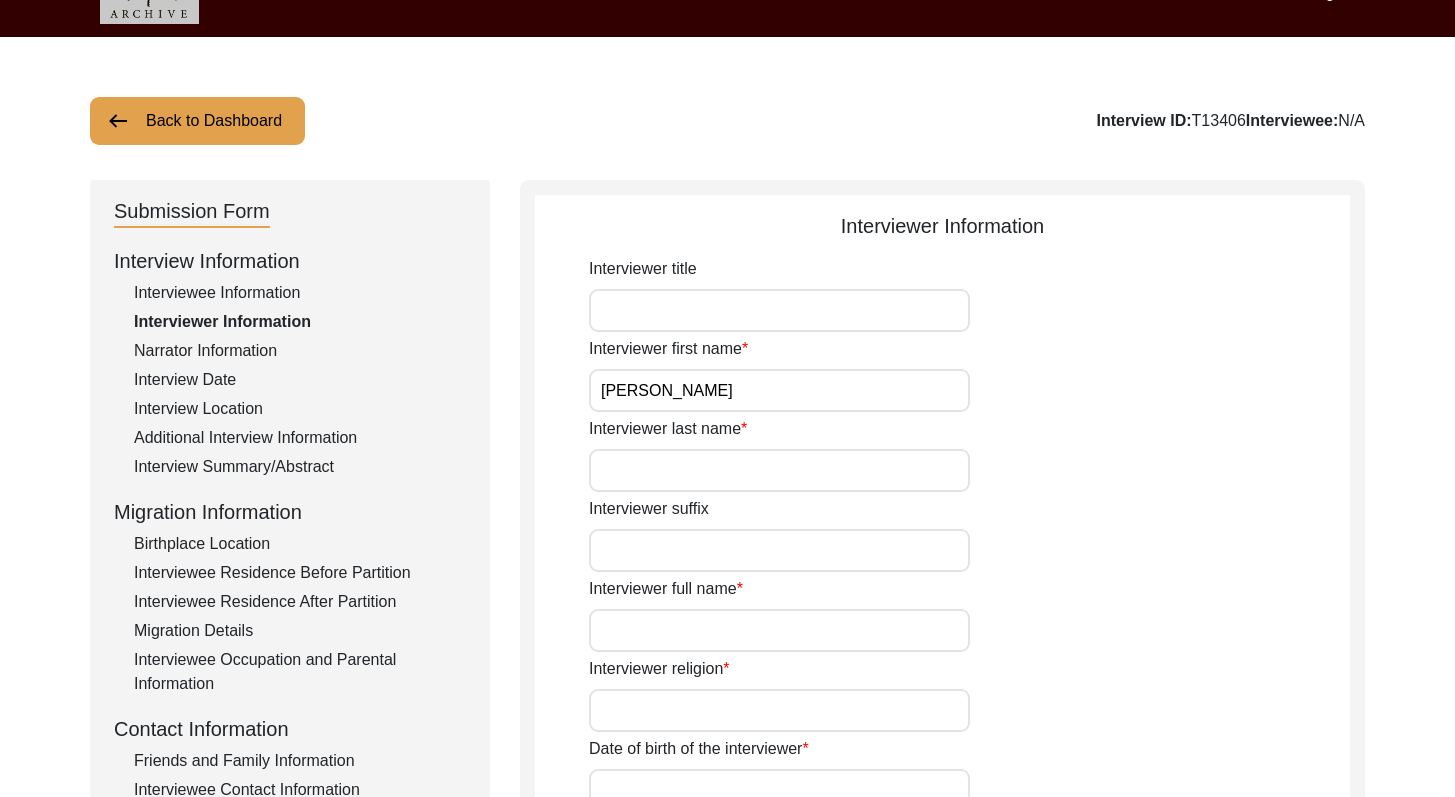 click on "Interviewer last name" at bounding box center [779, 470] 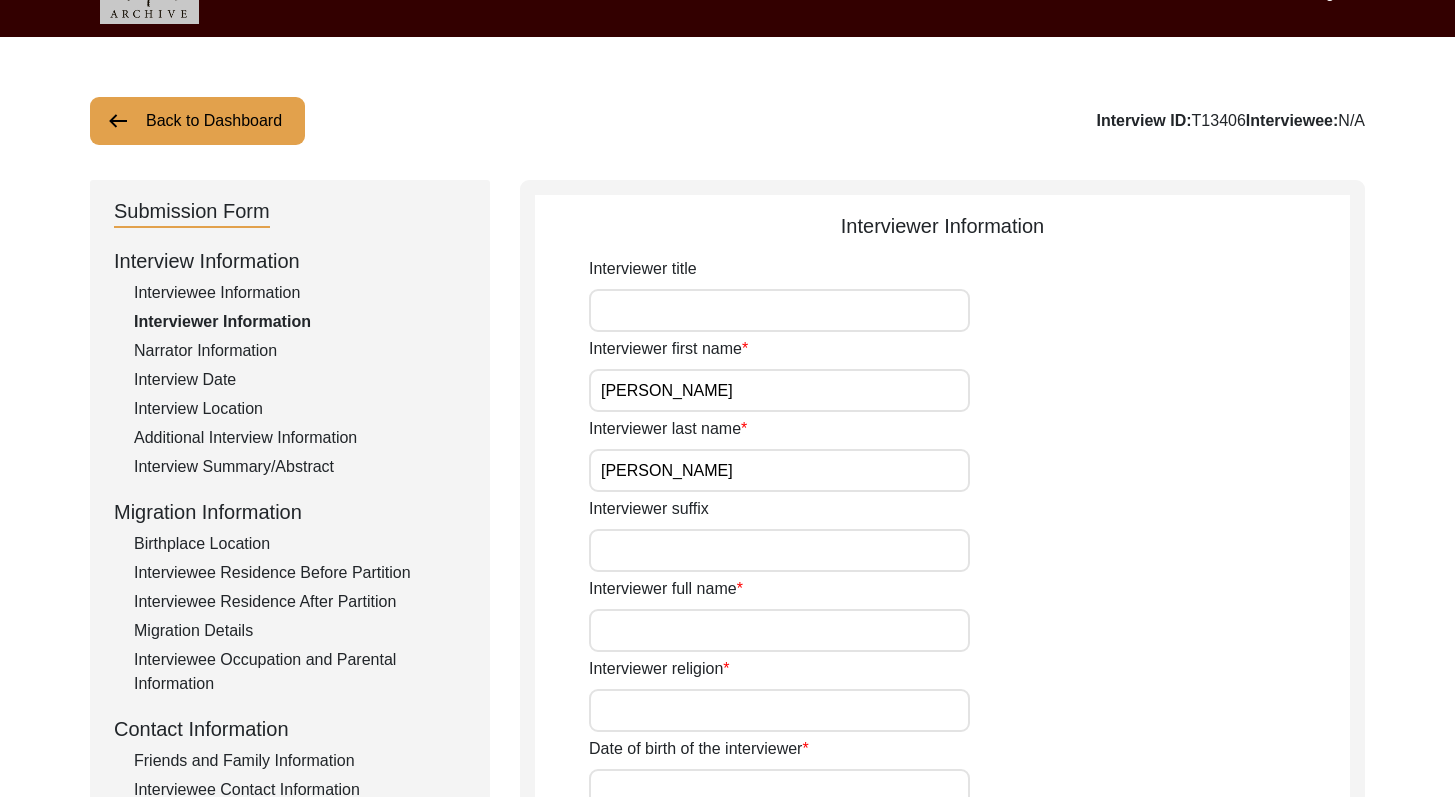 click on "Interviewer full name" at bounding box center [779, 630] 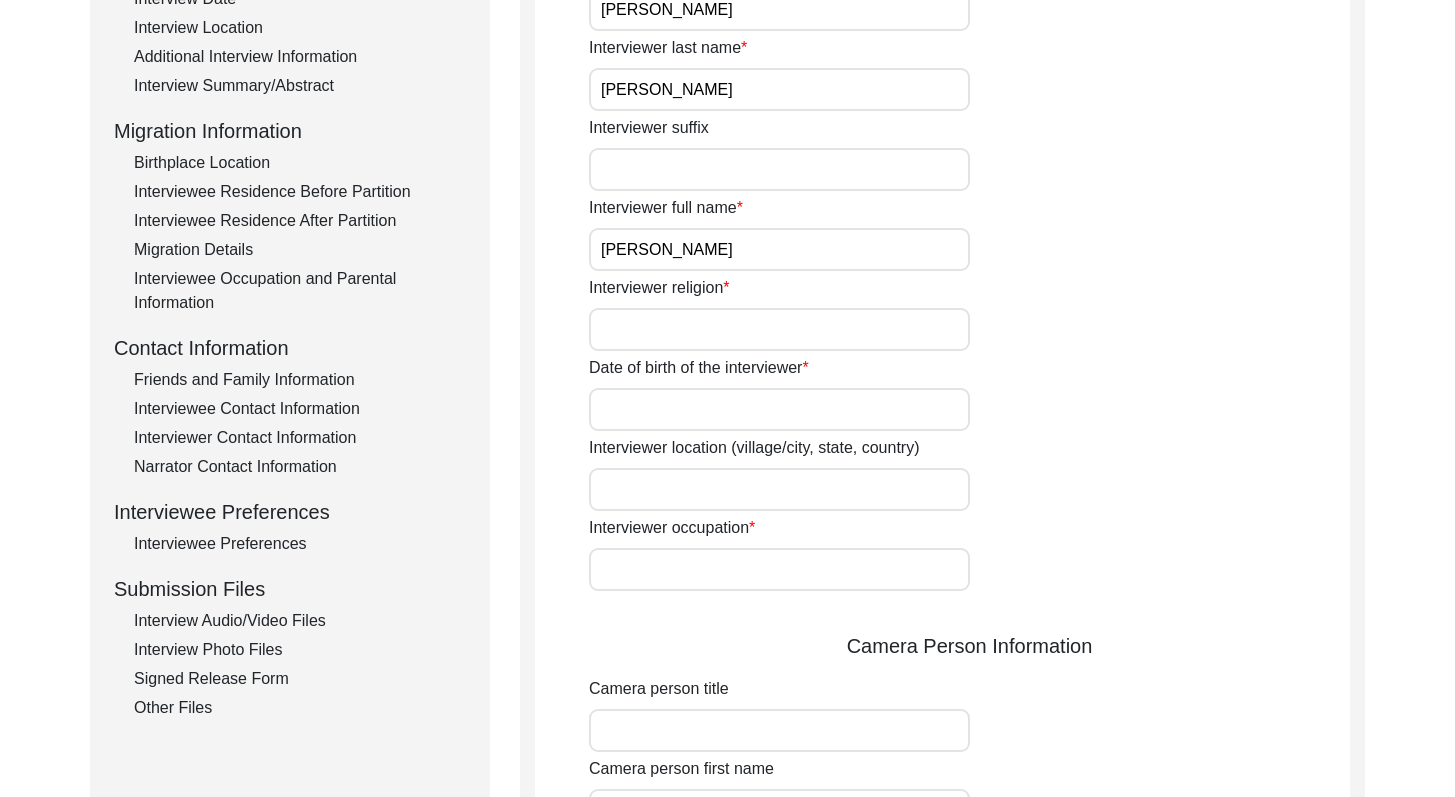 drag, startPoint x: 1469, startPoint y: 202, endPoint x: 1462, endPoint y: 330, distance: 128.19127 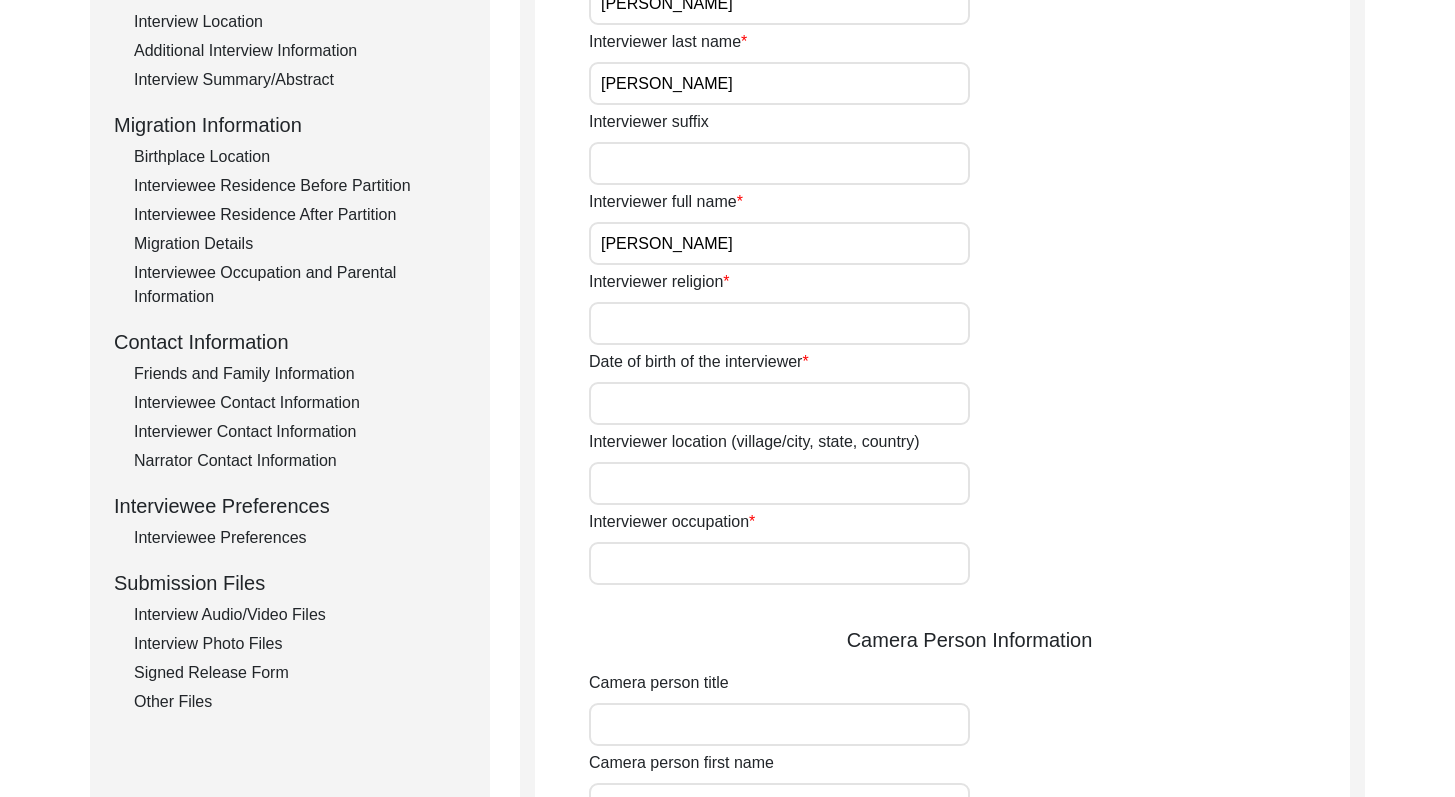click on "Interviewer religion" at bounding box center [779, 323] 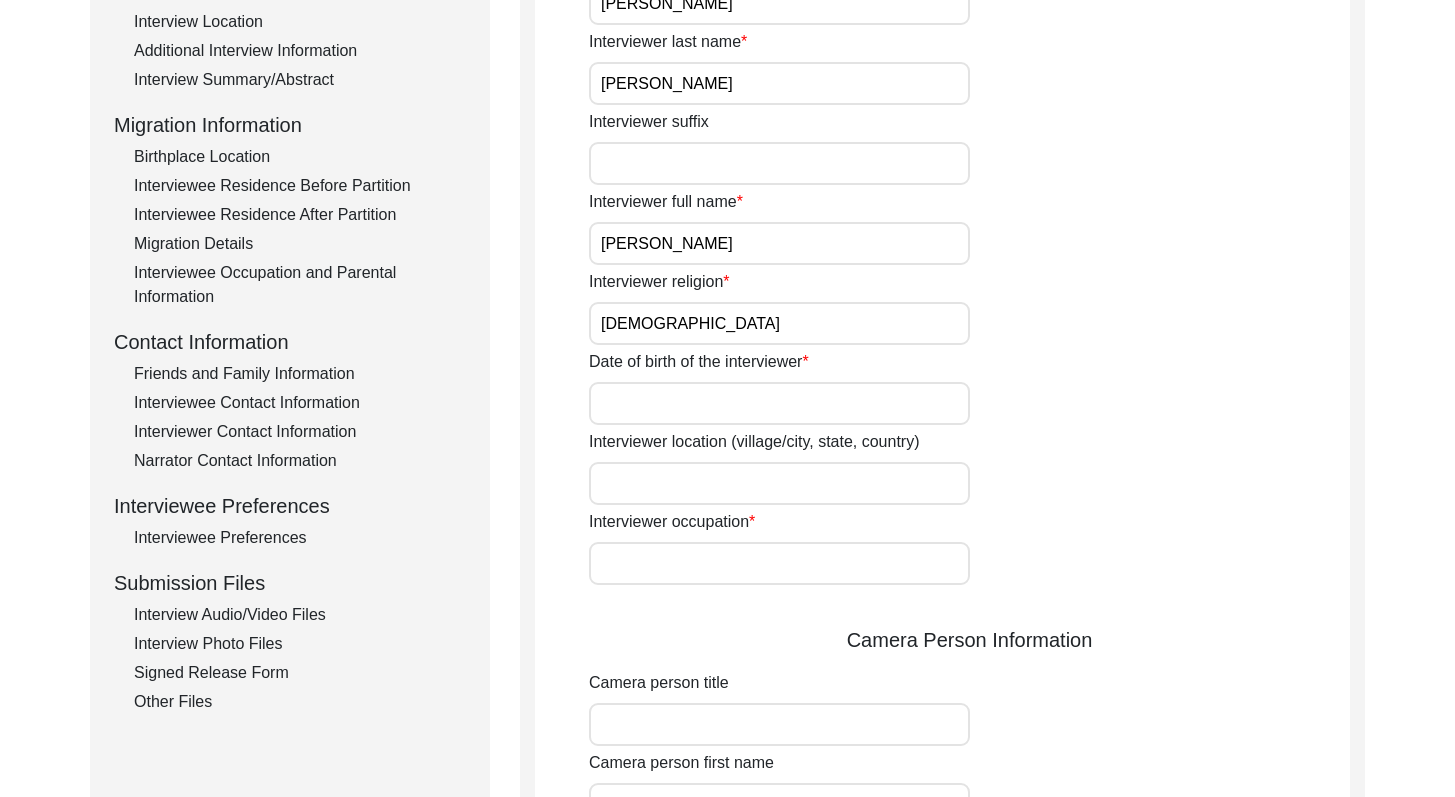 click on "Date of birth of the interviewer" at bounding box center [779, 403] 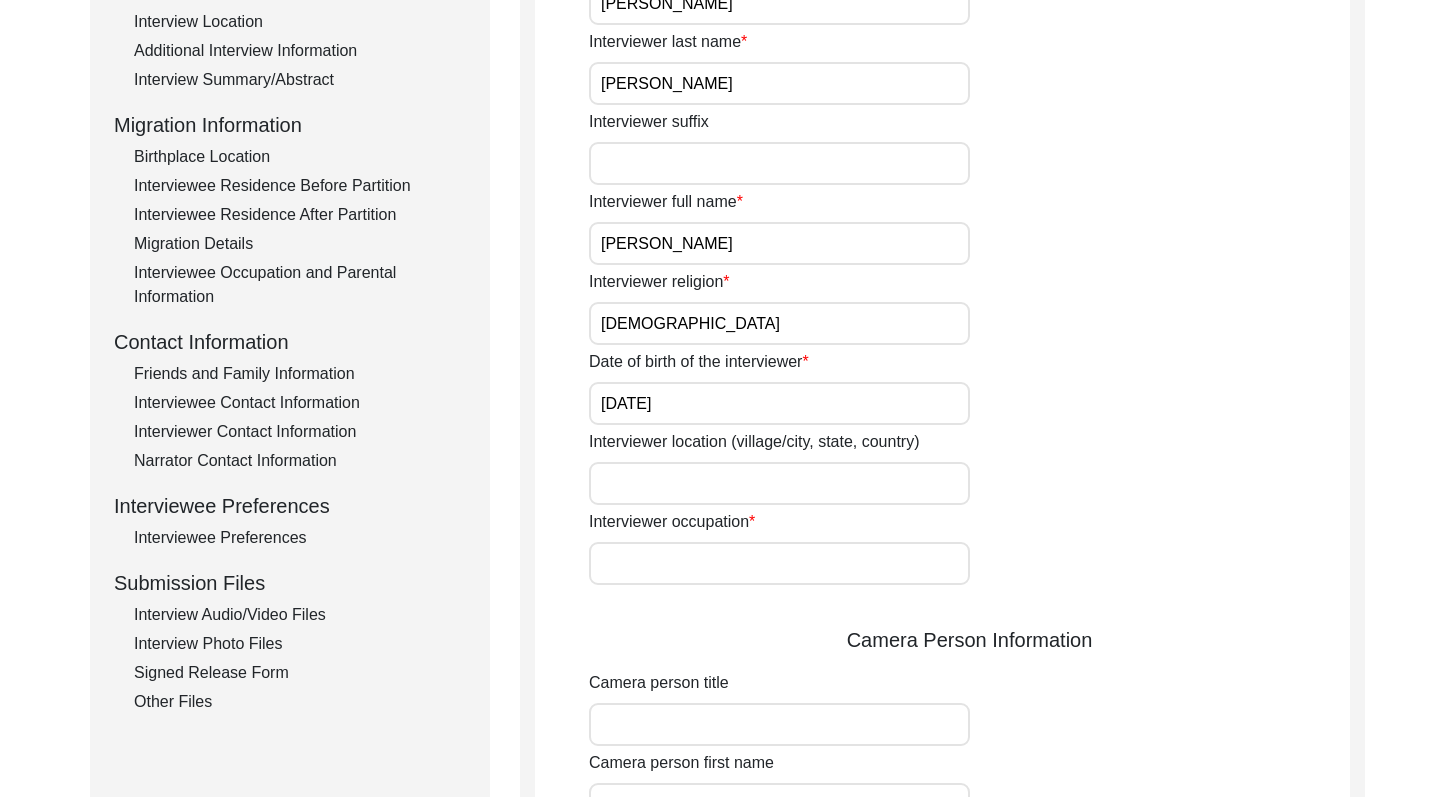 click on "Interviewer occupation" at bounding box center [779, 563] 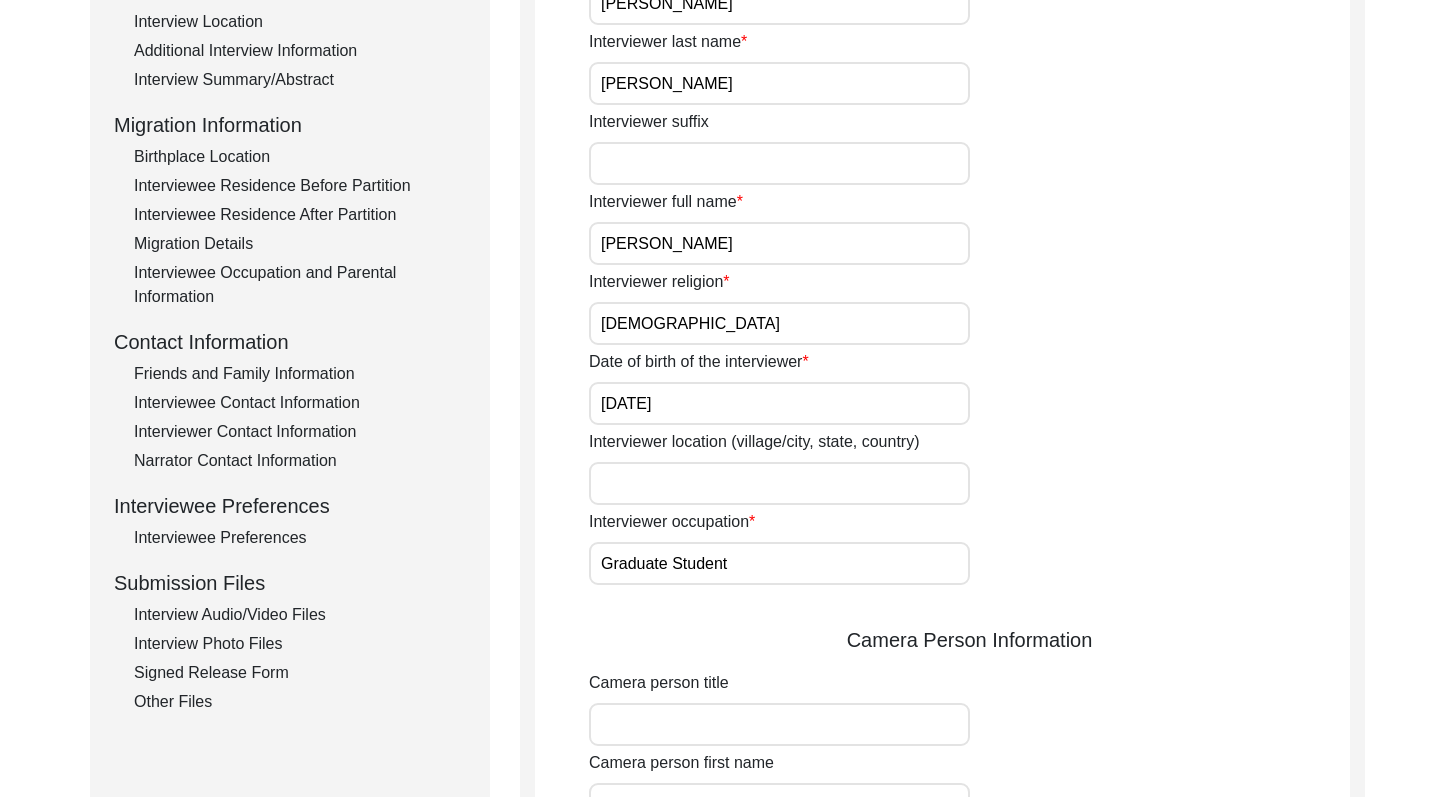 click on "Interviewer location (village/city, state, country)" 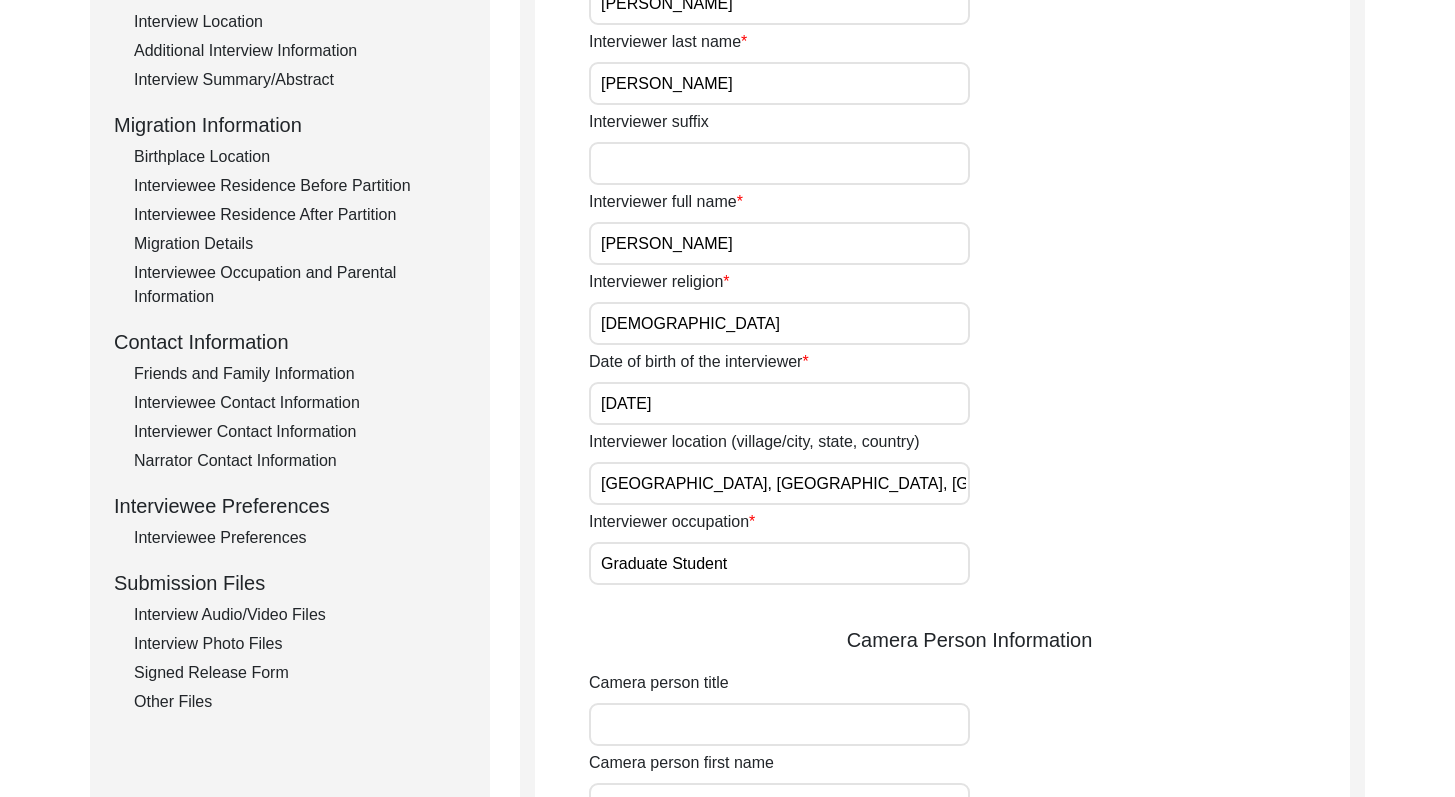 click on "Interviewer location (village/city, state, country) [GEOGRAPHIC_DATA], [GEOGRAPHIC_DATA], [GEOGRAPHIC_DATA]" 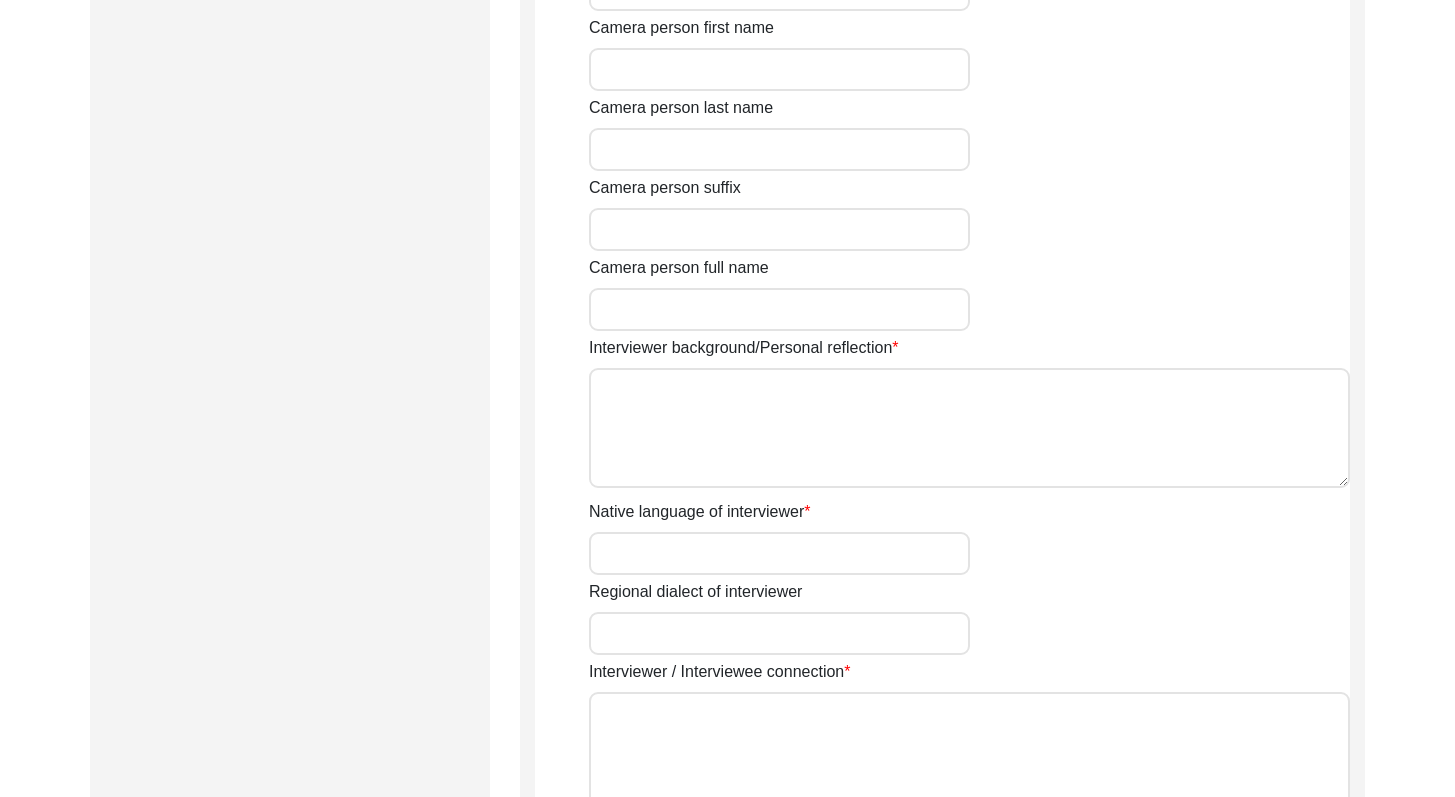 scroll, scrollTop: 1184, scrollLeft: 0, axis: vertical 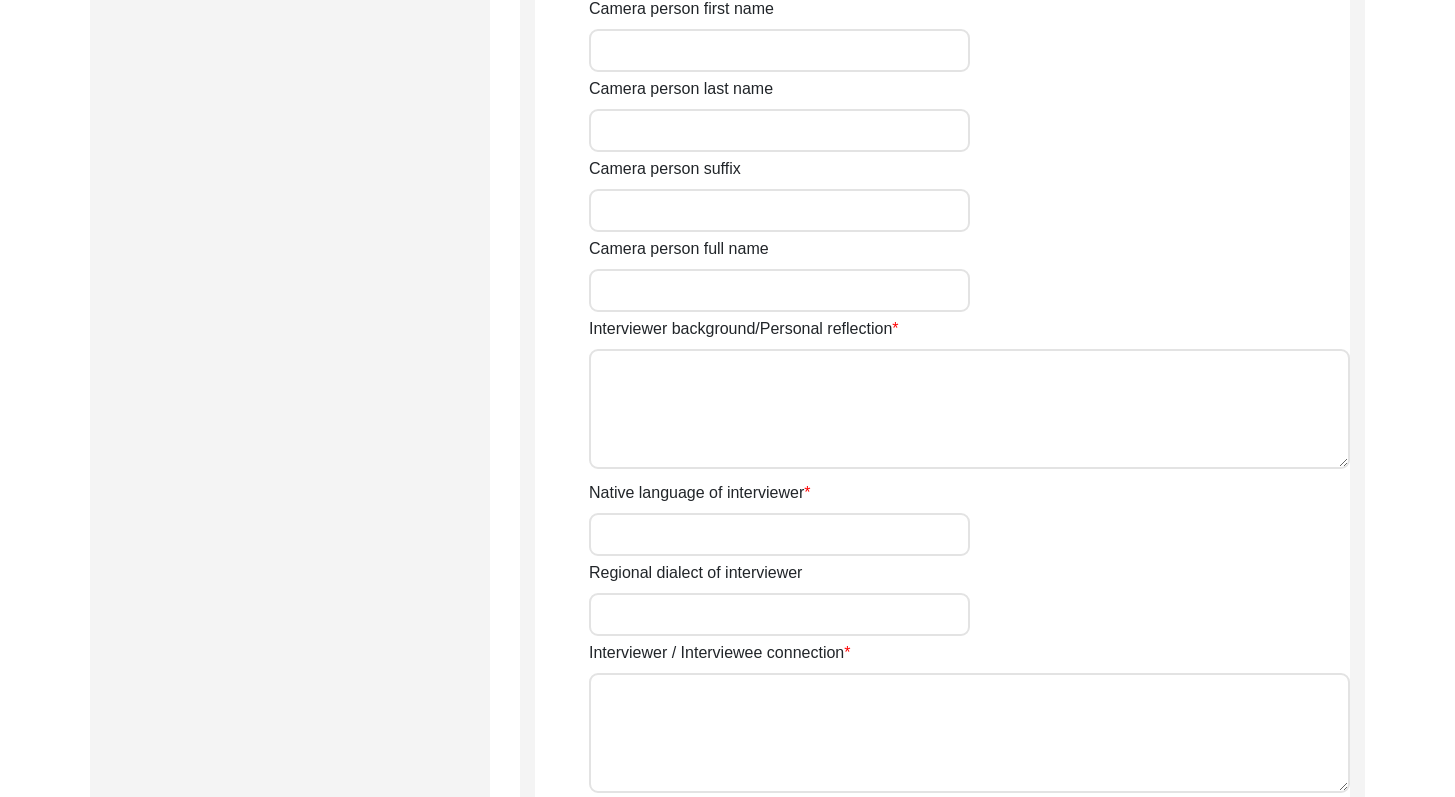 click on "Interviewer background/Personal reflection" at bounding box center (969, 409) 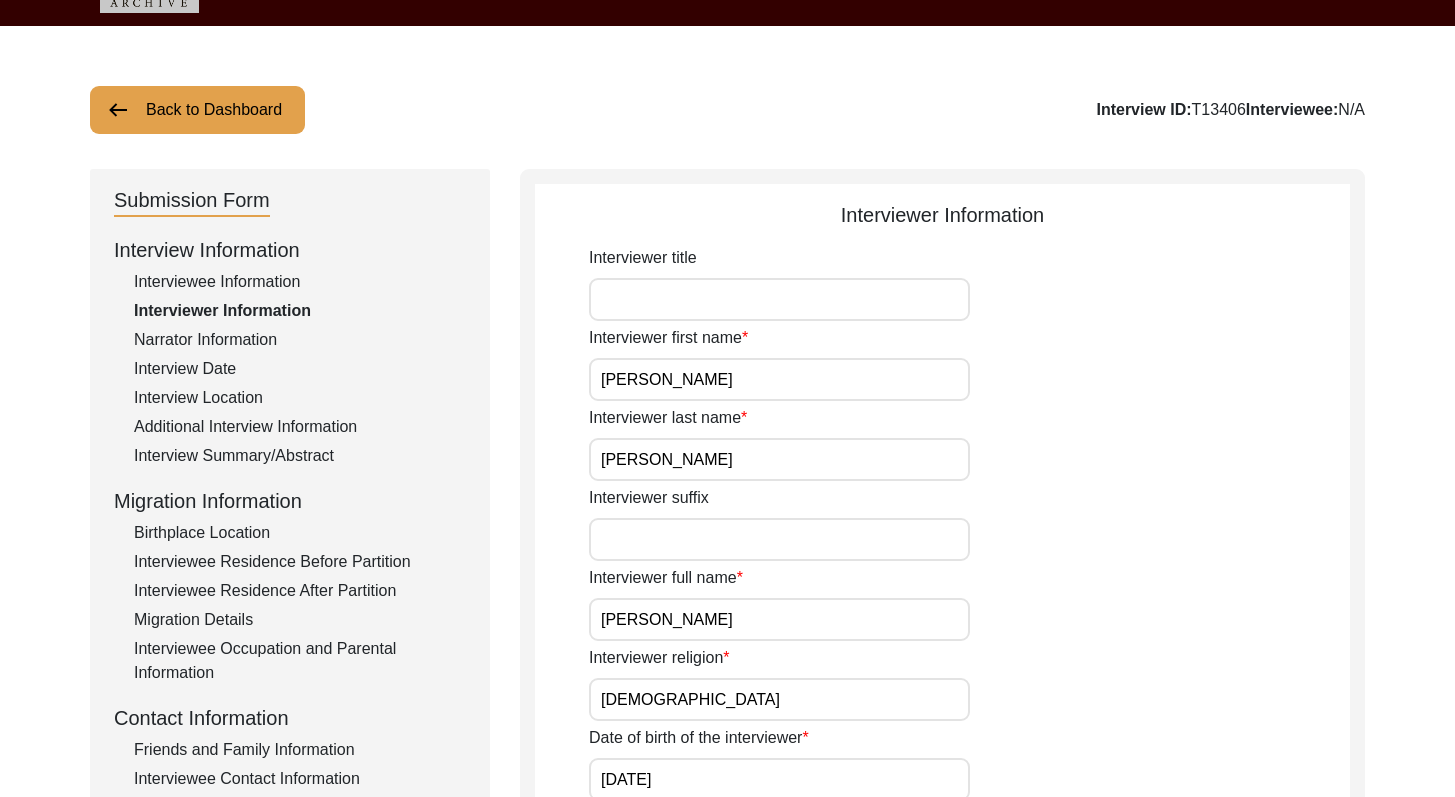 drag, startPoint x: 1469, startPoint y: 467, endPoint x: 1469, endPoint y: 90, distance: 377 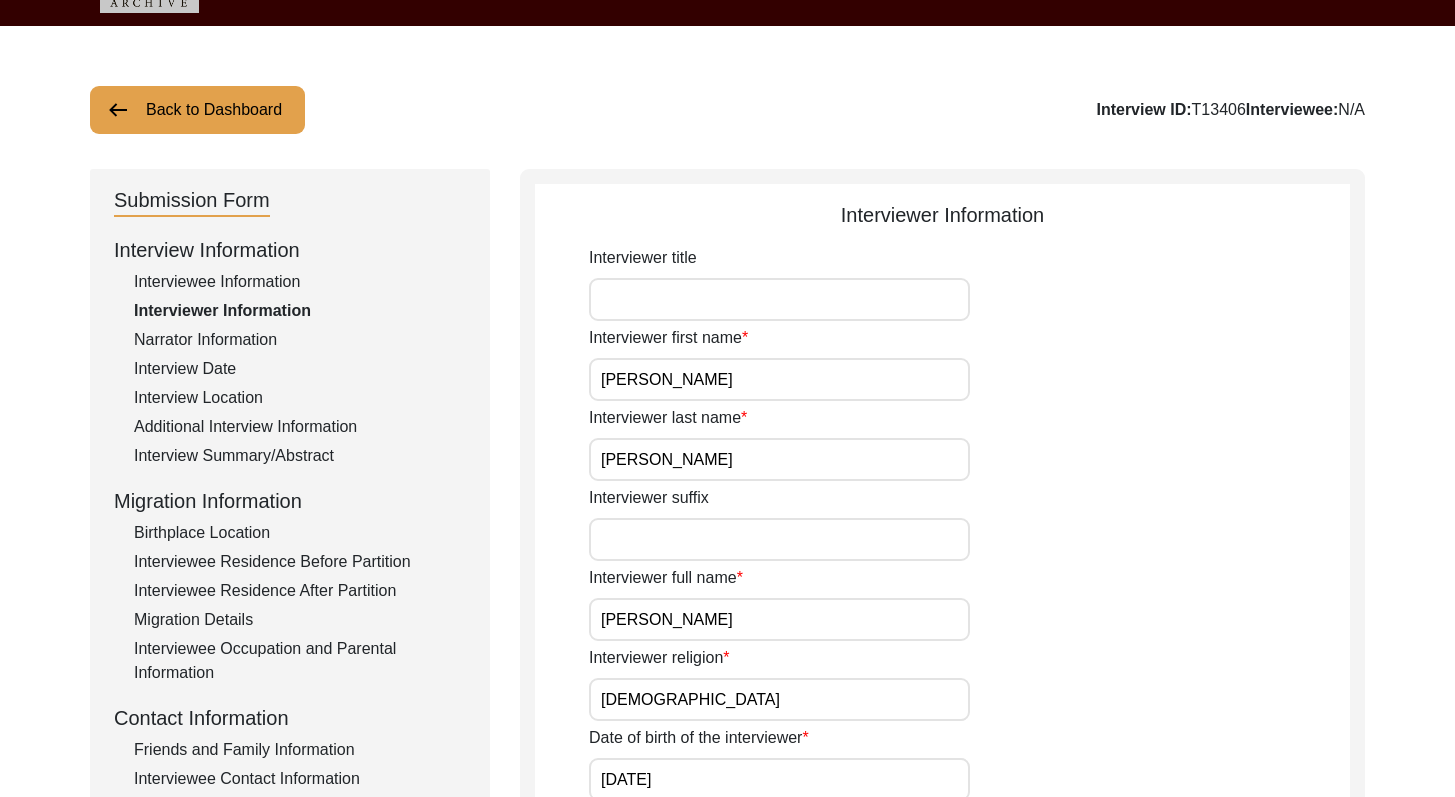click on "The 1947 Partition Archive New Interview Dashboard Logout  Back to Dashboard  Interview ID:  T13406  Interviewee:  N/A   Submission Form   Interview Information   Interviewee Information   Interviewer Information   Narrator Information   Interview Date   Interview Location   Additional Interview Information   Interview Summary/Abstract   Migration Information   Birthplace Location   Interviewee Residence Before Partition   Interviewee Residence After Partition   Migration Details   Interviewee Occupation and Parental Information   Contact Information   Friends and Family Information   Interviewee Contact Information   Interviewer Contact Information   Narrator Contact Information   Interviewee Preferences   Interviewee Preferences   Submission Files   Interview Audio/Video Files   Interview Photo Files   Signed Release Form   Other Files   Interviewer Information
Interviewer title Interviewer first name [PERSON_NAME] Interviewer last name [PERSON_NAME] Interviewer suffix Interviewer full name Hindu [DATE]" at bounding box center (727, 1153) 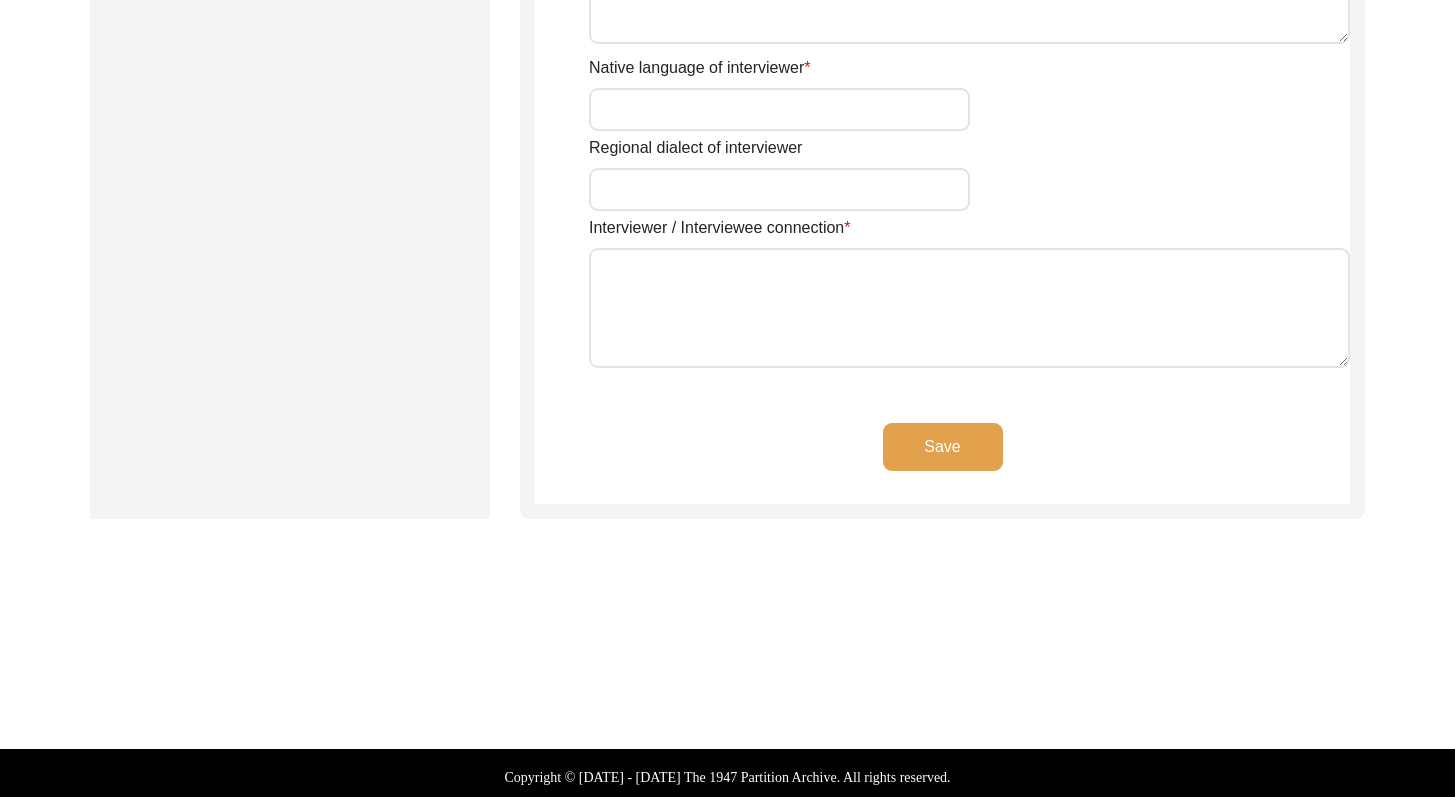 scroll, scrollTop: 1612, scrollLeft: 0, axis: vertical 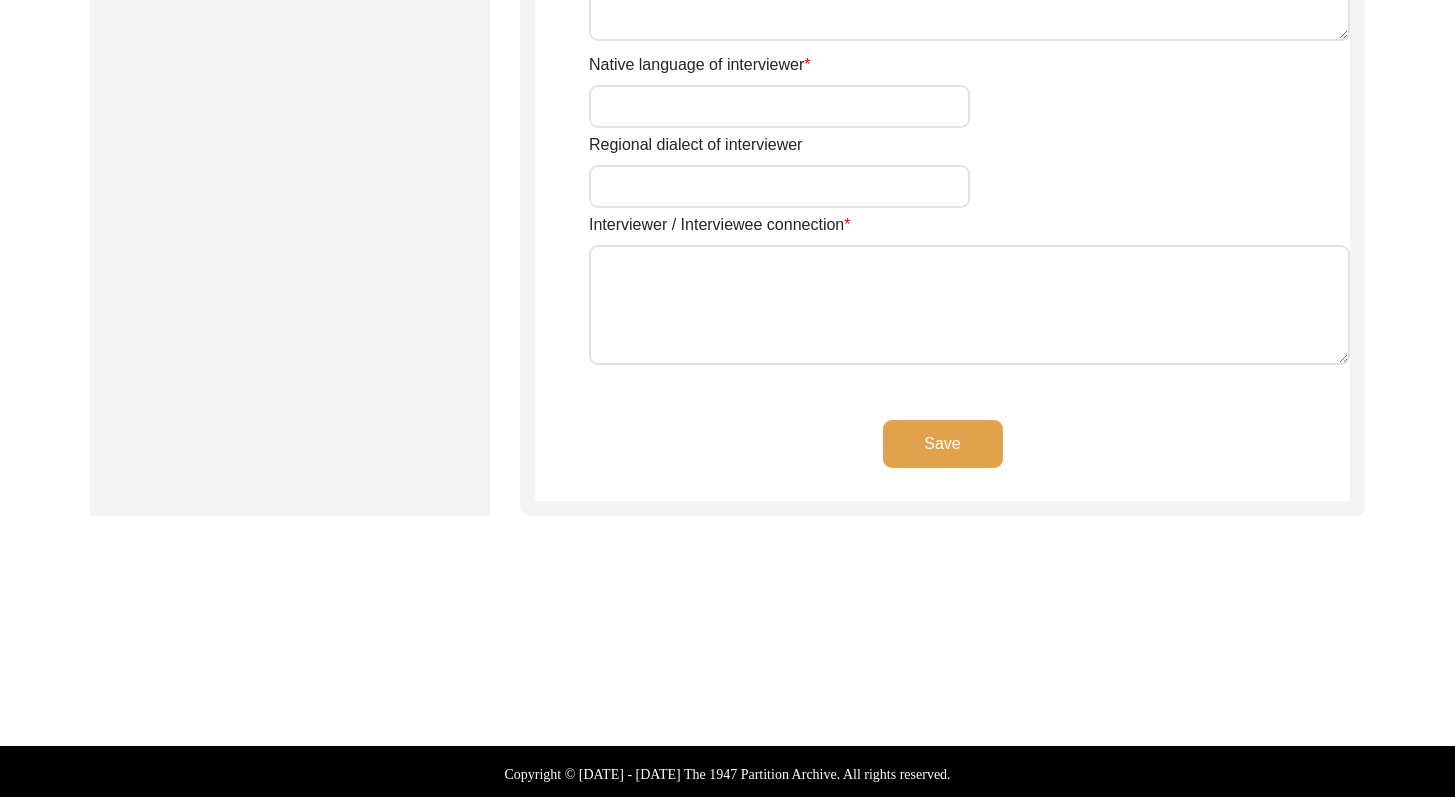 click on "Save" 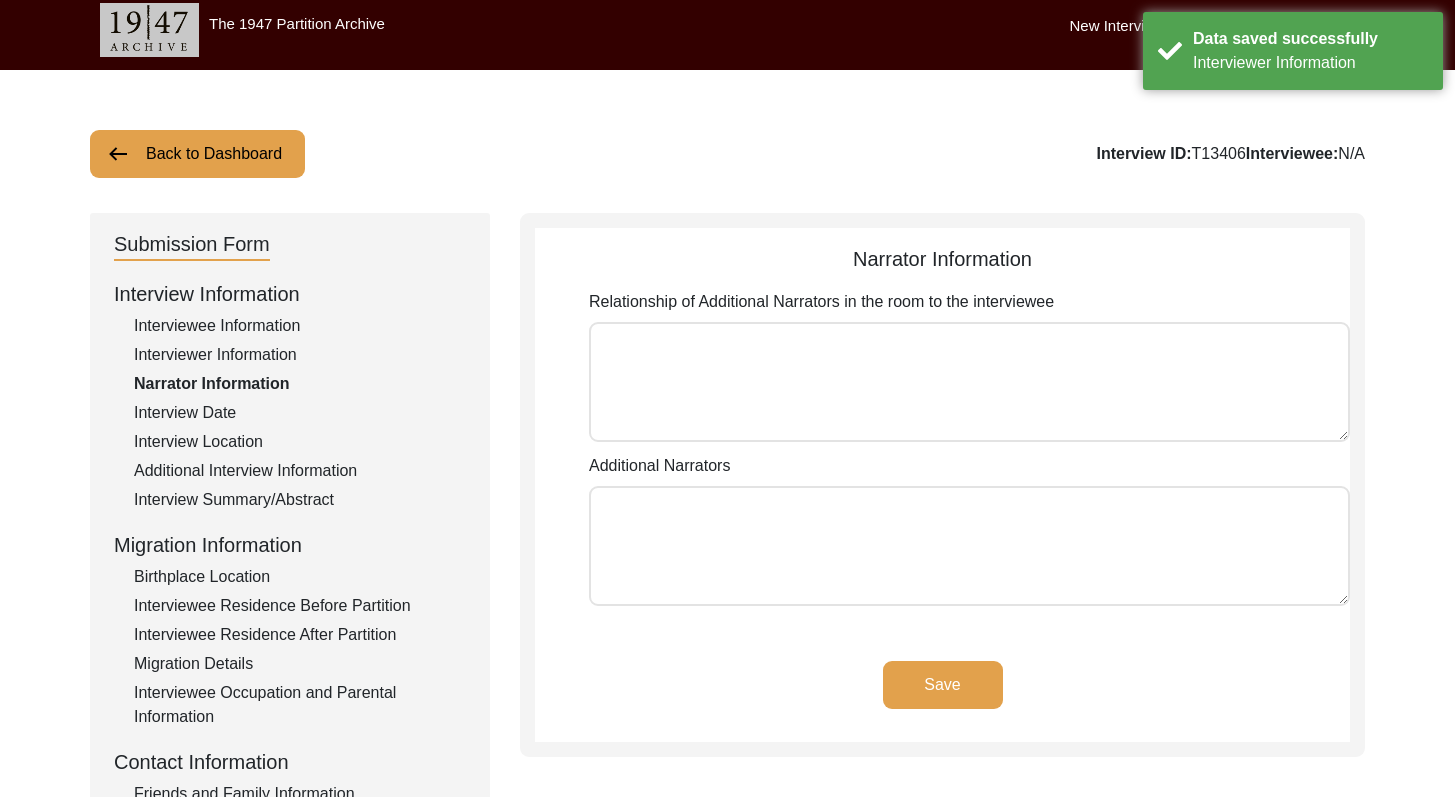 scroll, scrollTop: 0, scrollLeft: 0, axis: both 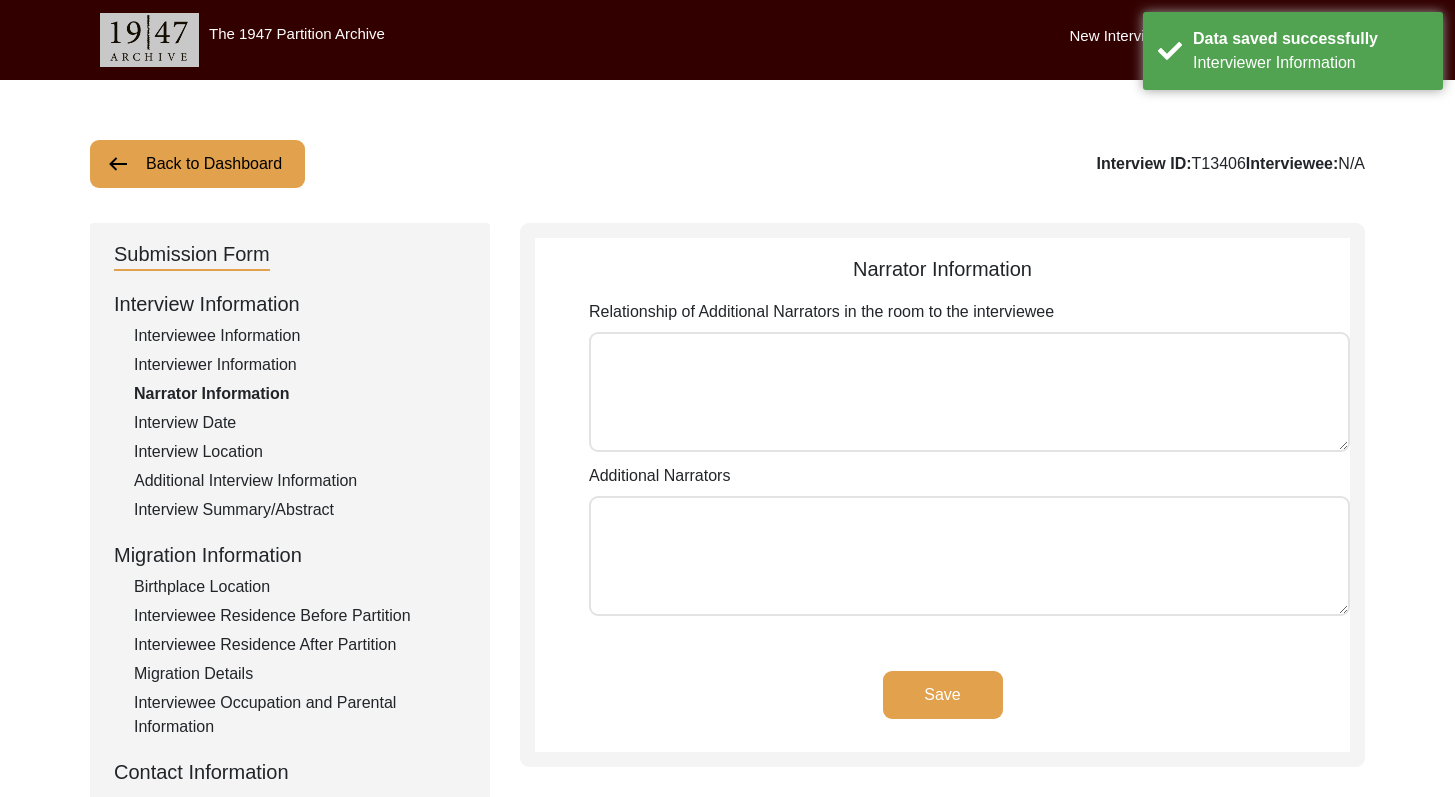 drag, startPoint x: 1469, startPoint y: 660, endPoint x: 1458, endPoint y: 228, distance: 432.14 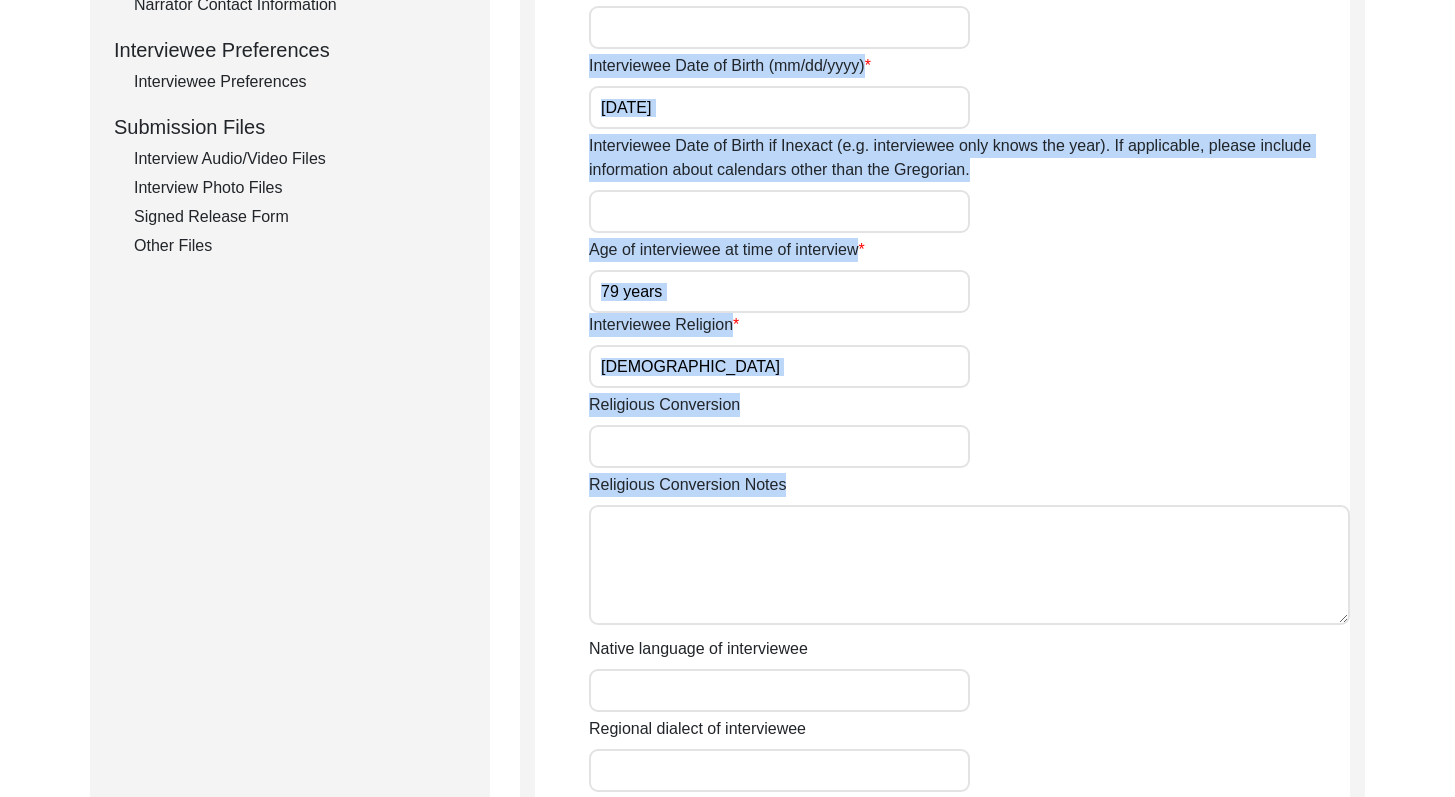 drag, startPoint x: 1469, startPoint y: 221, endPoint x: 1464, endPoint y: 534, distance: 313.03995 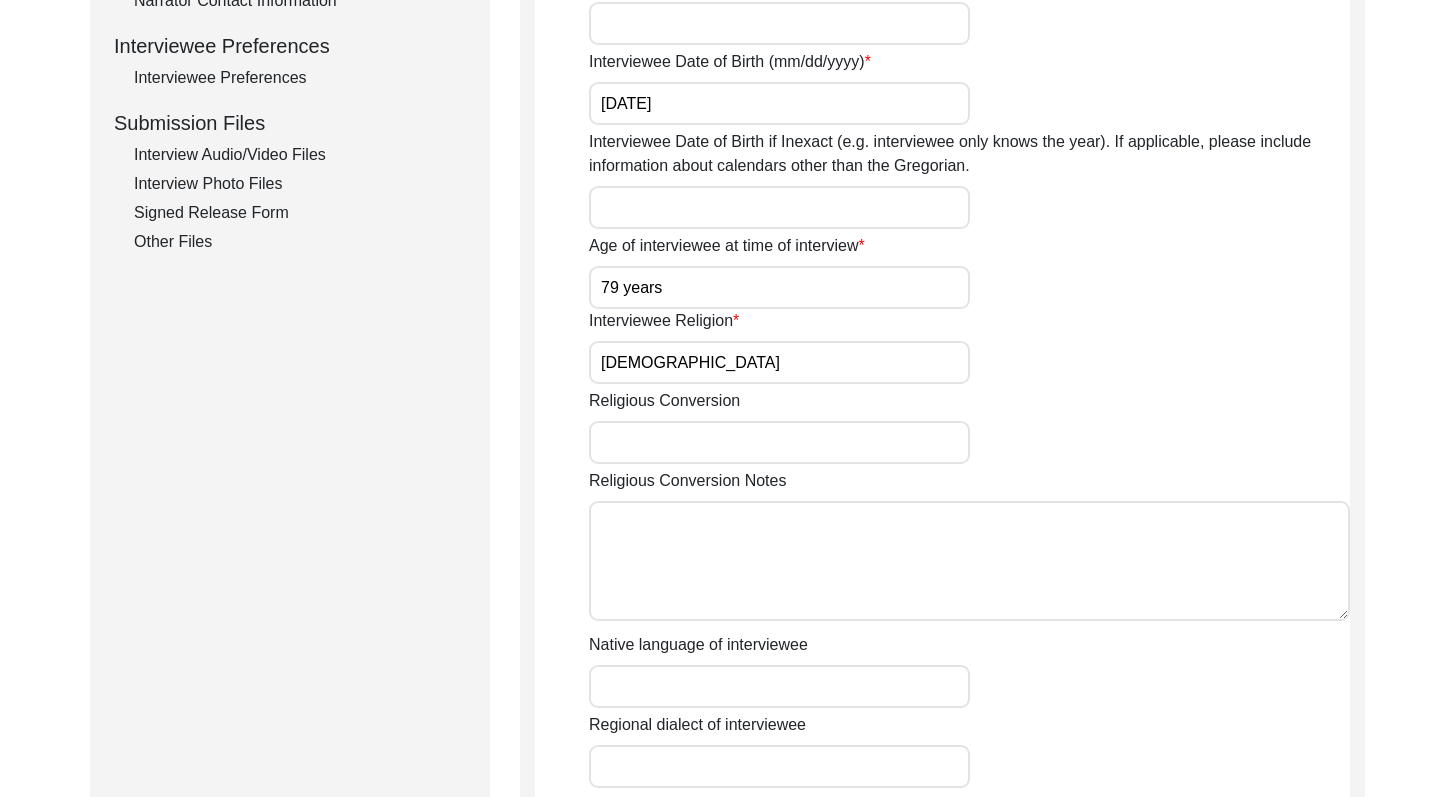 click on "Interviewee Information
Interviewee title Dr. Interviewee first name [PERSON_NAME] Interviewee middle name N/A Interviewee last name [PERSON_NAME] Interviewee Full Name [PERSON_NAME] Interviewee suffix Name at birth if married Alternate spellings of interviewee name and/or name at birth if married or changed name Interviewee Date of Birth (mm/dd/yyyy) [DEMOGRAPHIC_DATA] Interviewee Date of Birth if Inexact (e.g. interviewee only knows the year). If applicable, please include information about calendars other than the Gregorian. Age of interviewee at time of interview 79 years Interviewee Religion [DEMOGRAPHIC_DATA] Religious Conversion Religious Conversion Notes Native language of interviewee Regional dialect of interviewee Gender of Interviewee [DEMOGRAPHIC_DATA] Race of interviewee (self-identified) Save" 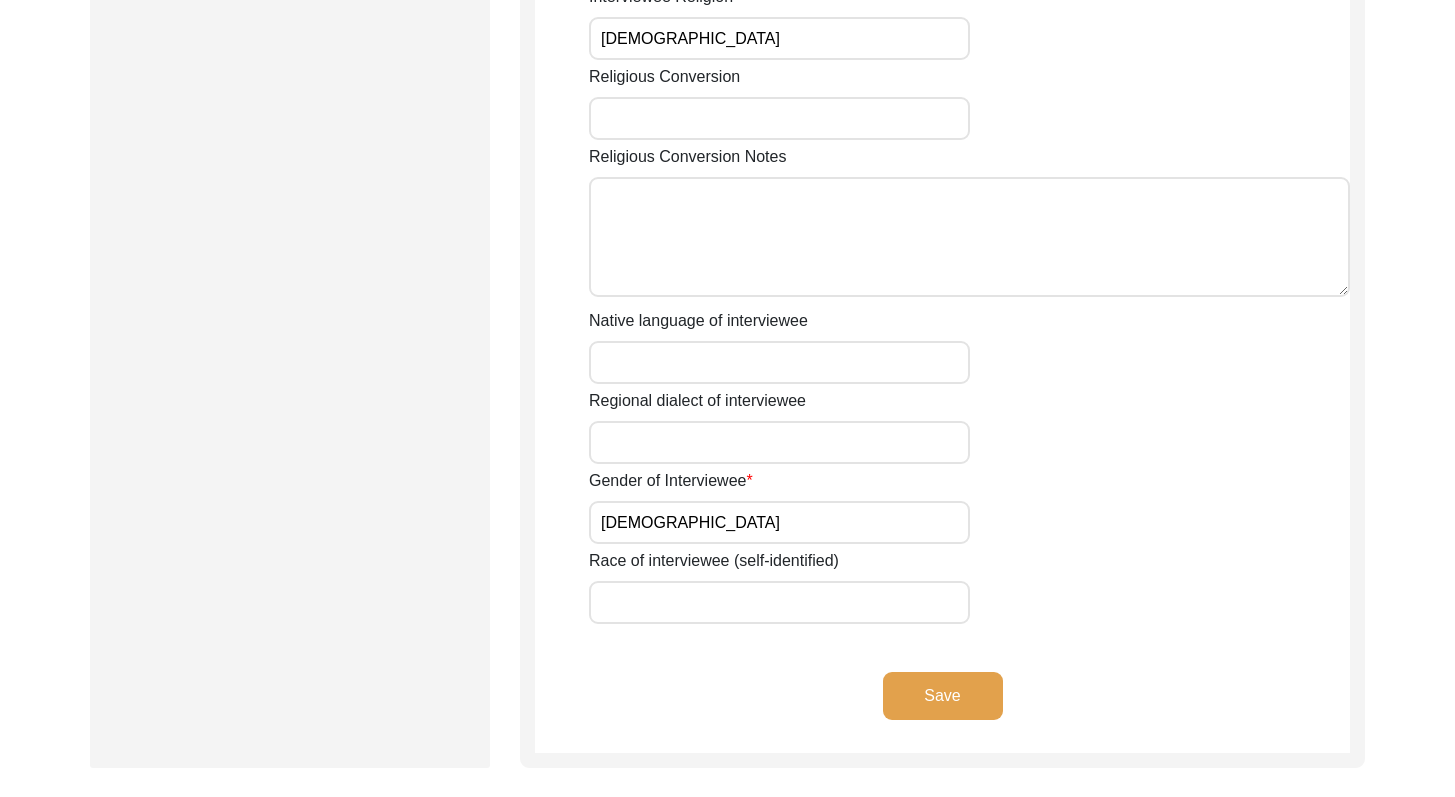 scroll, scrollTop: 1242, scrollLeft: 0, axis: vertical 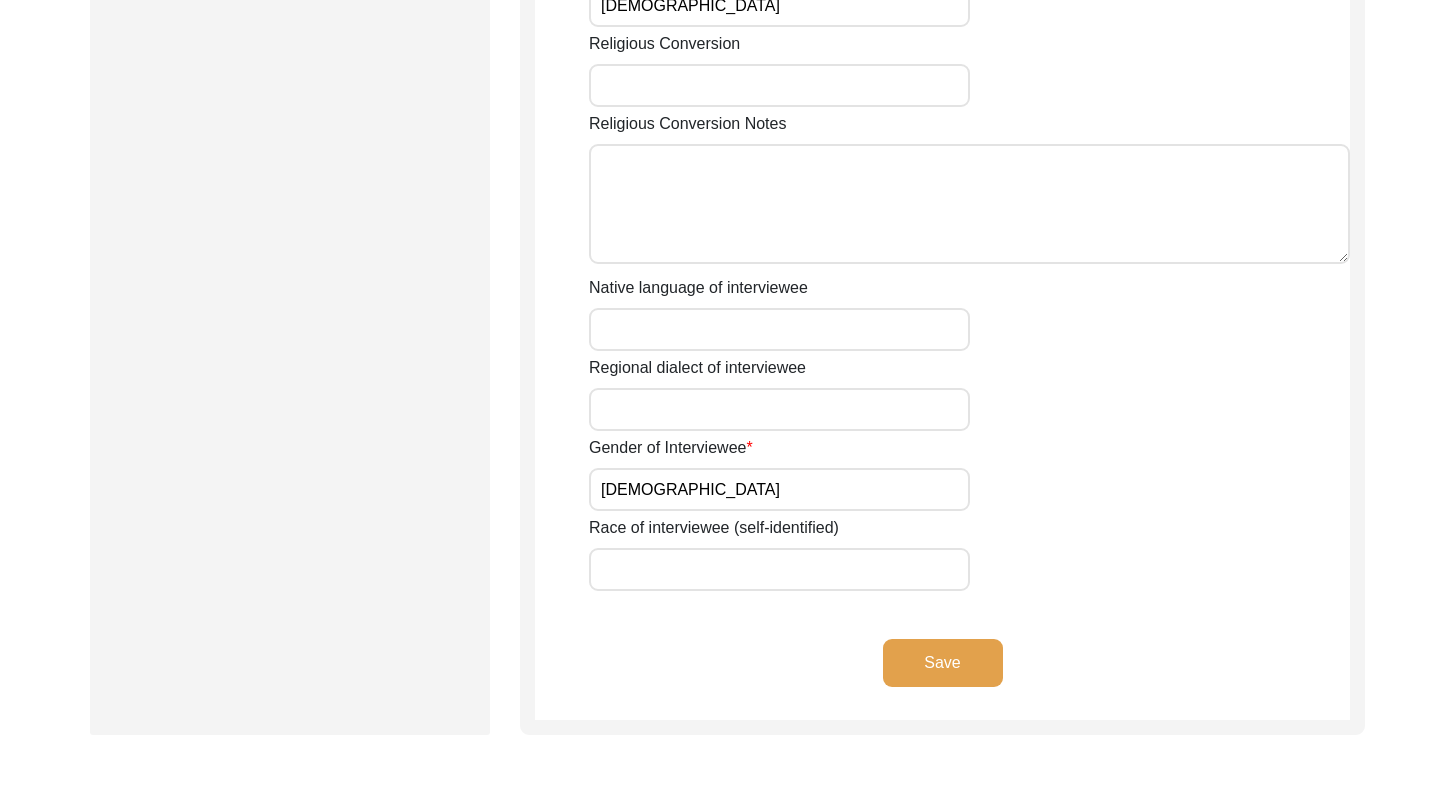 drag, startPoint x: 1469, startPoint y: 529, endPoint x: 1458, endPoint y: 536, distance: 13.038404 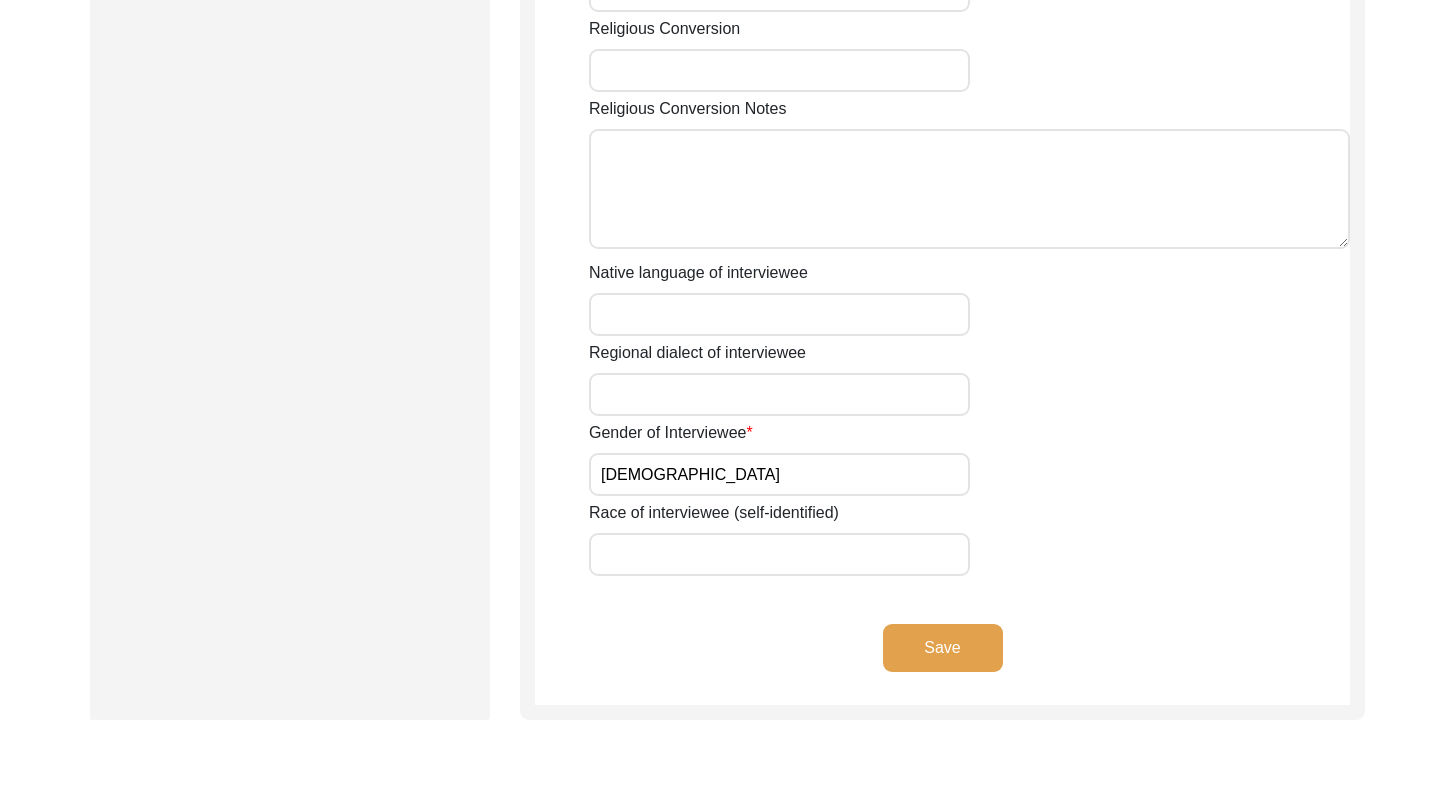 click on "Back to Dashboard  Interview ID:  T13406  Interviewee:  N/A   Submission Form   Interview Information   Interviewee Information   Interviewer Information   Narrator Information   Interview Date   Interview Location   Additional Interview Information   Interview Summary/Abstract   Migration Information   Birthplace Location   Interviewee Residence Before Partition   Interviewee Residence After Partition   Migration Details   Interviewee Occupation and Parental Information   Contact Information   Friends and Family Information   Interviewee Contact Information   Interviewer Contact Information   Narrator Contact Information   Interviewee Preferences   Interviewee Preferences   Submission Files   Interview Audio/Video Files   Interview Photo Files   Signed Release Form   Other Files   Interviewee Information
Interviewee title Dr. Interviewee first name [PERSON_NAME] Interviewee middle name N/A Interviewee last name [PERSON_NAME] Interviewee Full Name [PERSON_NAME] Interviewee suffix Name at birth if married [DATE] [DEMOGRAPHIC_DATA]" 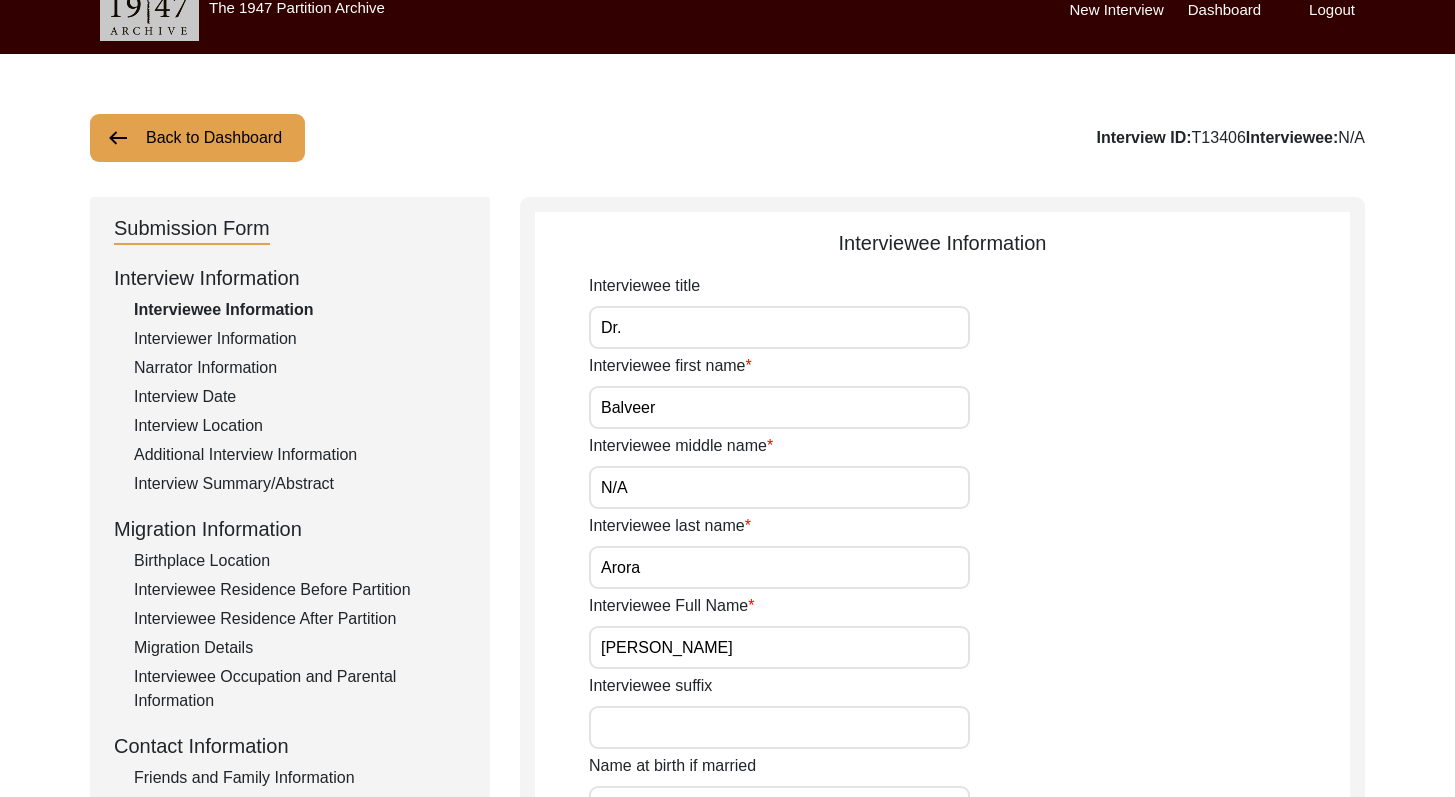 scroll, scrollTop: 6, scrollLeft: 0, axis: vertical 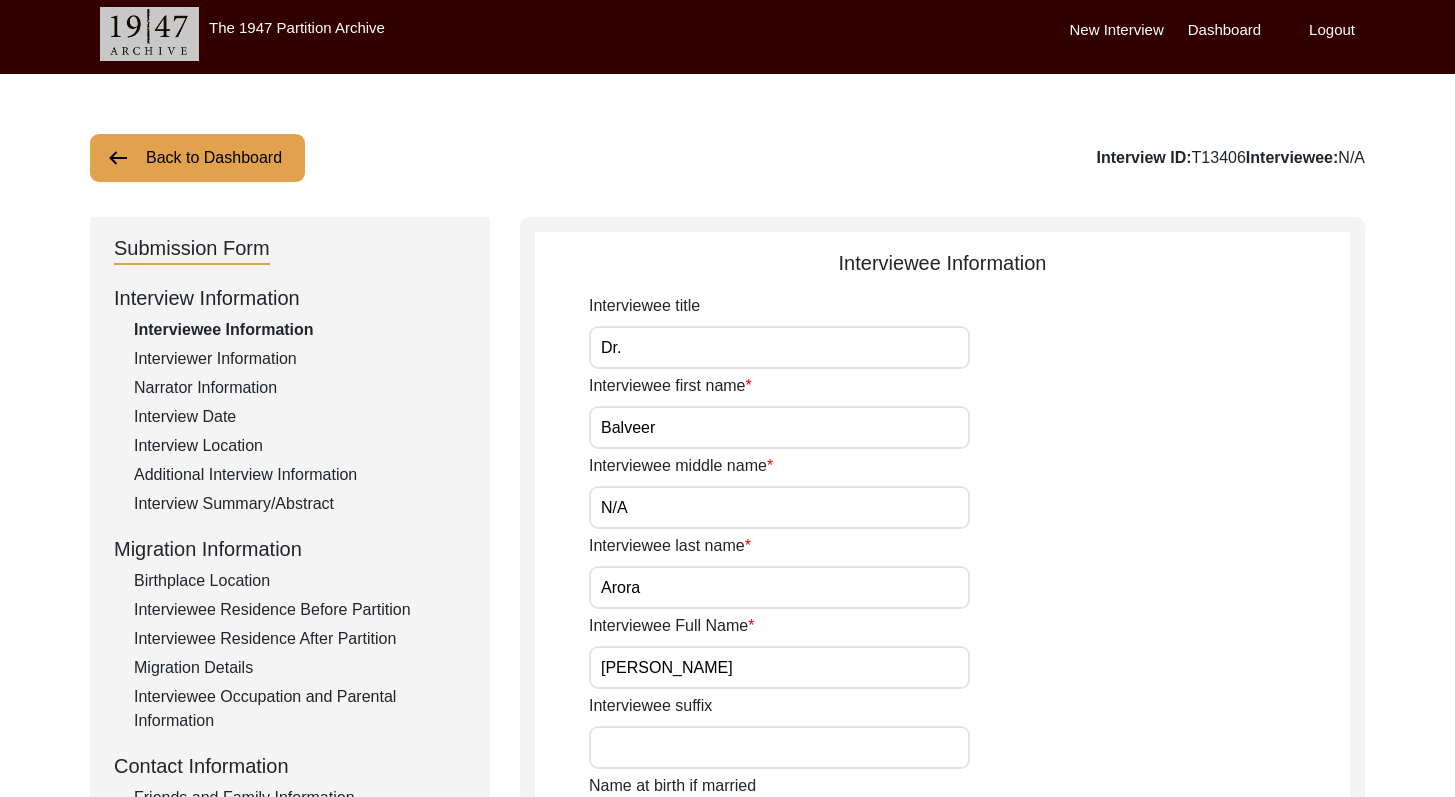 click on "Back to Dashboard" 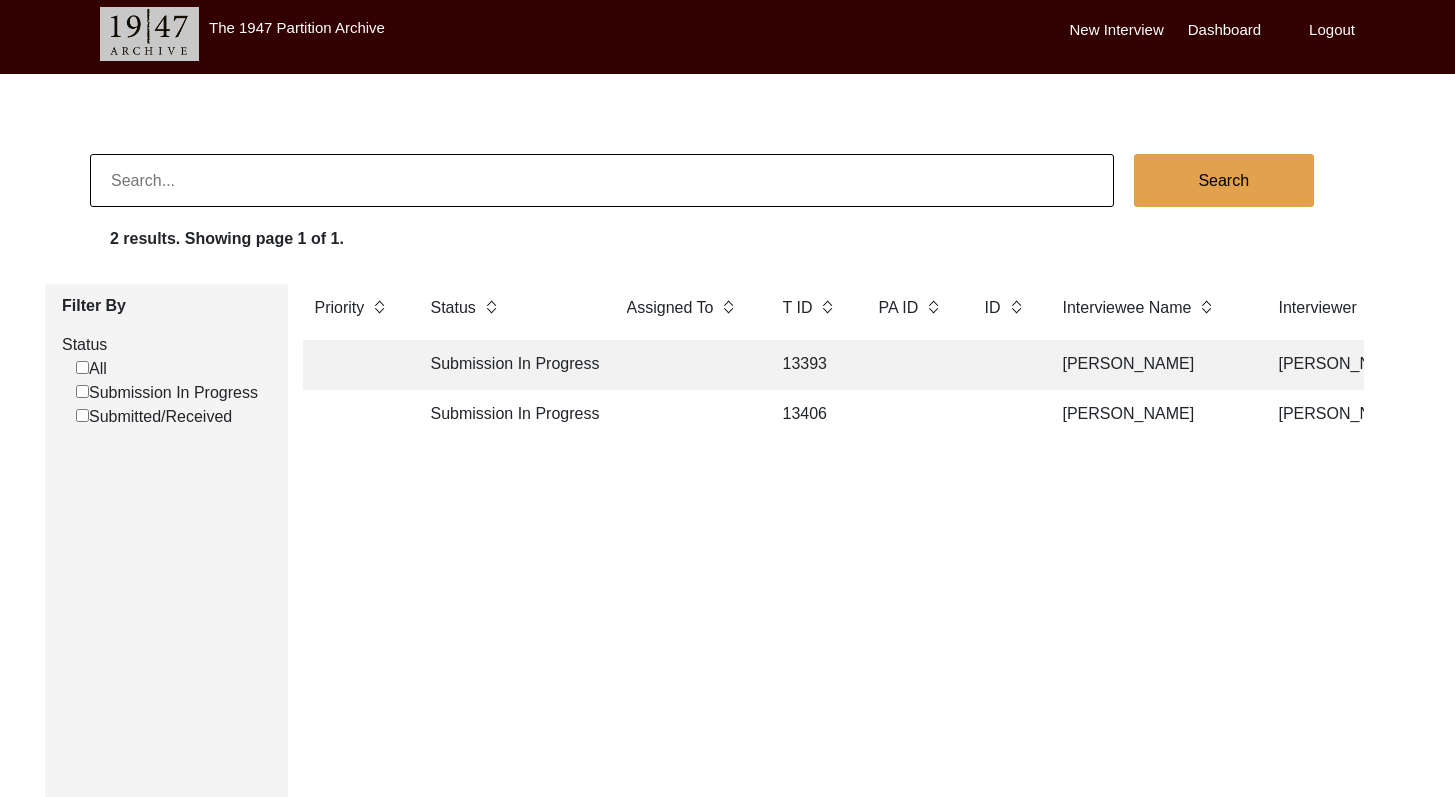 click on "Submission In Progress" 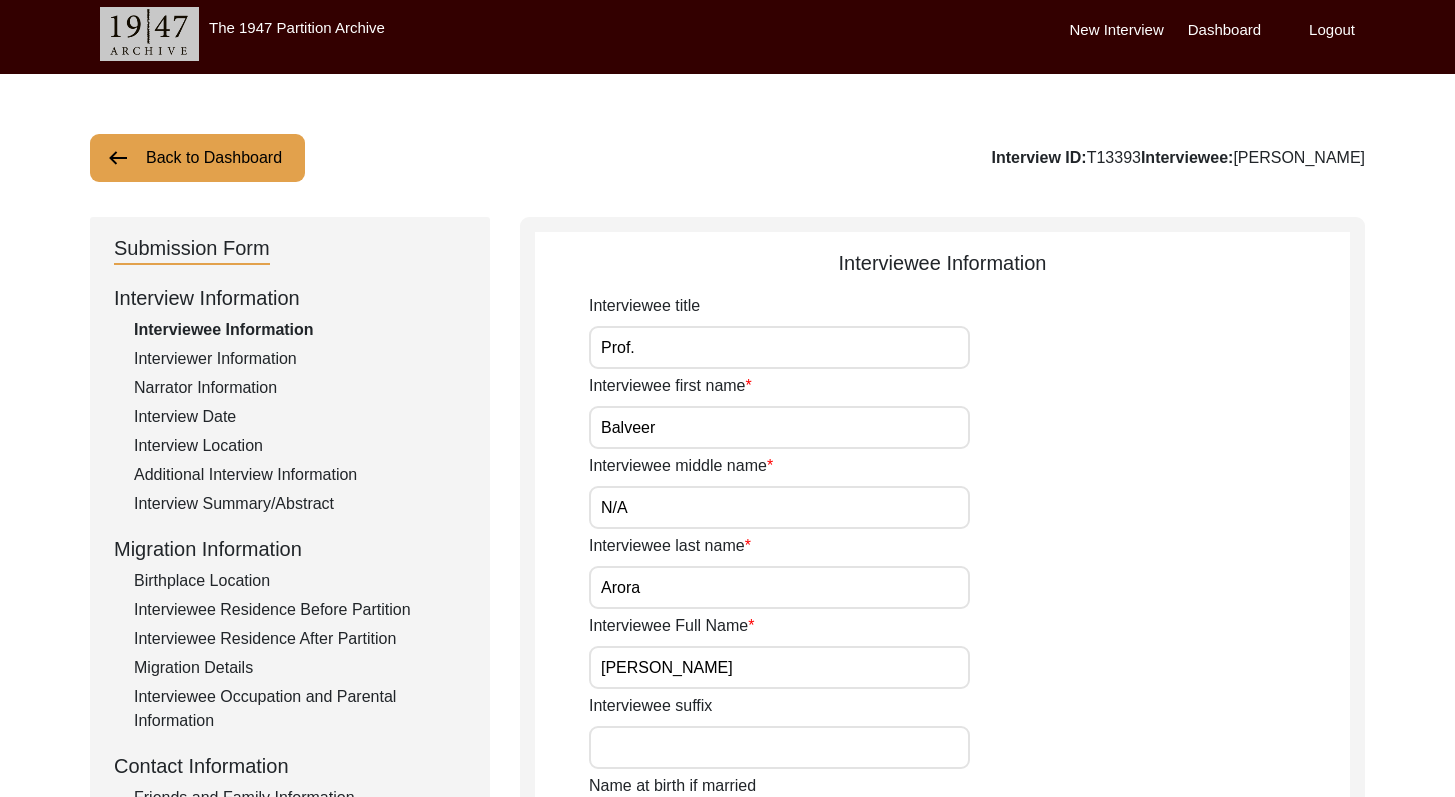 scroll, scrollTop: 255, scrollLeft: 0, axis: vertical 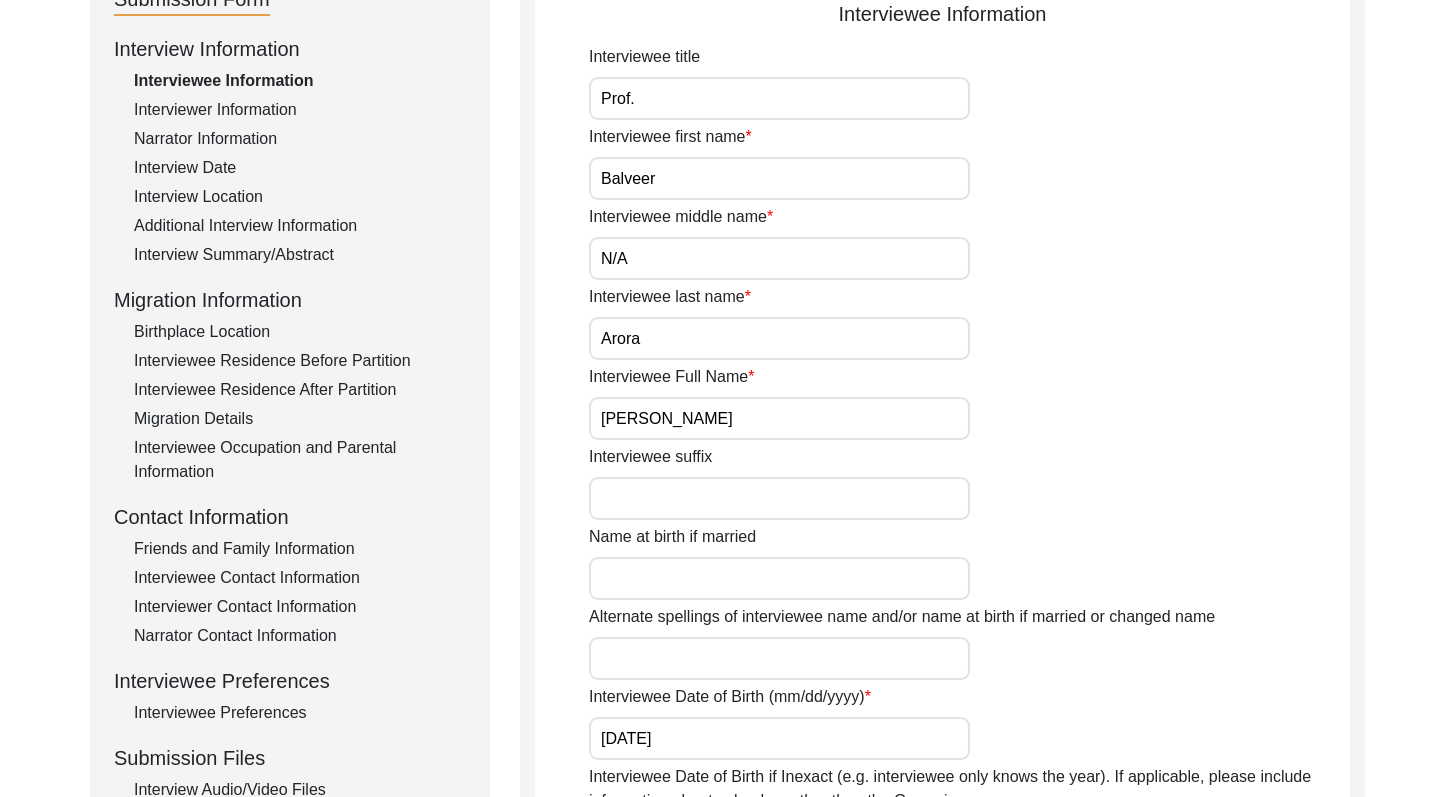 click on "Interviewer Information" 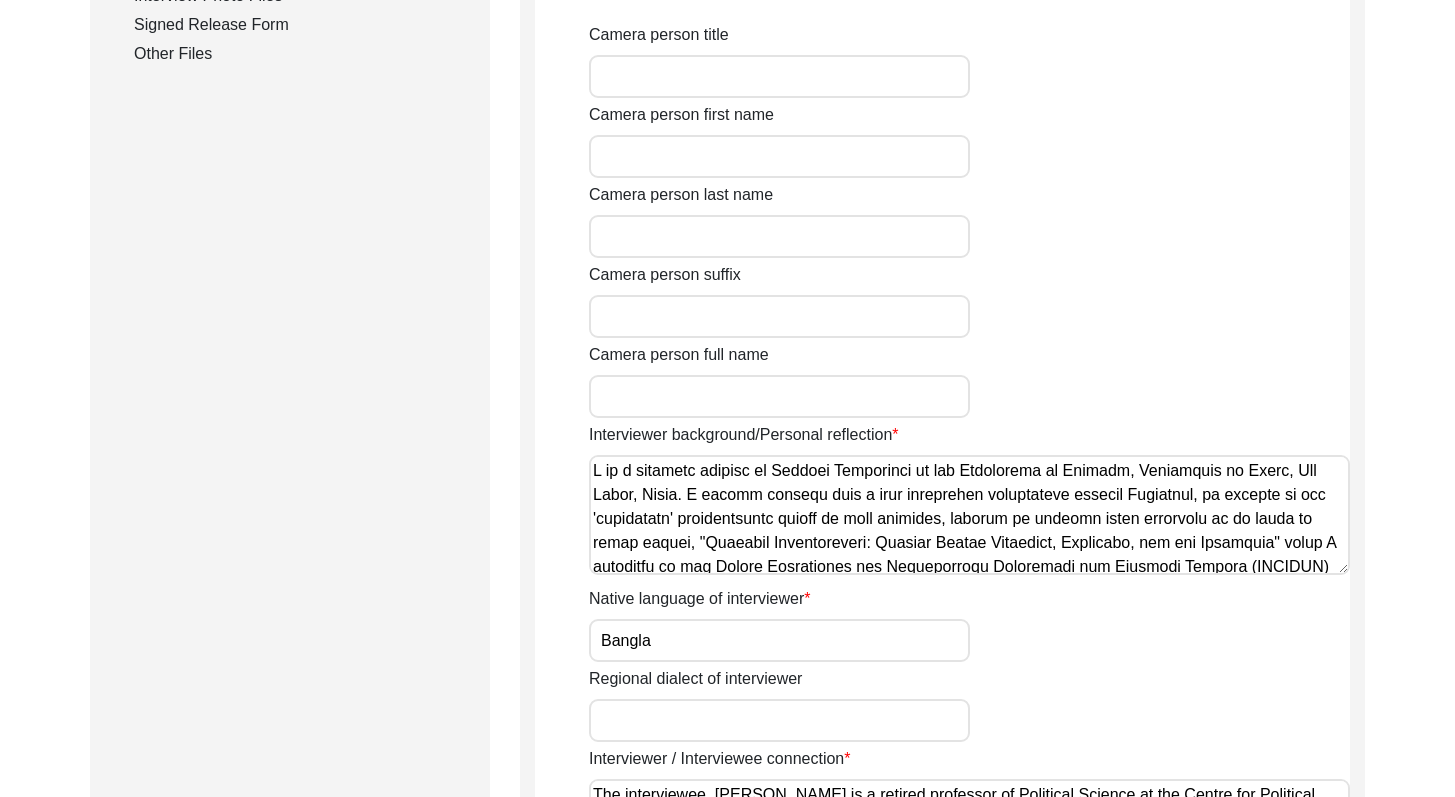 scroll, scrollTop: 1083, scrollLeft: 0, axis: vertical 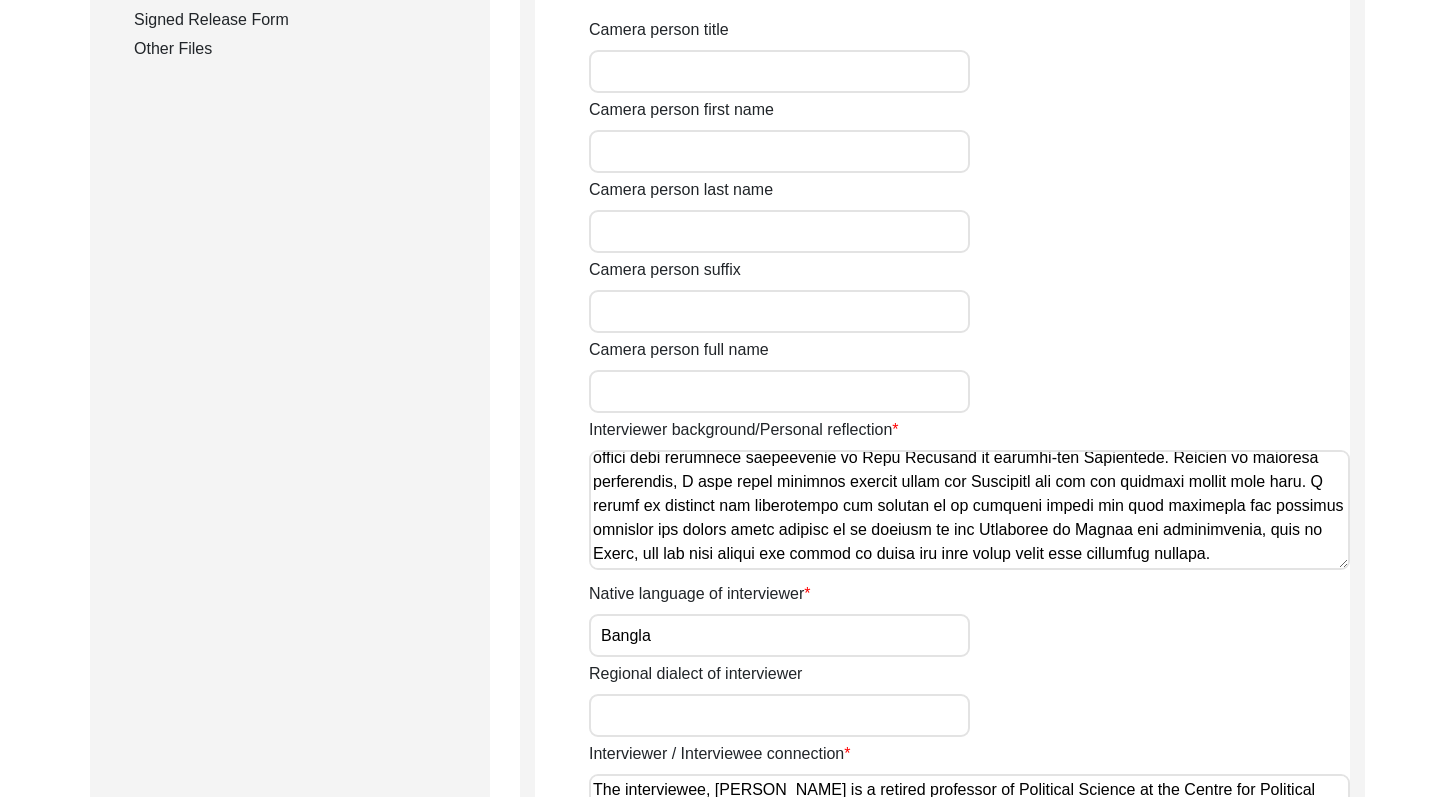 drag, startPoint x: 594, startPoint y: 462, endPoint x: 1331, endPoint y: 630, distance: 755.9054 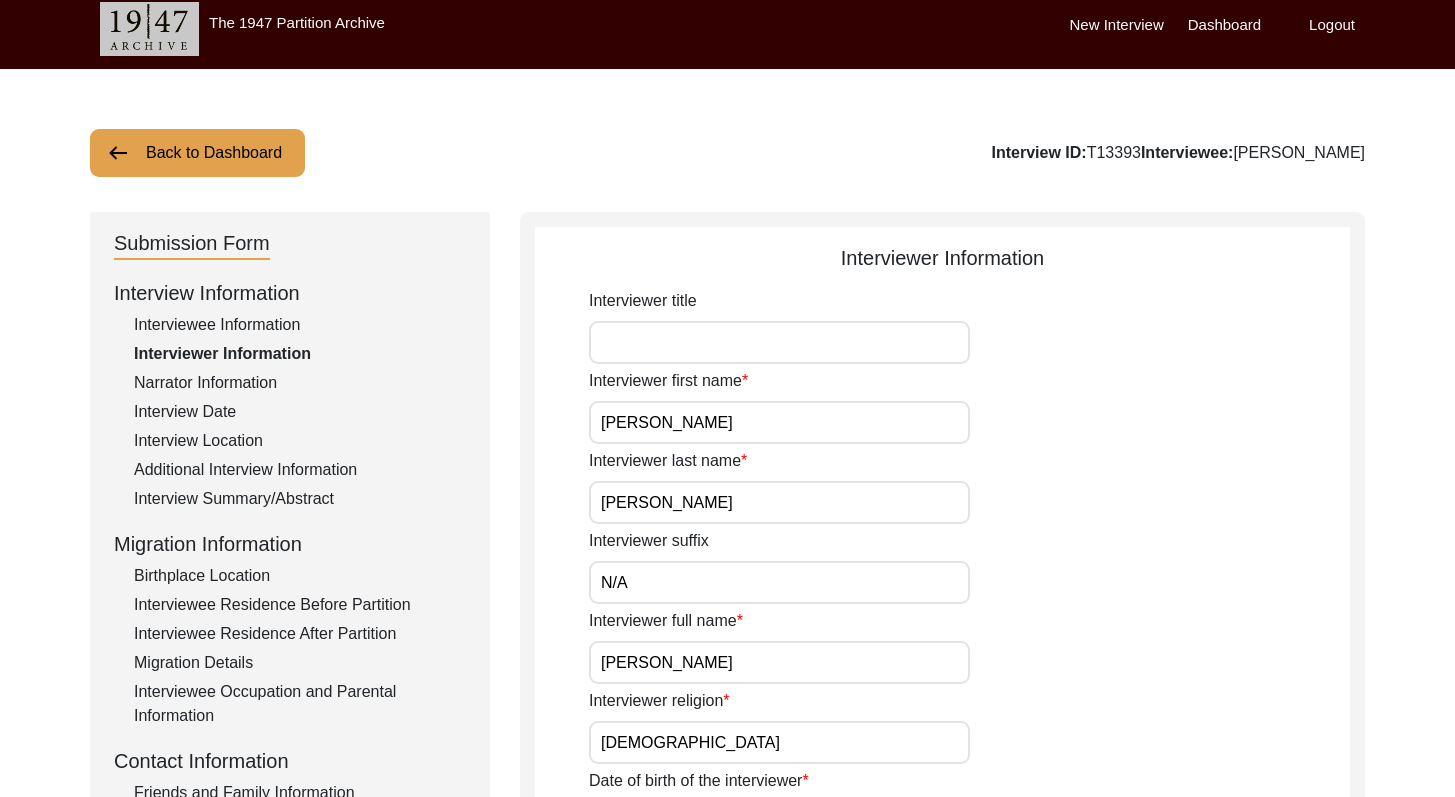 scroll, scrollTop: 0, scrollLeft: 0, axis: both 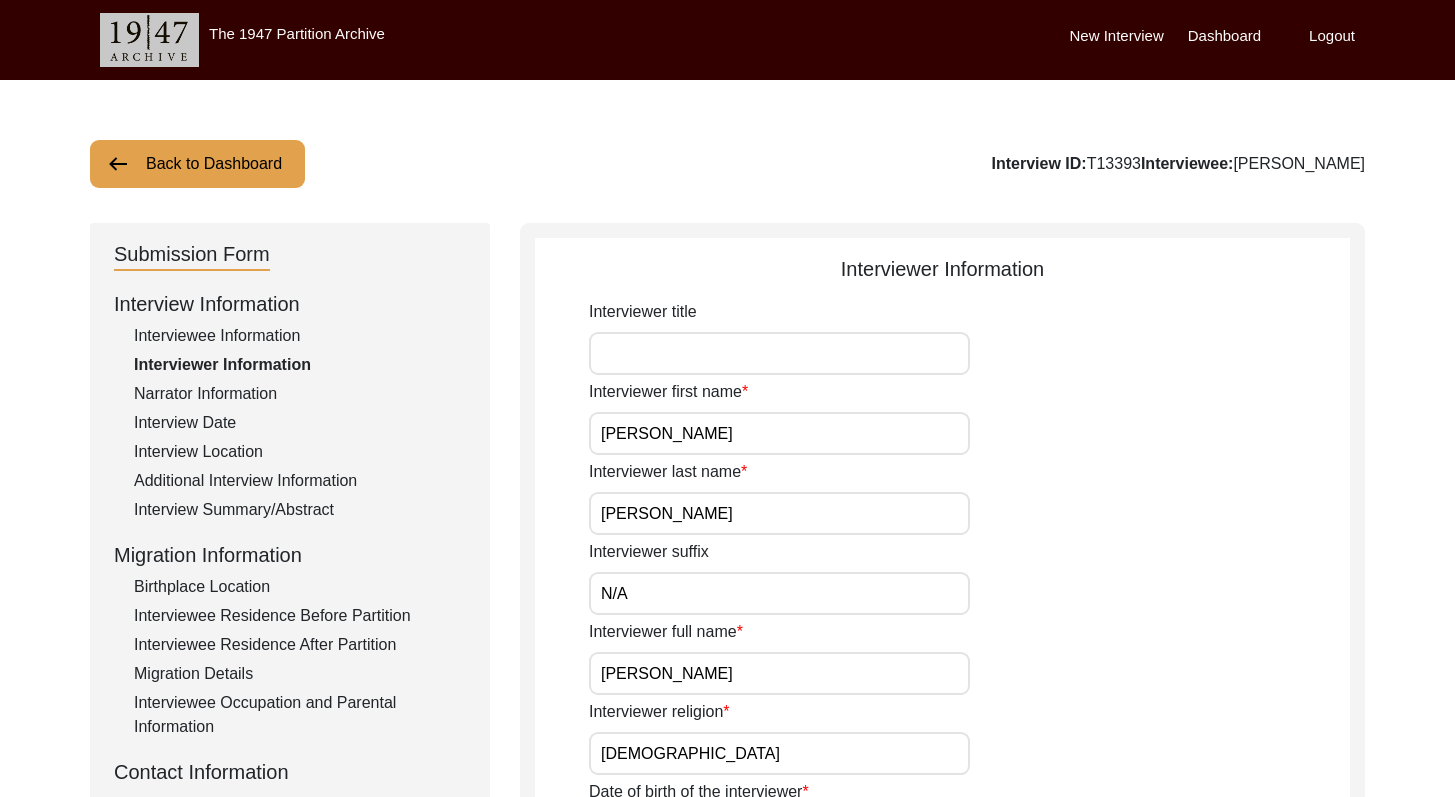 drag, startPoint x: 1469, startPoint y: 429, endPoint x: 1465, endPoint y: 31, distance: 398.0201 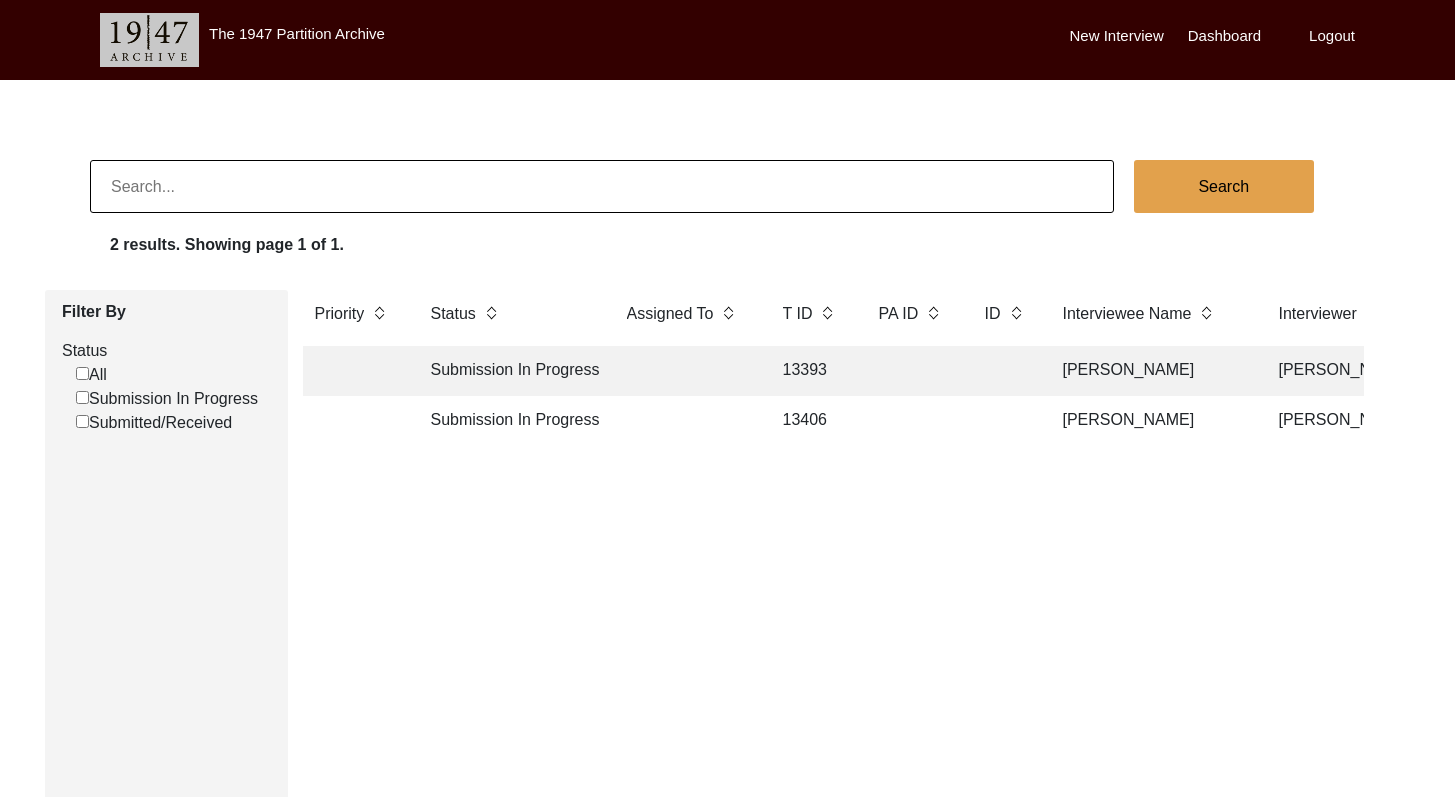 click on "Submission In Progress" 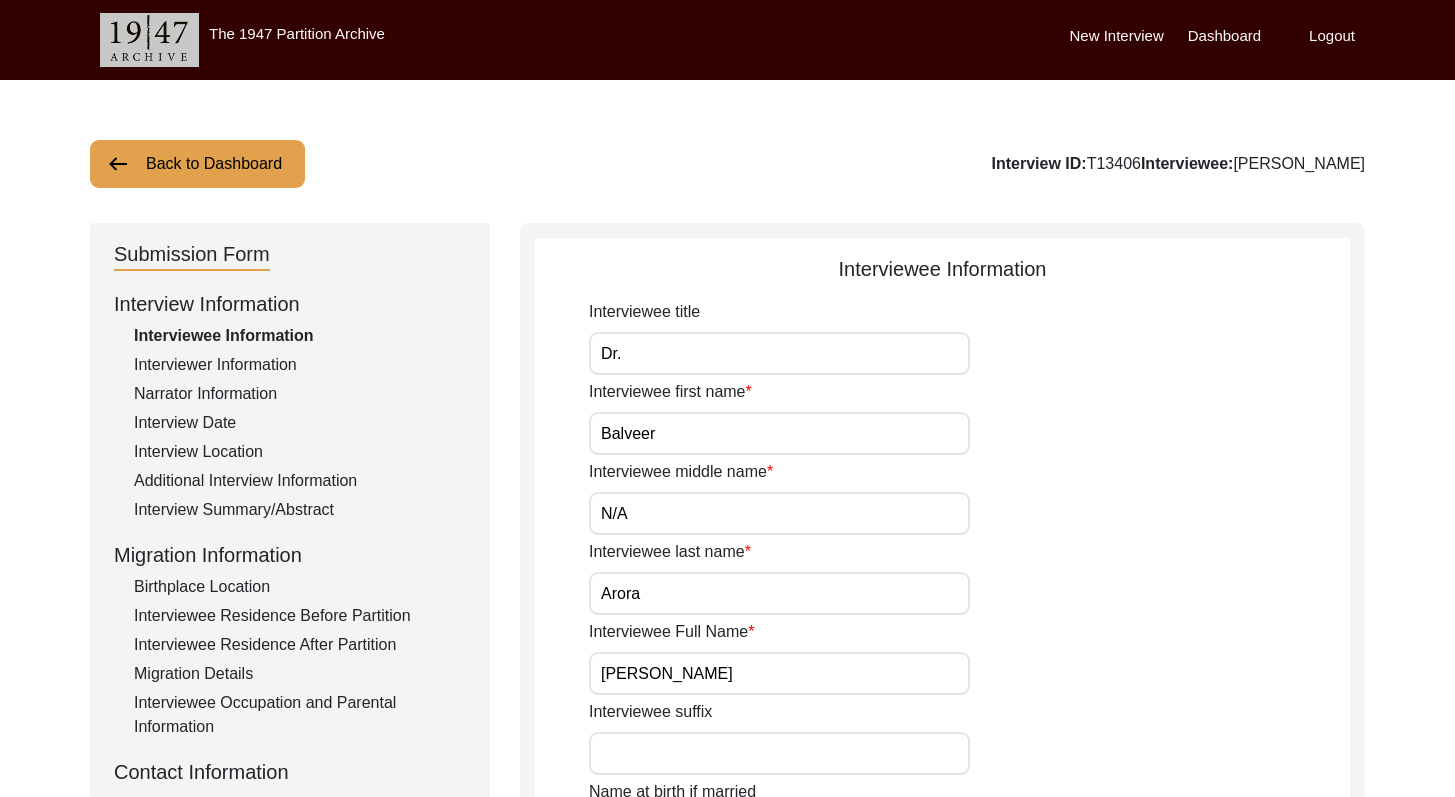 click on "Interviewer Information" 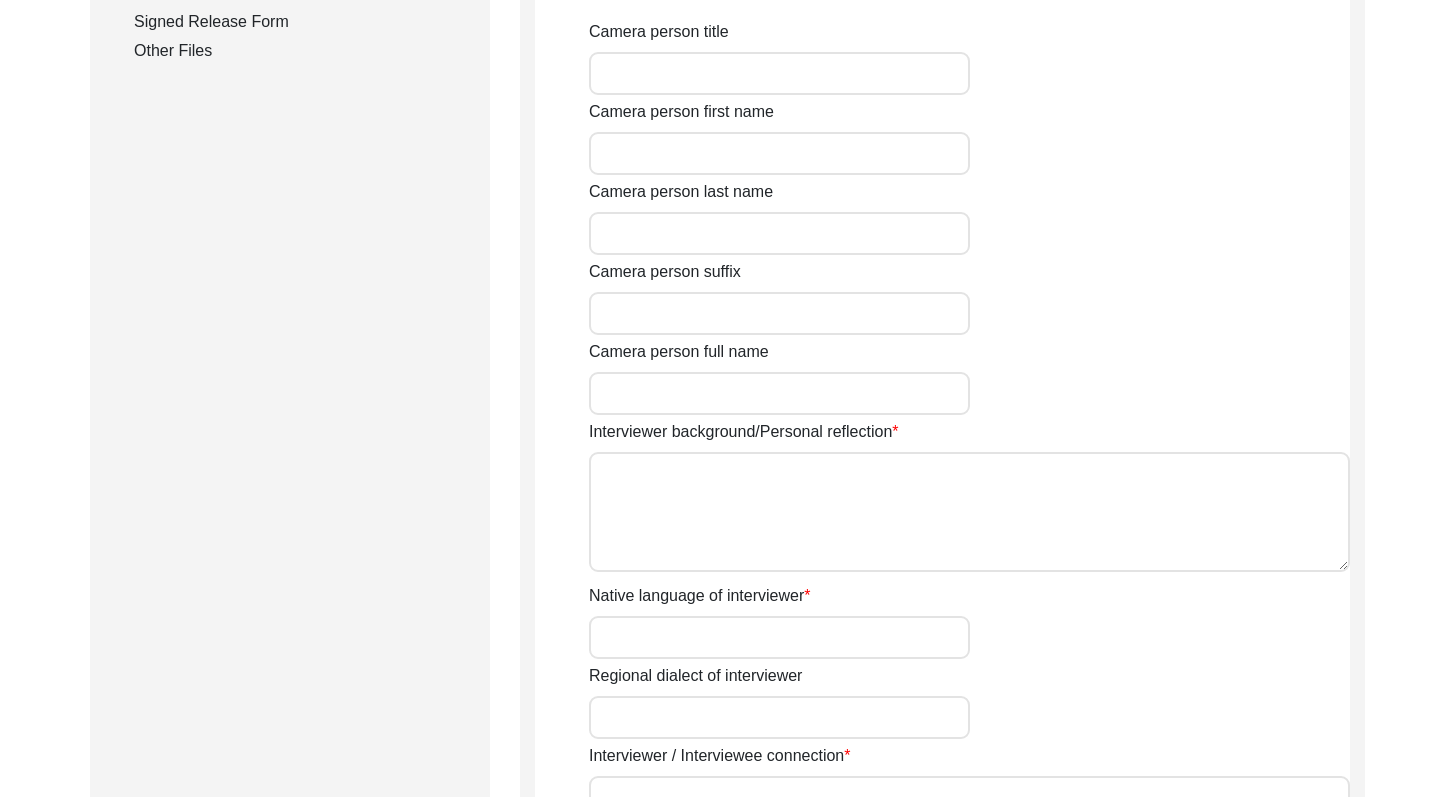 scroll, scrollTop: 1157, scrollLeft: 0, axis: vertical 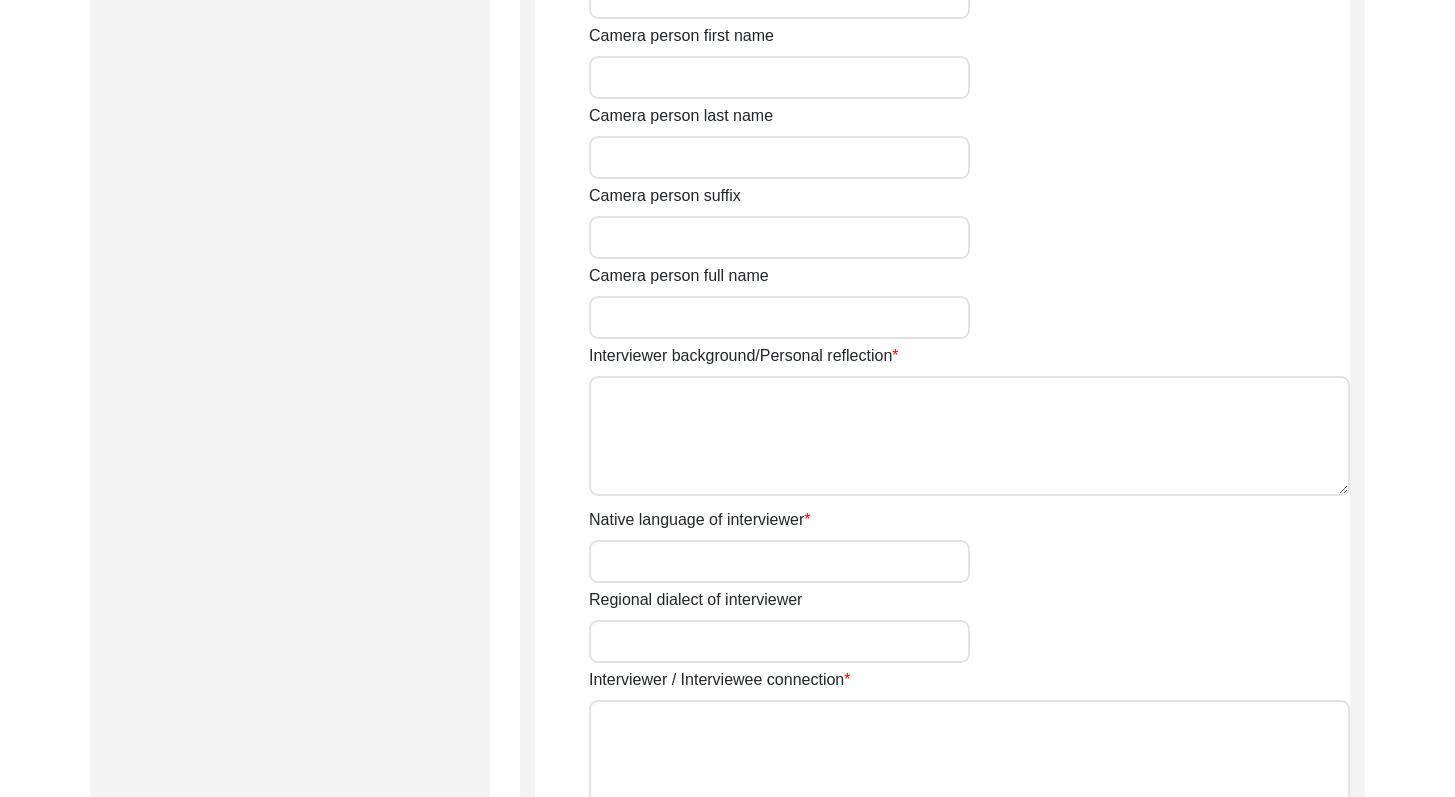 click on "Interviewer background/Personal reflection" at bounding box center [969, 436] 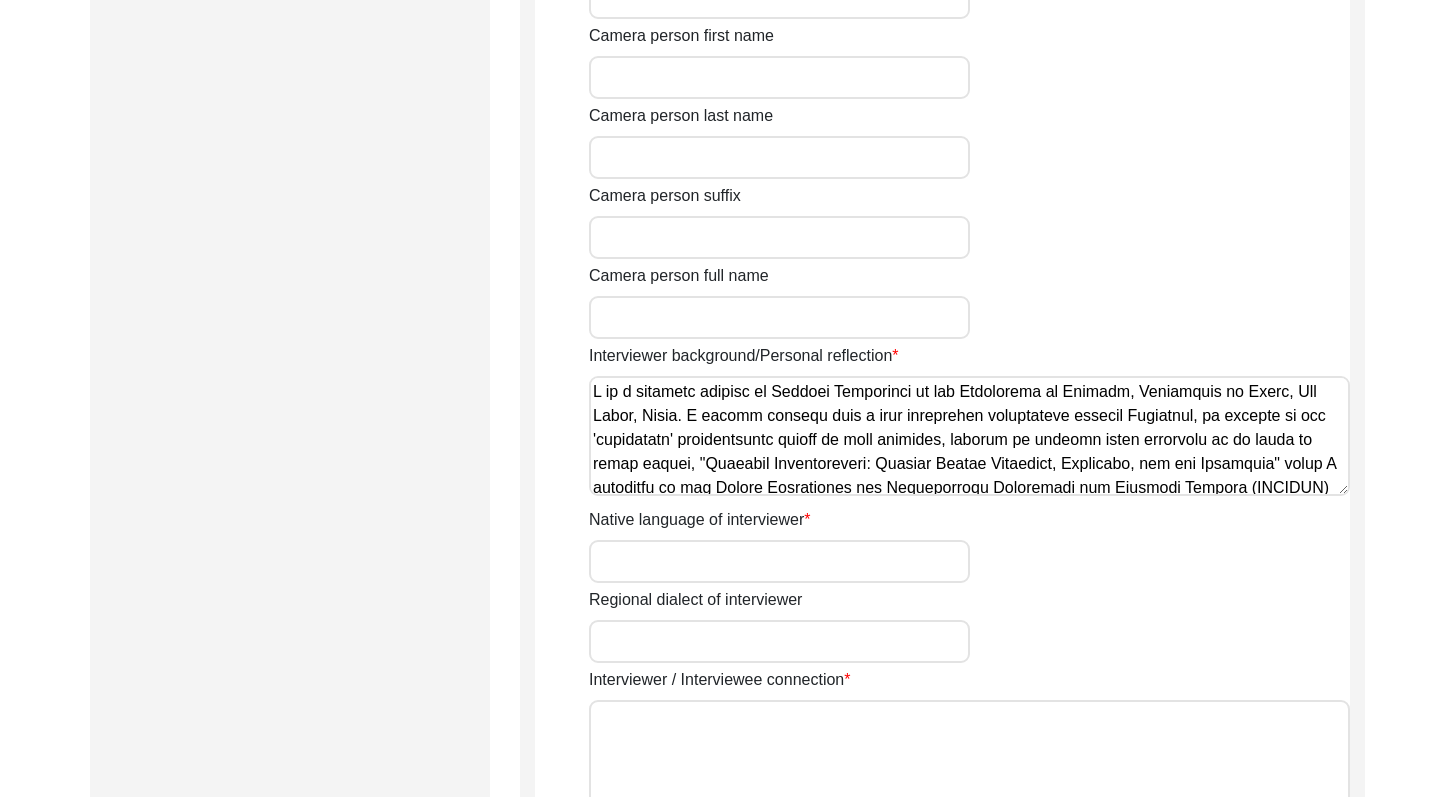 scroll, scrollTop: 171, scrollLeft: 0, axis: vertical 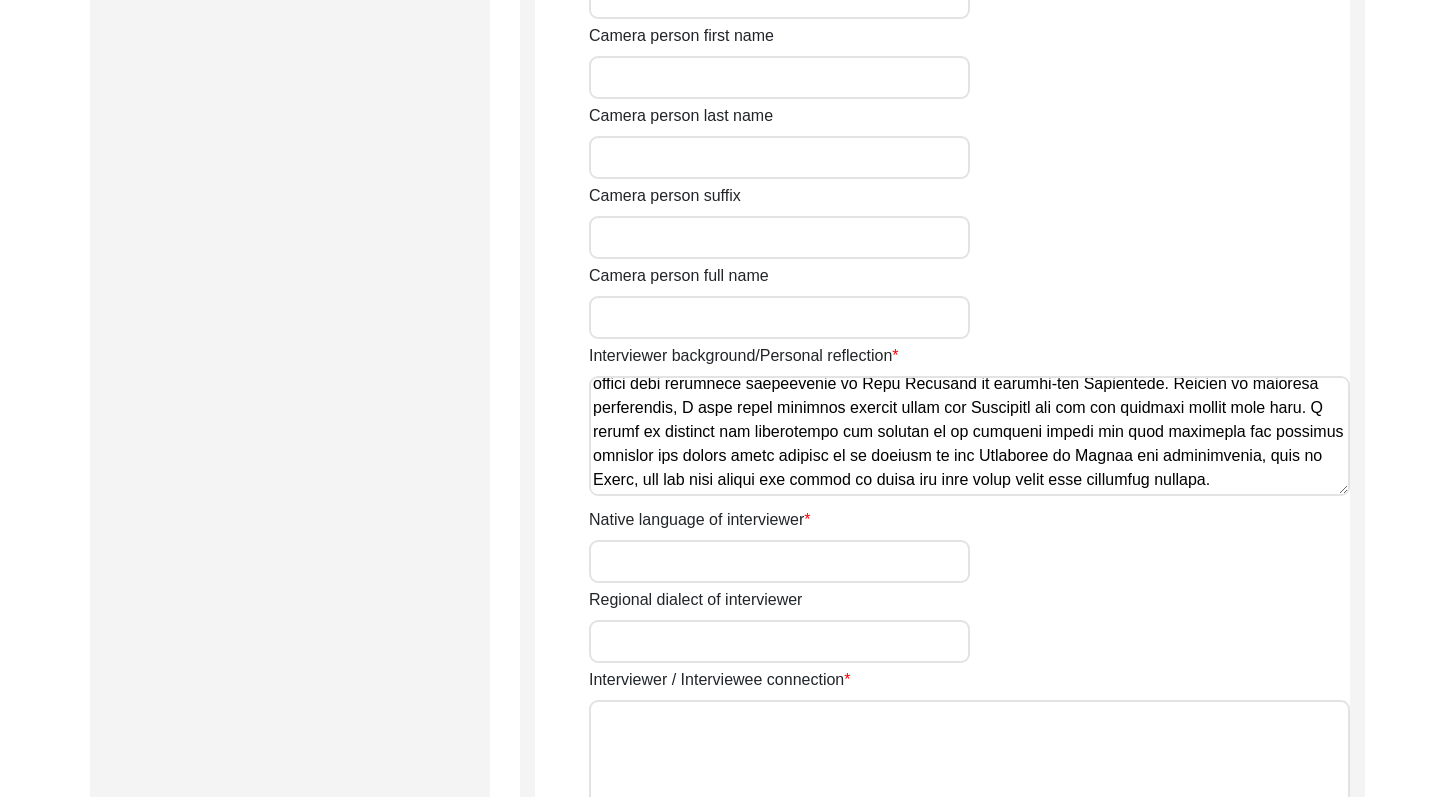 click on "Back to Dashboard  Interview ID:  T13406  Interviewee:  [PERSON_NAME]   Submission Form   Interview Information   Interviewee Information   Interviewer Information   Narrator Information   Interview Date   Interview Location   Additional Interview Information   Interview Summary/Abstract   Migration Information   Birthplace Location   Interviewee Residence Before Partition   Interviewee Residence After Partition   Migration Details   Interviewee Occupation and Parental Information   Contact Information   Friends and Family Information   Interviewee Contact Information   Interviewer Contact Information   Narrator Contact Information   Interviewee Preferences   Interviewee Preferences   Submission Files   Interview Audio/Video Files   Interview Photo Files   Signed Release Form   Other Files   Interviewer Information
Interviewer title Interviewer first name [PERSON_NAME] Interviewer last name [PERSON_NAME] Interviewer suffix Interviewer full name [PERSON_NAME] Interviewer religion [DEMOGRAPHIC_DATA] [DATE] Save" 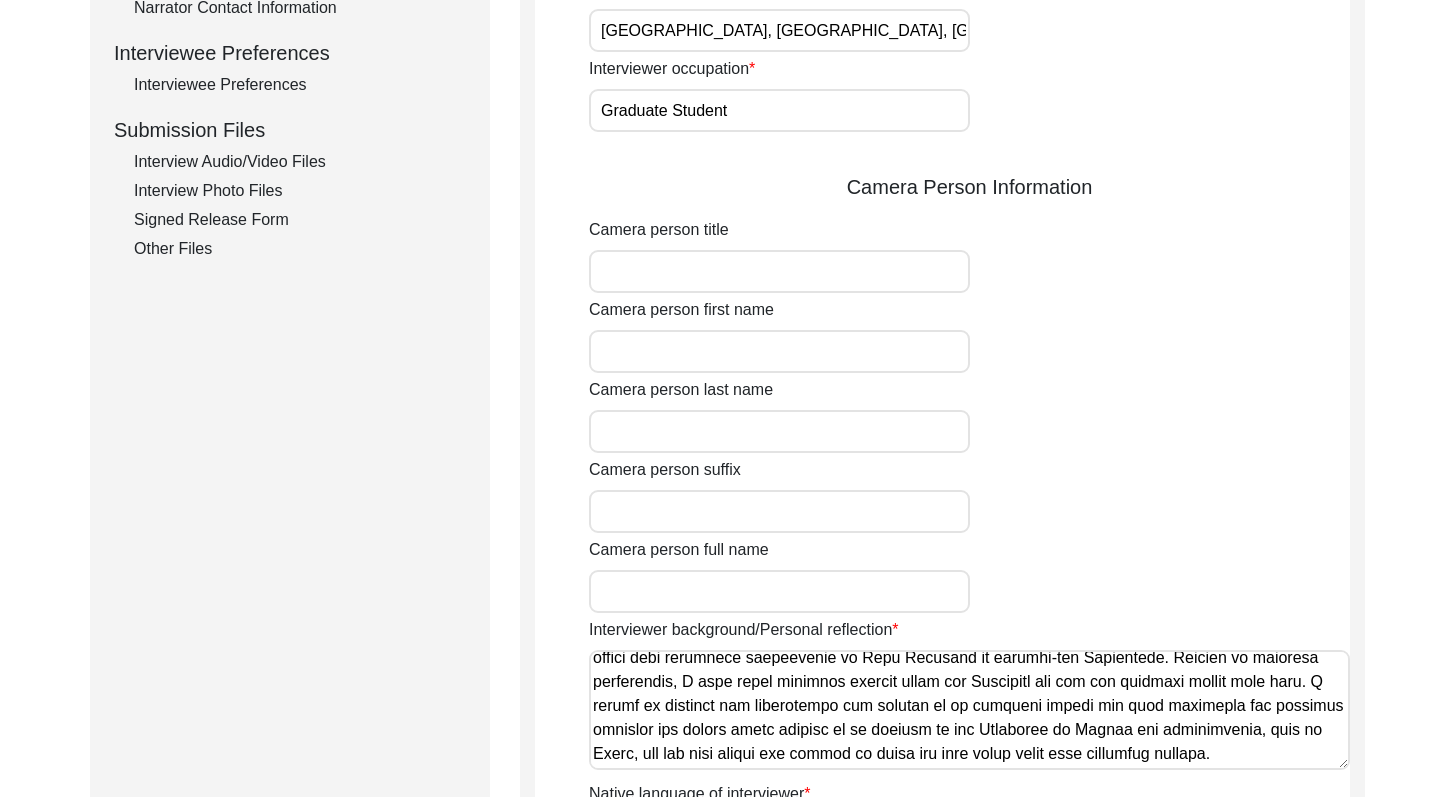 drag, startPoint x: 1469, startPoint y: 482, endPoint x: 1469, endPoint y: 384, distance: 98 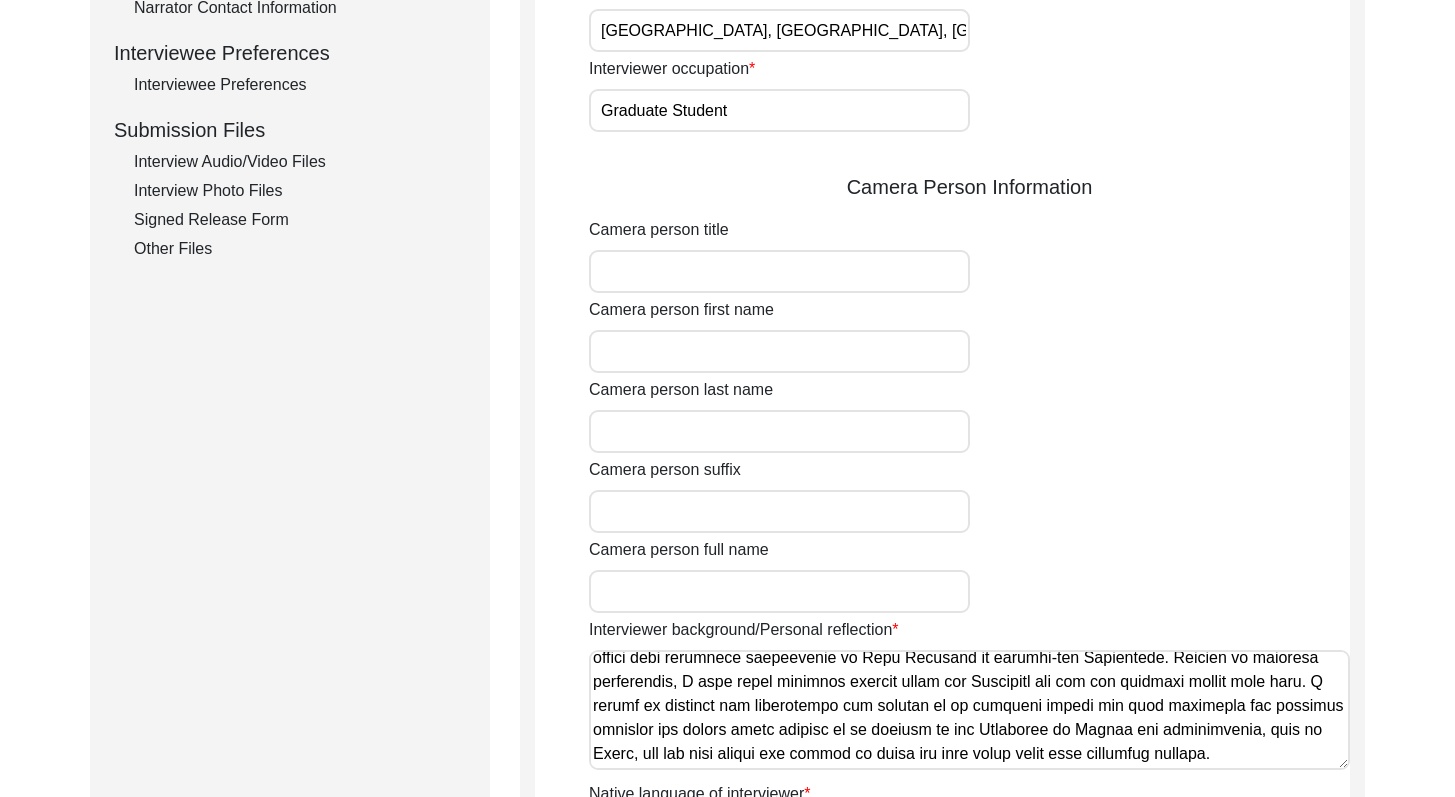 click on "The 1947 Partition Archive New Interview Dashboard Logout  Back to Dashboard  Interview ID:  T13406  Interviewee:  [PERSON_NAME]   Submission Form   Interview Information   Interviewee Information   Interviewer Information   Narrator Information   Interview Date   Interview Location   Additional Interview Information   Interview Summary/Abstract   Migration Information   Birthplace Location   Interviewee Residence Before Partition   Interviewee Residence After Partition   Migration Details   Interviewee Occupation and Parental Information   Contact Information   Friends and Family Information   Interviewee Contact Information   Interviewer Contact Information   Narrator Contact Information   Interviewee Preferences   Interviewee Preferences   Submission Files   Interview Audio/Video Files   Interview Photo Files   Signed Release Form   Other Files   Interviewer Information
Interviewer title Interviewer first name [PERSON_NAME] Interviewer last name [PERSON_NAME] Interviewer suffix Interviewer full name [DEMOGRAPHIC_DATA]" at bounding box center (727, 324) 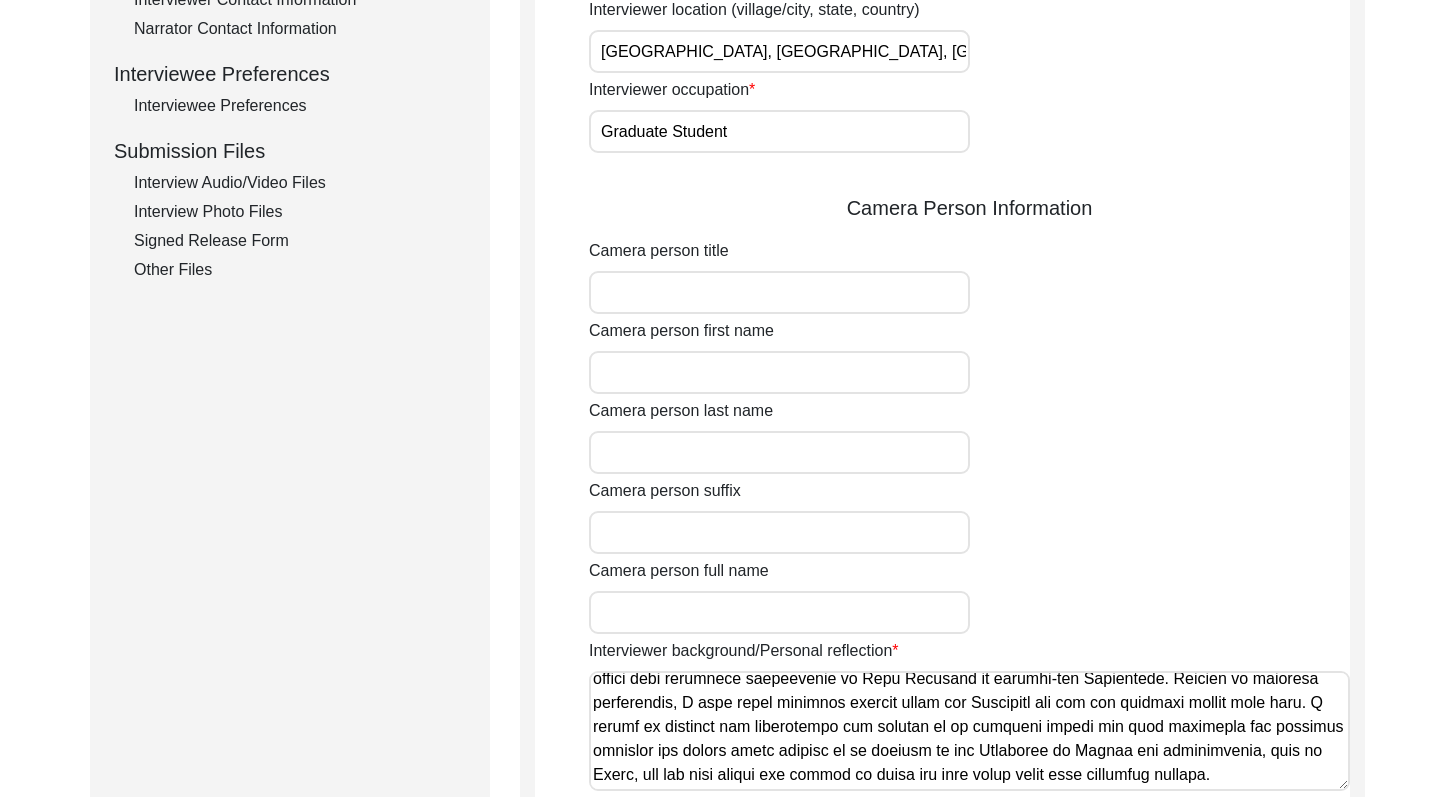 click on "Camera person title" at bounding box center [779, 292] 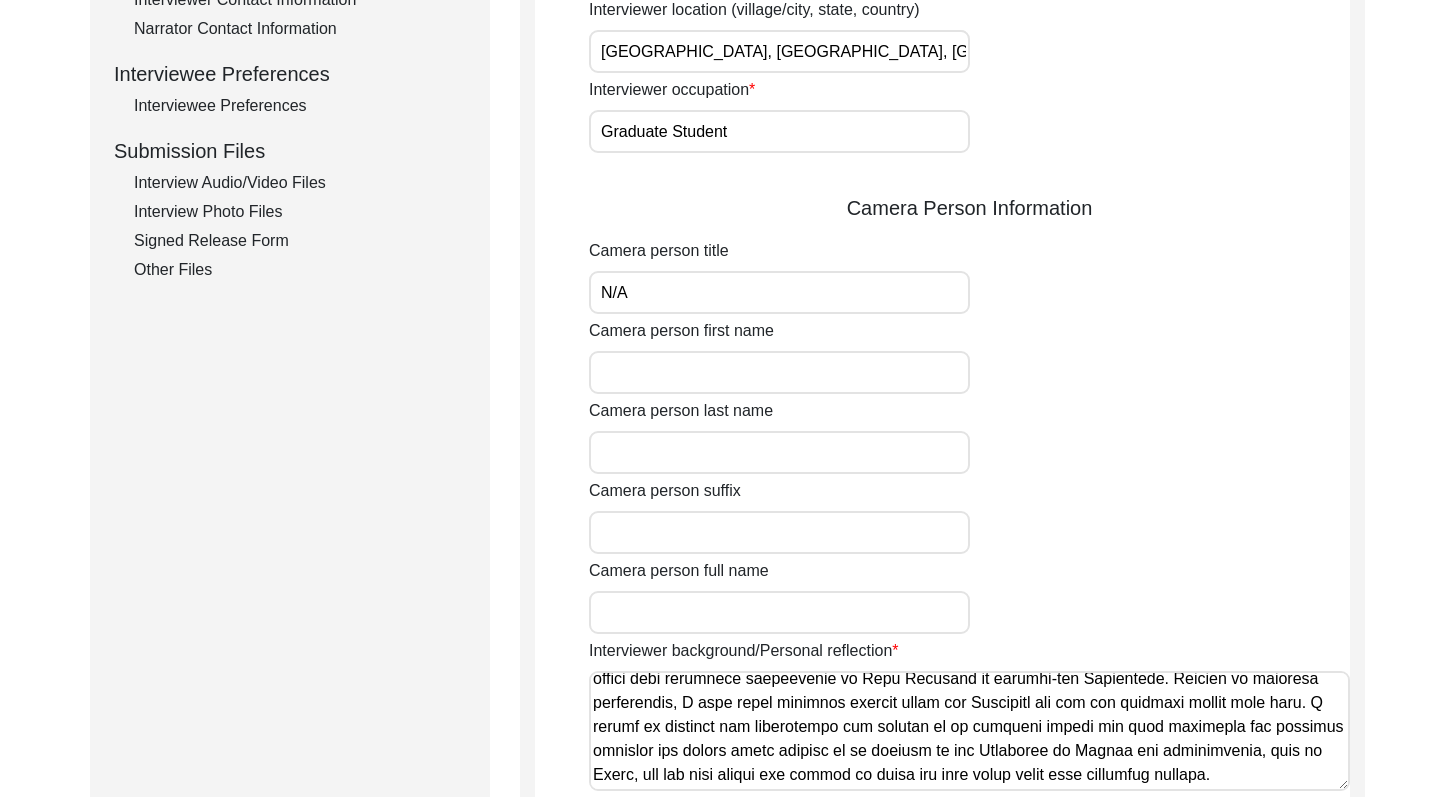 click on "Camera person first name" at bounding box center (779, 372) 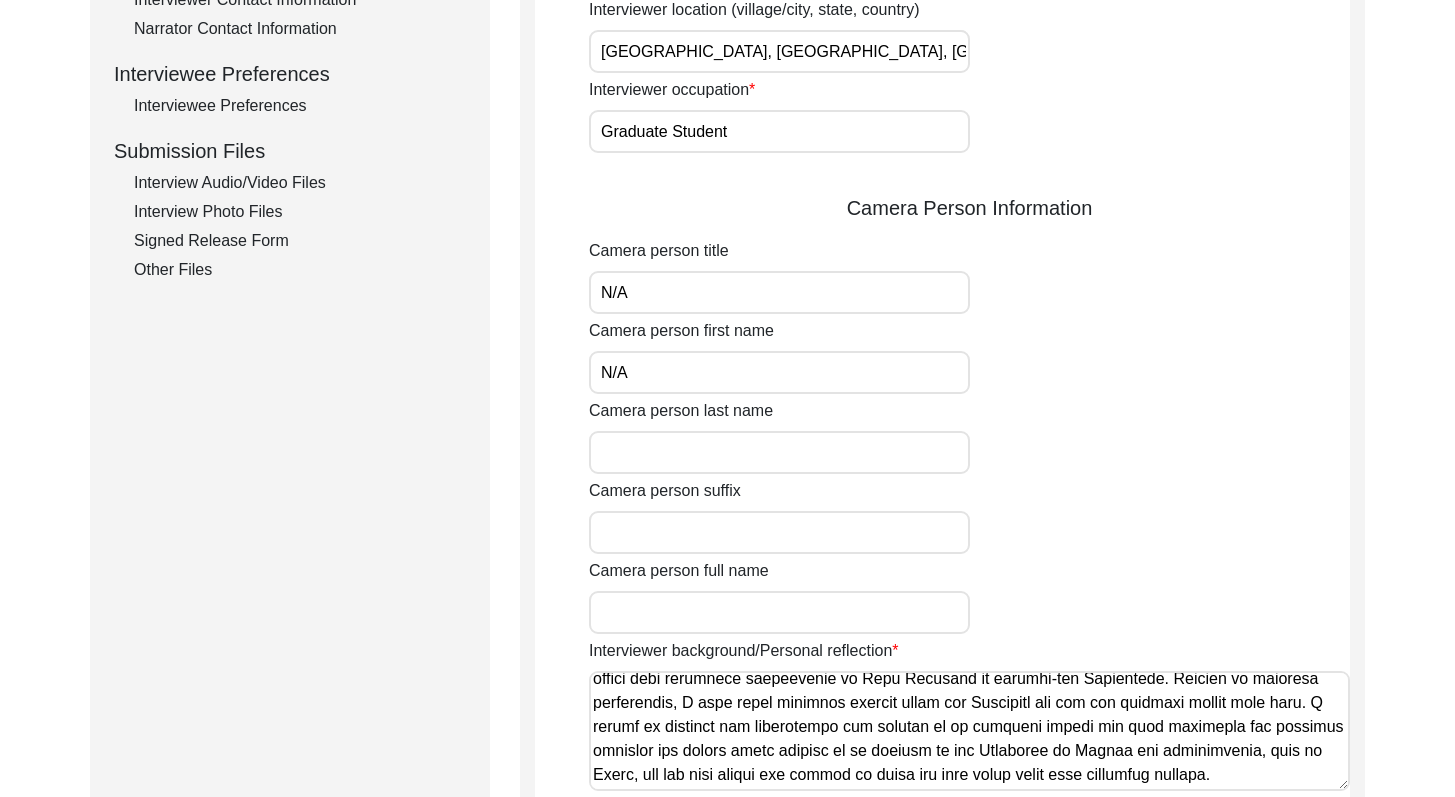 click on "Camera person last name" at bounding box center (779, 452) 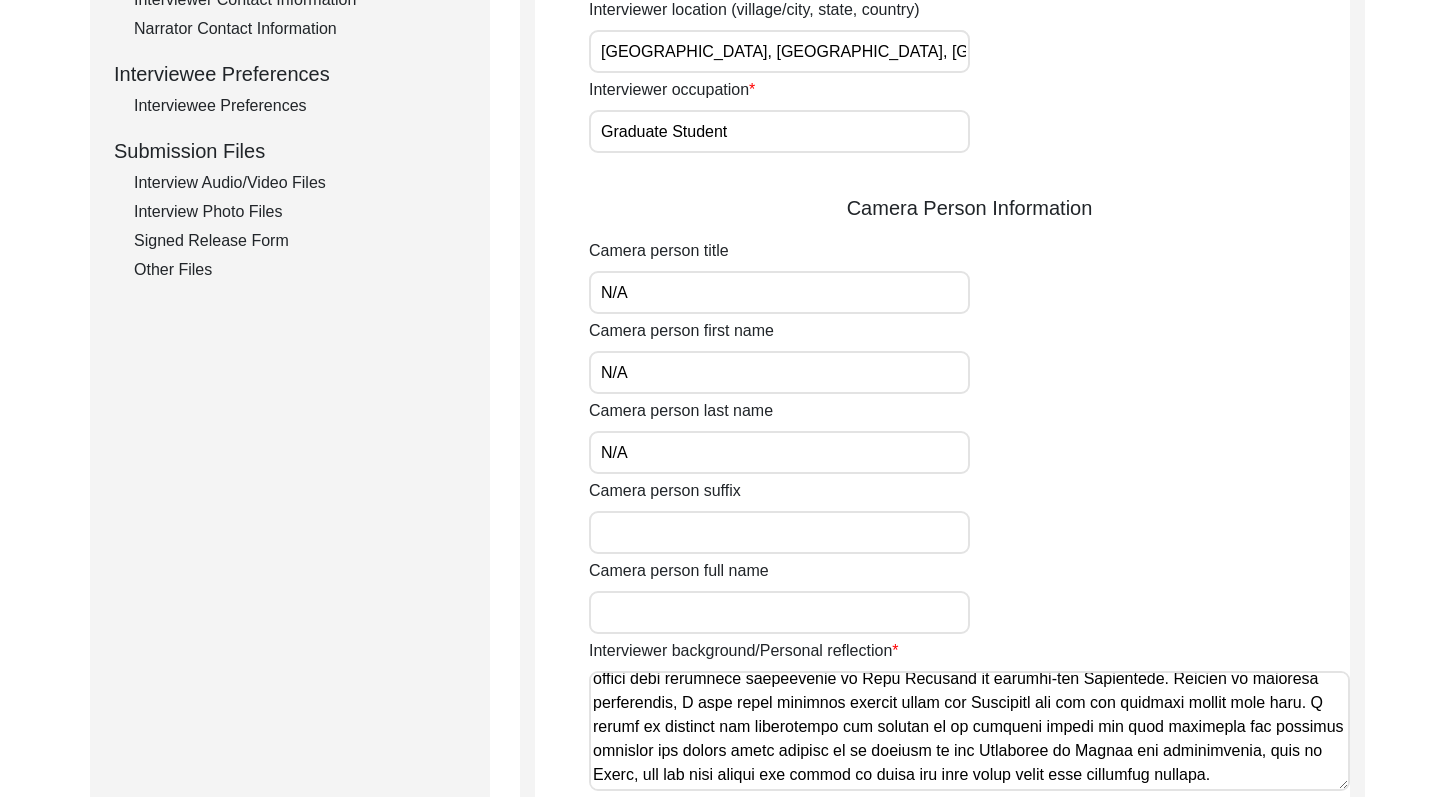 click on "Camera person suffix" at bounding box center [779, 532] 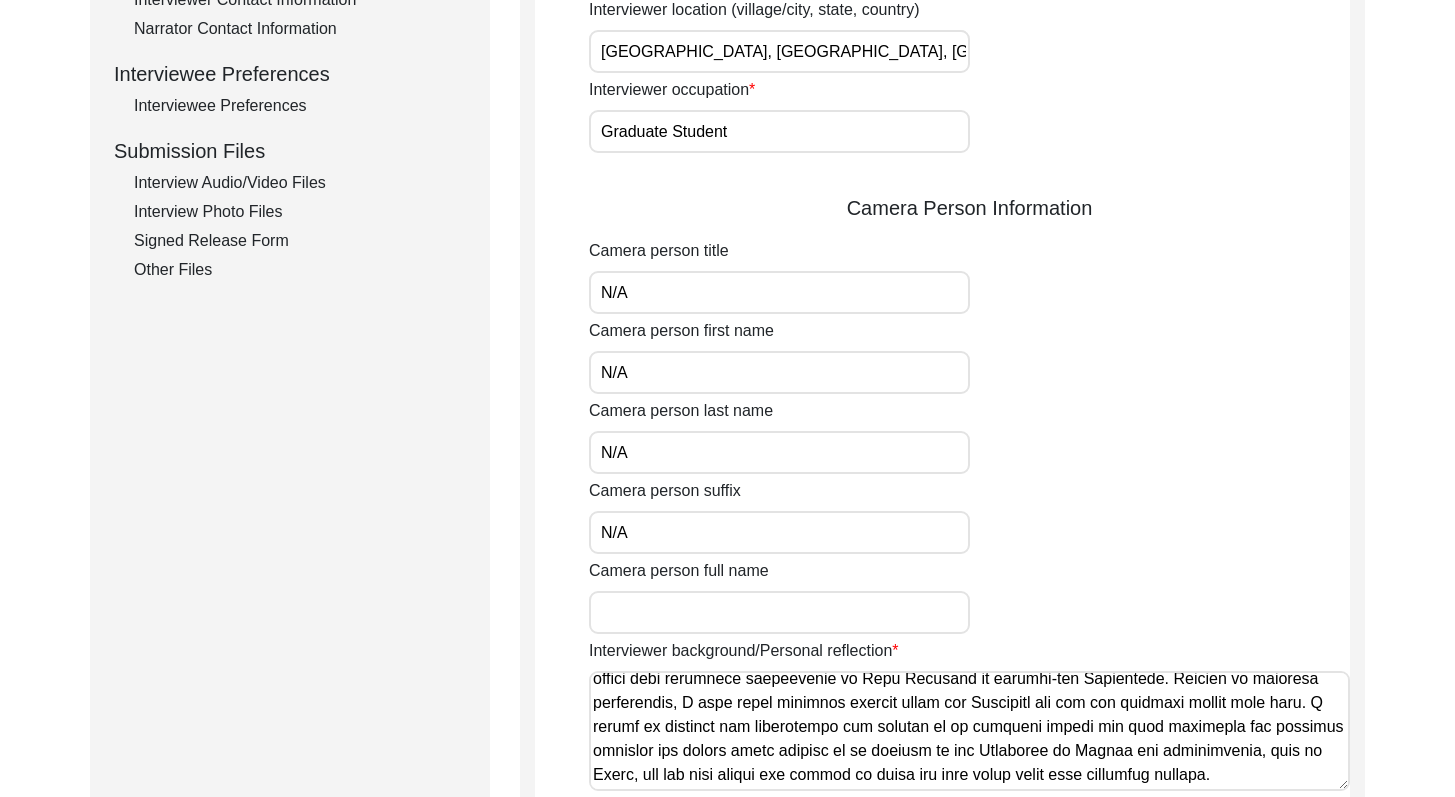 click on "Camera person full name" at bounding box center (779, 612) 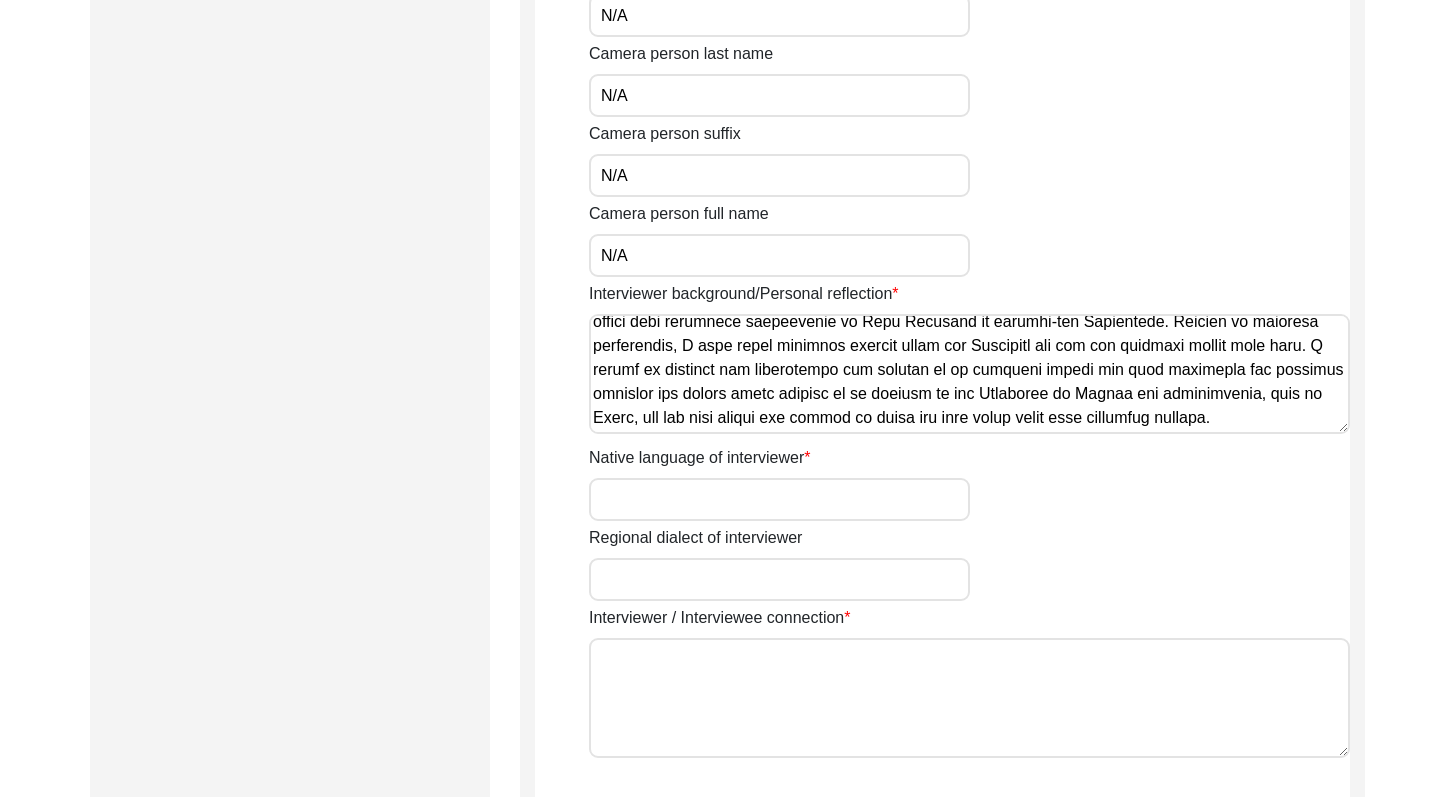 scroll, scrollTop: 1250, scrollLeft: 0, axis: vertical 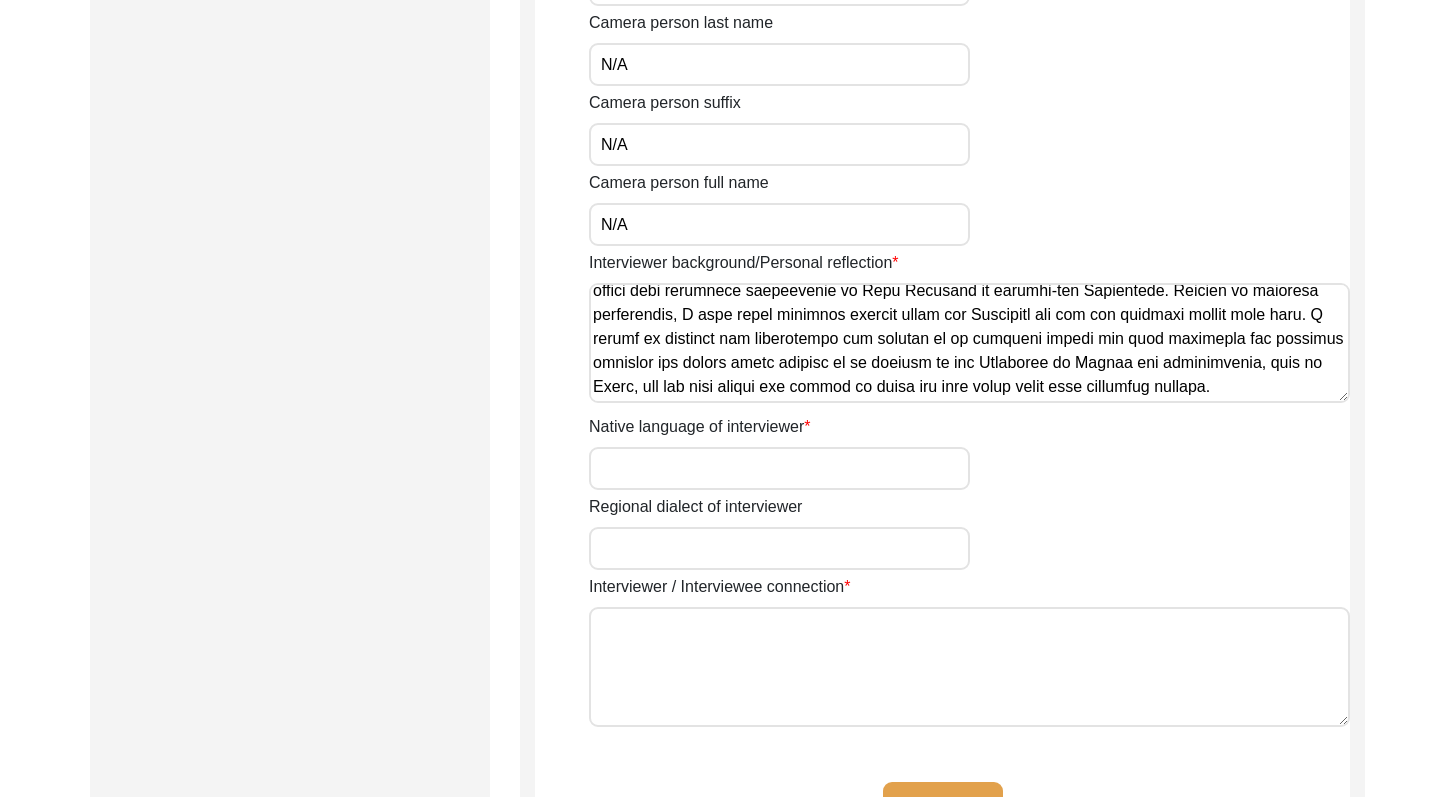 click on "Back to Dashboard  Interview ID:  T13406  Interviewee:  [PERSON_NAME]   Submission Form   Interview Information   Interviewee Information   Interviewer Information   Narrator Information   Interview Date   Interview Location   Additional Interview Information   Interview Summary/Abstract   Migration Information   Birthplace Location   Interviewee Residence Before Partition   Interviewee Residence After Partition   Migration Details   Interviewee Occupation and Parental Information   Contact Information   Friends and Family Information   Interviewee Contact Information   Interviewer Contact Information   Narrator Contact Information   Interviewee Preferences   Interviewee Preferences   Submission Files   Interview Audio/Video Files   Interview Photo Files   Signed Release Form   Other Files   Interviewer Information
Interviewer title Interviewer first name [PERSON_NAME] Interviewer last name [PERSON_NAME] Interviewer suffix Interviewer full name [PERSON_NAME] Interviewer religion [DEMOGRAPHIC_DATA] [DATE] N/A N/A N/A" 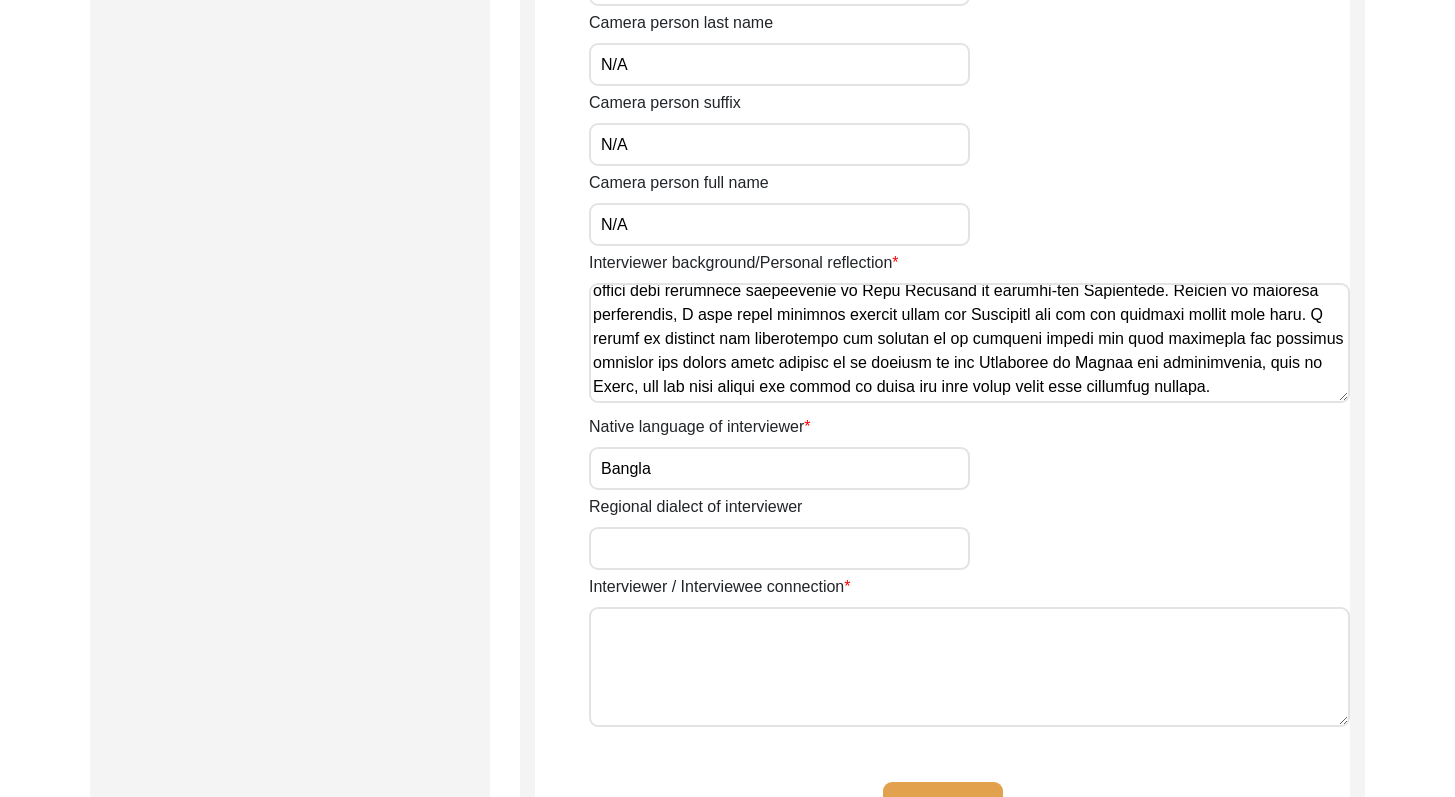 click on "Regional dialect of interviewer" 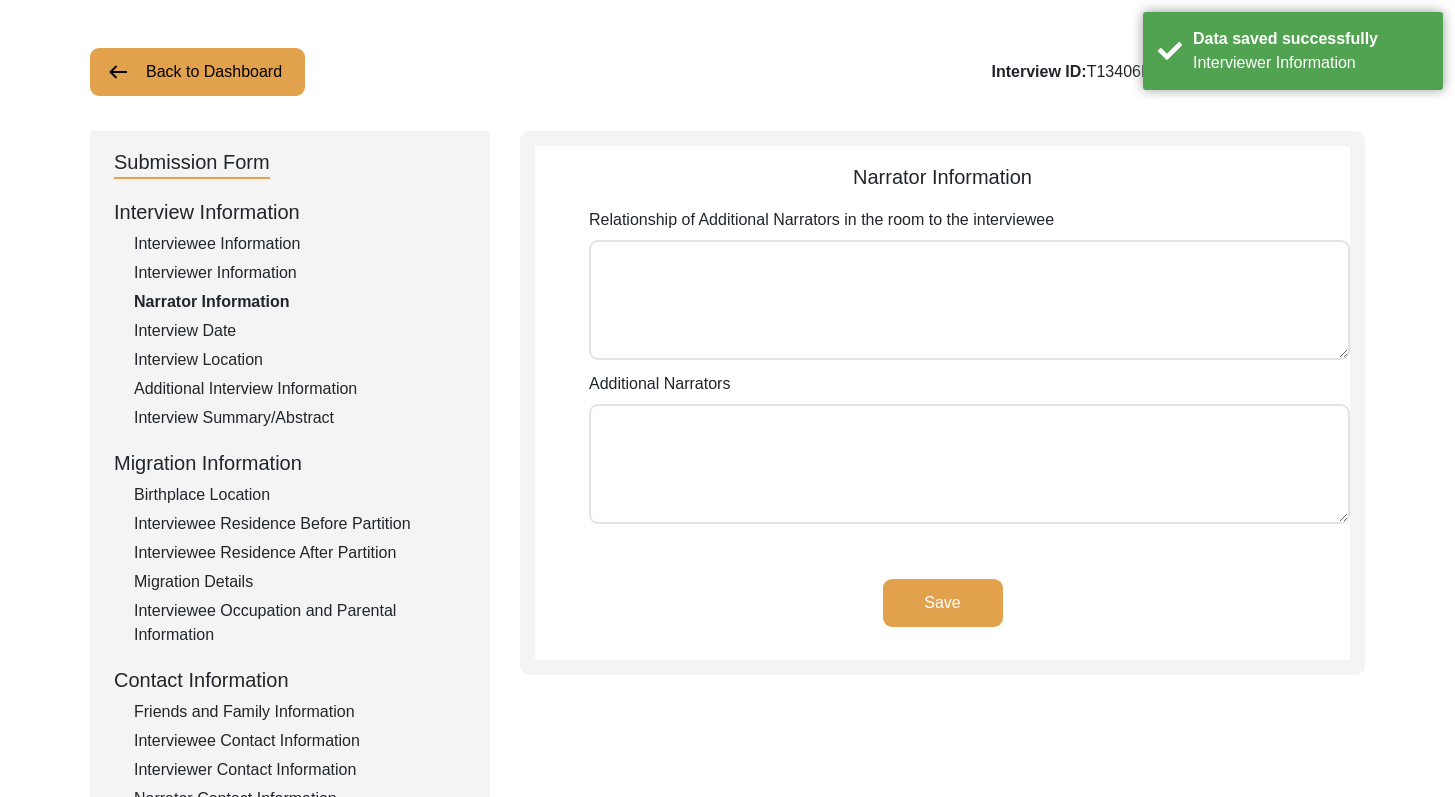 scroll, scrollTop: 0, scrollLeft: 0, axis: both 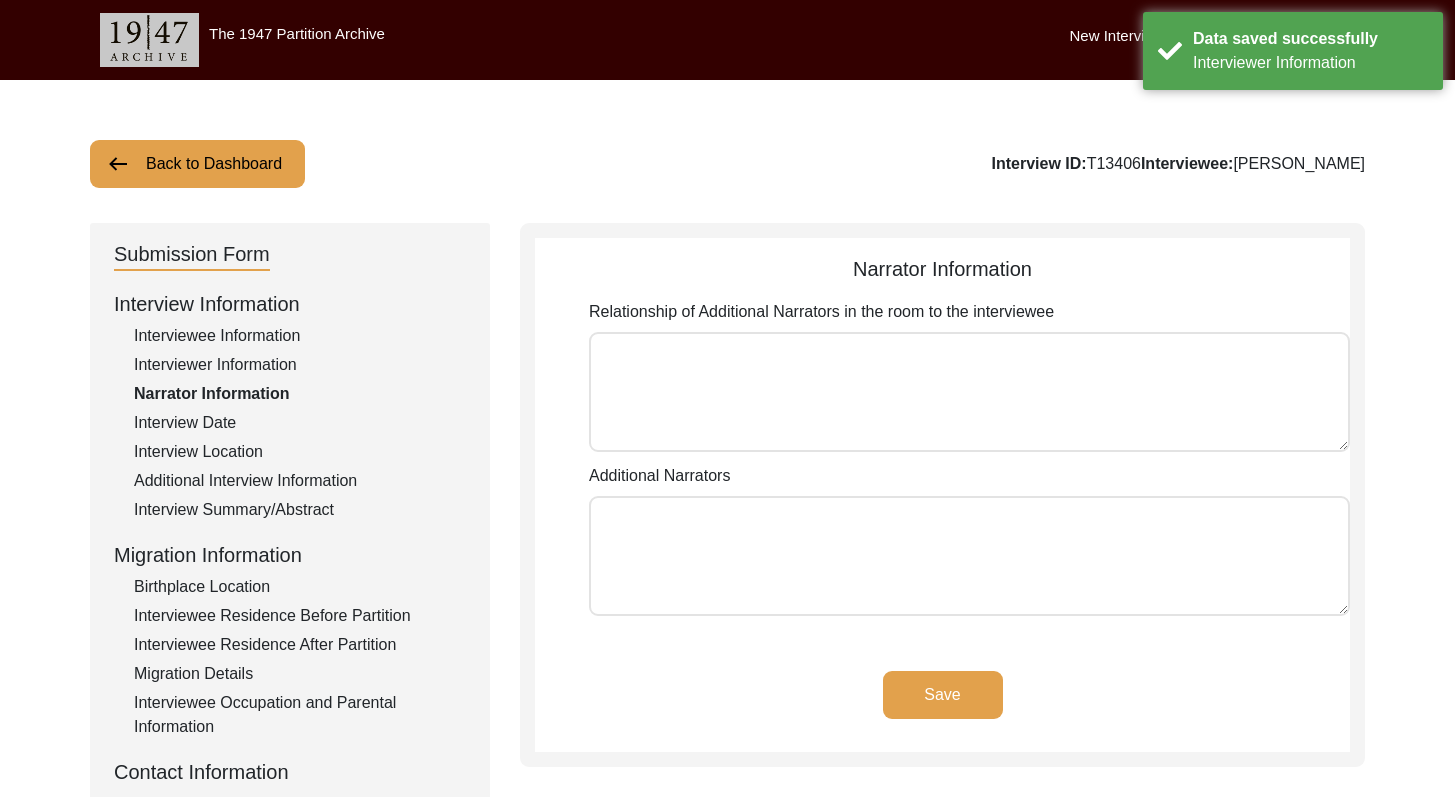 drag, startPoint x: 1469, startPoint y: 566, endPoint x: 1462, endPoint y: 158, distance: 408.06006 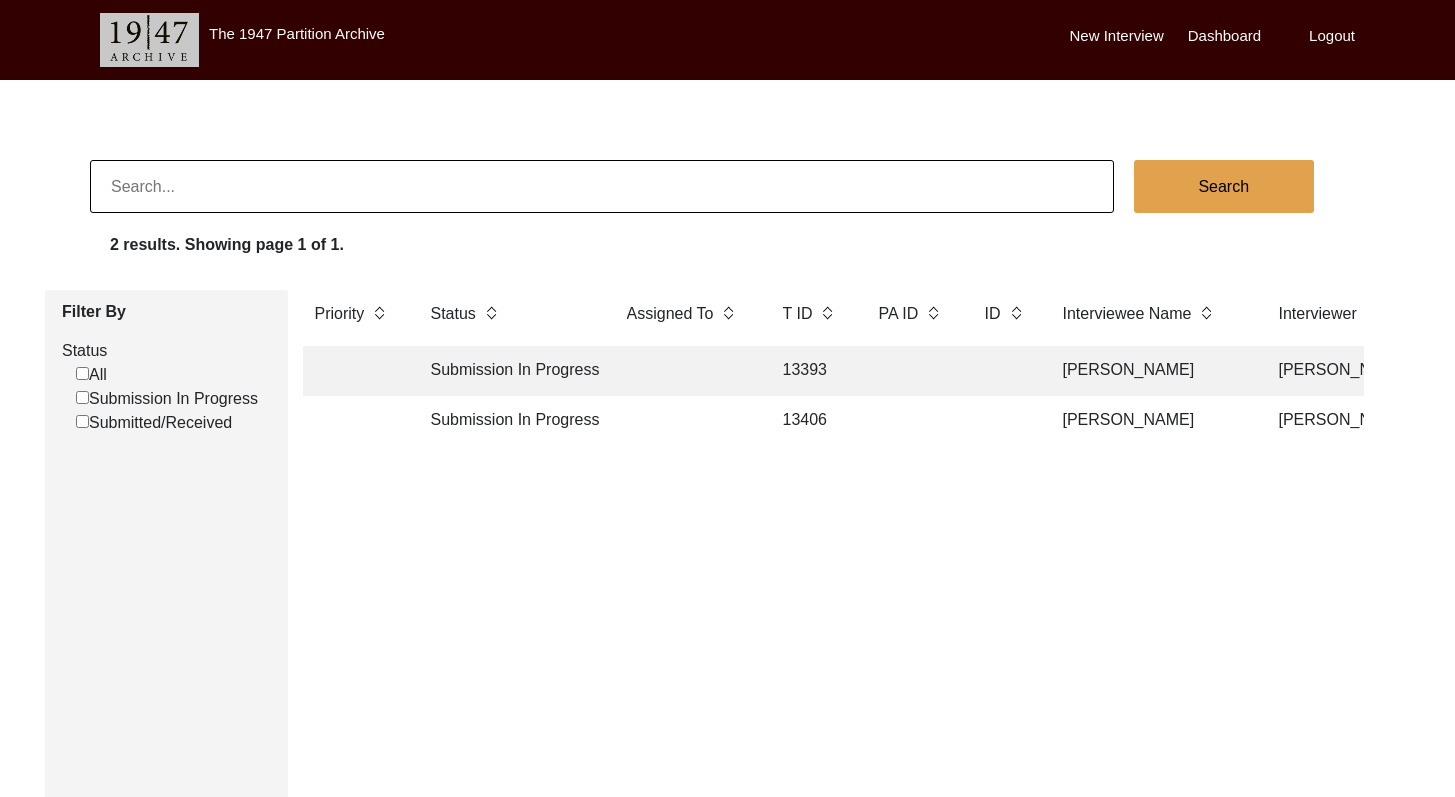 click on "Submission In Progress" 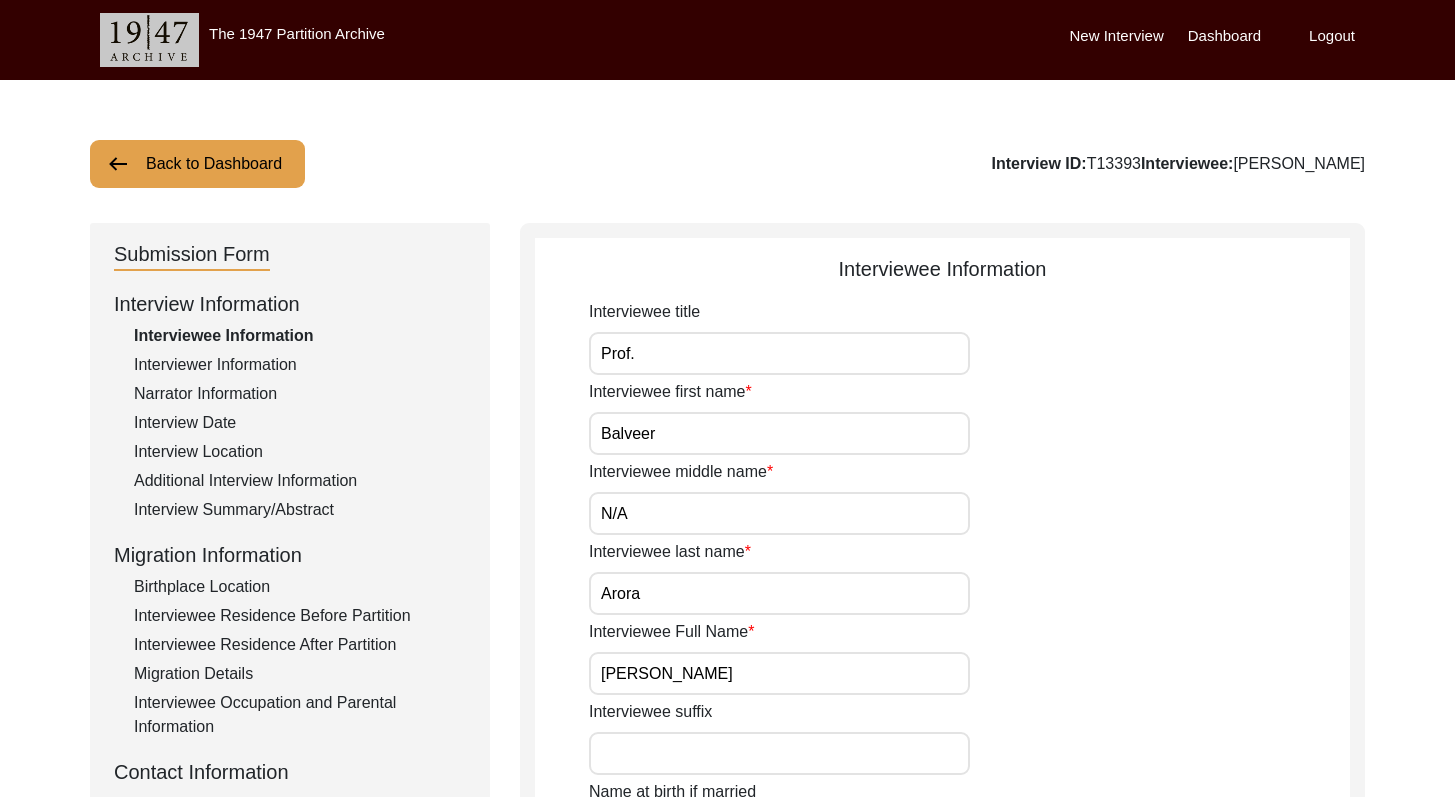 click on "Interviewer Information" 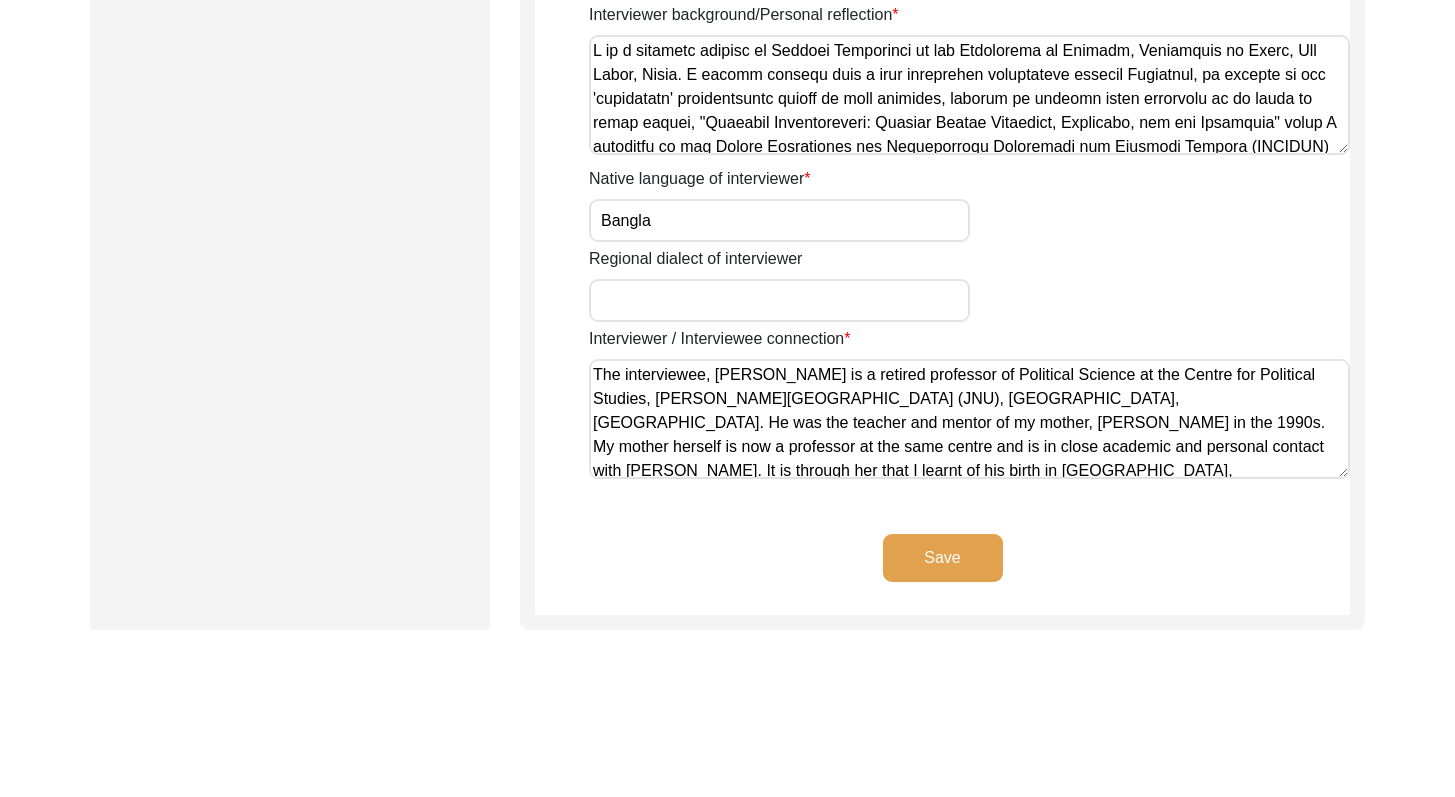 scroll, scrollTop: 1504, scrollLeft: 0, axis: vertical 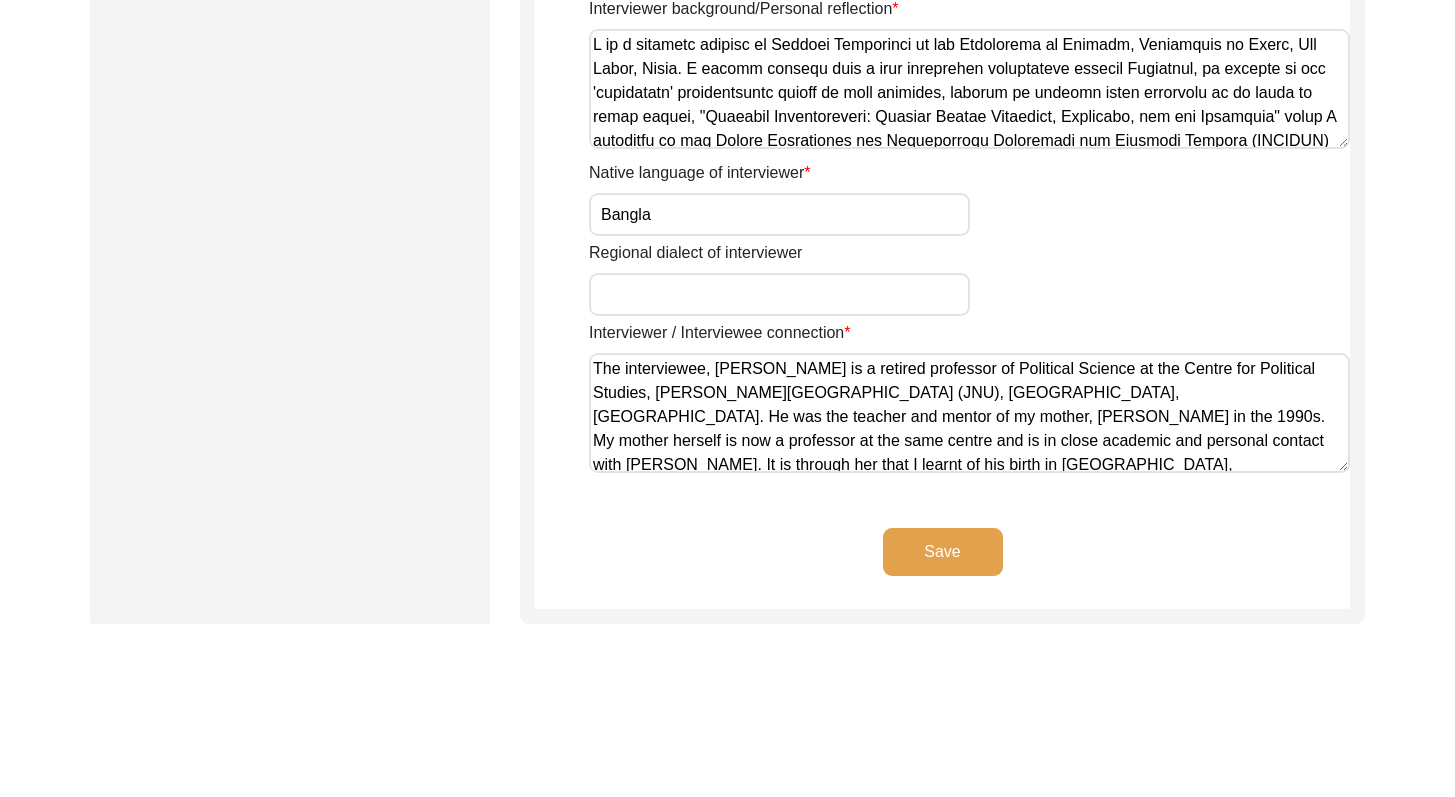 drag, startPoint x: 1469, startPoint y: 164, endPoint x: 1464, endPoint y: 662, distance: 498.0251 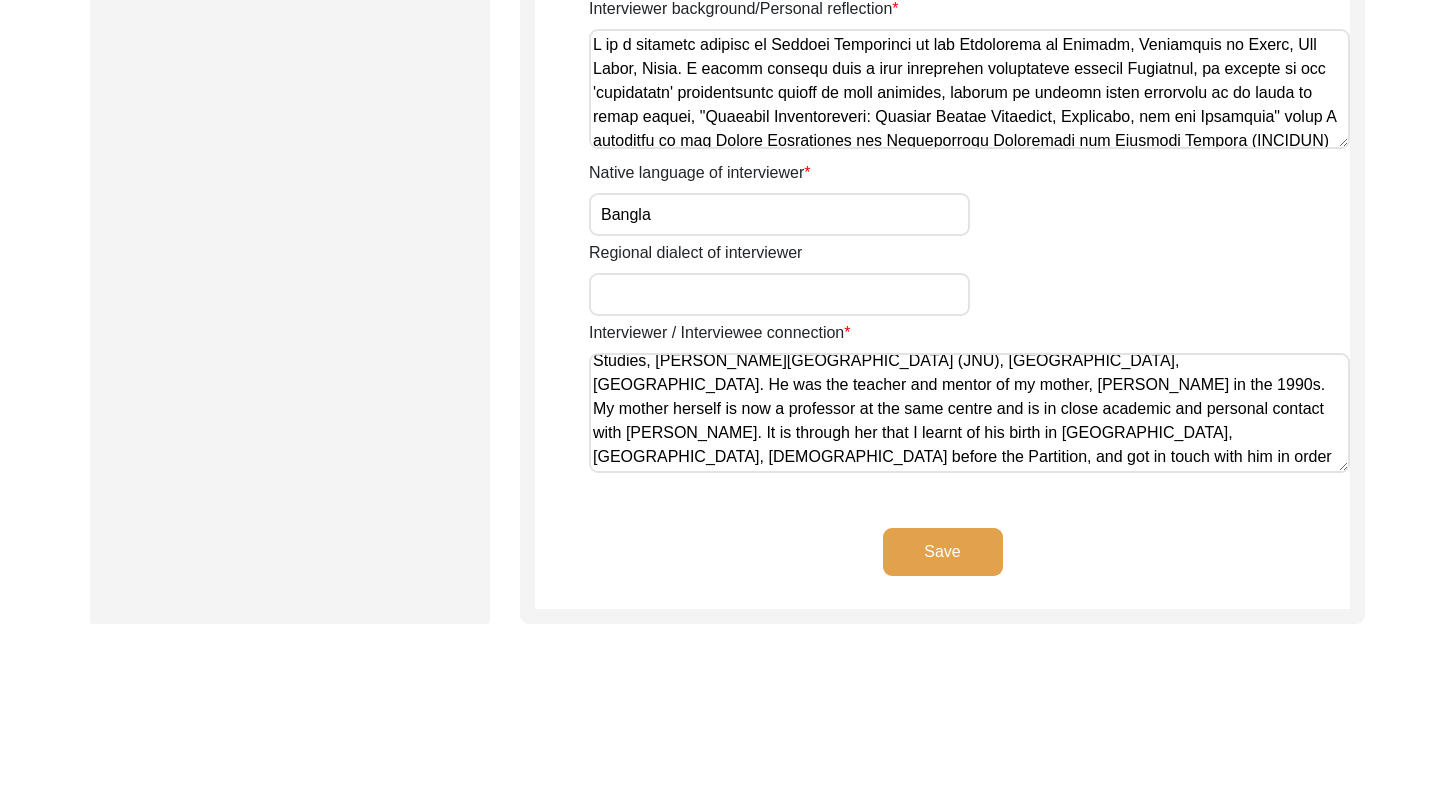 drag, startPoint x: 593, startPoint y: 368, endPoint x: 1331, endPoint y: 484, distance: 747.0609 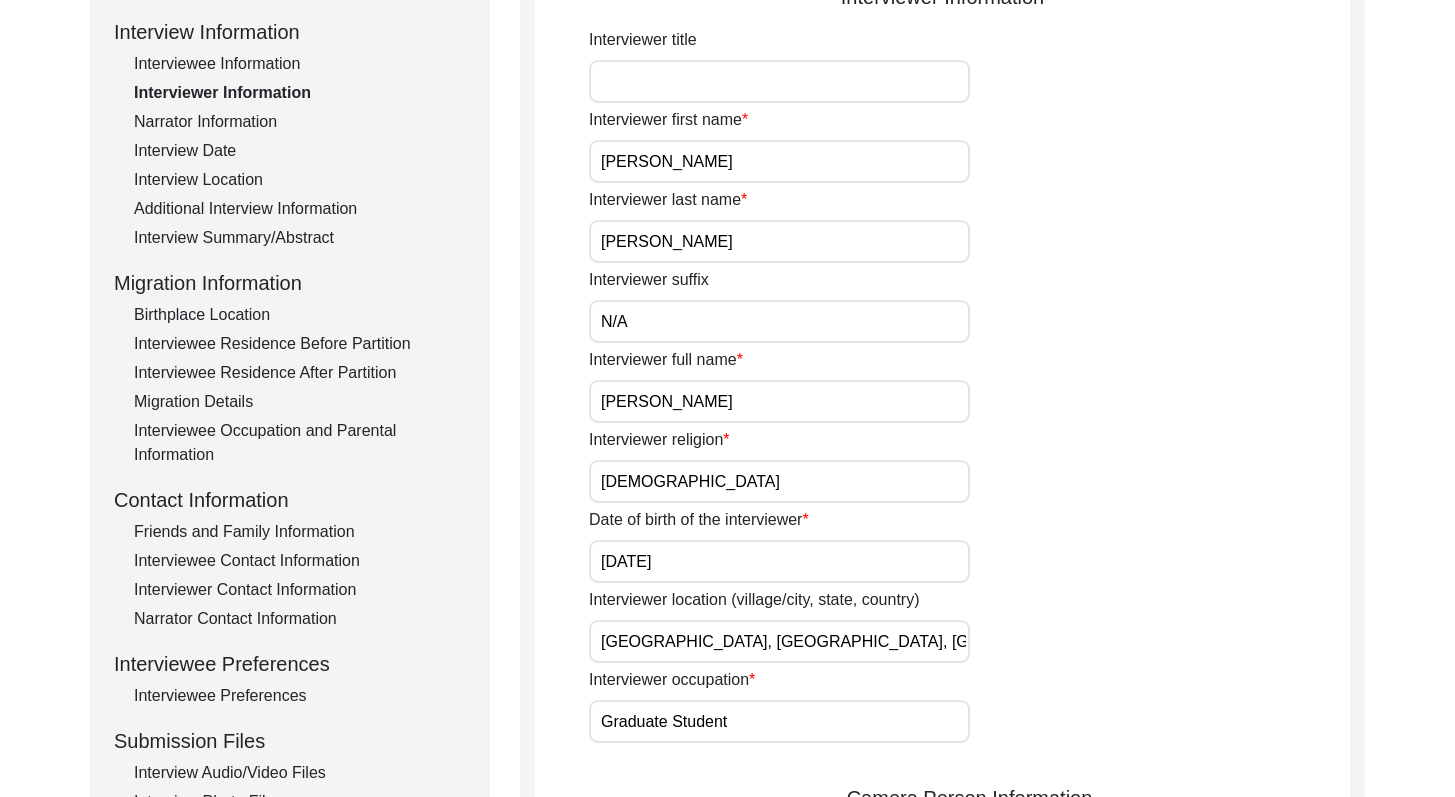 scroll, scrollTop: 0, scrollLeft: 0, axis: both 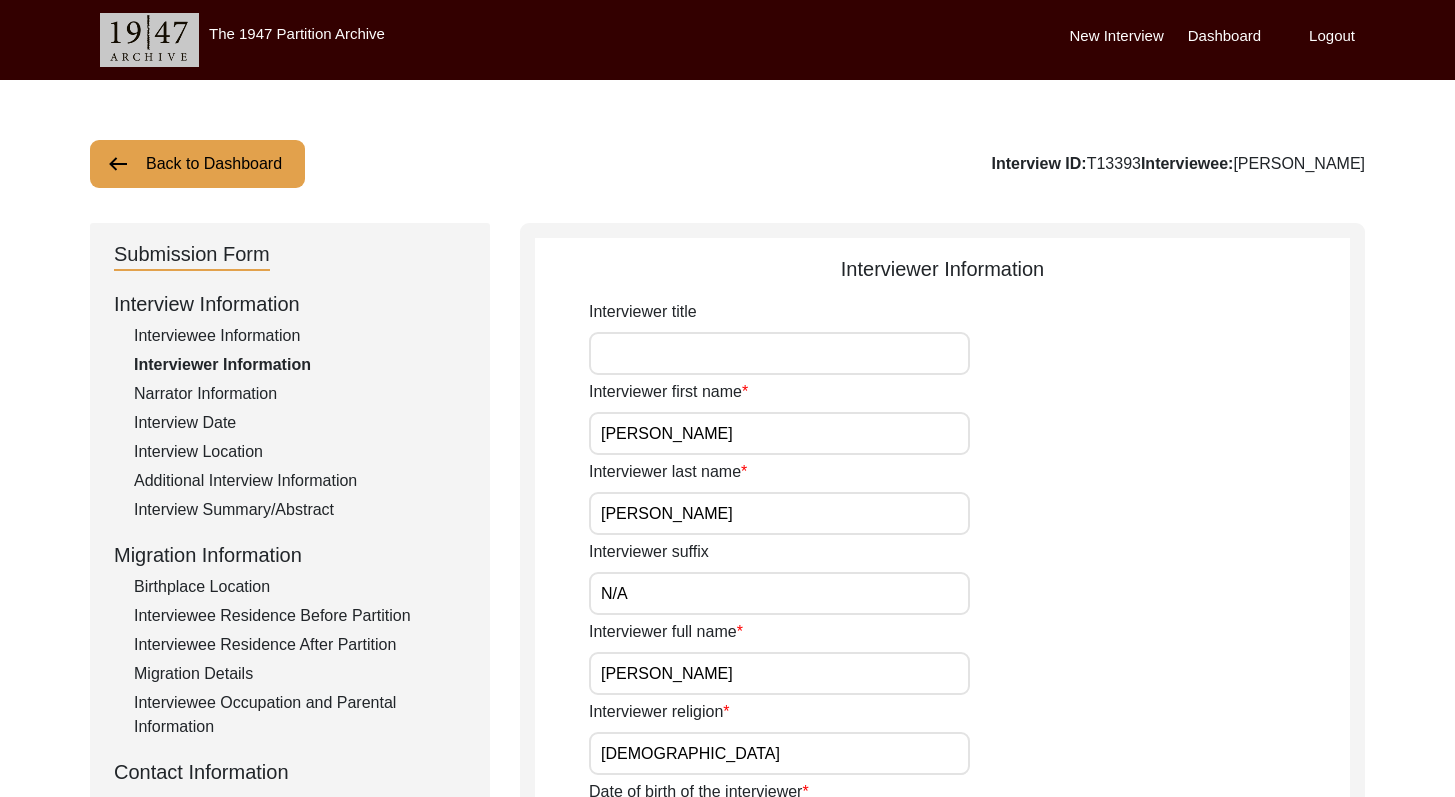 drag, startPoint x: 1469, startPoint y: 518, endPoint x: 1456, endPoint y: 13, distance: 505.1673 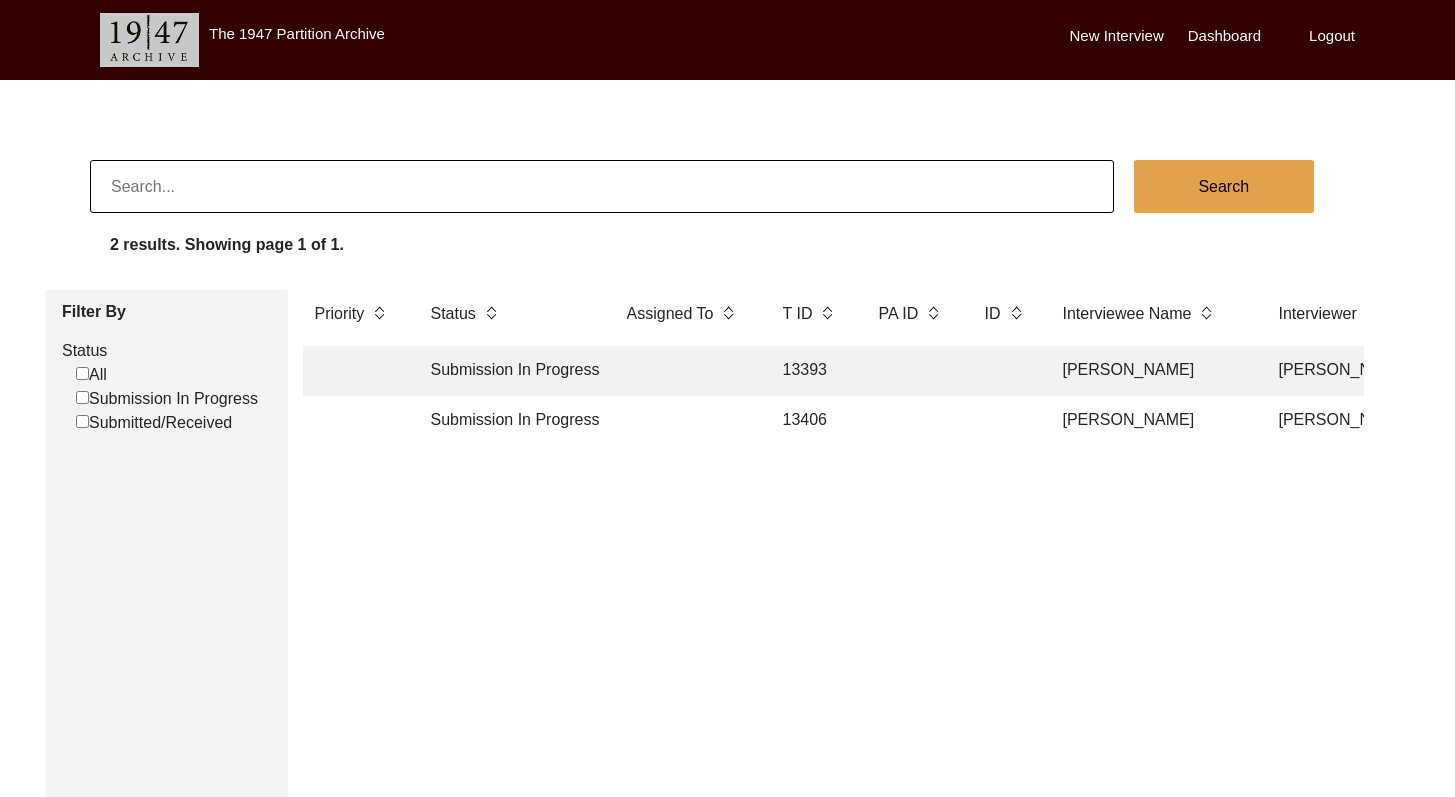 click on "Submission In Progress" 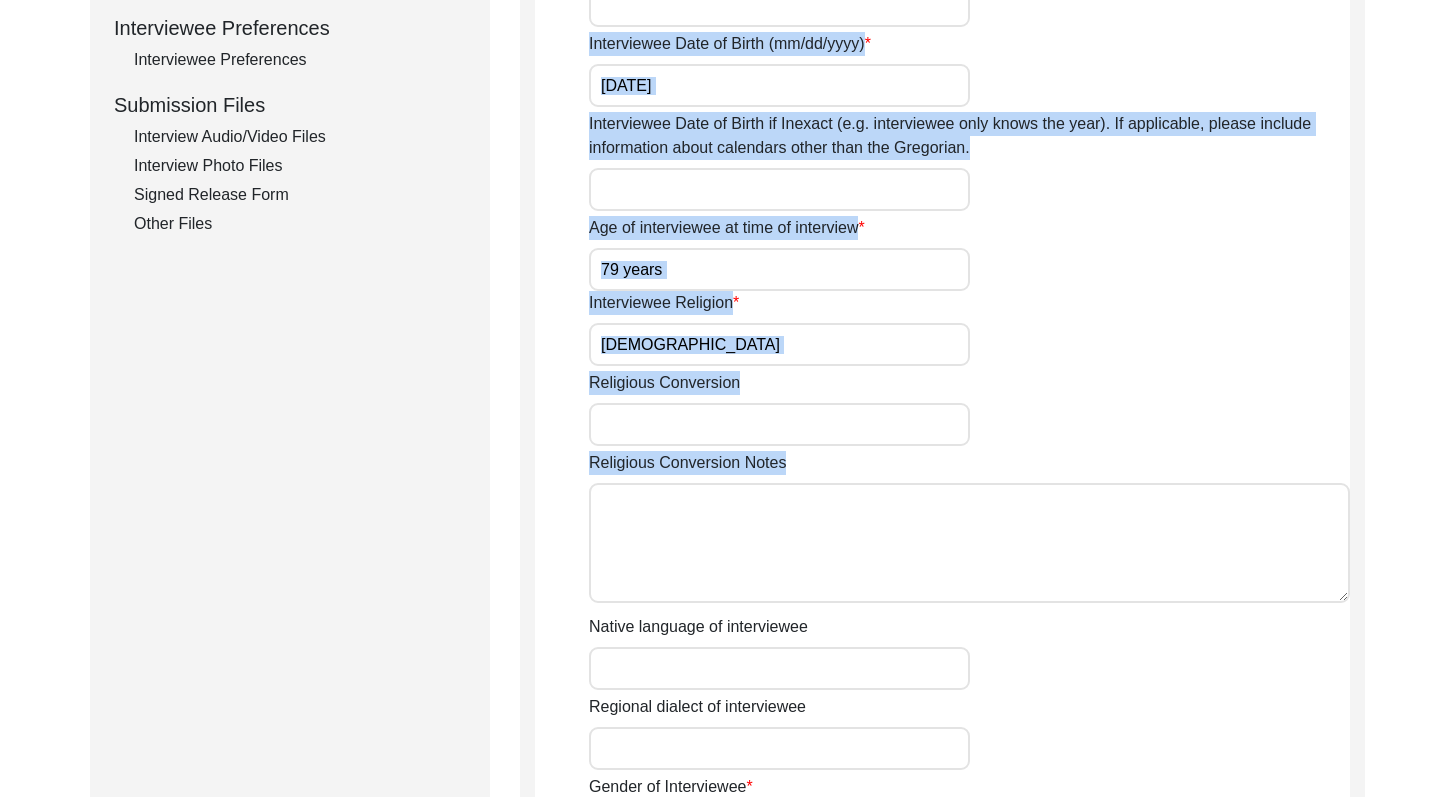 scroll, scrollTop: 966, scrollLeft: 0, axis: vertical 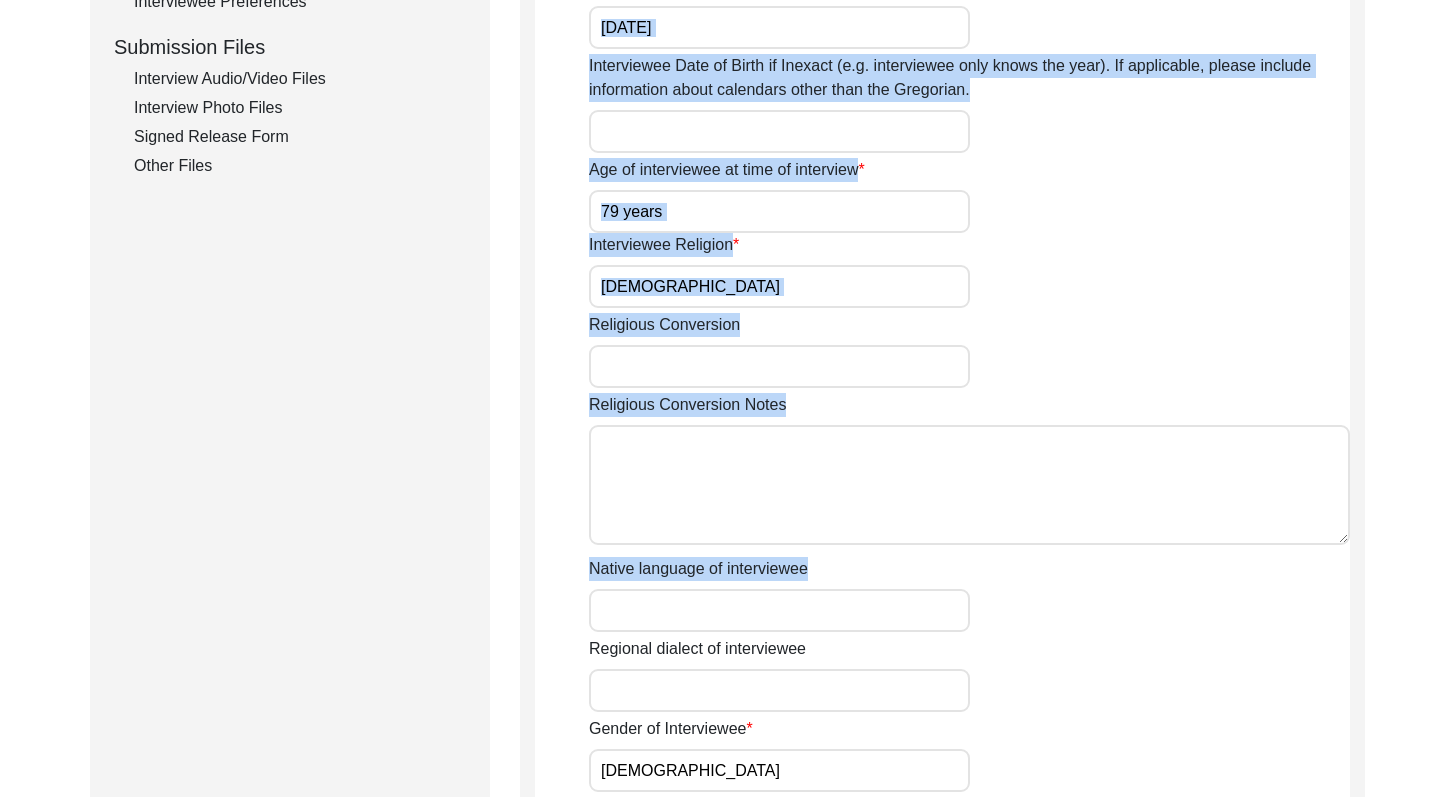 drag, startPoint x: 1469, startPoint y: 247, endPoint x: 1462, endPoint y: 587, distance: 340.07205 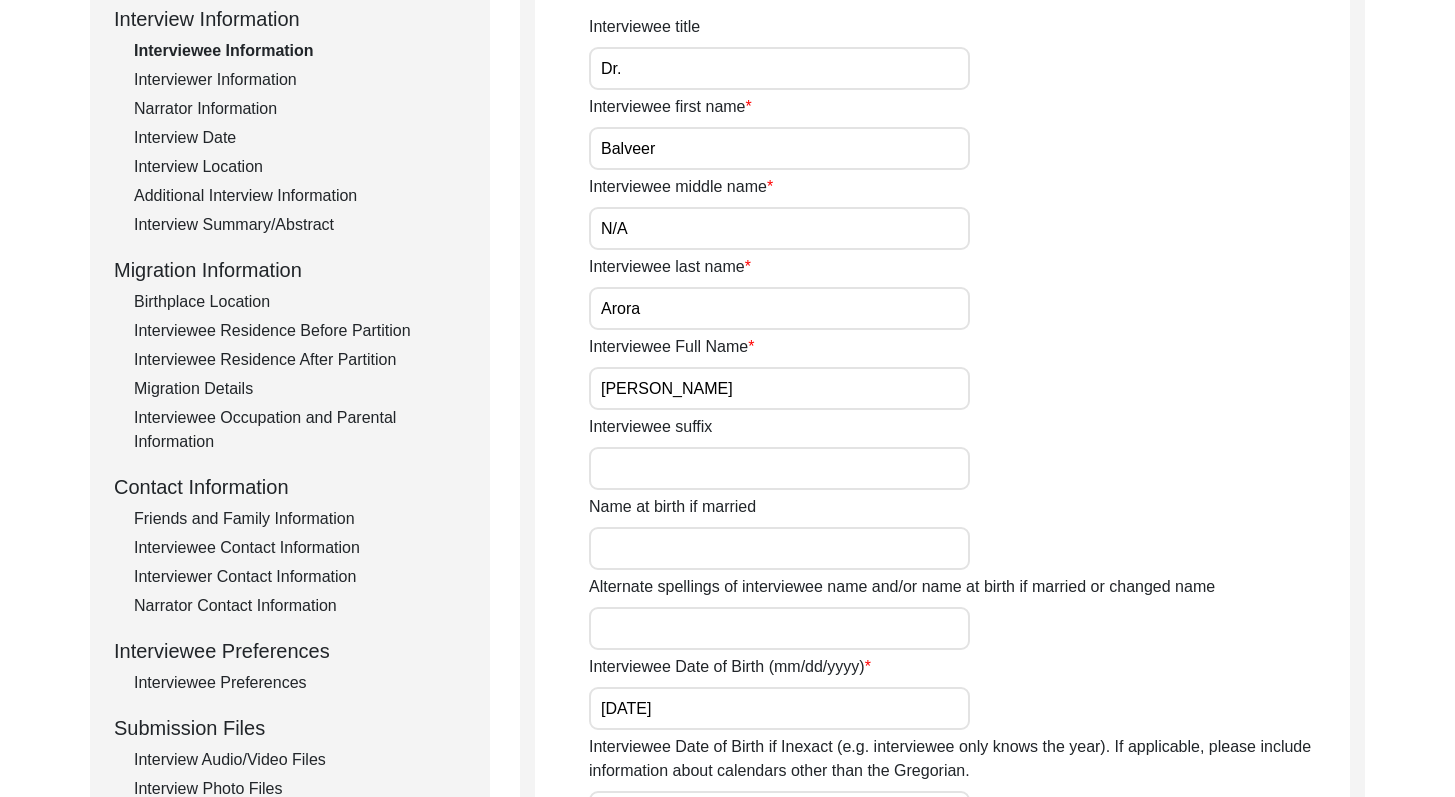 scroll, scrollTop: 262, scrollLeft: 0, axis: vertical 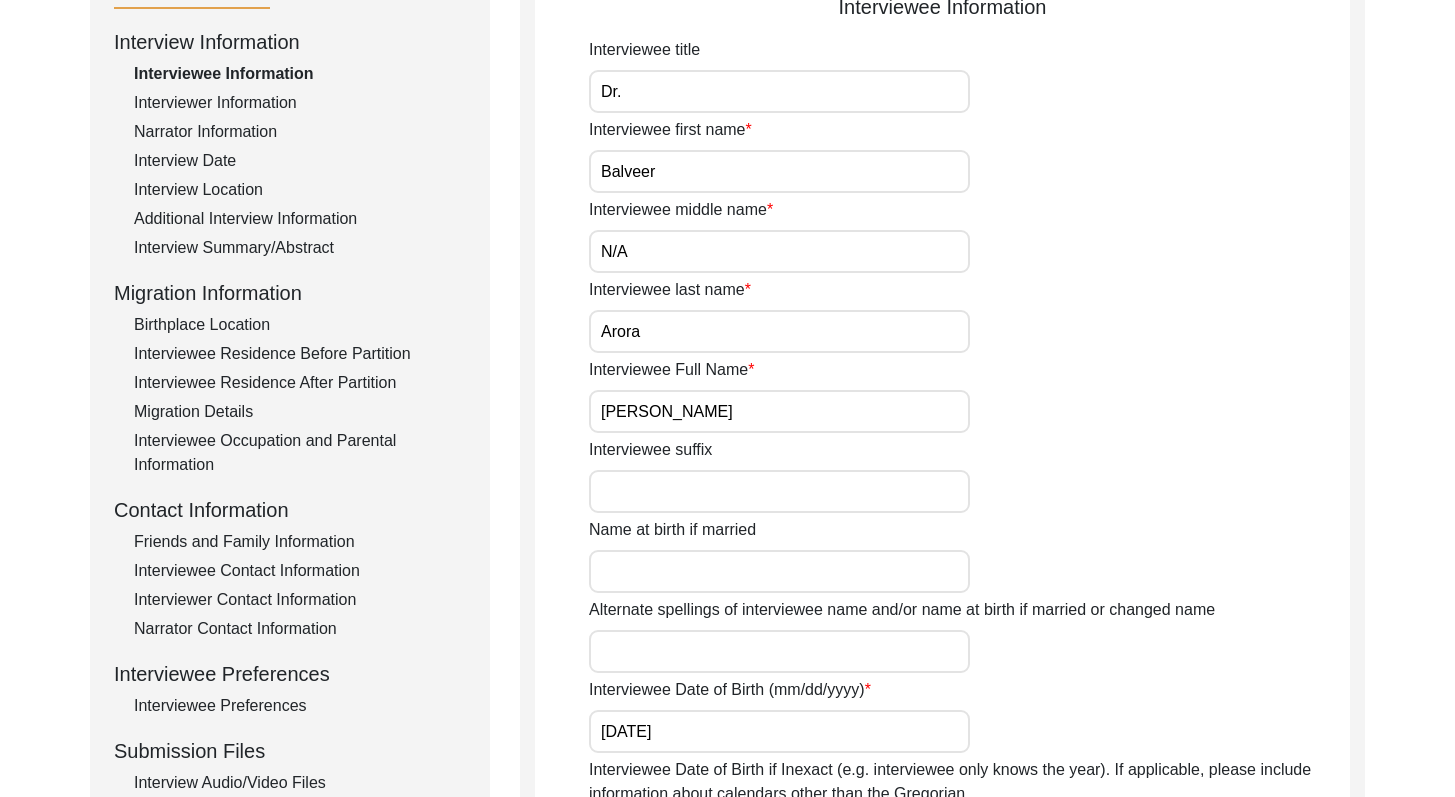 click on "Interviewer Information" 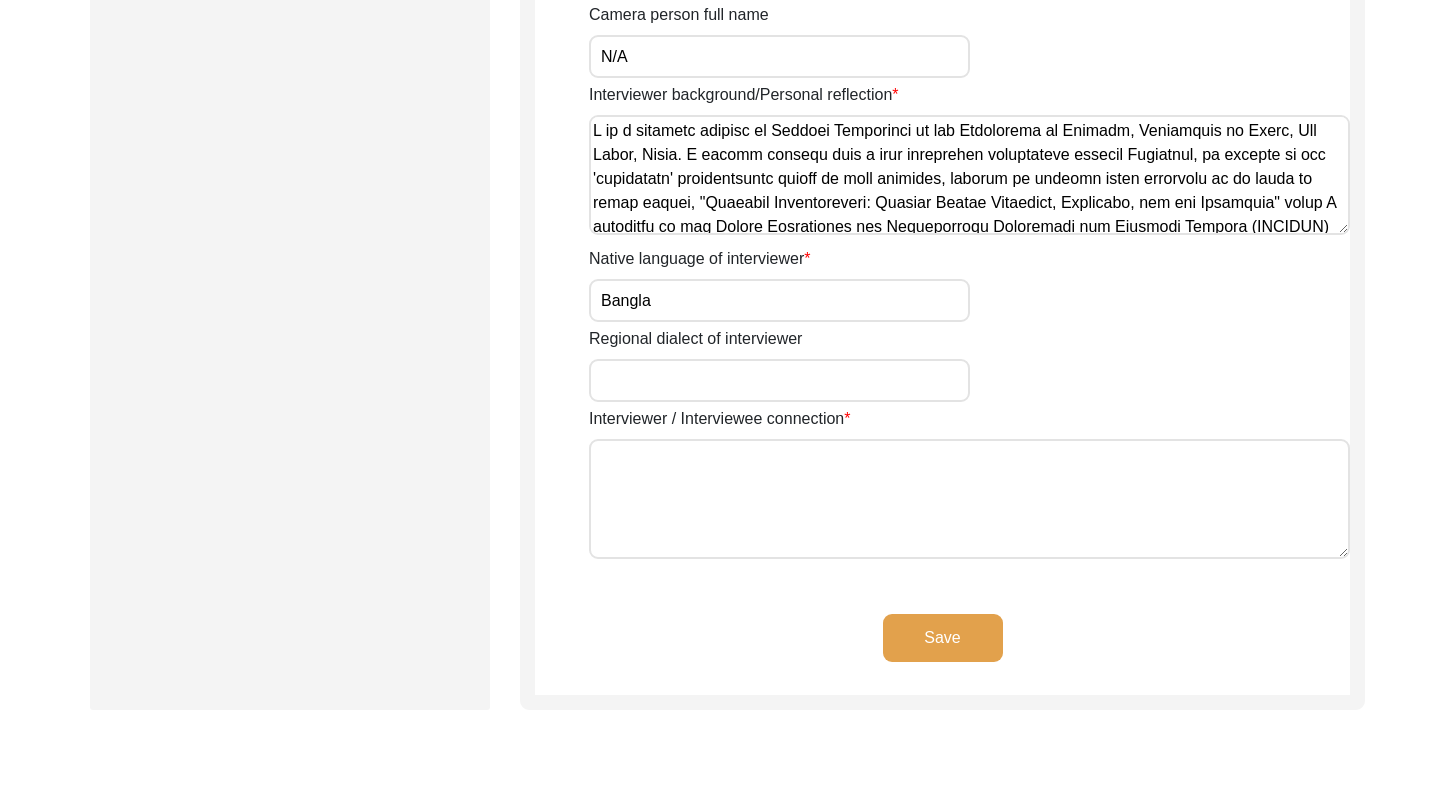 scroll, scrollTop: 1429, scrollLeft: 0, axis: vertical 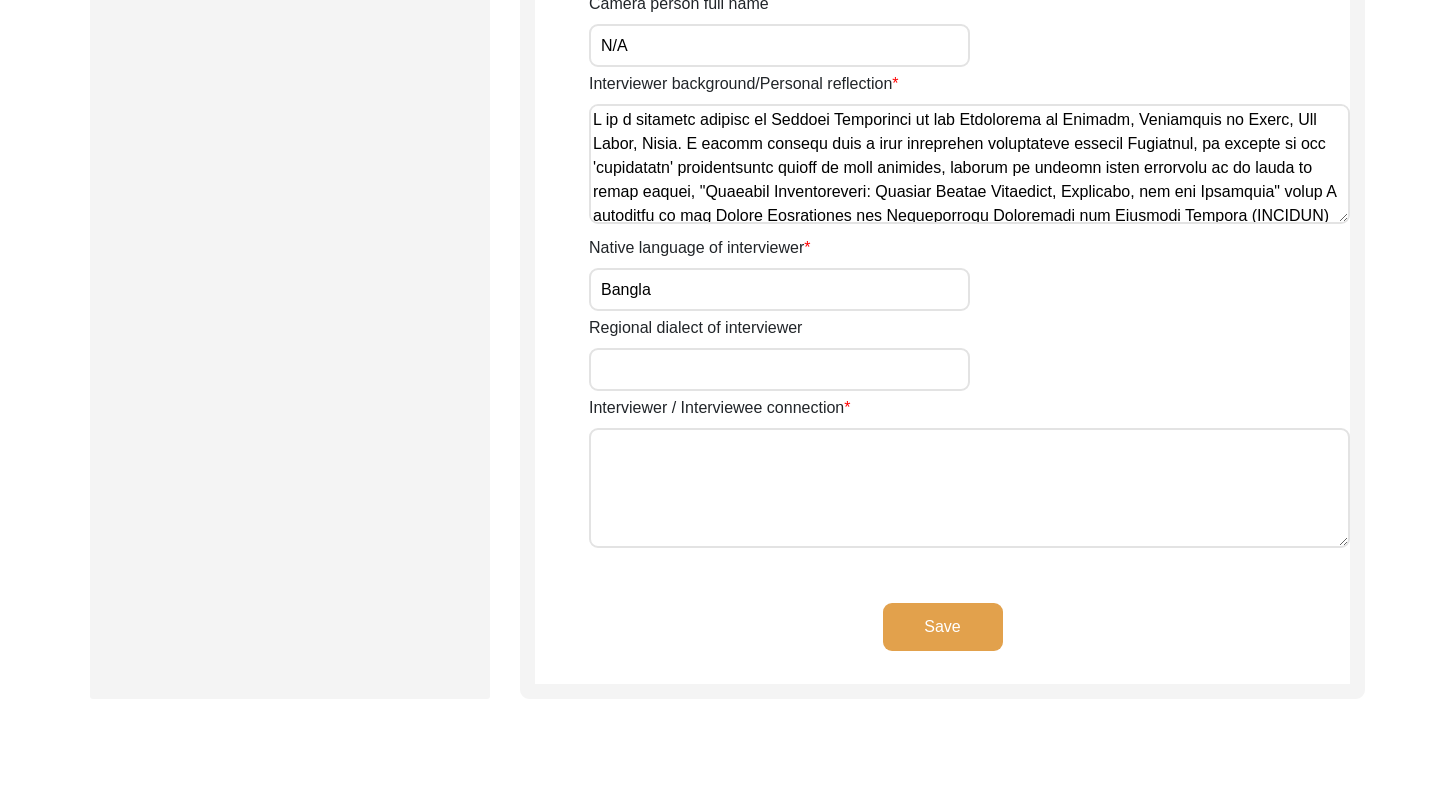 click on "Interviewer / Interviewee connection" at bounding box center (969, 488) 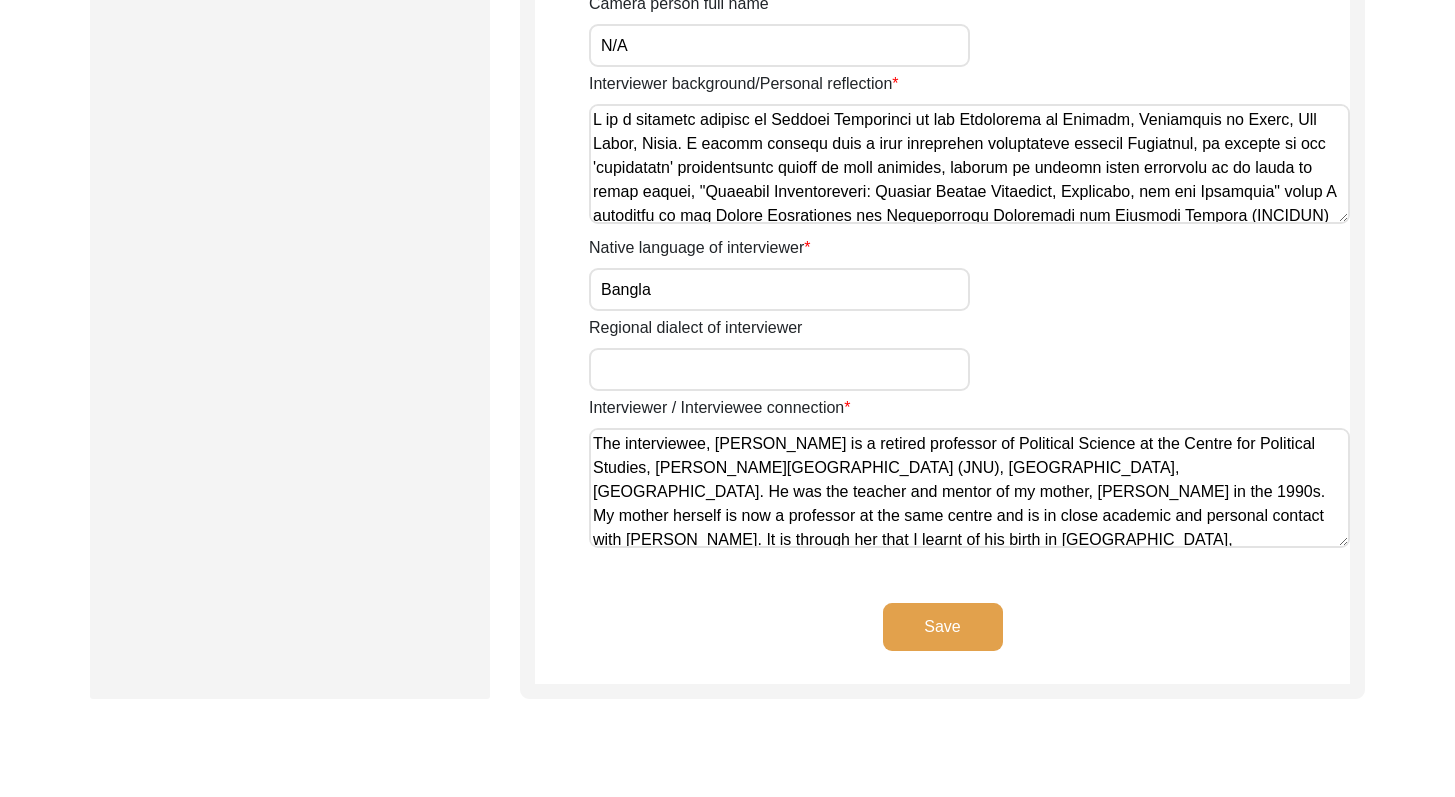 scroll, scrollTop: 27, scrollLeft: 0, axis: vertical 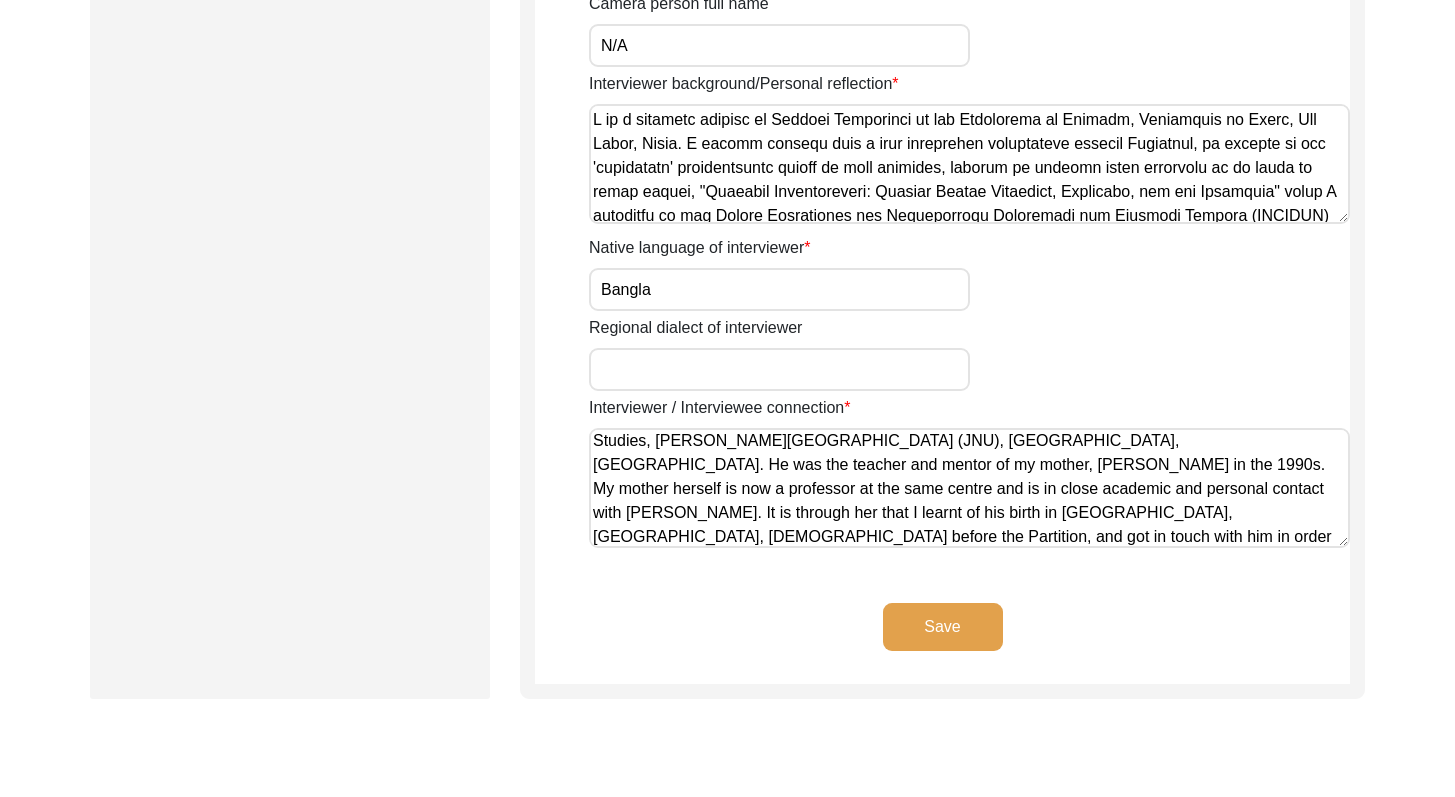 click on "Save" 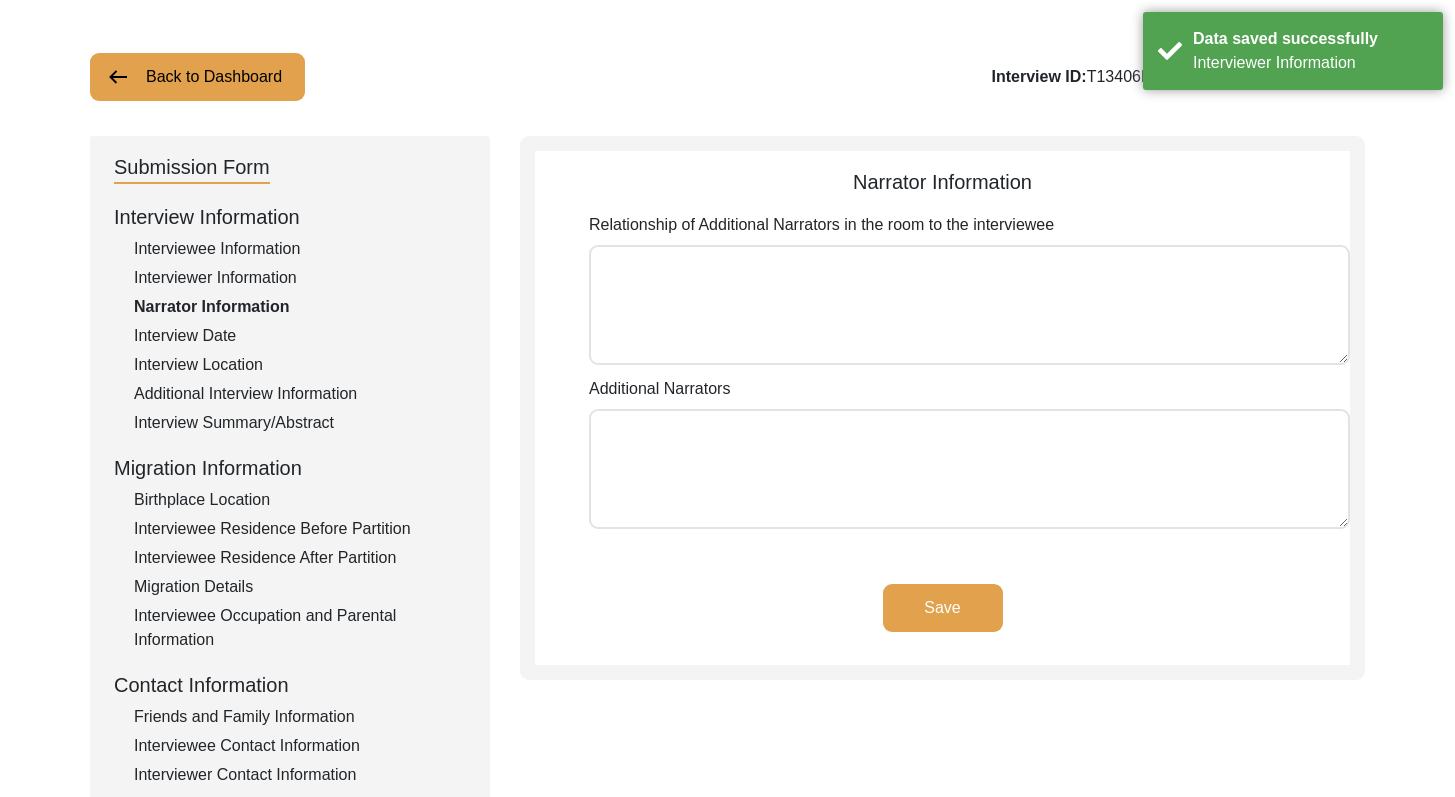scroll, scrollTop: 0, scrollLeft: 0, axis: both 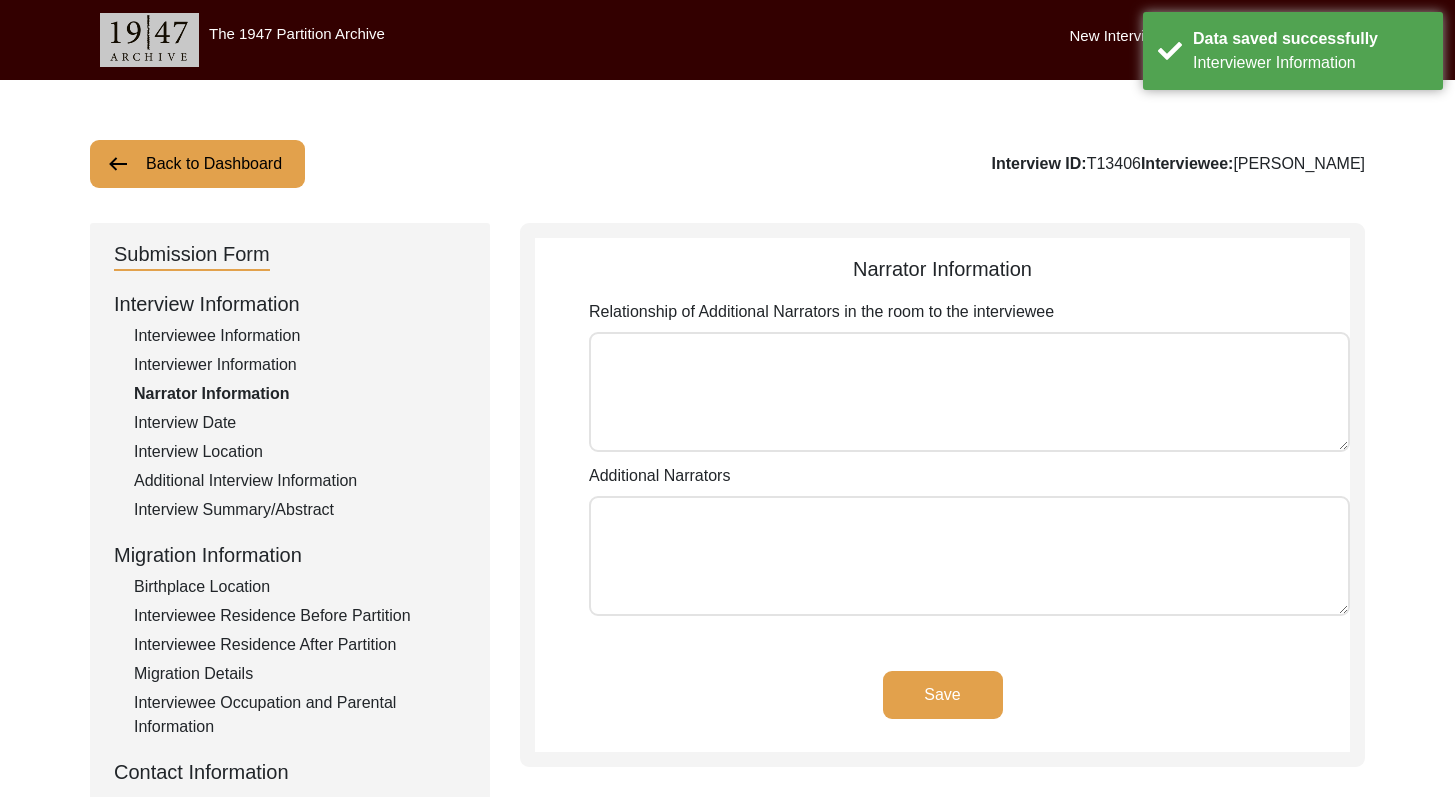 drag, startPoint x: 1469, startPoint y: 550, endPoint x: 1462, endPoint y: 154, distance: 396.06186 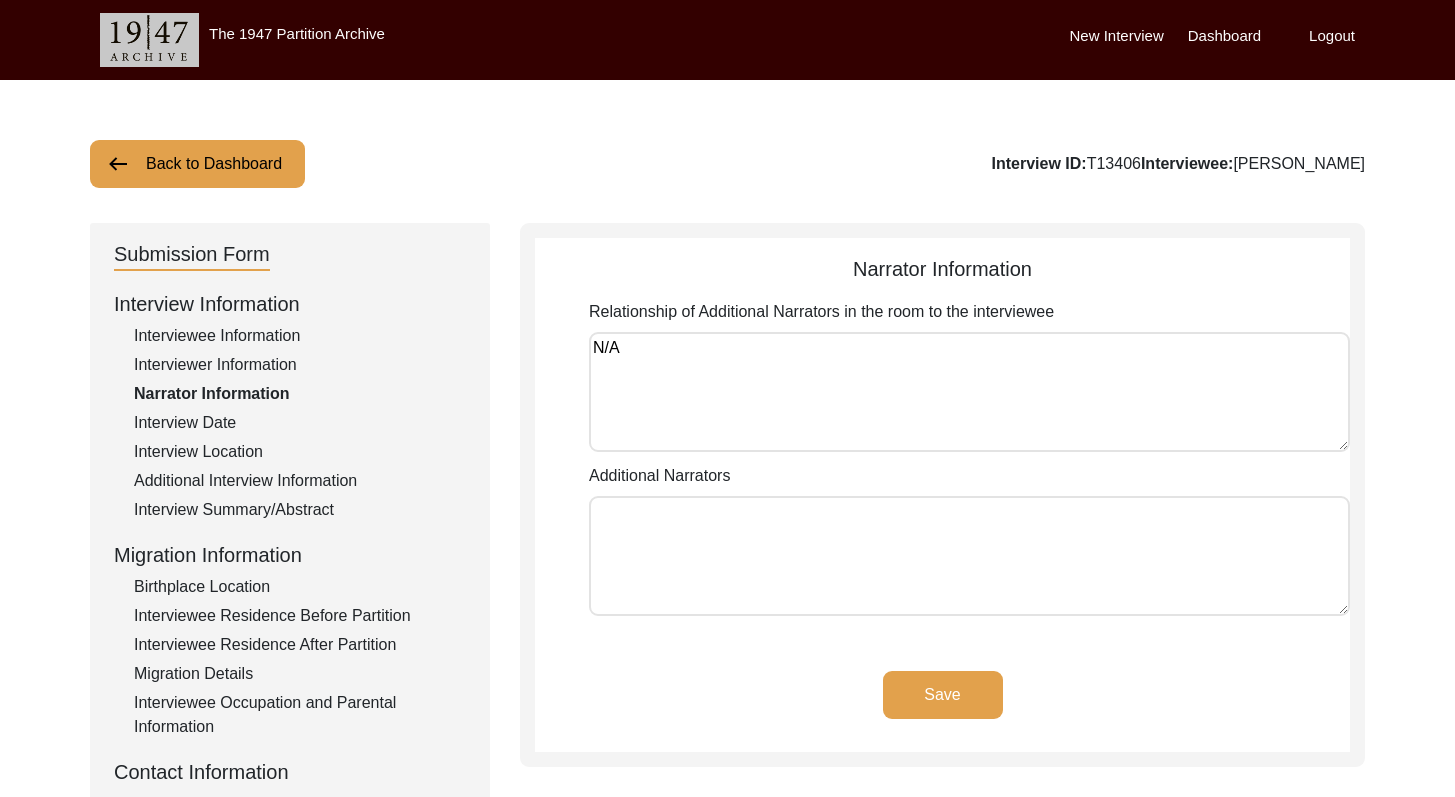 click on "Additional Narrators" at bounding box center (969, 556) 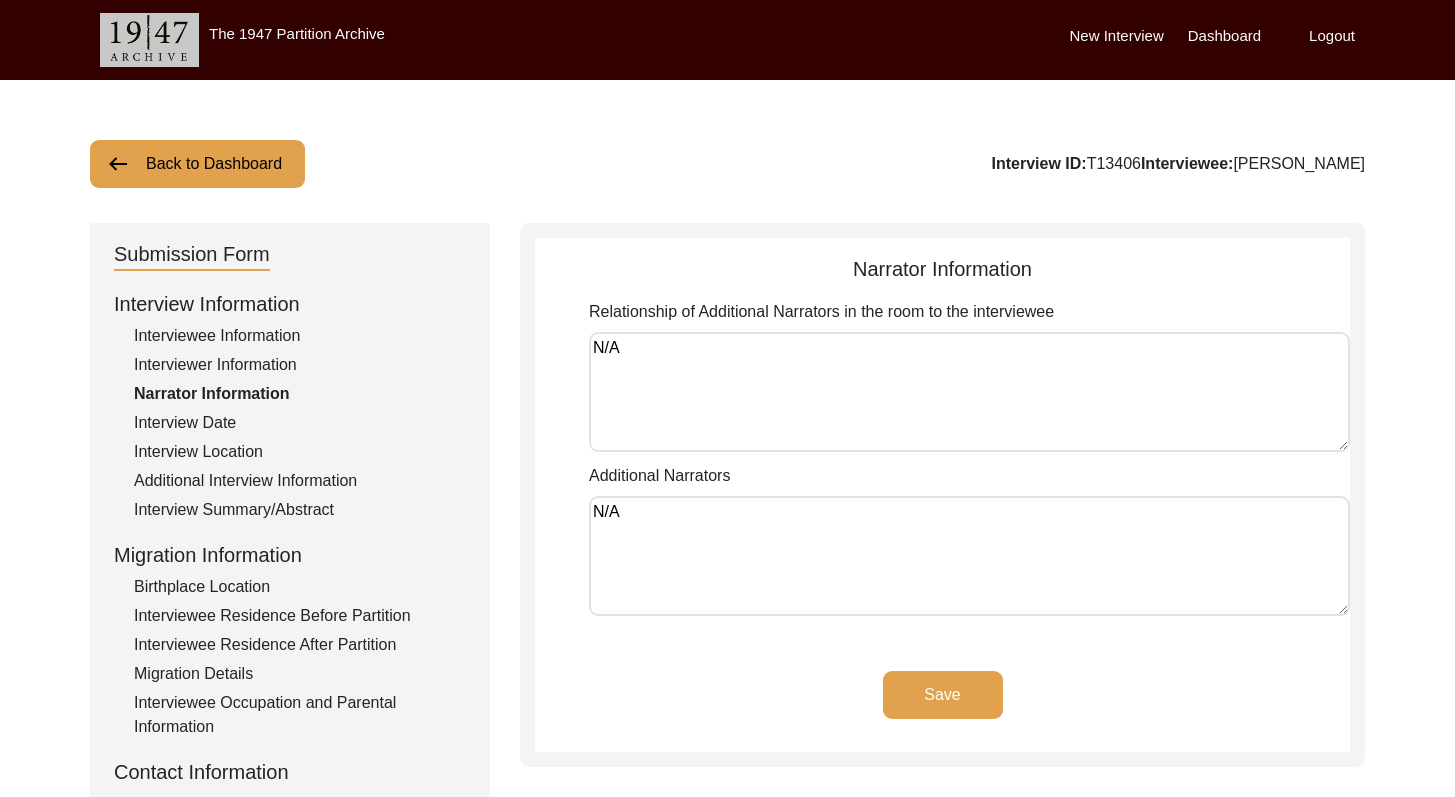 click on "Submission Form   Interview Information   Interviewee Information   Interviewer Information   Narrator Information   Interview Date   Interview Location   Additional Interview Information   Interview Summary/Abstract   Migration Information   Birthplace Location   Interviewee Residence Before Partition   Interviewee Residence After Partition   Migration Details   Interviewee Occupation and Parental Information   Contact Information   Friends and Family Information   Interviewee Contact Information   Interviewer Contact Information   Narrator Contact Information   Interviewee Preferences   Interviewee Preferences   Submission Files   Interview Audio/Video Files   Interview Photo Files   Signed Release Form   Other Files   Narrator Information
Relationship of Additional Narrators in the room to the interviewee N/A Additional Narrators N/A Save" 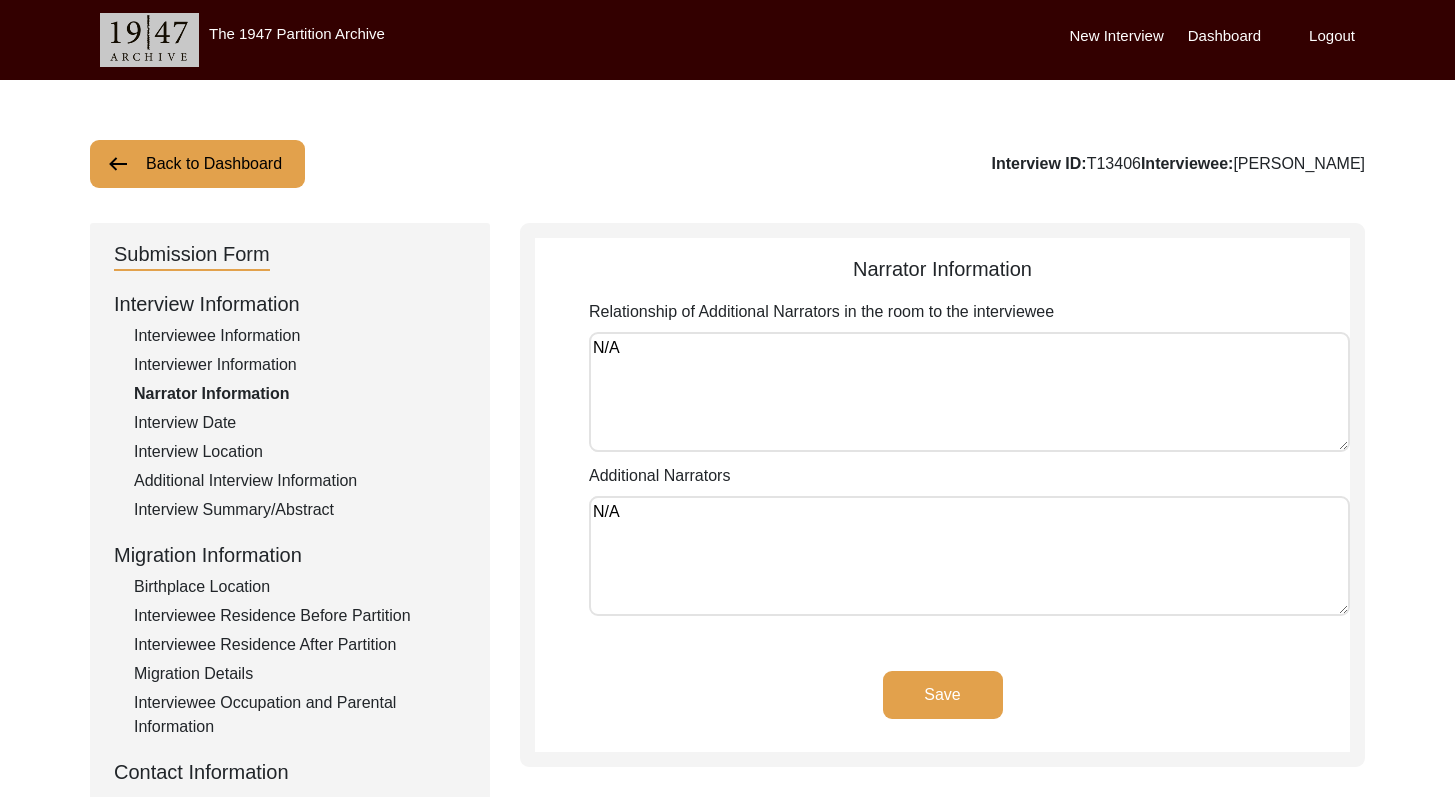 click on "Save" 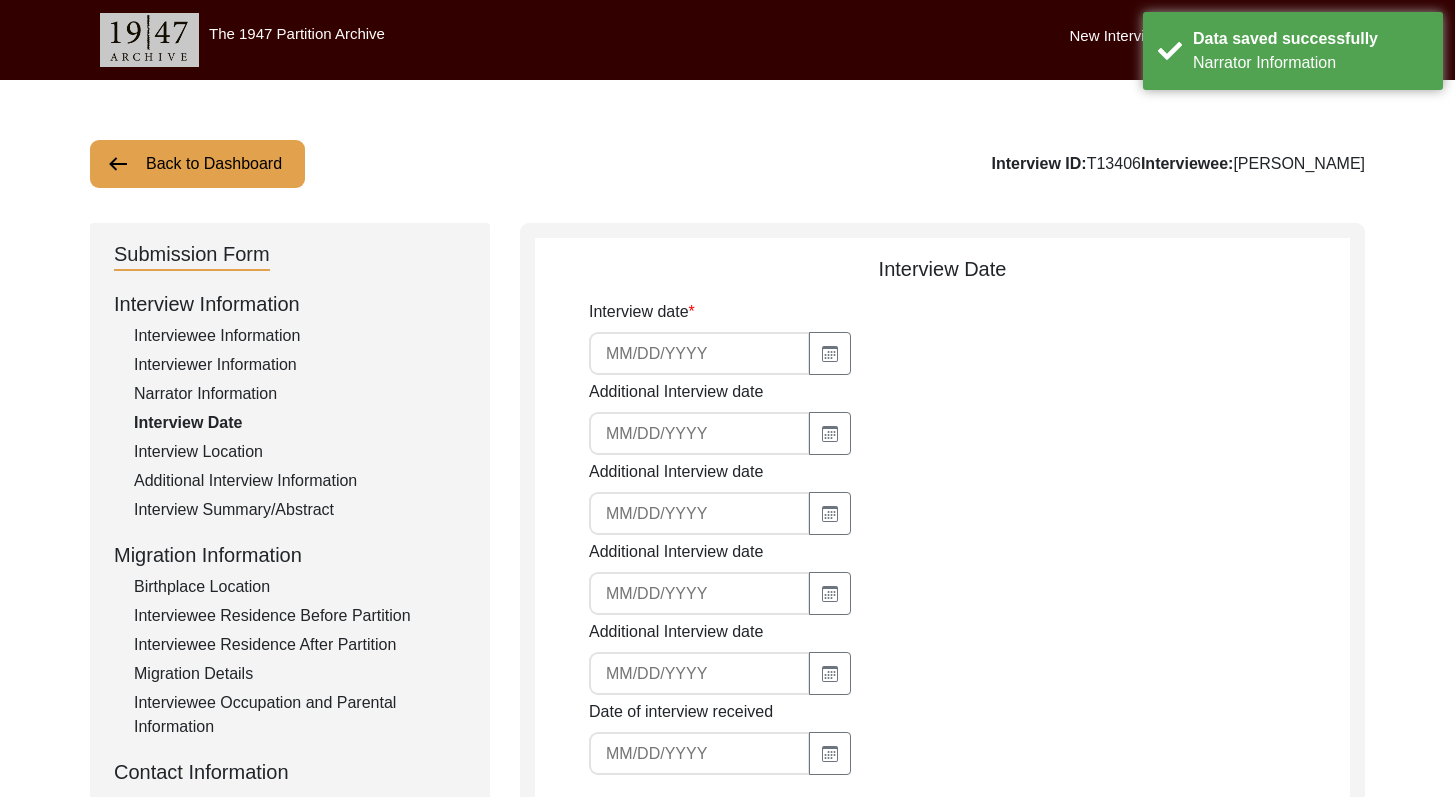 click on "Interviewee Information" 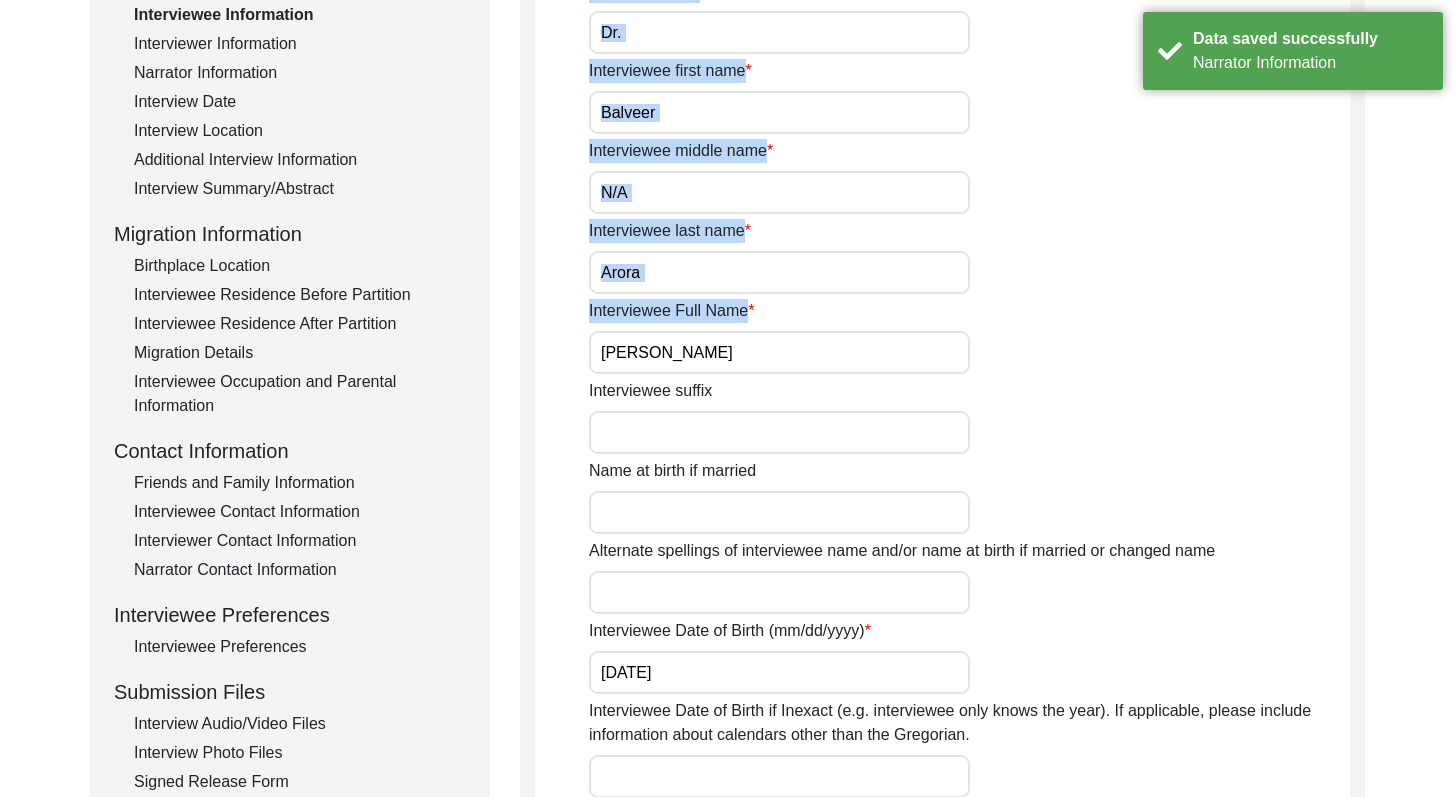 drag, startPoint x: 1469, startPoint y: 238, endPoint x: 1469, endPoint y: 353, distance: 115 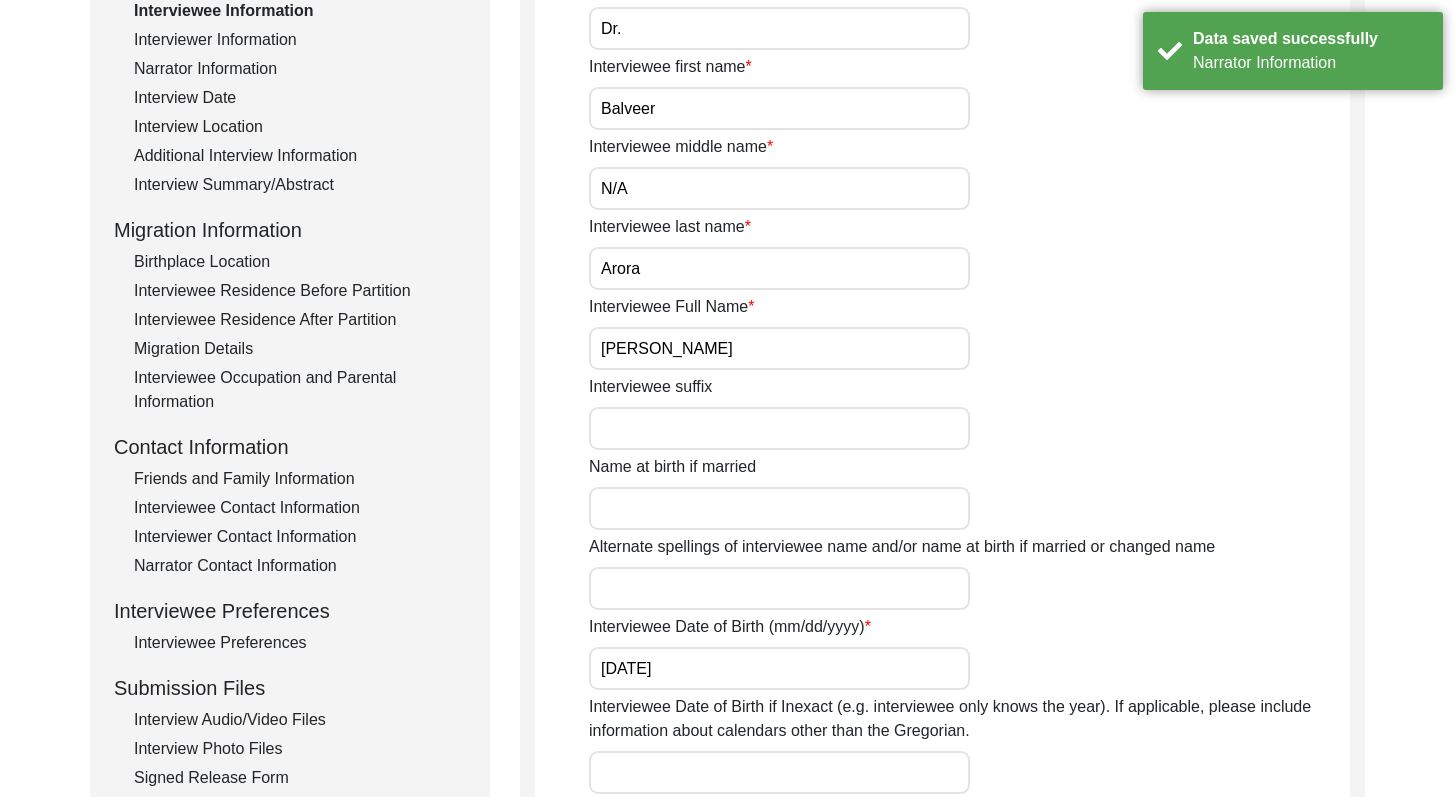 click on "Interviewee suffix" 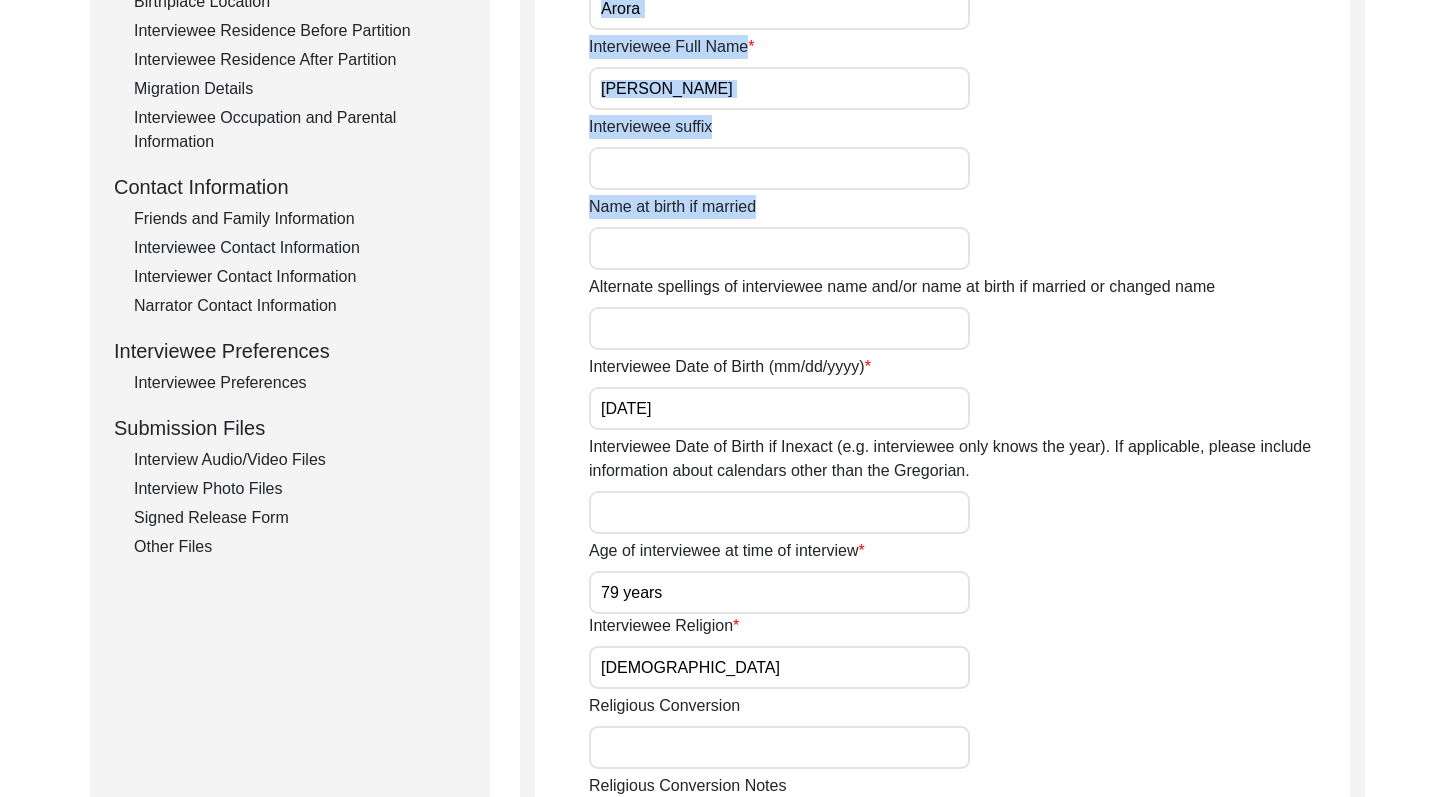 scroll, scrollTop: 610, scrollLeft: 0, axis: vertical 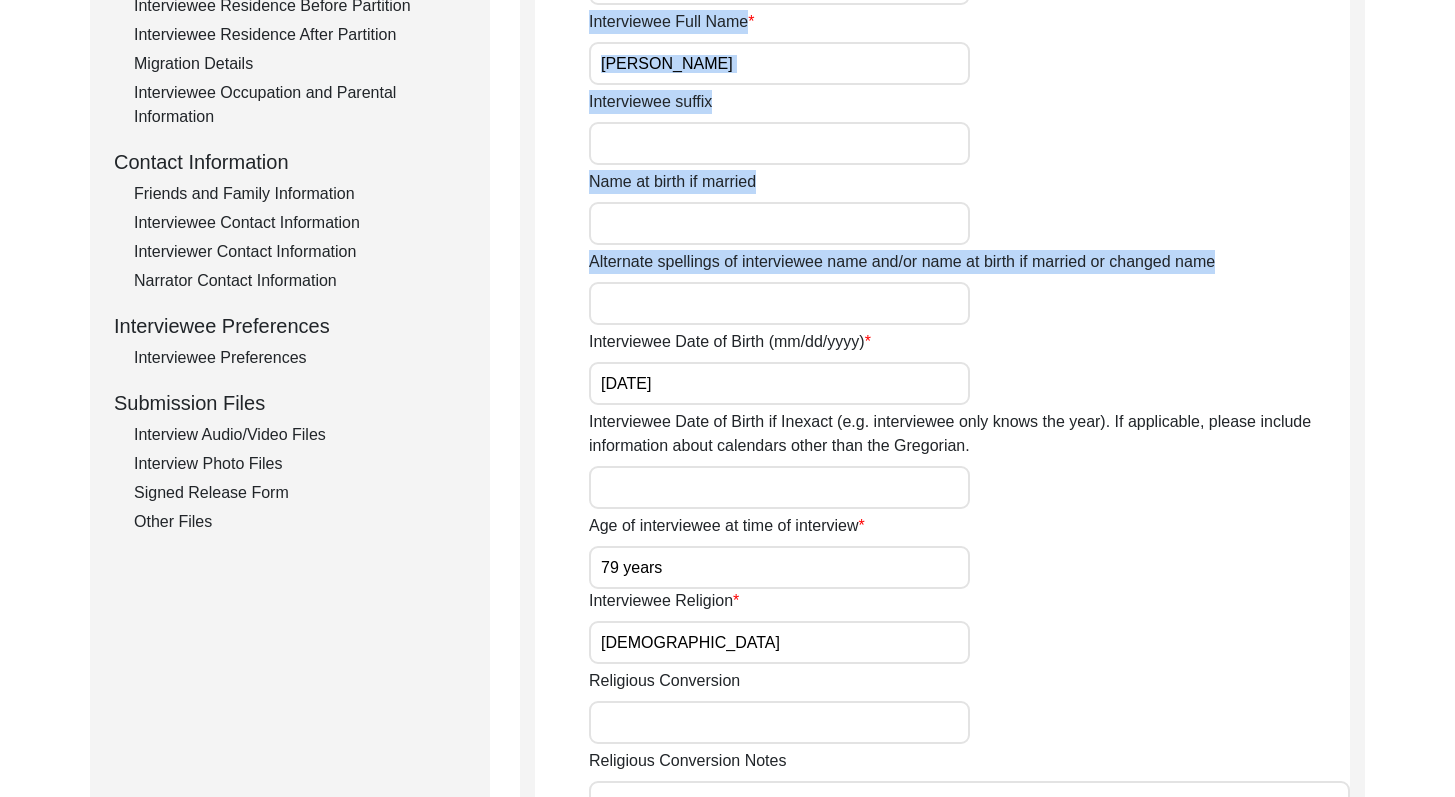 drag, startPoint x: 1469, startPoint y: 169, endPoint x: 1469, endPoint y: 269, distance: 100 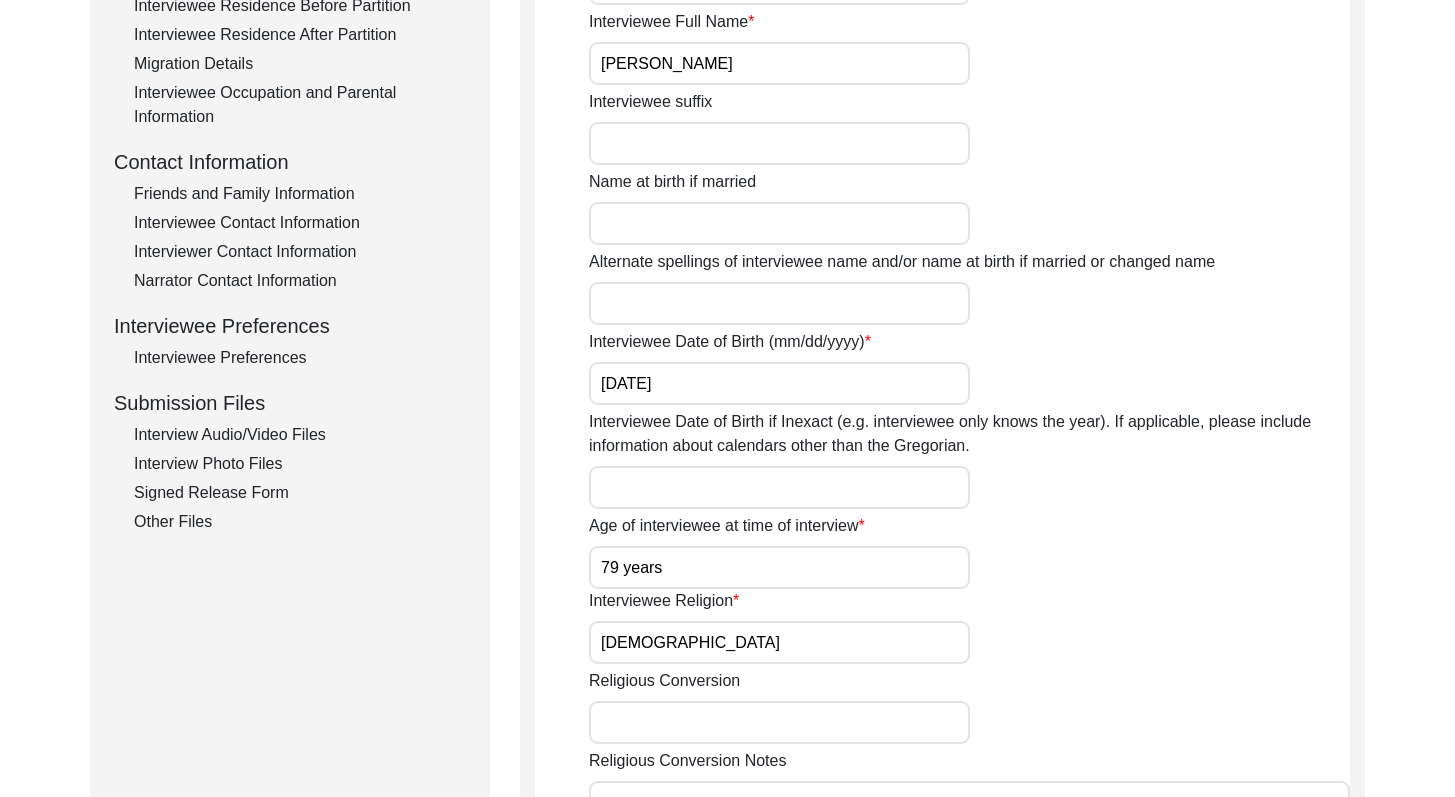 click on "Back to Dashboard  Interview ID:  T13406  Interviewee:  [PERSON_NAME]   Submission Form   Interview Information   Interviewee Information   Interviewer Information   Narrator Information   Interview Date   Interview Location   Additional Interview Information   Interview Summary/Abstract   Migration Information   Birthplace Location   Interviewee Residence Before Partition   Interviewee Residence After Partition   Migration Details   Interviewee Occupation and Parental Information   Contact Information   Friends and Family Information   Interviewee Contact Information   Interviewer Contact Information   Narrator Contact Information   Interviewee Preferences   Interviewee Preferences   Submission Files   Interview Audio/Video Files   Interview Photo Files   Signed Release Form   Other Files   Interviewee Information
Interviewee title Dr. Interviewee first name [PERSON_NAME] Interviewee middle name N/A Interviewee last name [PERSON_NAME] Interviewee Full Name [PERSON_NAME] Interviewee suffix Name at birth if married [DEMOGRAPHIC_DATA]" 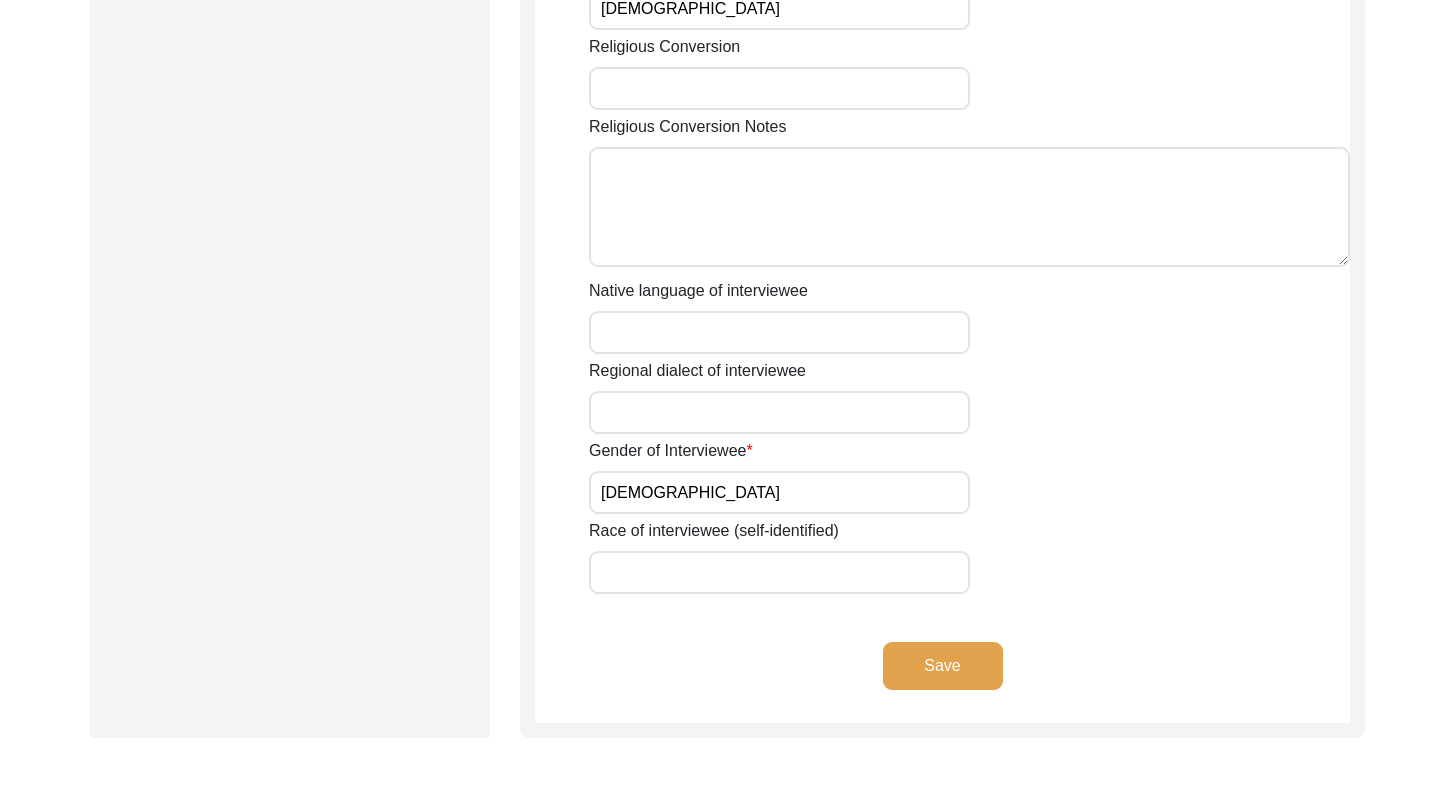 scroll, scrollTop: 1246, scrollLeft: 0, axis: vertical 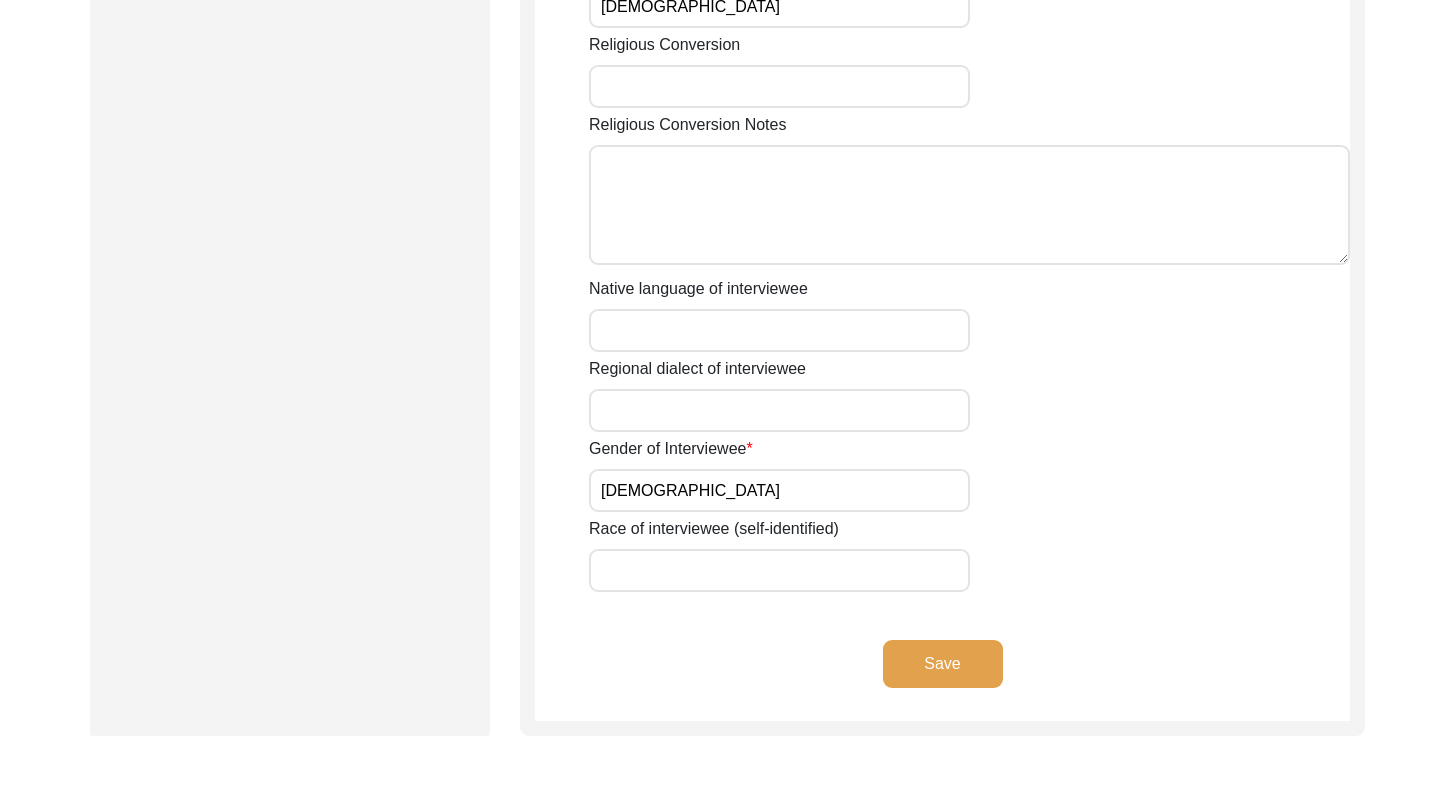 drag, startPoint x: 1469, startPoint y: 475, endPoint x: 1469, endPoint y: 537, distance: 62 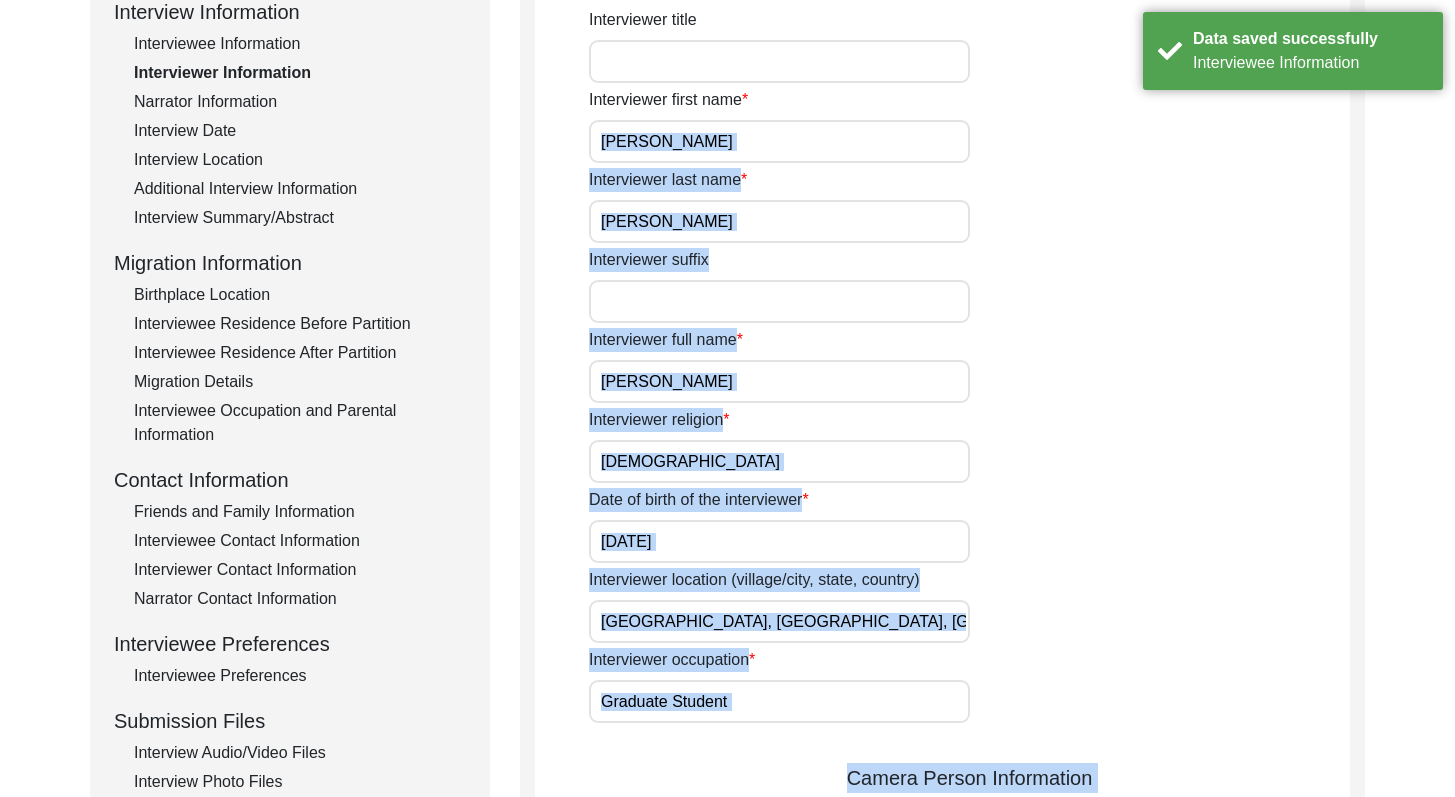 drag, startPoint x: 1469, startPoint y: 447, endPoint x: 1454, endPoint y: 128, distance: 319.35248 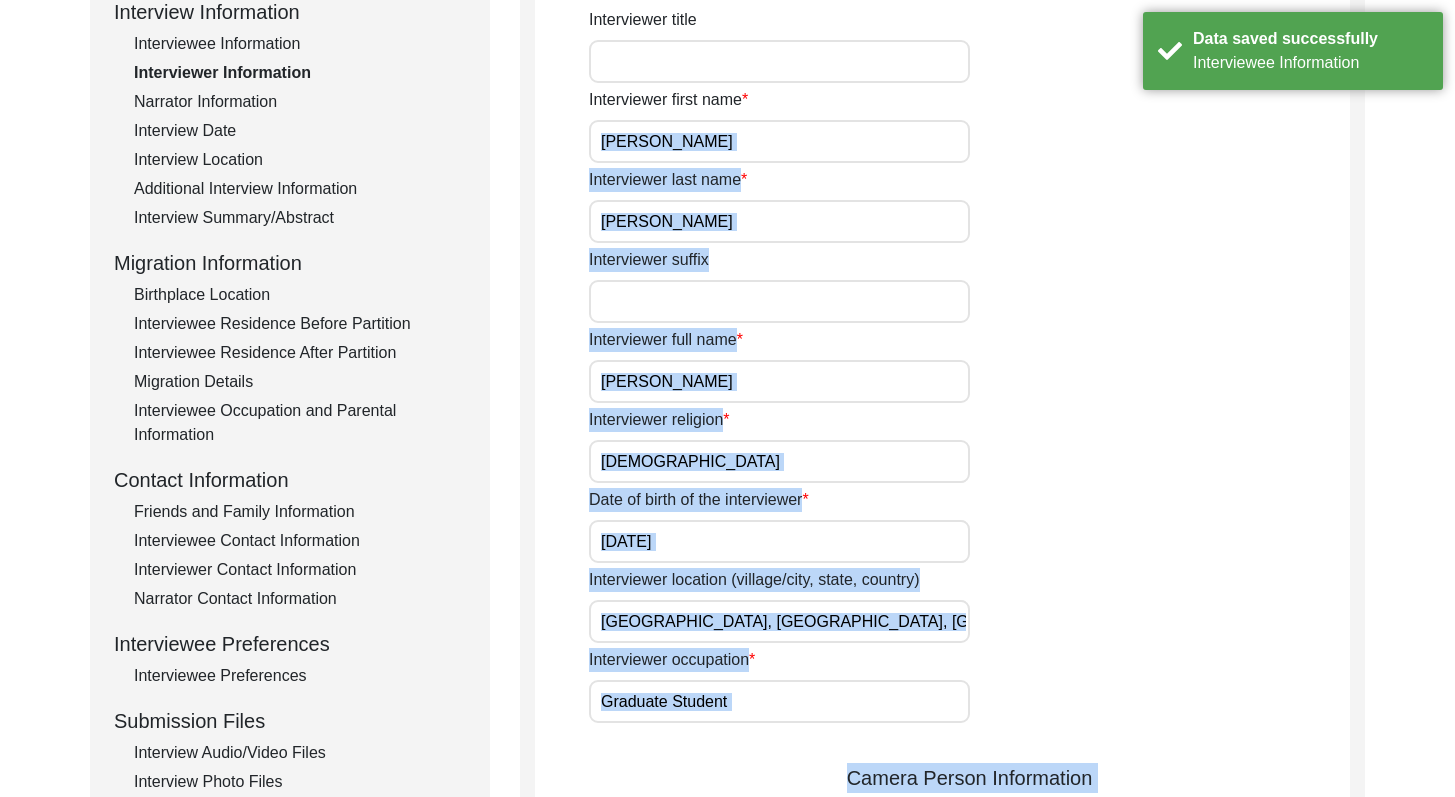 click on "The 1947 Partition Archive New Interview Dashboard Logout  Back to Dashboard  Interview ID:  T13406  Interviewee:  [PERSON_NAME]   Submission Form   Interview Information   Interviewee Information   Interviewer Information   Narrator Information   Interview Date   Interview Location   Additional Interview Information   Interview Summary/Abstract   Migration Information   Birthplace Location   Interviewee Residence Before Partition   Interviewee Residence After Partition   Migration Details   Interviewee Occupation and Parental Information   Contact Information   Friends and Family Information   Interviewee Contact Information   Interviewer Contact Information   Narrator Contact Information   Interviewee Preferences   Interviewee Preferences   Submission Files   Interview Audio/Video Files   Interview Photo Files   Signed Release Form   Other Files   Interviewer Information
Interviewer title Interviewer first name [PERSON_NAME] Interviewer last name [PERSON_NAME] Interviewer suffix Interviewer full name [DEMOGRAPHIC_DATA]" at bounding box center [727, 915] 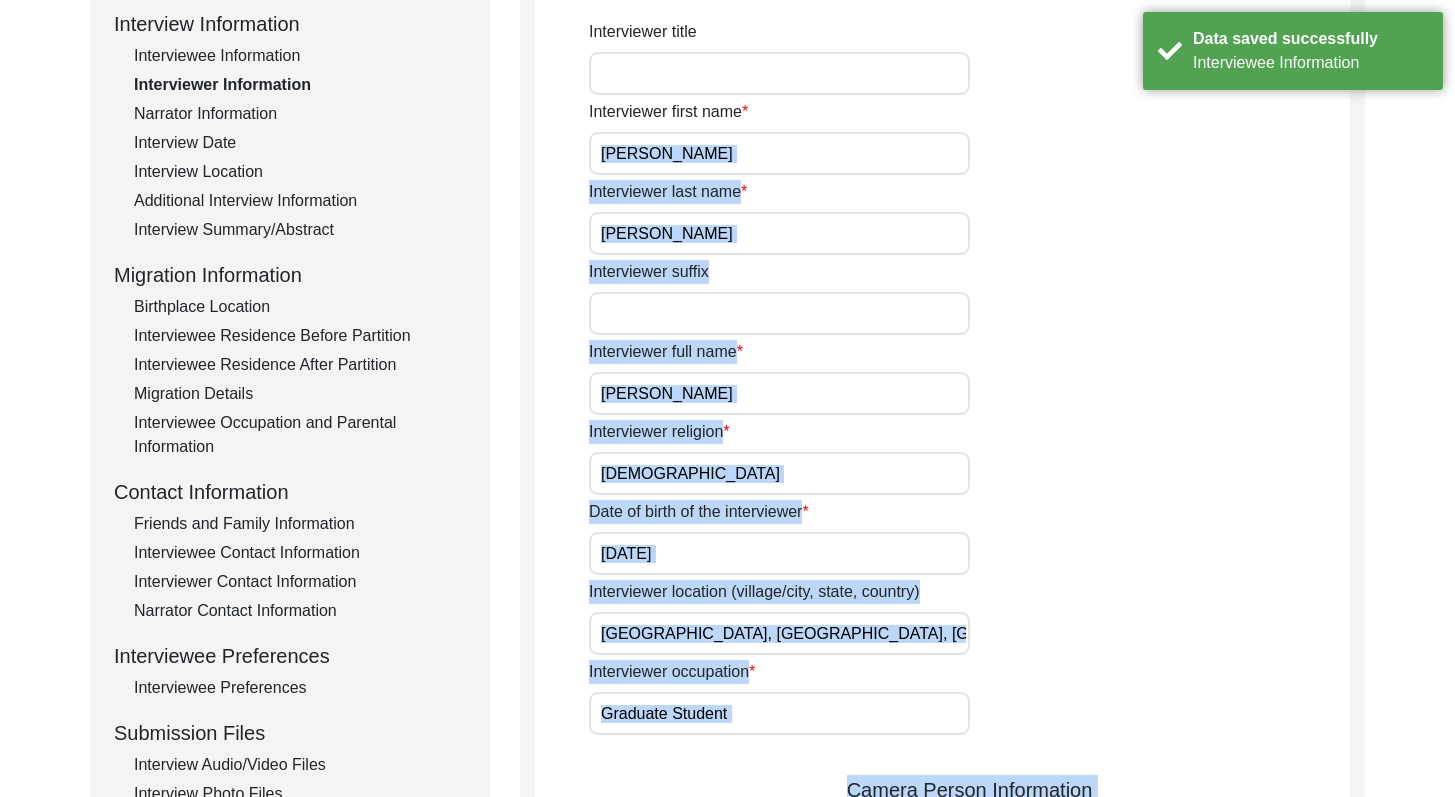 click on "Interviewer suffix" 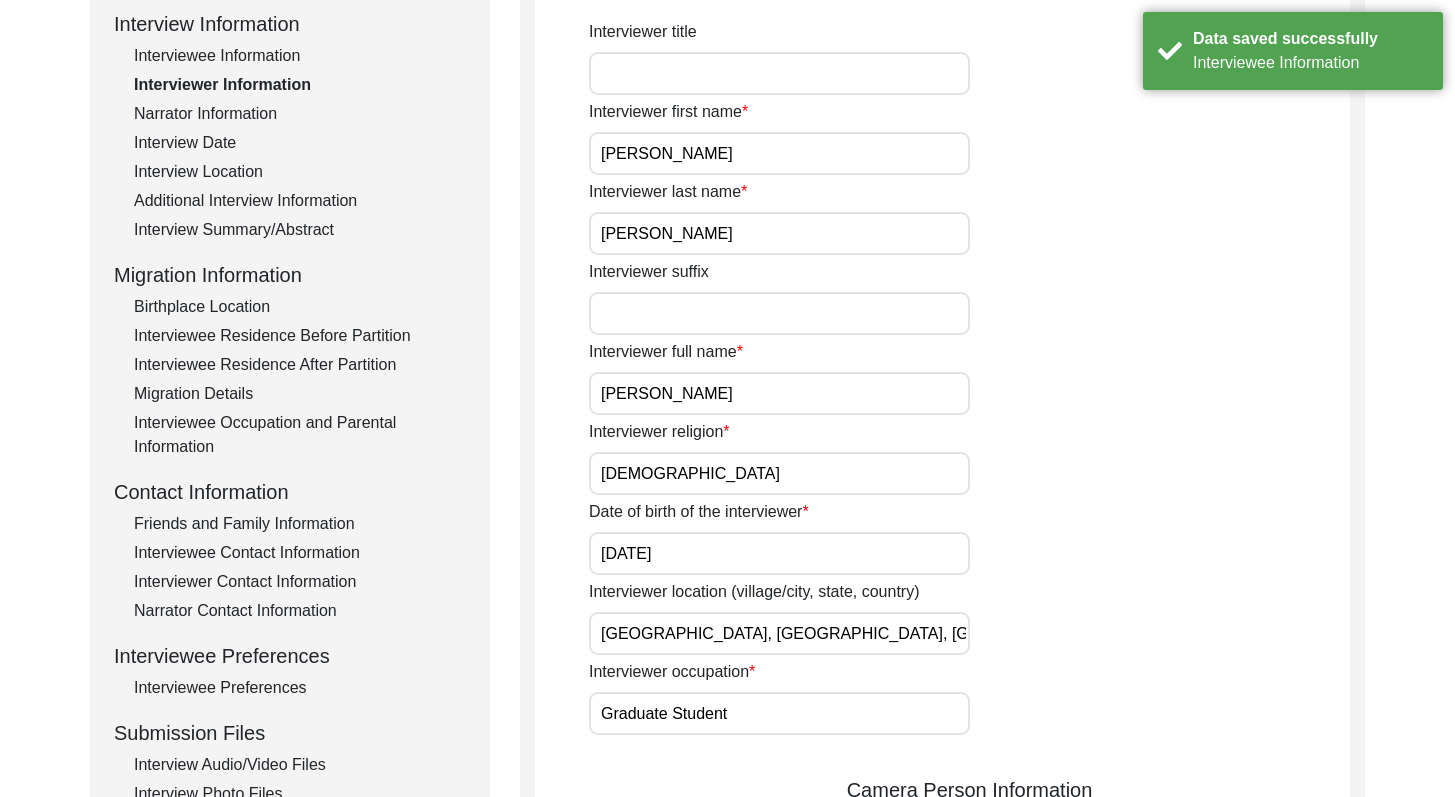 click on "Narrator Information" 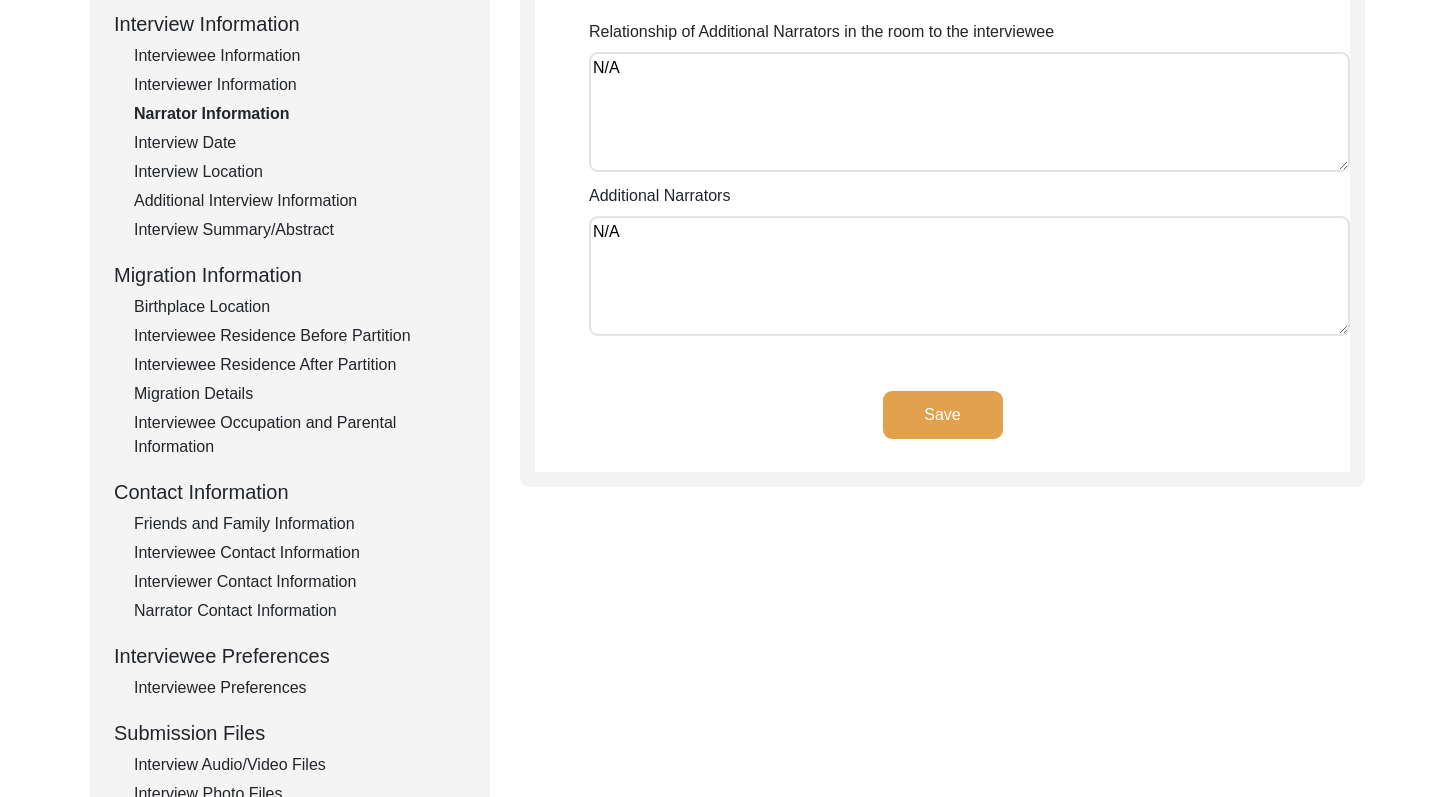 click on "Interview Date" 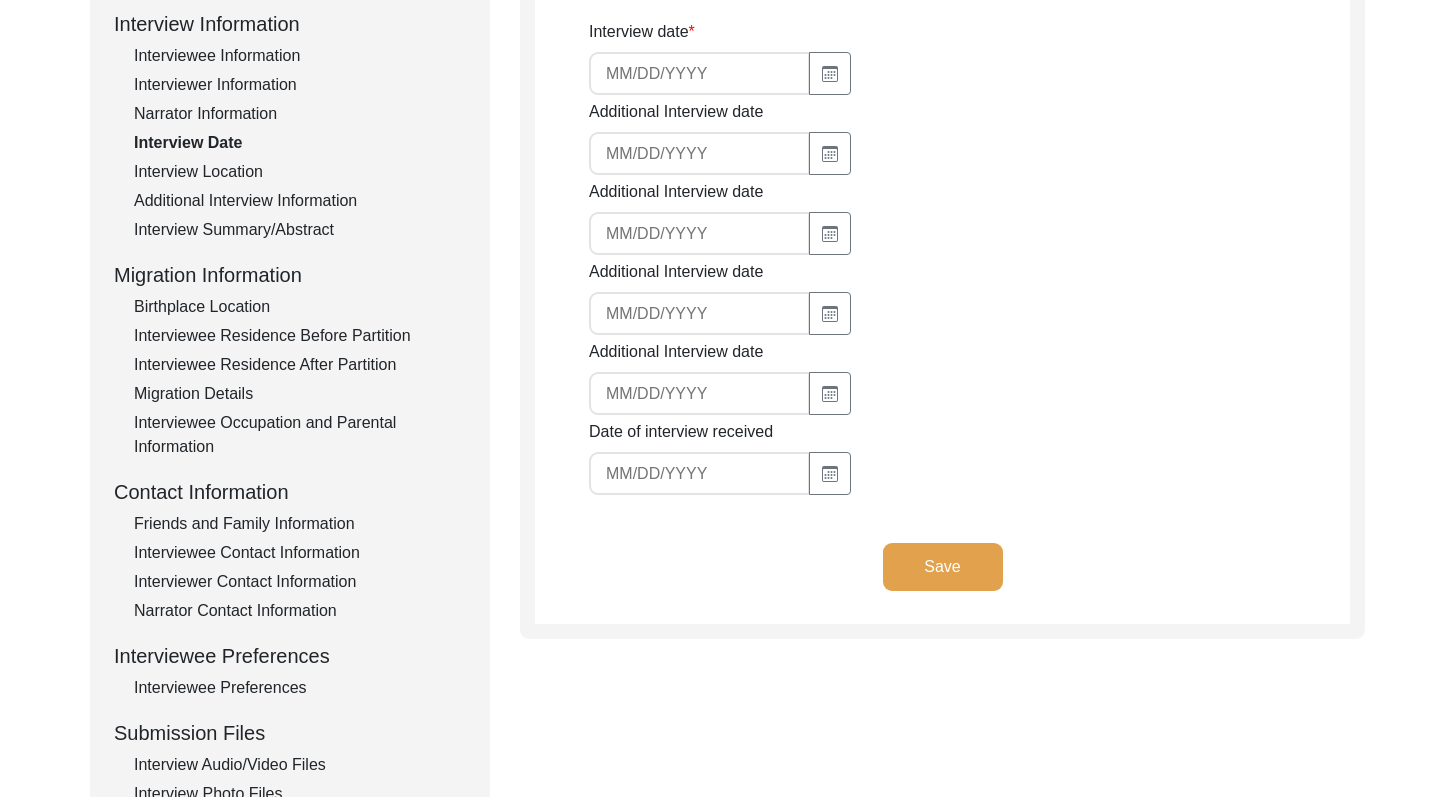 click 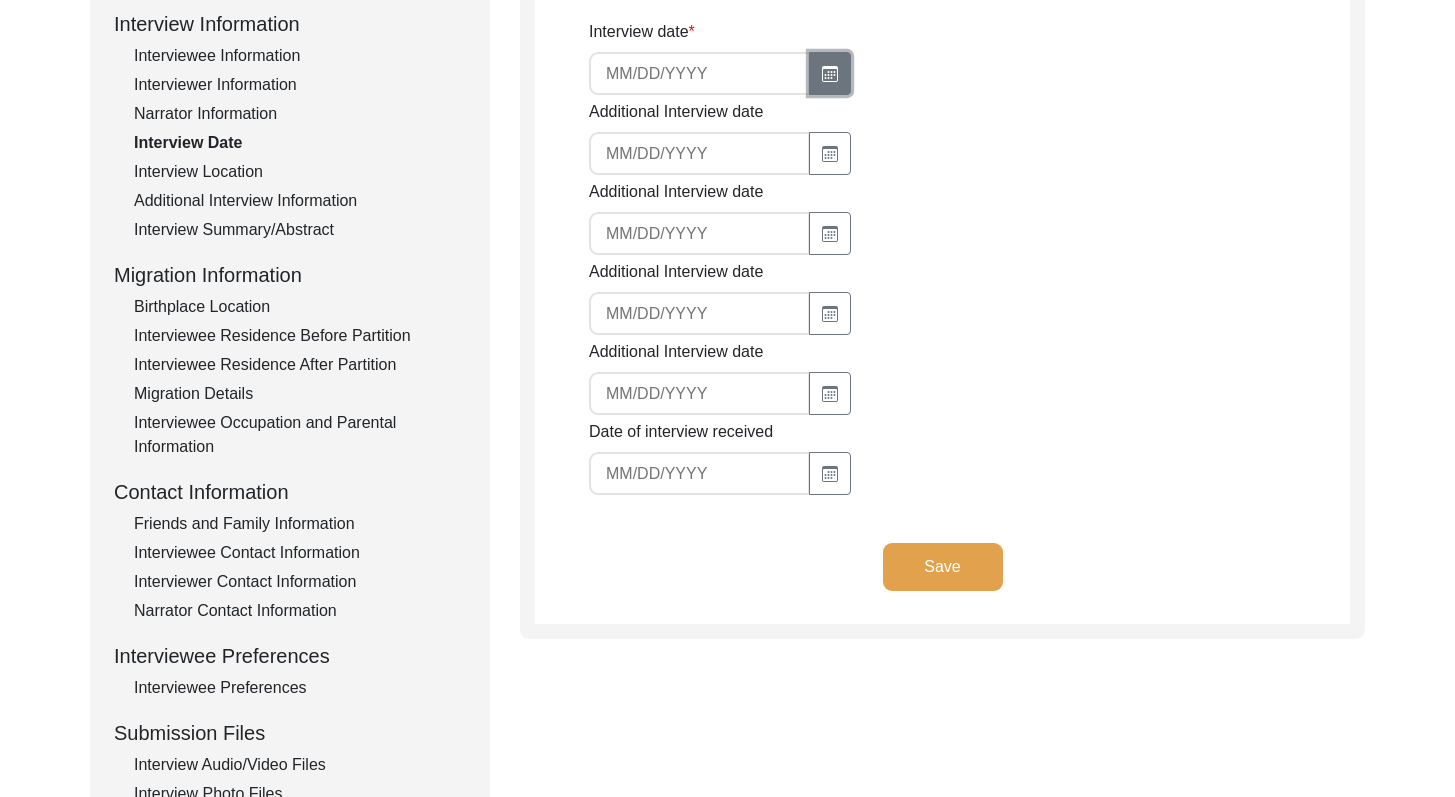 click 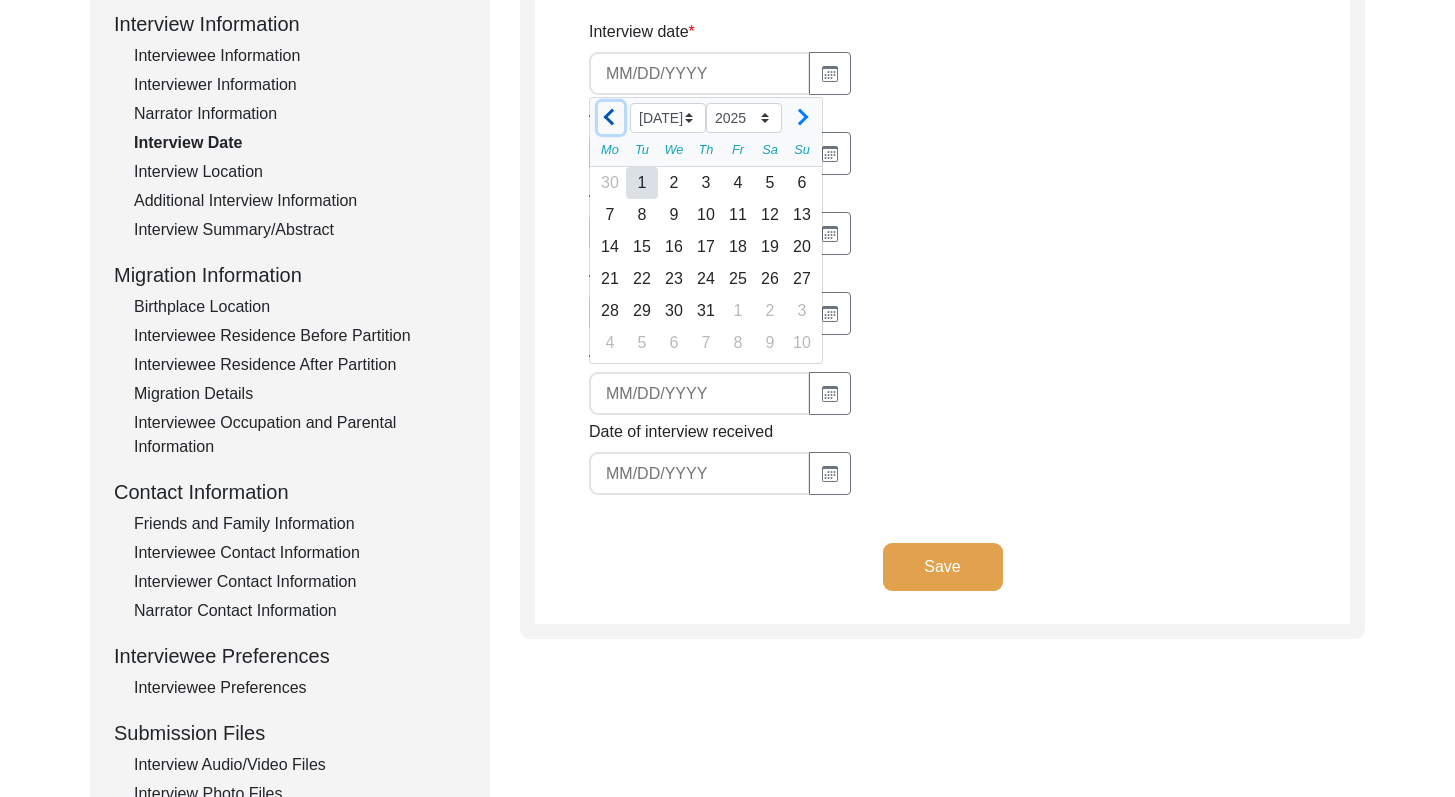 click 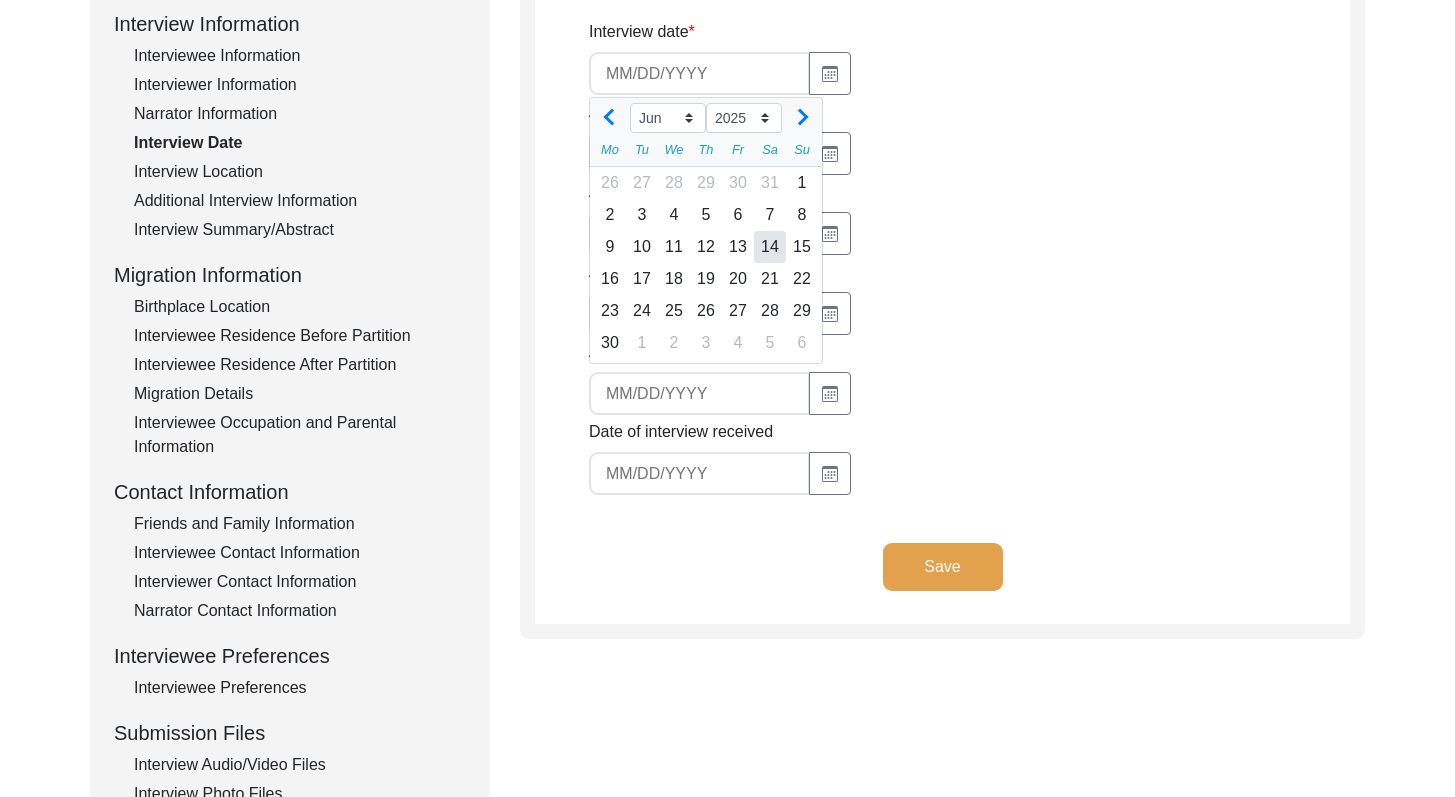 click on "14" 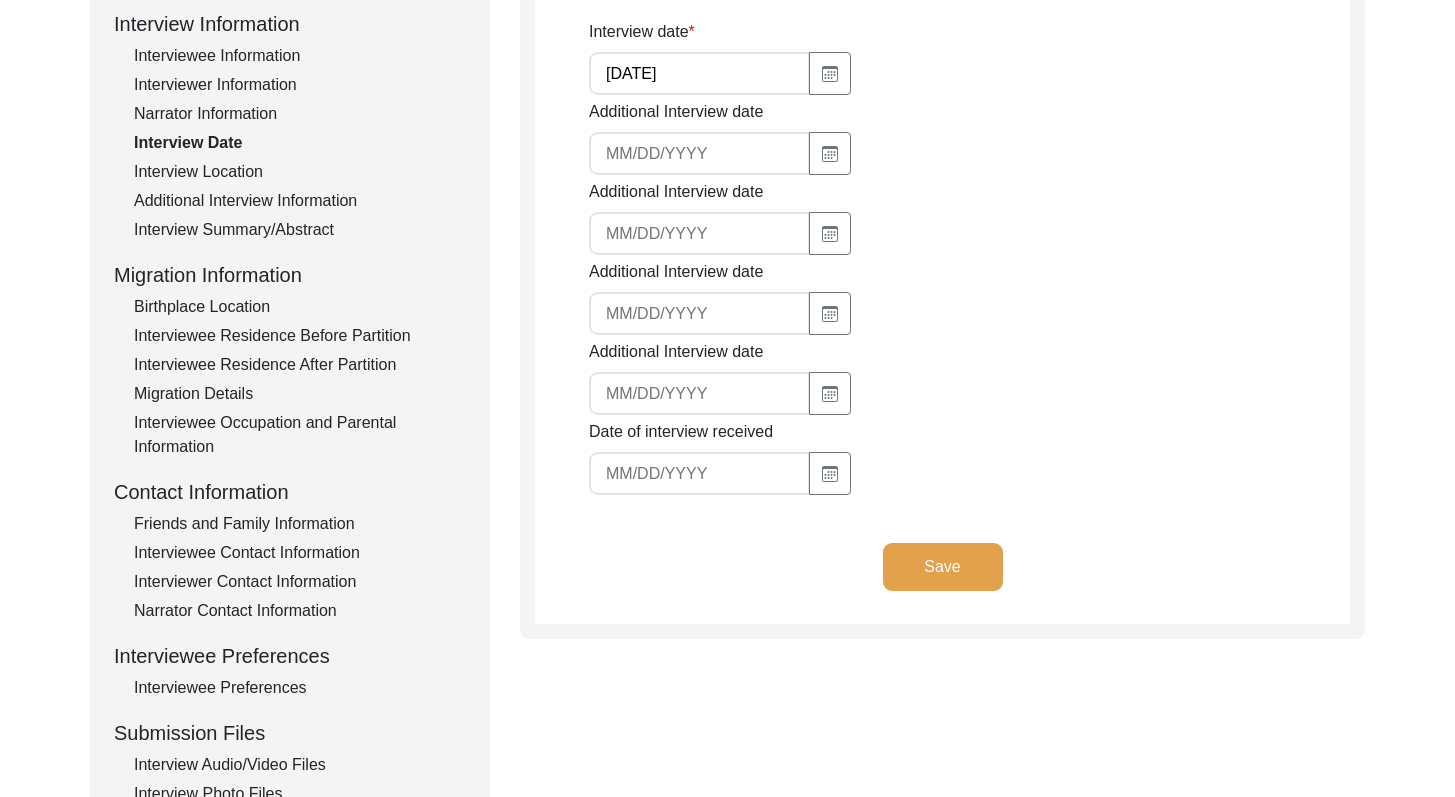 click on "Save" 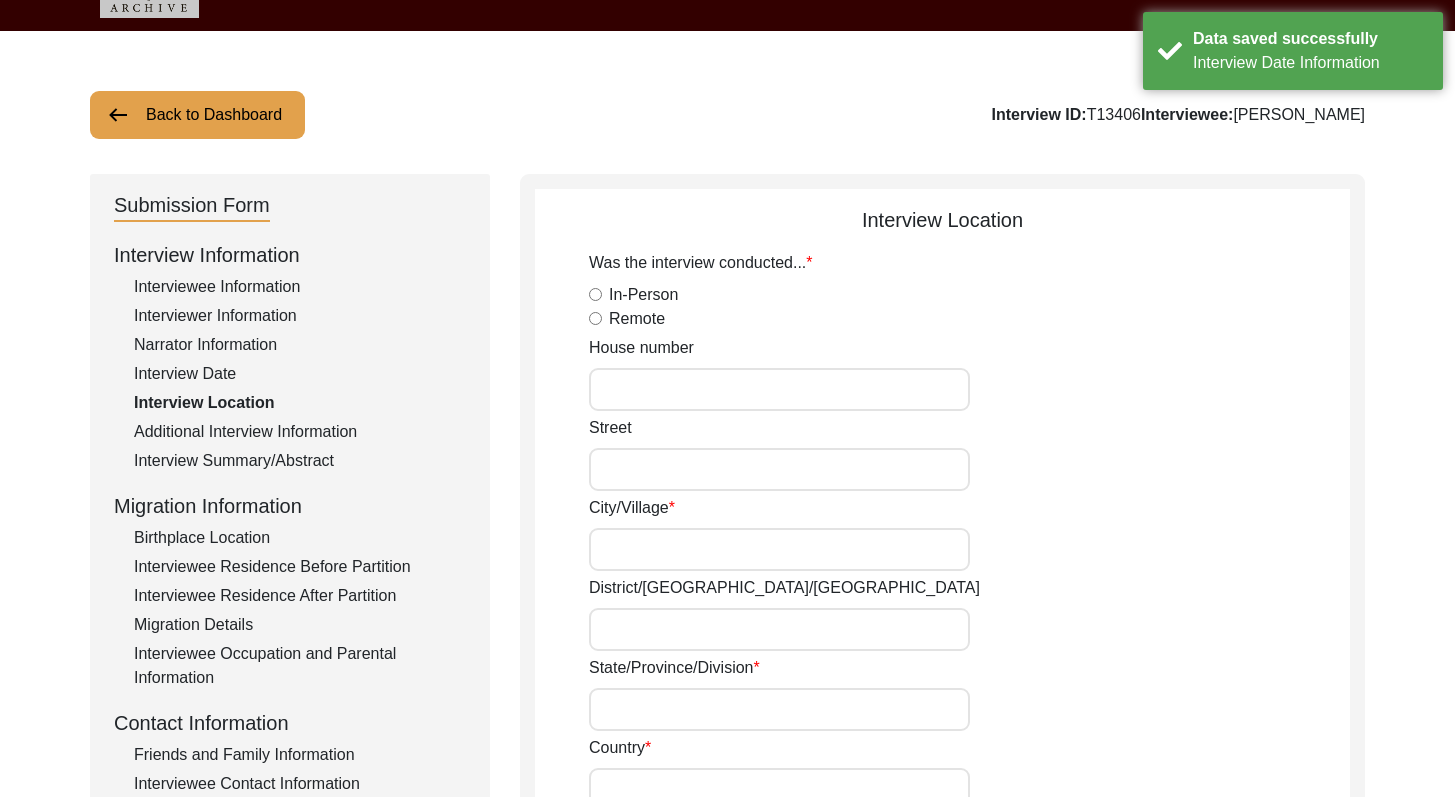 drag, startPoint x: 1469, startPoint y: 346, endPoint x: 1469, endPoint y: 249, distance: 97 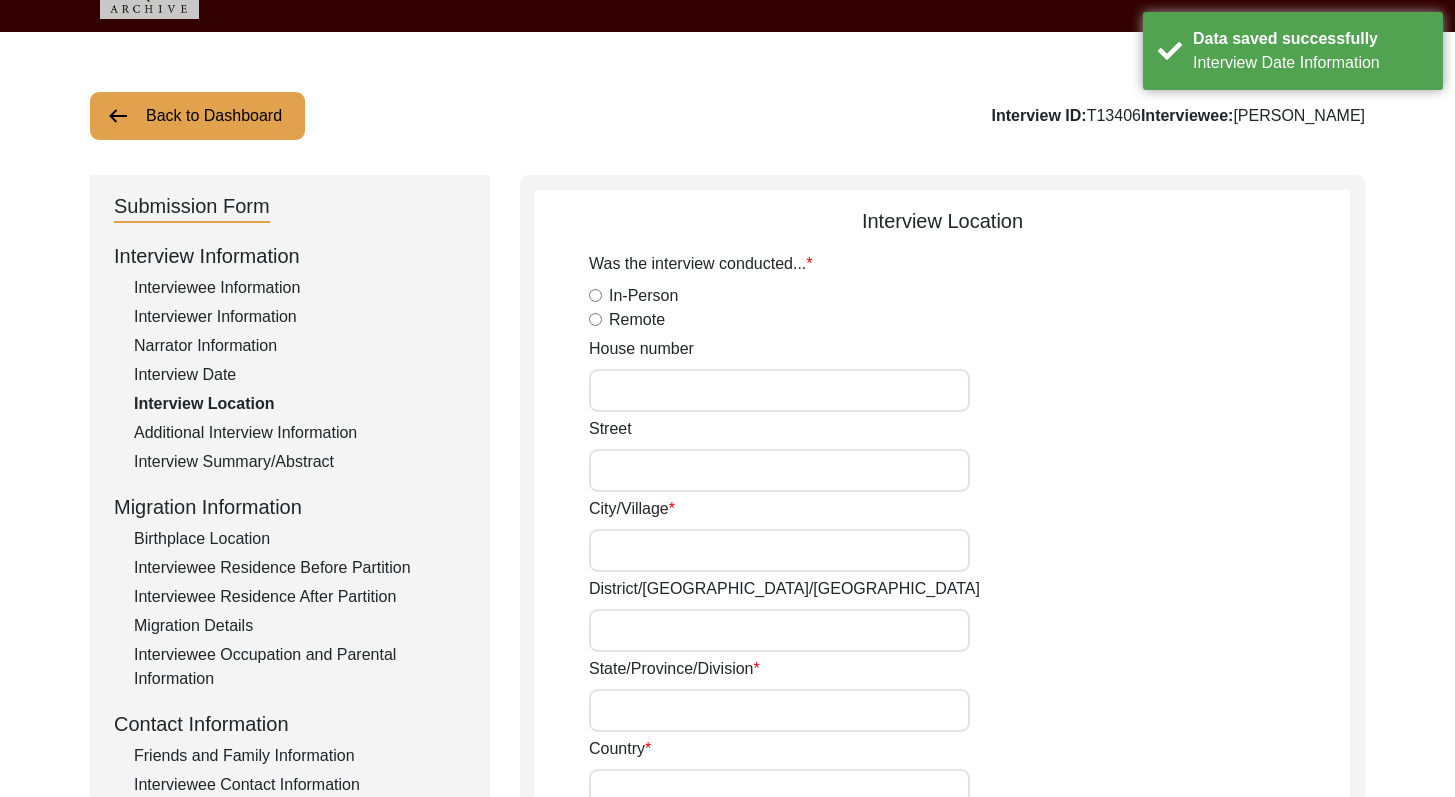 click on "In-Person" 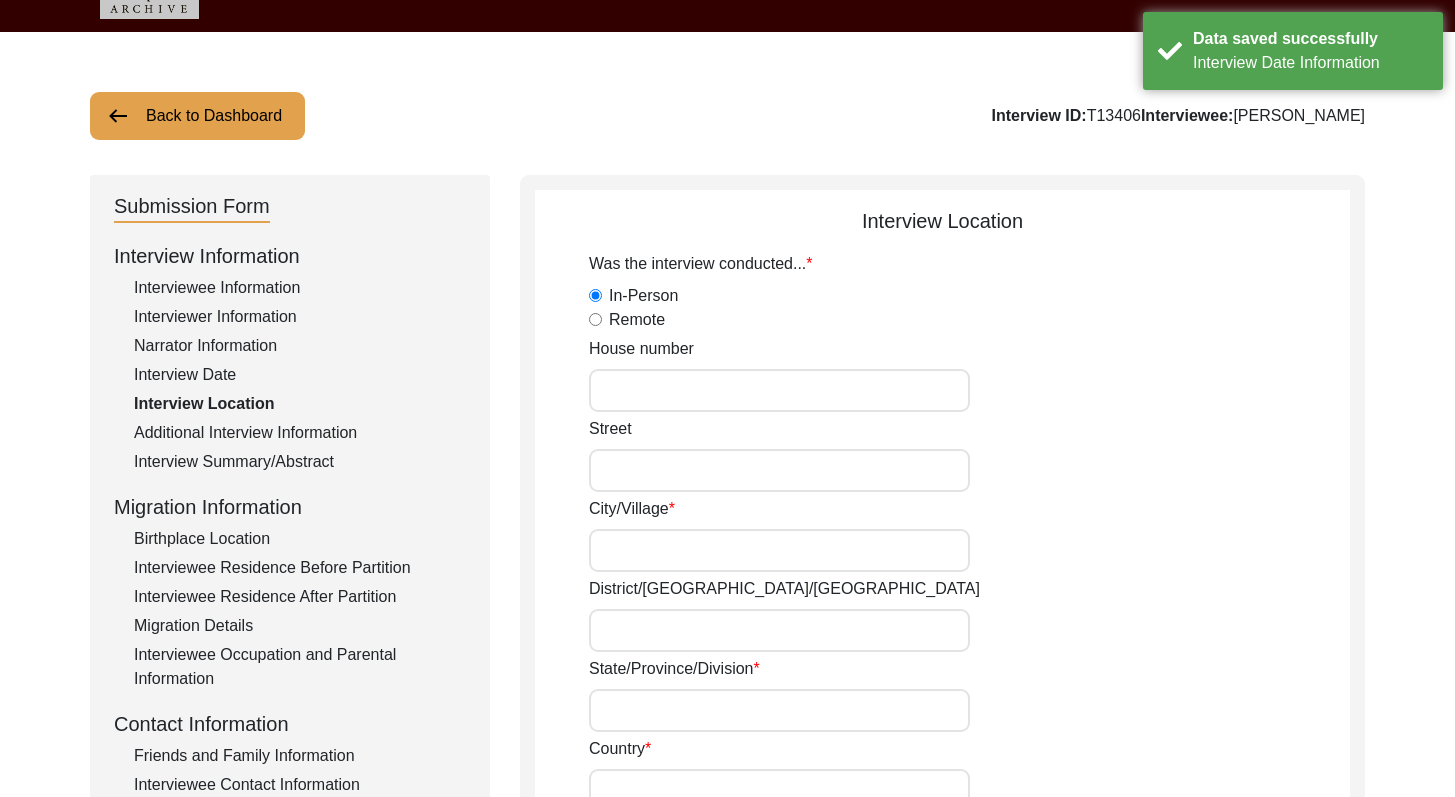 click on "Remote" 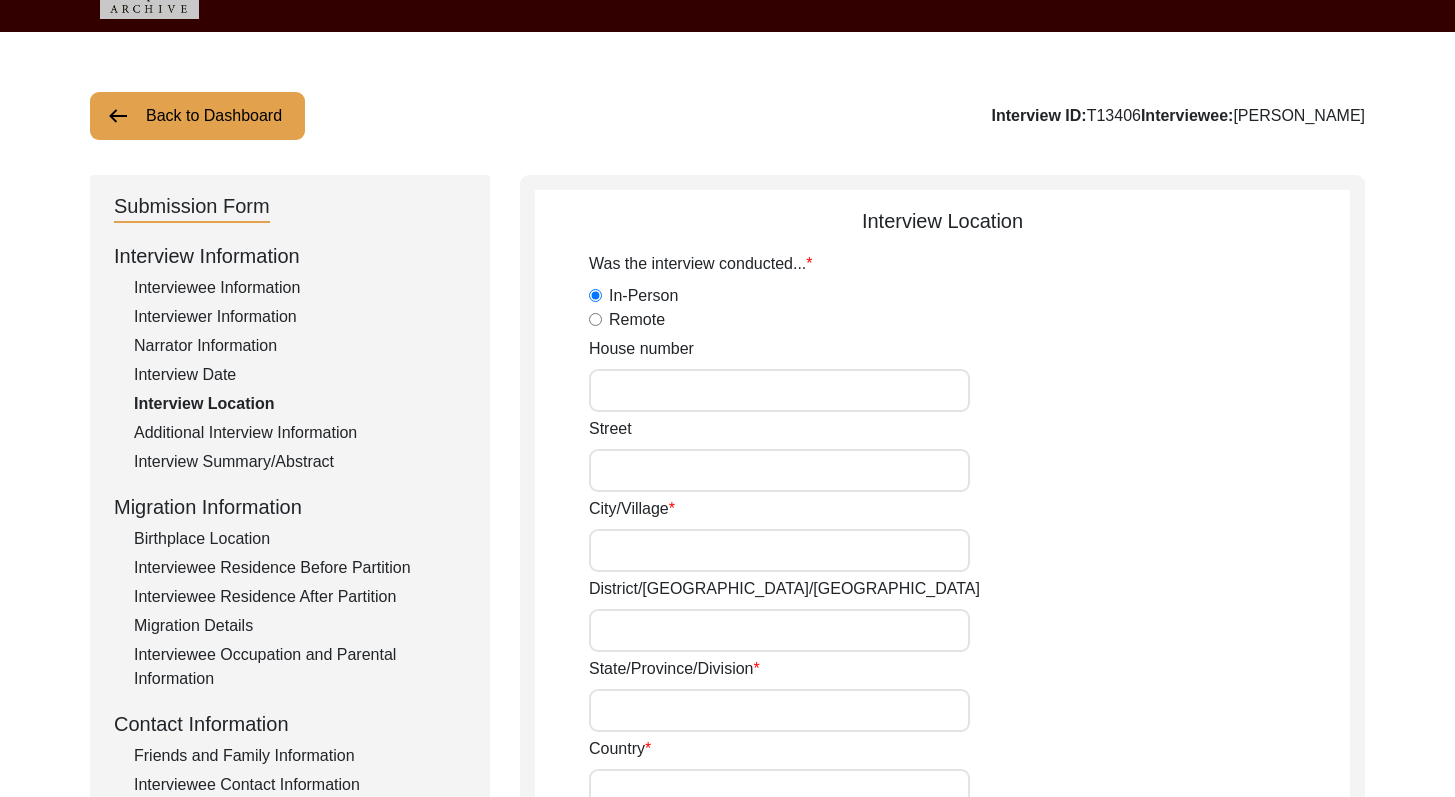 click on "House number" at bounding box center (779, 390) 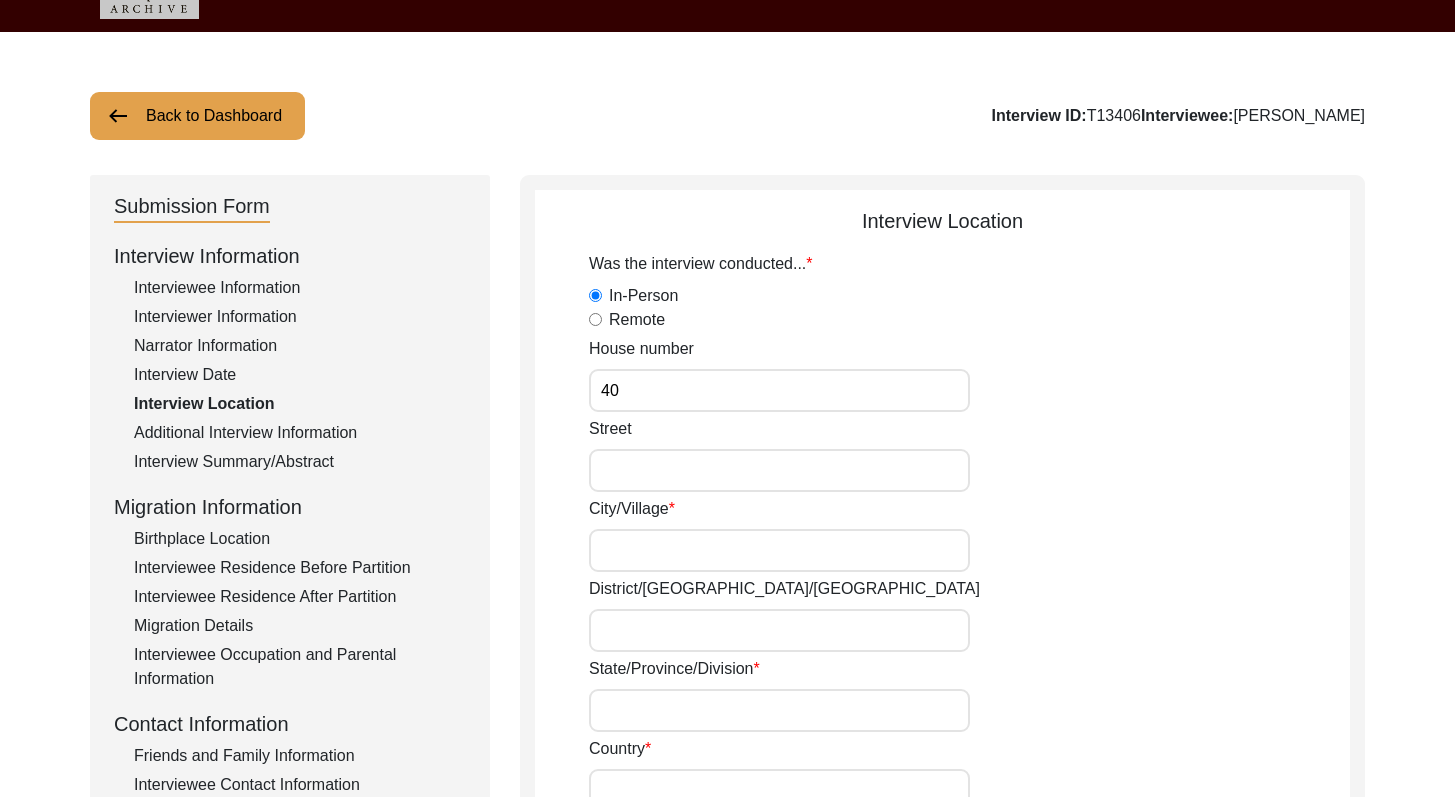 click on "Street" at bounding box center [779, 470] 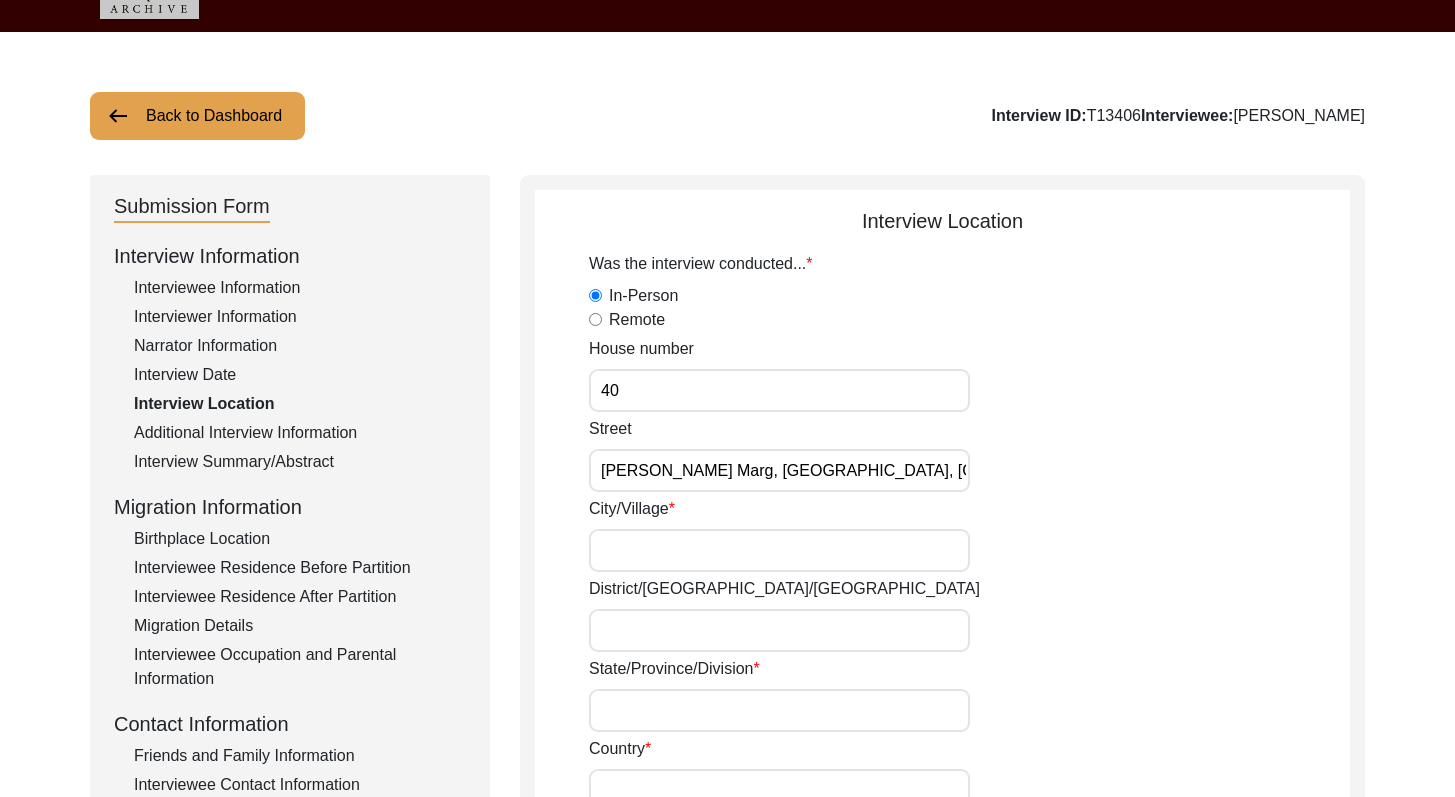 click on "City/Village" at bounding box center [779, 550] 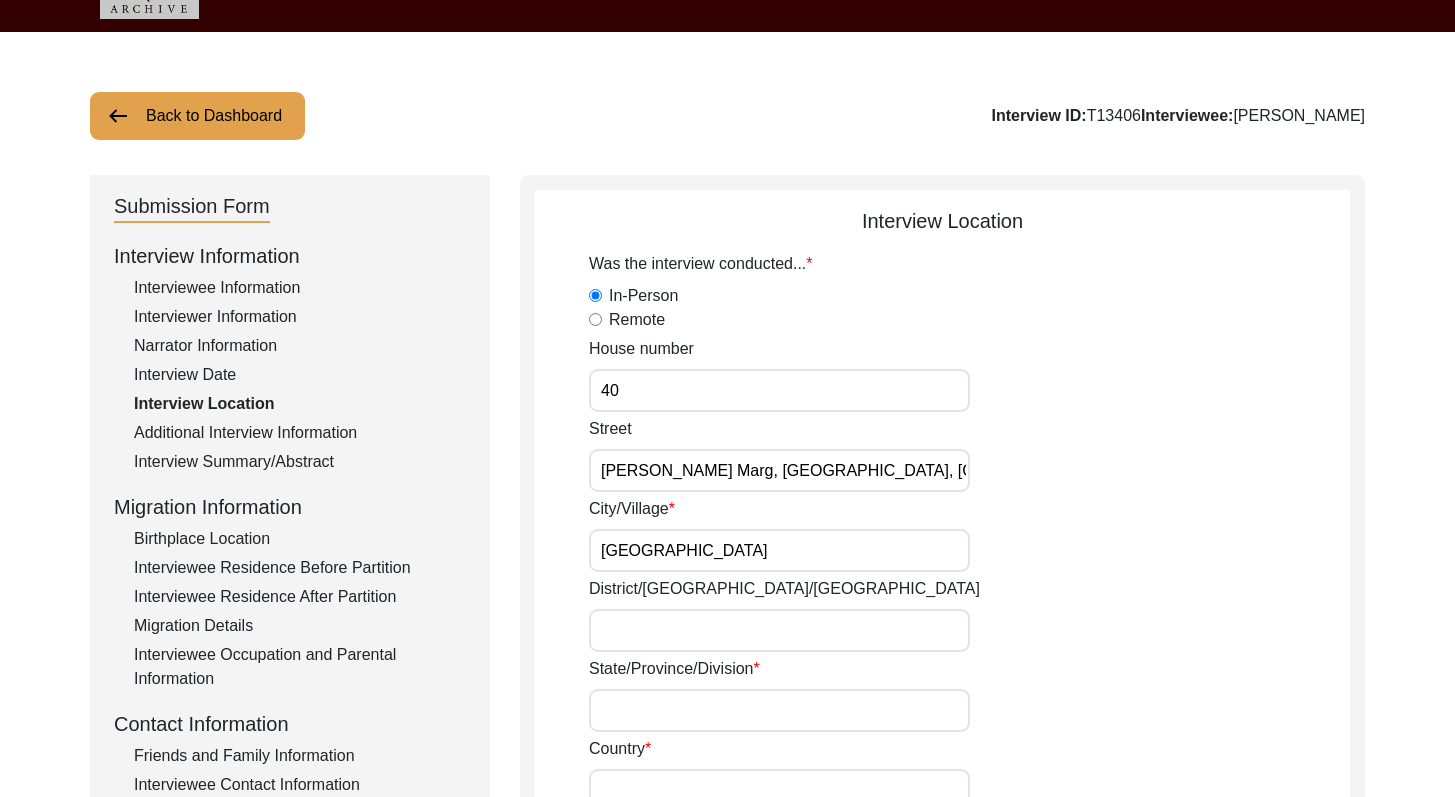 click on "District/[GEOGRAPHIC_DATA]/[GEOGRAPHIC_DATA]" at bounding box center [779, 630] 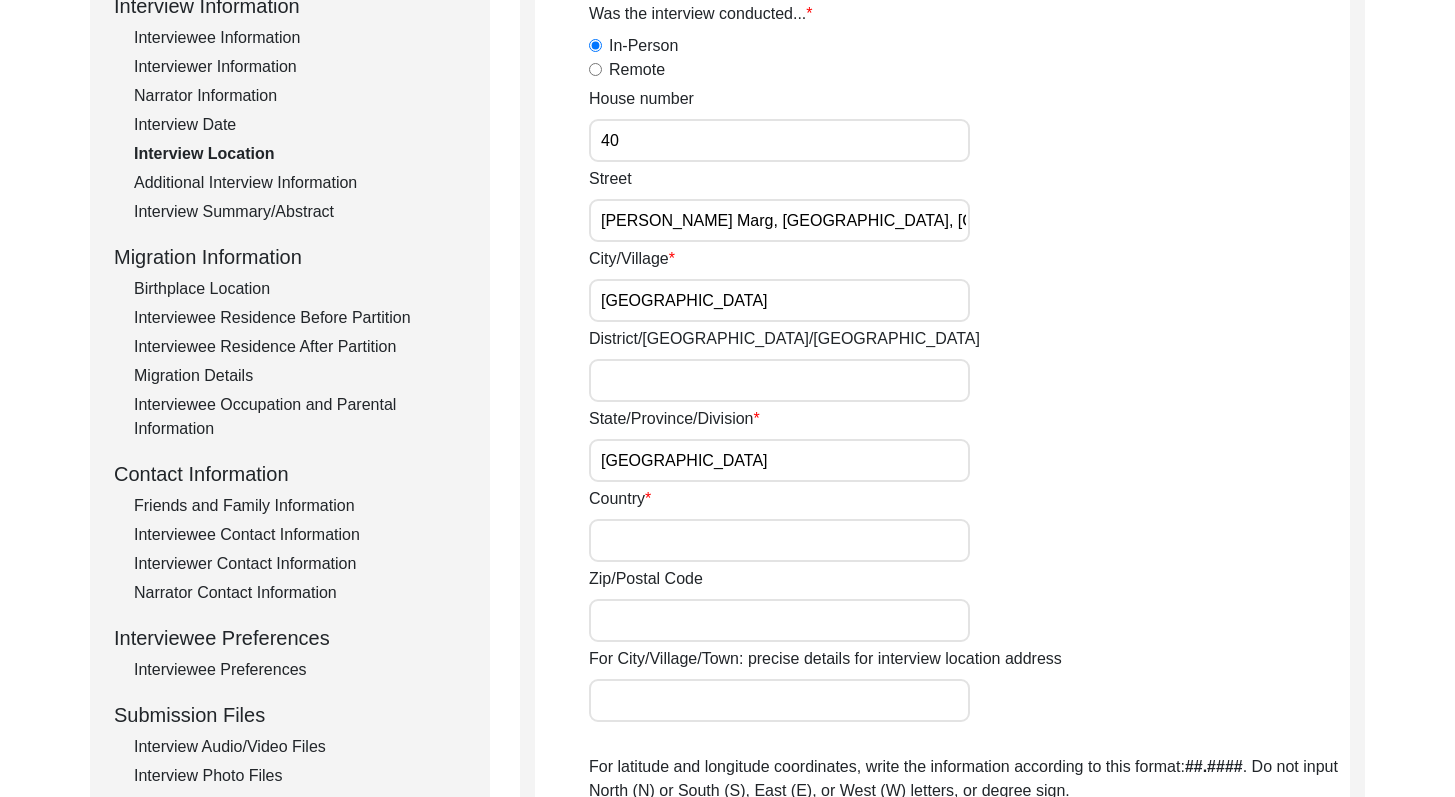 drag, startPoint x: 1469, startPoint y: 250, endPoint x: 1468, endPoint y: 372, distance: 122.0041 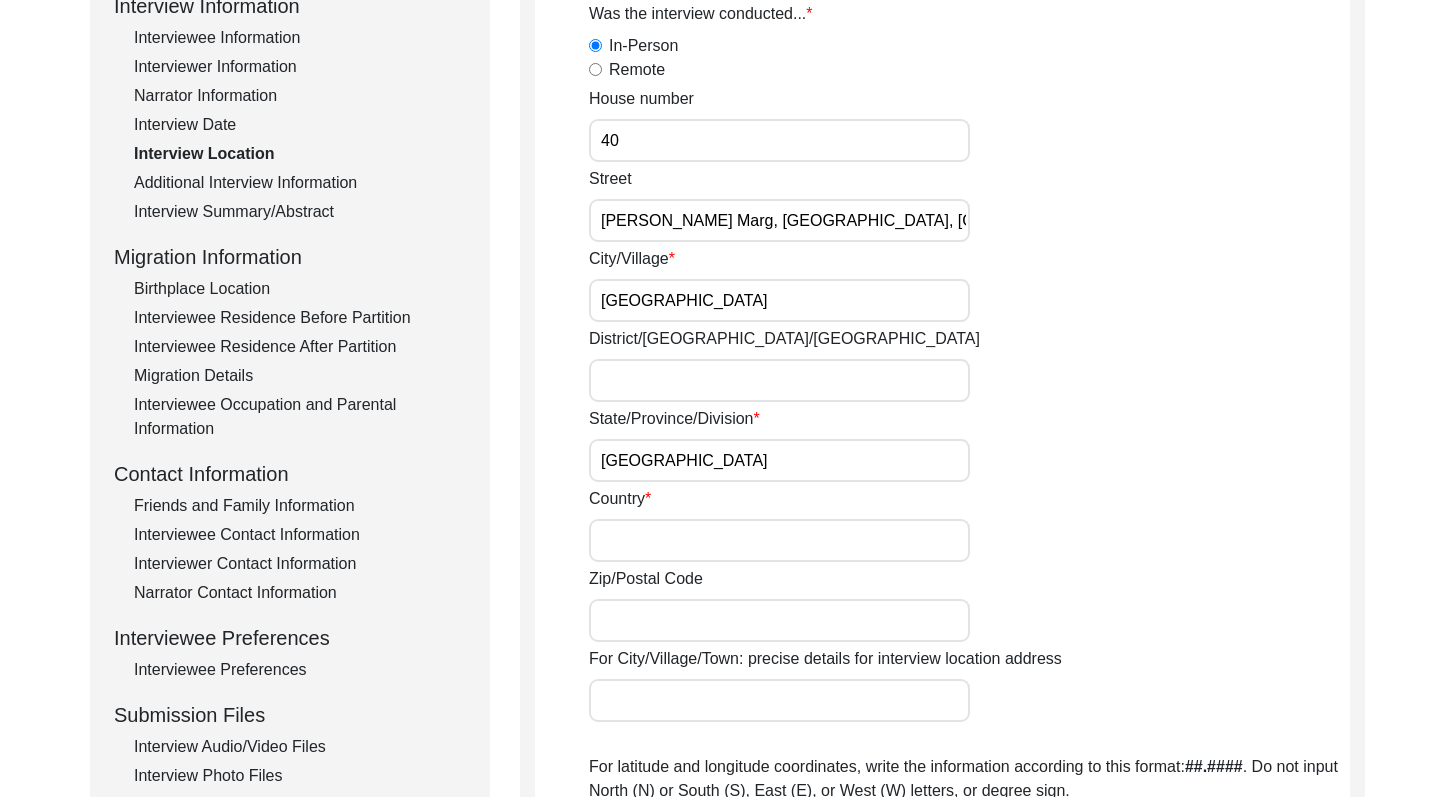 click on "The 1947 Partition Archive New Interview Dashboard Logout  Back to Dashboard  Interview ID:  T13406  Interviewee:  [PERSON_NAME]   Submission Form   Interview Information   Interviewee Information   Interviewer Information   Narrator Information   Interview Date   Interview Location   Additional Interview Information   Interview Summary/Abstract   Migration Information   Birthplace Location   Interviewee Residence Before Partition   Interviewee Residence After Partition   Migration Details   Interviewee Occupation and Parental Information   Contact Information   Friends and Family Information   Interviewee Contact Information   Interviewer Contact Information   Narrator Contact Information   Interviewee Preferences   Interviewee Preferences   Submission Files   Interview Audio/Video Files   Interview Photo Files   Signed Release Form   Other Files   Interview Location
Was the interview conducted...  In-Person   Remote  House number [STREET_ADDRESS][PERSON_NAME]" at bounding box center [727, 677] 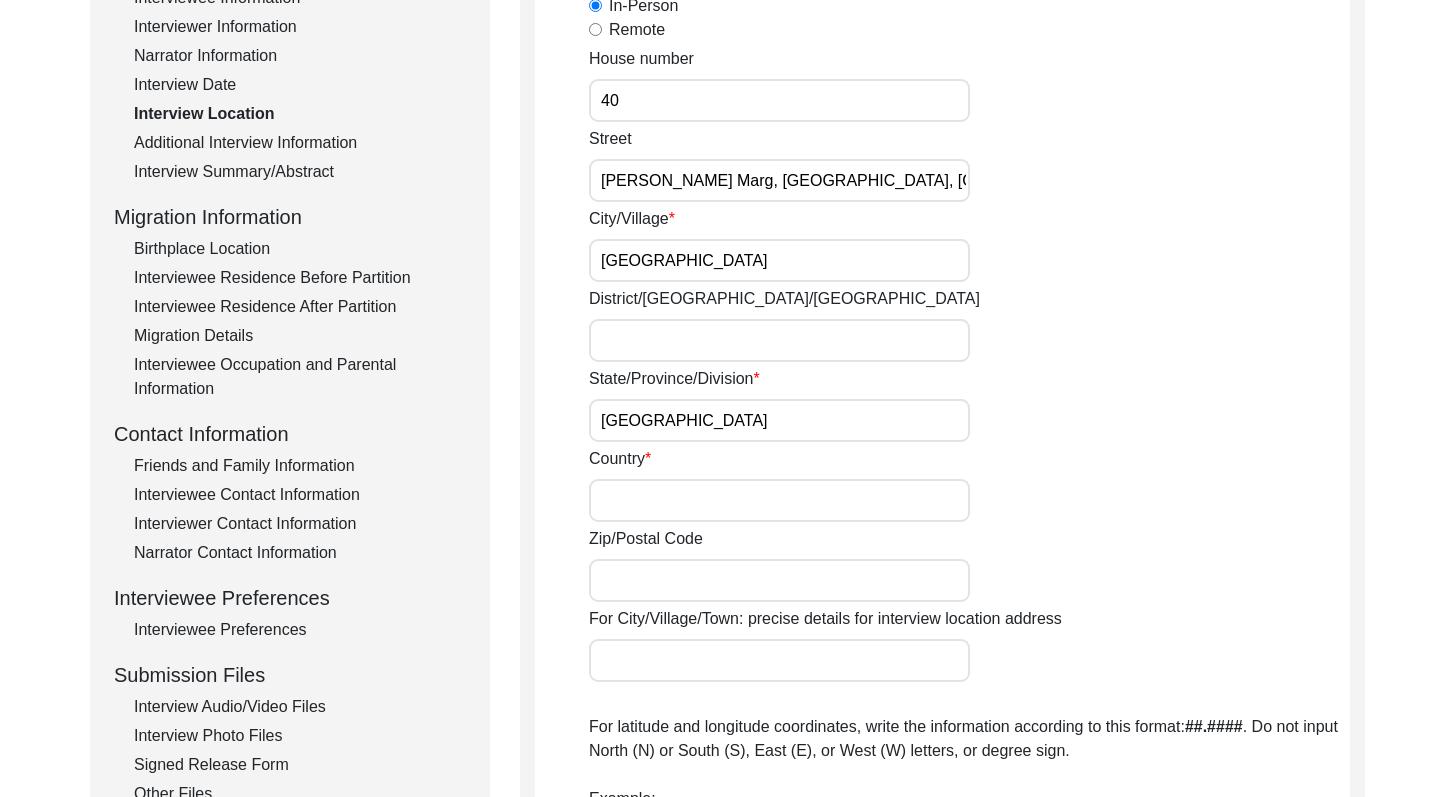 click on "Country" at bounding box center [779, 500] 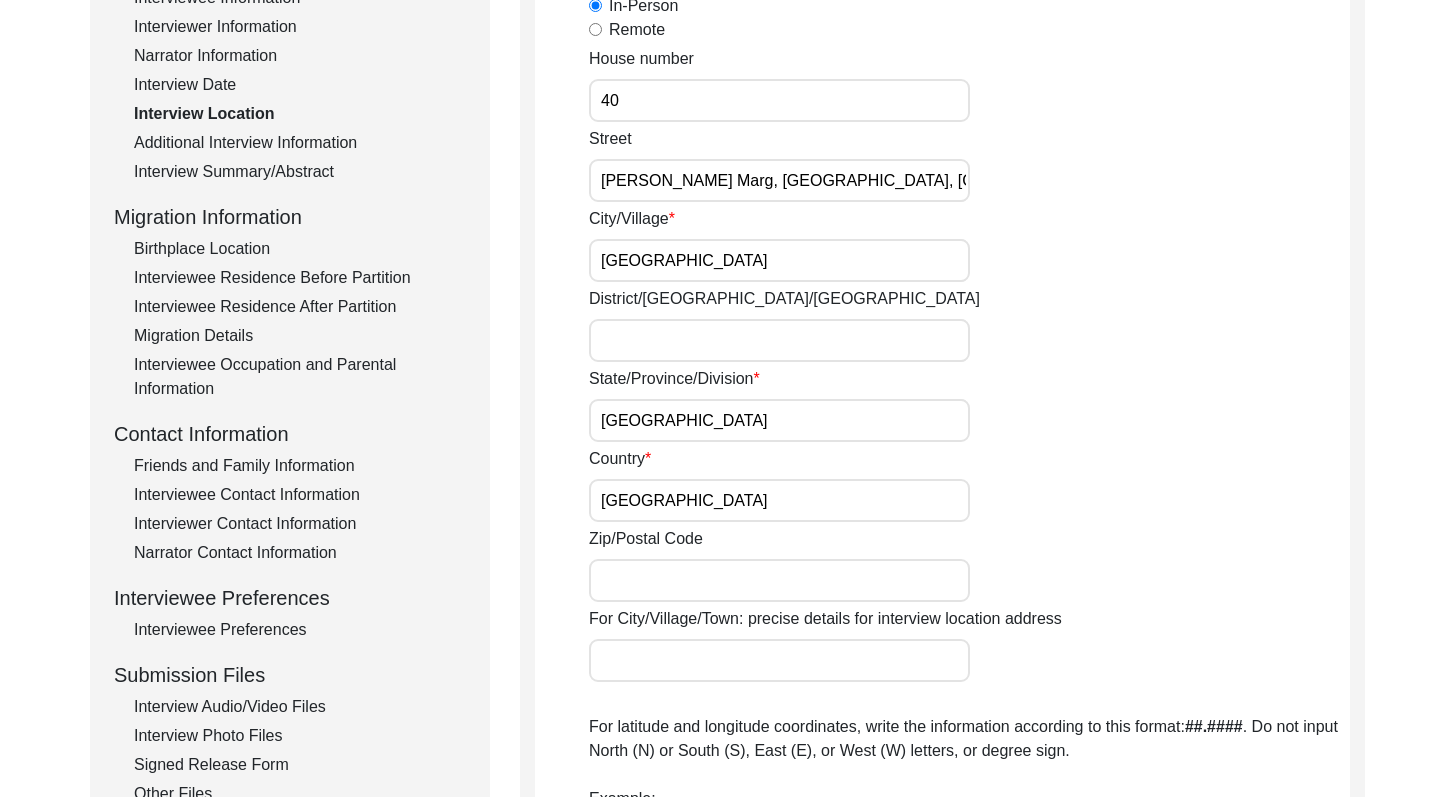click on "Zip/Postal Code" at bounding box center (779, 580) 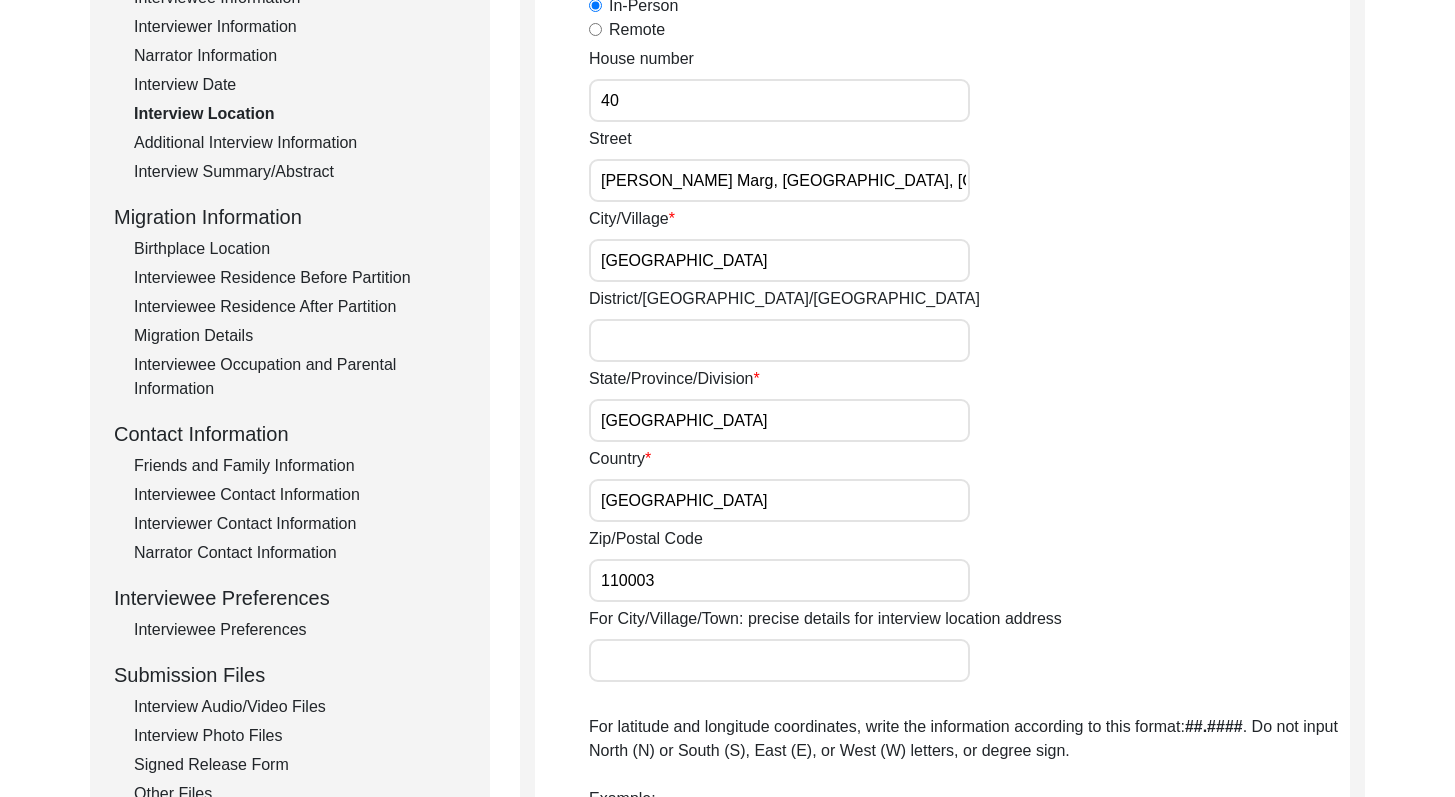 click on "Zip/Postal Code 110003" 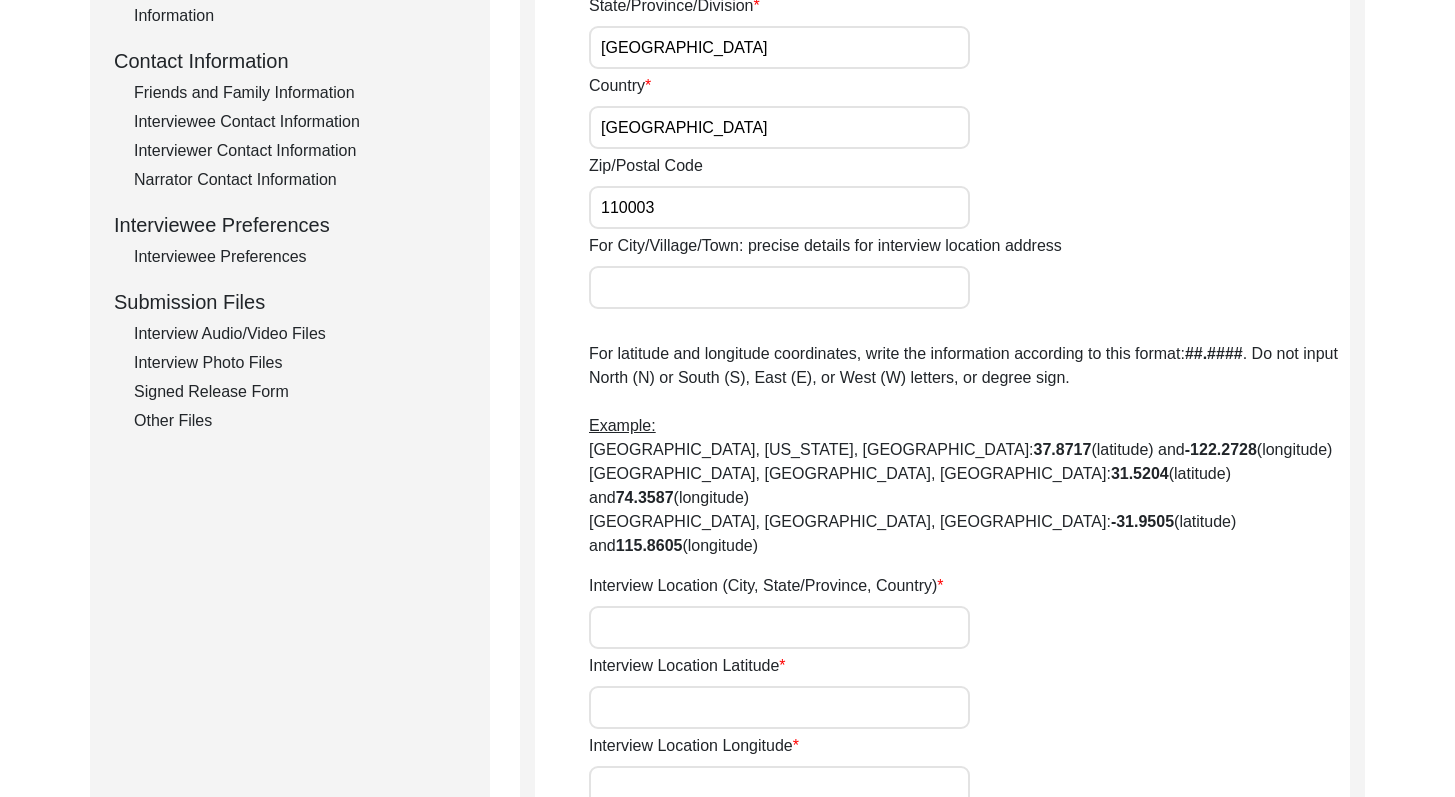 scroll, scrollTop: 733, scrollLeft: 0, axis: vertical 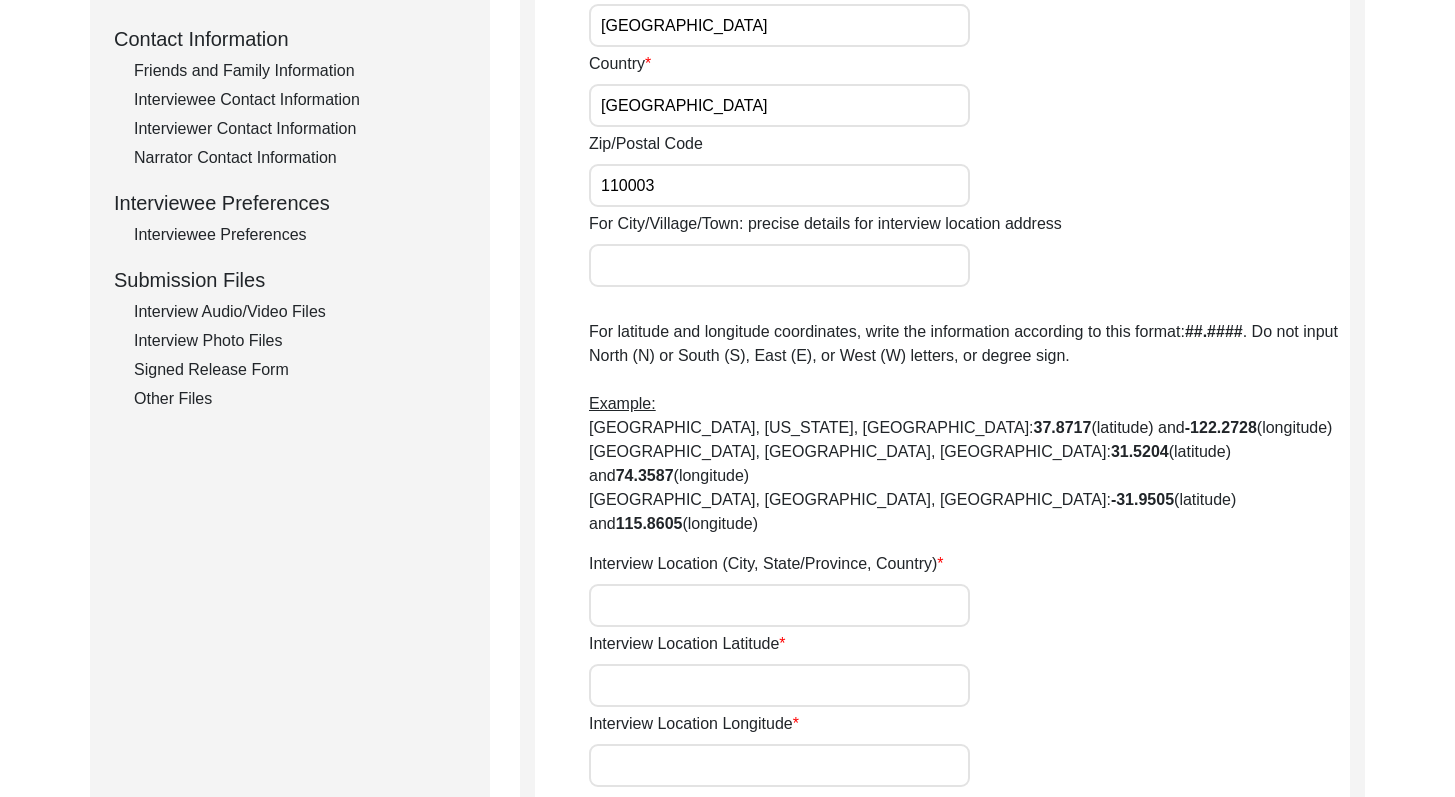 drag, startPoint x: 1469, startPoint y: 409, endPoint x: 1469, endPoint y: 574, distance: 165 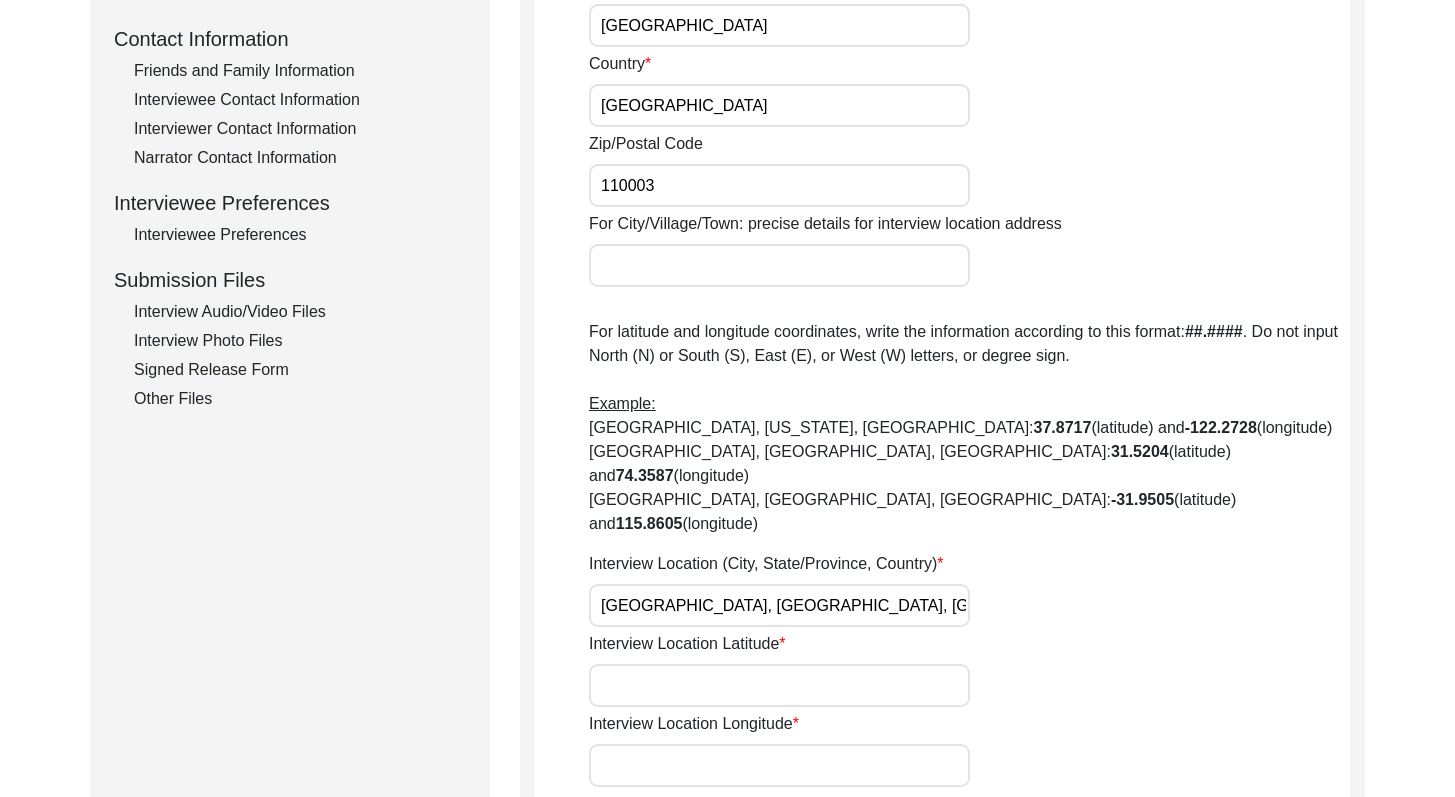 click on "Interview Location Latitude" at bounding box center [779, 685] 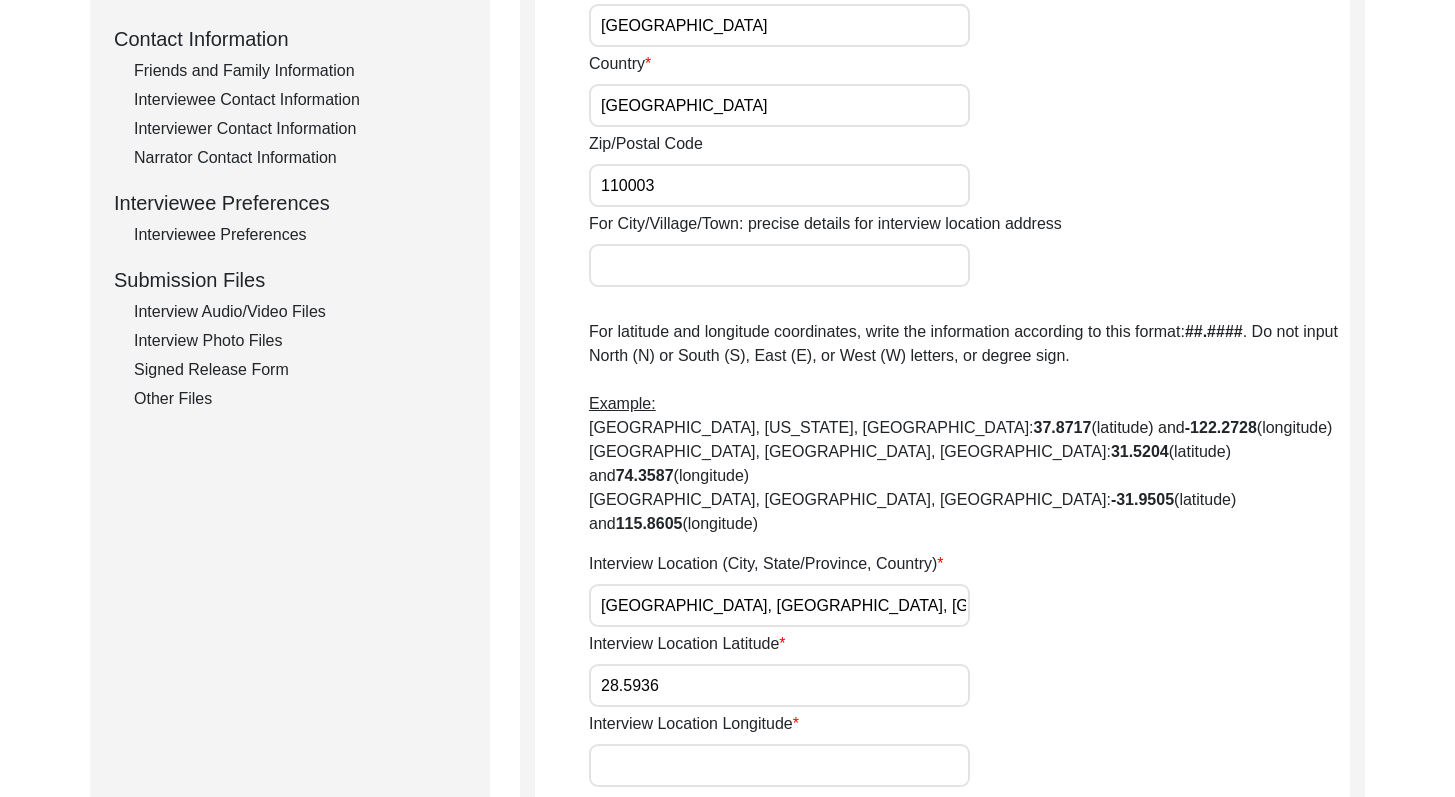 click on "Interview Location Longitude" at bounding box center [779, 765] 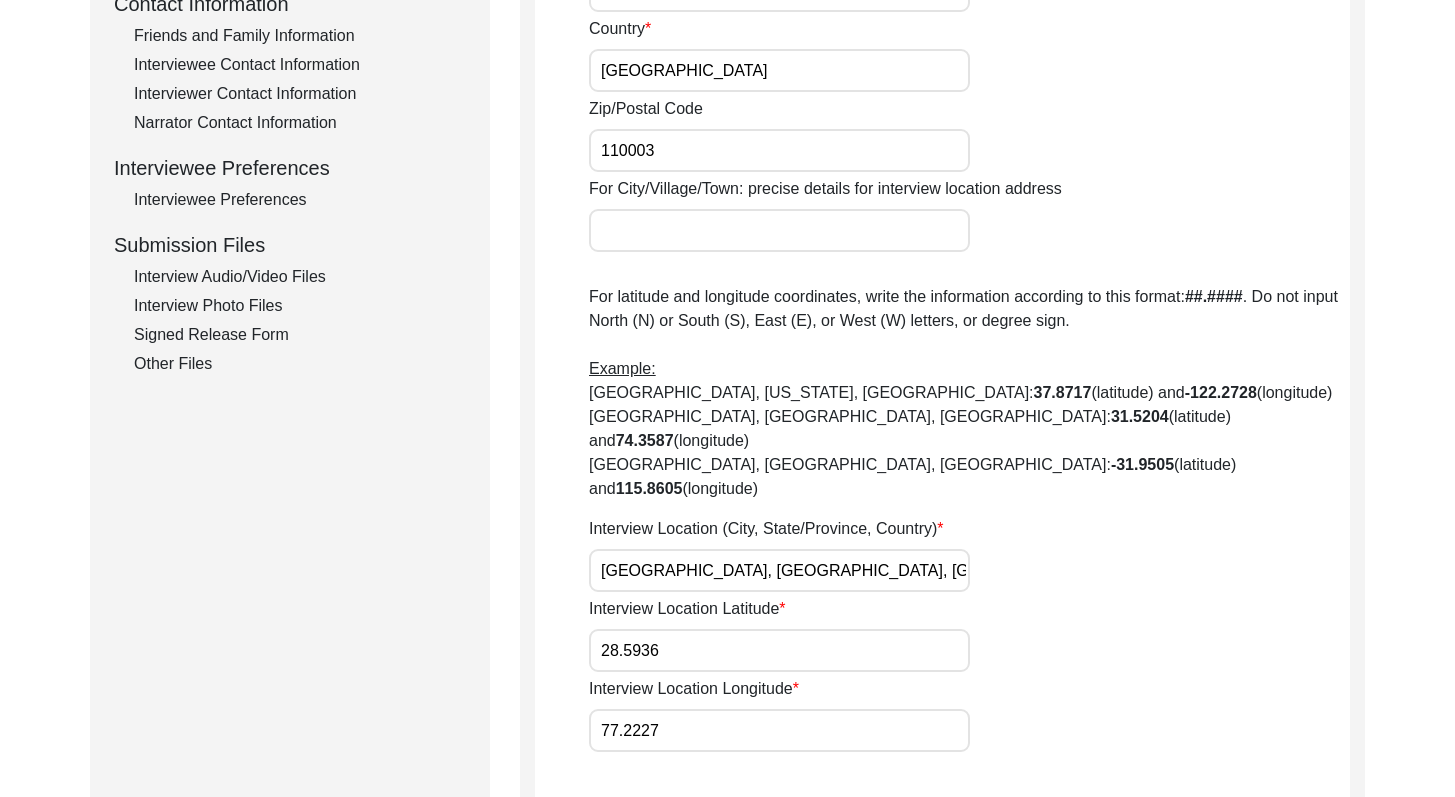 scroll, scrollTop: 822, scrollLeft: 0, axis: vertical 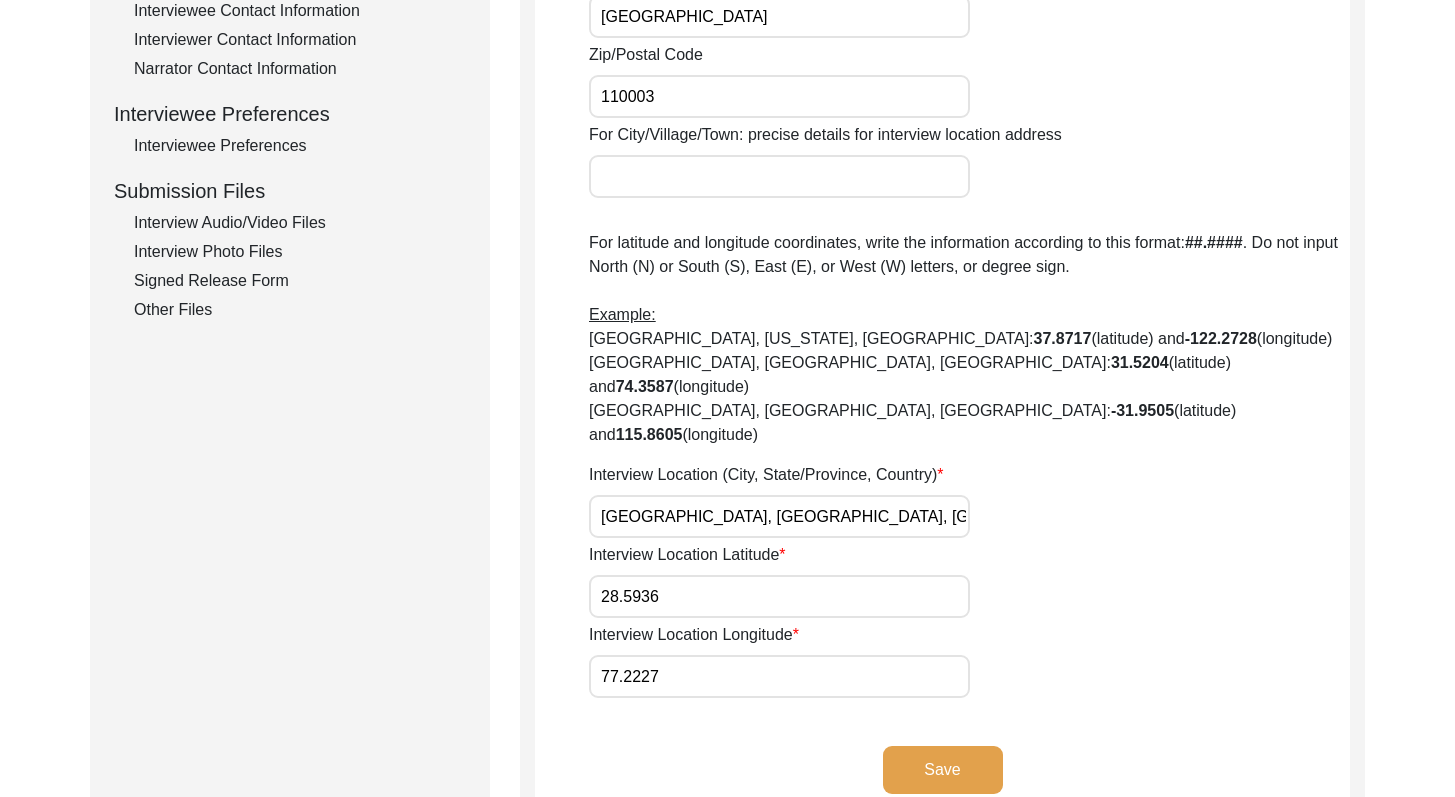 drag, startPoint x: 1469, startPoint y: 583, endPoint x: 1464, endPoint y: 620, distance: 37.336308 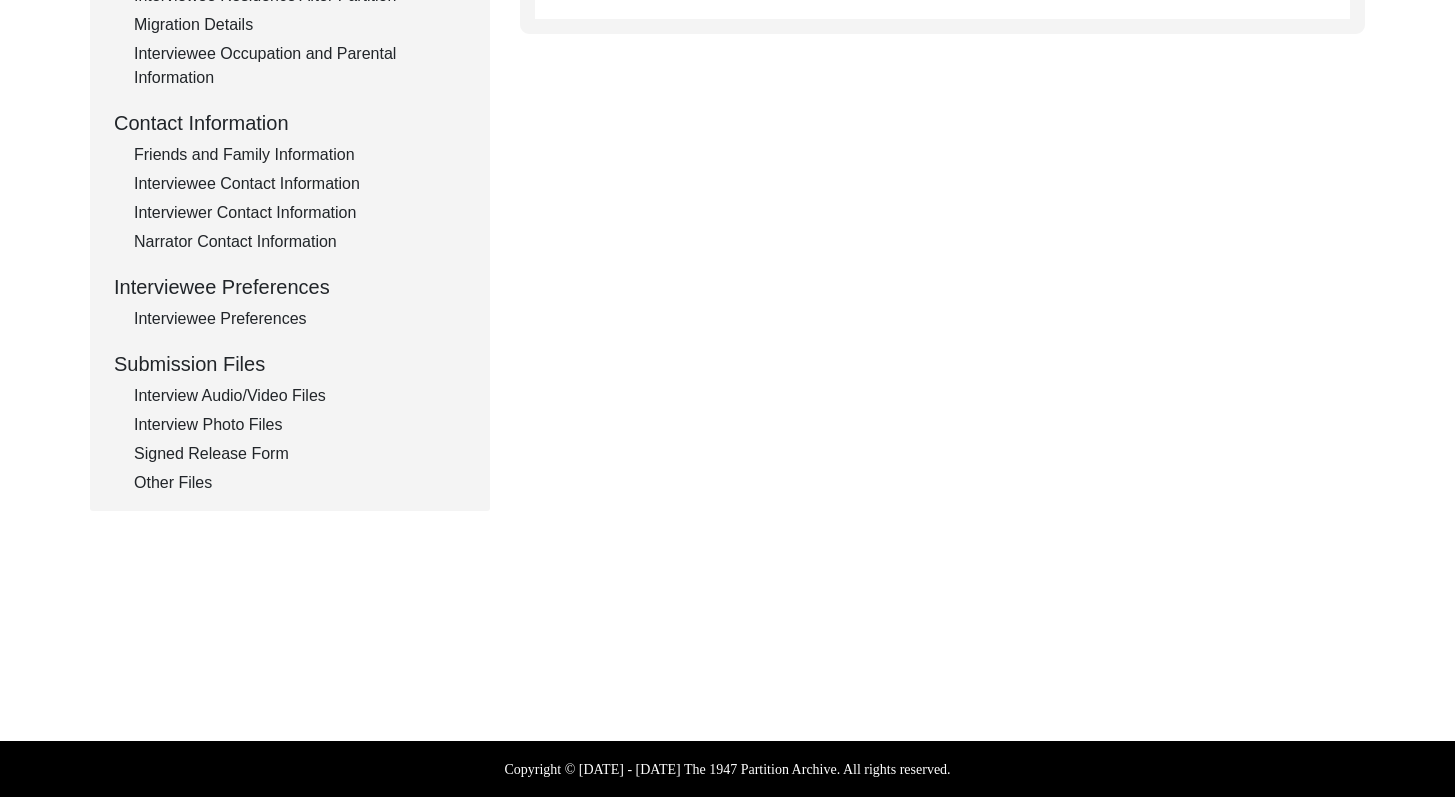 scroll, scrollTop: 649, scrollLeft: 0, axis: vertical 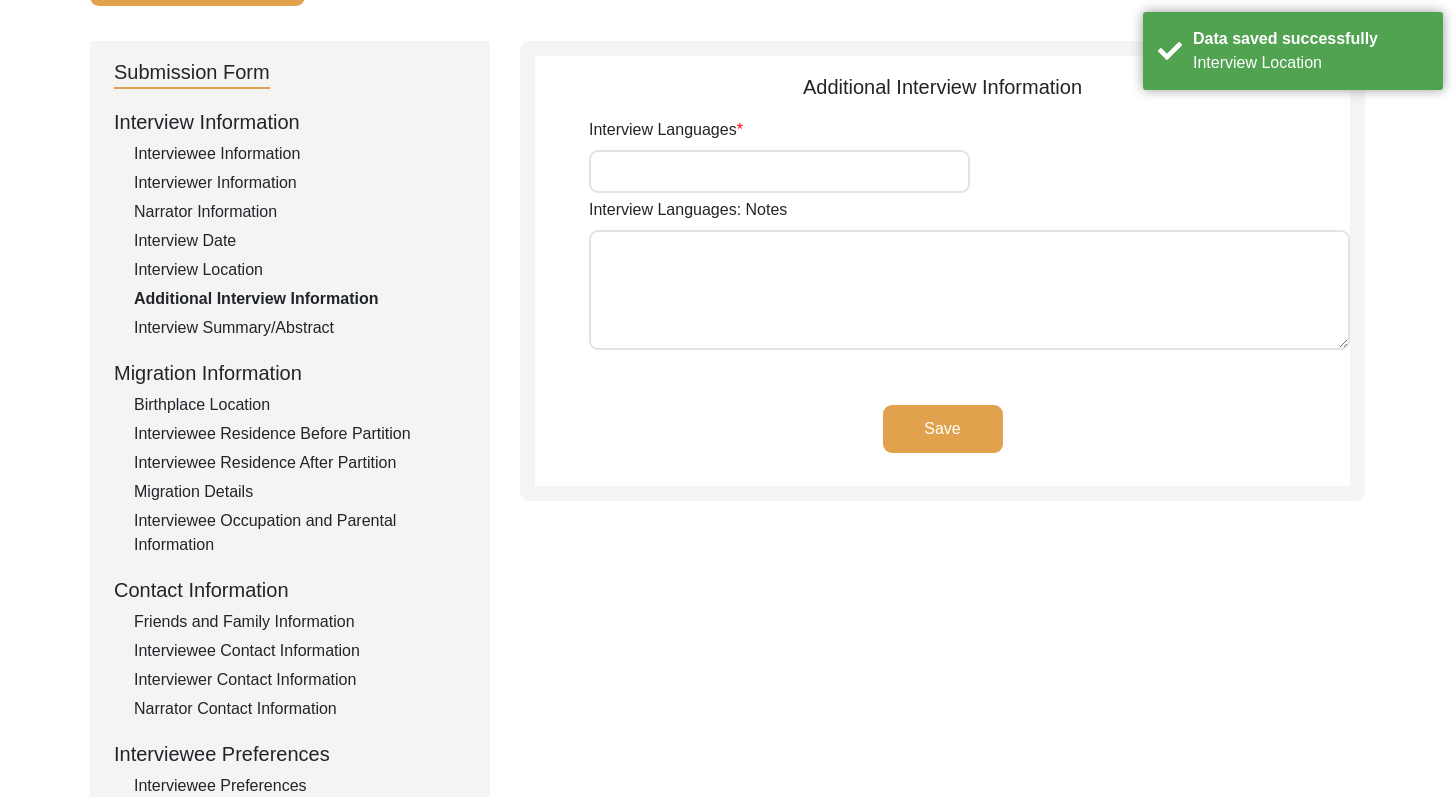 drag, startPoint x: 1469, startPoint y: 428, endPoint x: 1453, endPoint y: 159, distance: 269.4754 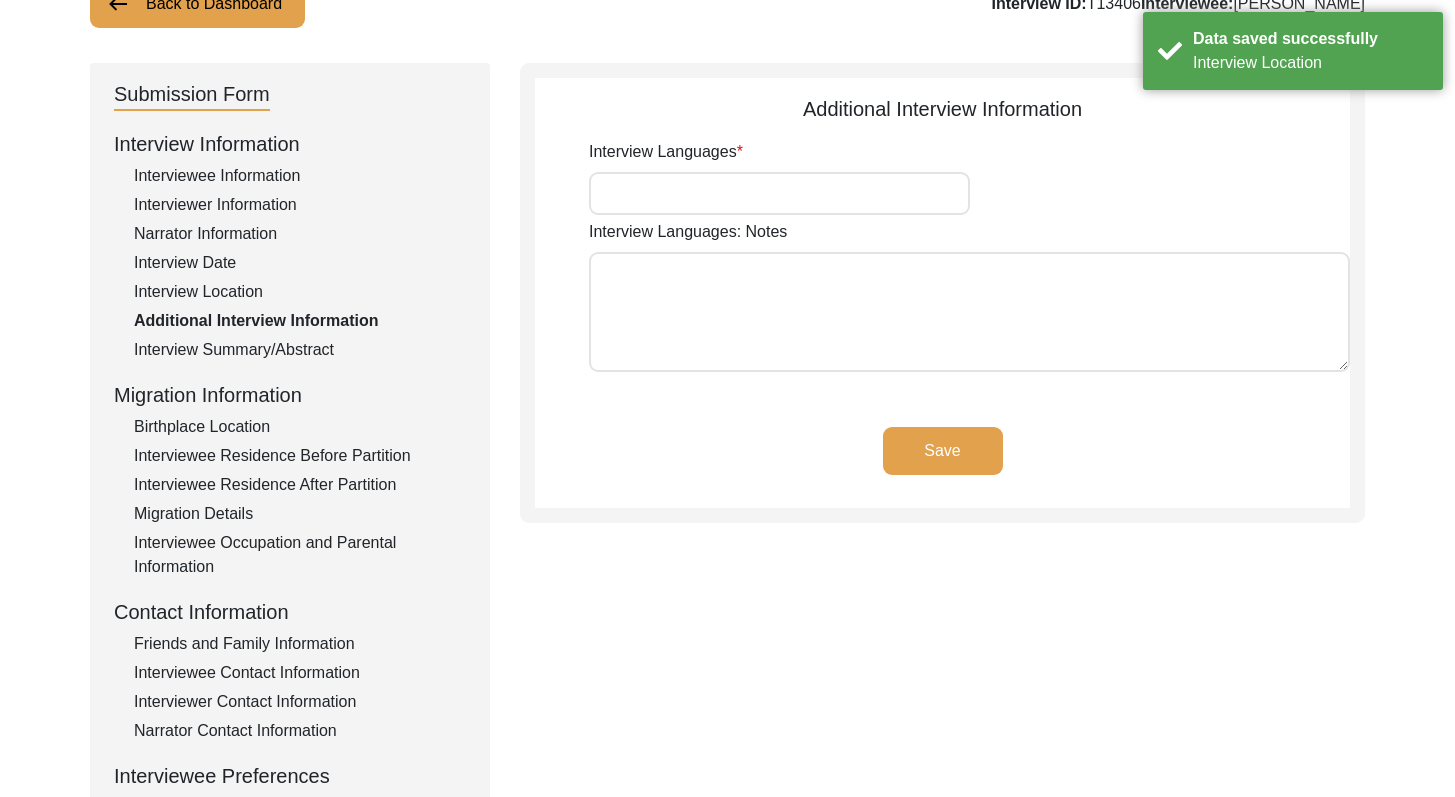 click on "Interview Languages" 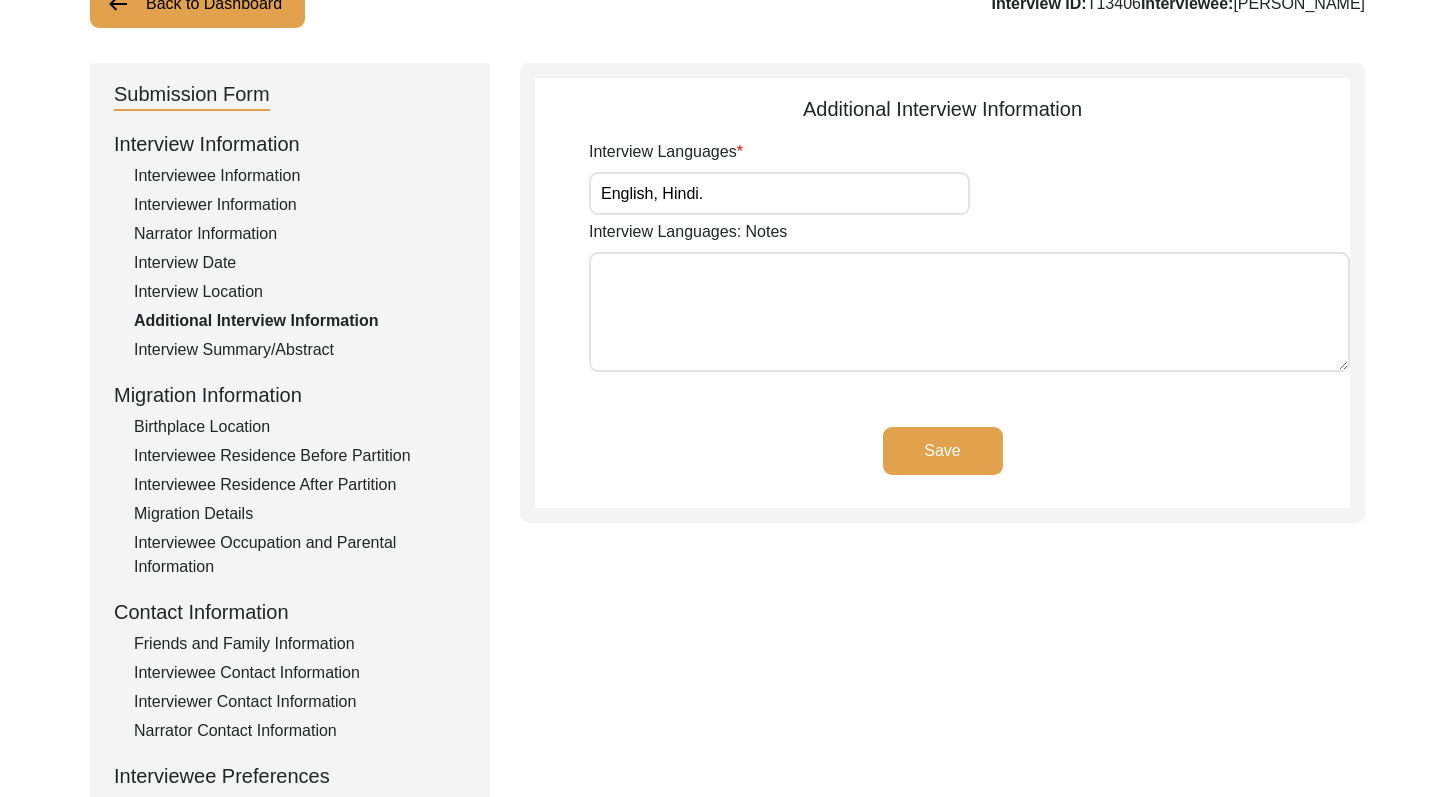 click on "Save" 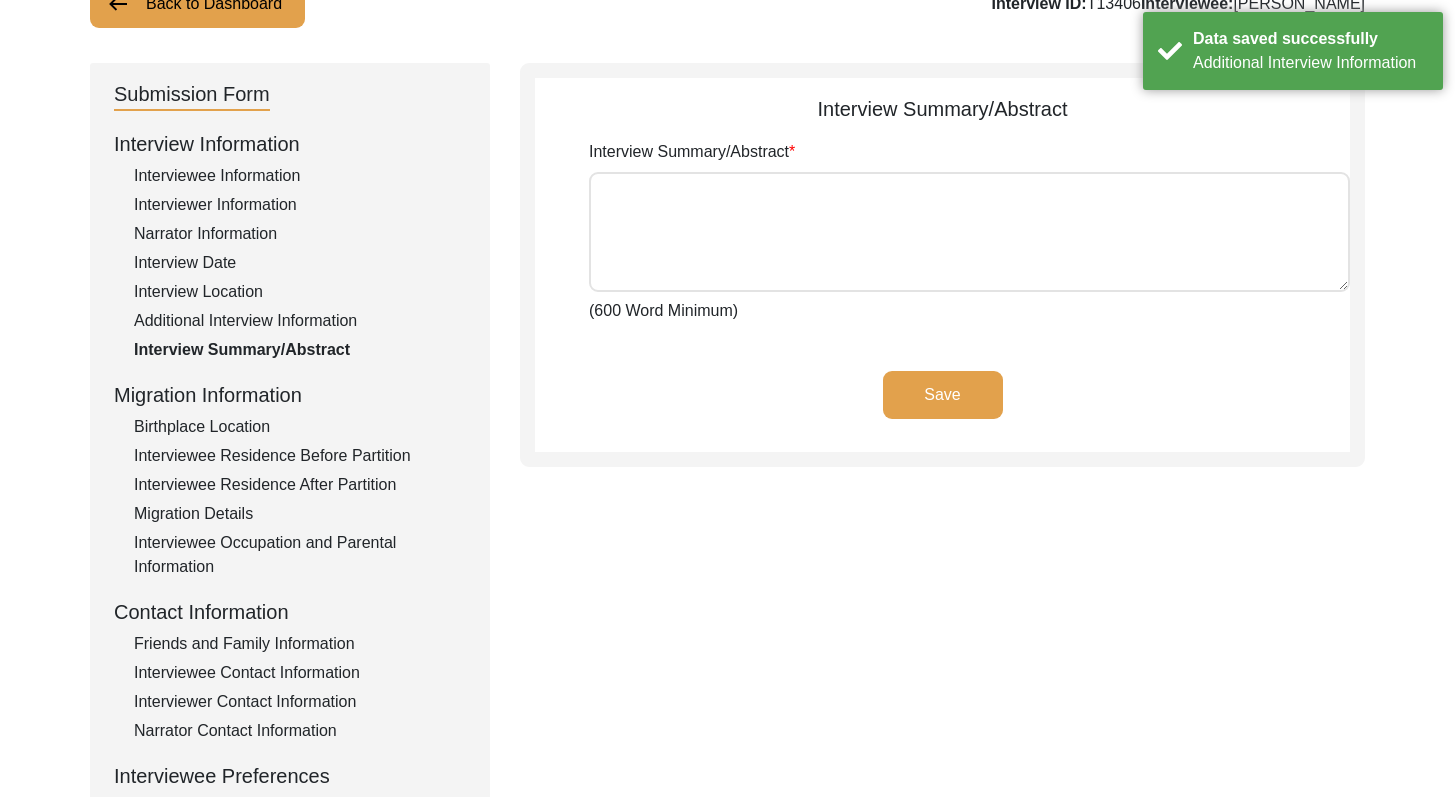 click on "Birthplace Location" 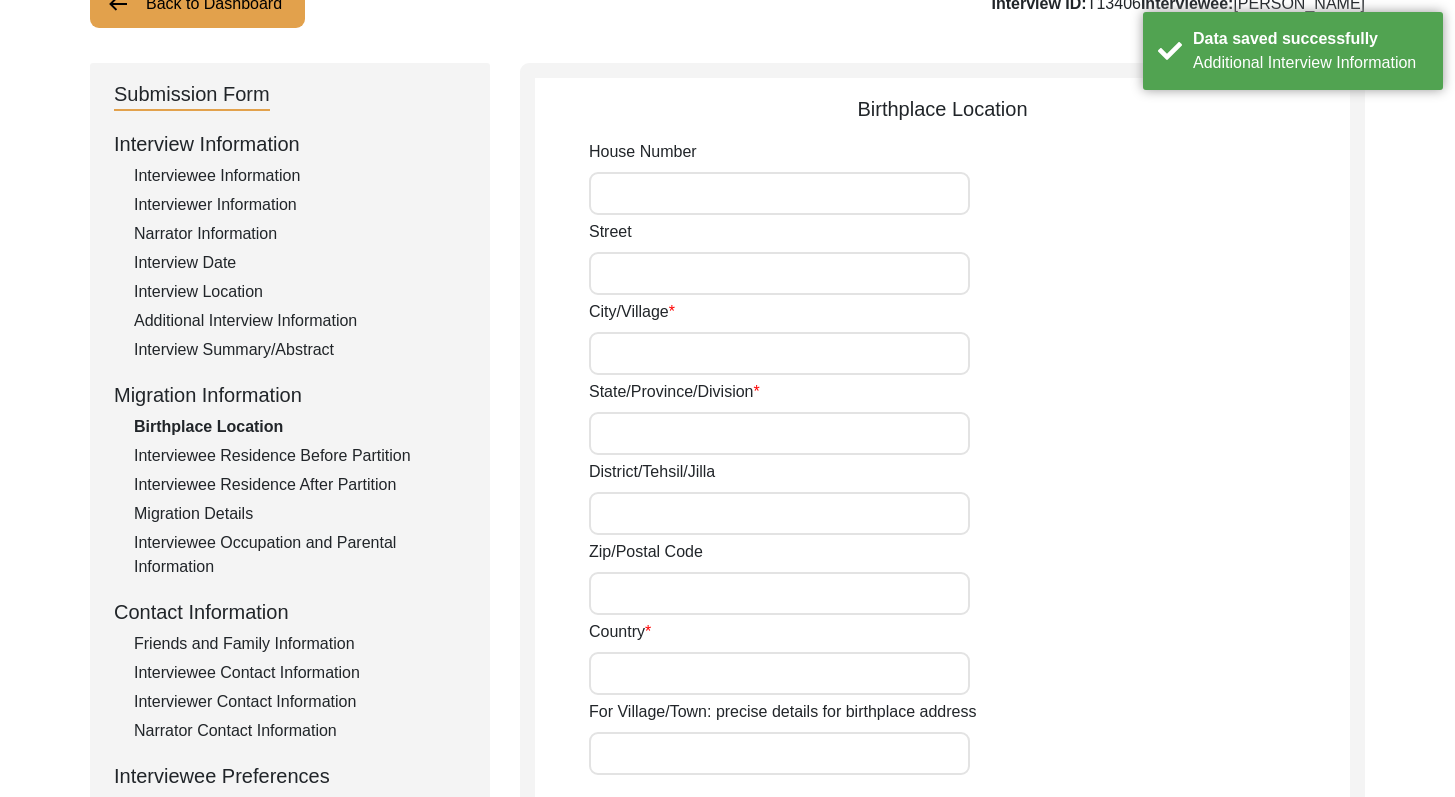 click on "House Number" 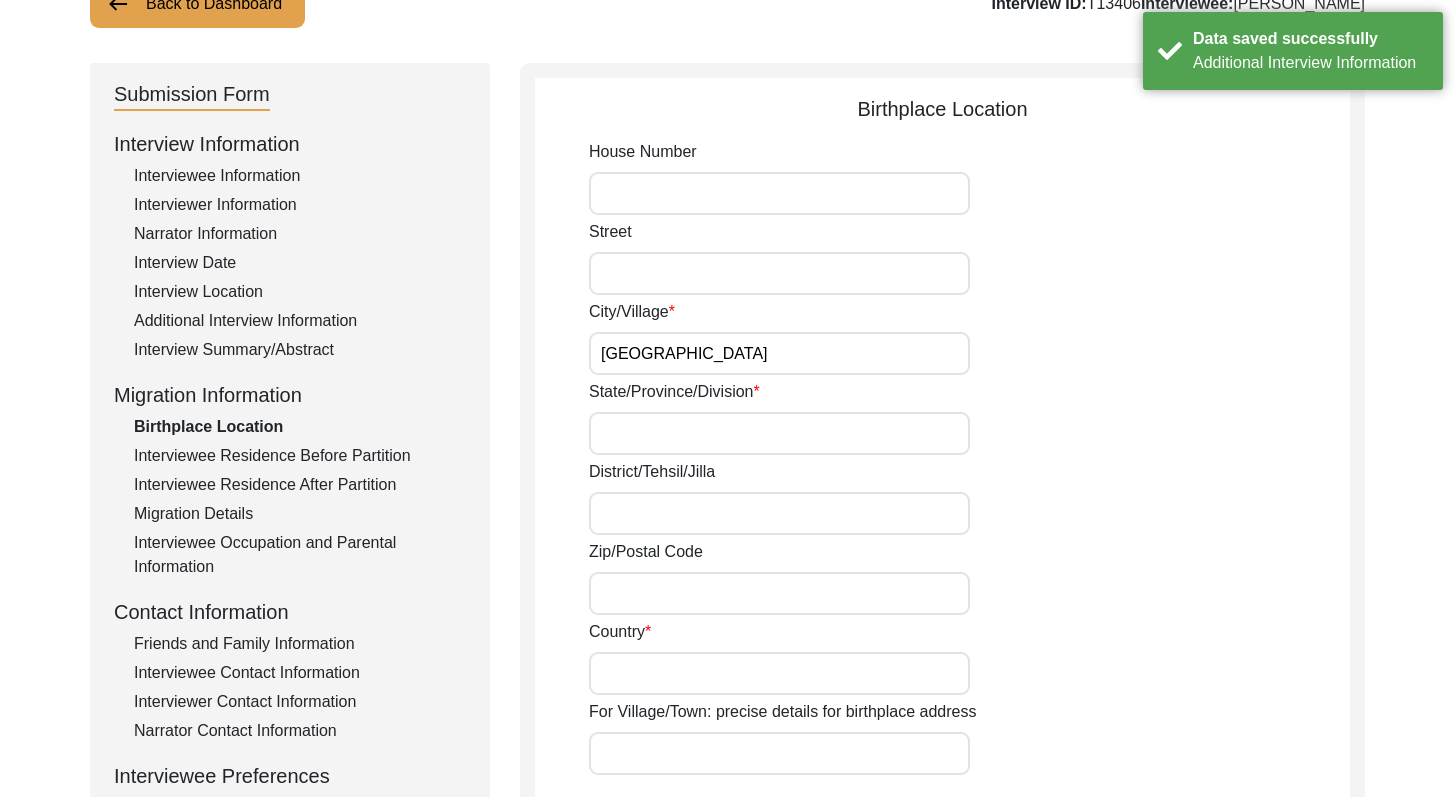 click on "State/Province/Division" at bounding box center (779, 433) 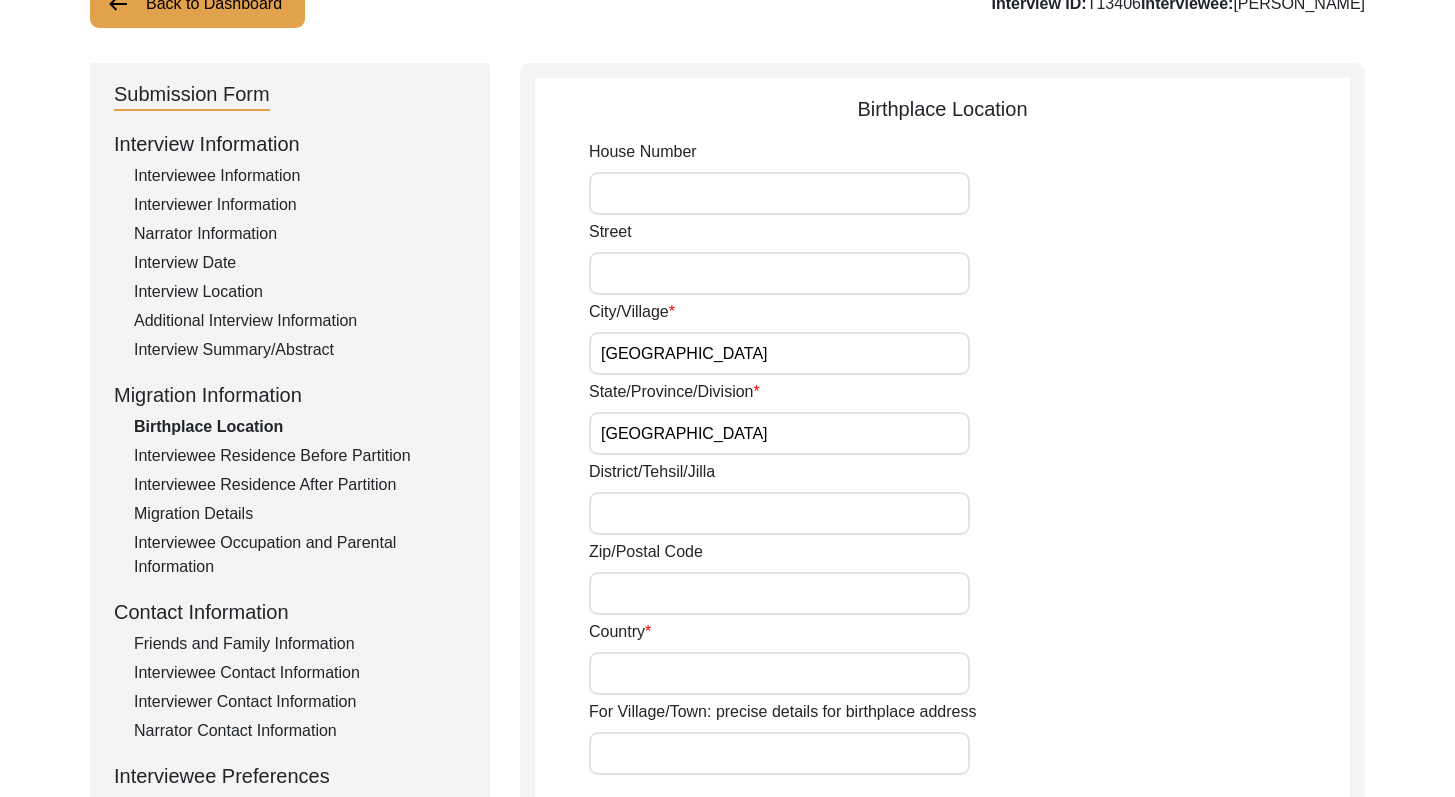 click on "District/Tehsil/Jilla" at bounding box center (779, 513) 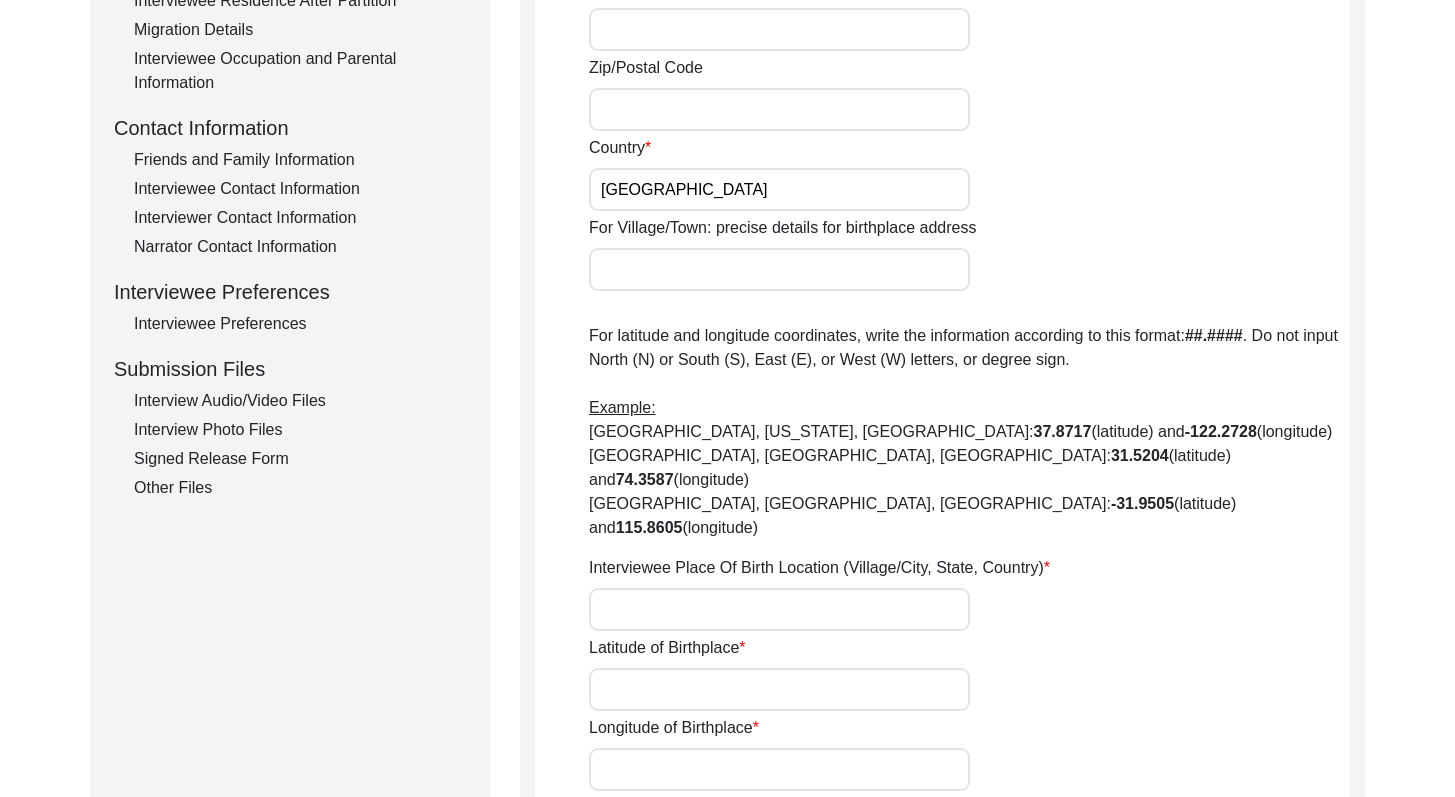 scroll, scrollTop: 661, scrollLeft: 0, axis: vertical 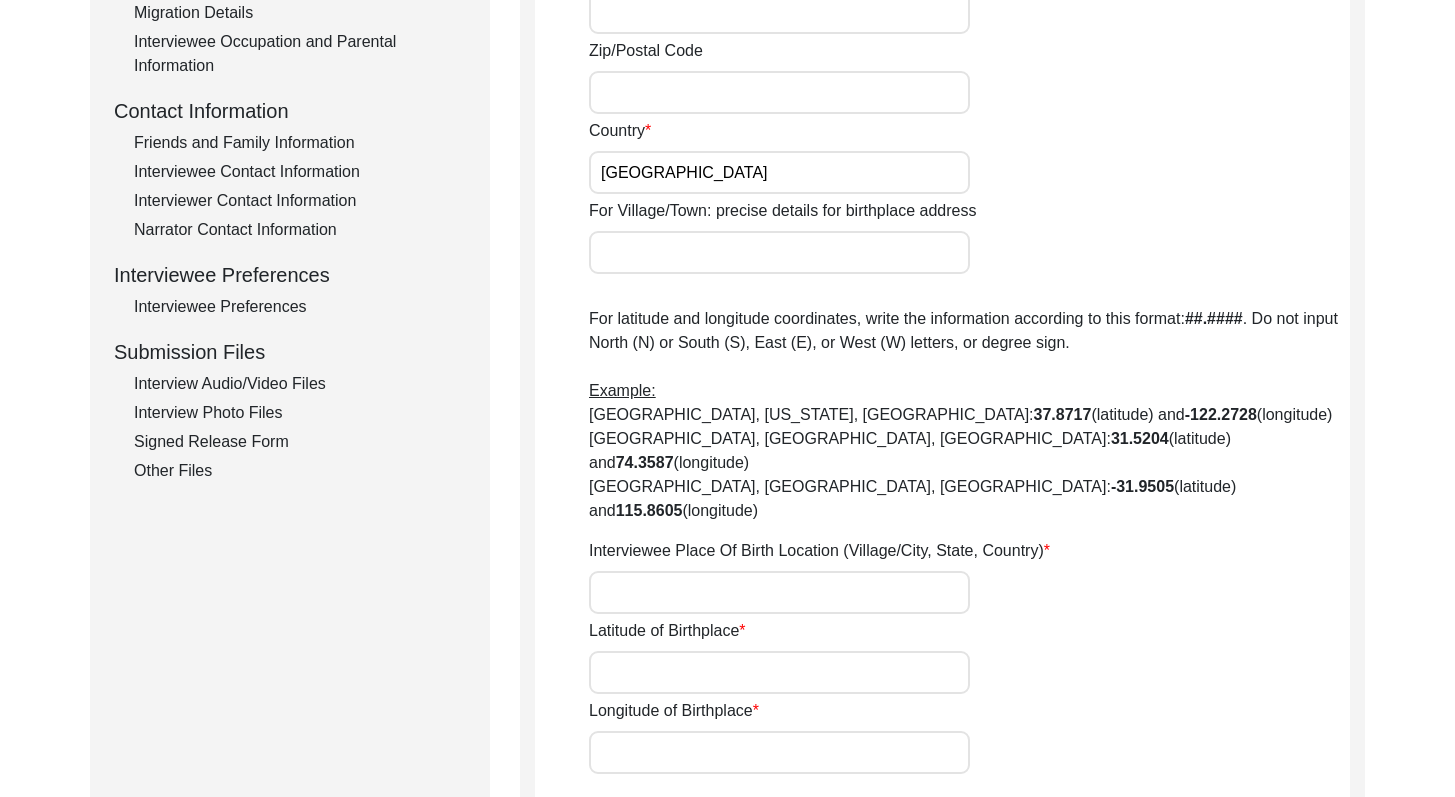 drag, startPoint x: 1469, startPoint y: 356, endPoint x: 1469, endPoint y: 576, distance: 220 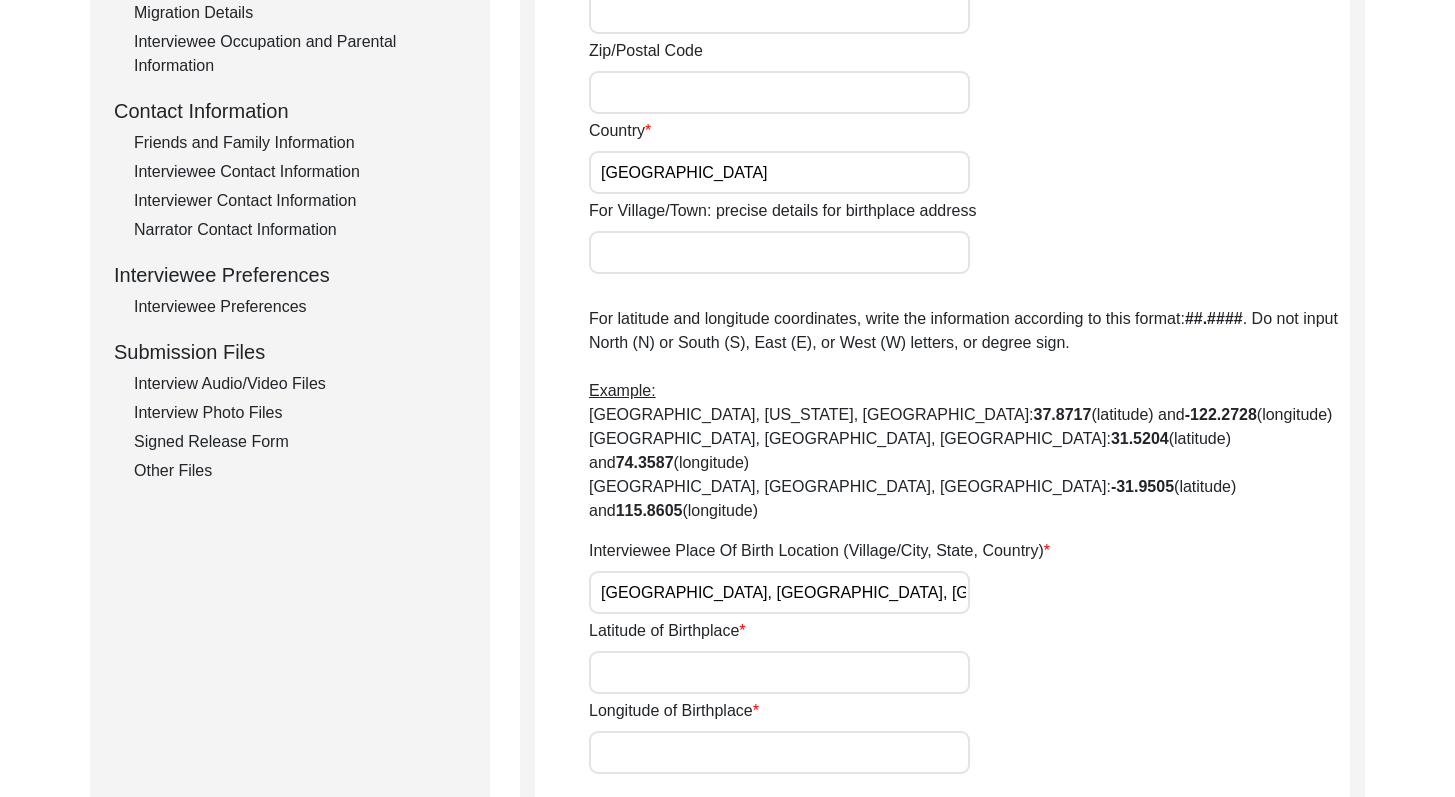 click on "Latitude of Birthplace" at bounding box center [779, 672] 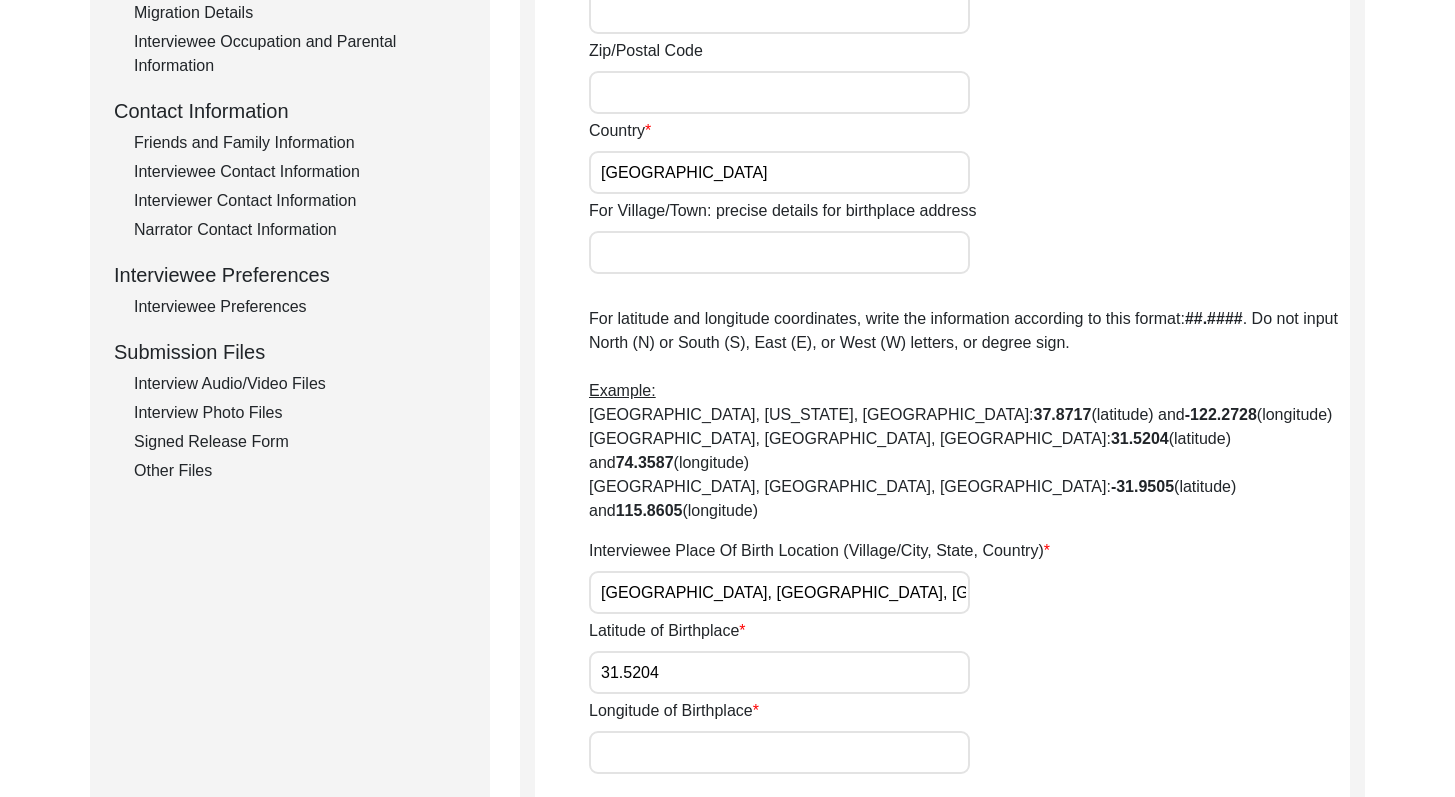 click on "Longitude of Birthplace" at bounding box center (779, 752) 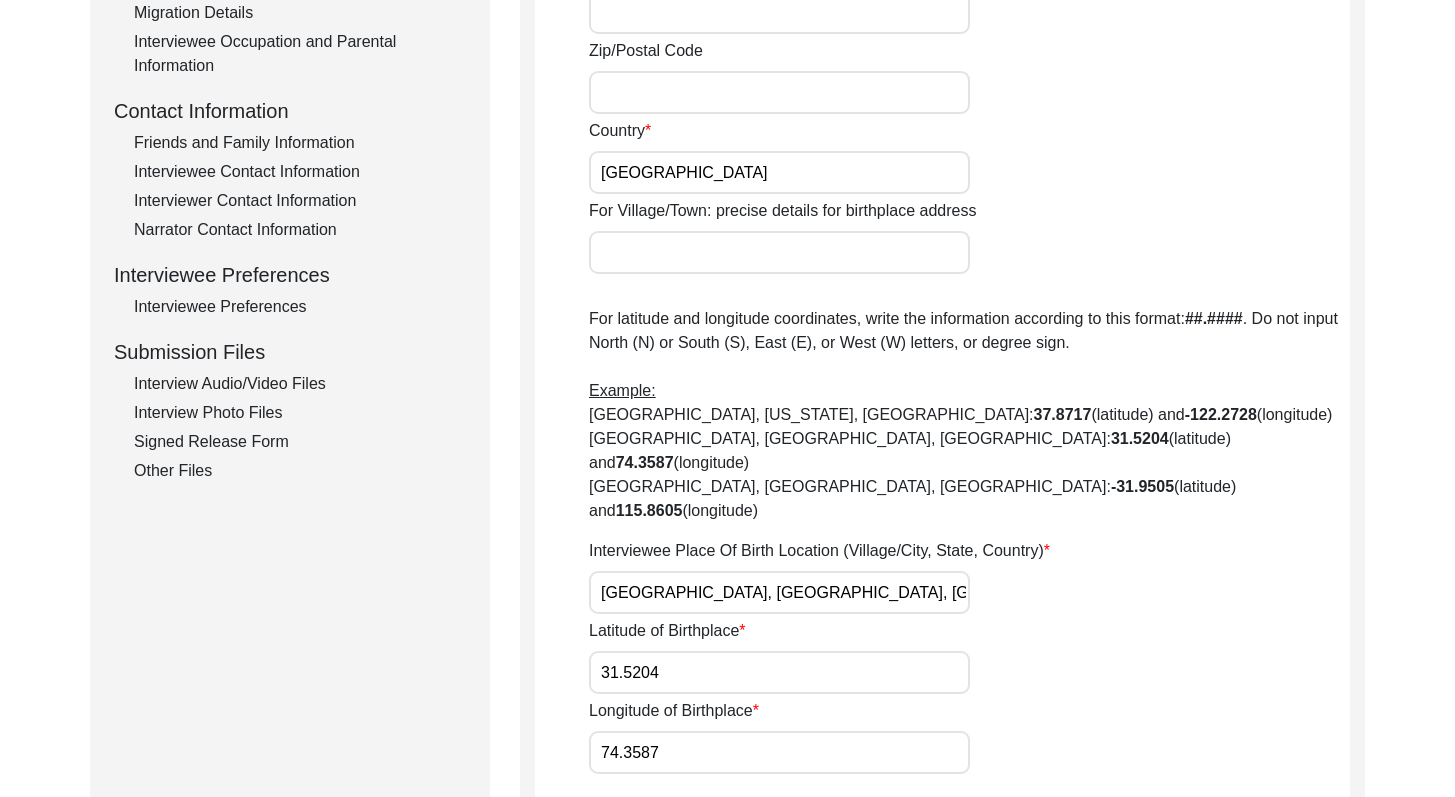click on "Save" 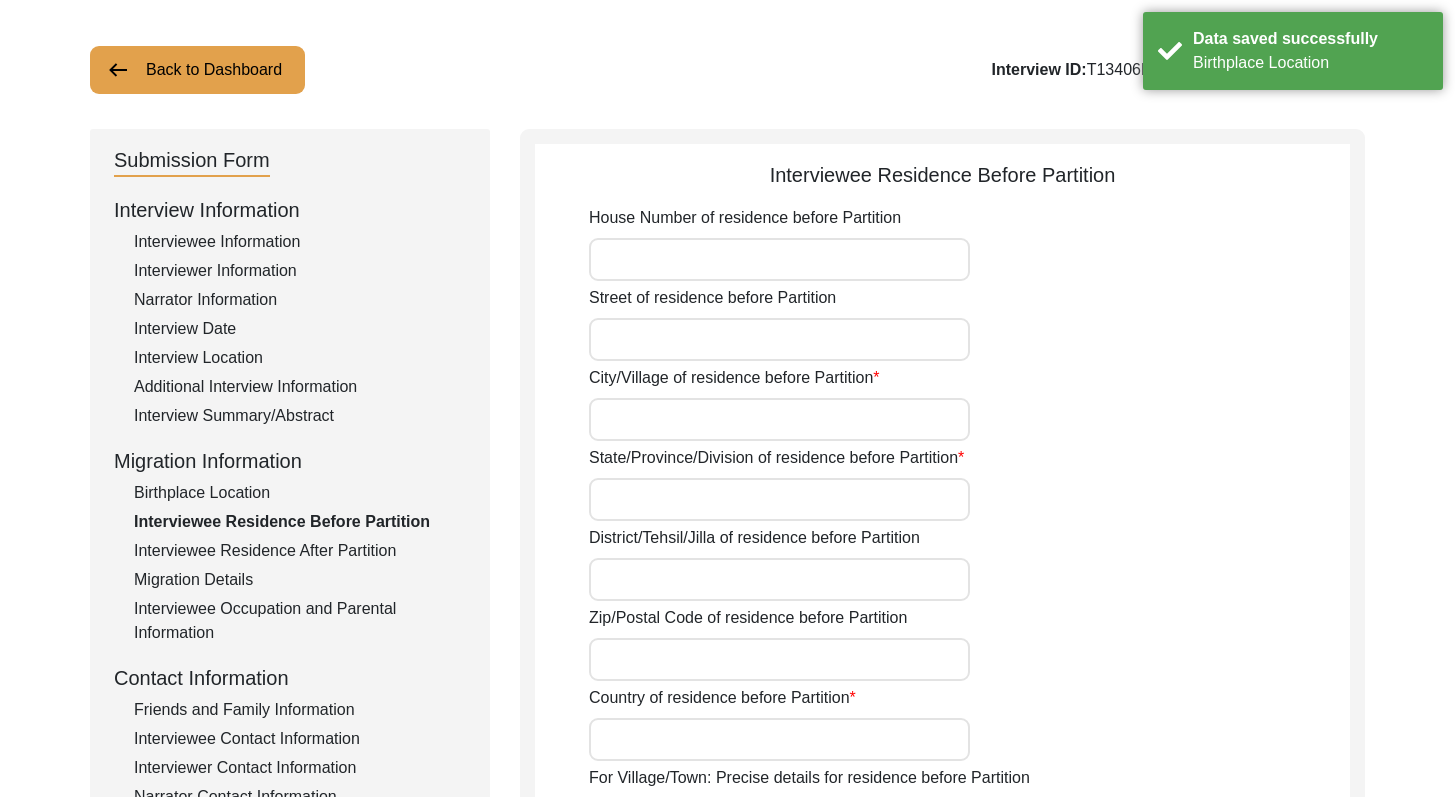 drag, startPoint x: 1469, startPoint y: 505, endPoint x: 1469, endPoint y: 255, distance: 250 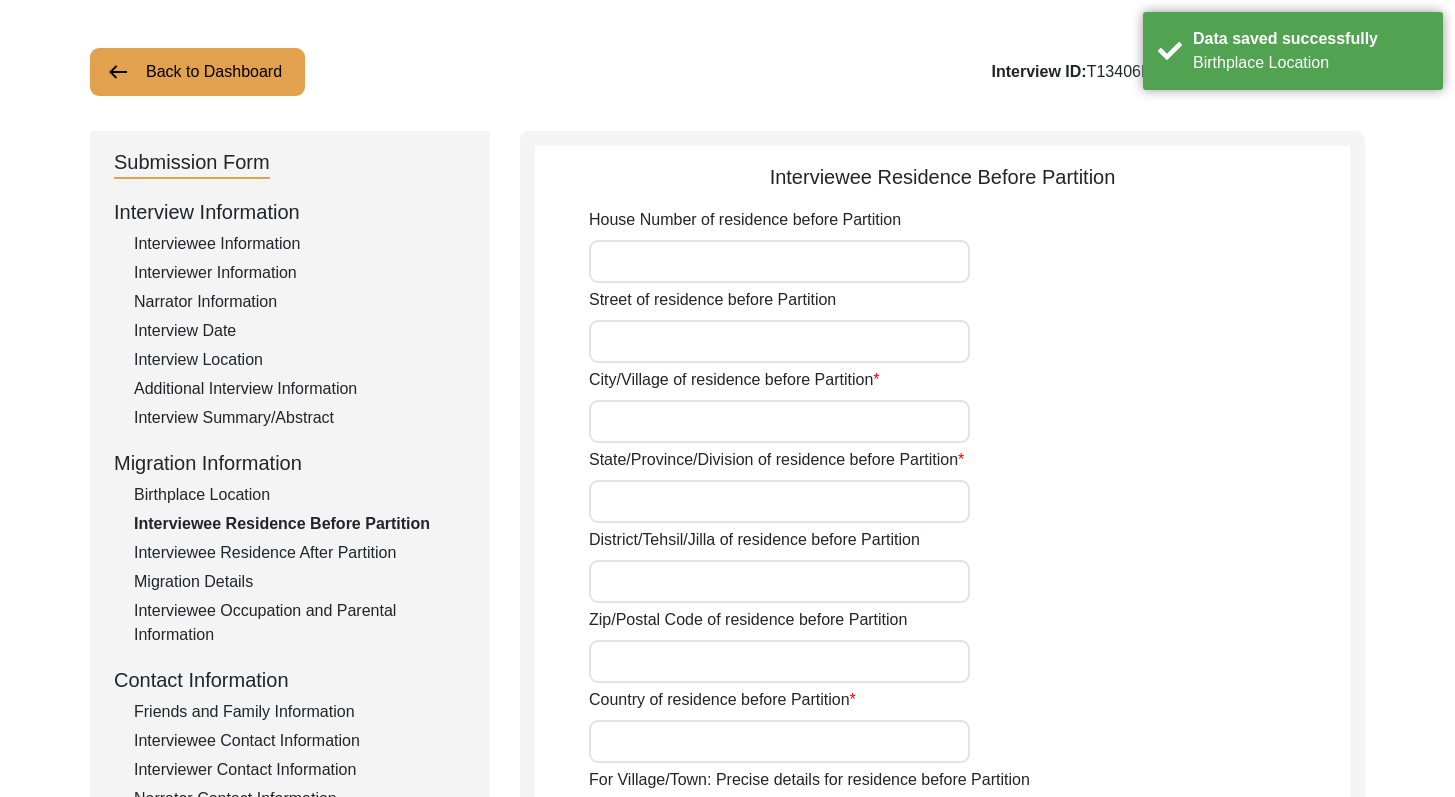 click on "House Number of residence before Partition" at bounding box center [779, 261] 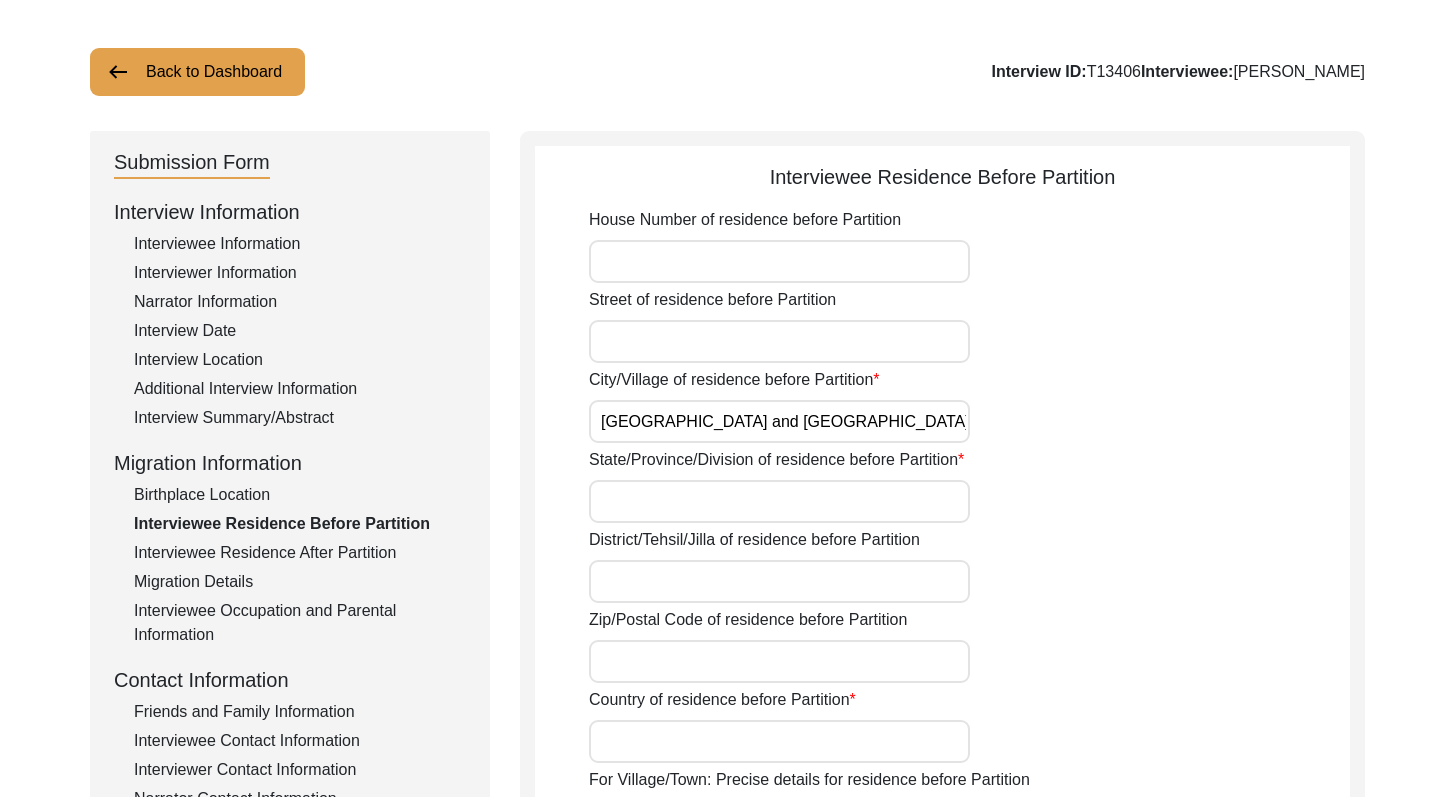 click on "State/Province/Division of residence before Partition" at bounding box center (779, 501) 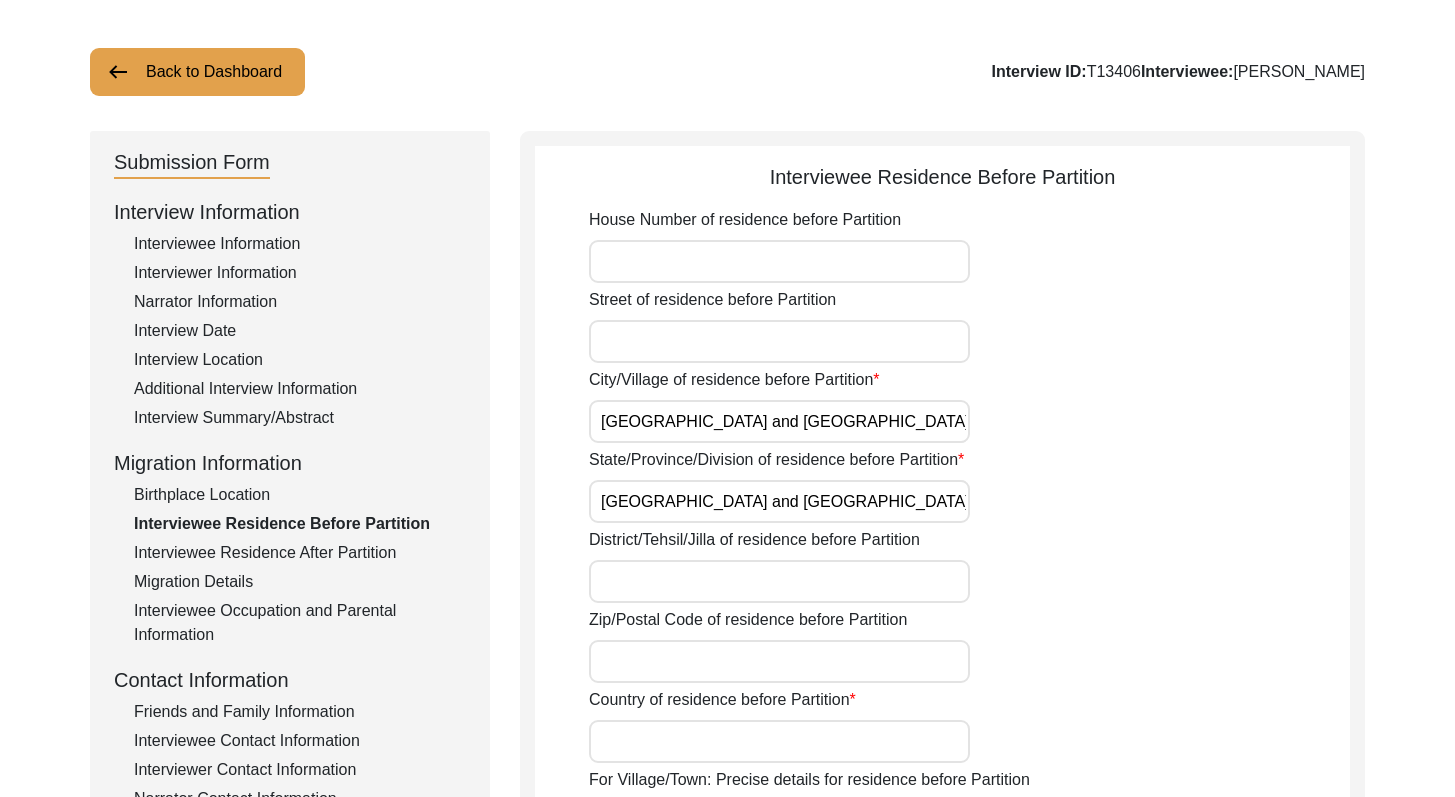click on "Country of residence before Partition" at bounding box center (779, 741) 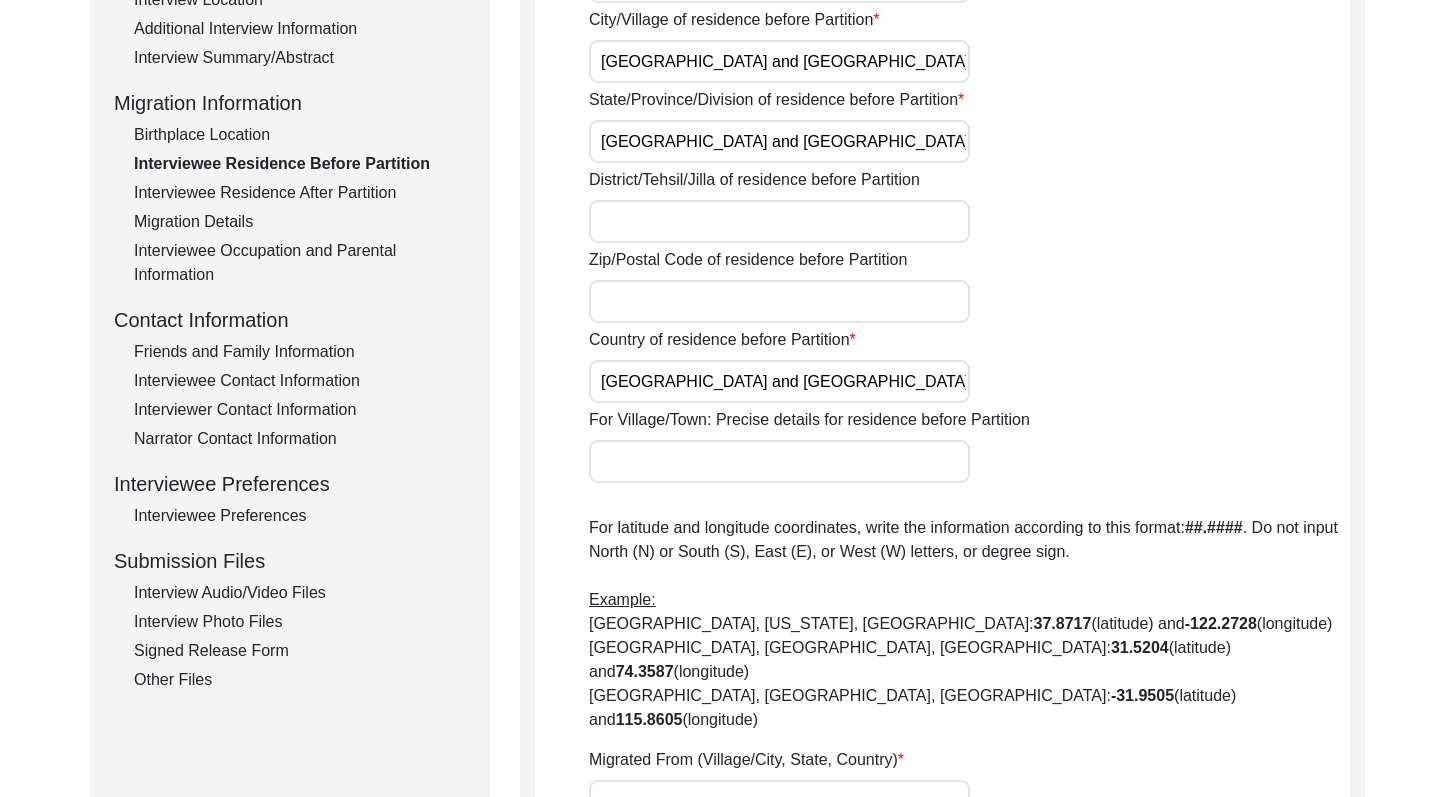 scroll, scrollTop: 480, scrollLeft: 0, axis: vertical 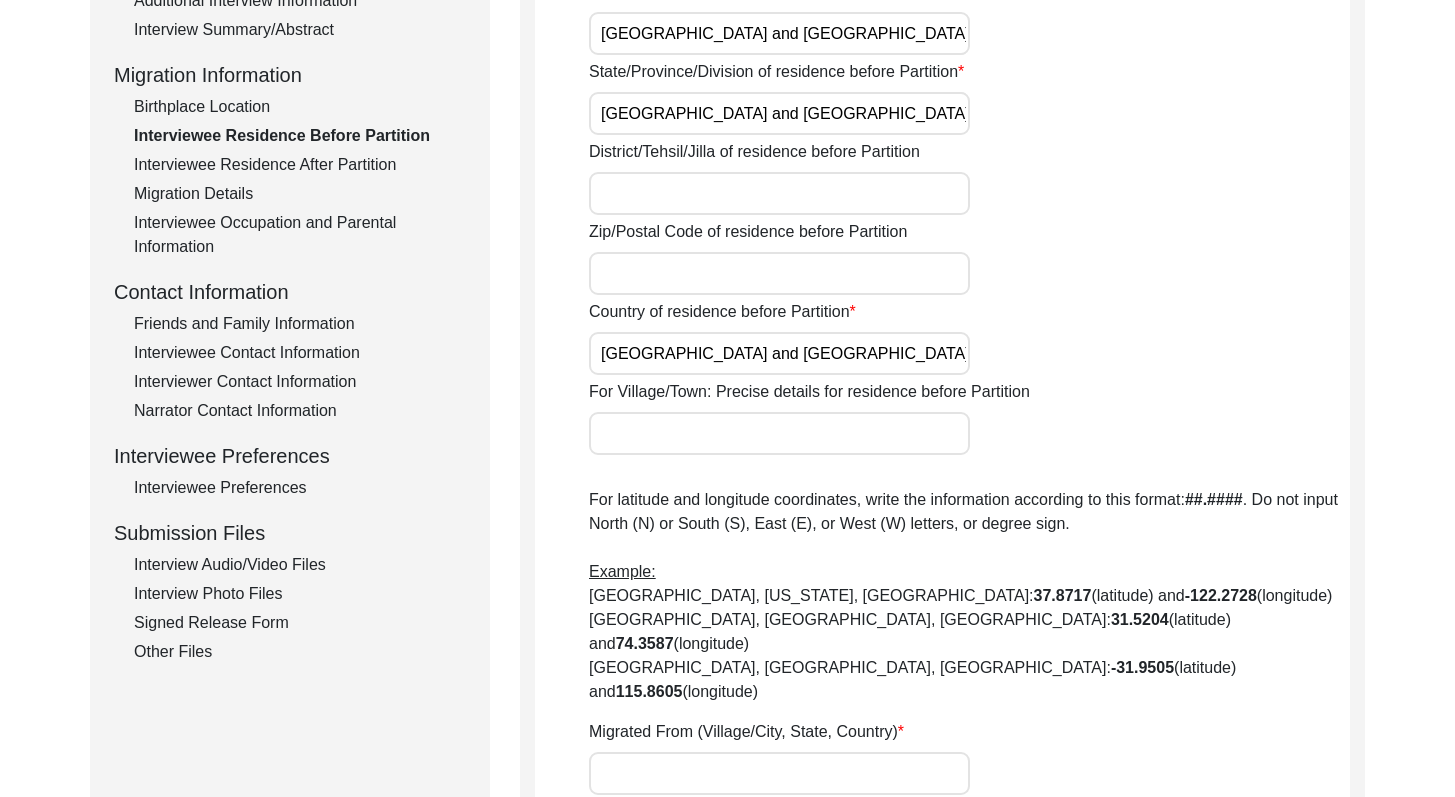 click on "For Village/Town: Precise details for residence before Partition" at bounding box center [779, 433] 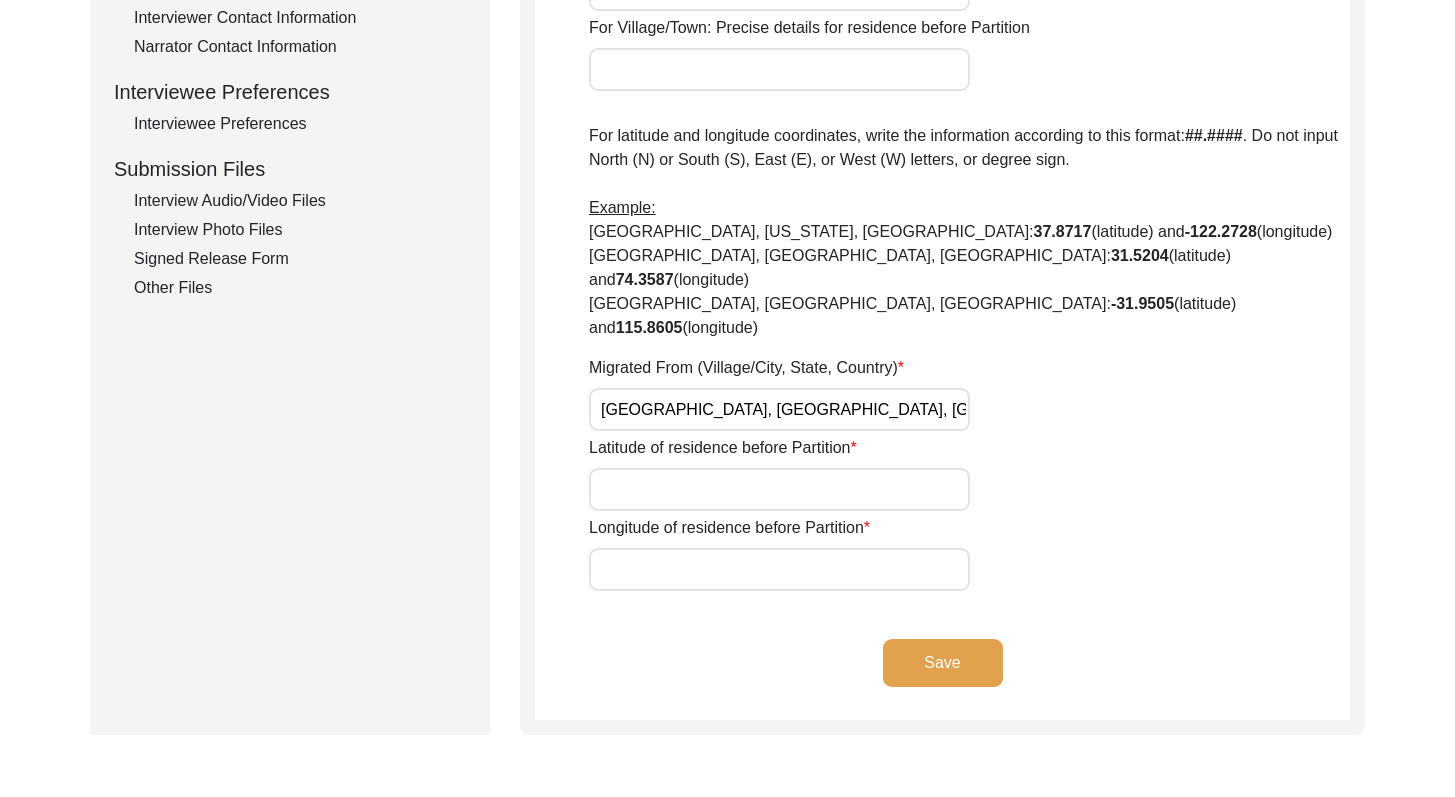 drag, startPoint x: 1469, startPoint y: 374, endPoint x: 1469, endPoint y: 535, distance: 161 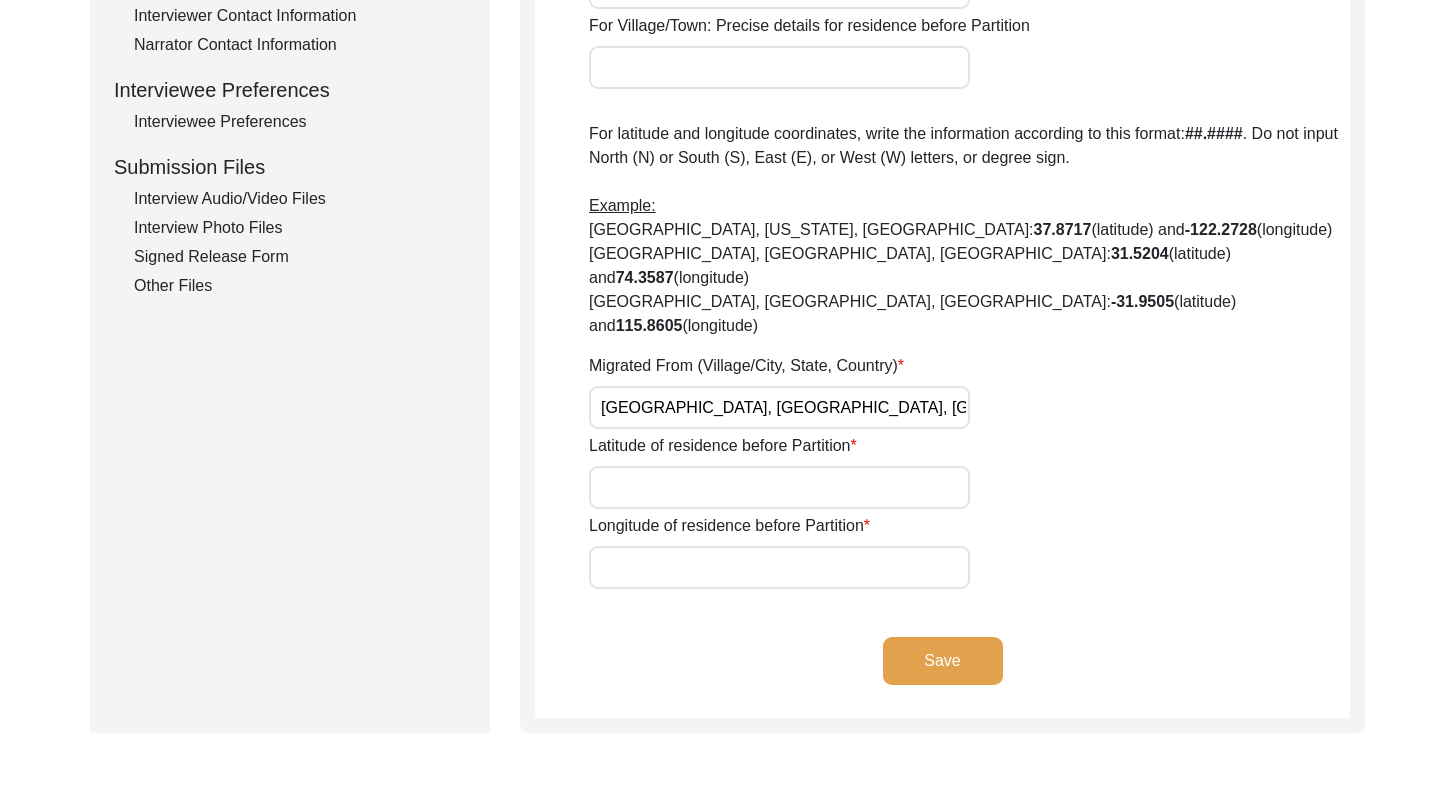 click on "Latitude of residence before Partition" at bounding box center (779, 487) 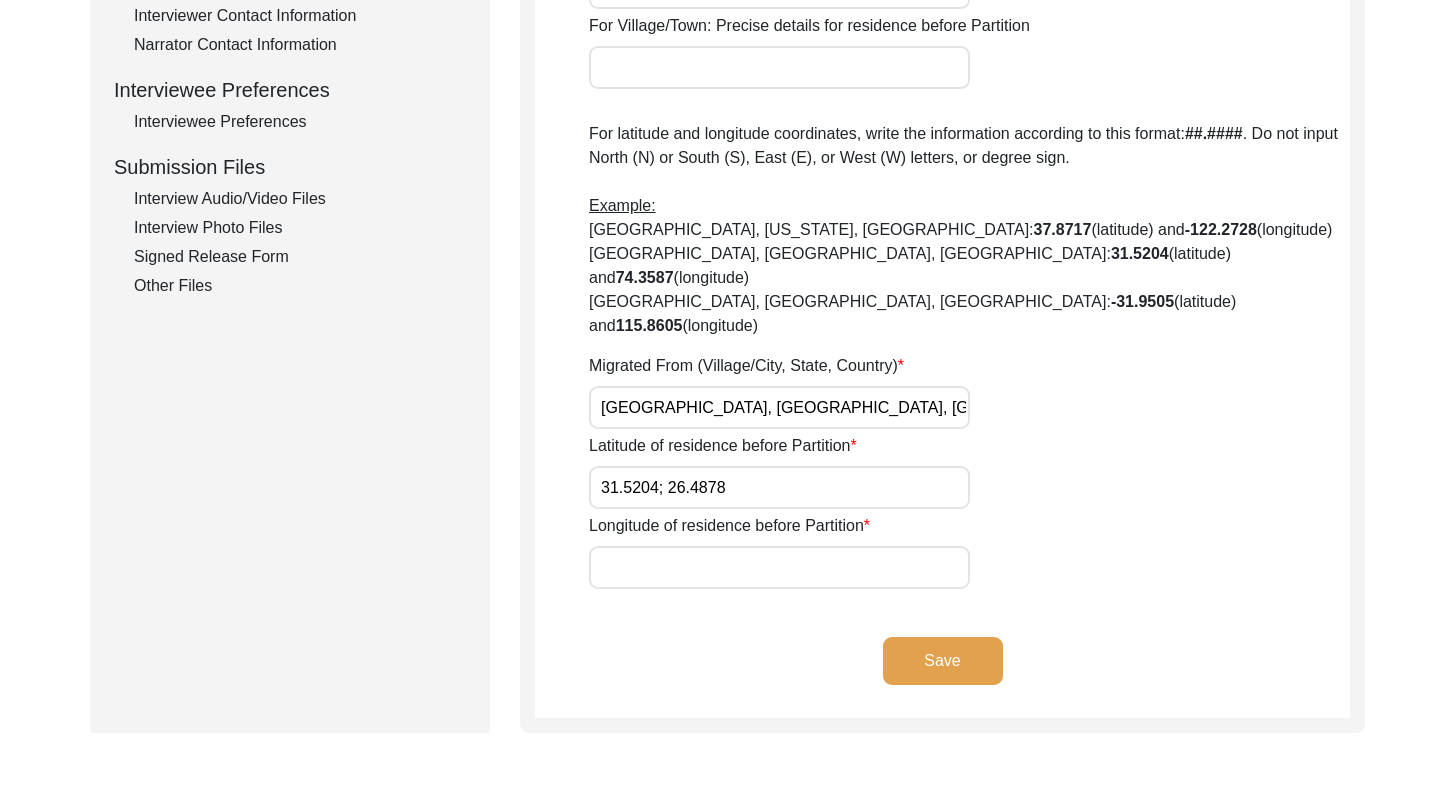 click on "Longitude of residence before Partition" at bounding box center [779, 567] 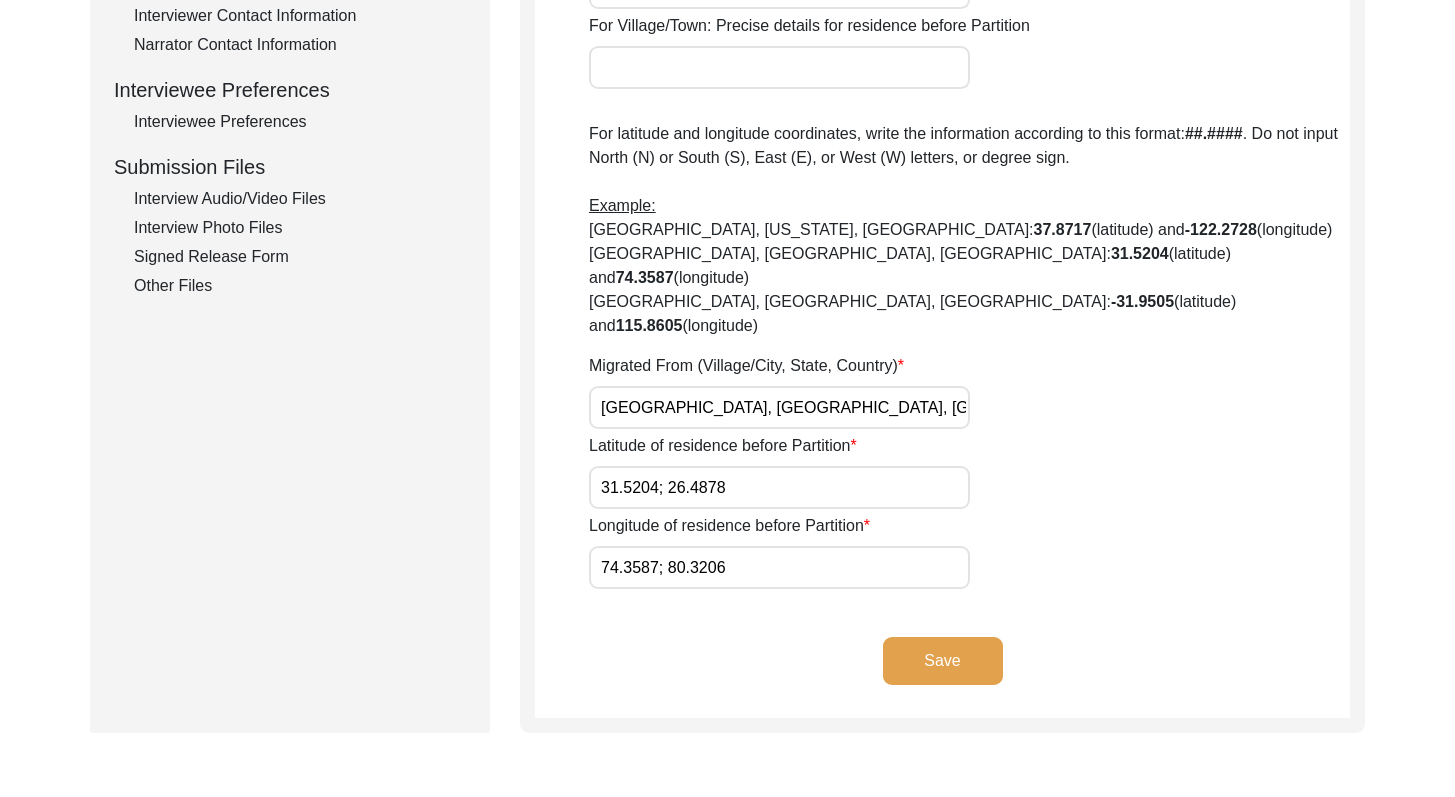 click on "[GEOGRAPHIC_DATA], [GEOGRAPHIC_DATA], [GEOGRAPHIC_DATA]" at bounding box center (779, 407) 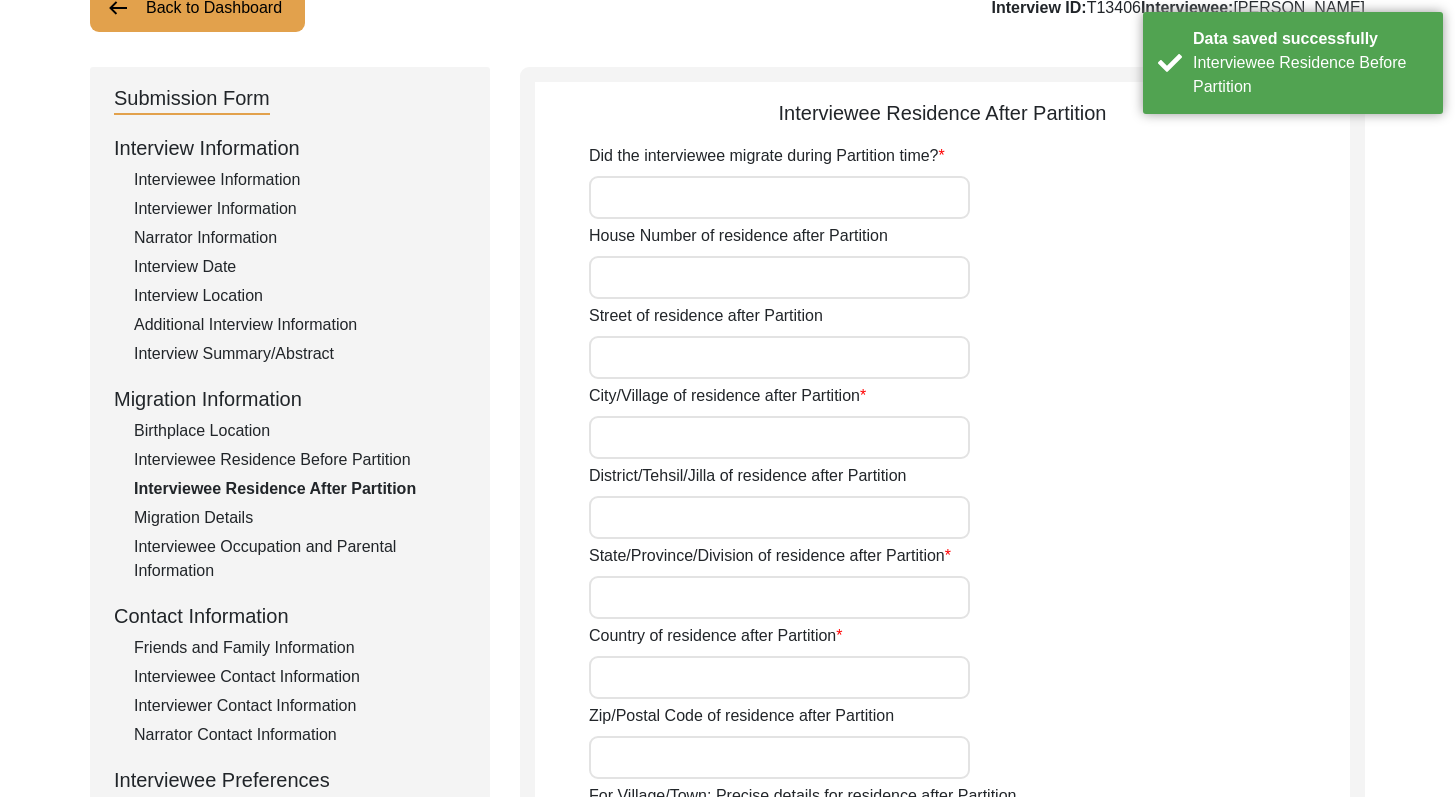 drag, startPoint x: 1469, startPoint y: 466, endPoint x: 1453, endPoint y: 181, distance: 285.44876 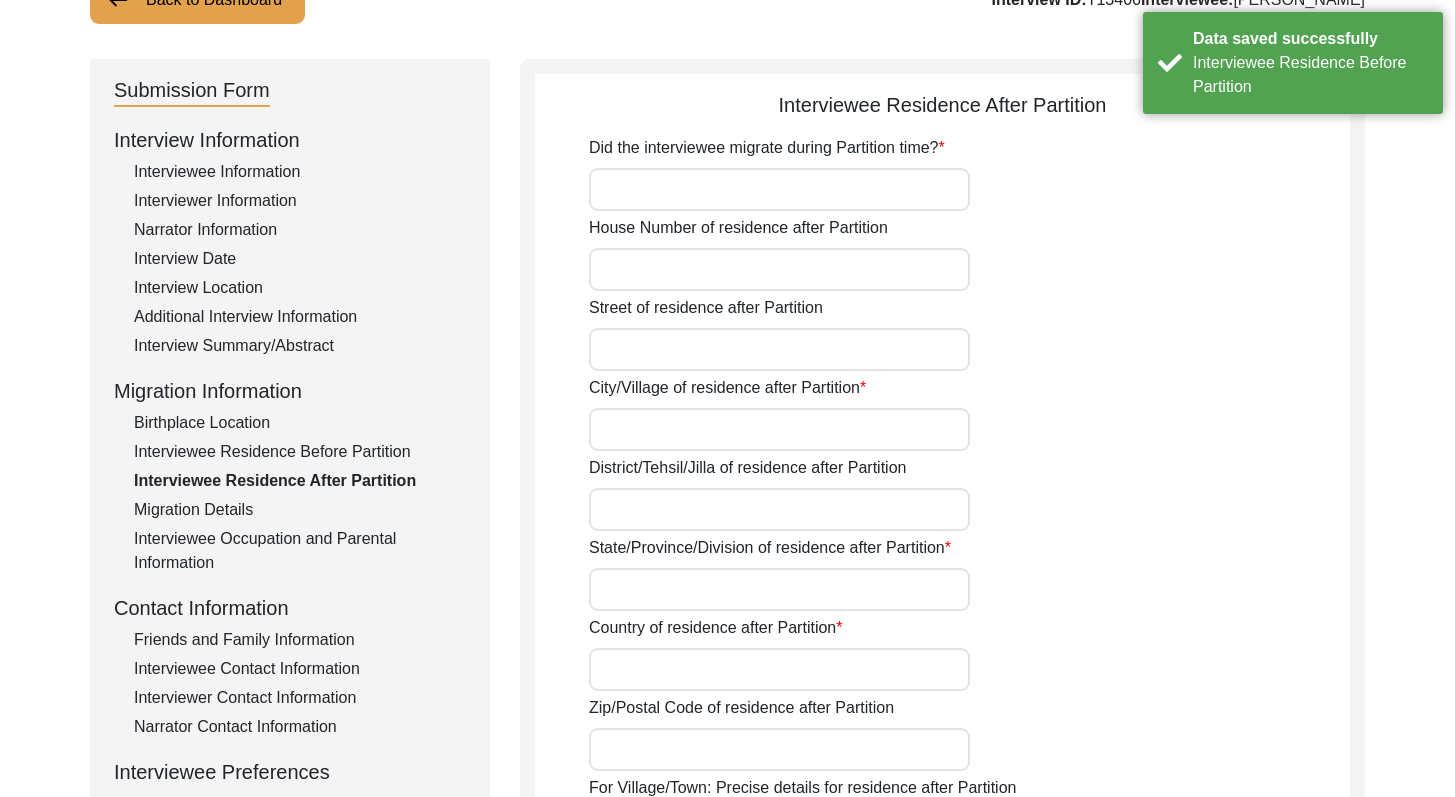 click on "Did the interviewee migrate during Partition time?" at bounding box center (779, 189) 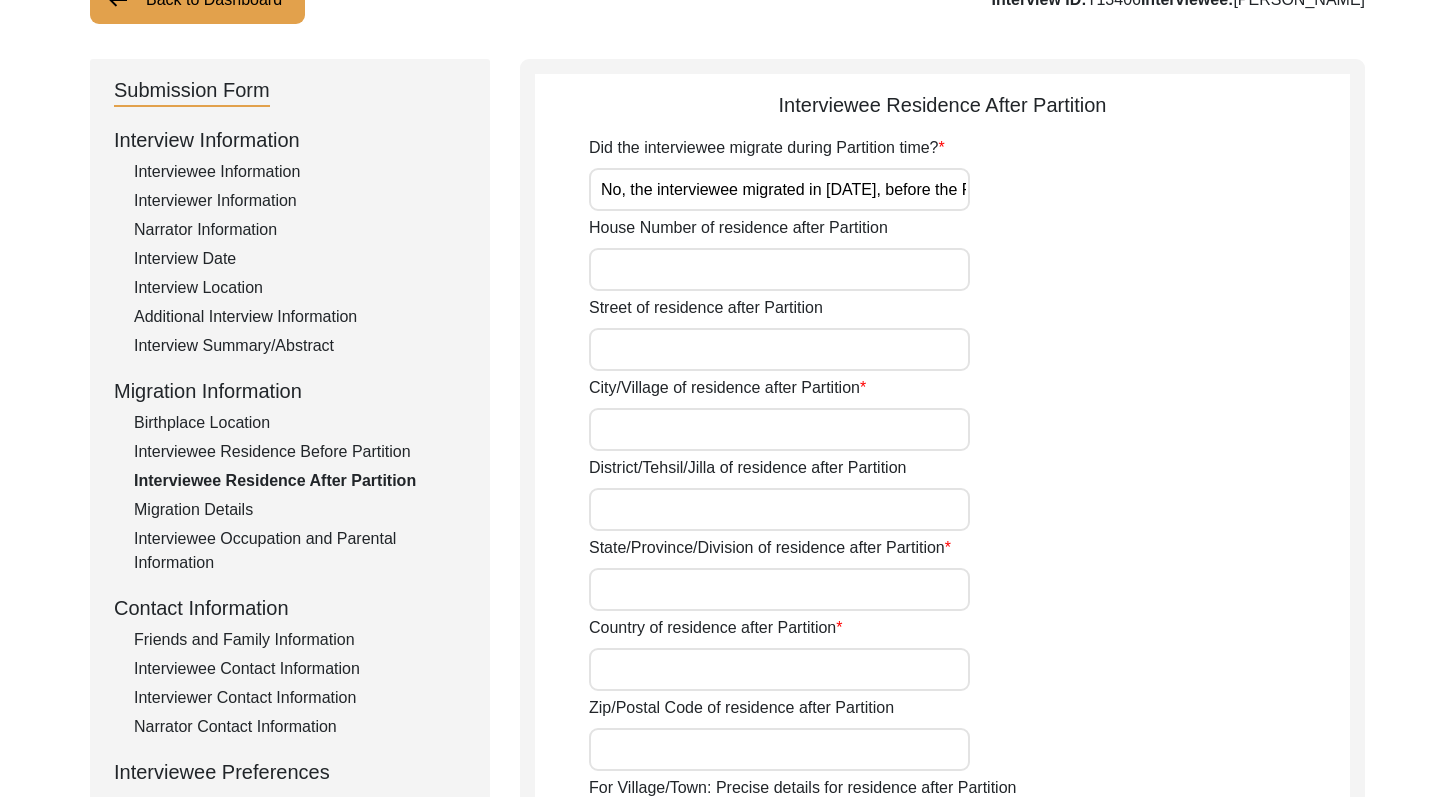click on "City/Village of residence after Partition" at bounding box center [779, 429] 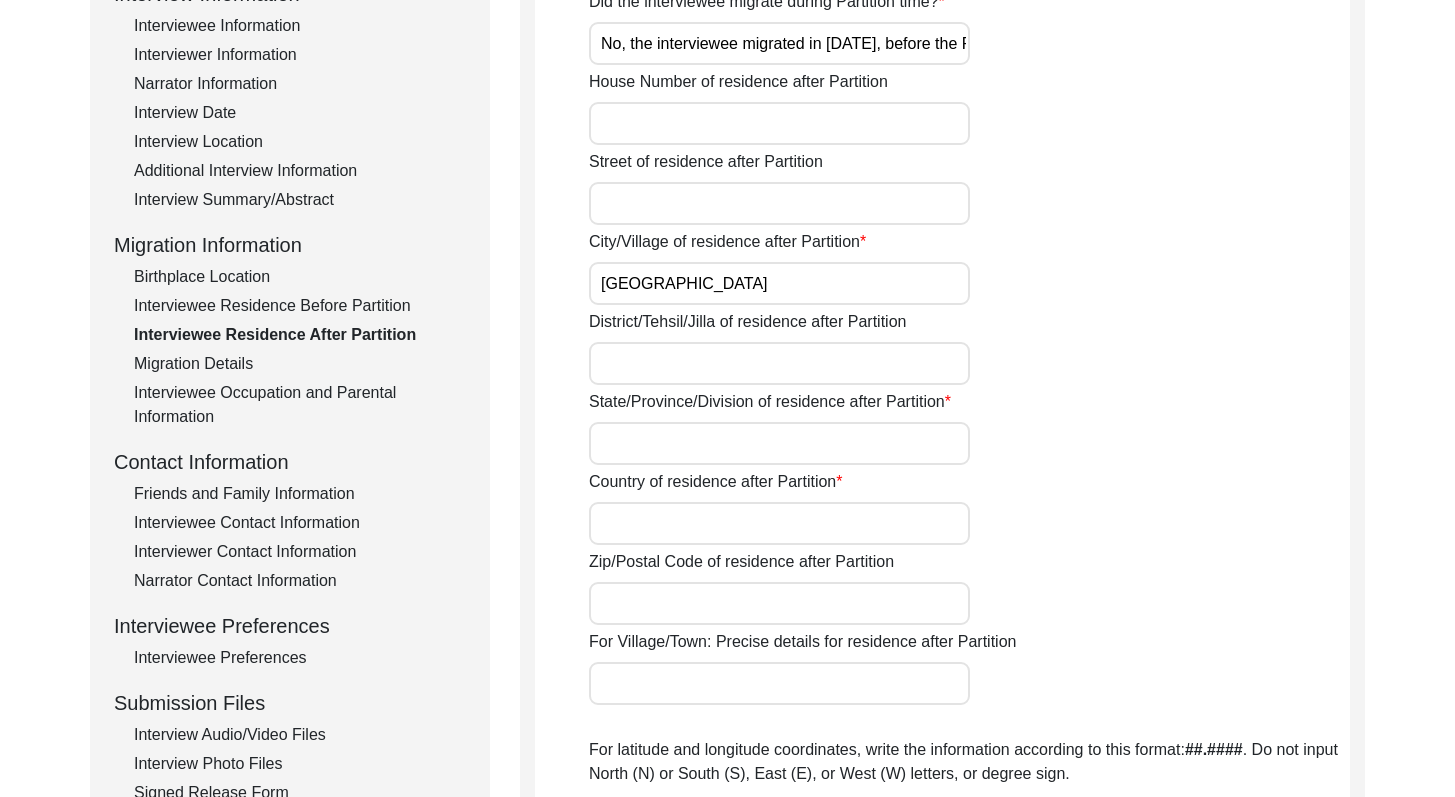 scroll, scrollTop: 405, scrollLeft: 0, axis: vertical 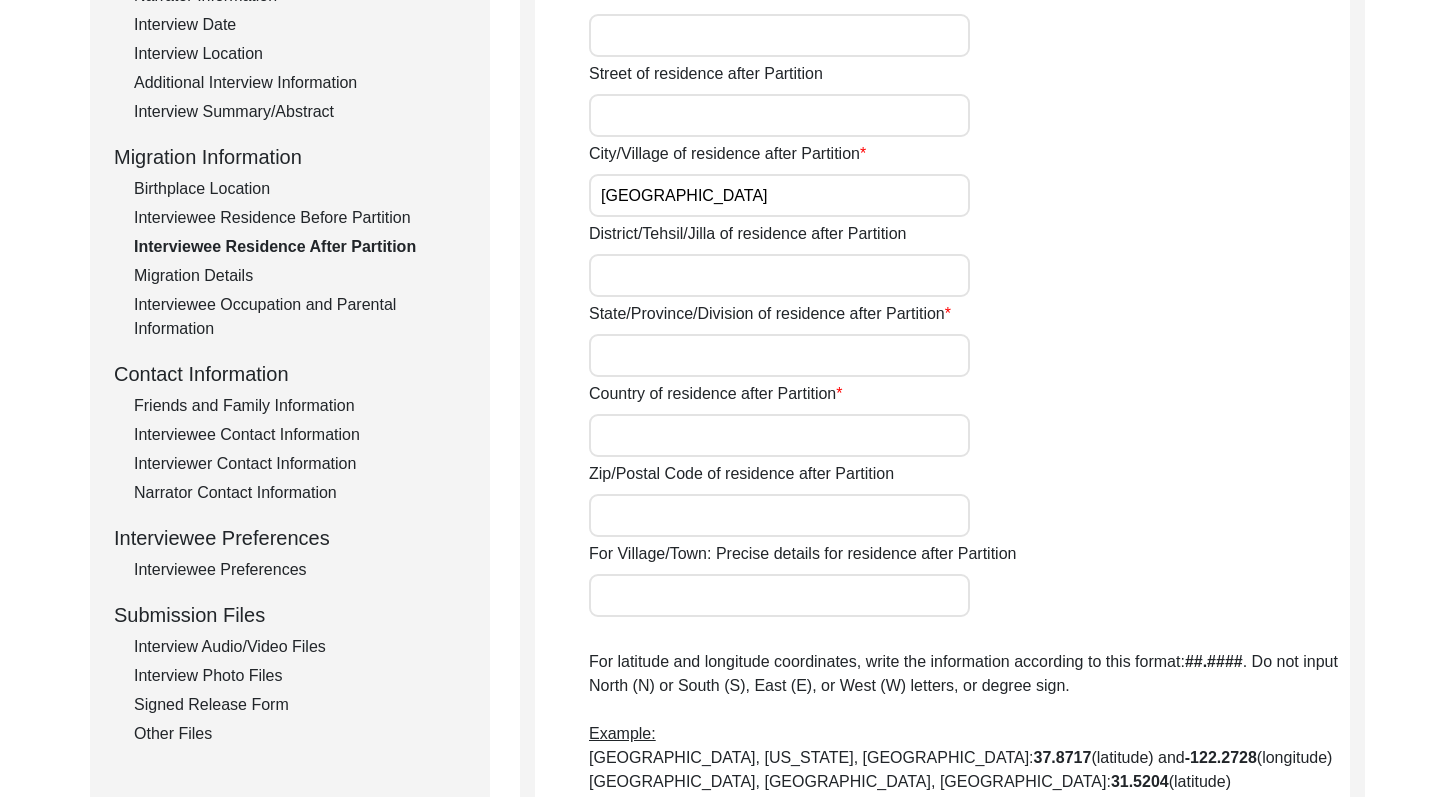 drag, startPoint x: 1469, startPoint y: 257, endPoint x: 1461, endPoint y: 359, distance: 102.31325 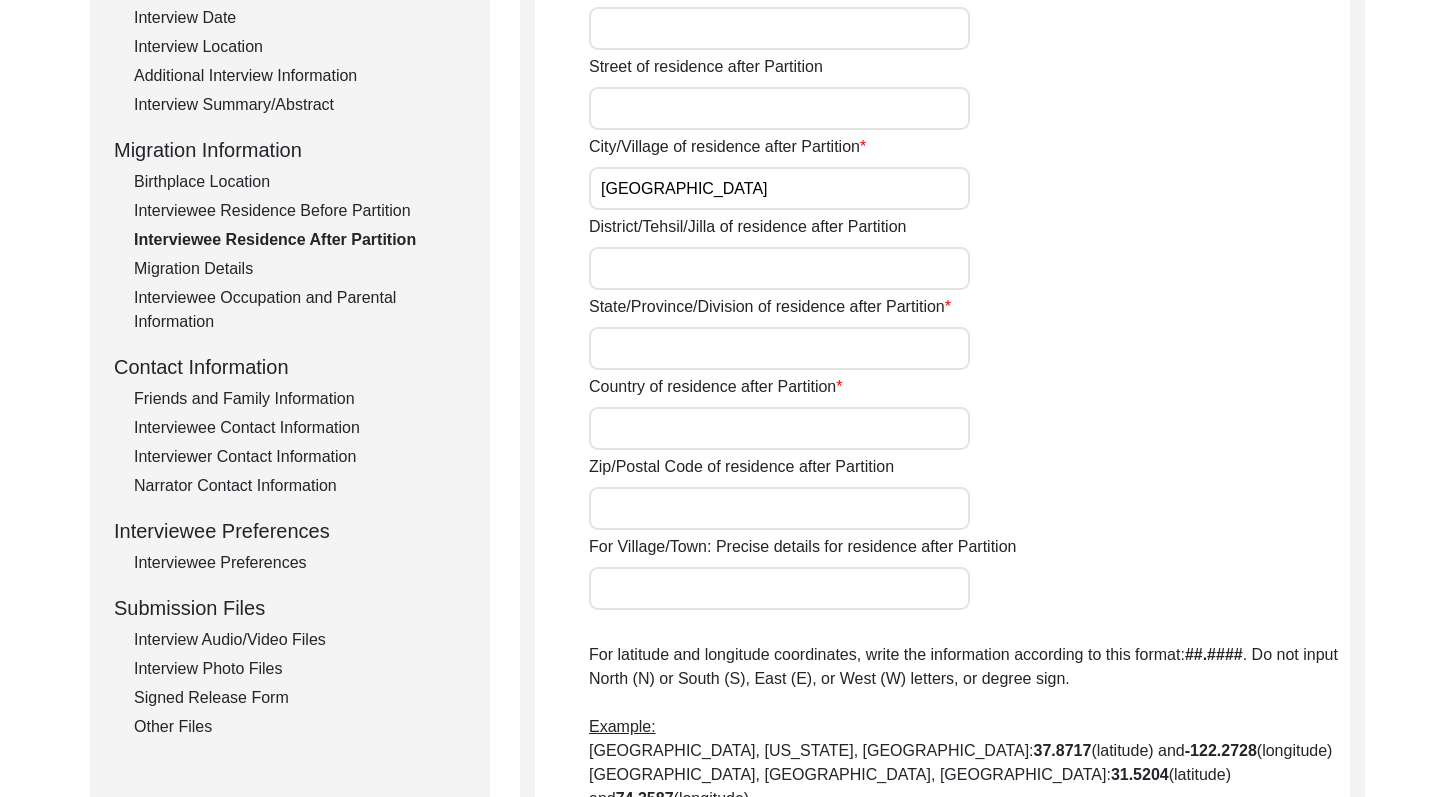 click on "Country of residence after Partition" 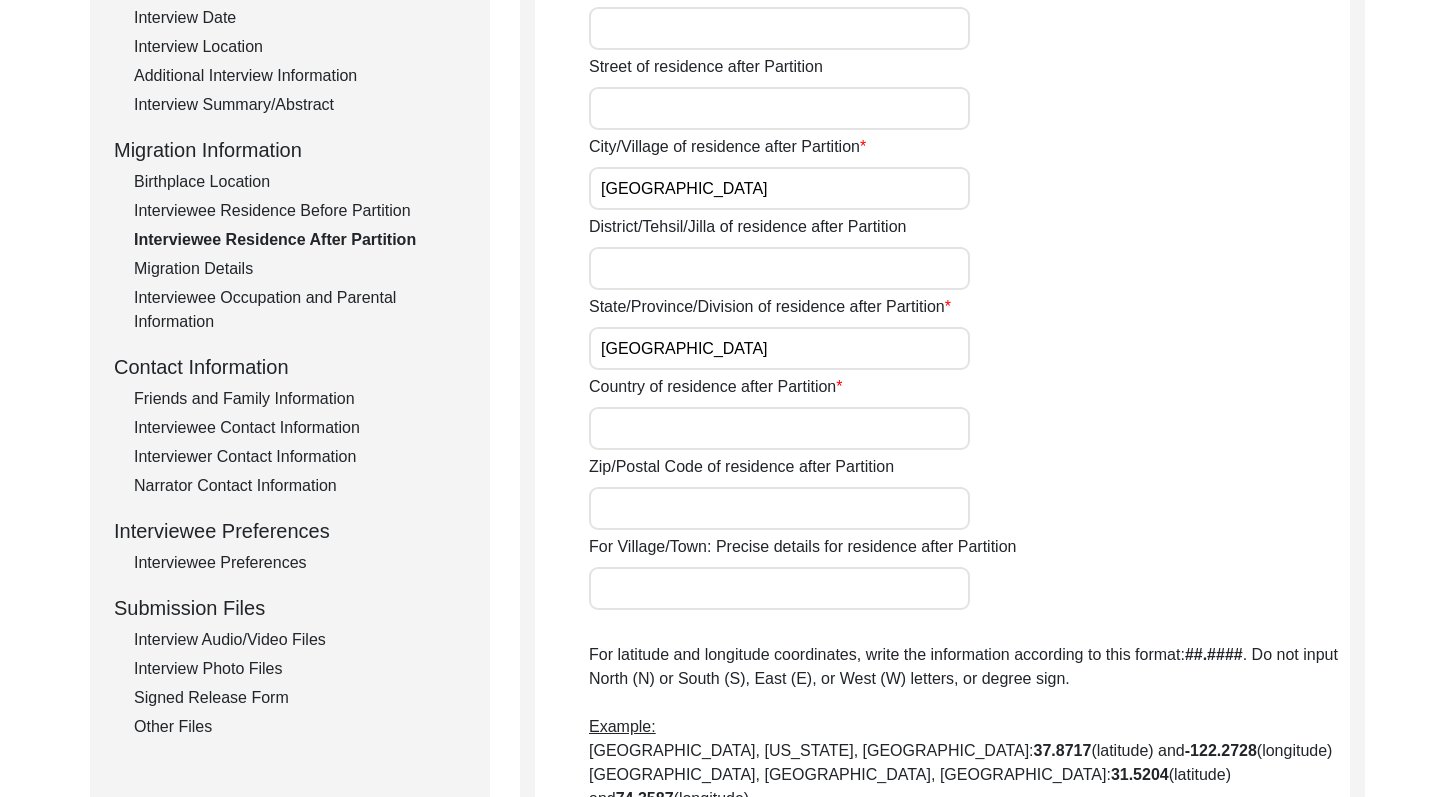 click on "Country of residence after Partition" at bounding box center [779, 428] 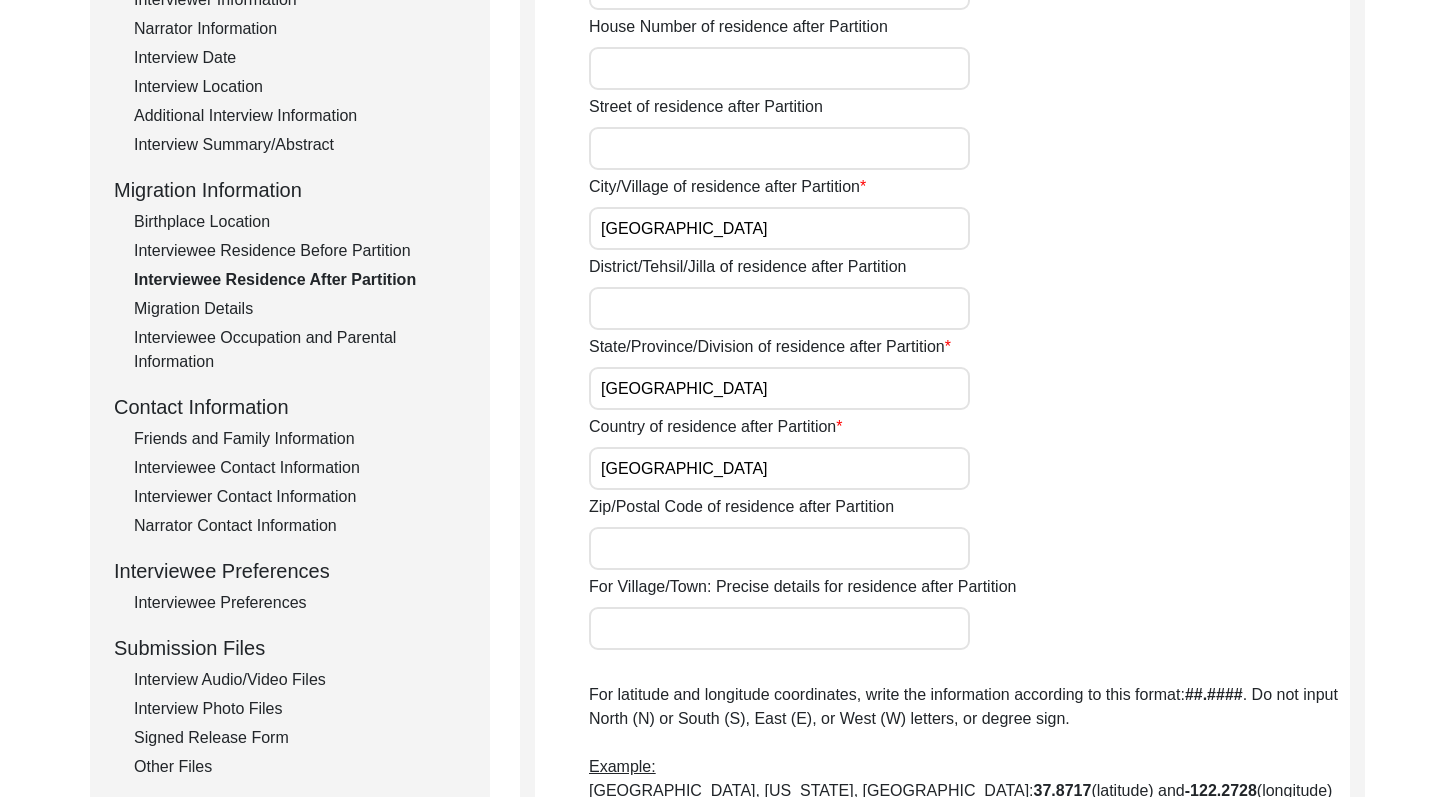 drag, startPoint x: 1469, startPoint y: 369, endPoint x: 1466, endPoint y: 349, distance: 20.22375 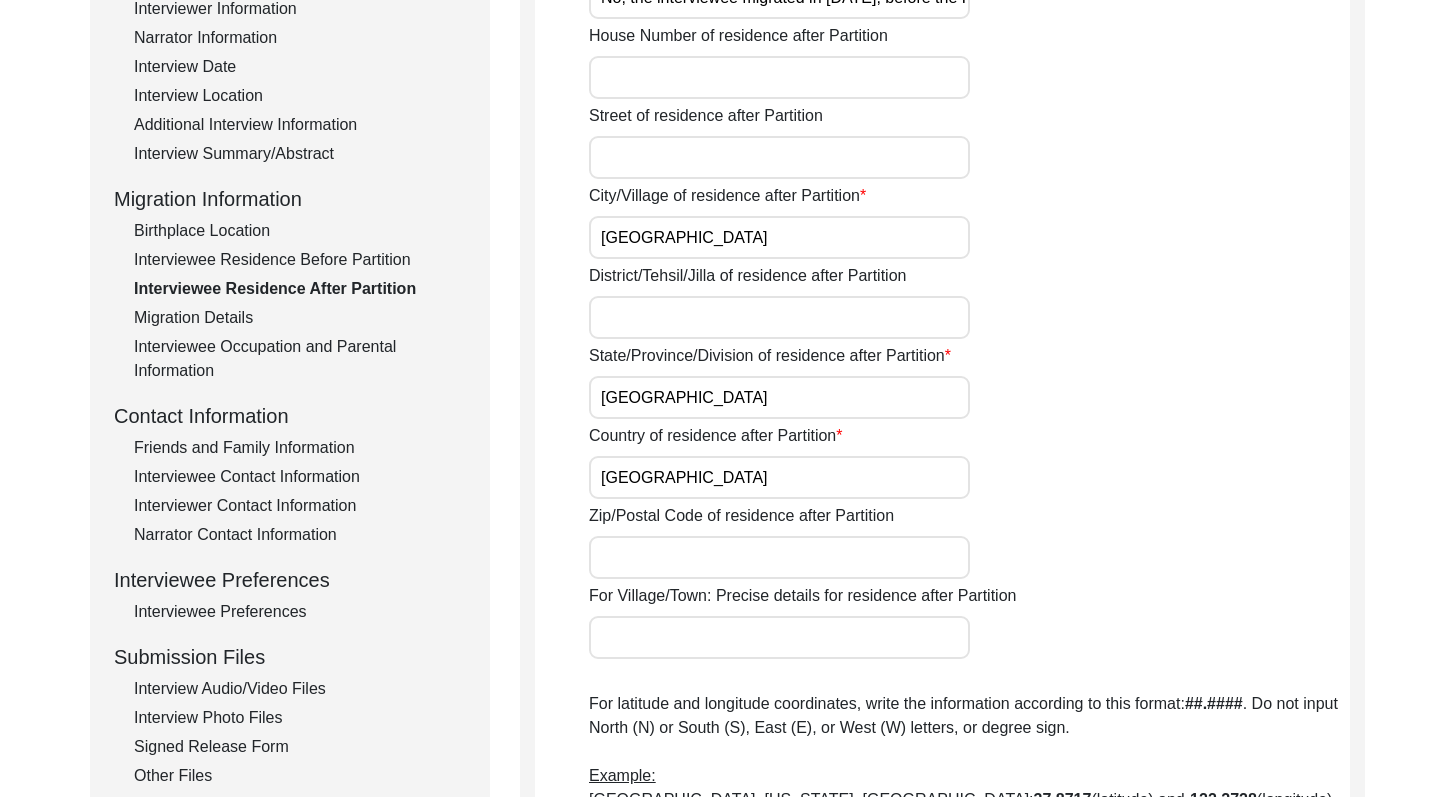 click on "District/Tehsil/Jilla of residence after Partition" at bounding box center (779, 317) 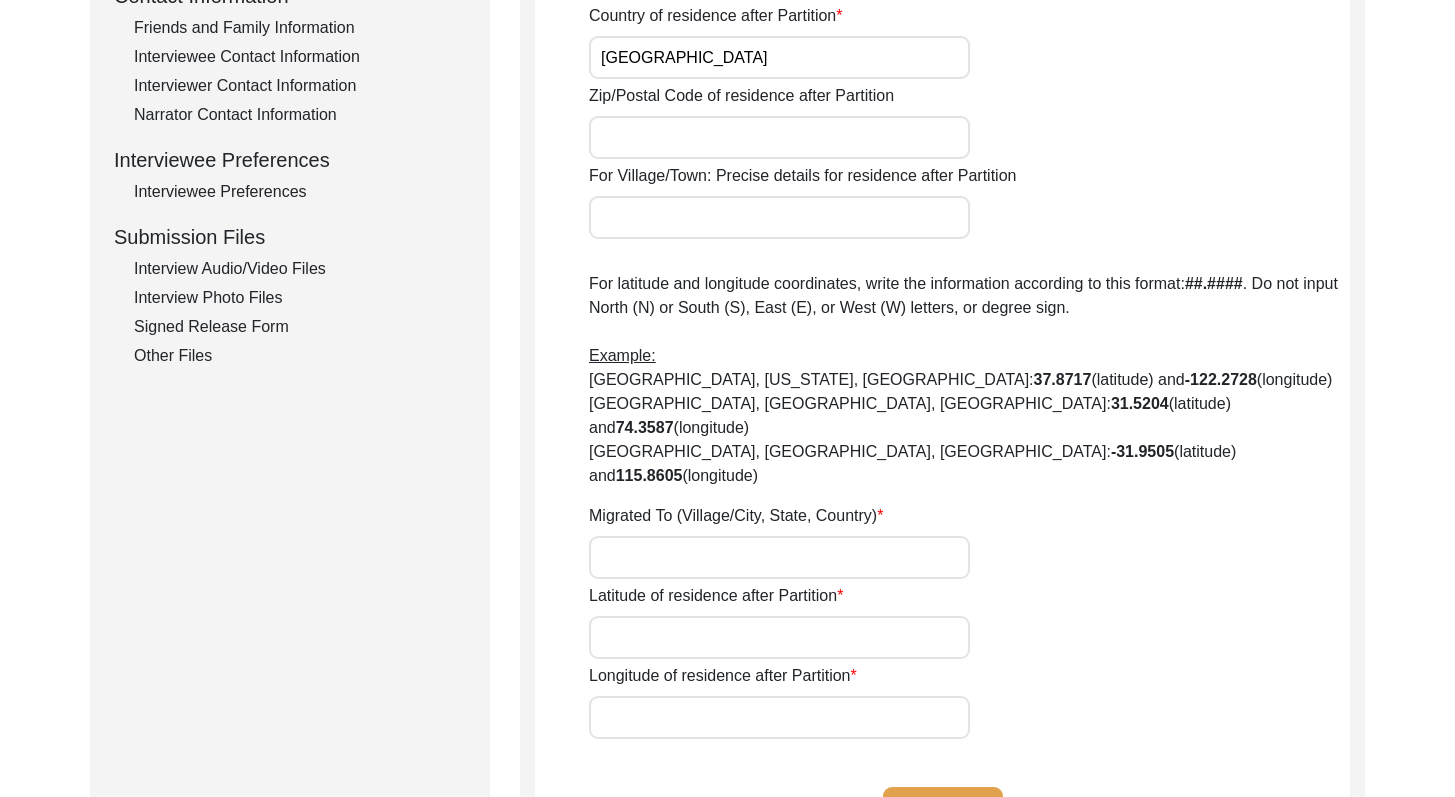 drag, startPoint x: 1469, startPoint y: 312, endPoint x: 1469, endPoint y: 489, distance: 177 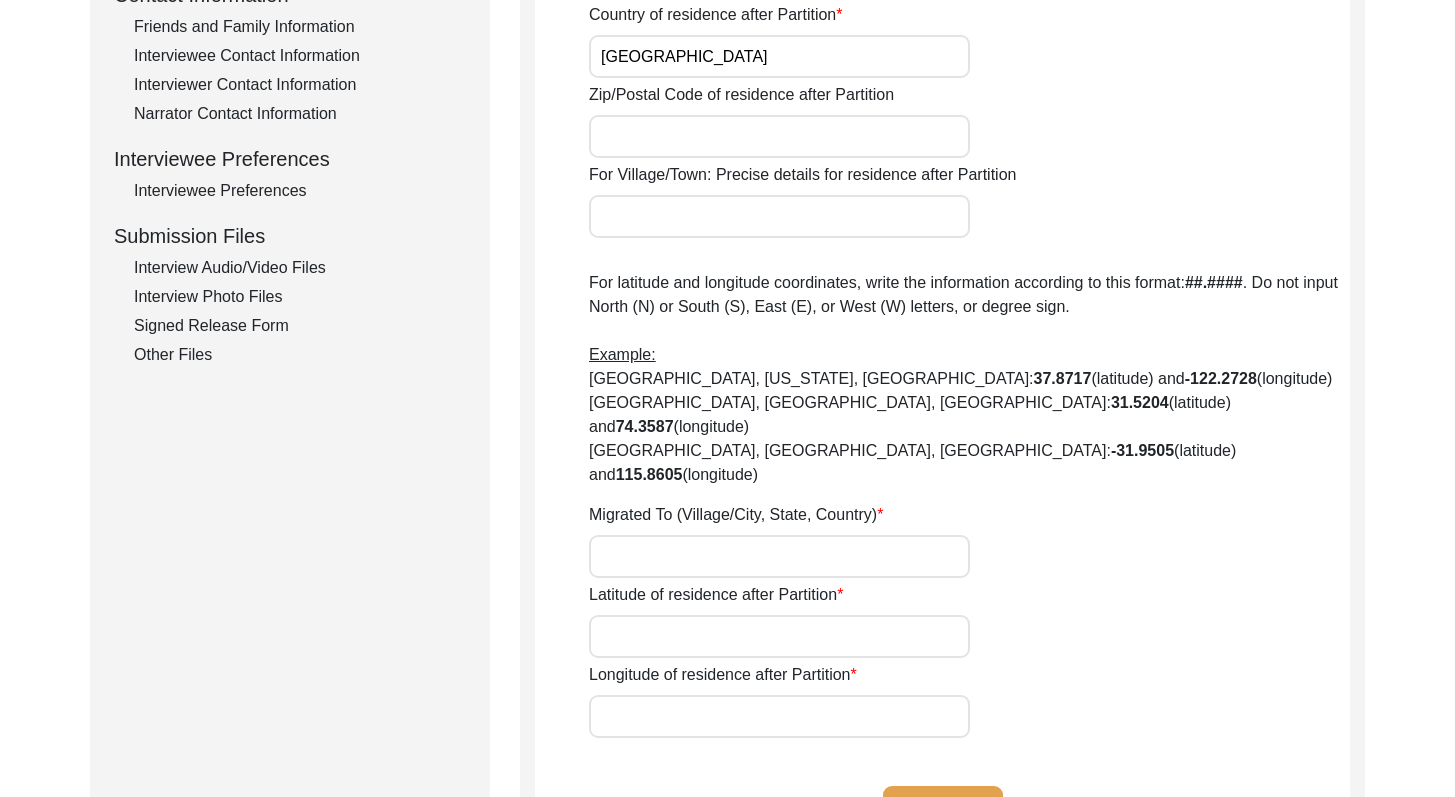 click on "Migrated To (Village/City, State, Country)" at bounding box center [779, 556] 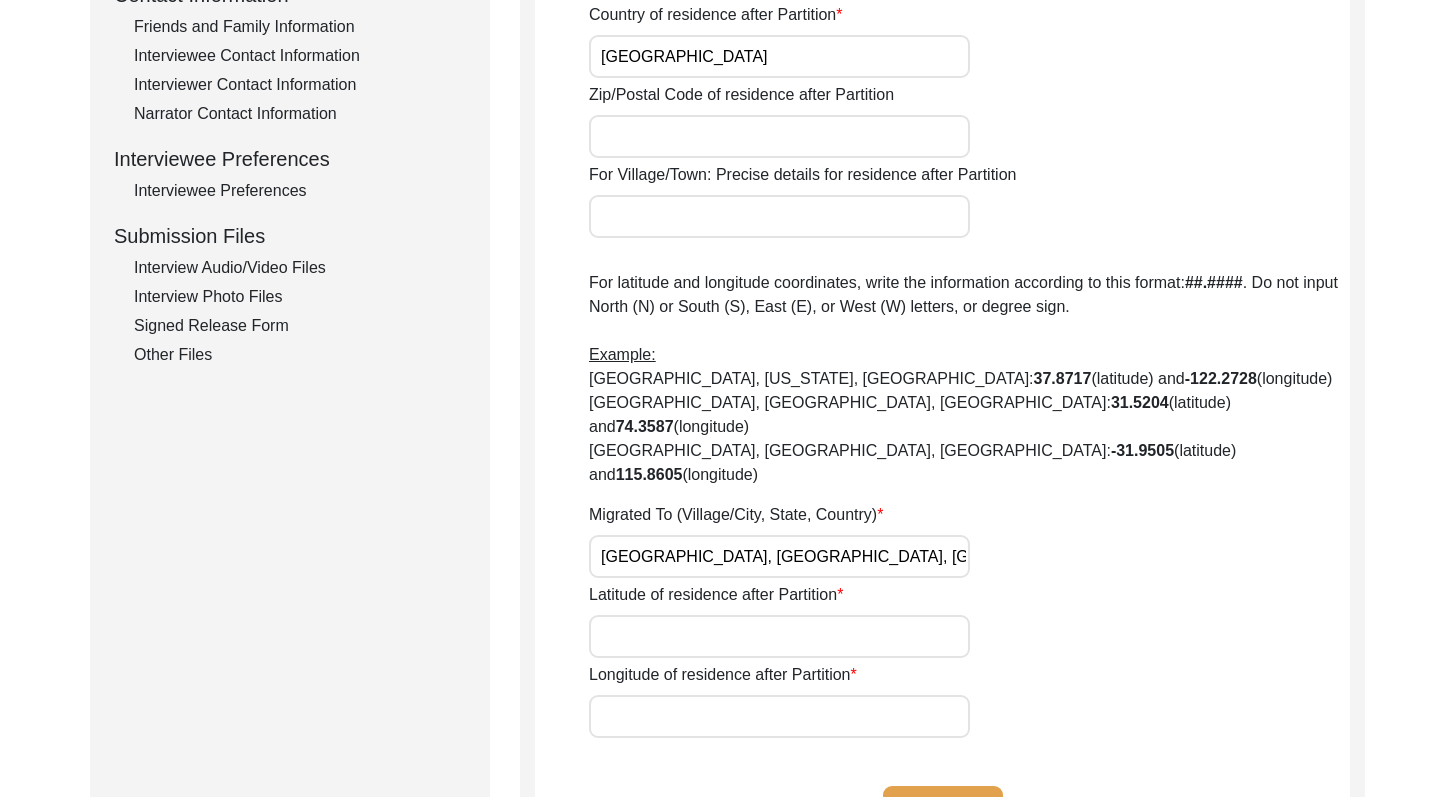 click on "Latitude of residence after Partition" at bounding box center [779, 636] 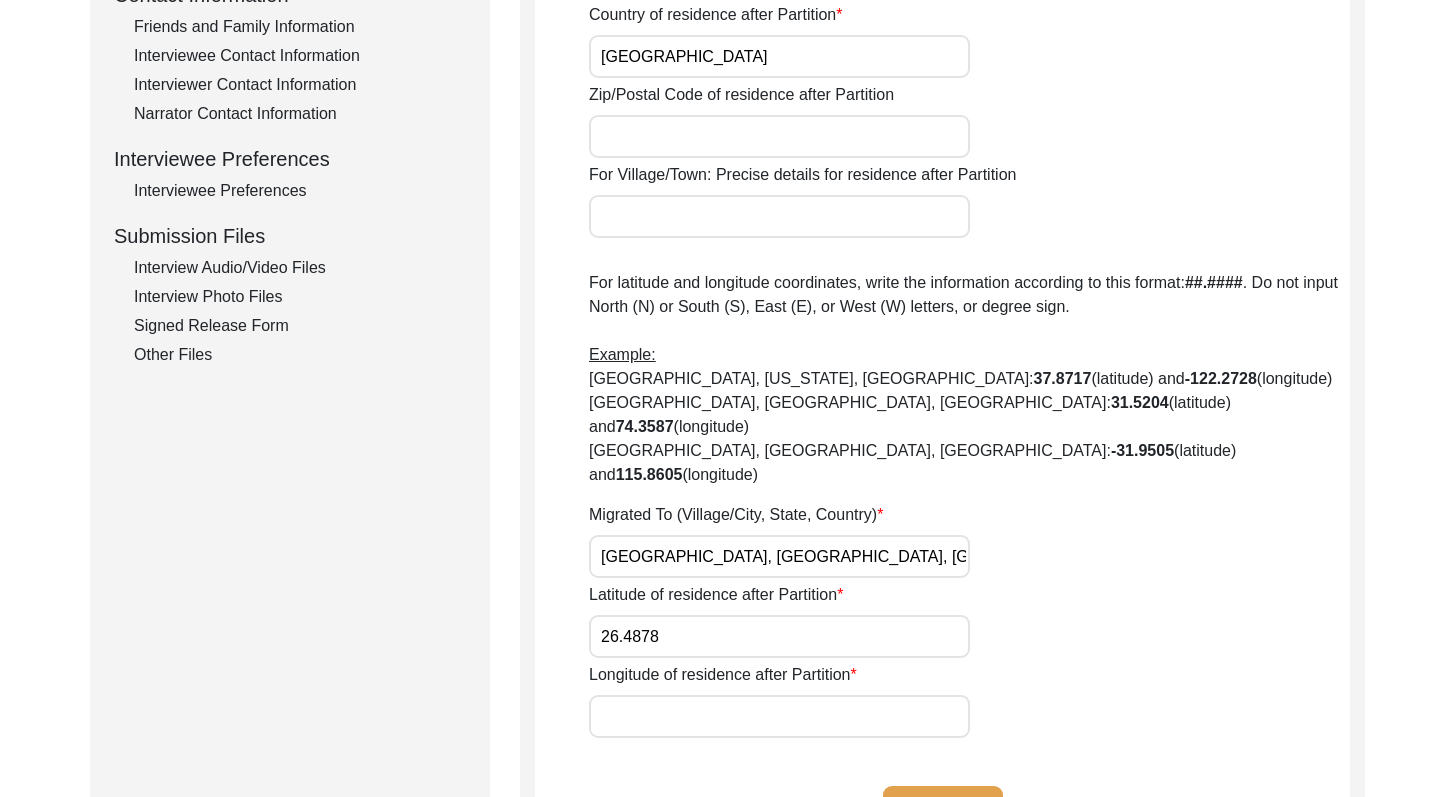 click on "Longitude of residence after Partition" at bounding box center [779, 716] 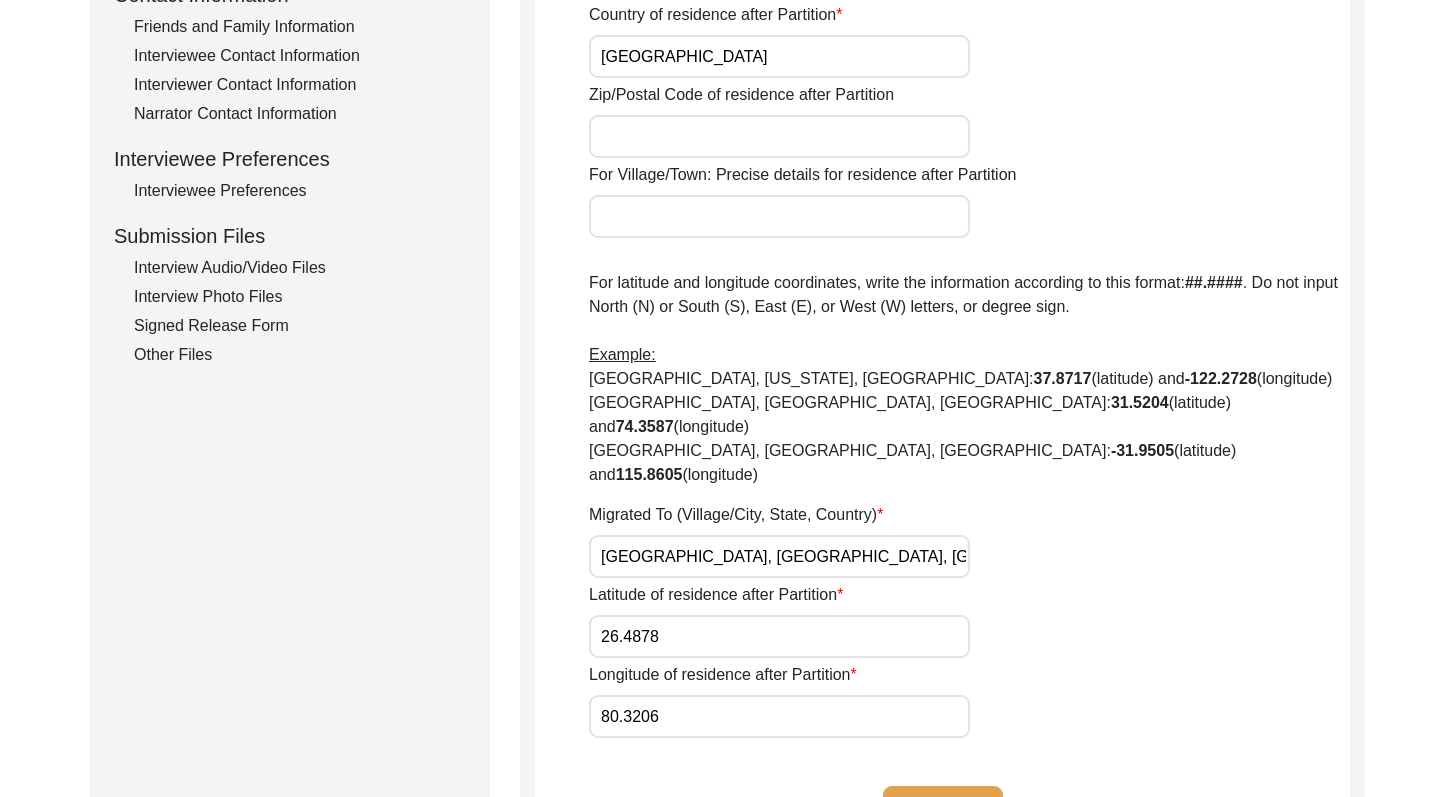 click on "Save" 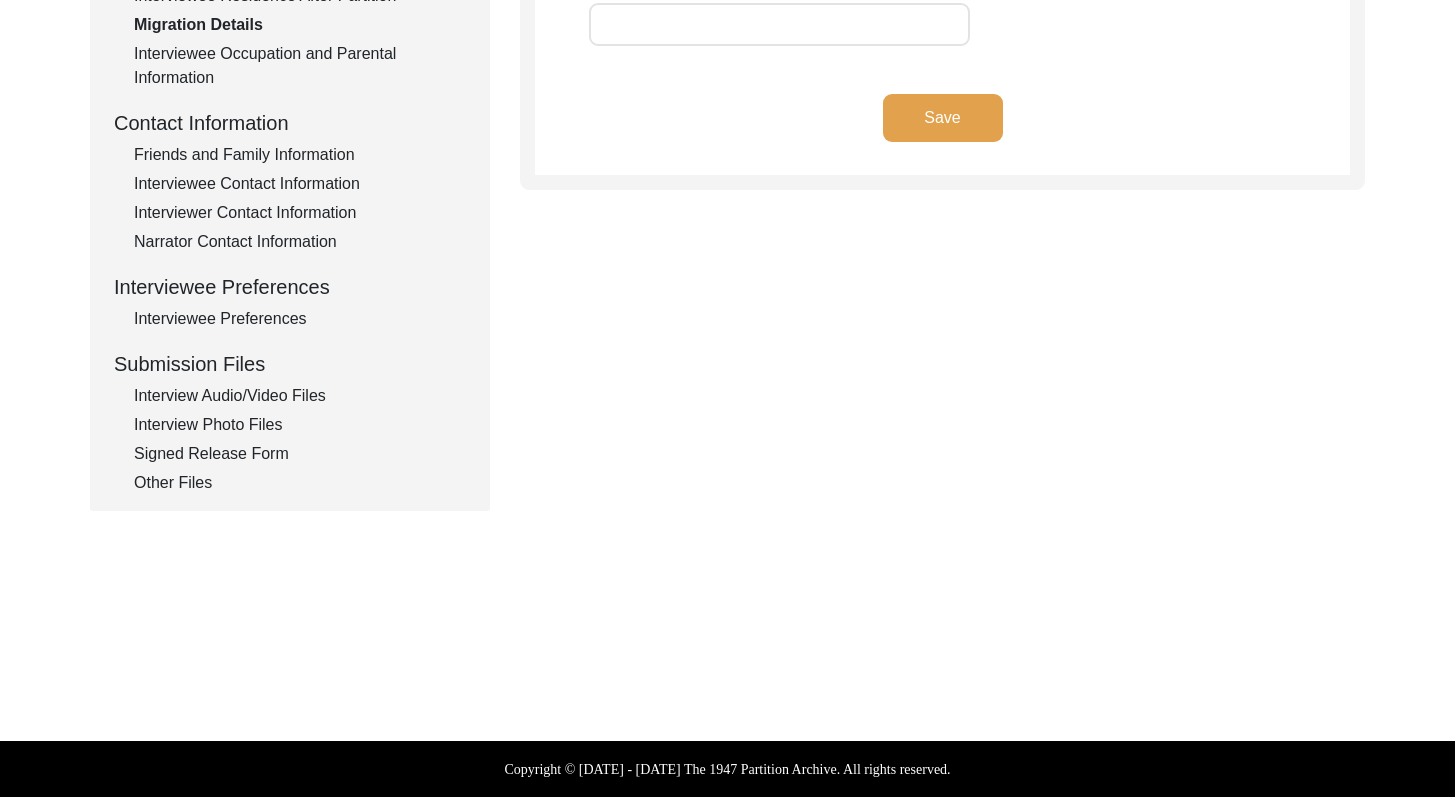 scroll, scrollTop: 649, scrollLeft: 0, axis: vertical 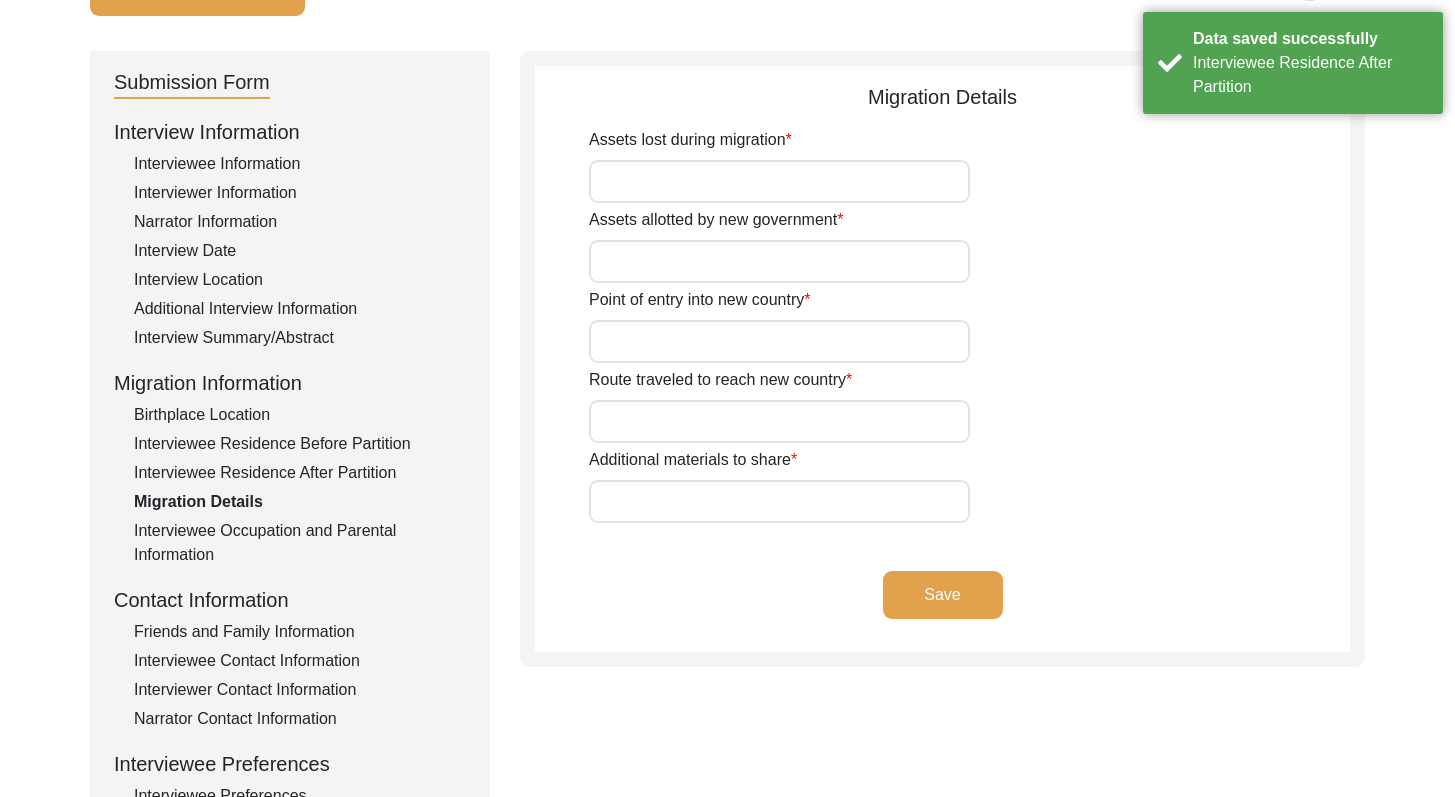 drag, startPoint x: 1469, startPoint y: 564, endPoint x: 1463, endPoint y: 296, distance: 268.06717 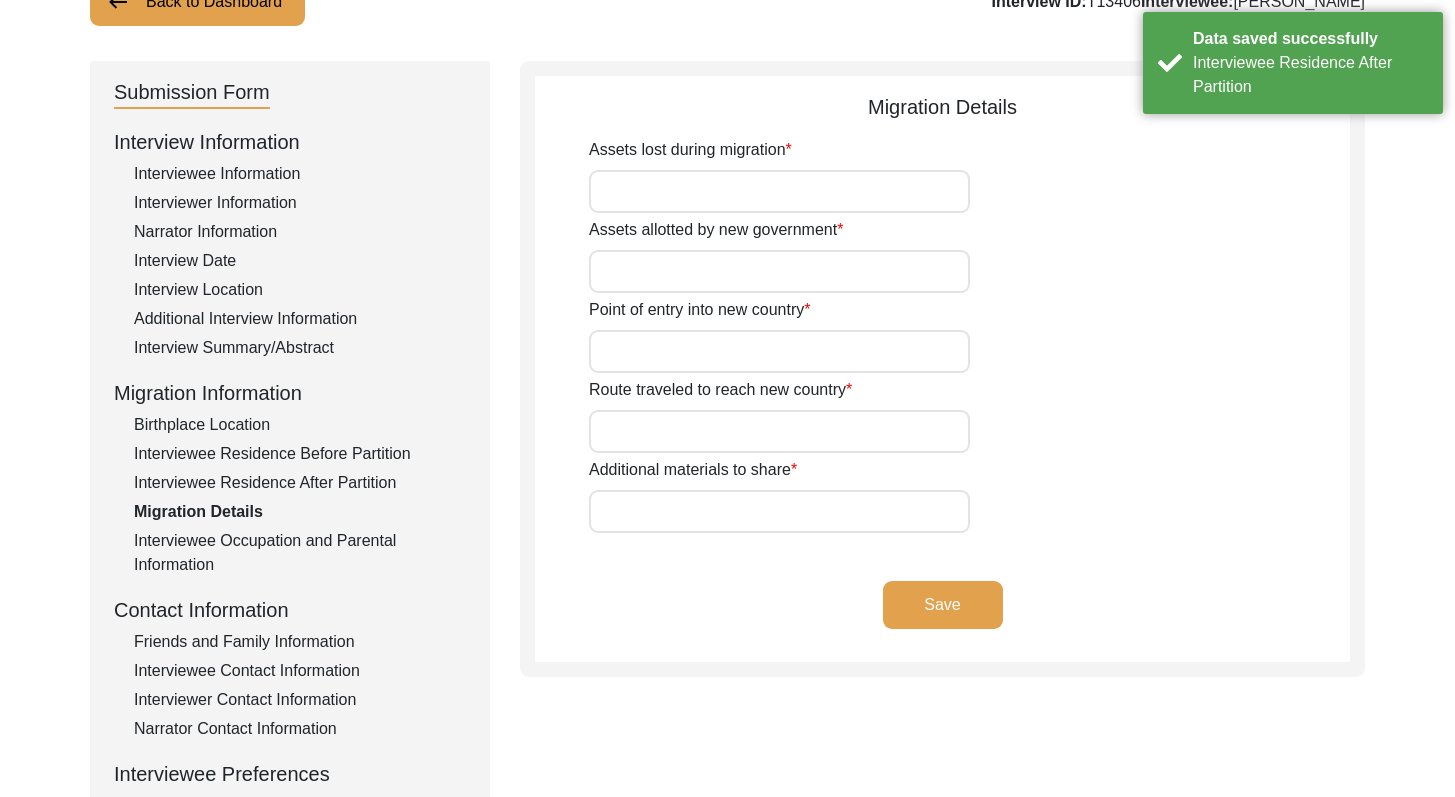 click on "Assets lost during migration" at bounding box center [779, 191] 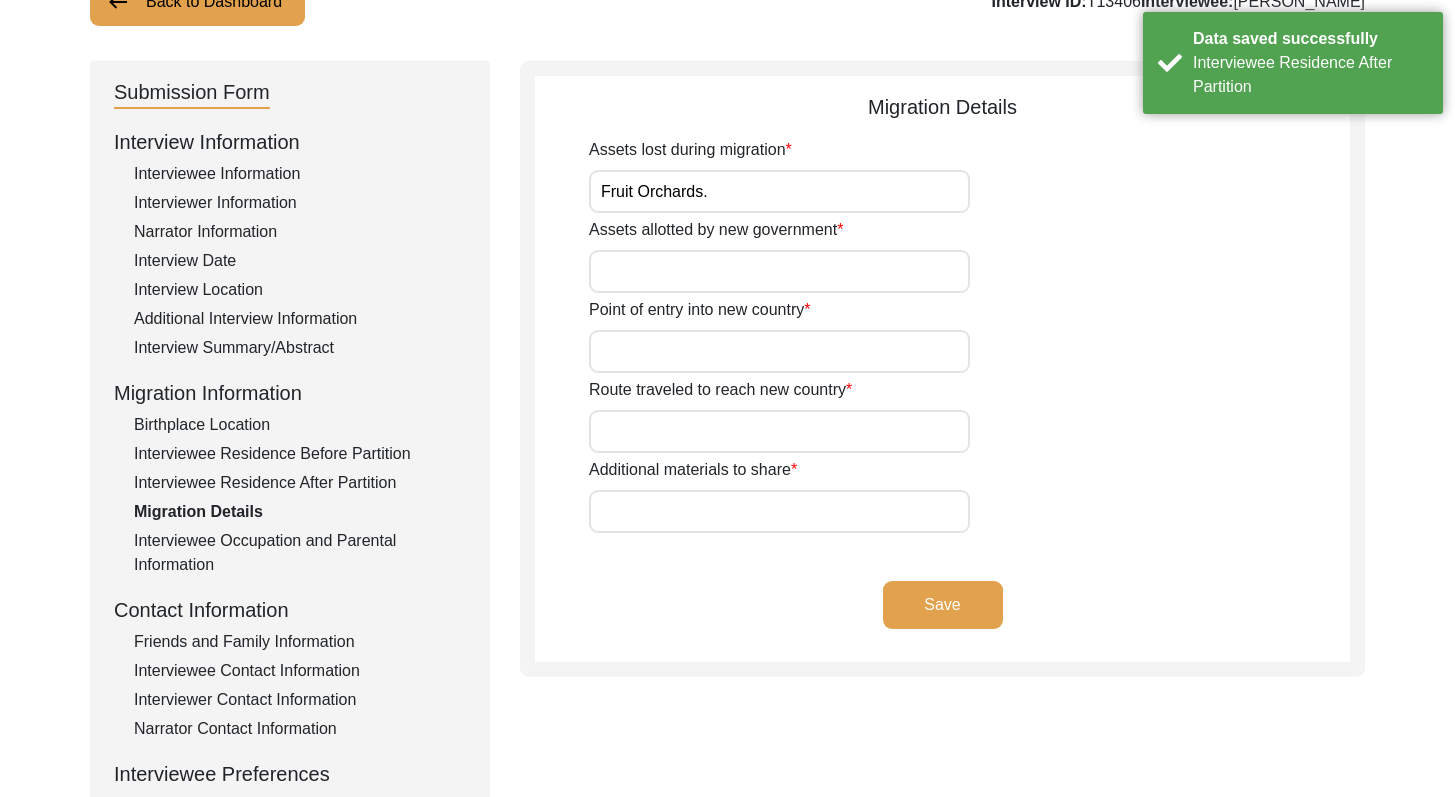 click on "Assets allotted by new government" at bounding box center (779, 271) 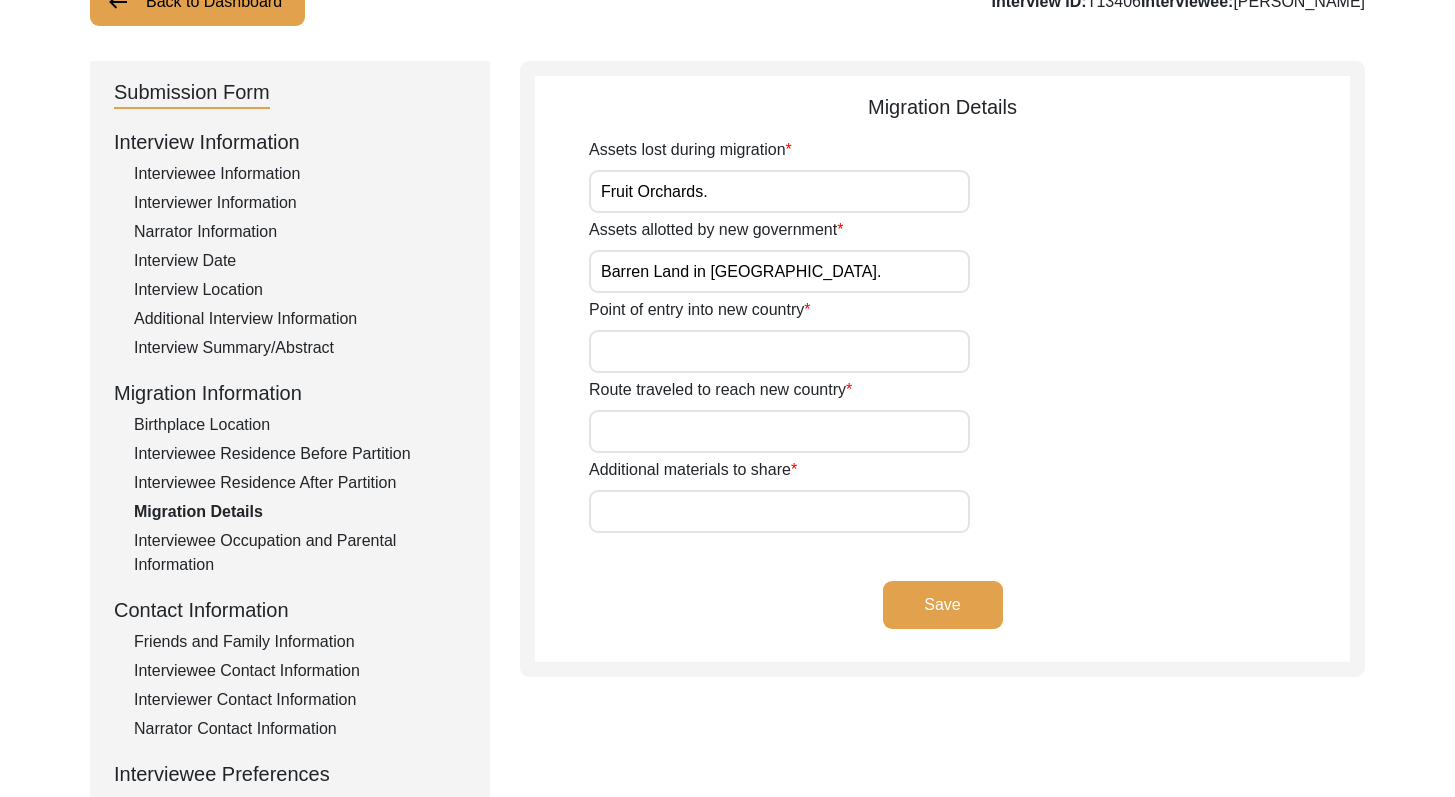 click on "Point of entry into new country" at bounding box center (779, 351) 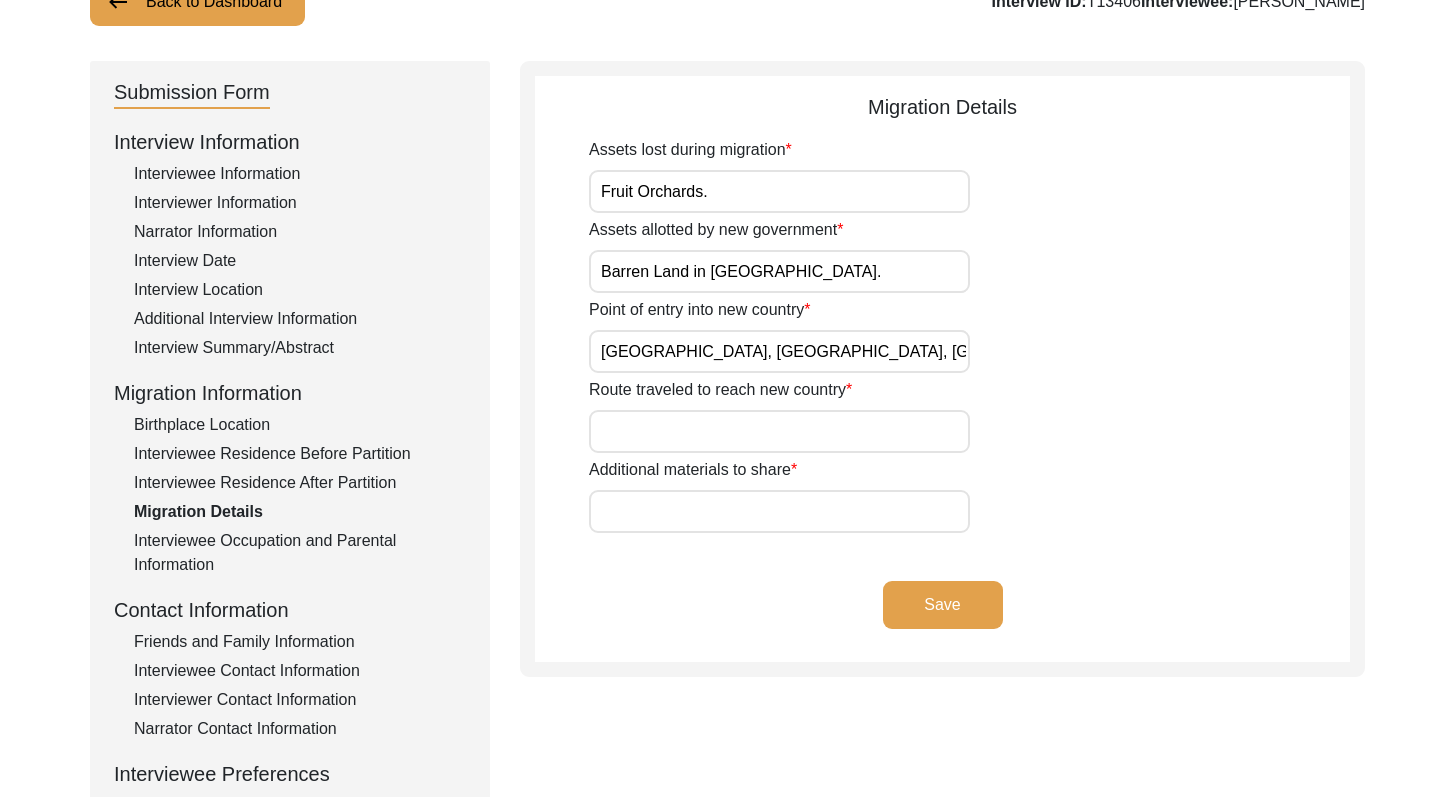 click on "Route traveled to reach new country" at bounding box center (779, 431) 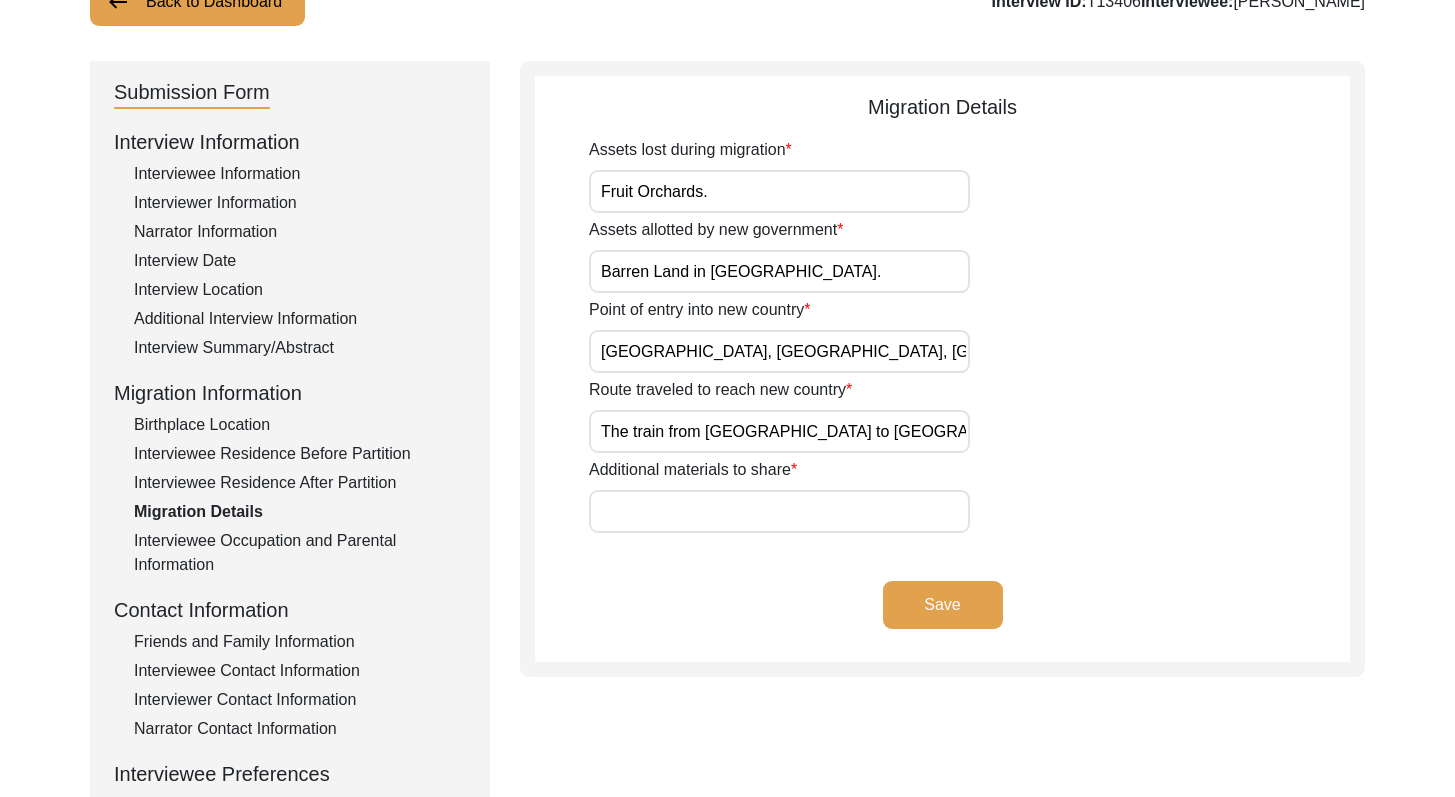 click on "Additional materials to share" at bounding box center (779, 511) 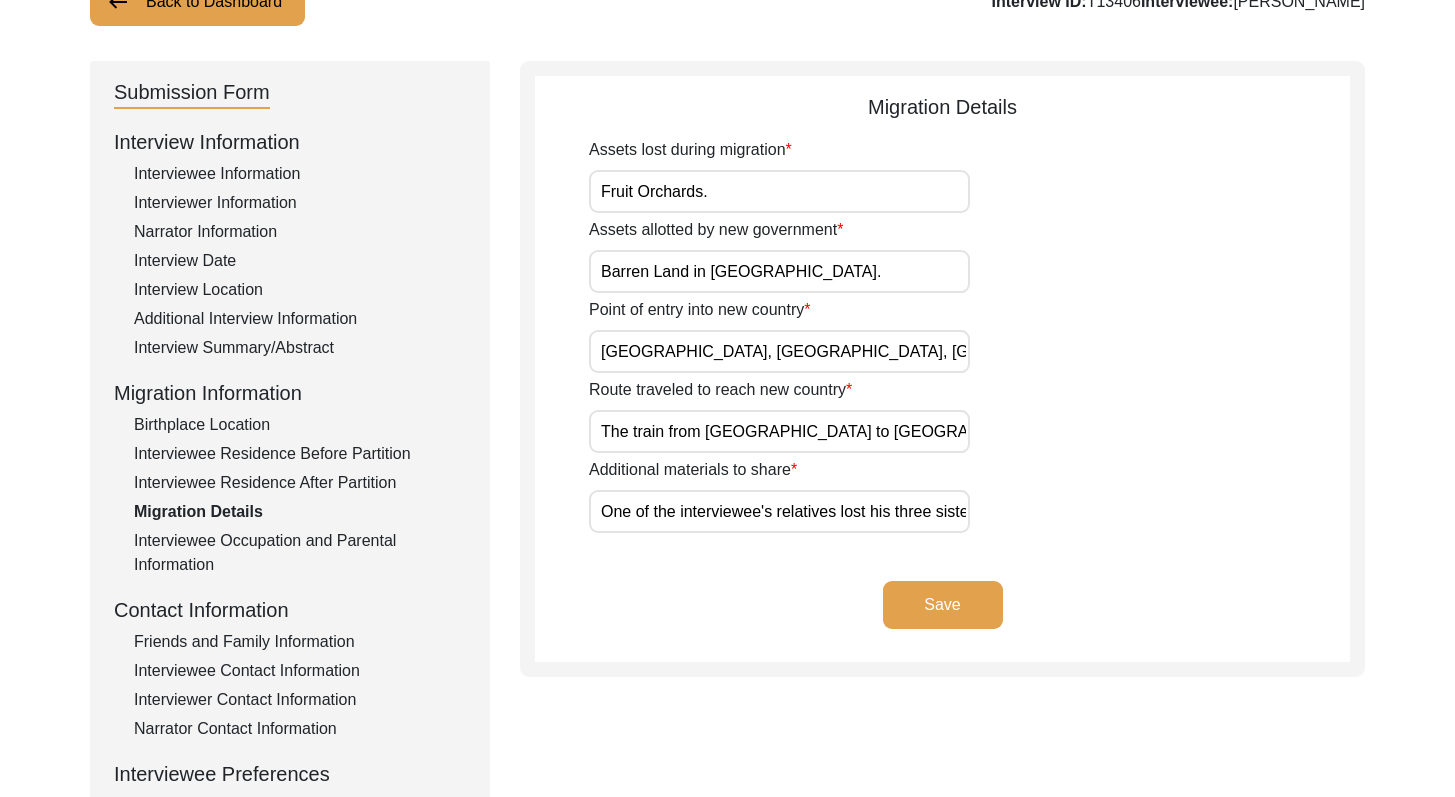click on "Save" 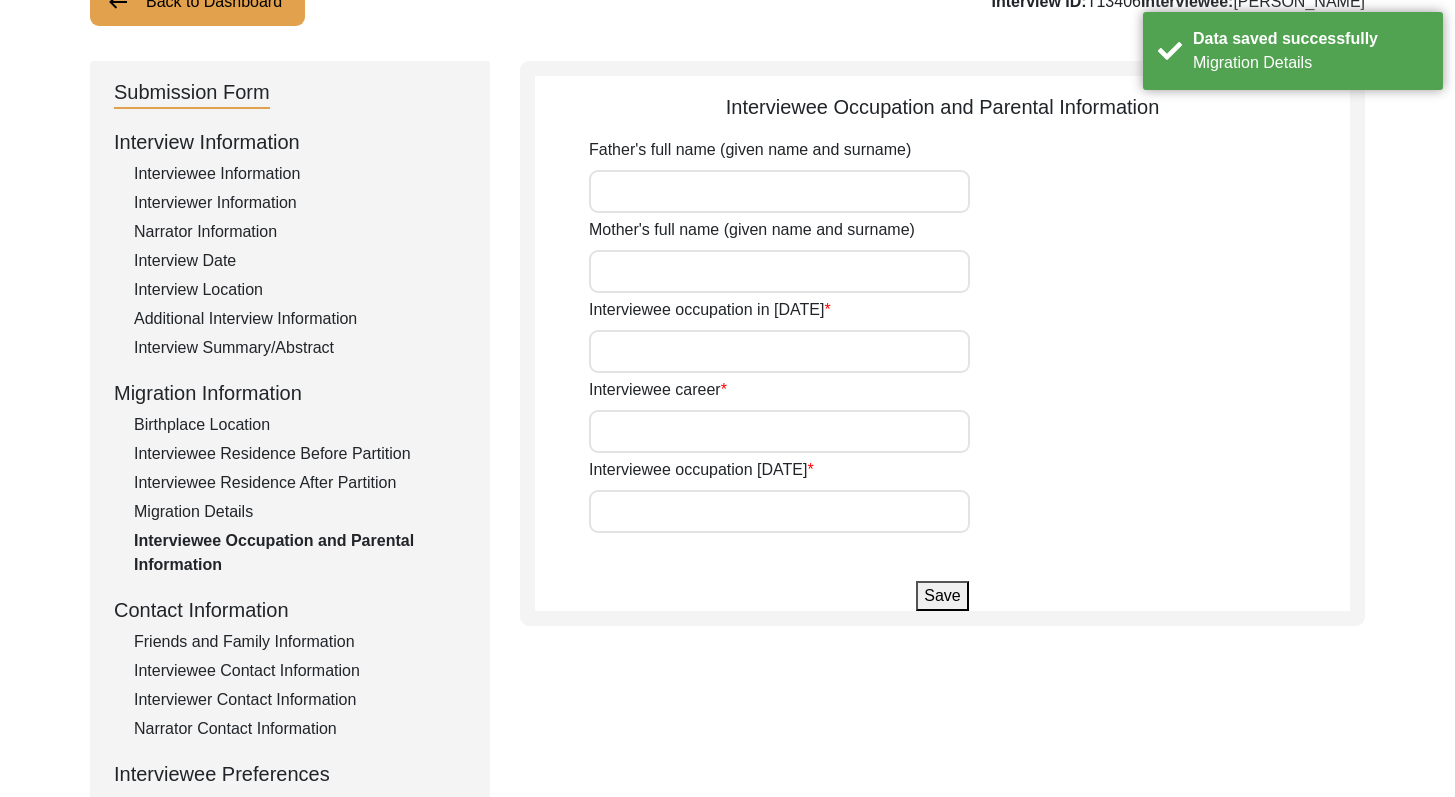 click on "Father's full name (given name and surname)" at bounding box center (779, 191) 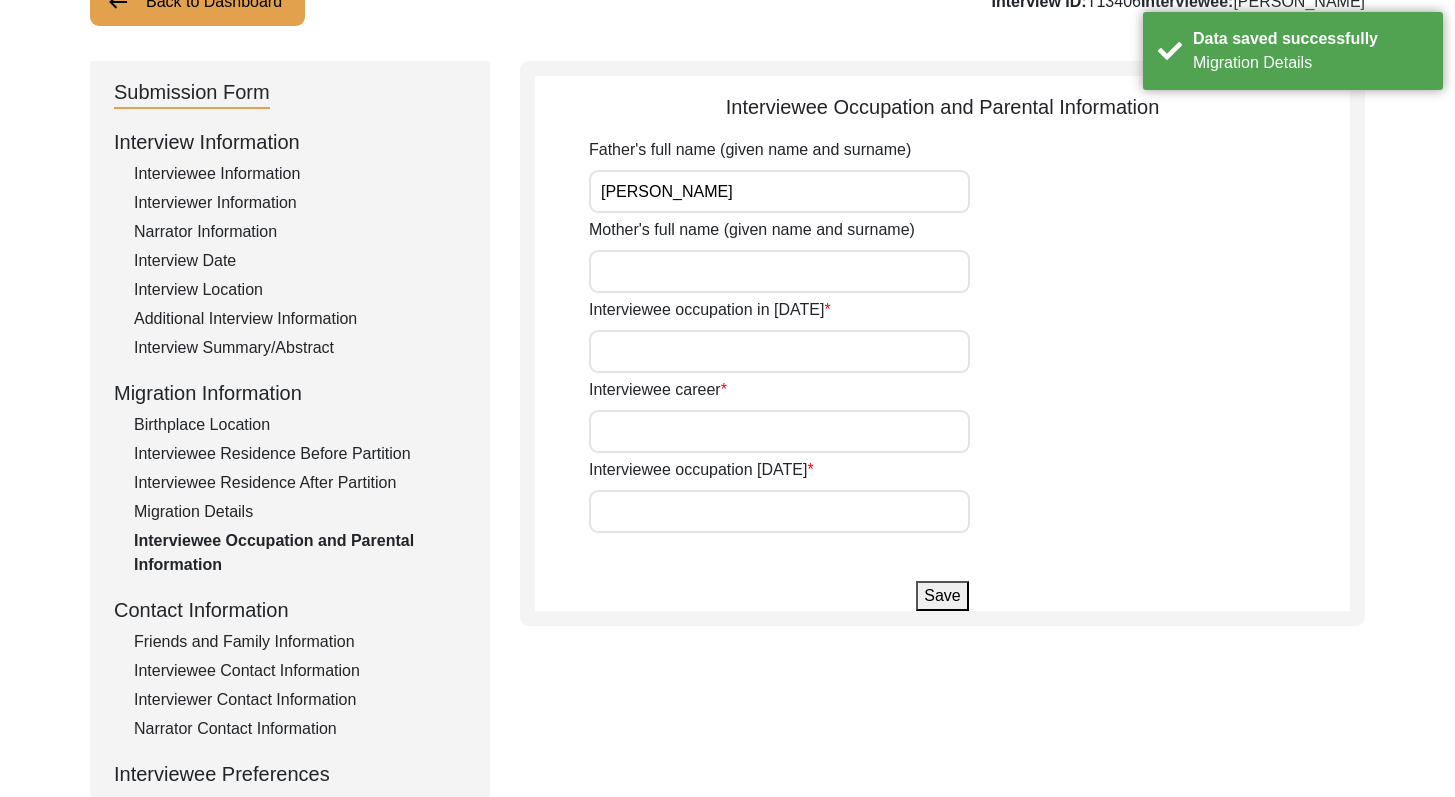 click on "Mother's full name (given name and surname)" at bounding box center (779, 271) 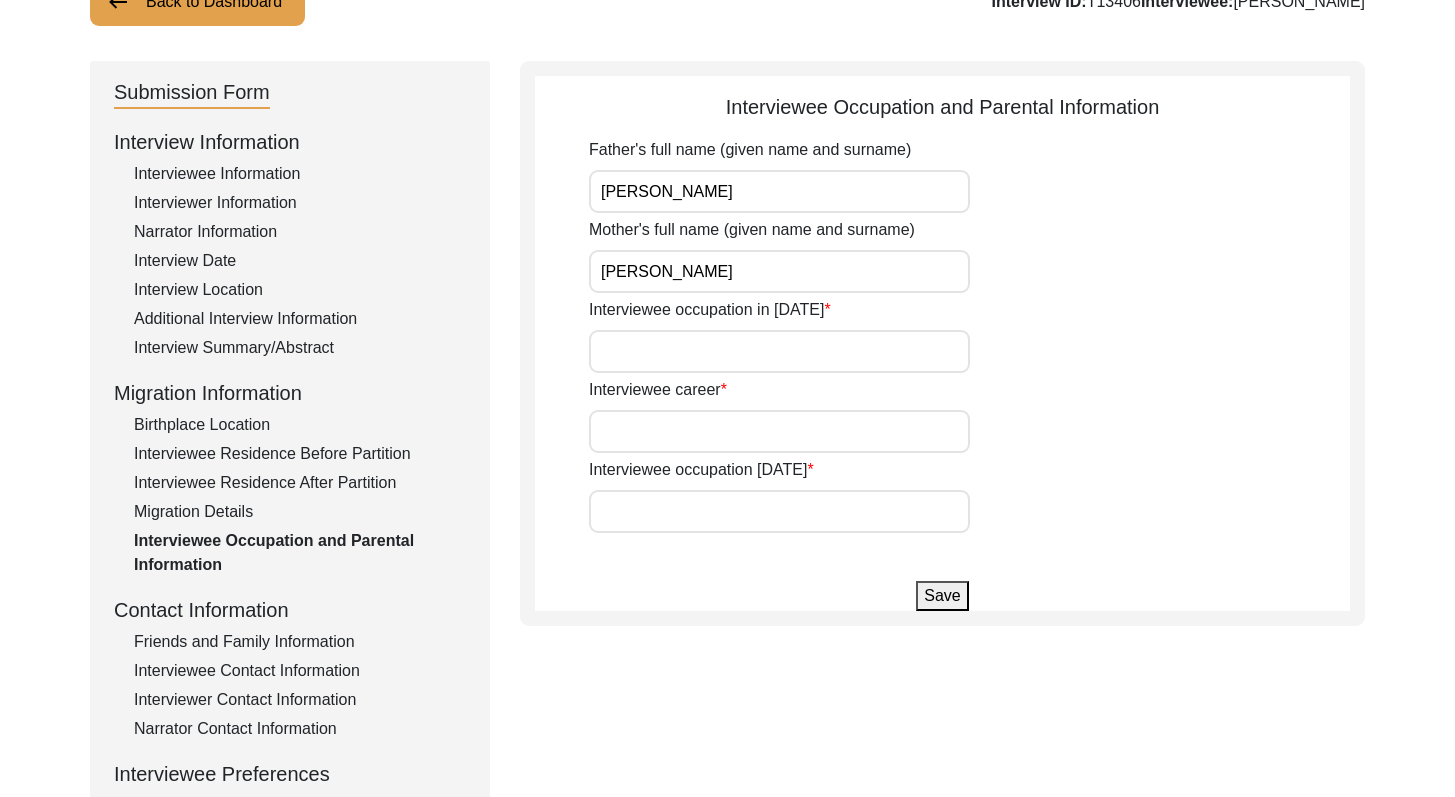 click on "Interviewee occupation in [DATE]" at bounding box center (779, 351) 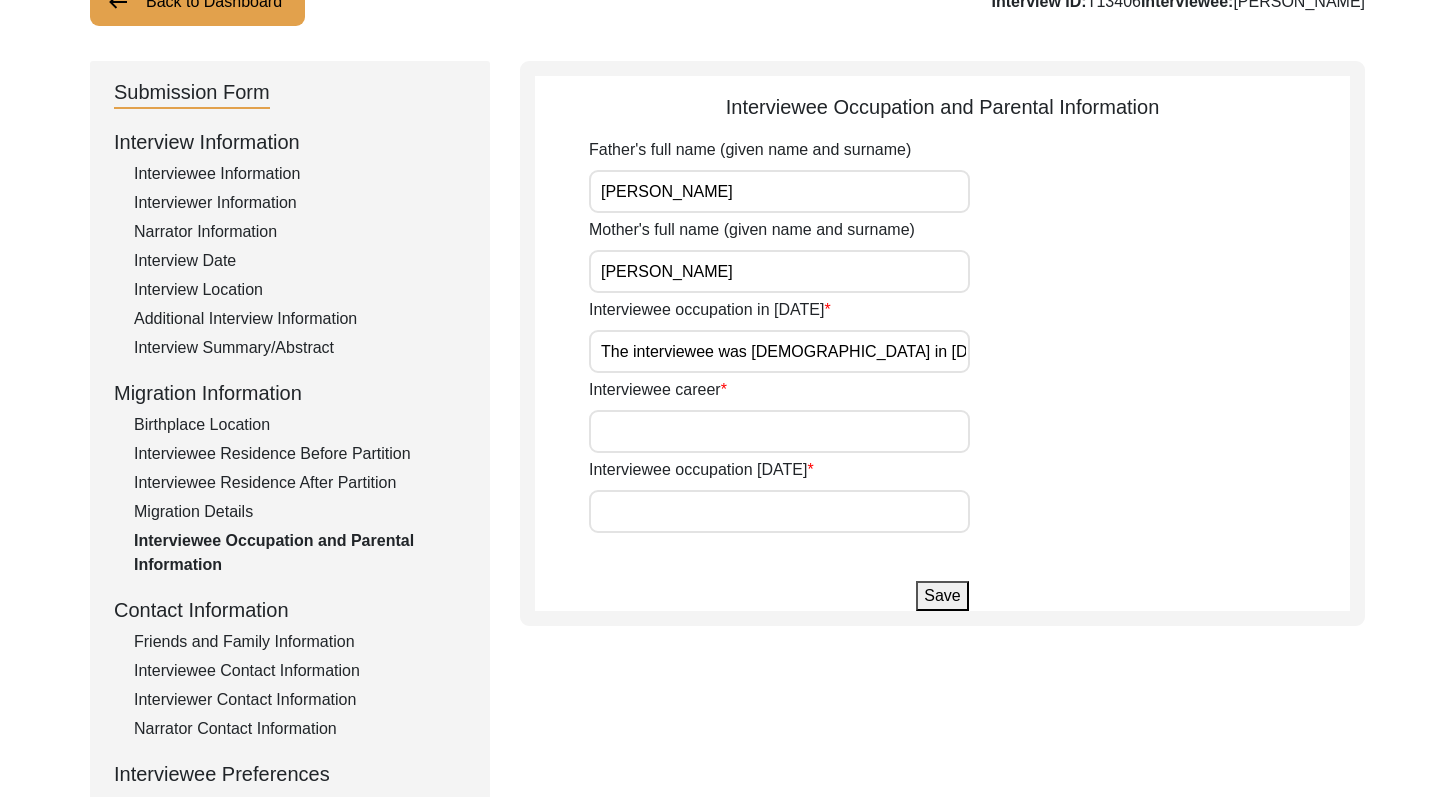 click on "Interviewee career" at bounding box center (779, 431) 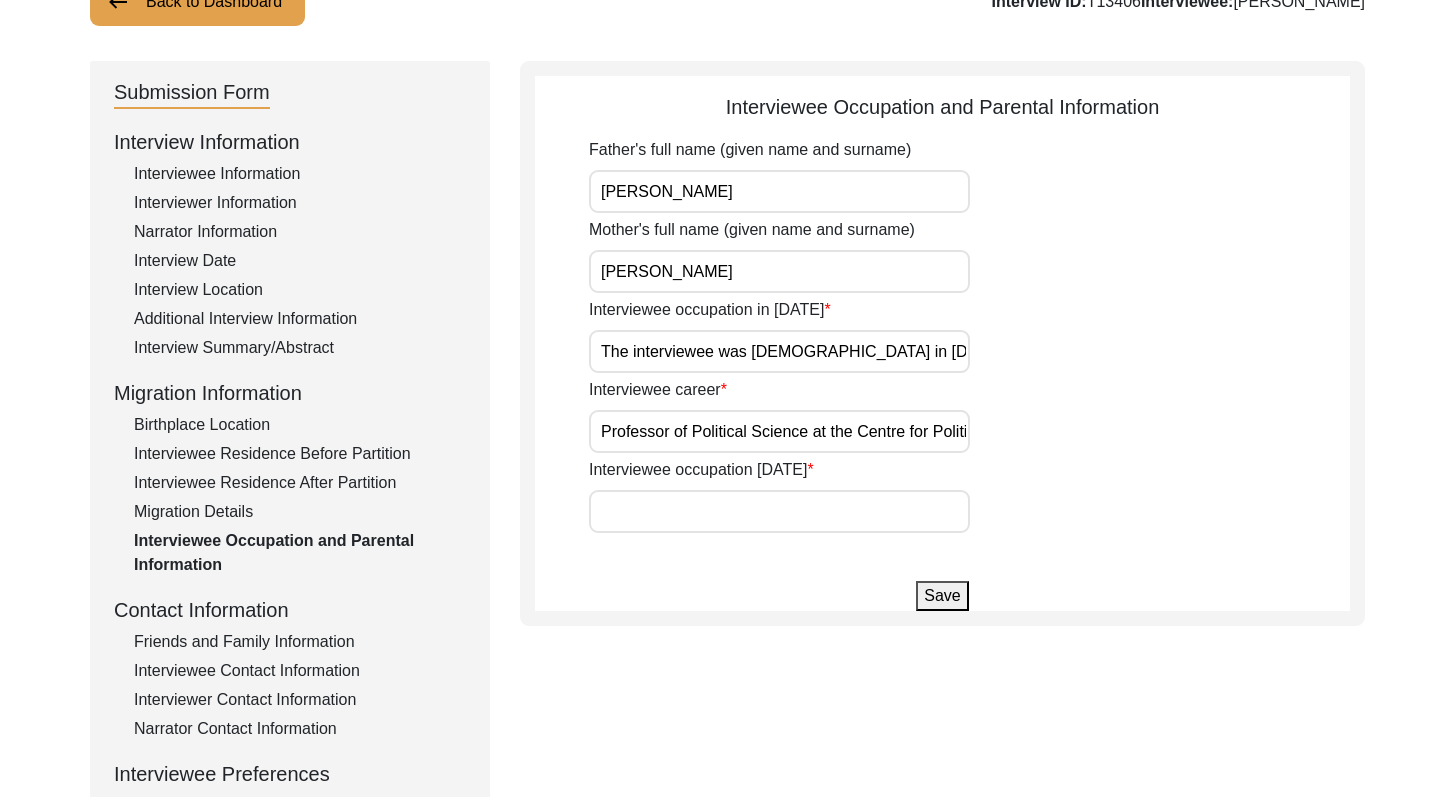 click on "Interviewee occupation [DATE]" at bounding box center (779, 511) 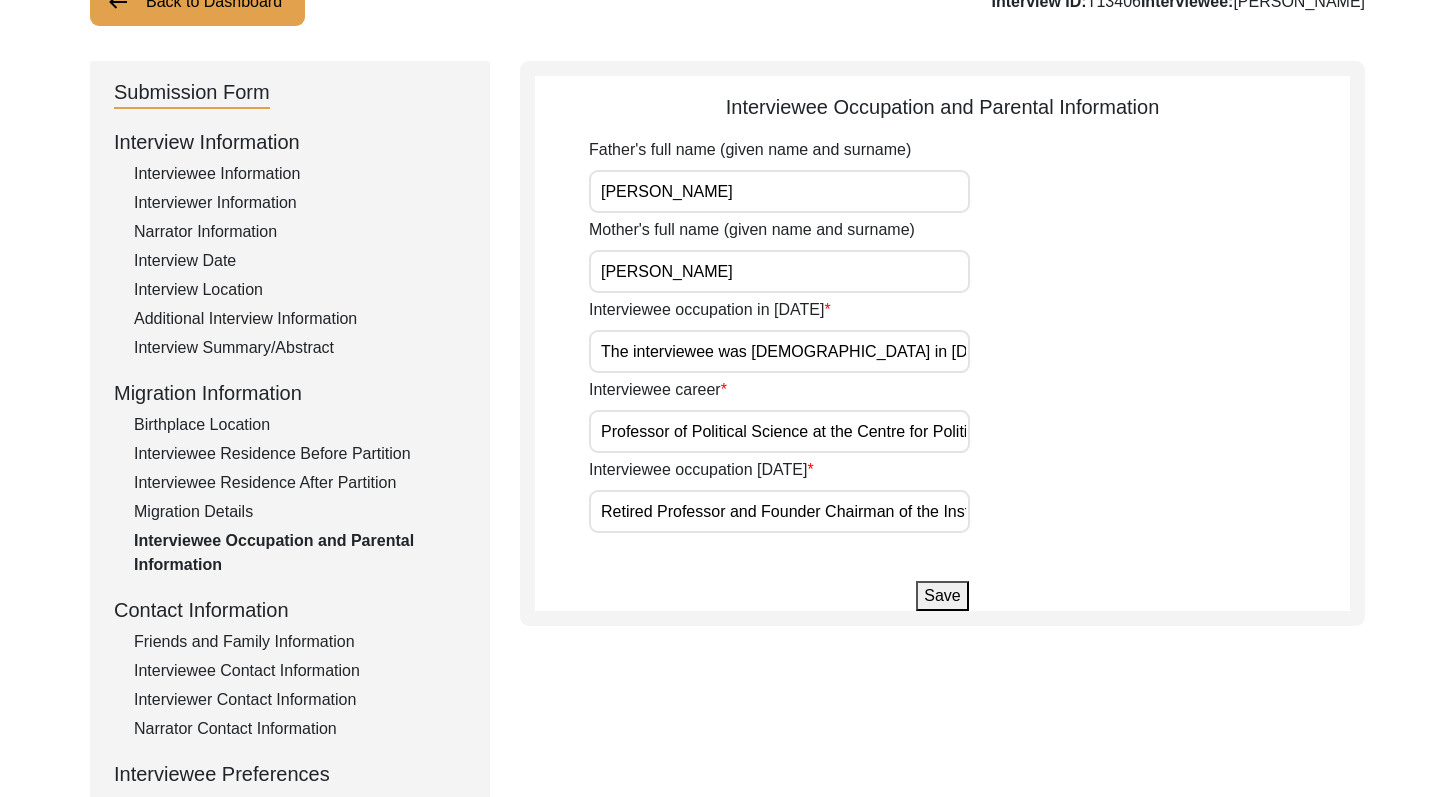 click on "Save" 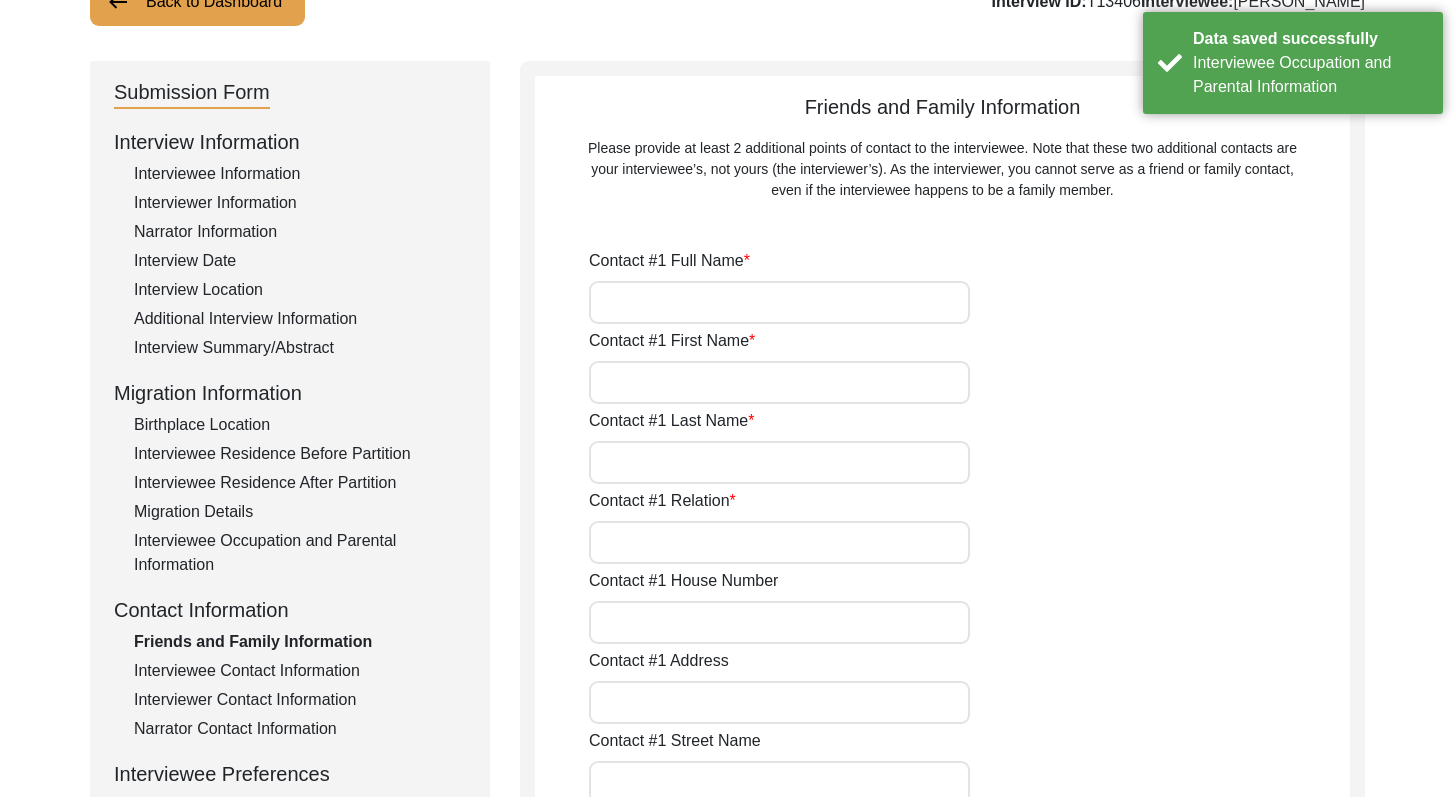 click on "Contact #1 Full Name" at bounding box center [779, 302] 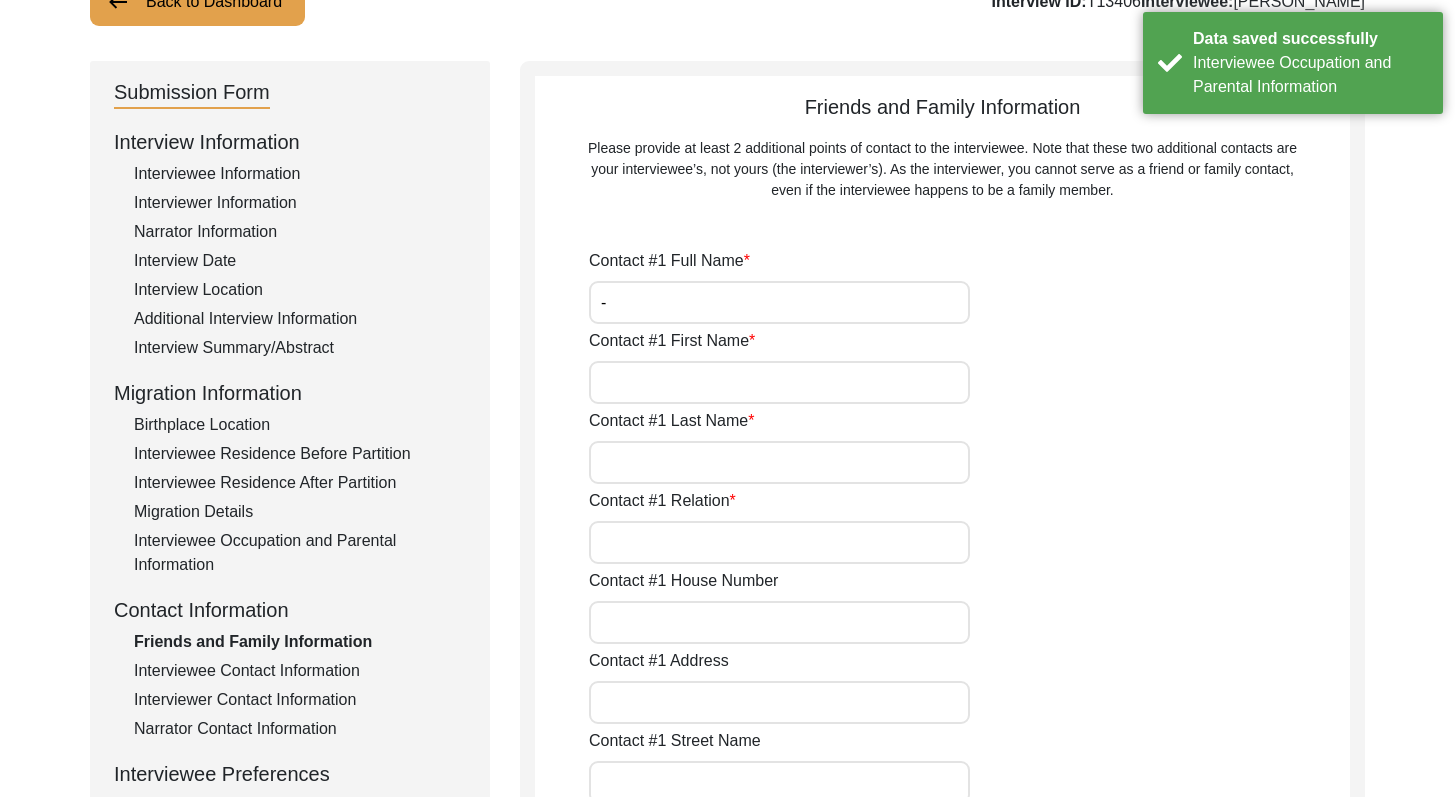 click on "Contact #1 First Name" at bounding box center (779, 382) 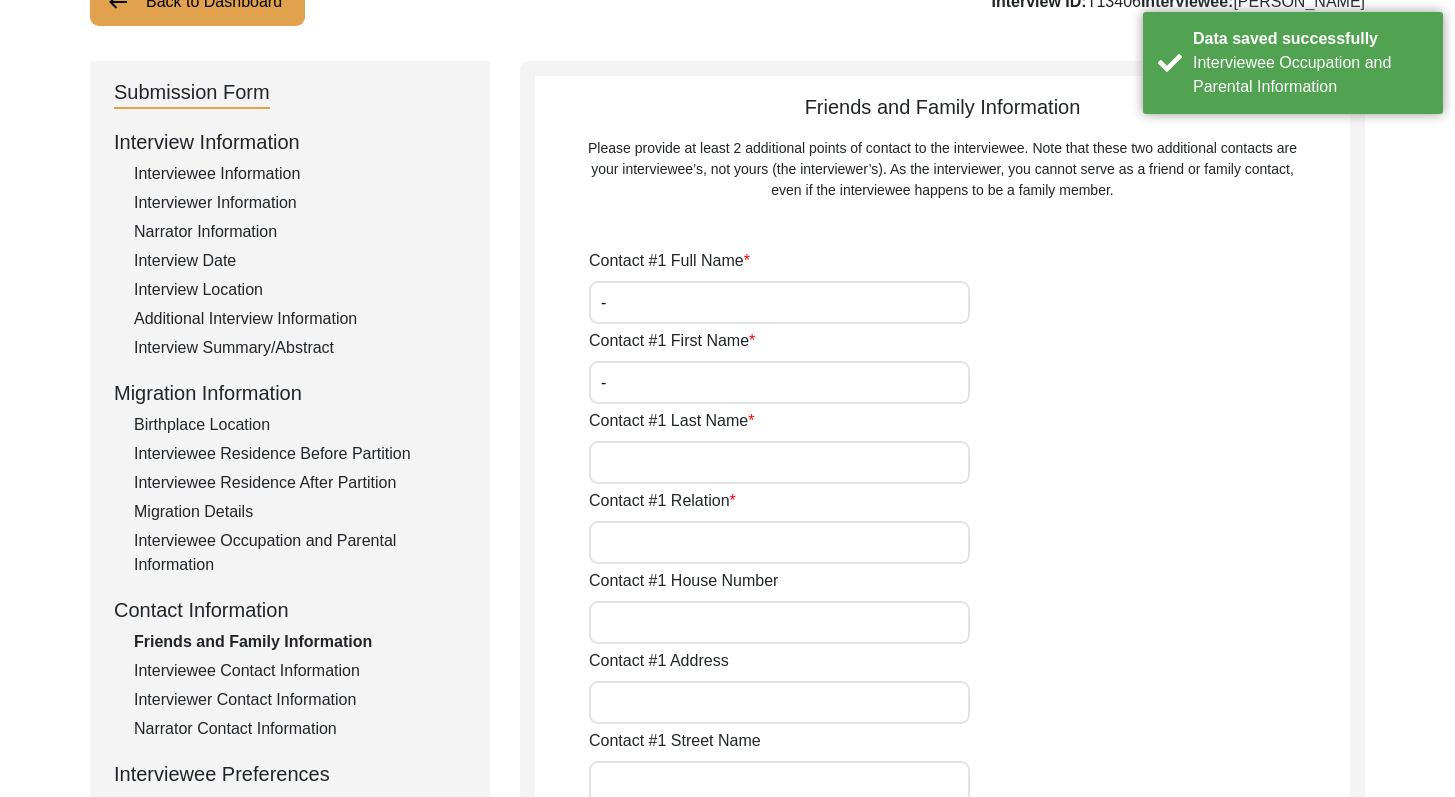 click on "Contact #1 Last Name" at bounding box center (779, 462) 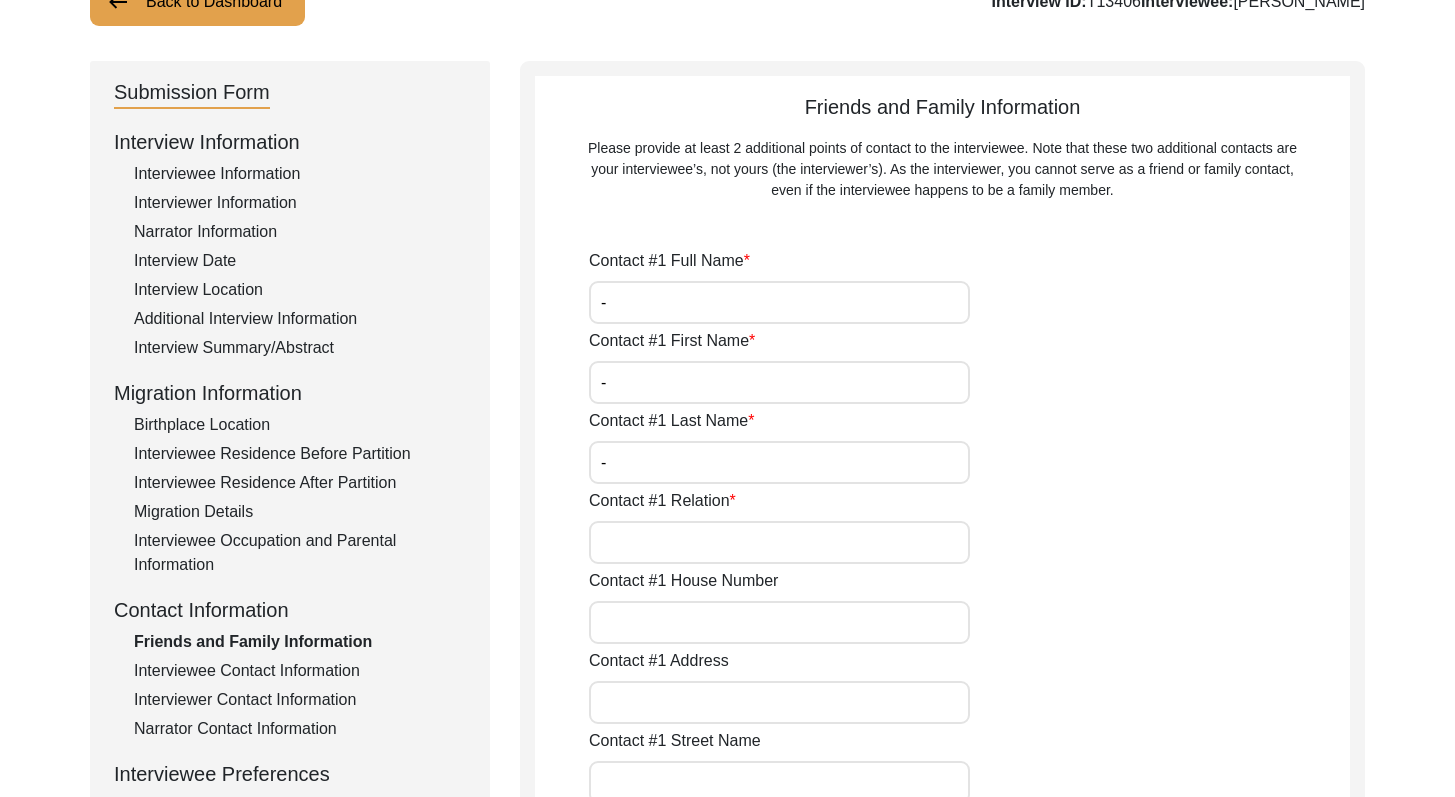 click on "Contact #1 Relation" at bounding box center [779, 542] 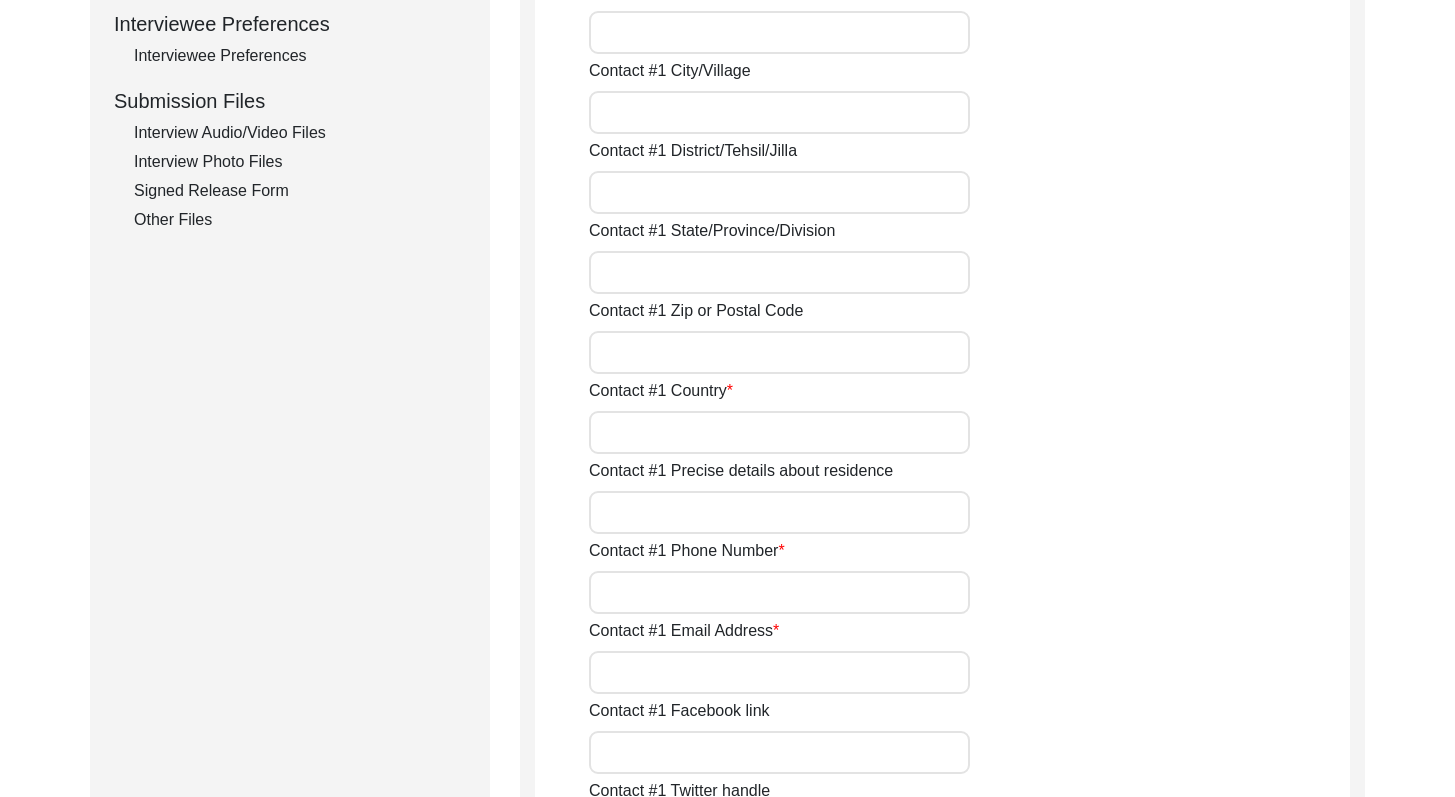 scroll, scrollTop: 985, scrollLeft: 0, axis: vertical 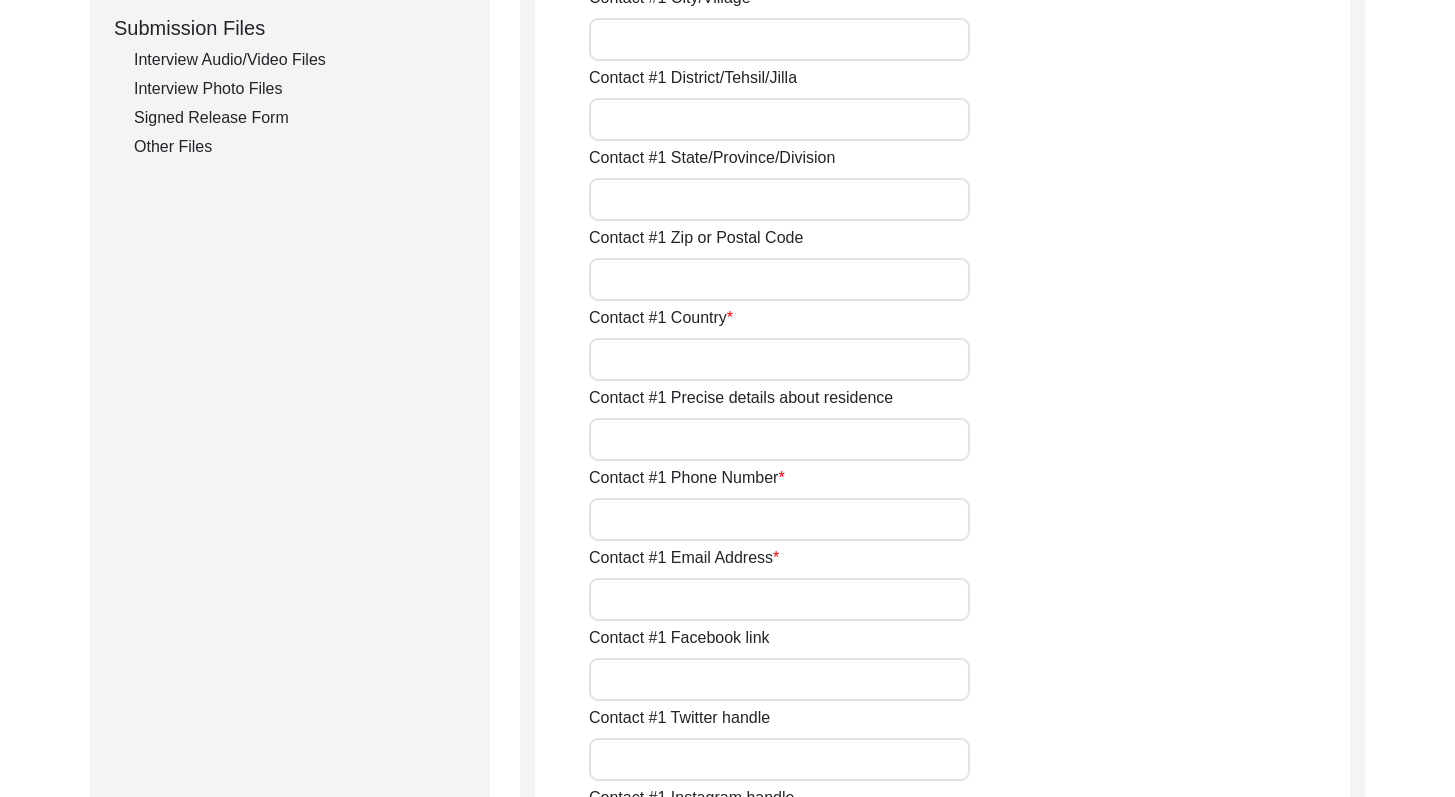 click on "Contact #1 Country" at bounding box center (779, 359) 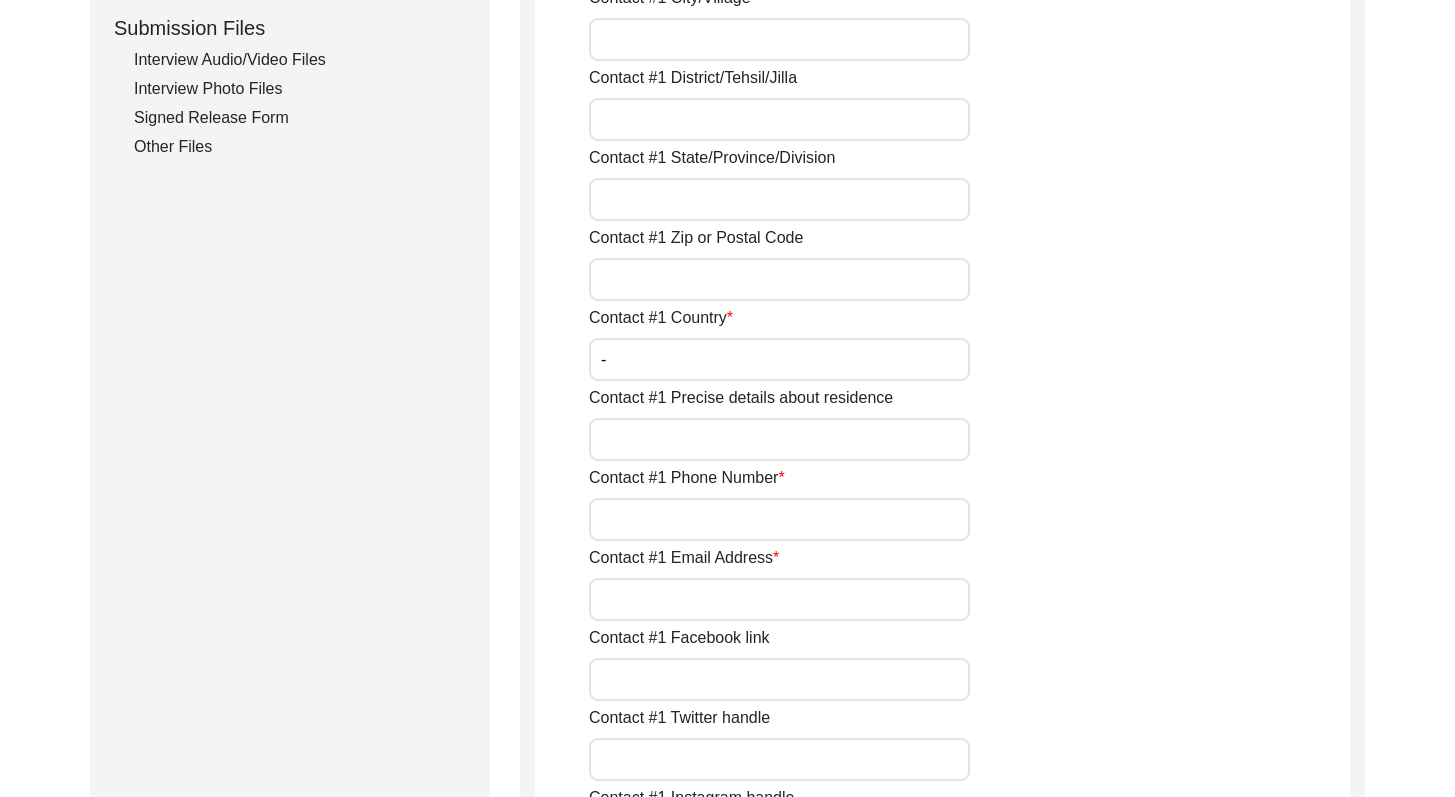 click on "Contact #1 Phone Number" at bounding box center [779, 519] 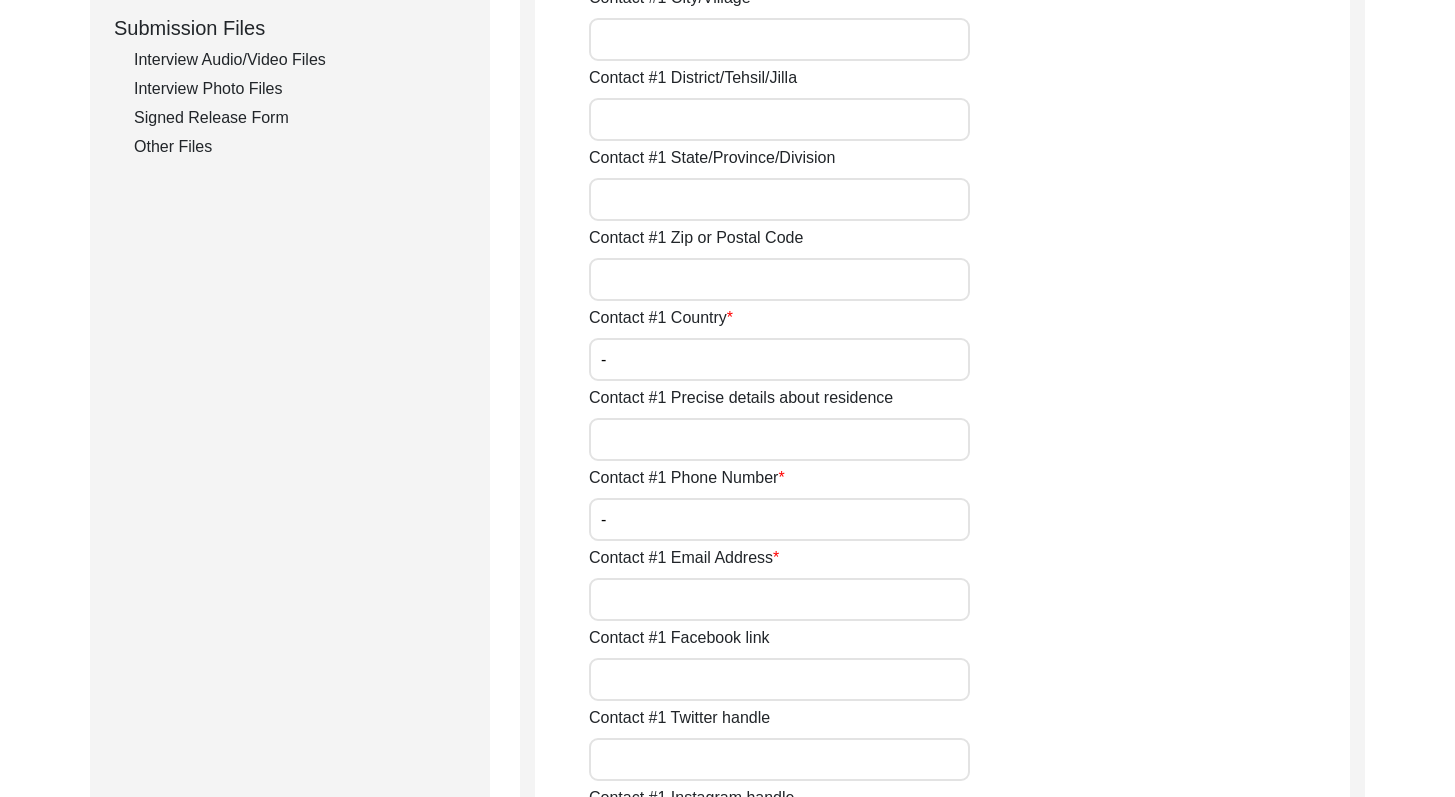 click on "Contact #1 Email Address" at bounding box center (779, 599) 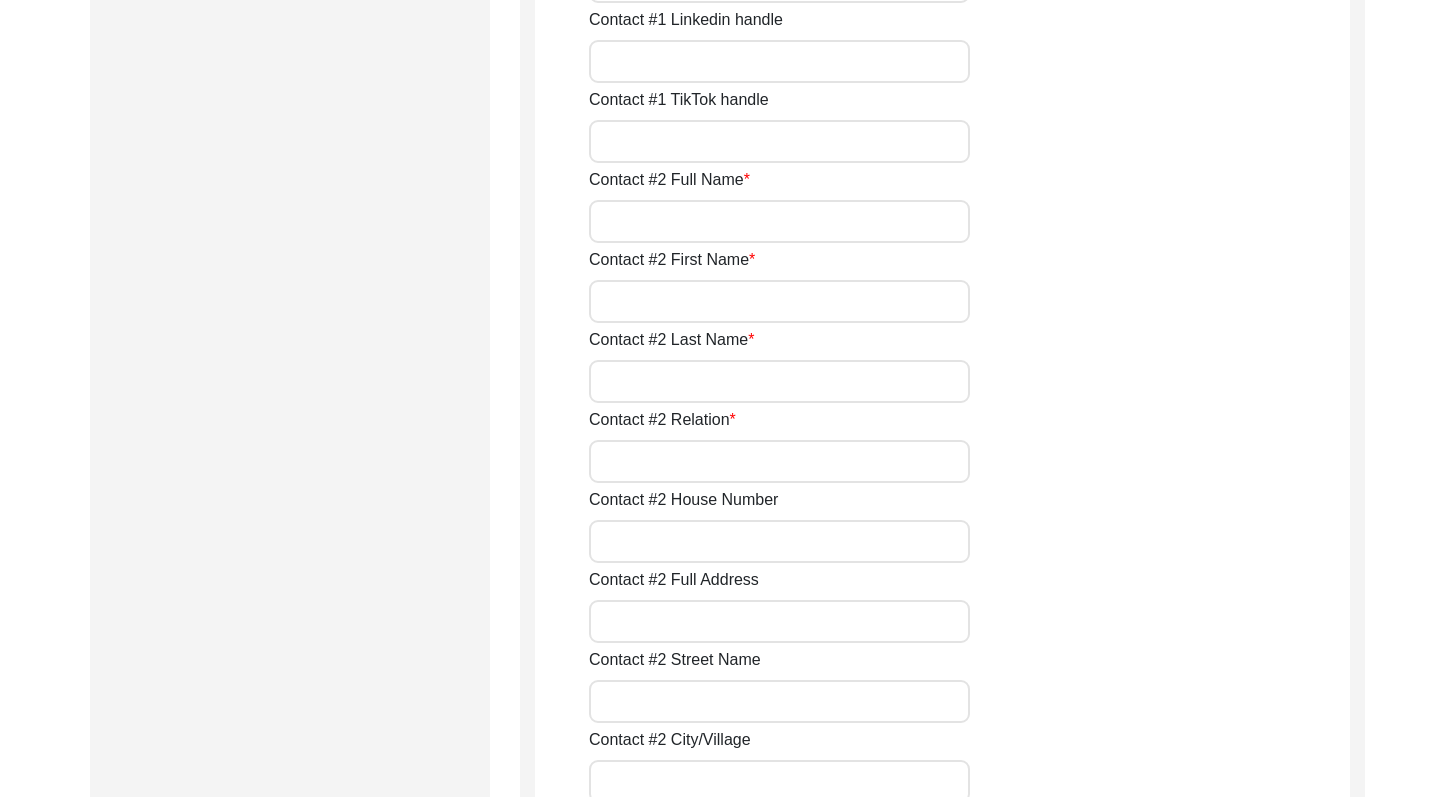 scroll, scrollTop: 1800, scrollLeft: 0, axis: vertical 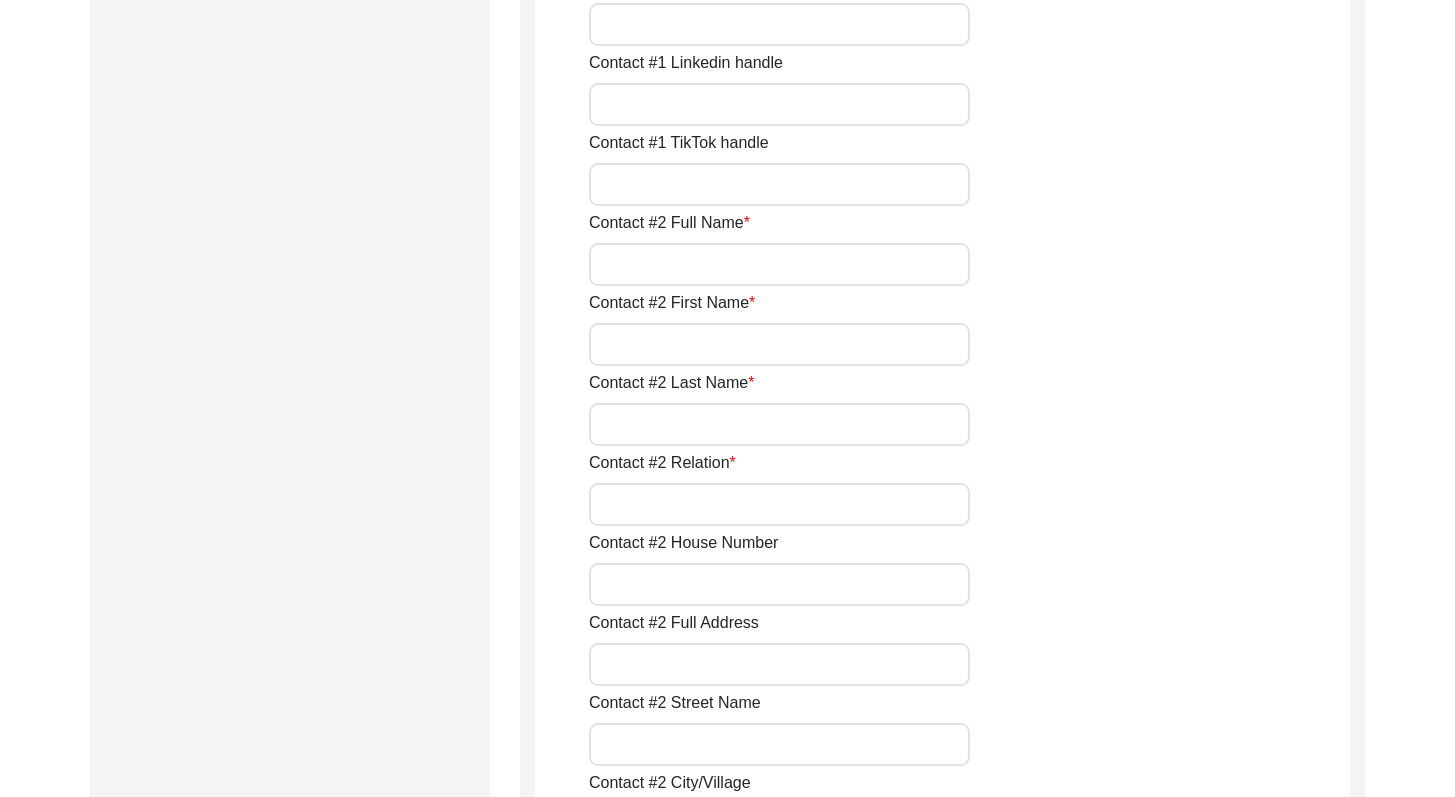 click on "Contact #2 Full Name" at bounding box center (779, 264) 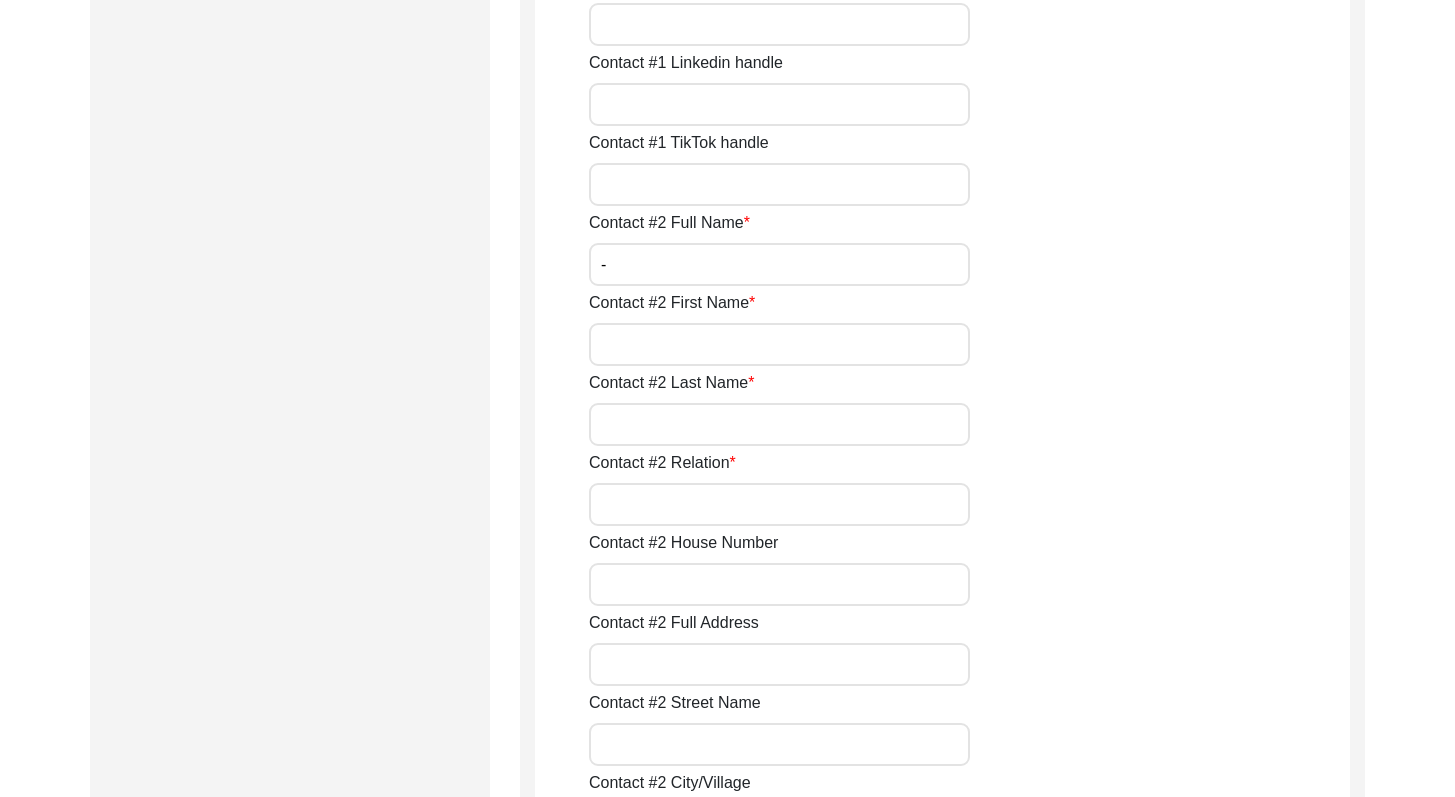 click on "Contact #2 First Name" at bounding box center [779, 344] 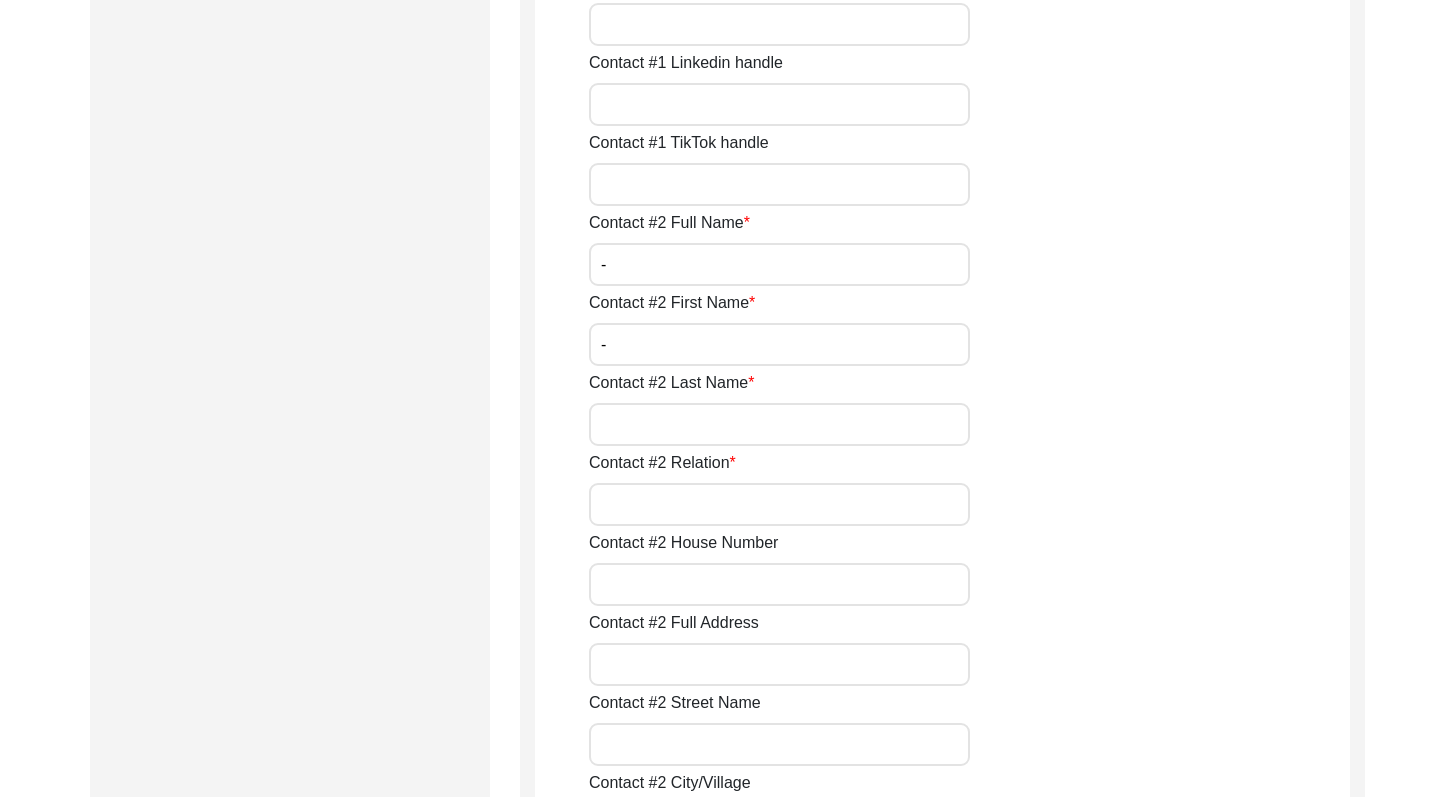 click on "Contact #2 Last Name" at bounding box center (779, 424) 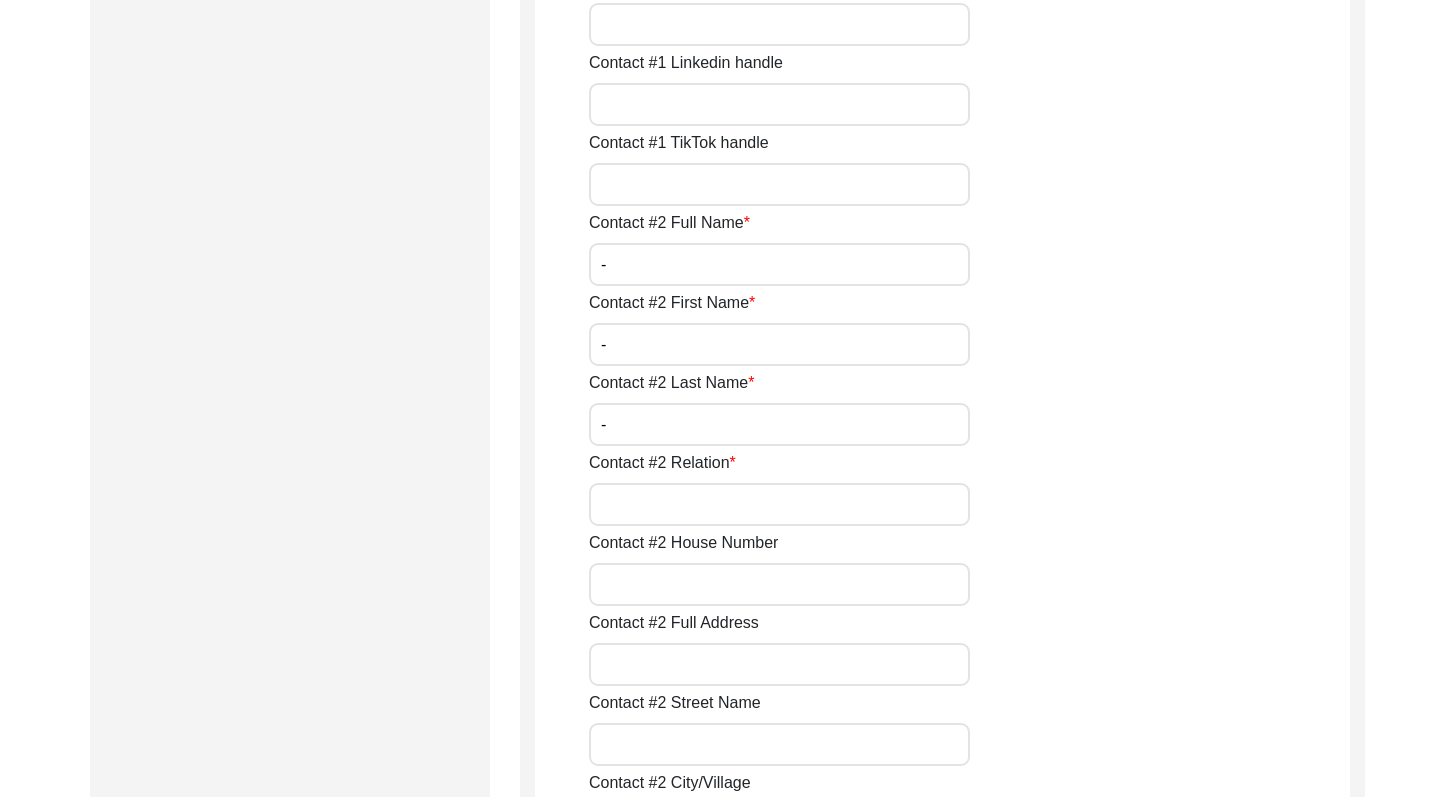 click on "Contact #2 Relation" at bounding box center [779, 504] 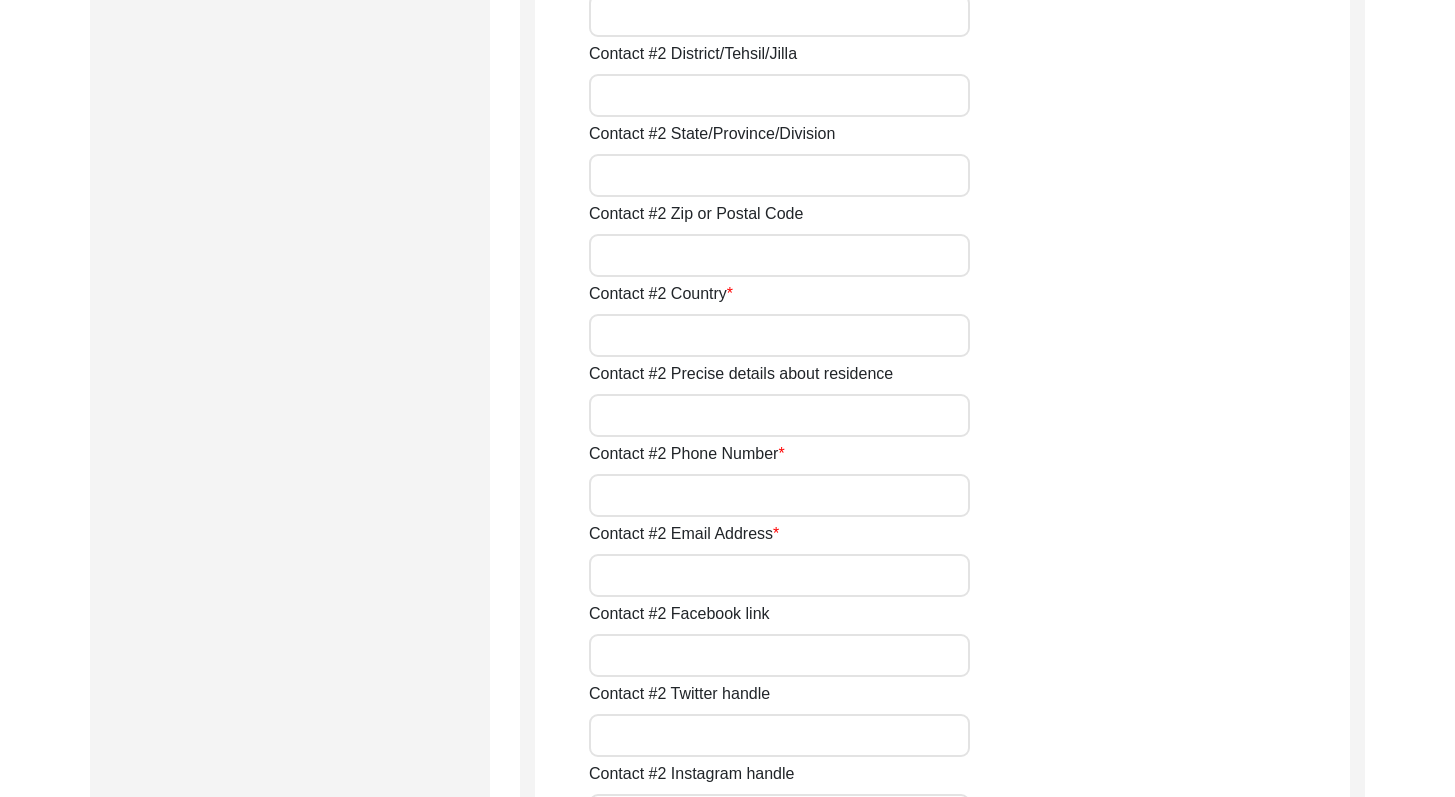 scroll, scrollTop: 2627, scrollLeft: 0, axis: vertical 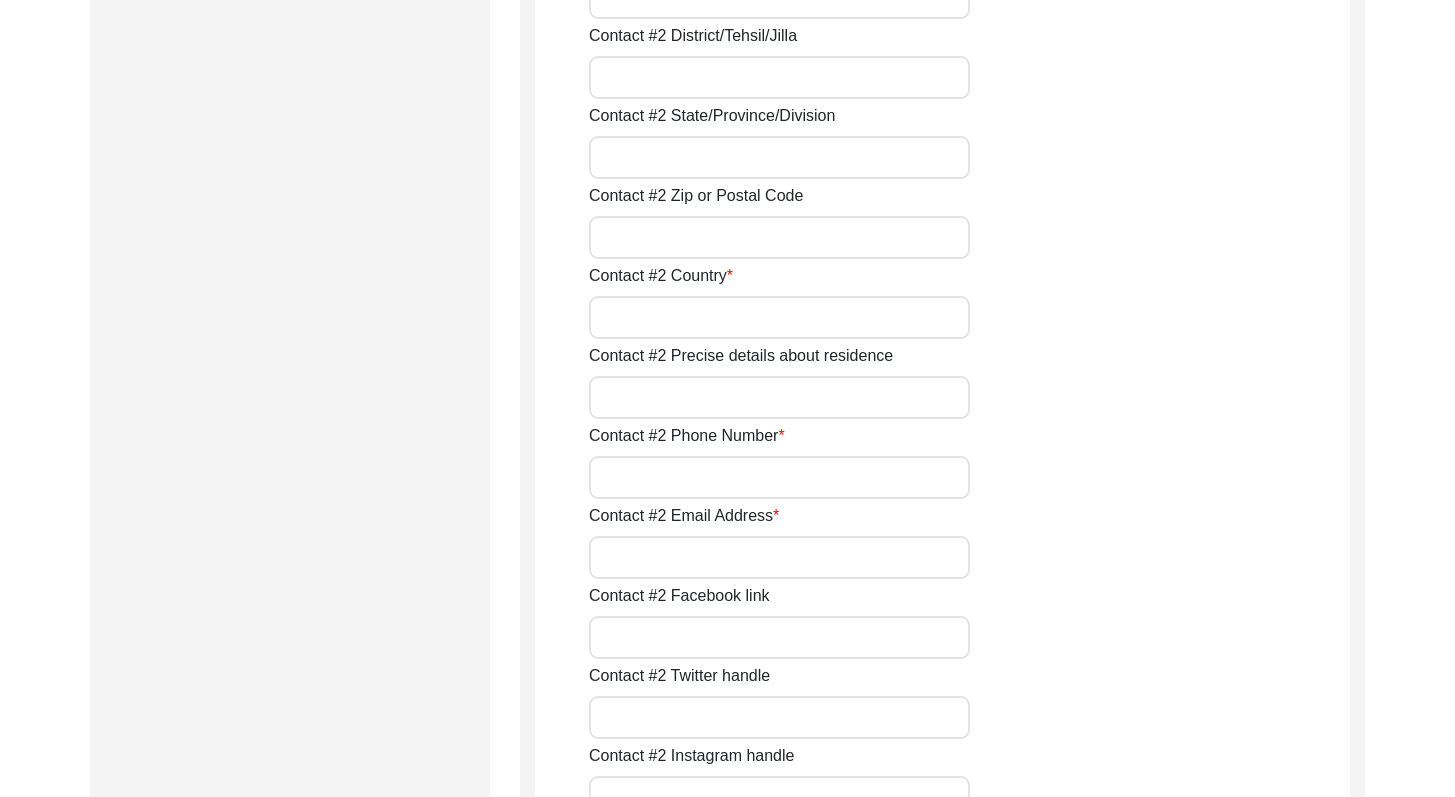click on "Contact #2 Country" 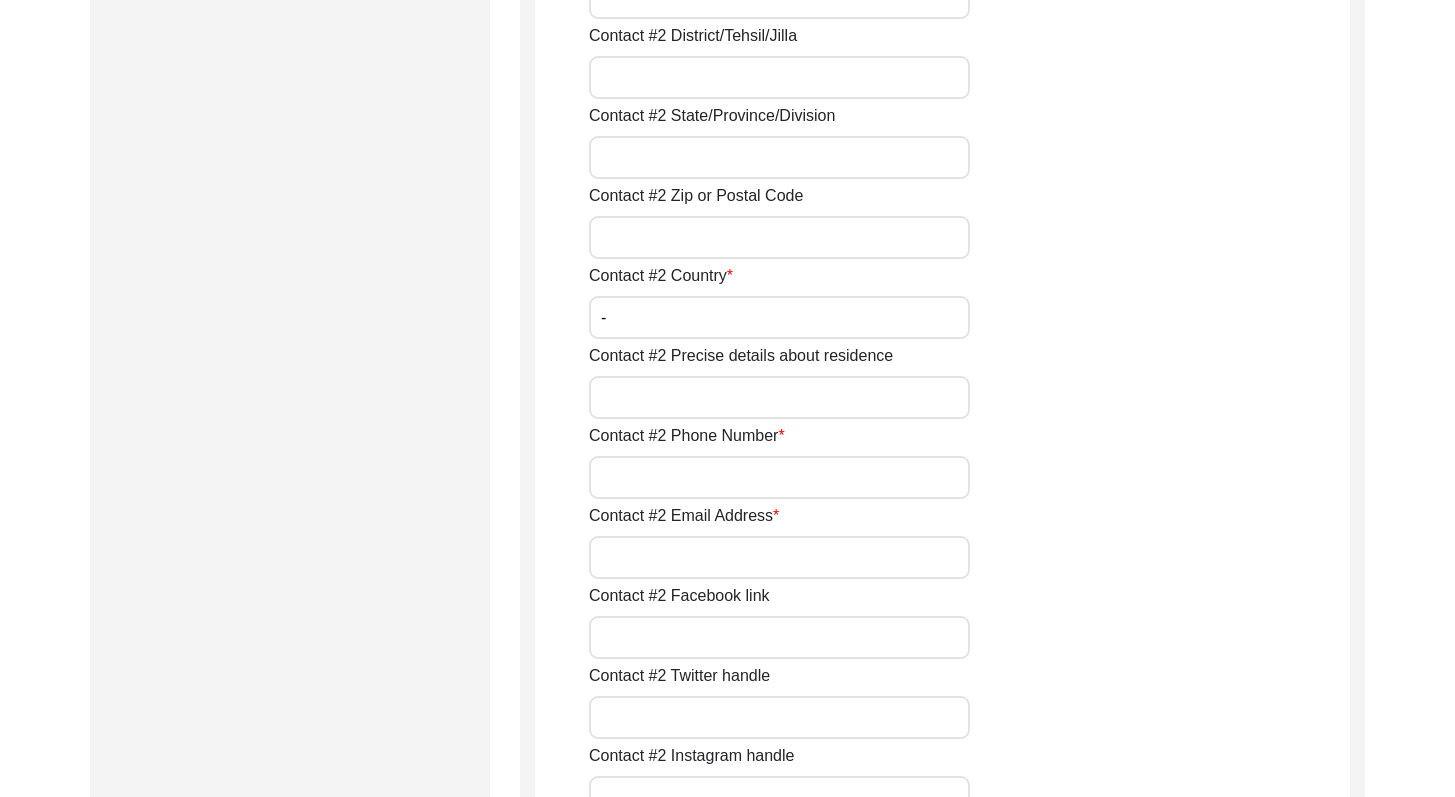 click on "Contact #2 Phone Number" at bounding box center (779, 477) 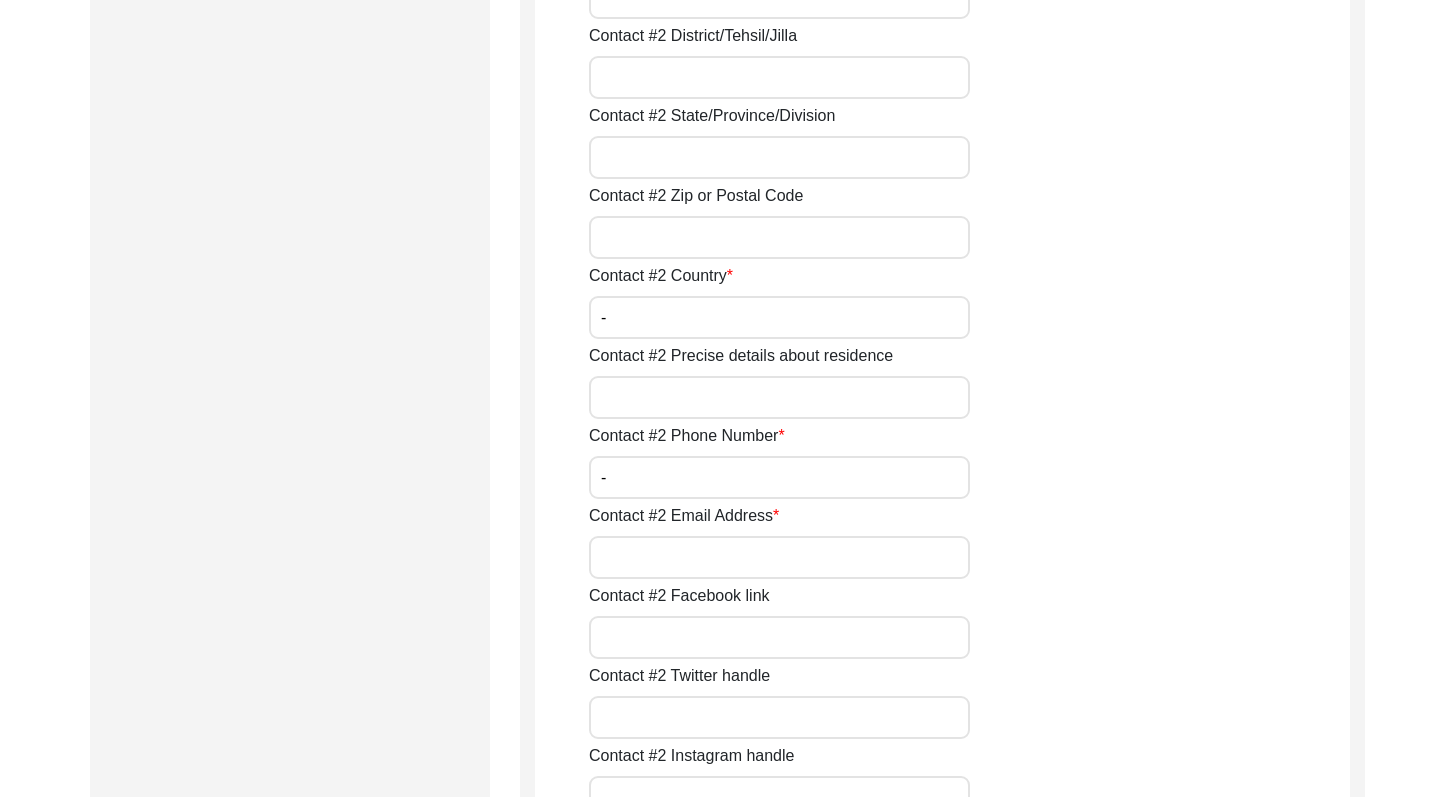 click on "Contact #2 Email Address" at bounding box center (779, 557) 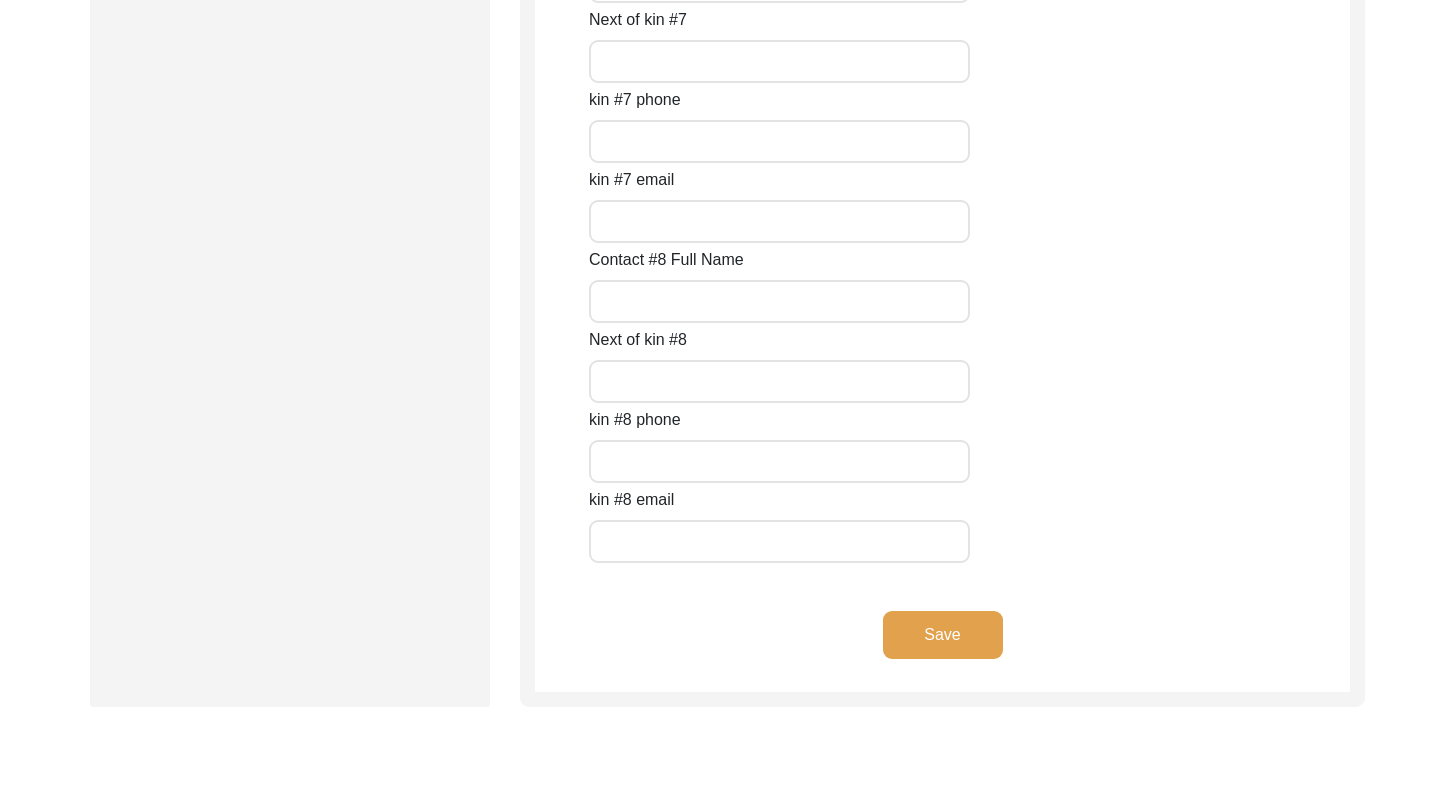 scroll, scrollTop: 8779, scrollLeft: 0, axis: vertical 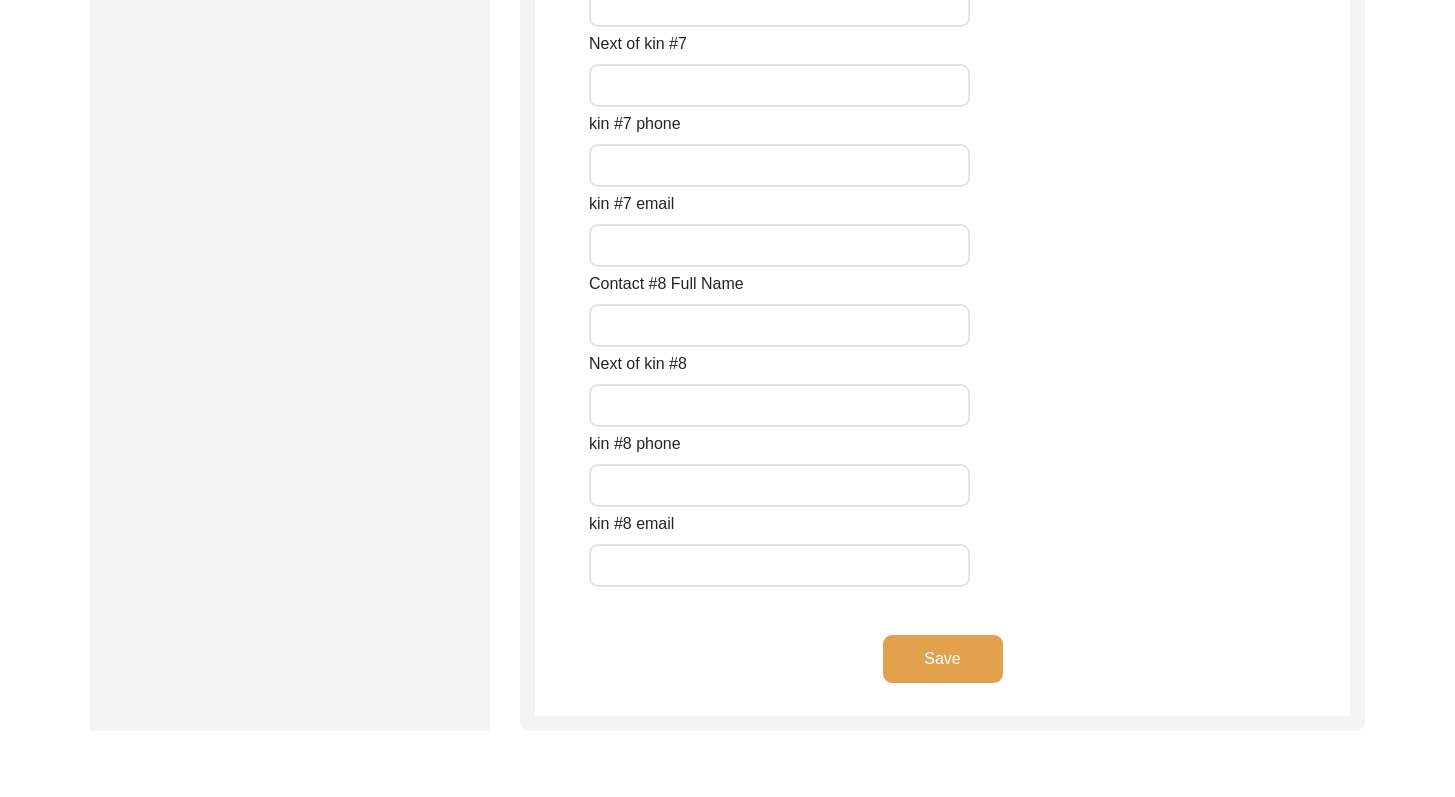 click on "Save" 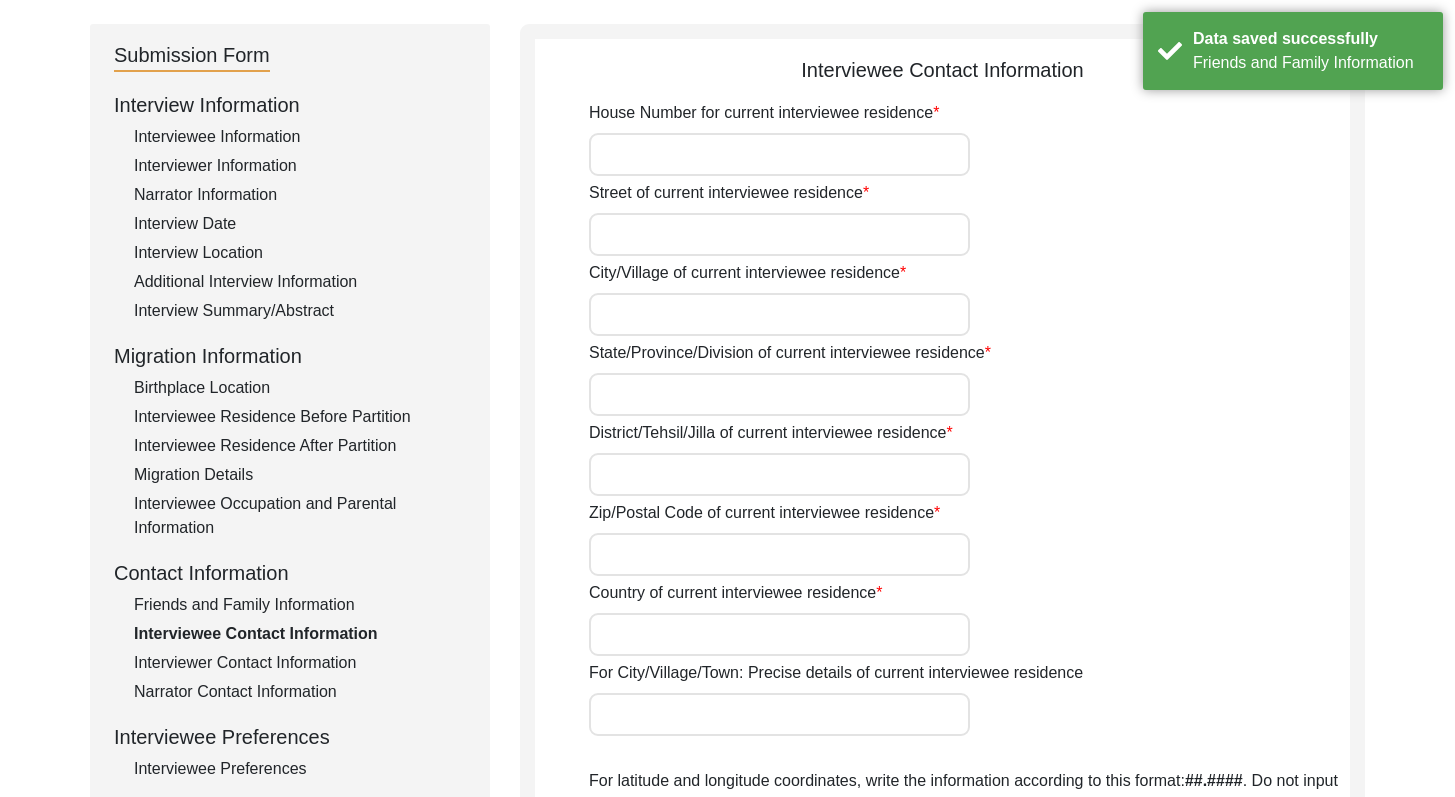 drag, startPoint x: 1469, startPoint y: 597, endPoint x: 1442, endPoint y: 104, distance: 493.7388 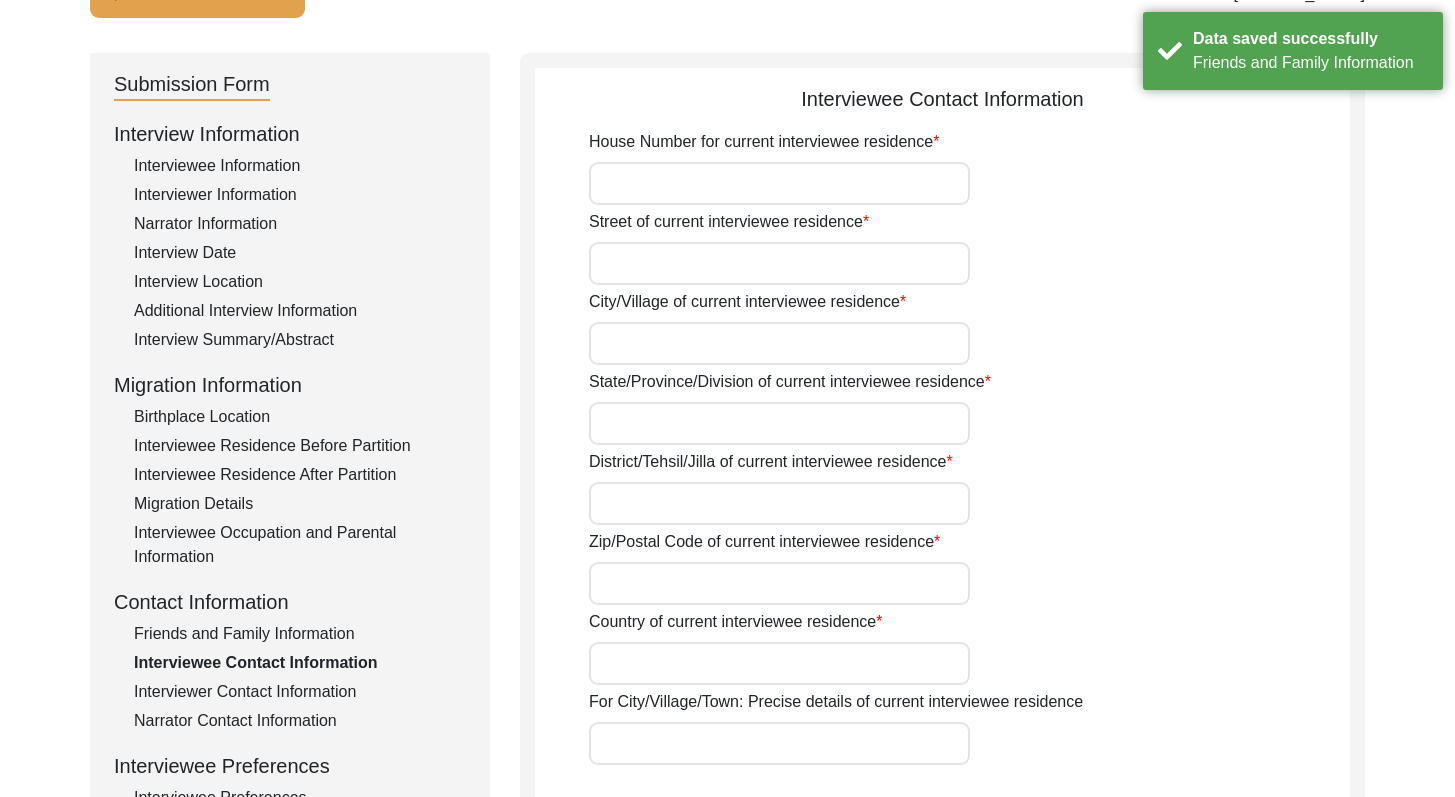 click on "House Number for current interviewee residence" 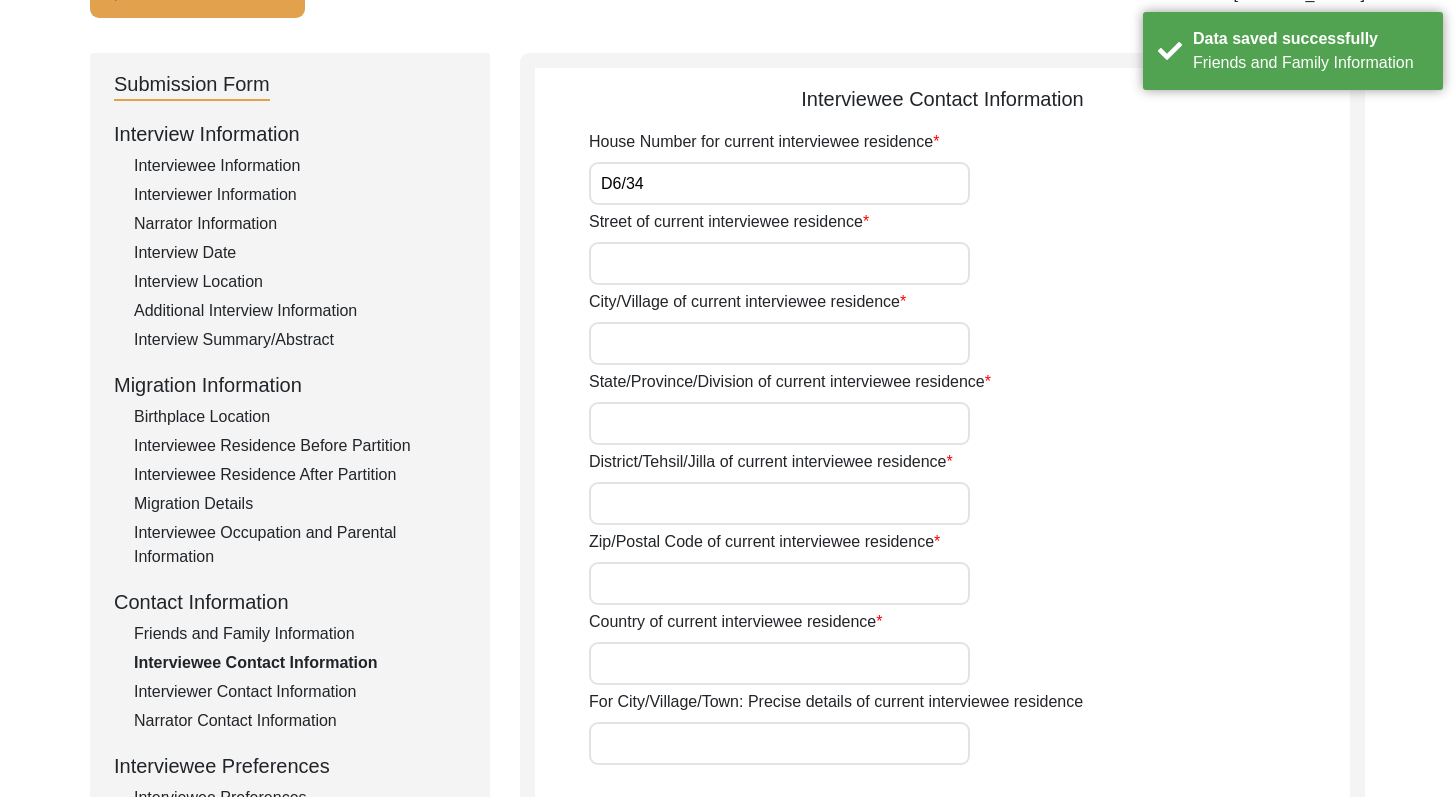 click on "Street of current interviewee residence" at bounding box center (779, 263) 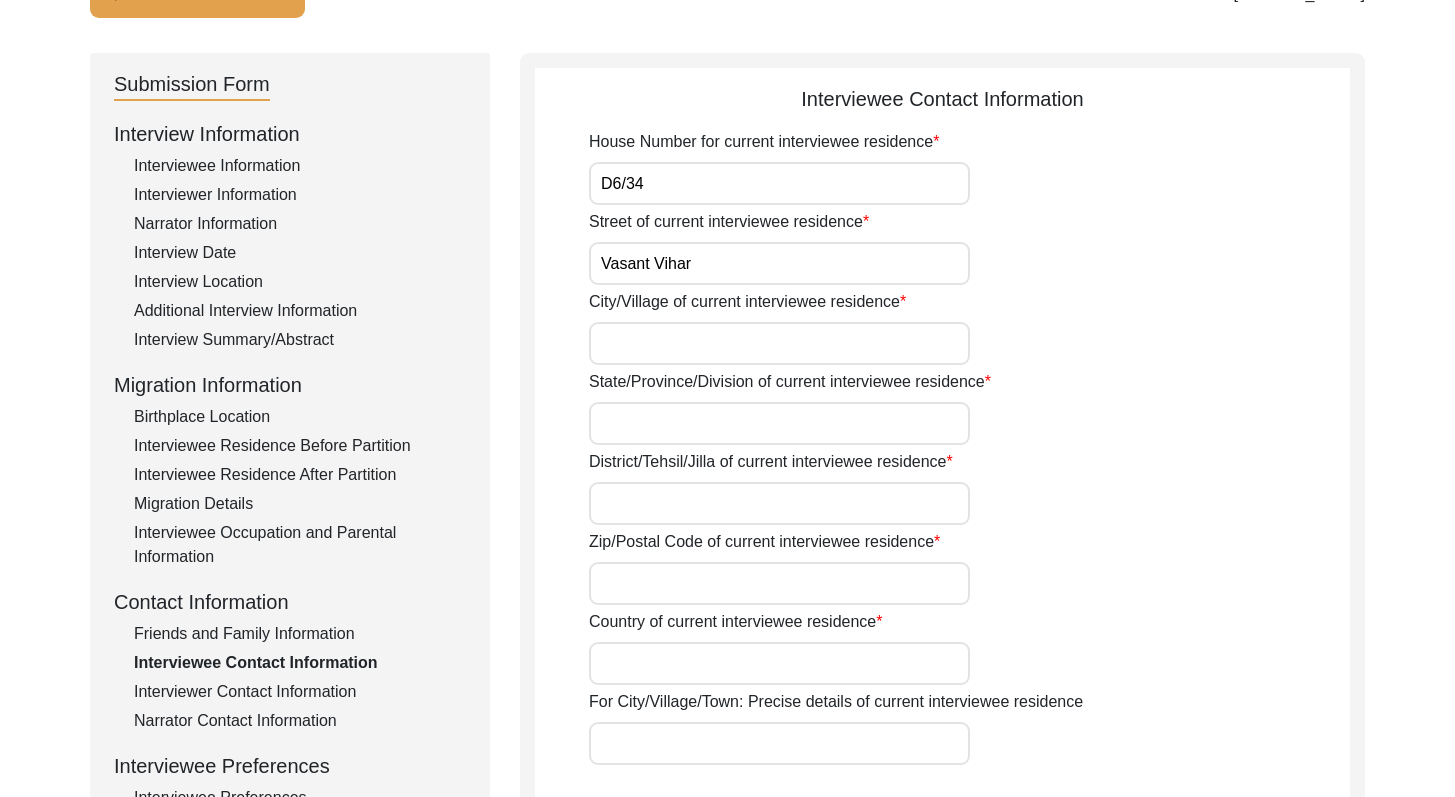 click on "City/Village of current interviewee residence" at bounding box center [779, 343] 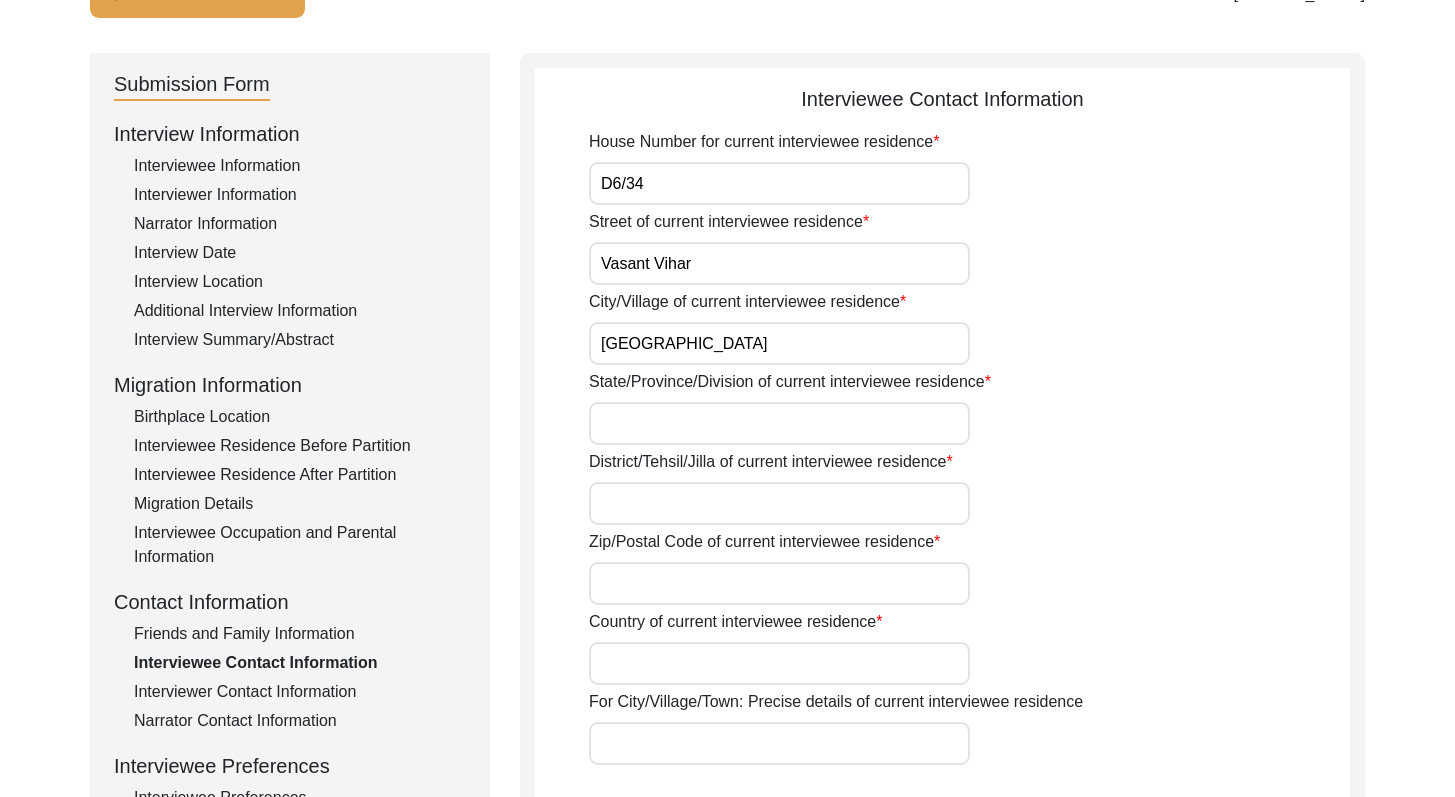 click on "State/Province/Division of current interviewee residence" at bounding box center (779, 423) 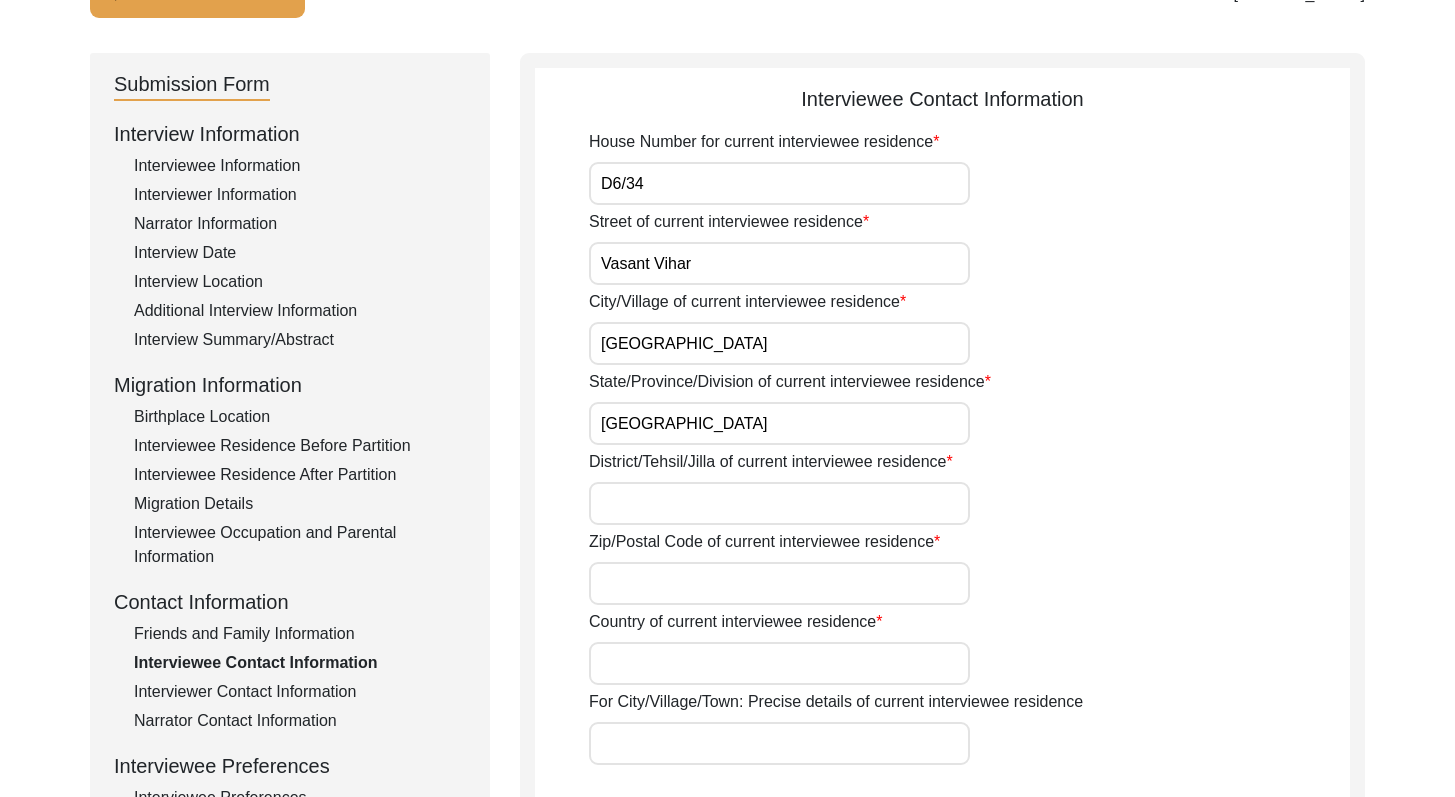 click on "District/Tehsil/Jilla of current interviewee residence" at bounding box center [779, 503] 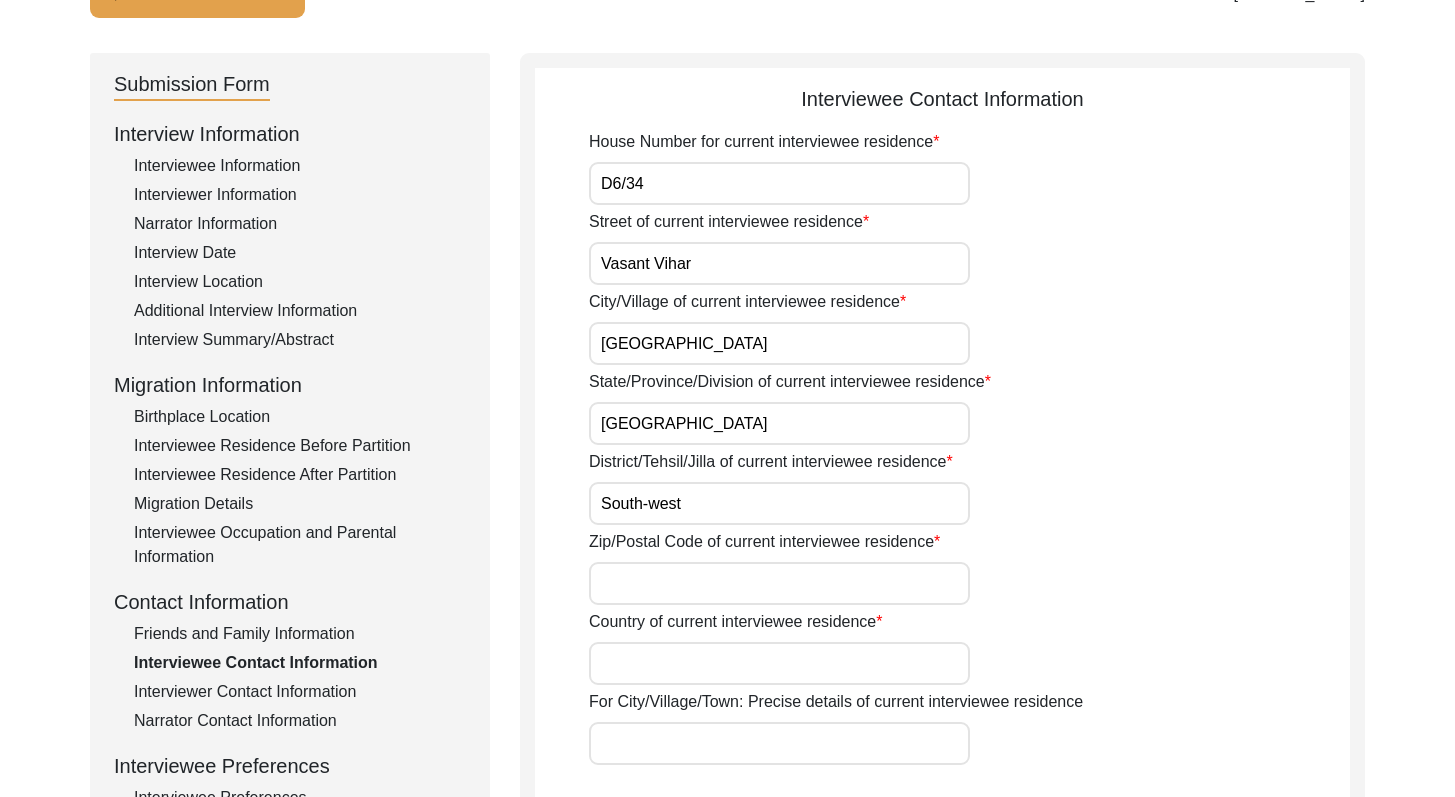 click on "Zip/Postal Code of current interviewee residence" at bounding box center [779, 583] 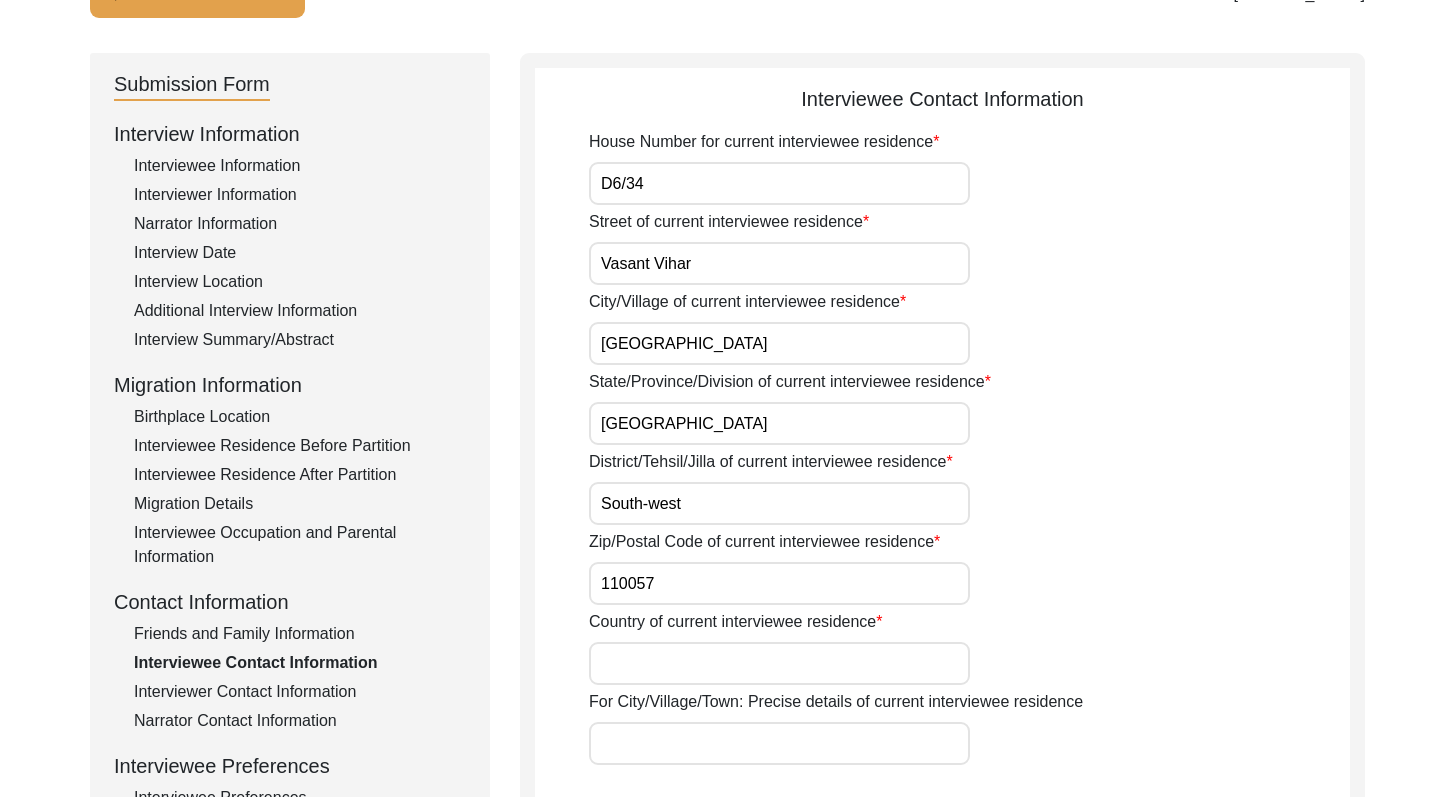 click on "Country of current interviewee residence" at bounding box center (779, 663) 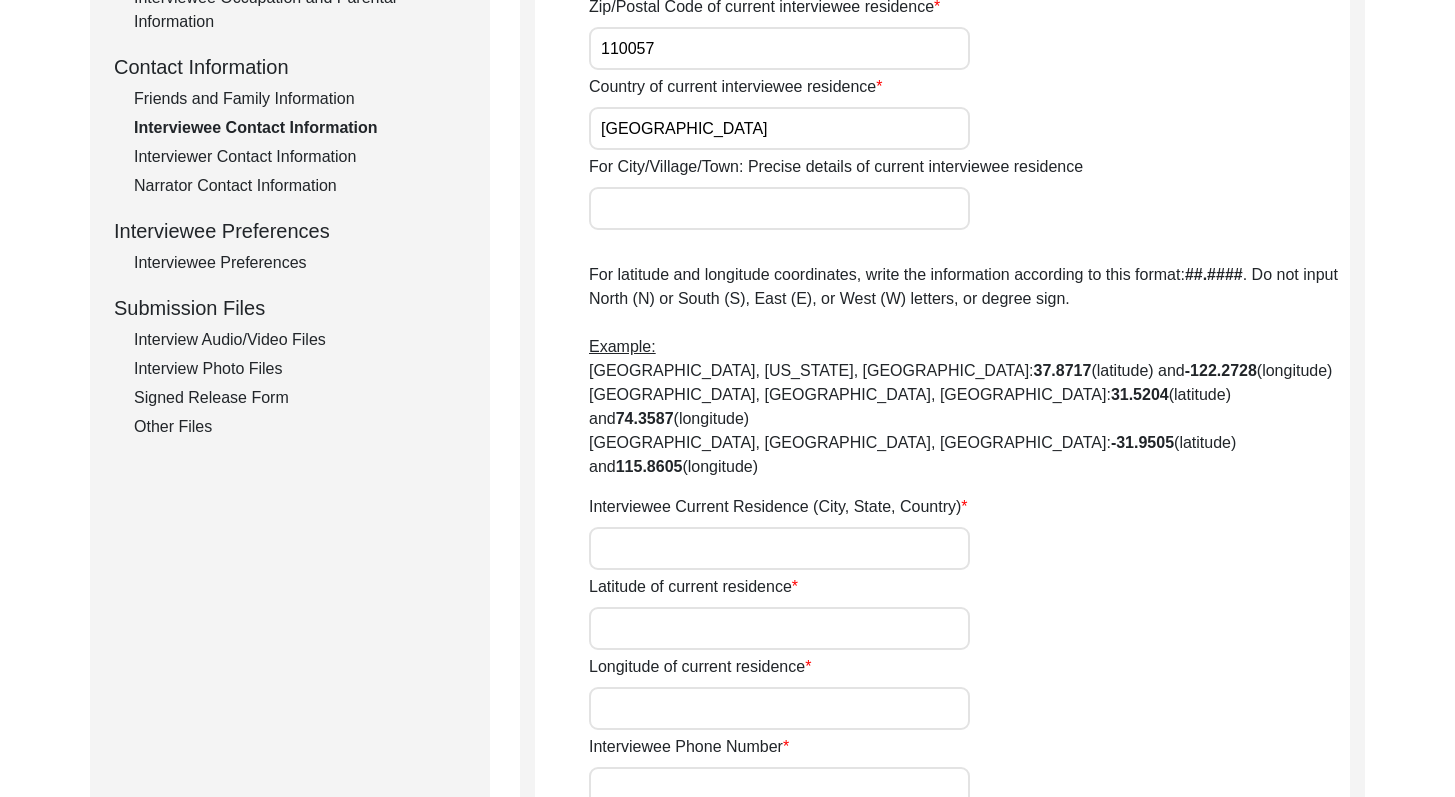 scroll, scrollTop: 713, scrollLeft: 0, axis: vertical 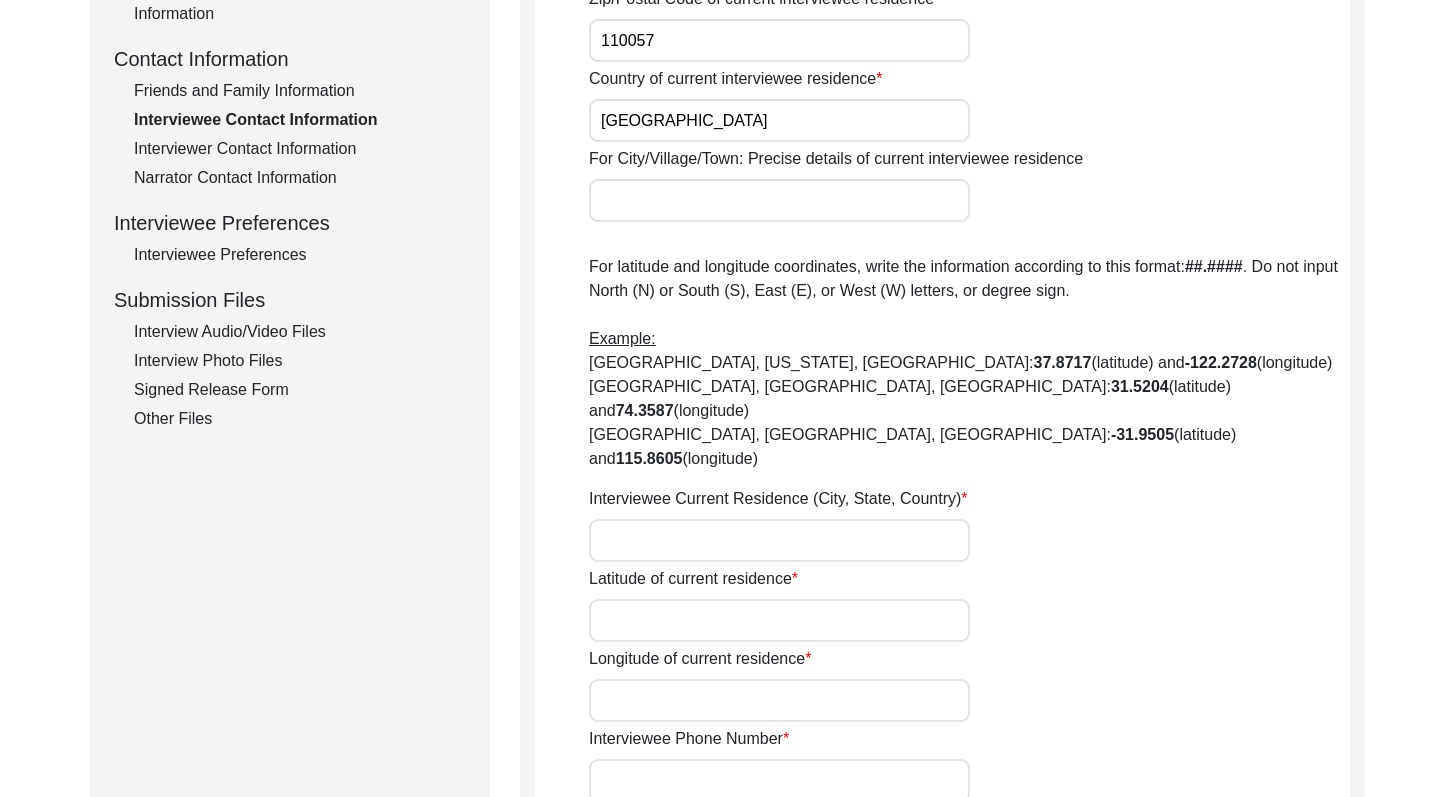 drag, startPoint x: 1469, startPoint y: 101, endPoint x: 1469, endPoint y: 272, distance: 171 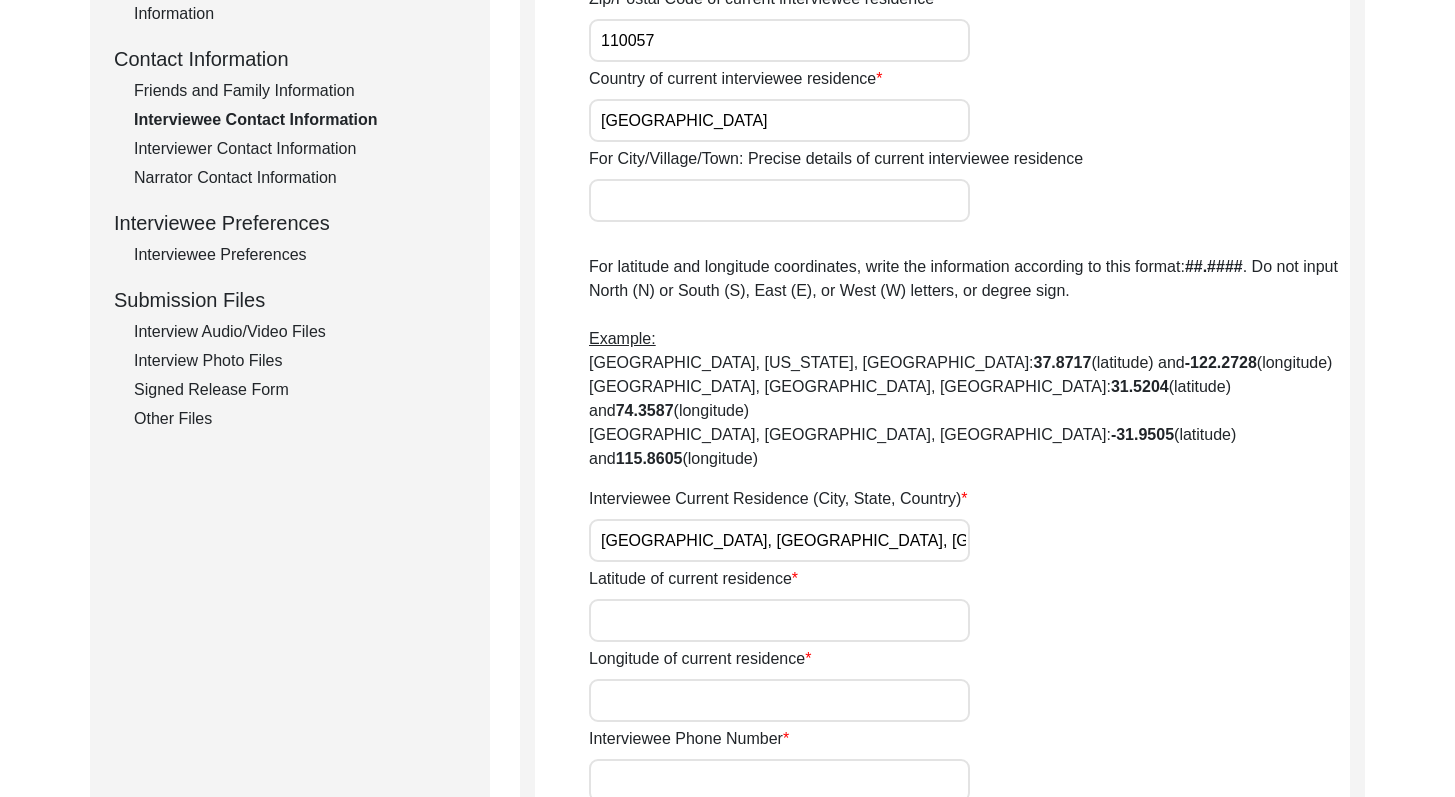 click on "Latitude of current residence" at bounding box center [779, 620] 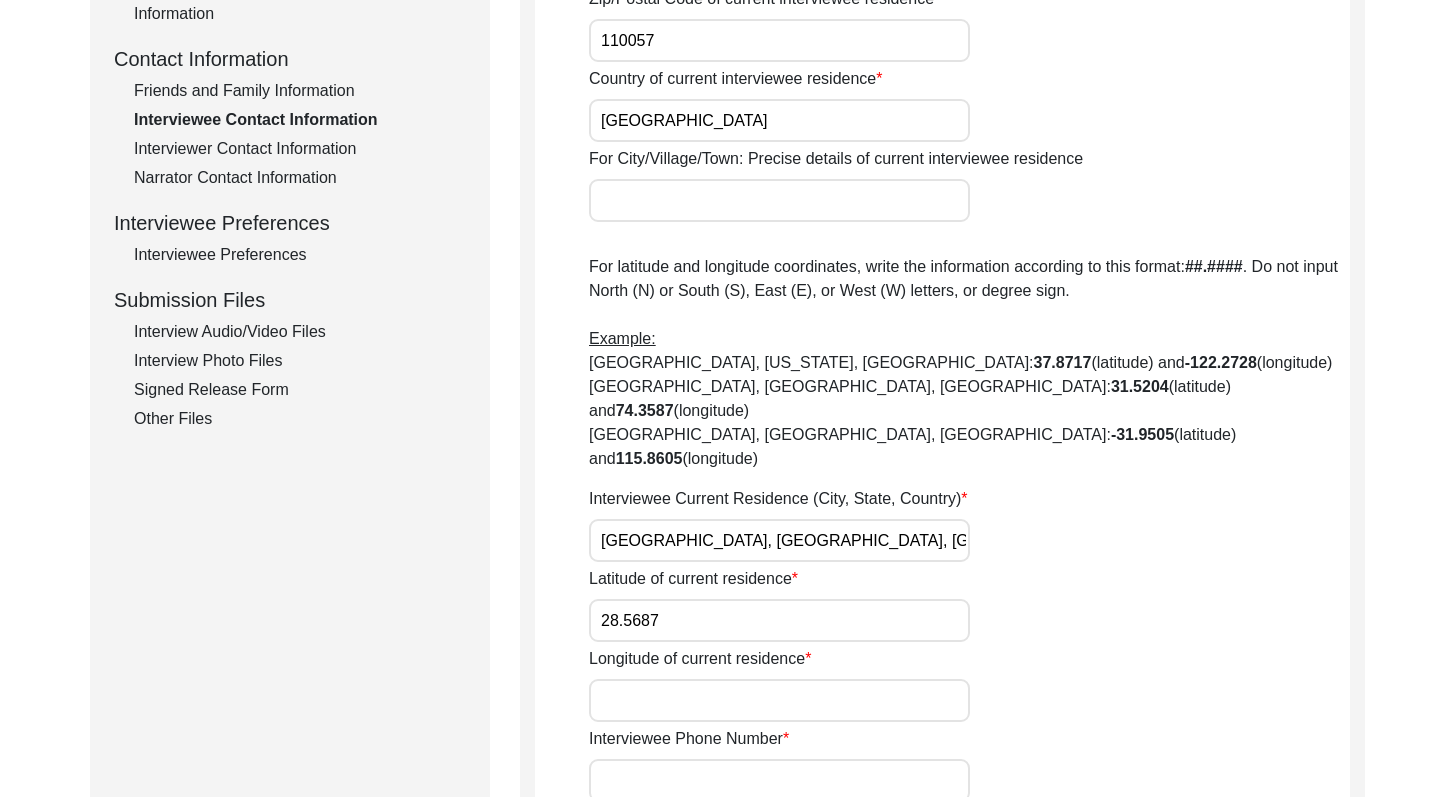 click on "Longitude of current residence" at bounding box center (779, 700) 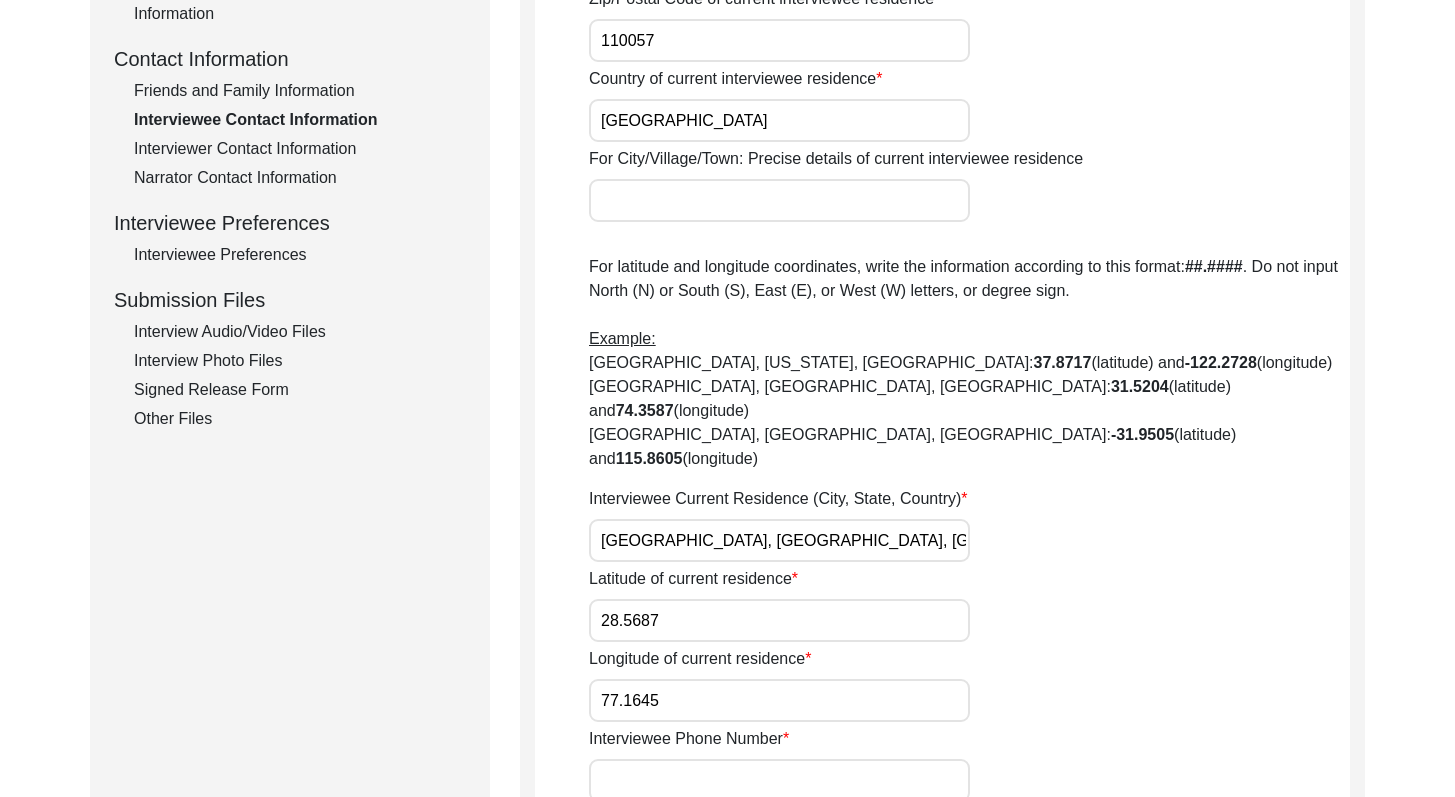 click on "Interviewee Phone Number" at bounding box center [779, 780] 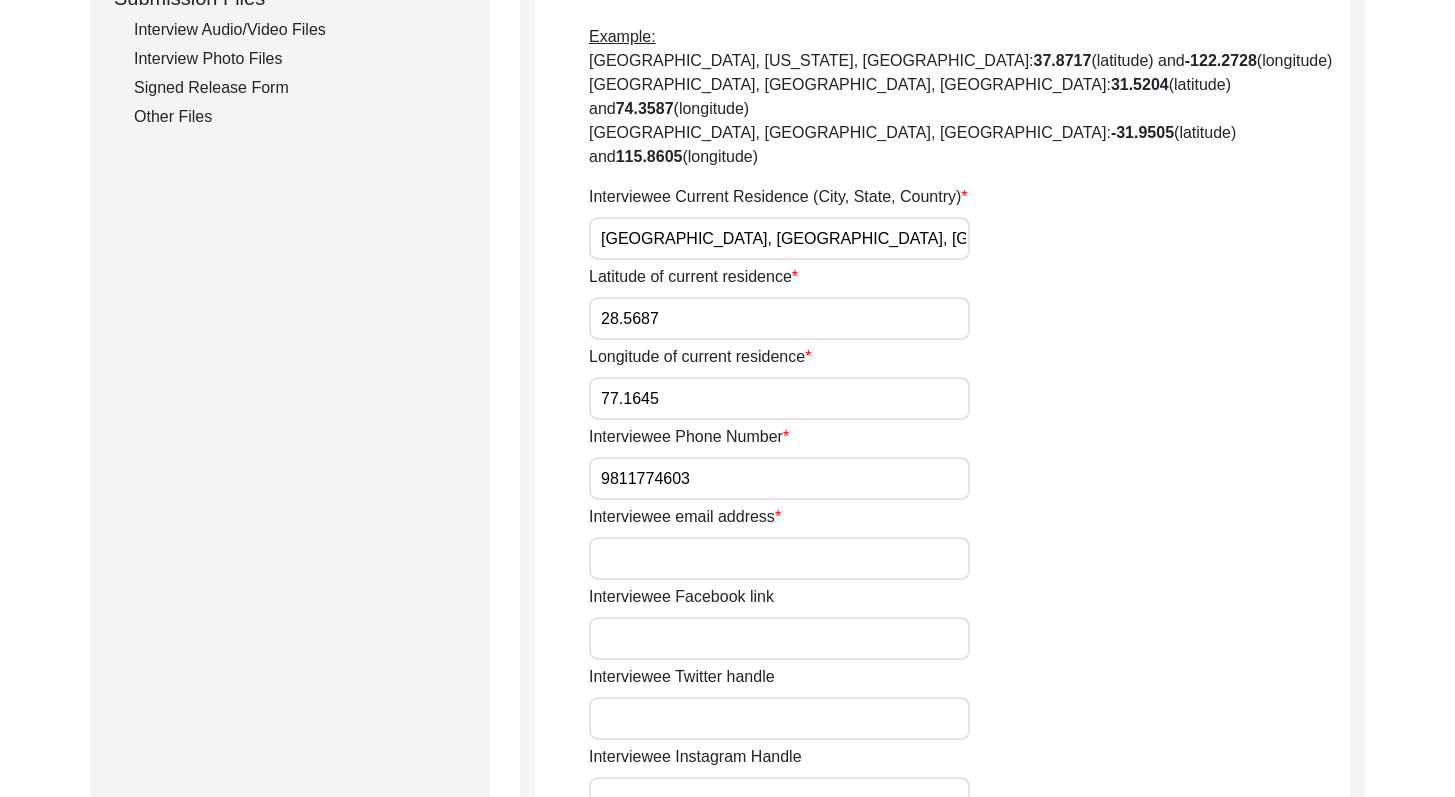 drag, startPoint x: 1469, startPoint y: 284, endPoint x: 1469, endPoint y: 382, distance: 98 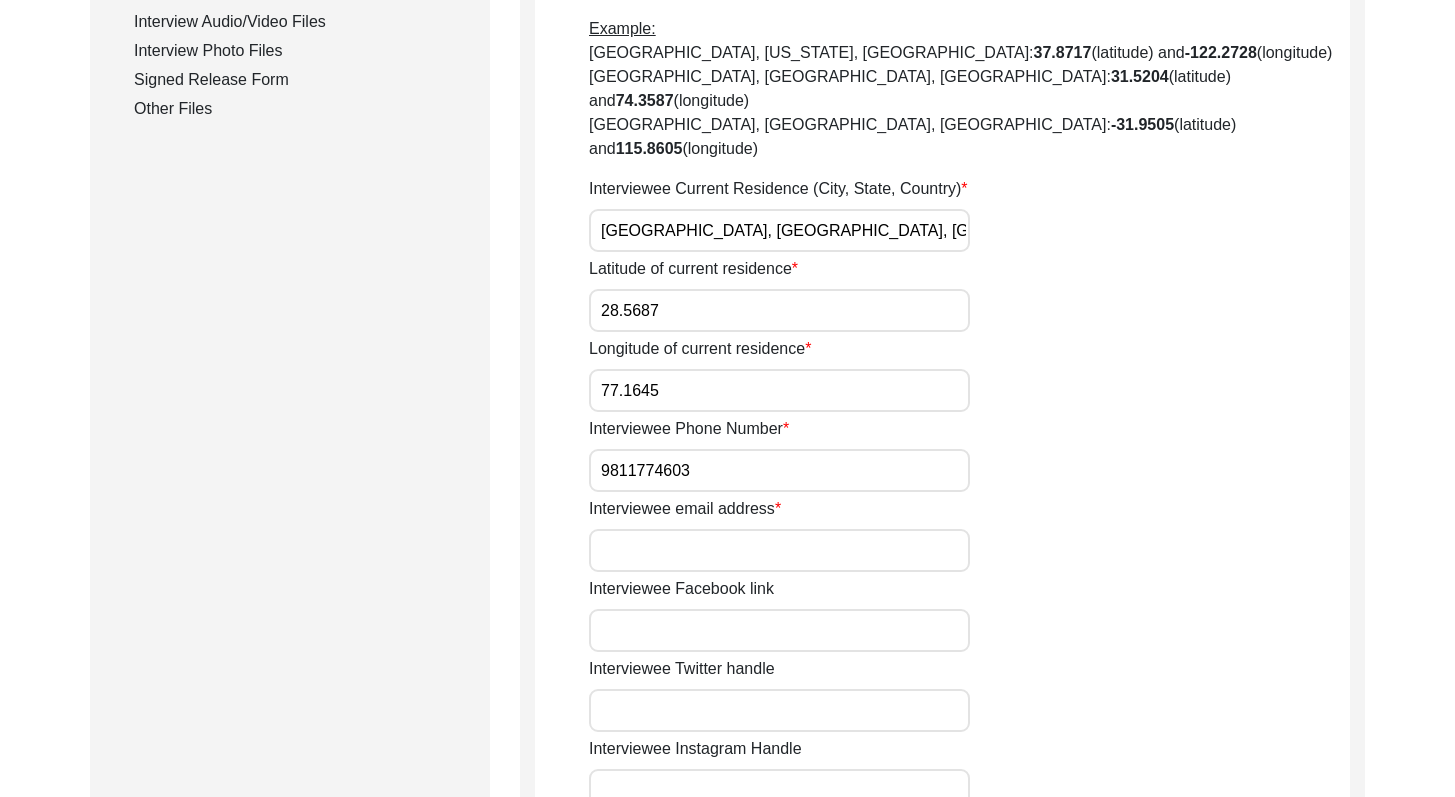 click on "Interviewee email address" at bounding box center [779, 550] 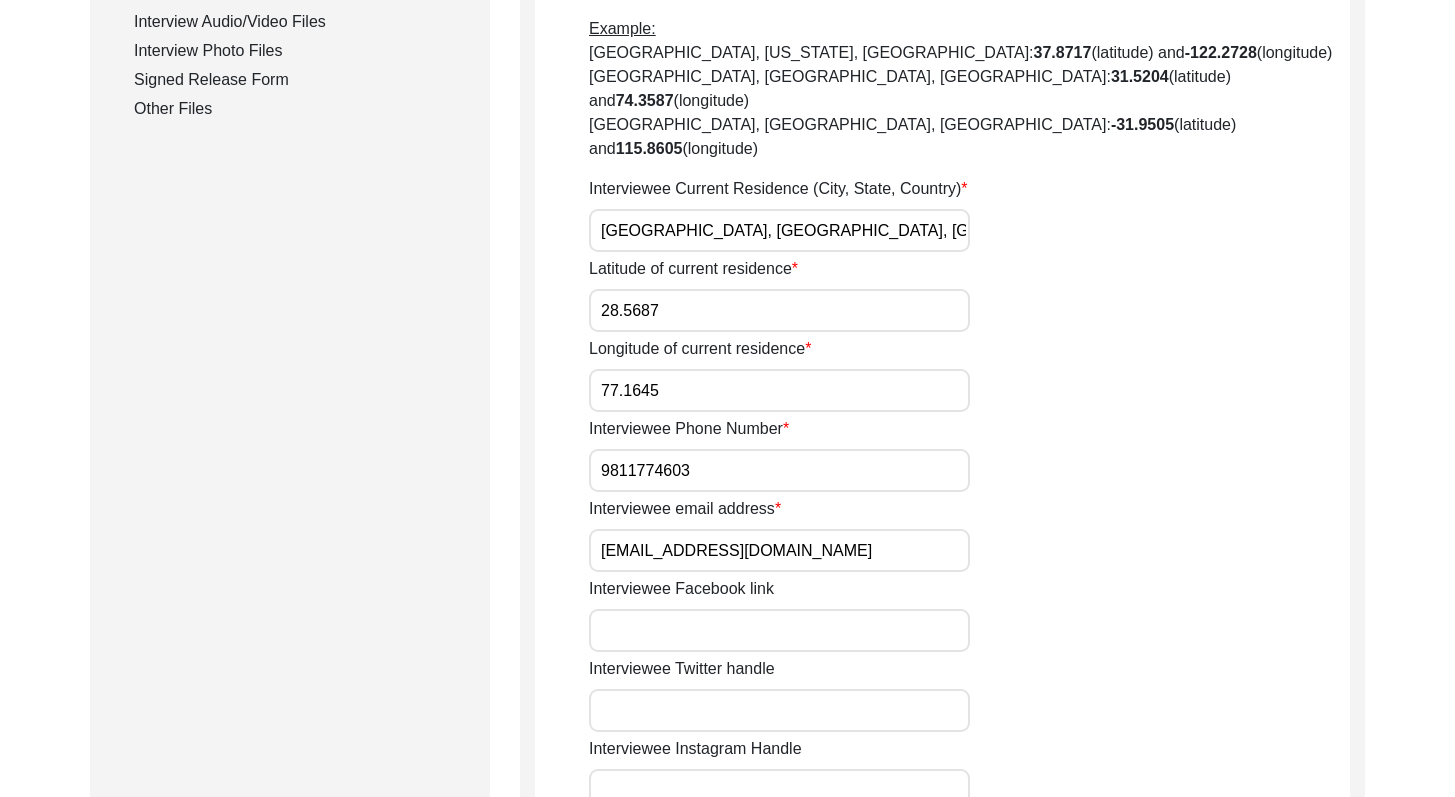 click on "Interviewee Facebook link" at bounding box center (779, 630) 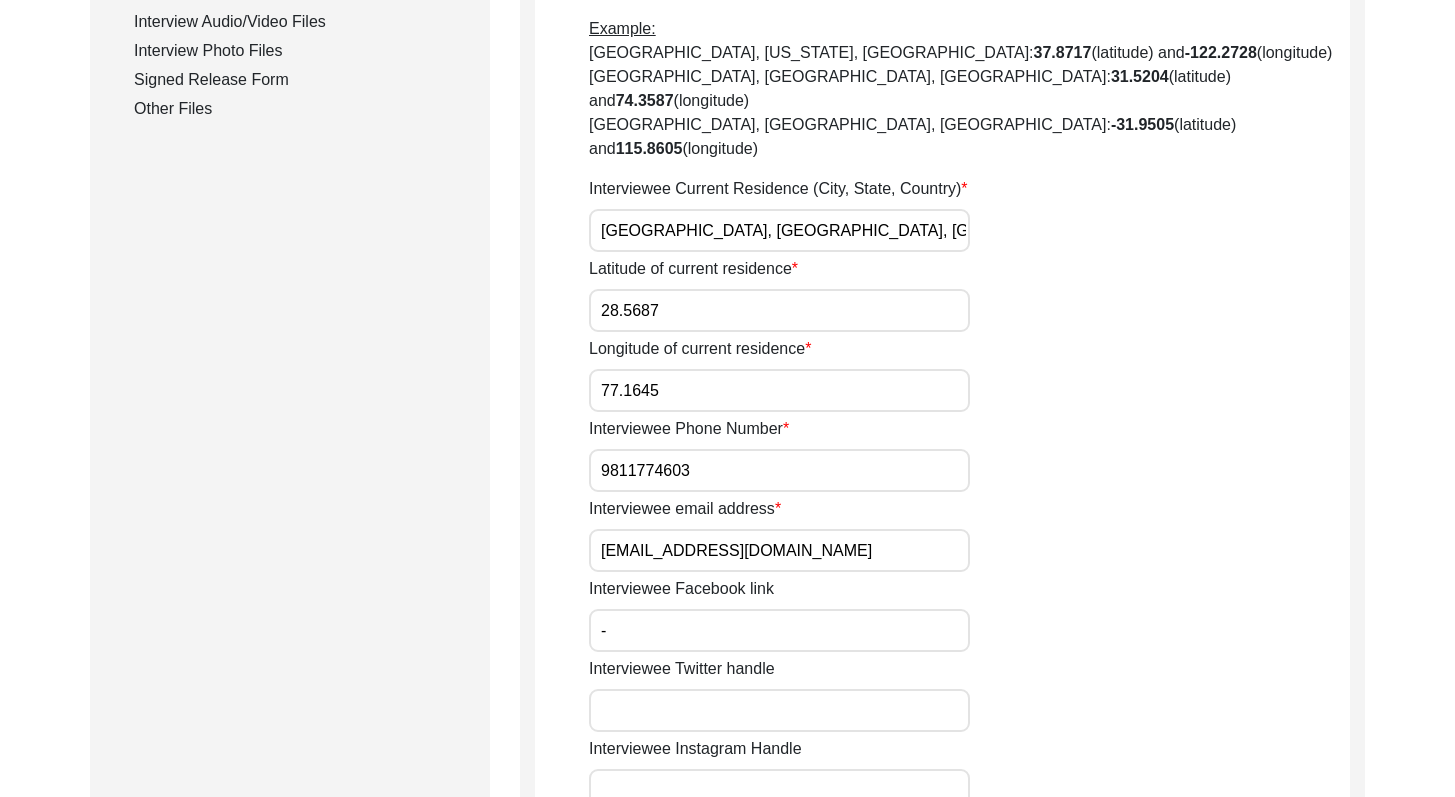 click on "Interviewee Twitter handle" at bounding box center (779, 710) 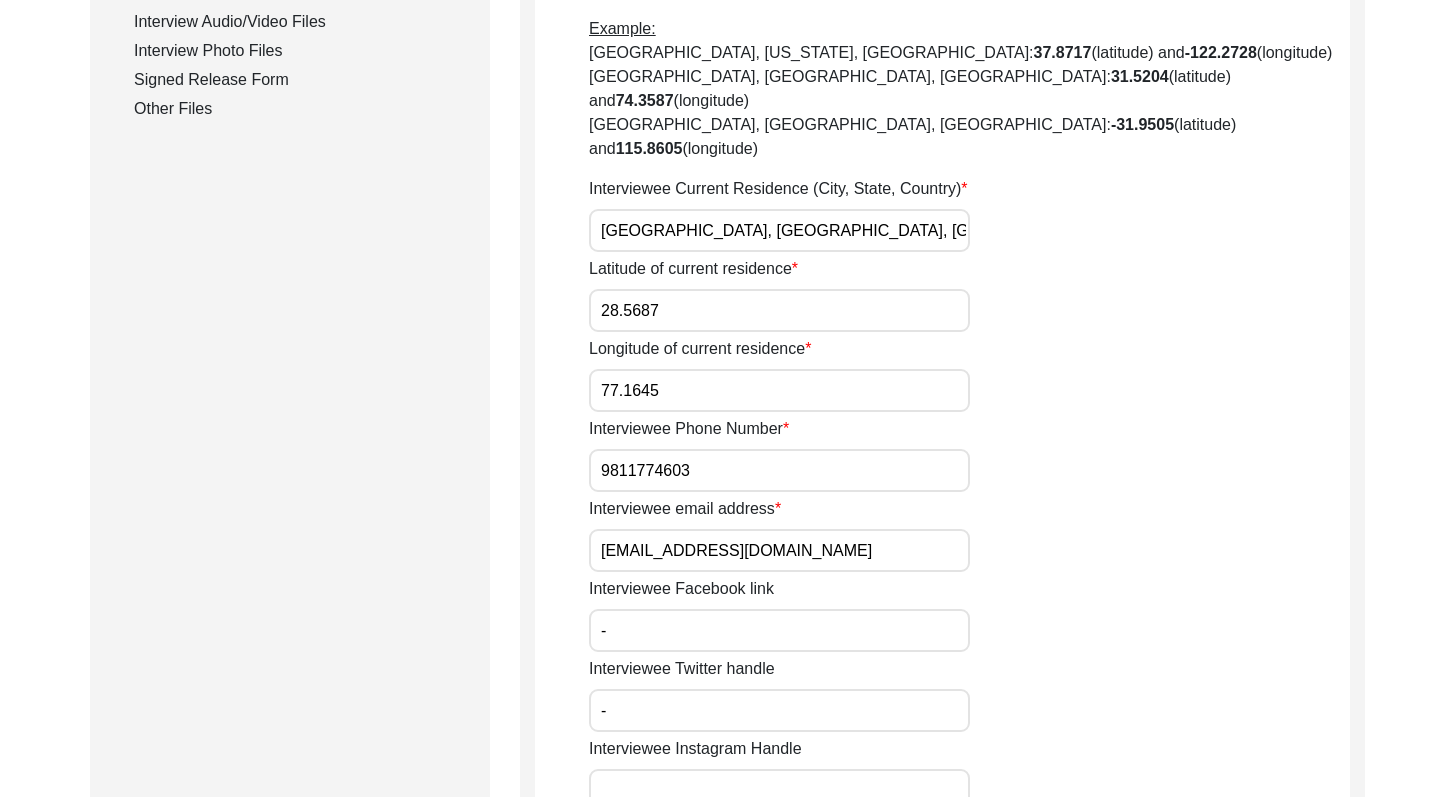 click on "Interviewee Instagram Handle" at bounding box center [779, 790] 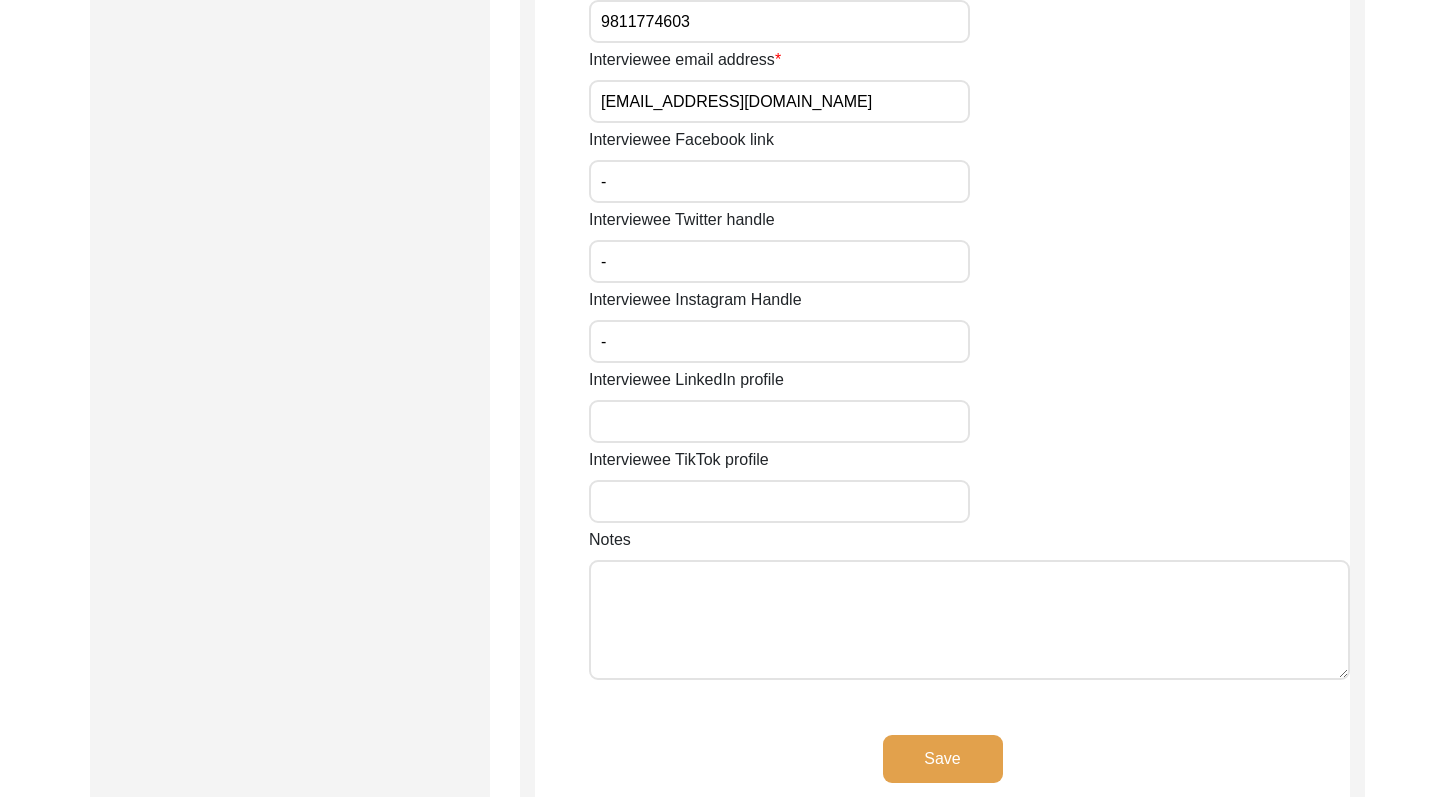 drag, startPoint x: 1469, startPoint y: 359, endPoint x: 1469, endPoint y: 507, distance: 148 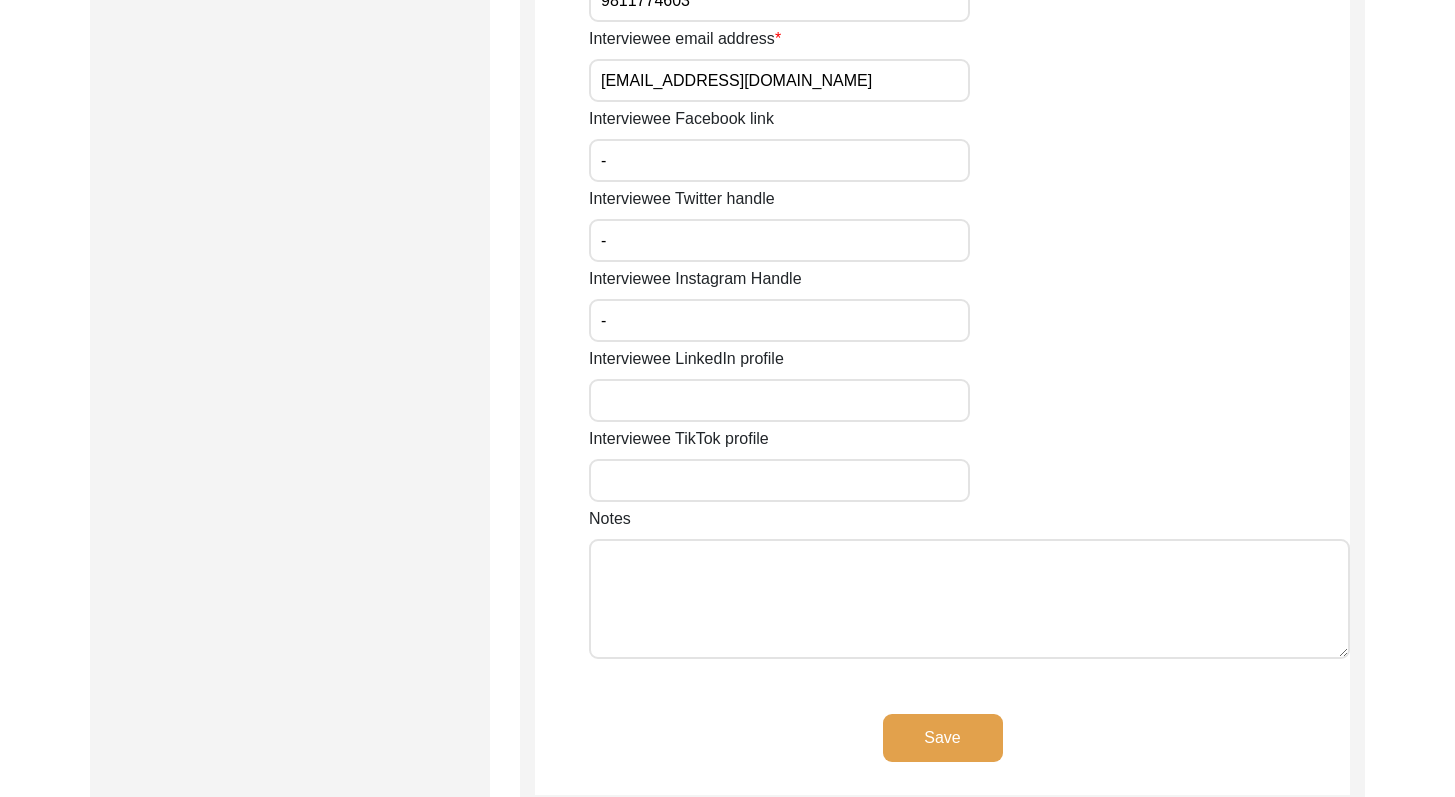 click on "Interviewee LinkedIn profile" at bounding box center [779, 400] 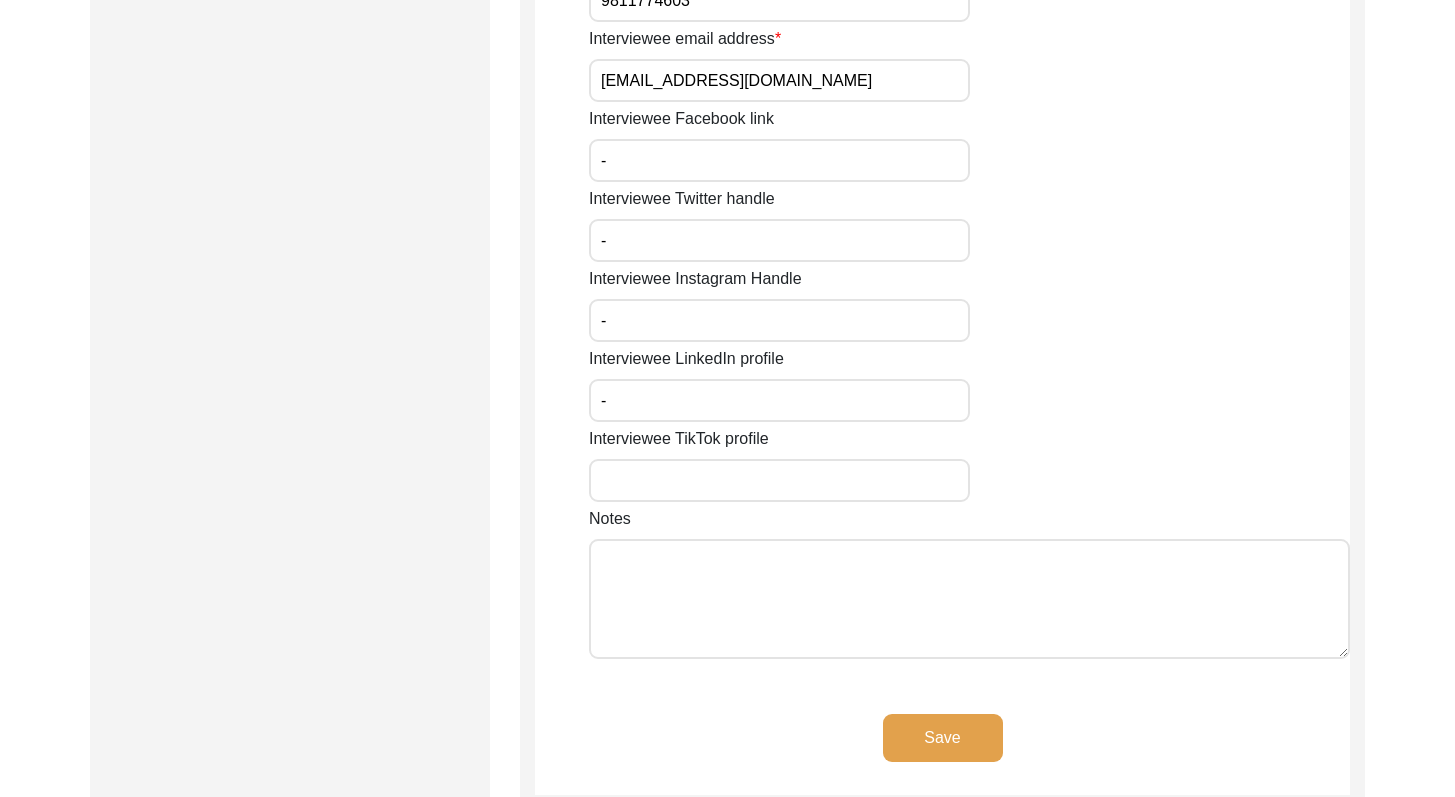 click on "Interviewee TikTok profile" at bounding box center [779, 480] 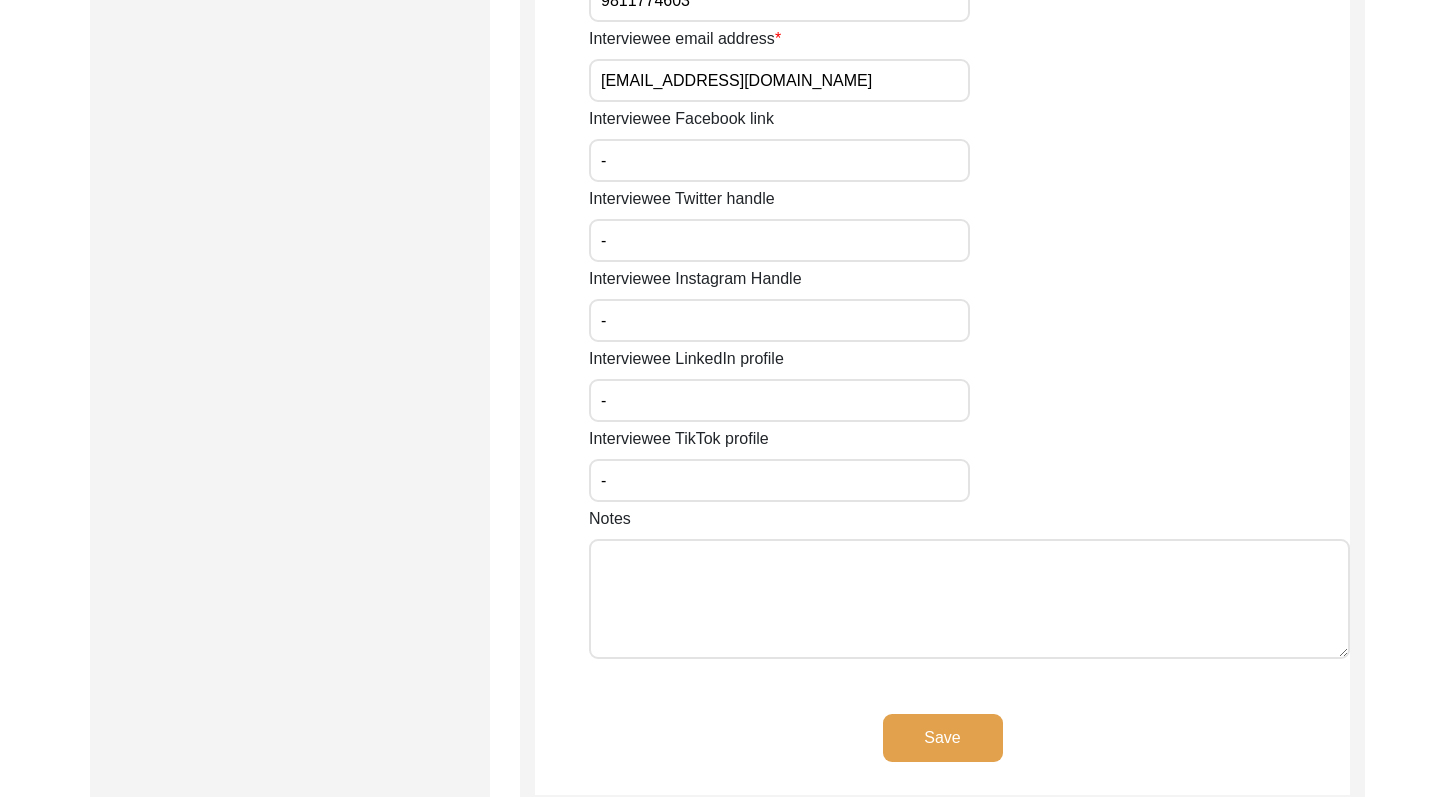 click on "Save" 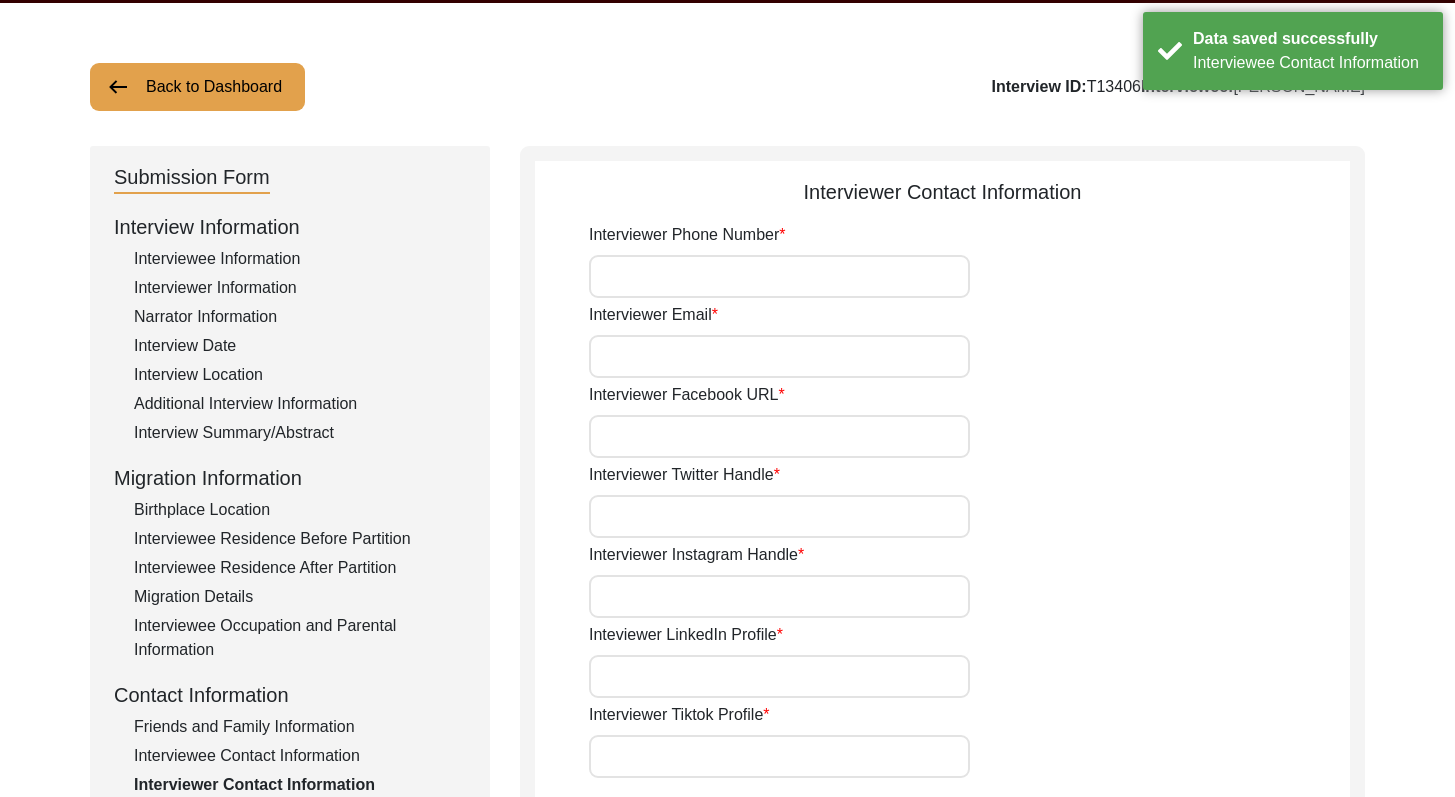 scroll, scrollTop: 63, scrollLeft: 0, axis: vertical 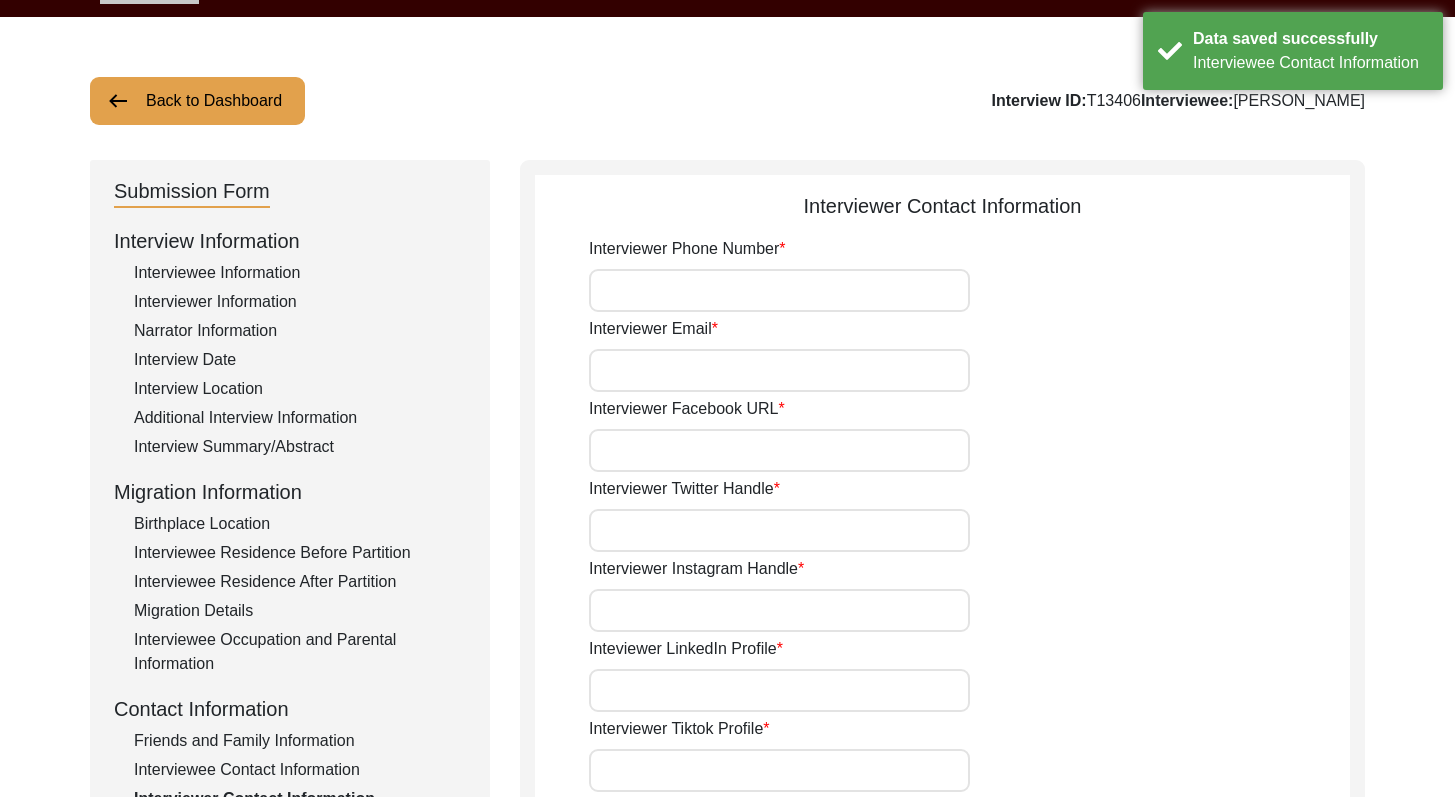 click on "Interviewer Phone Number" 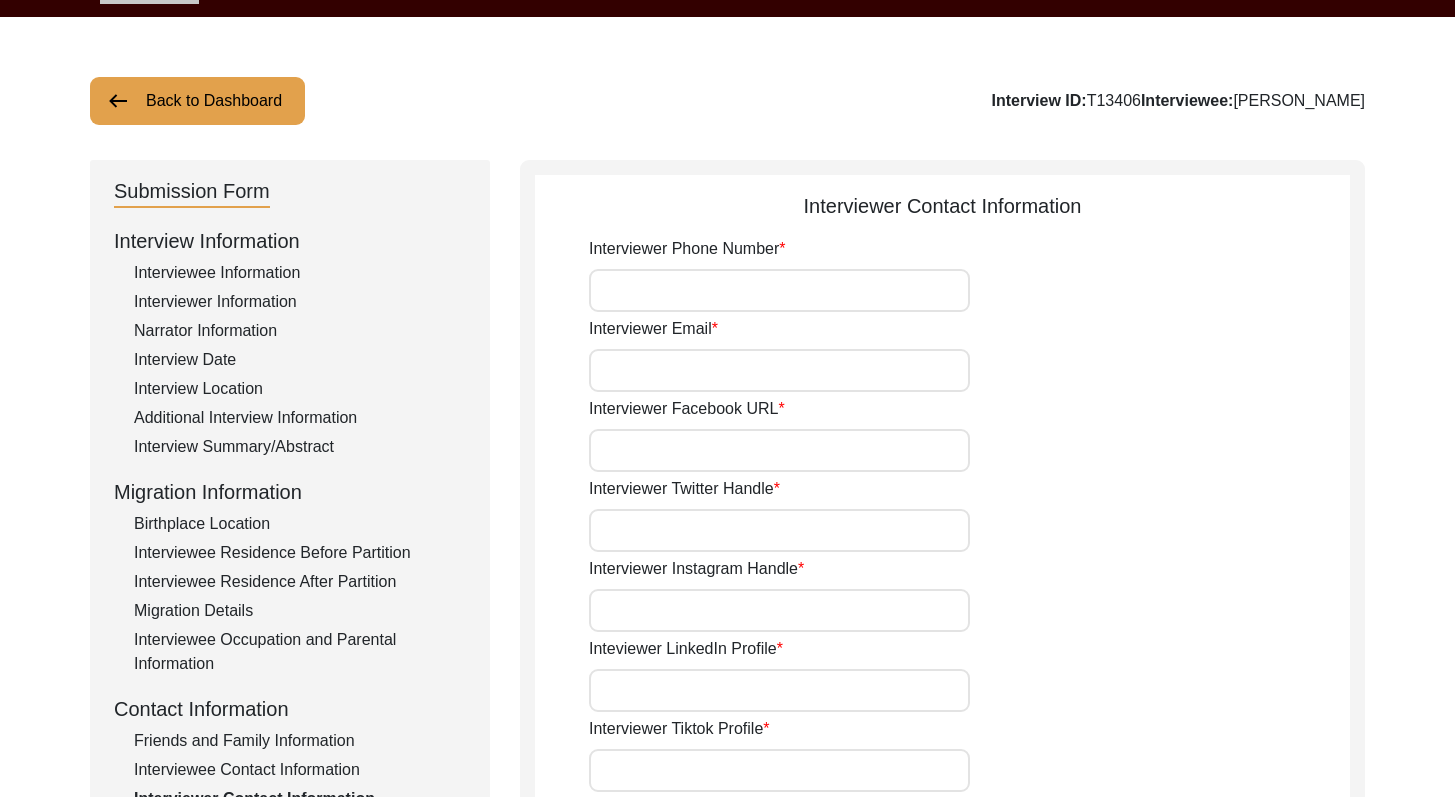 click on "Interviewer Phone Number" at bounding box center (779, 290) 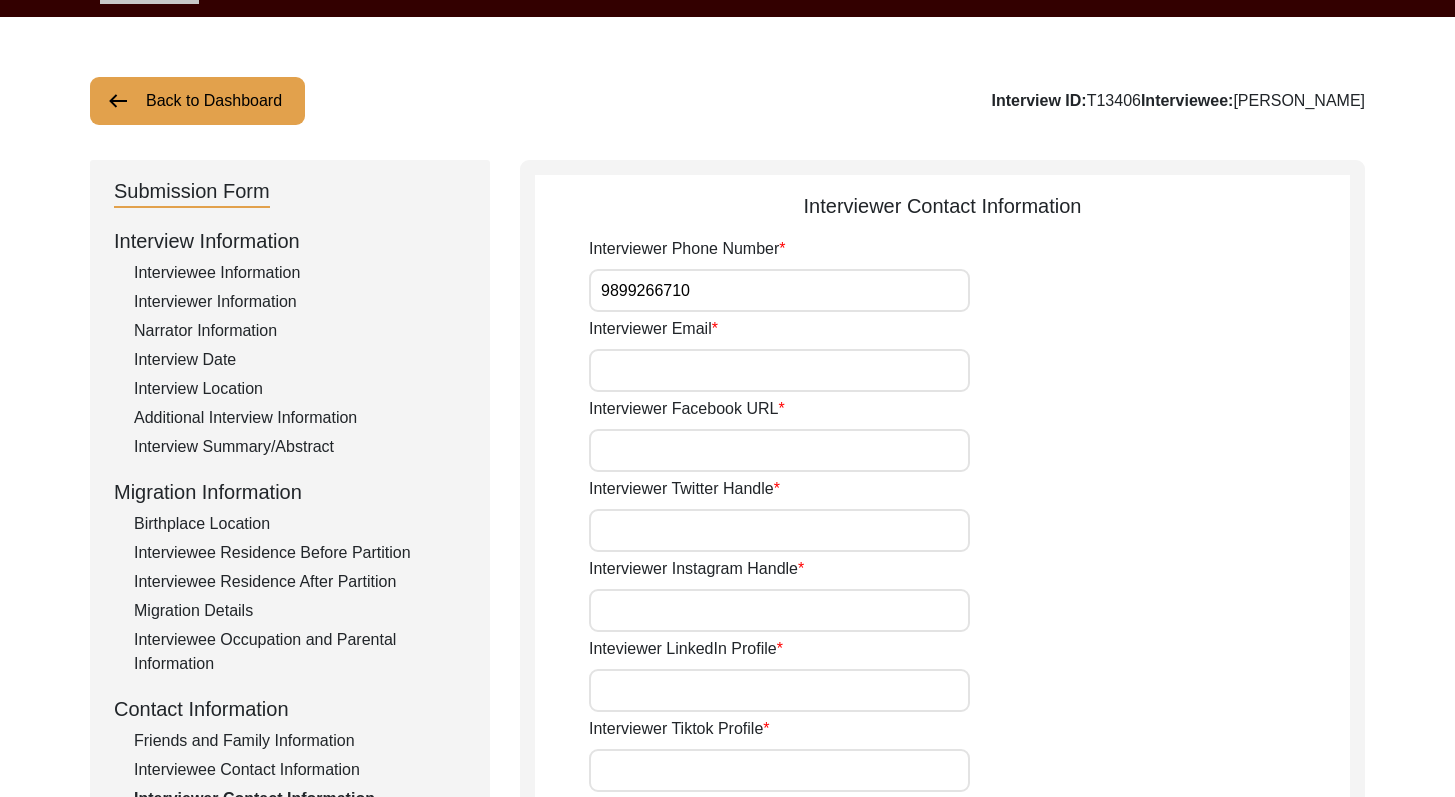 click on "Interviewer Email" at bounding box center (779, 370) 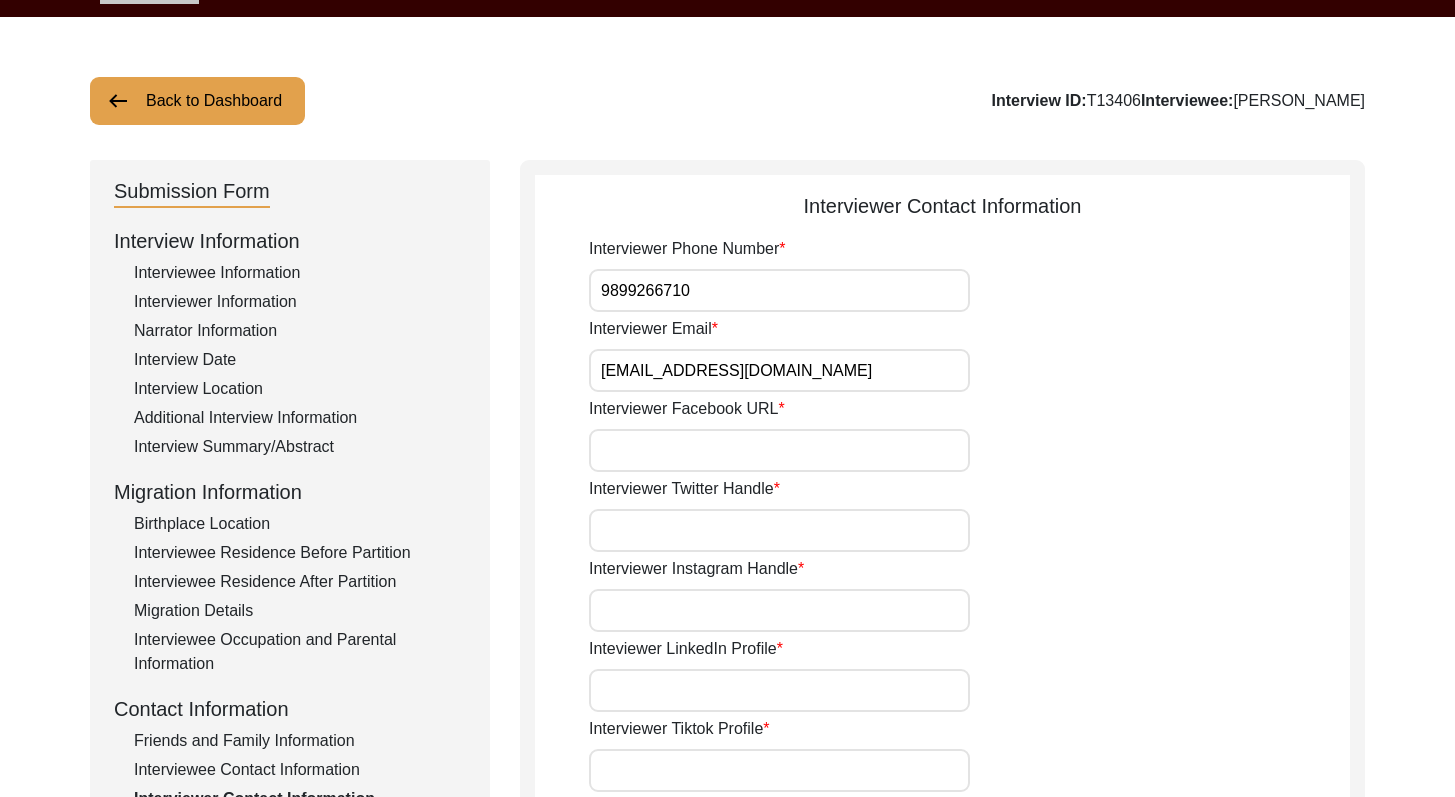 click on "Interviewer Facebook URL" at bounding box center [779, 450] 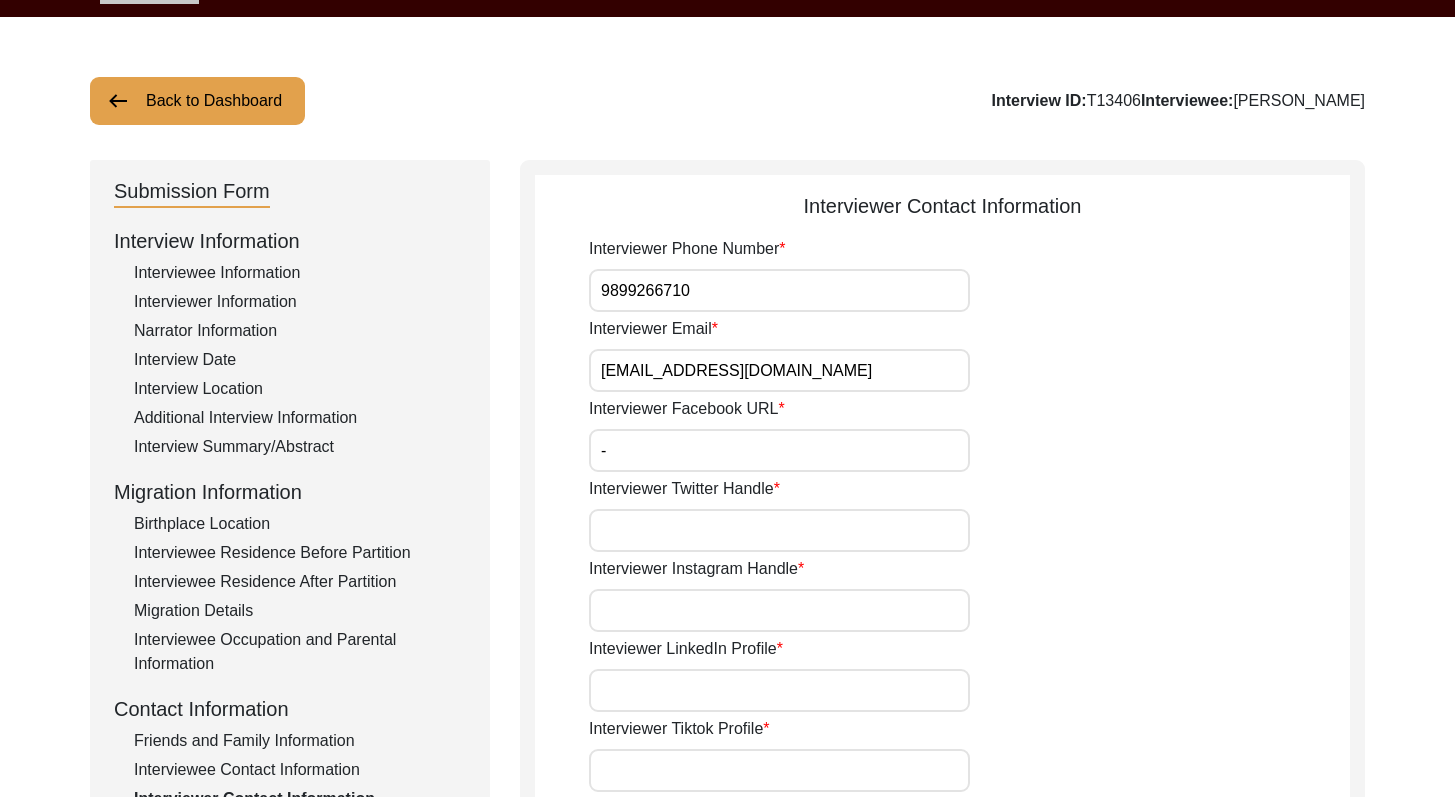 click on "Interviewer Twitter Handle" at bounding box center [779, 530] 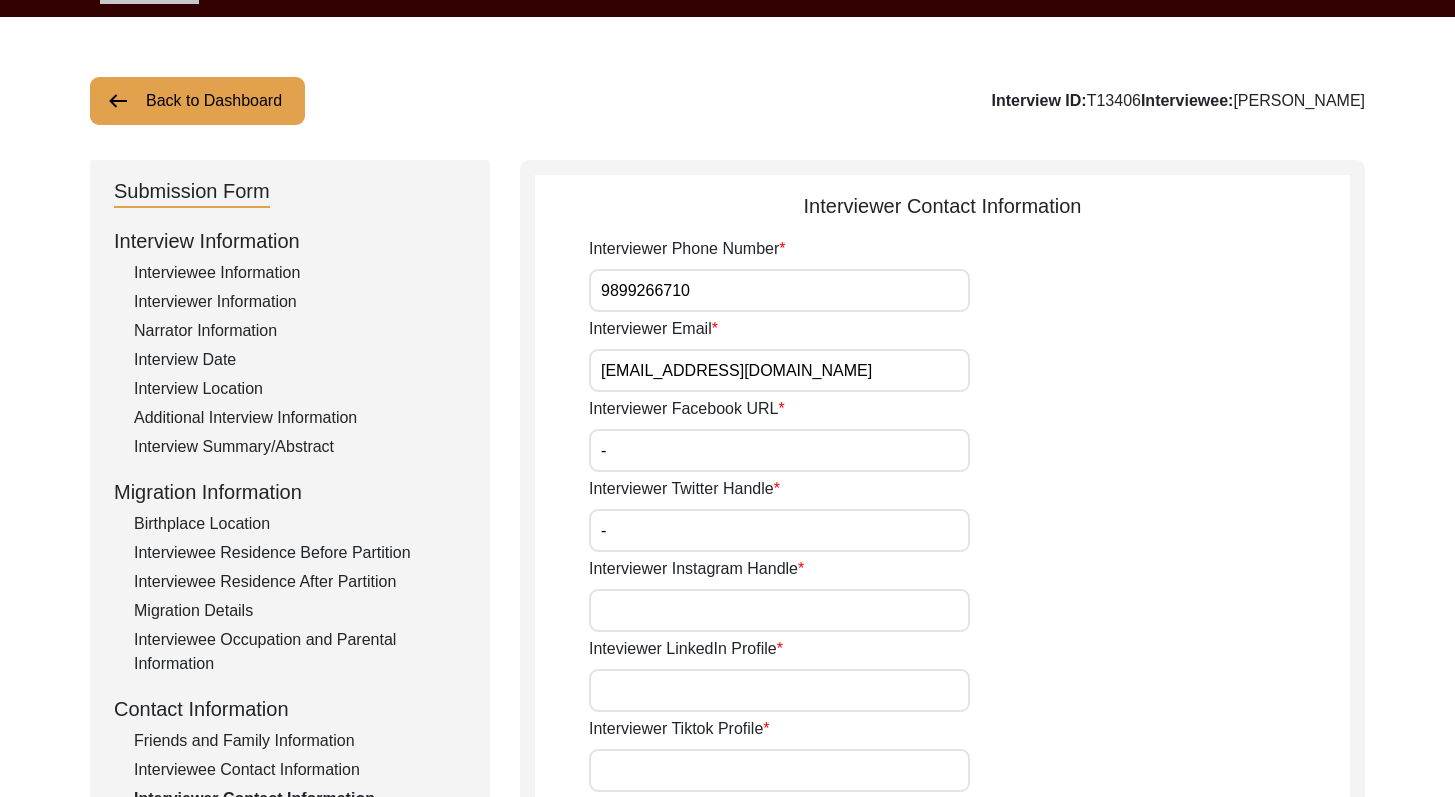 click on "Interviewer Instagram Handle" at bounding box center [779, 610] 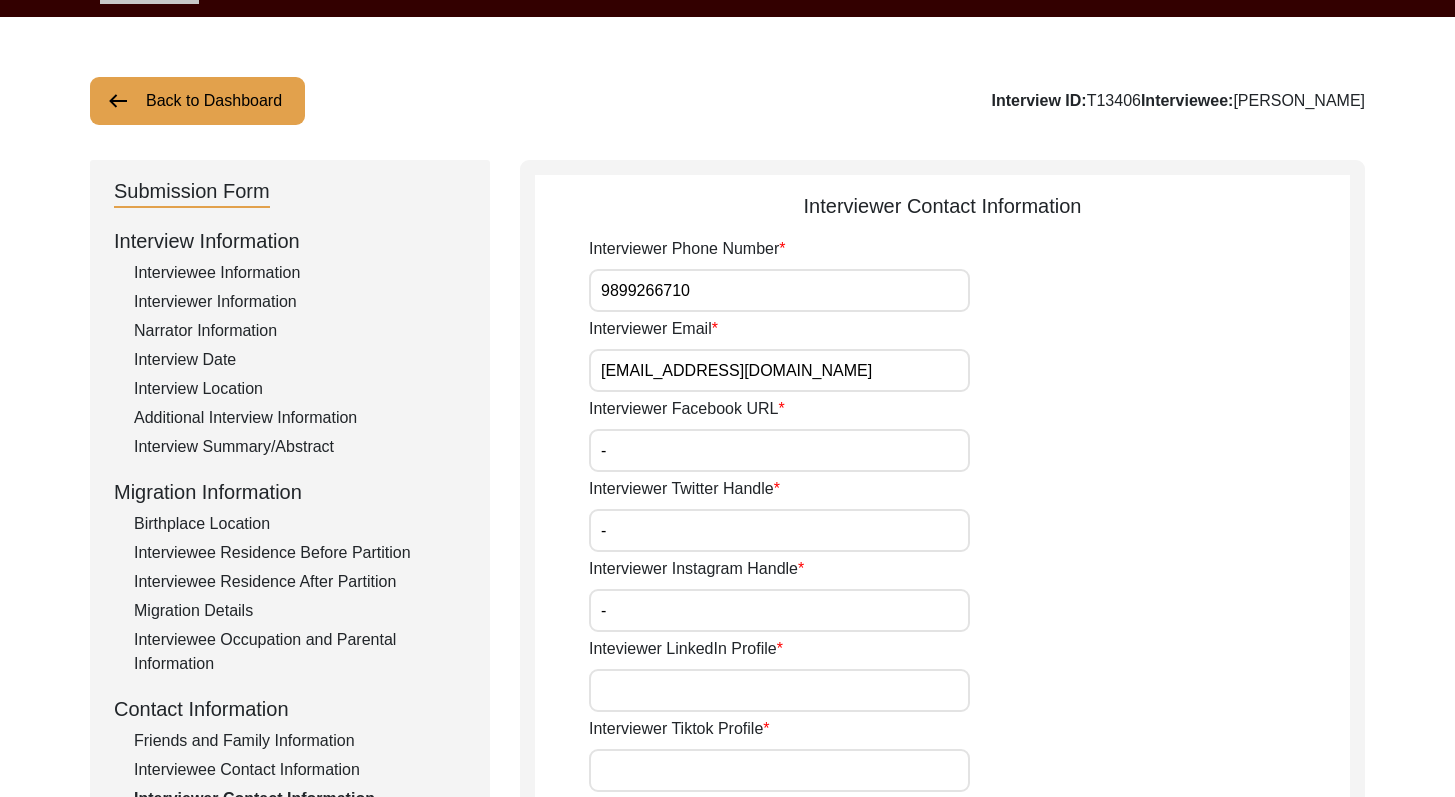 click on "Inteviewer LinkedIn Profile" at bounding box center [779, 690] 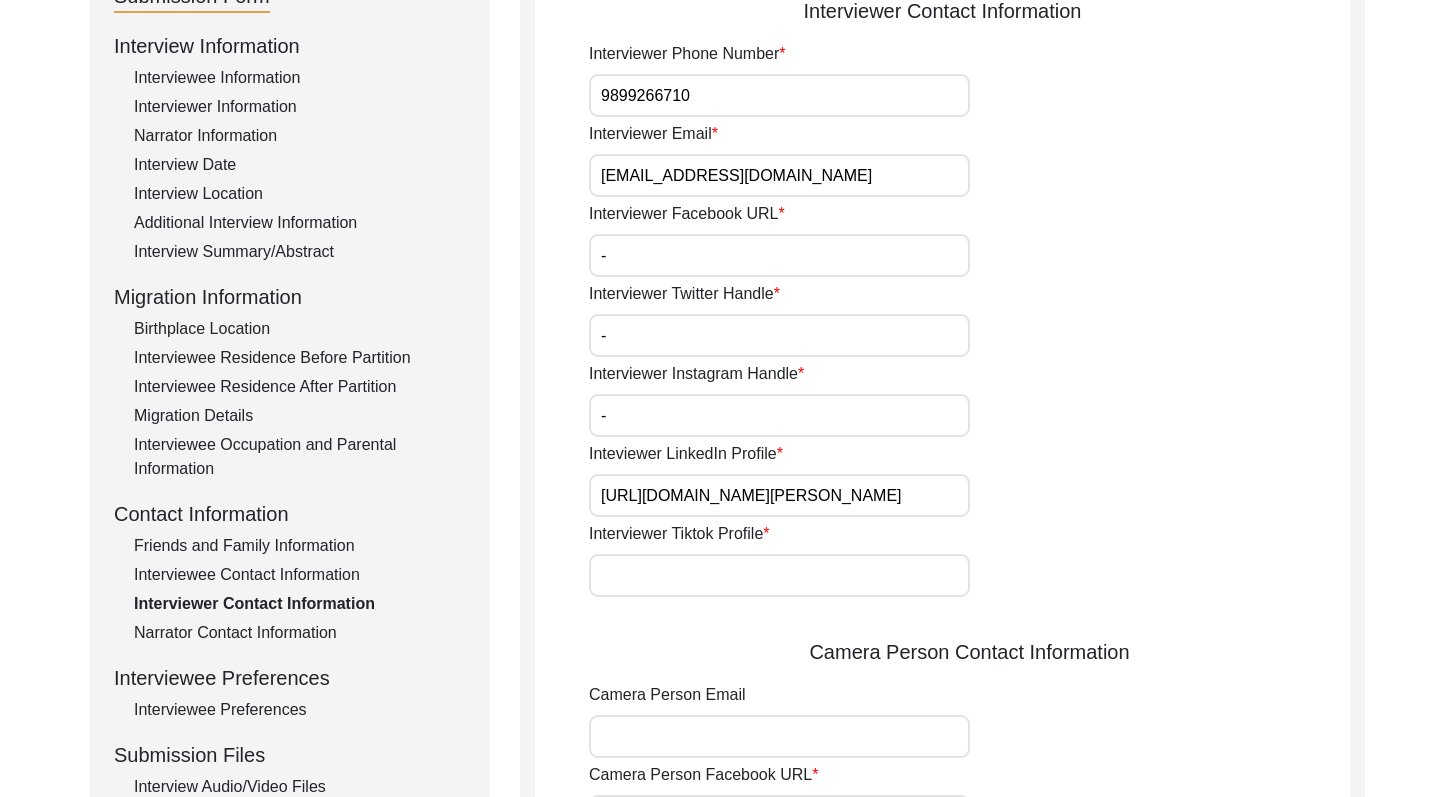 scroll, scrollTop: 297, scrollLeft: 0, axis: vertical 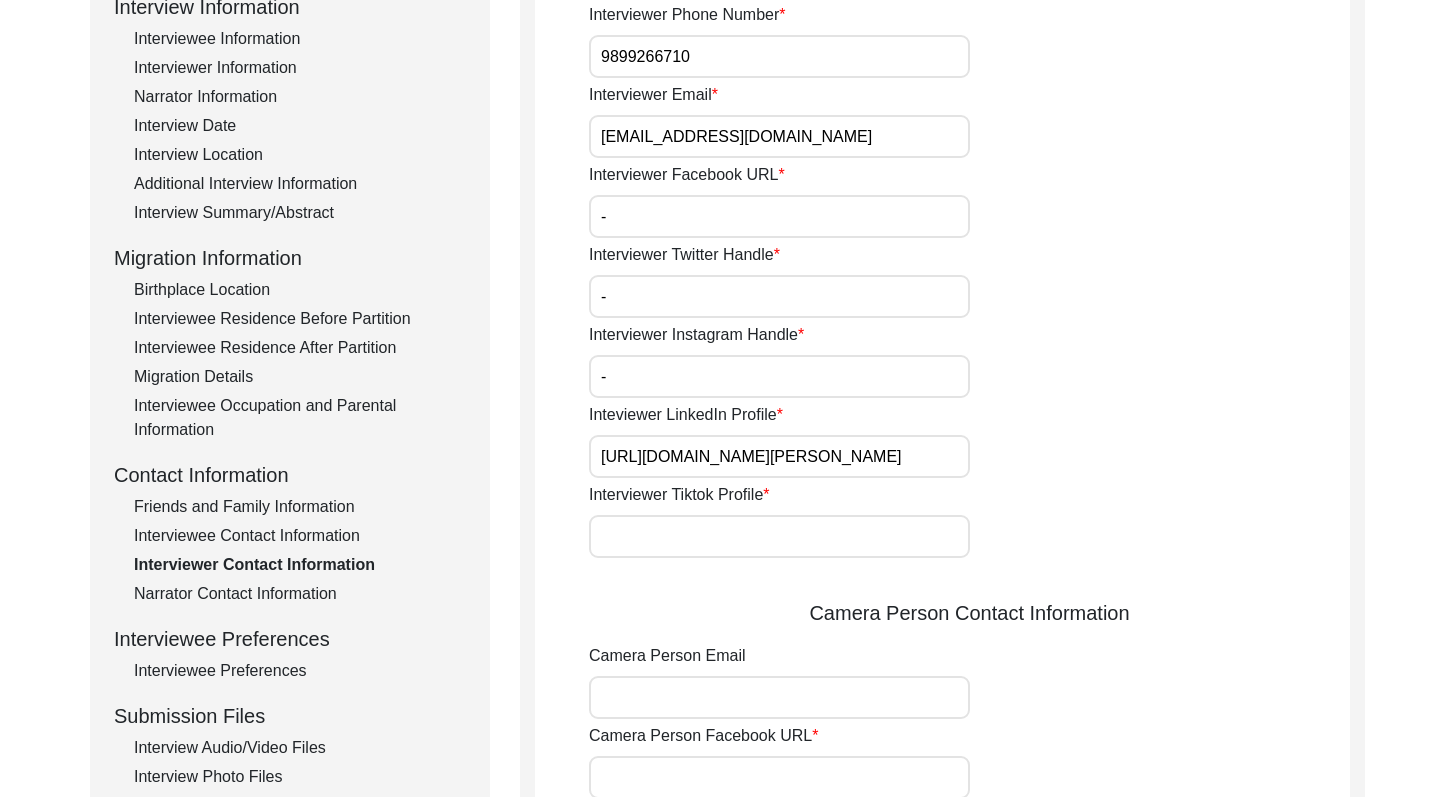 click on "Interviewer Tiktok Profile" at bounding box center [779, 536] 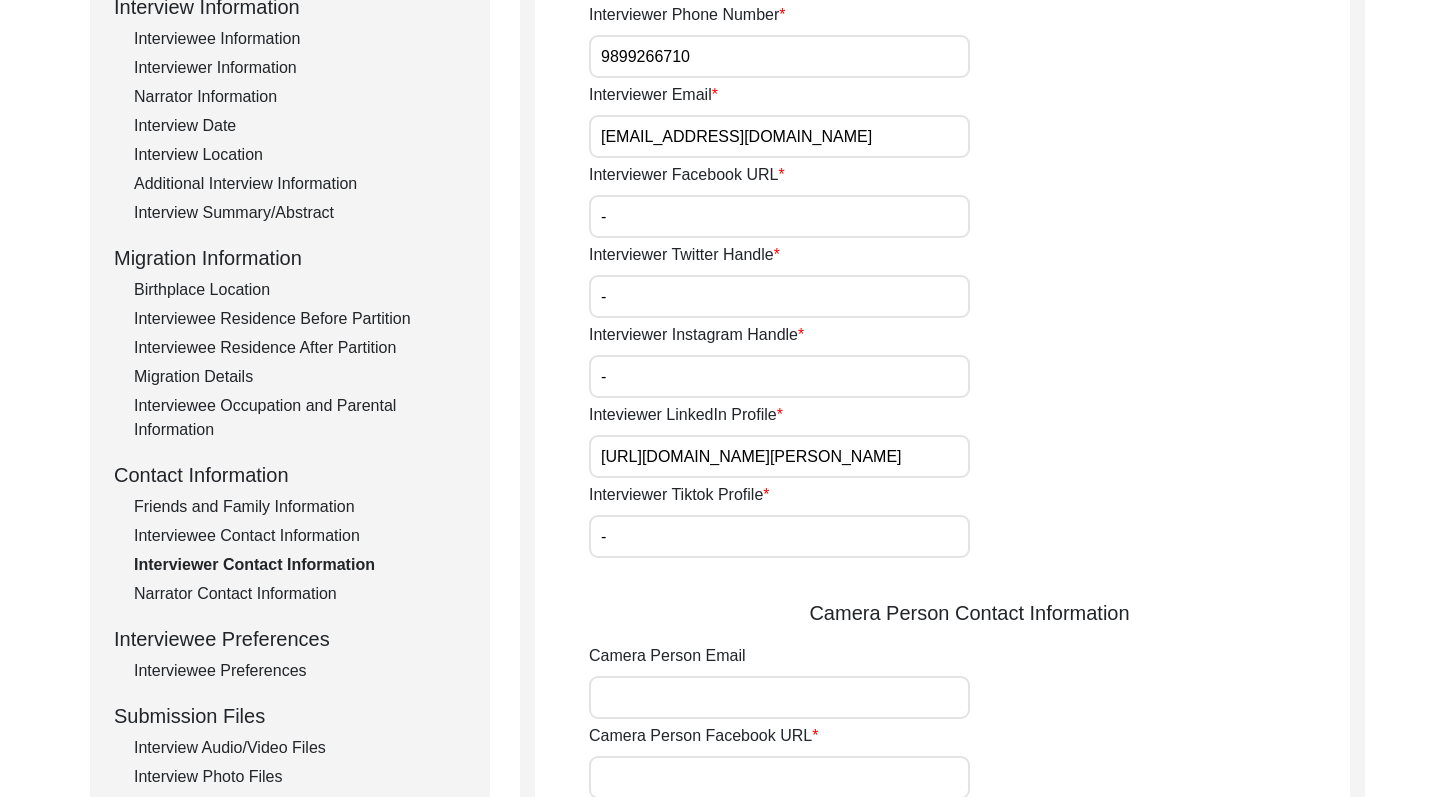 click on "Interviewer Phone Number [PHONE_NUMBER] Interviewer Email [EMAIL_ADDRESS][DOMAIN_NAME] Interviewer Facebook URL - Interviewer Twitter Handle - Interviewer Instagram Handle - Inteviewer LinkedIn Profile [URL][DOMAIN_NAME][PERSON_NAME] Interviewer Tiktok Profile -  Camera Person Contact Information  Camera Person Email Camera Person Facebook URL Camera Person Twitter Handle Camera Person Instagram Handle Camera Person LinkedIn Profile Camera Person Tiktok Profile Camera Person Phone" 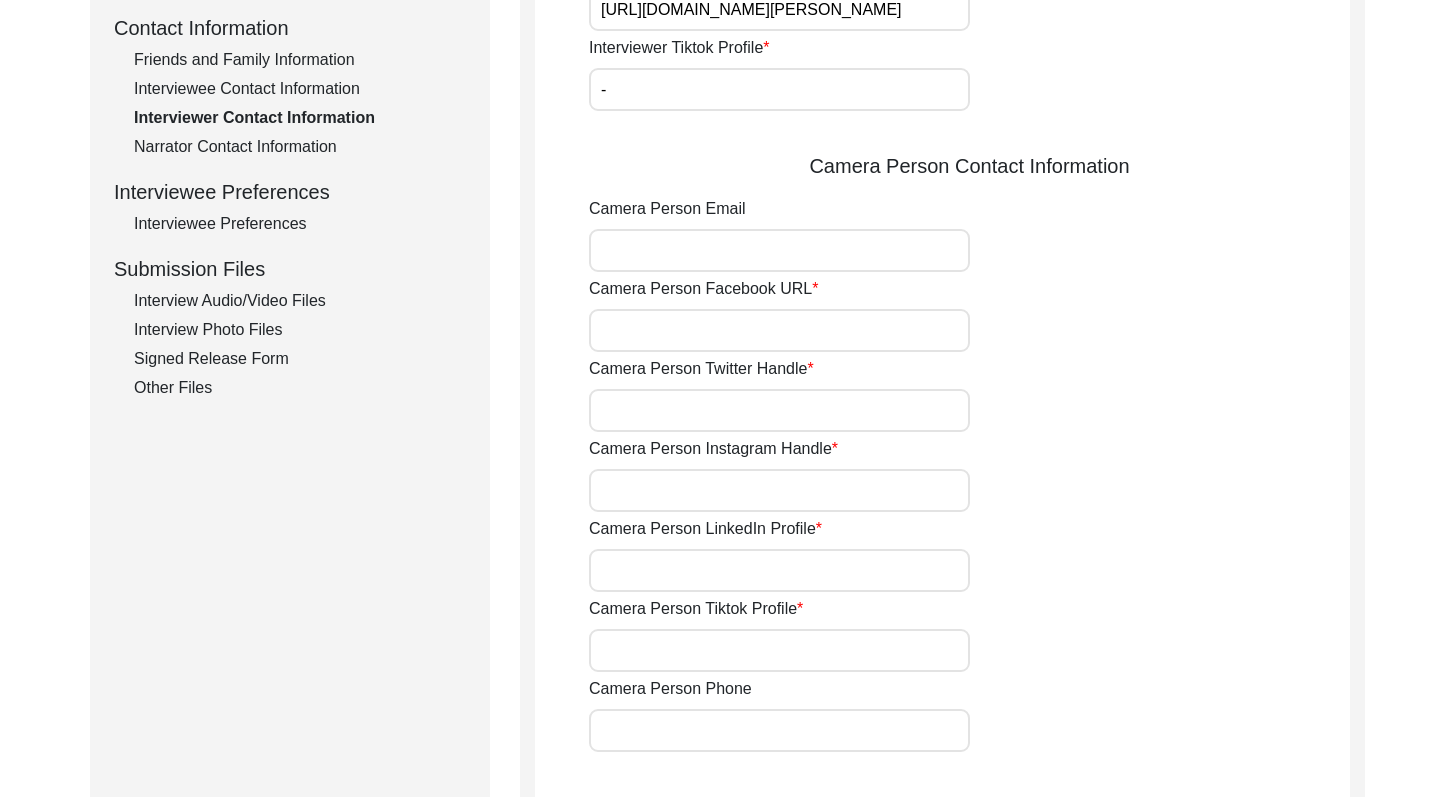 scroll, scrollTop: 784, scrollLeft: 0, axis: vertical 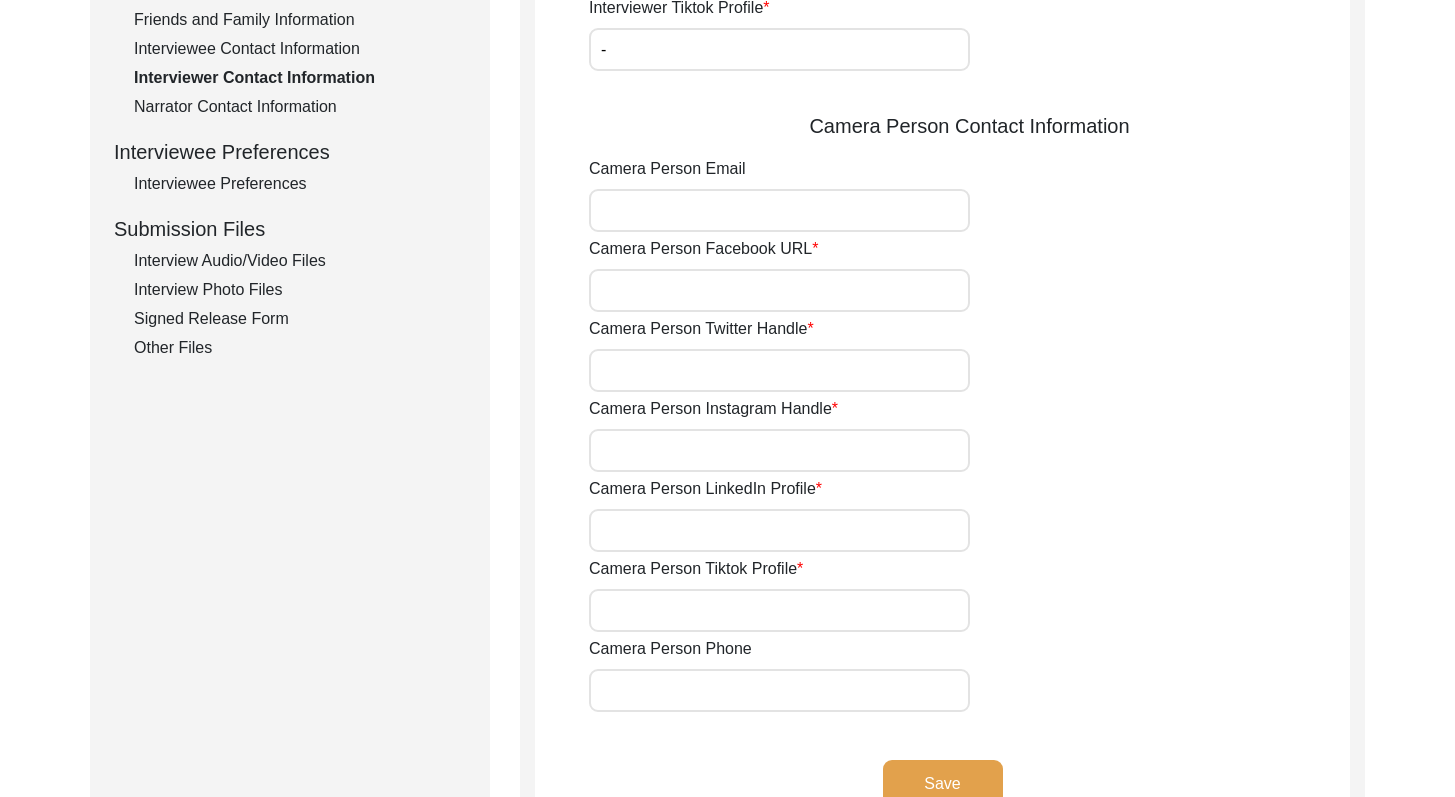 drag, startPoint x: 1469, startPoint y: 309, endPoint x: 1469, endPoint y: 511, distance: 202 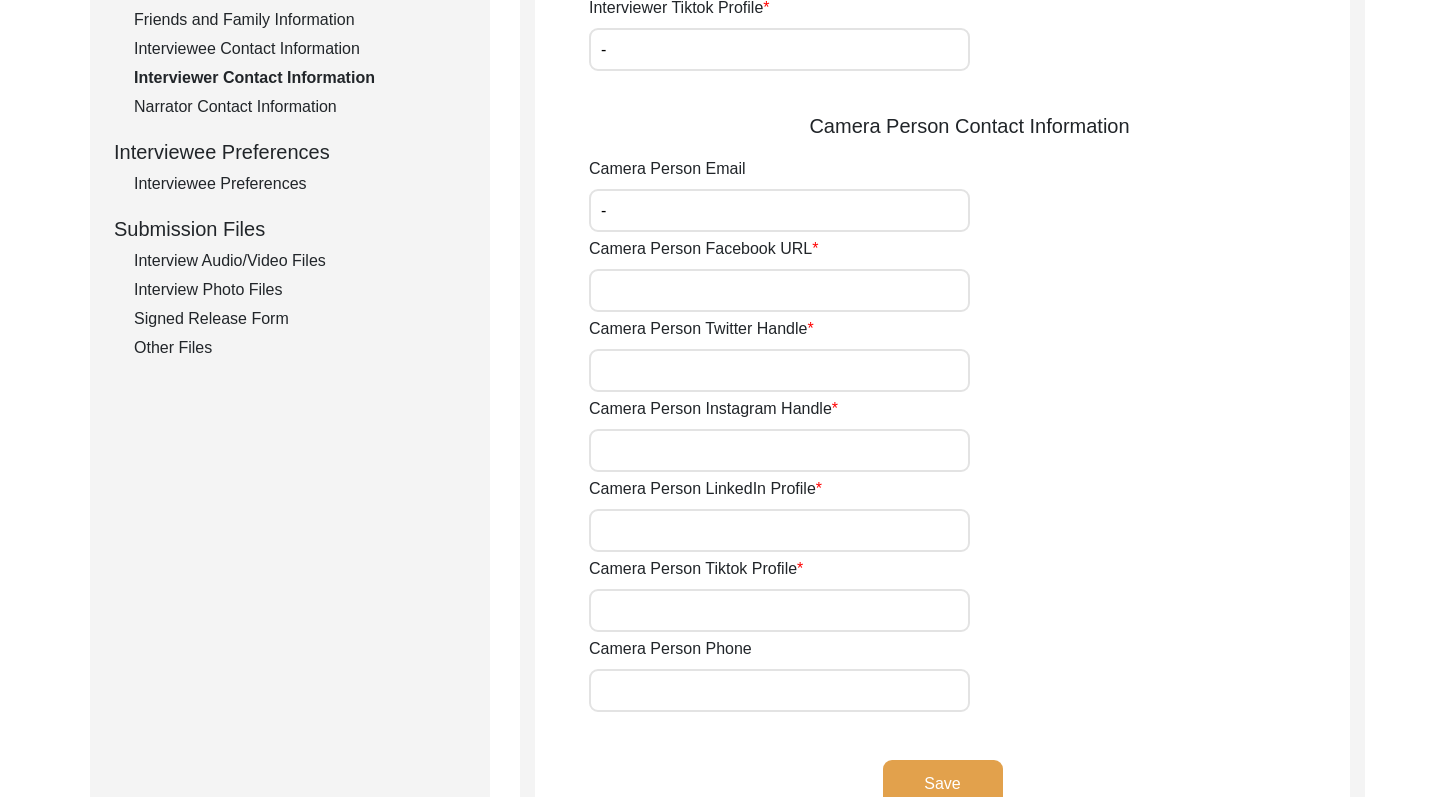 click on "Camera Person Facebook URL" 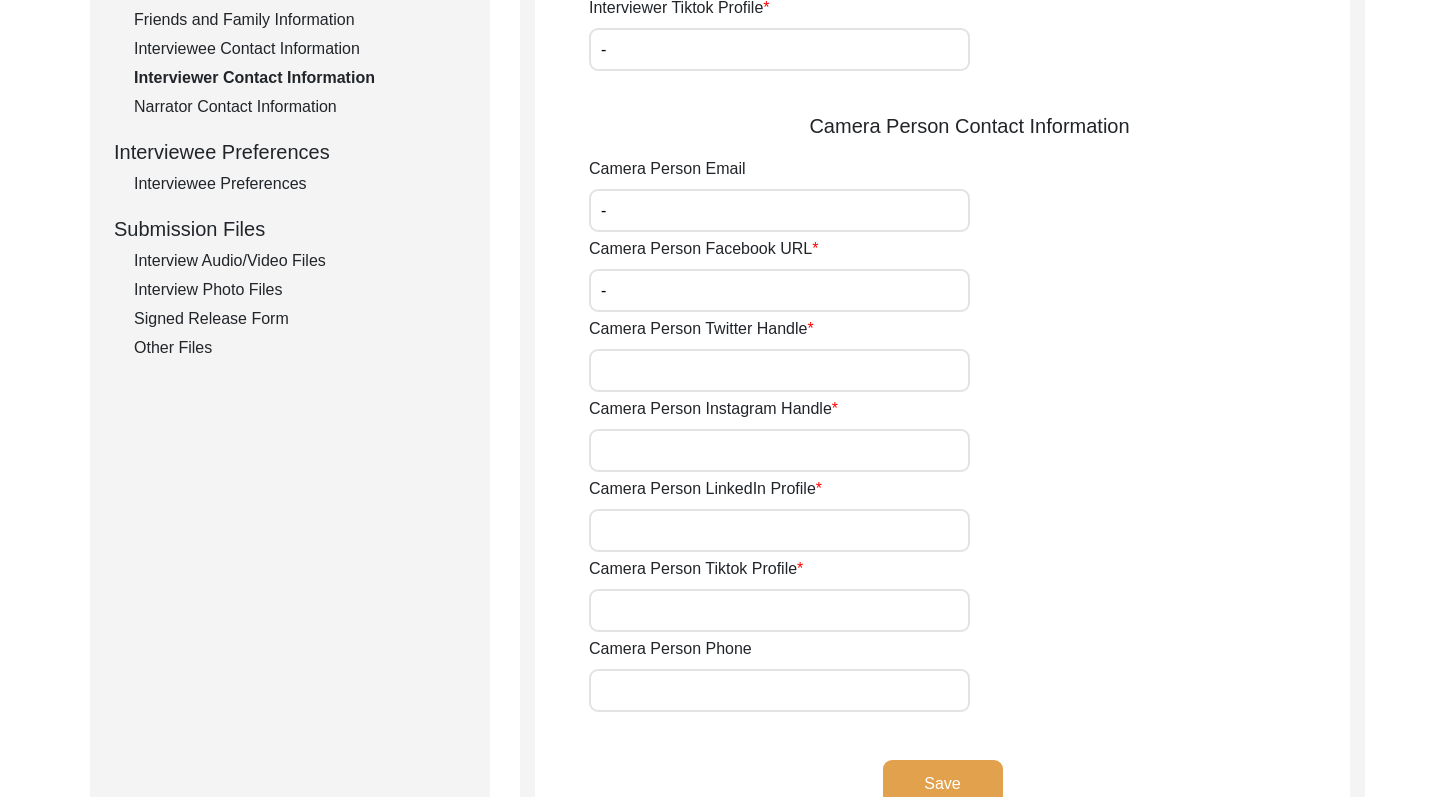 click on "Camera Person Twitter Handle" at bounding box center [779, 370] 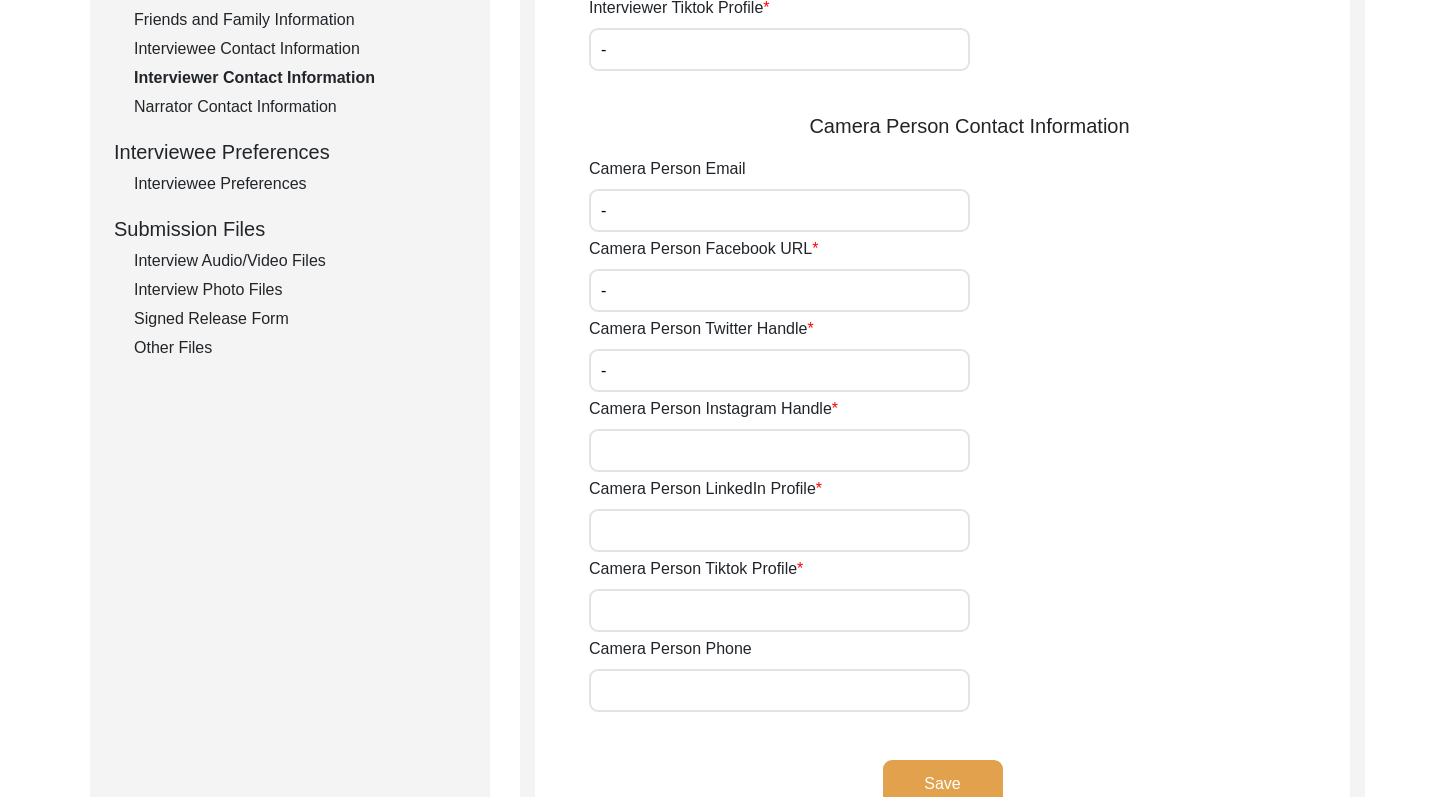 click on "Camera Person Instagram Handle" at bounding box center [779, 450] 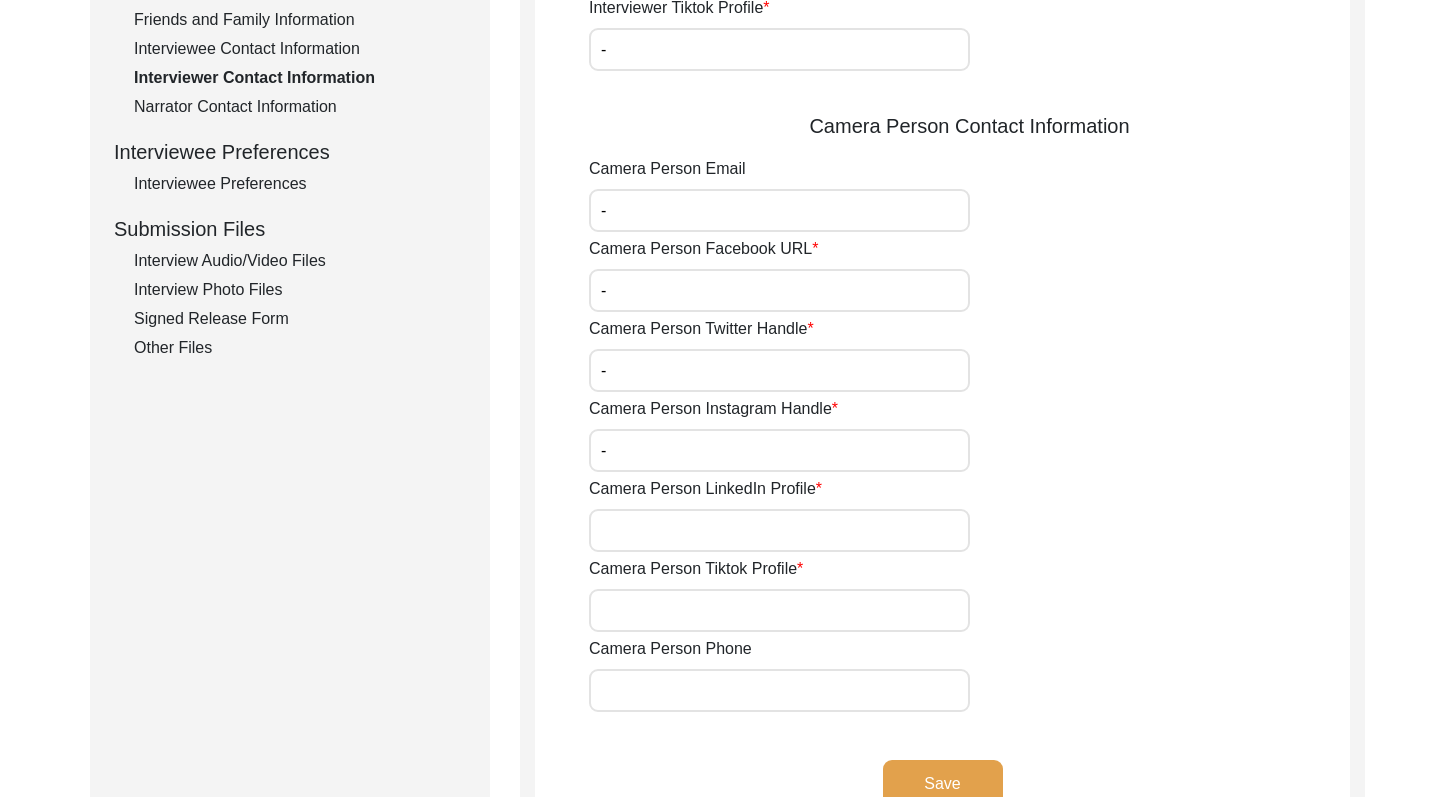 click on "Camera Person LinkedIn Profile" at bounding box center (779, 530) 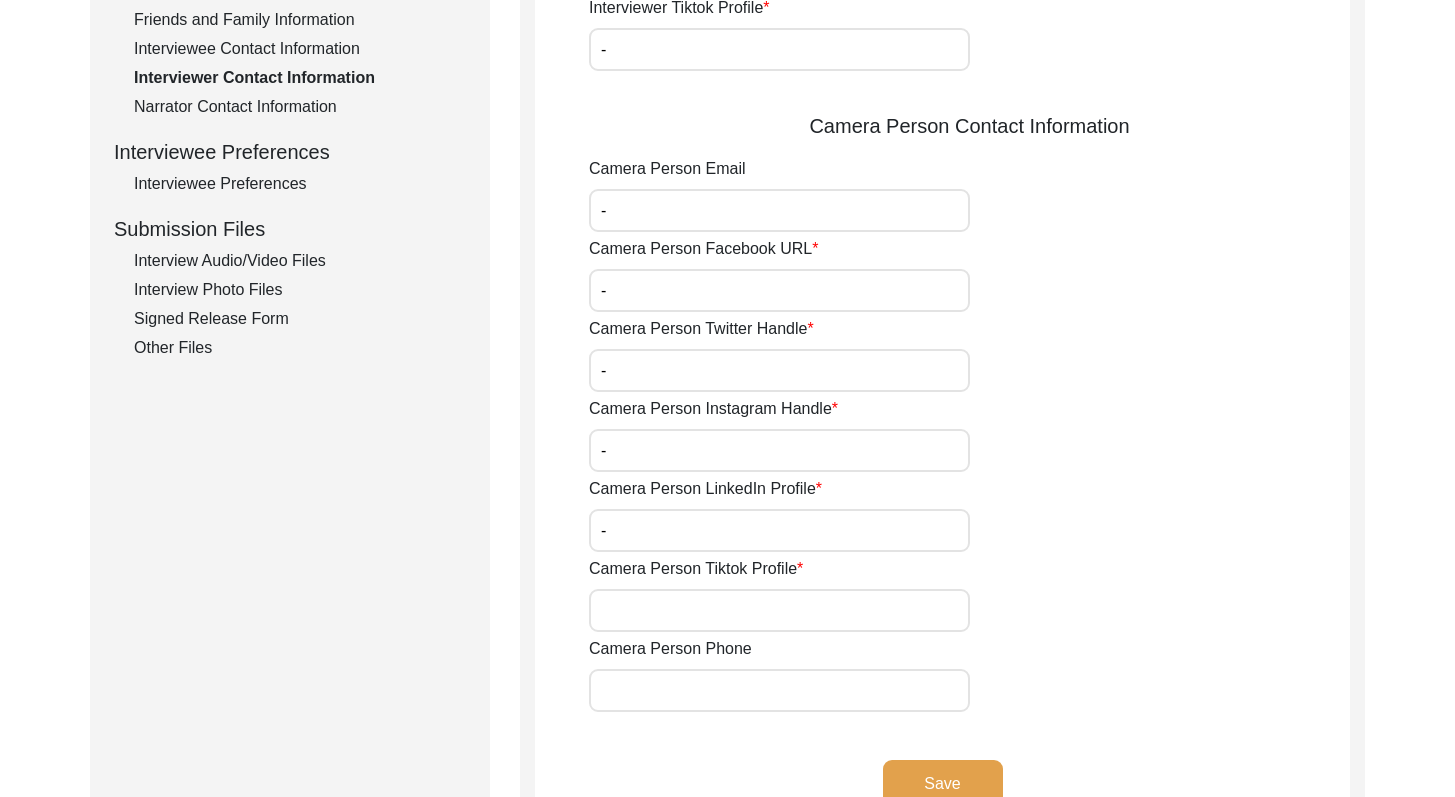 click on "Camera Person Tiktok Profile" at bounding box center (779, 610) 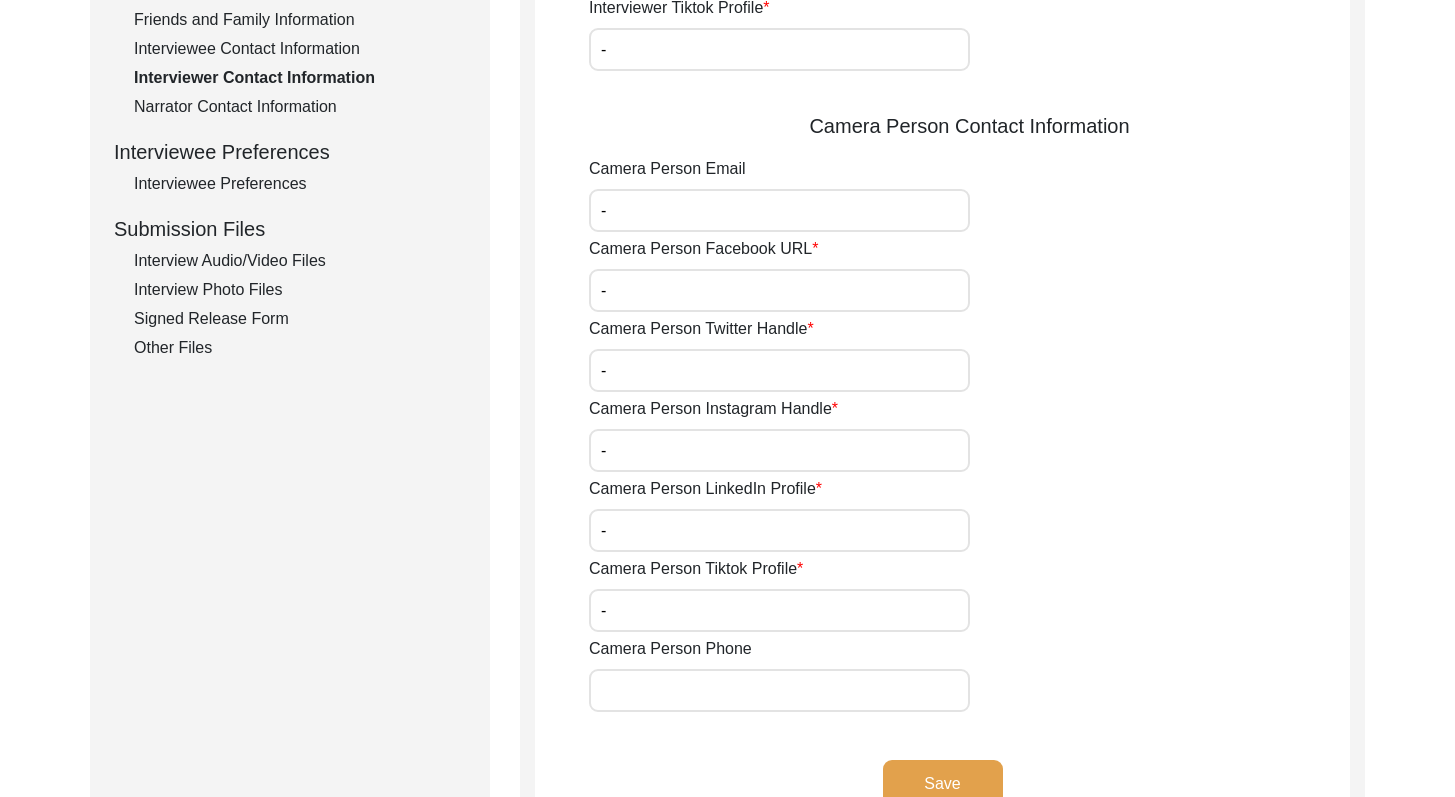click on "Camera Person Phone" at bounding box center [779, 690] 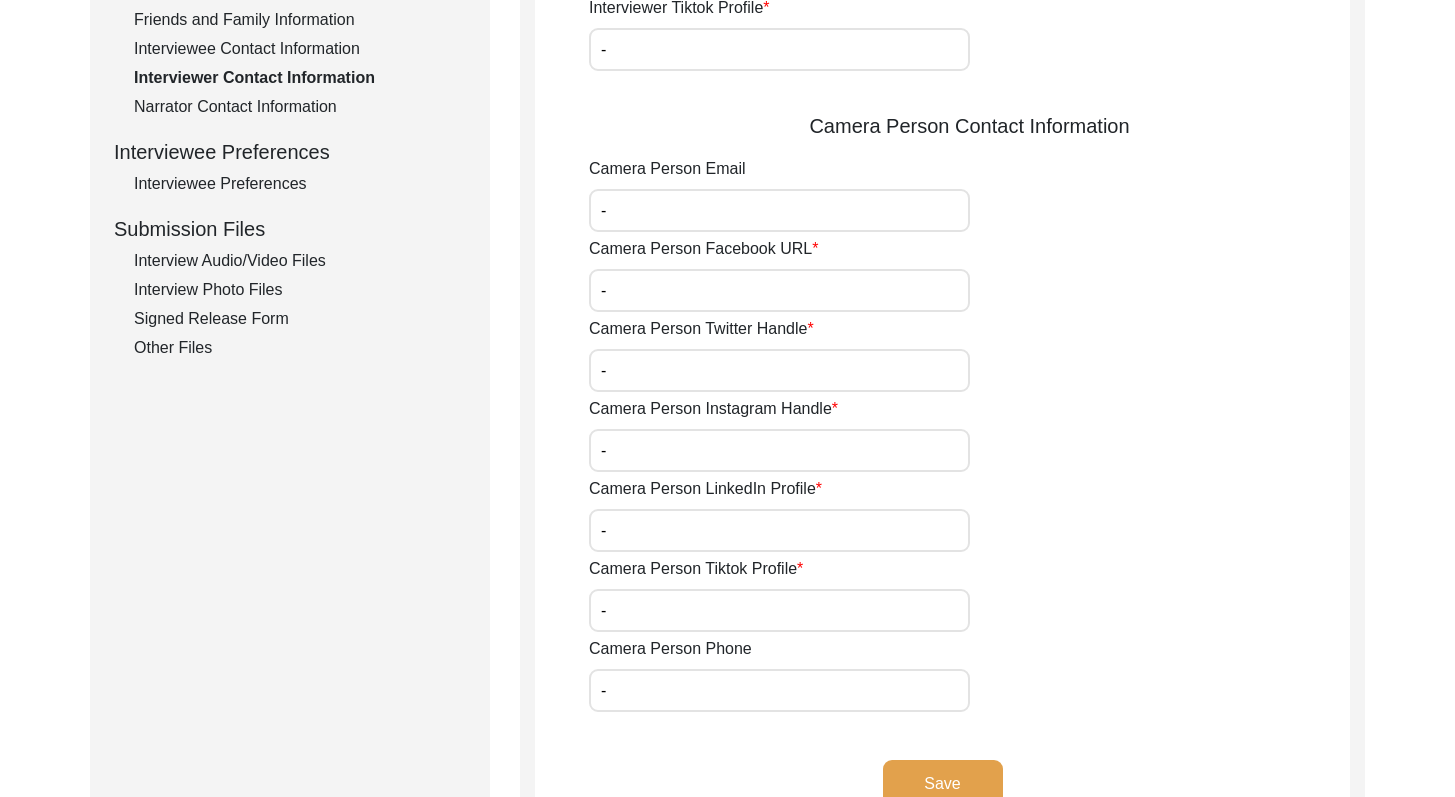 click on "Save" 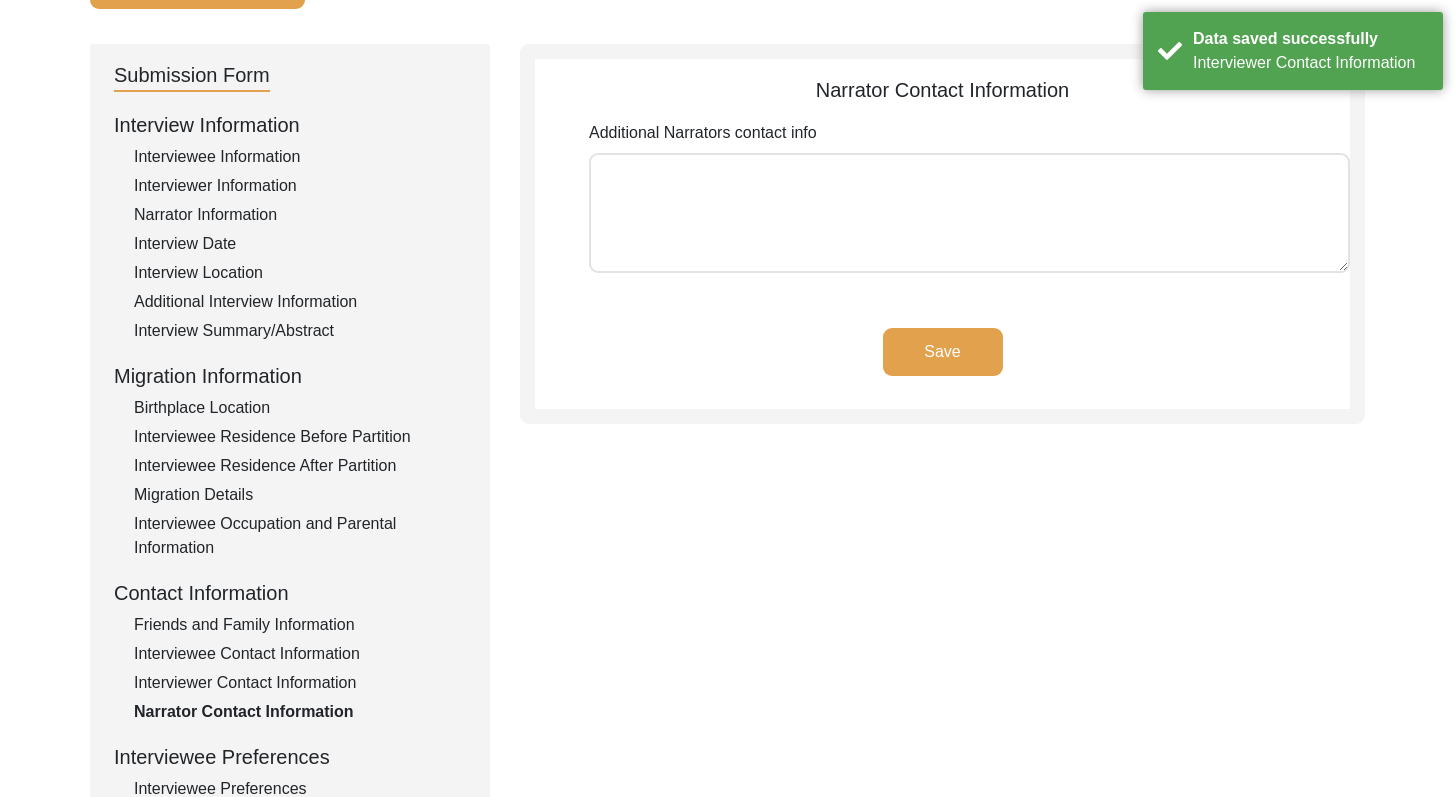 scroll, scrollTop: 178, scrollLeft: 0, axis: vertical 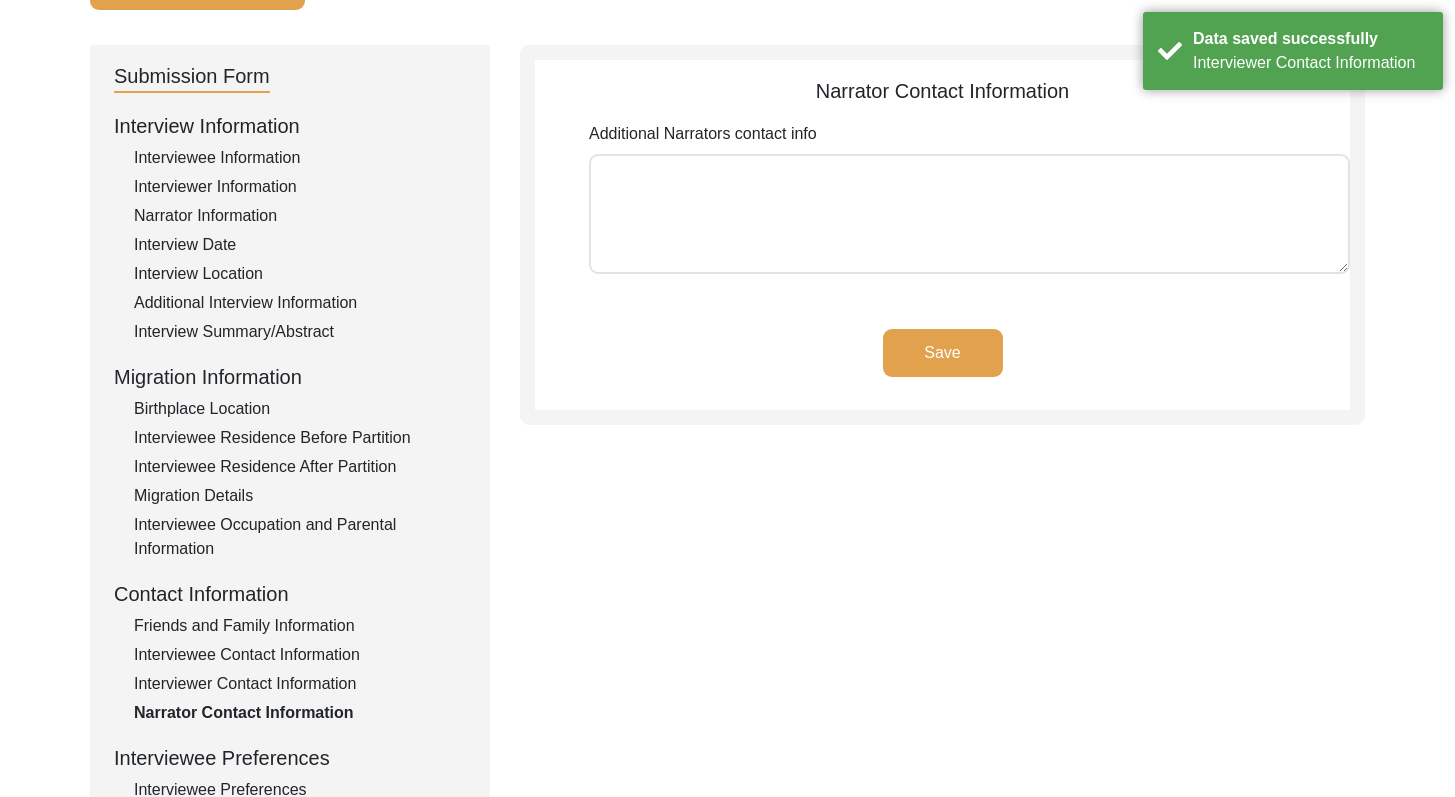 drag, startPoint x: 1469, startPoint y: 530, endPoint x: 1466, endPoint y: 271, distance: 259.01736 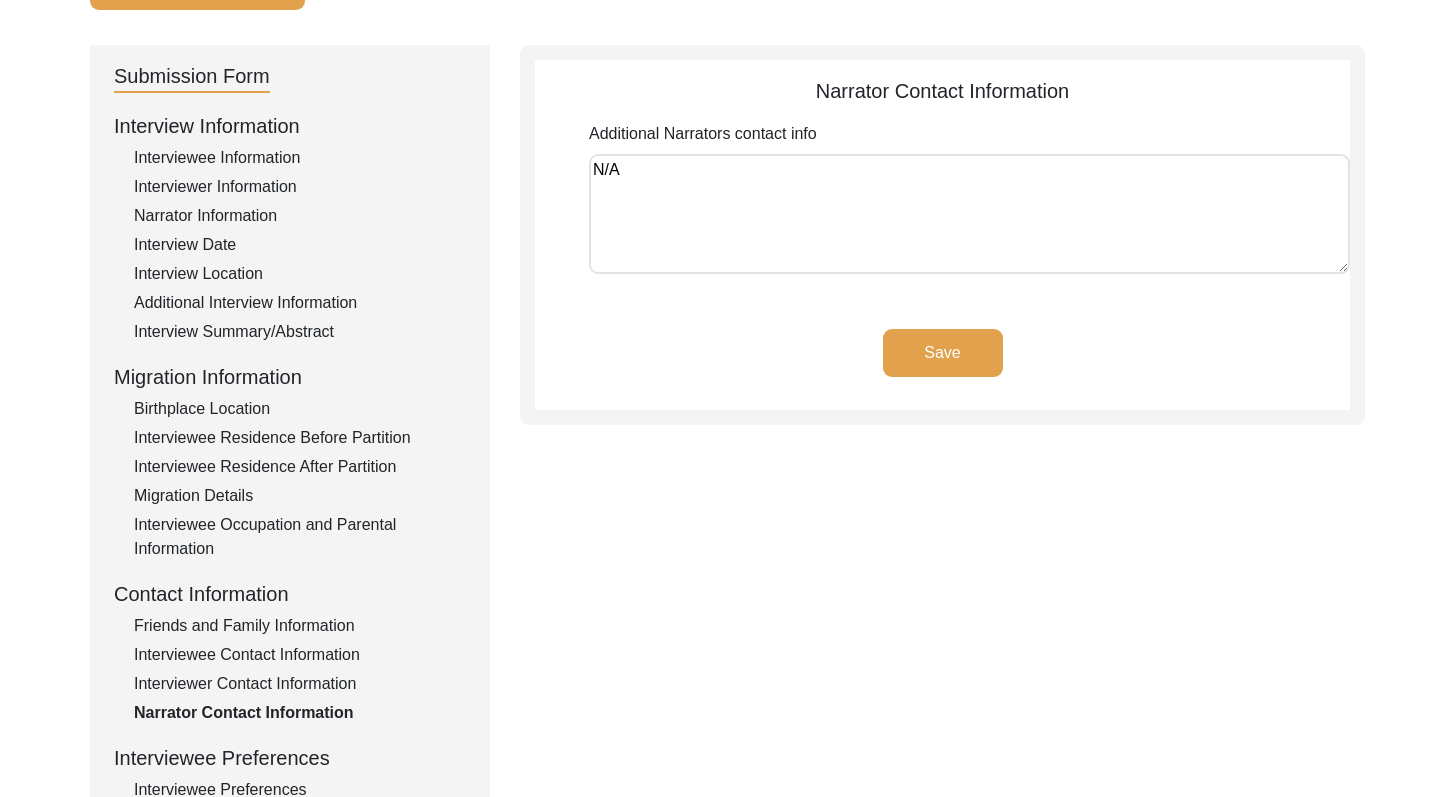 click on "Save" 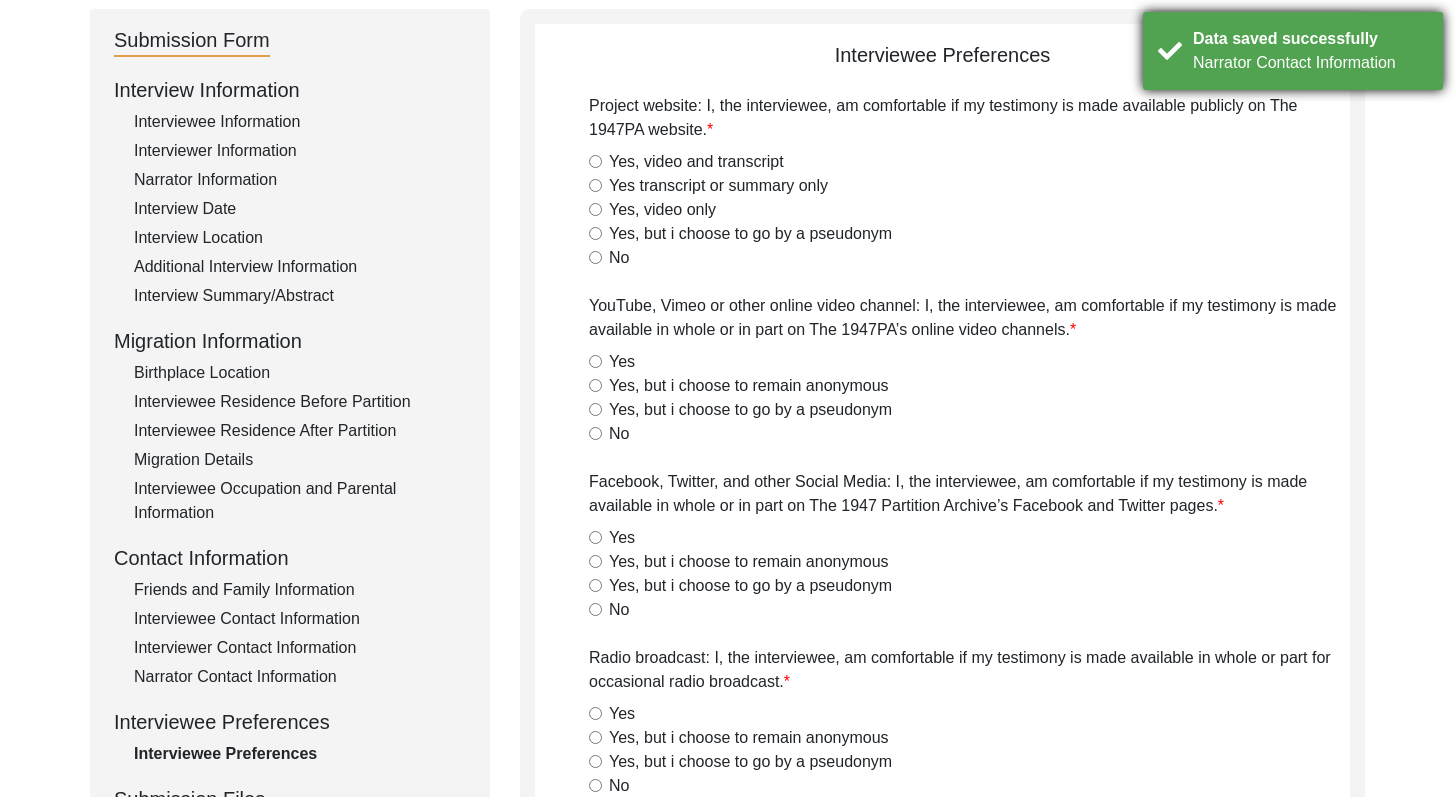 scroll, scrollTop: 240, scrollLeft: 0, axis: vertical 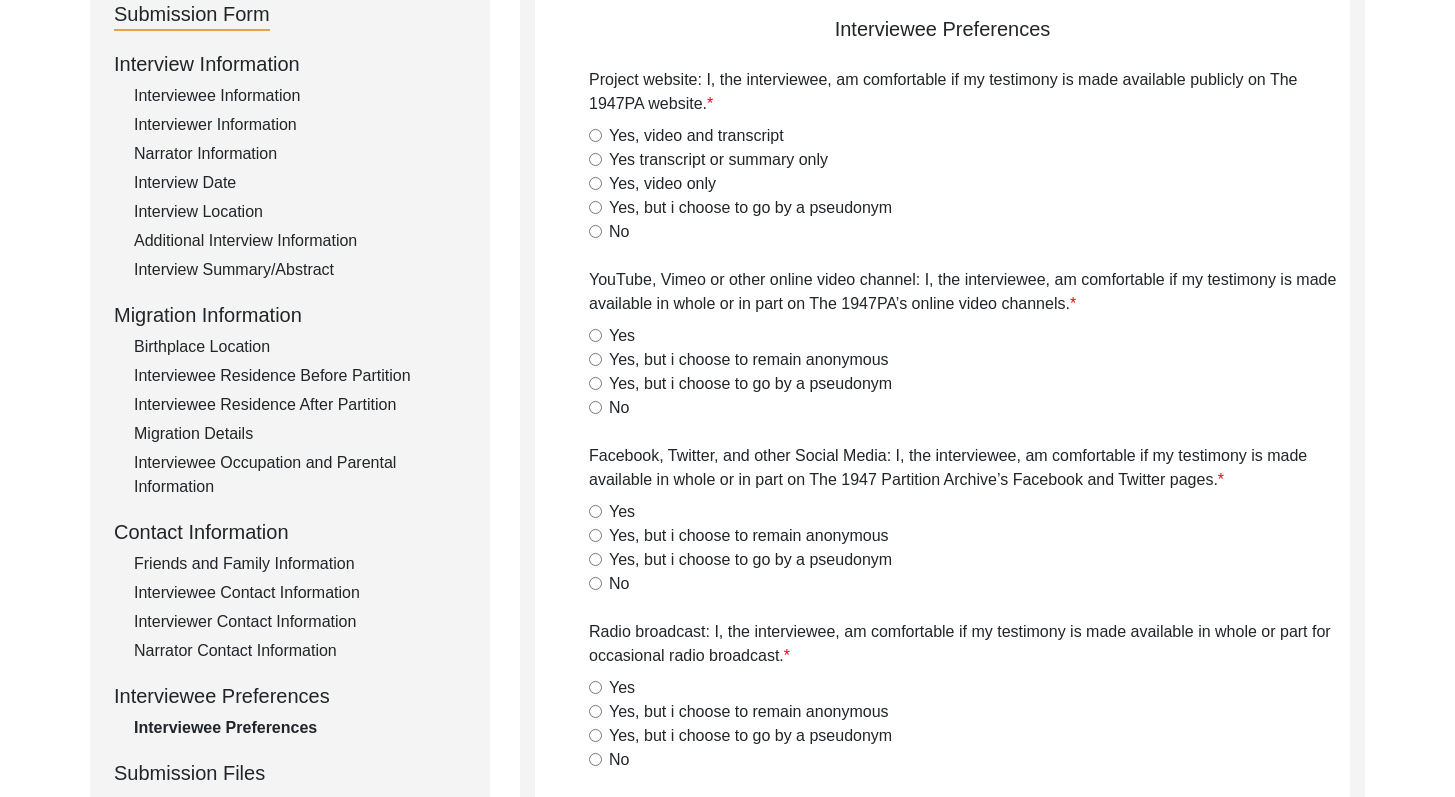 click on "Yes, video and transcript" 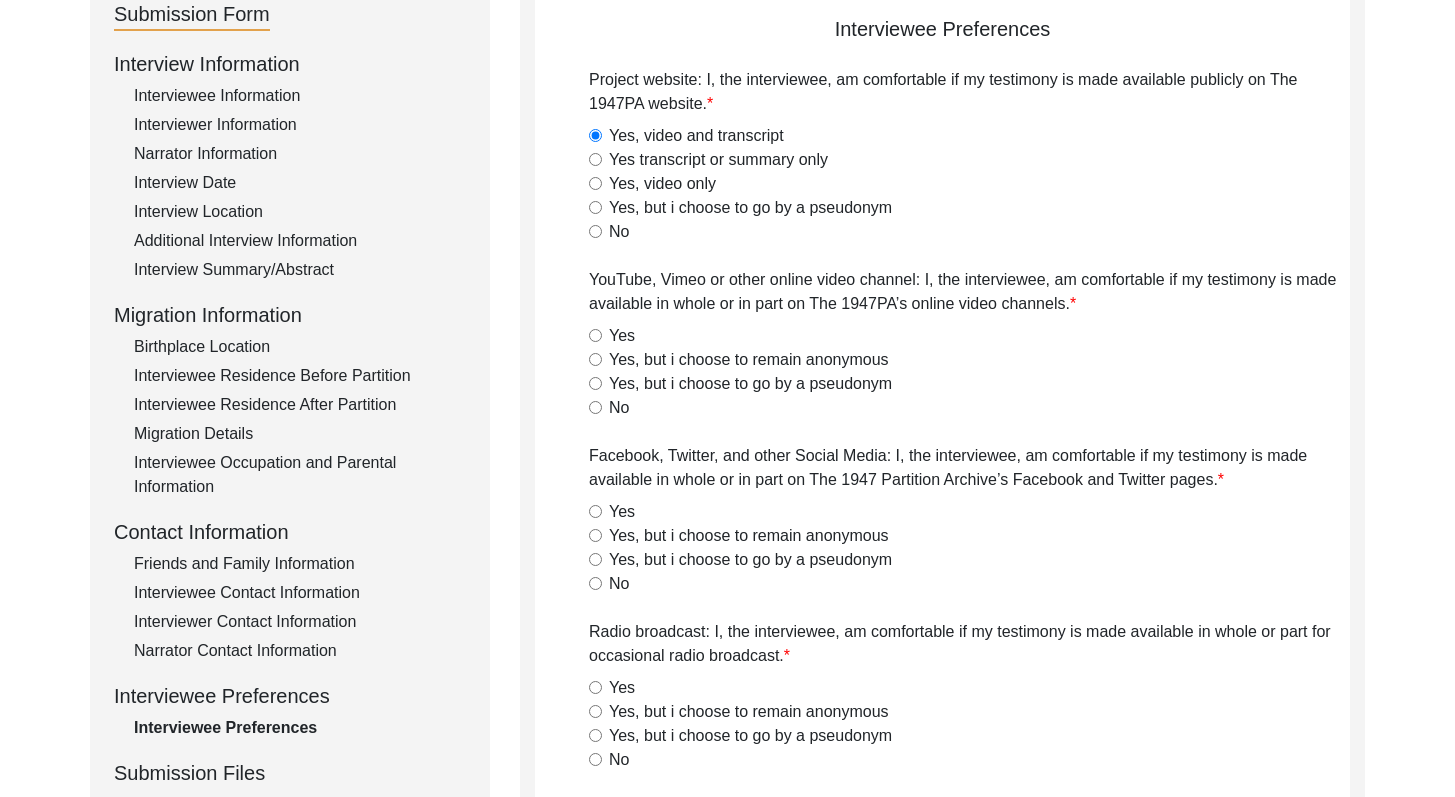 click on "Yes" 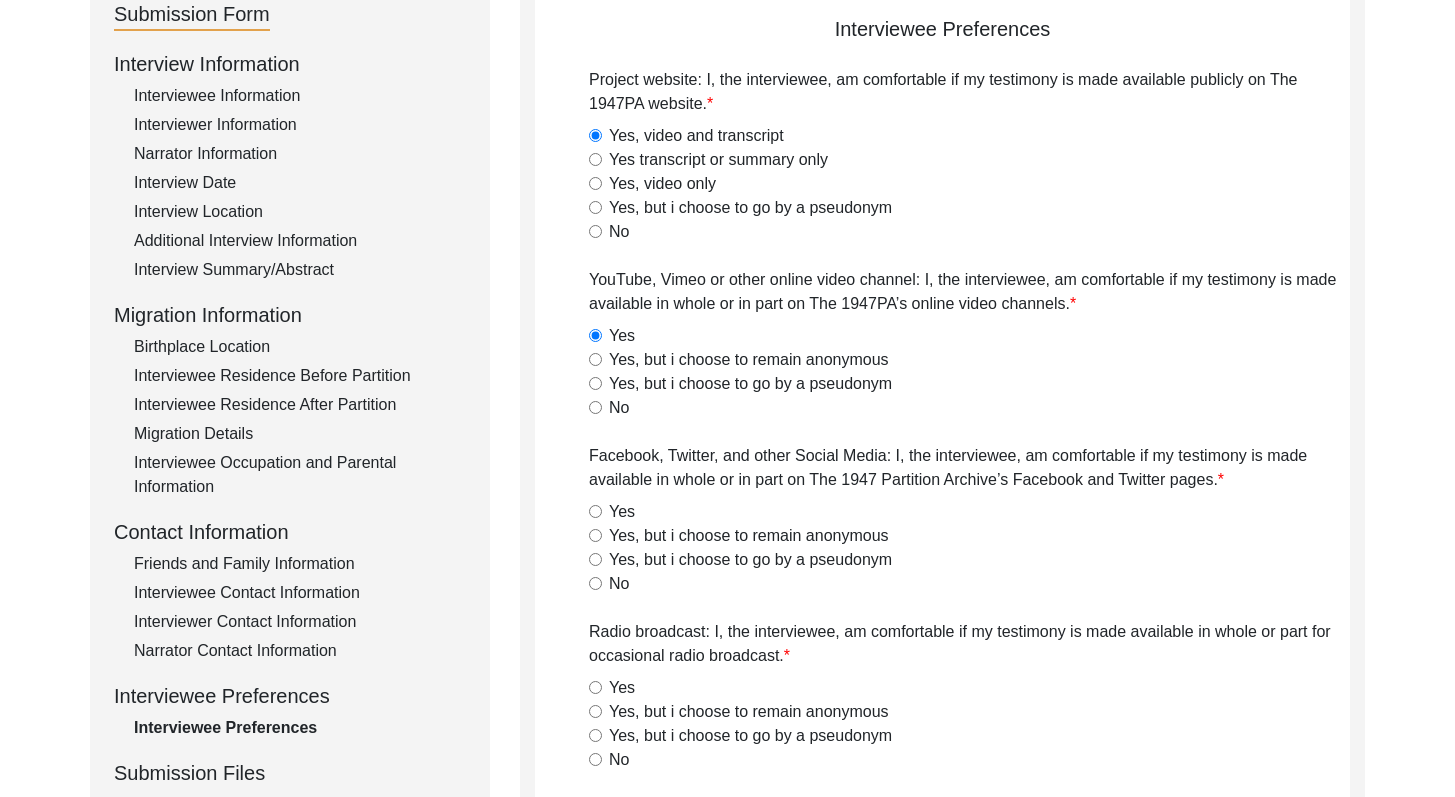 click on "Yes" 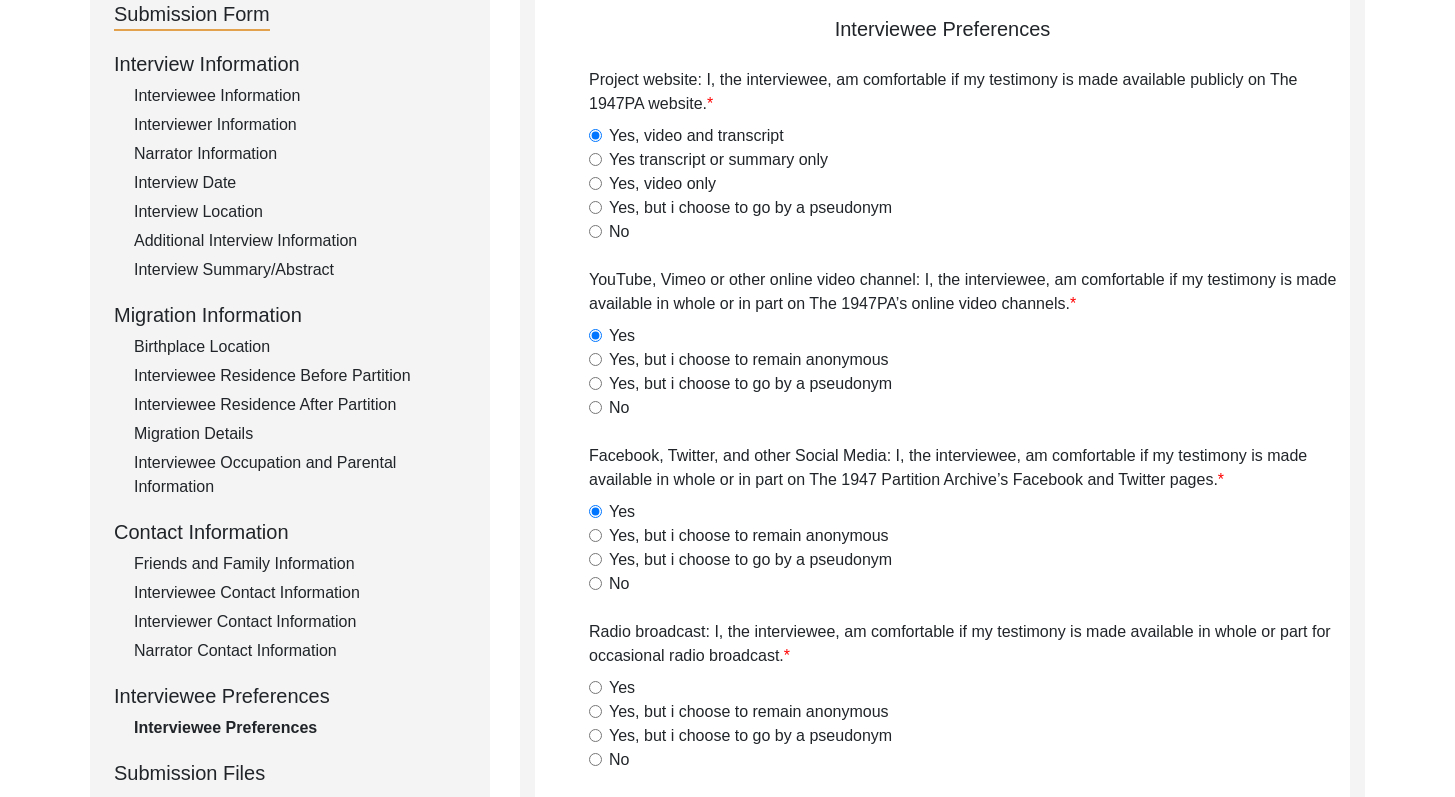 click on "Yes" 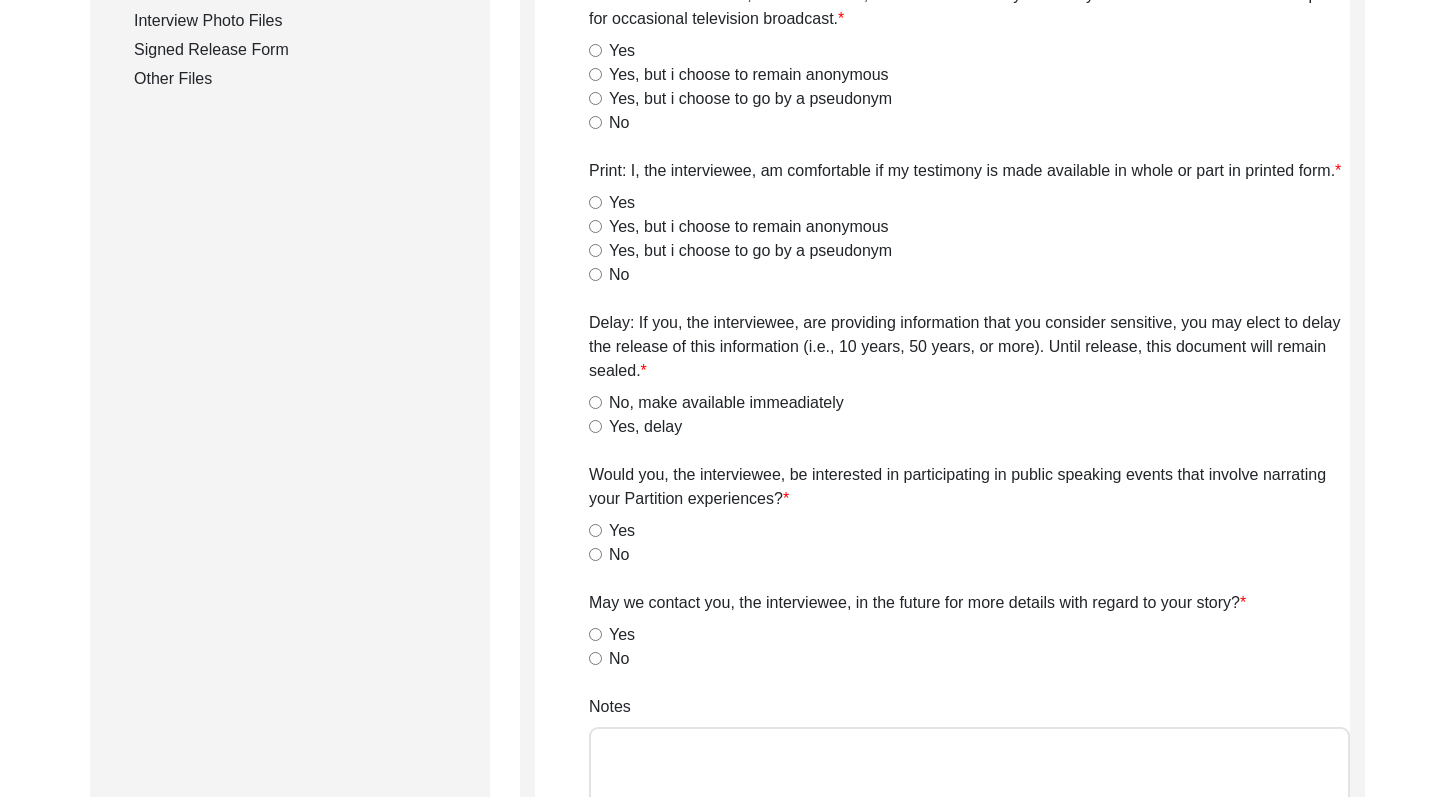scroll, scrollTop: 1047, scrollLeft: 0, axis: vertical 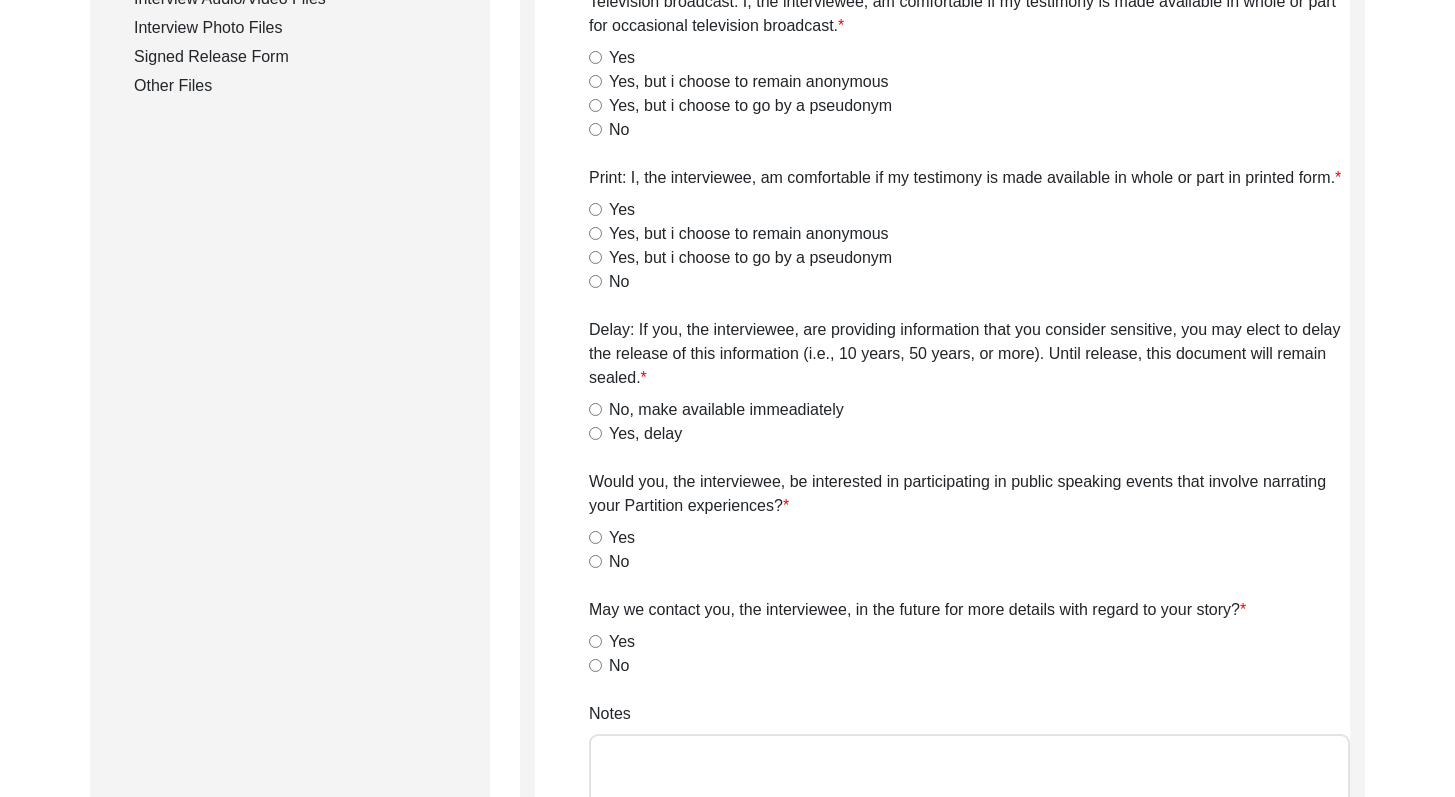 drag, startPoint x: 1469, startPoint y: 323, endPoint x: 1469, endPoint y: 598, distance: 275 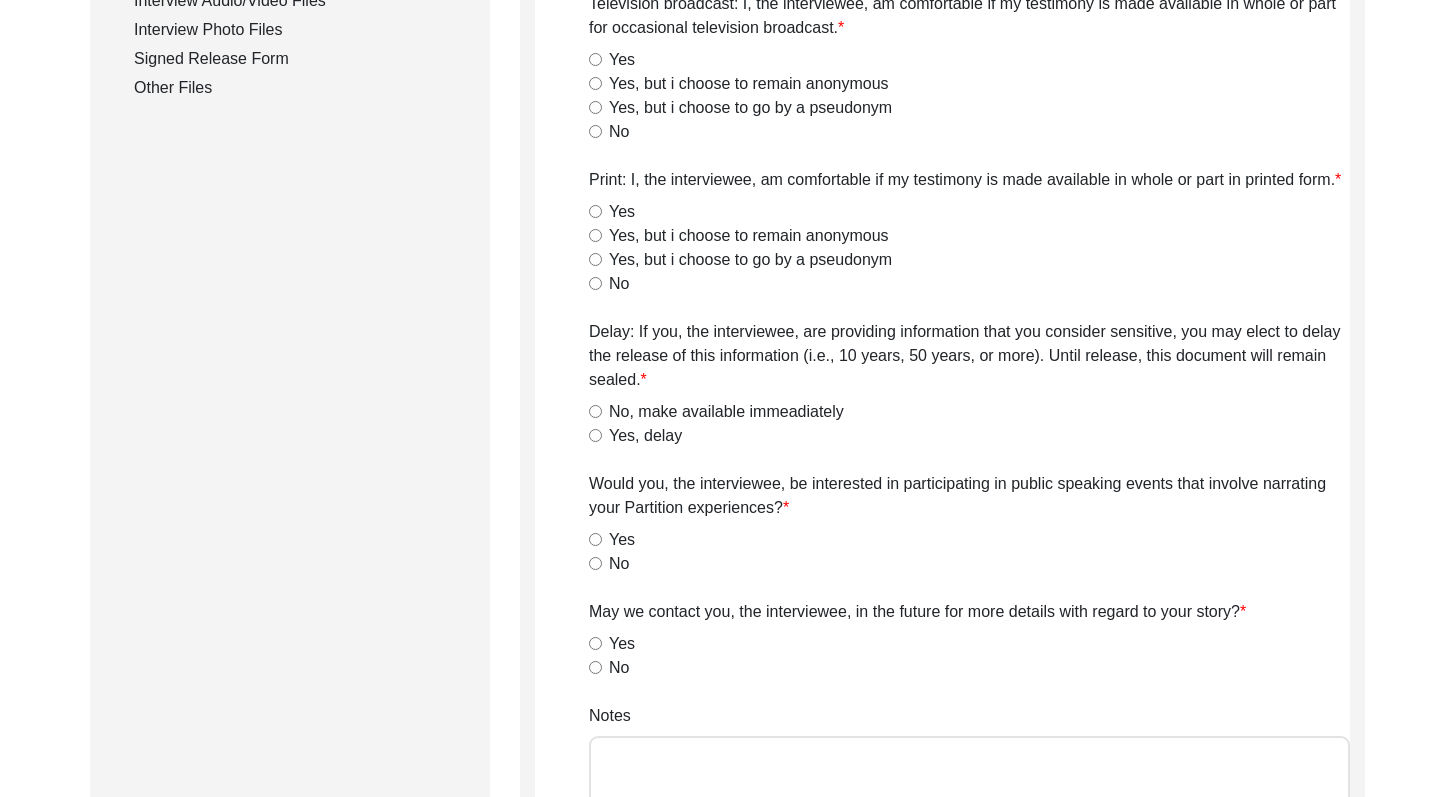 click on "Yes" 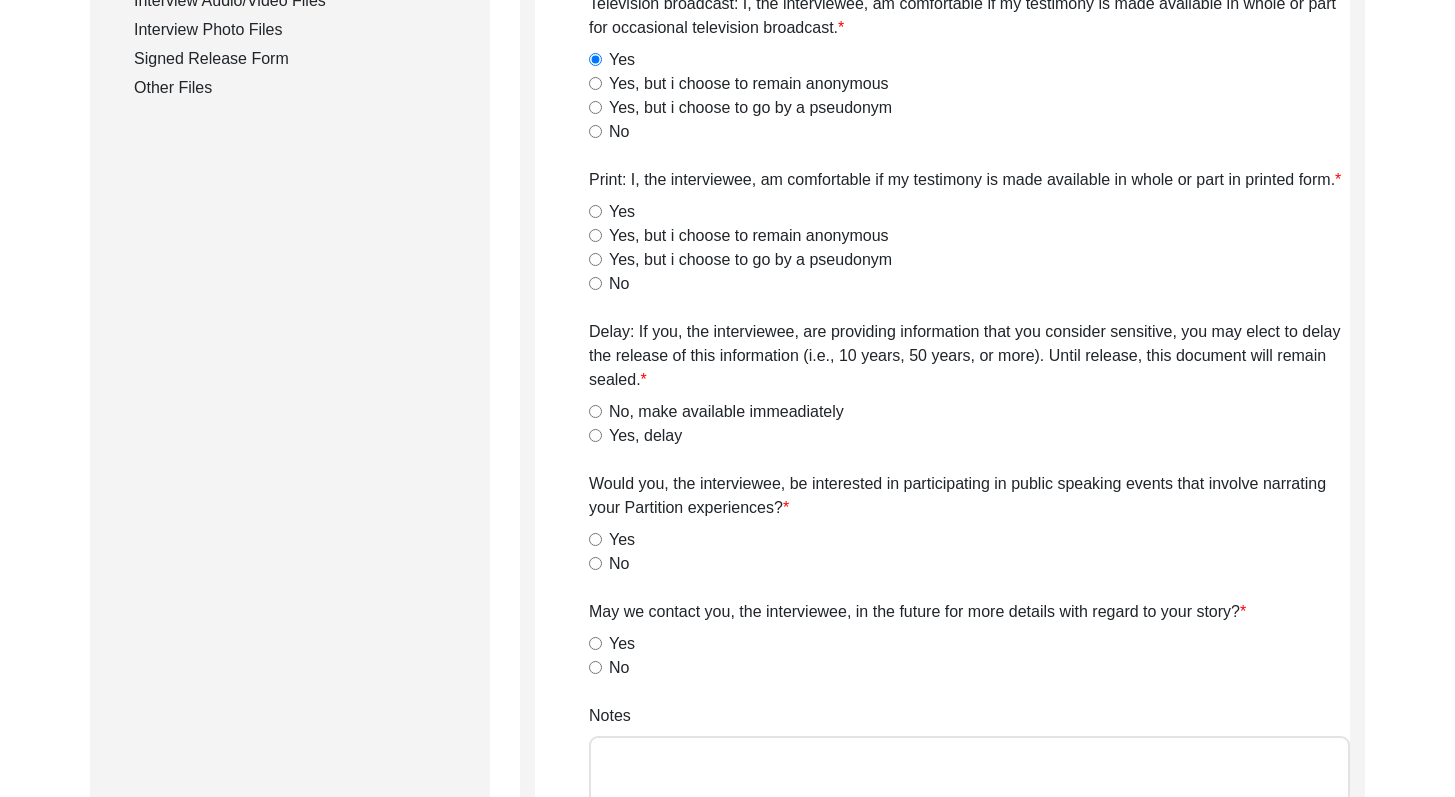 click on "Yes" 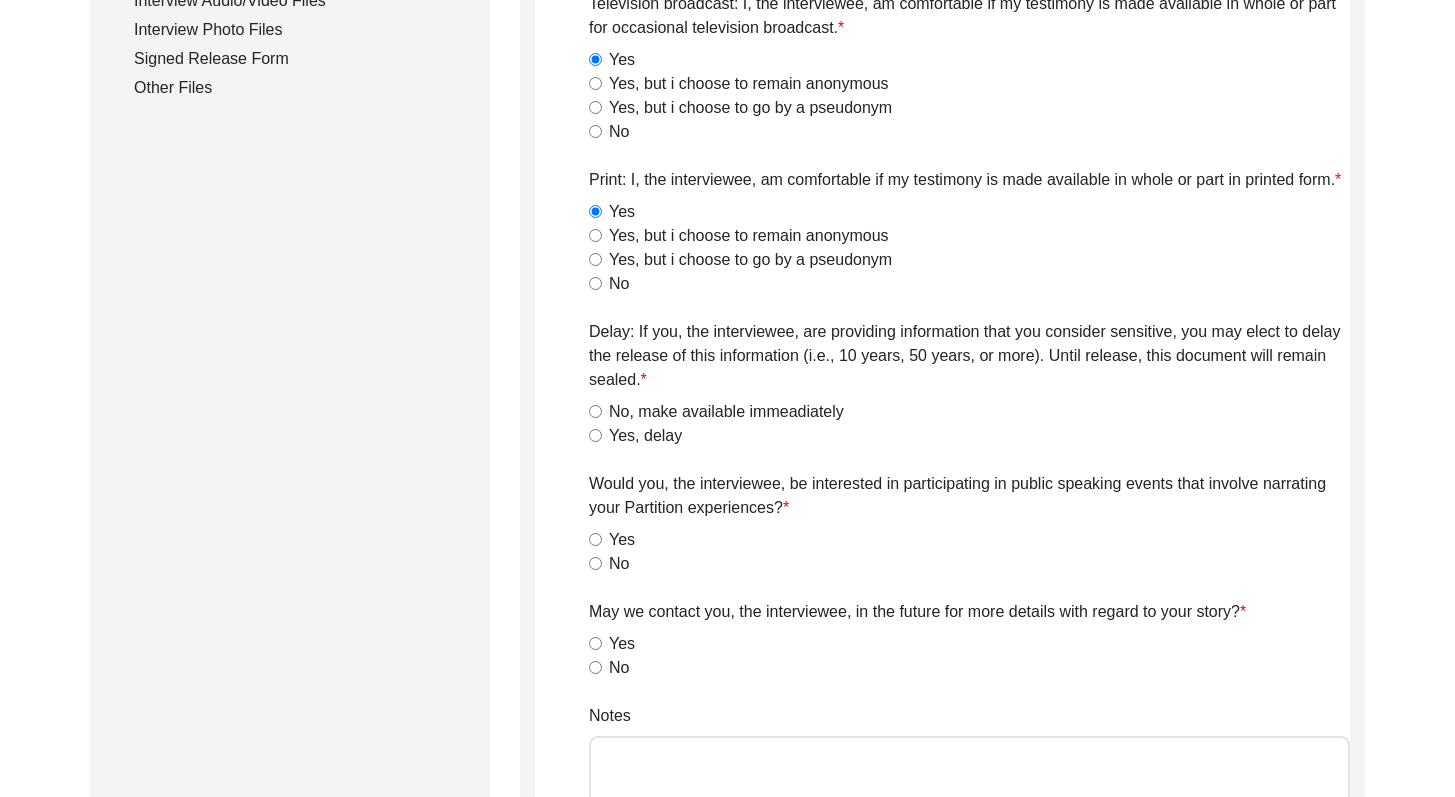 click on "No, make available immeadiately" 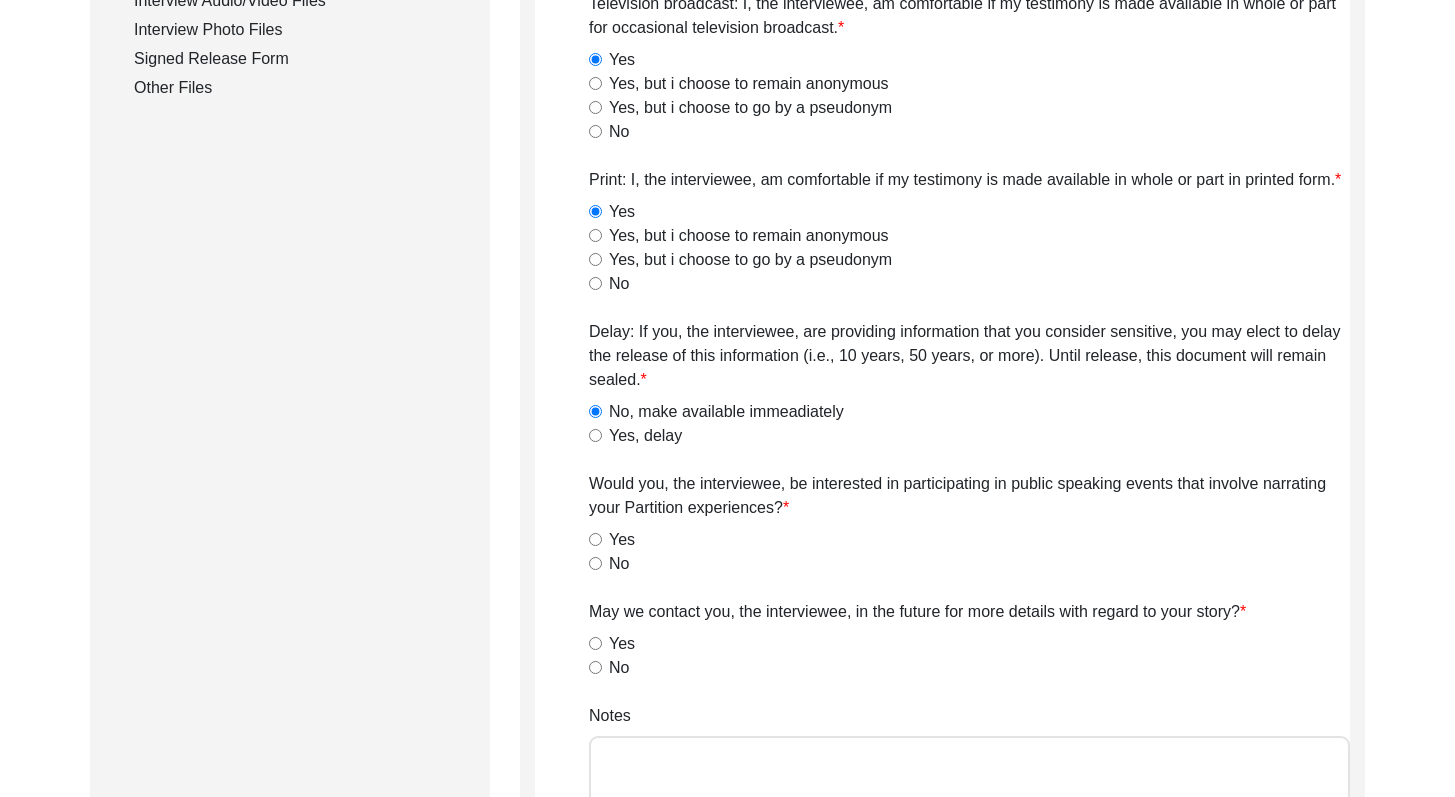 click on "Yes" 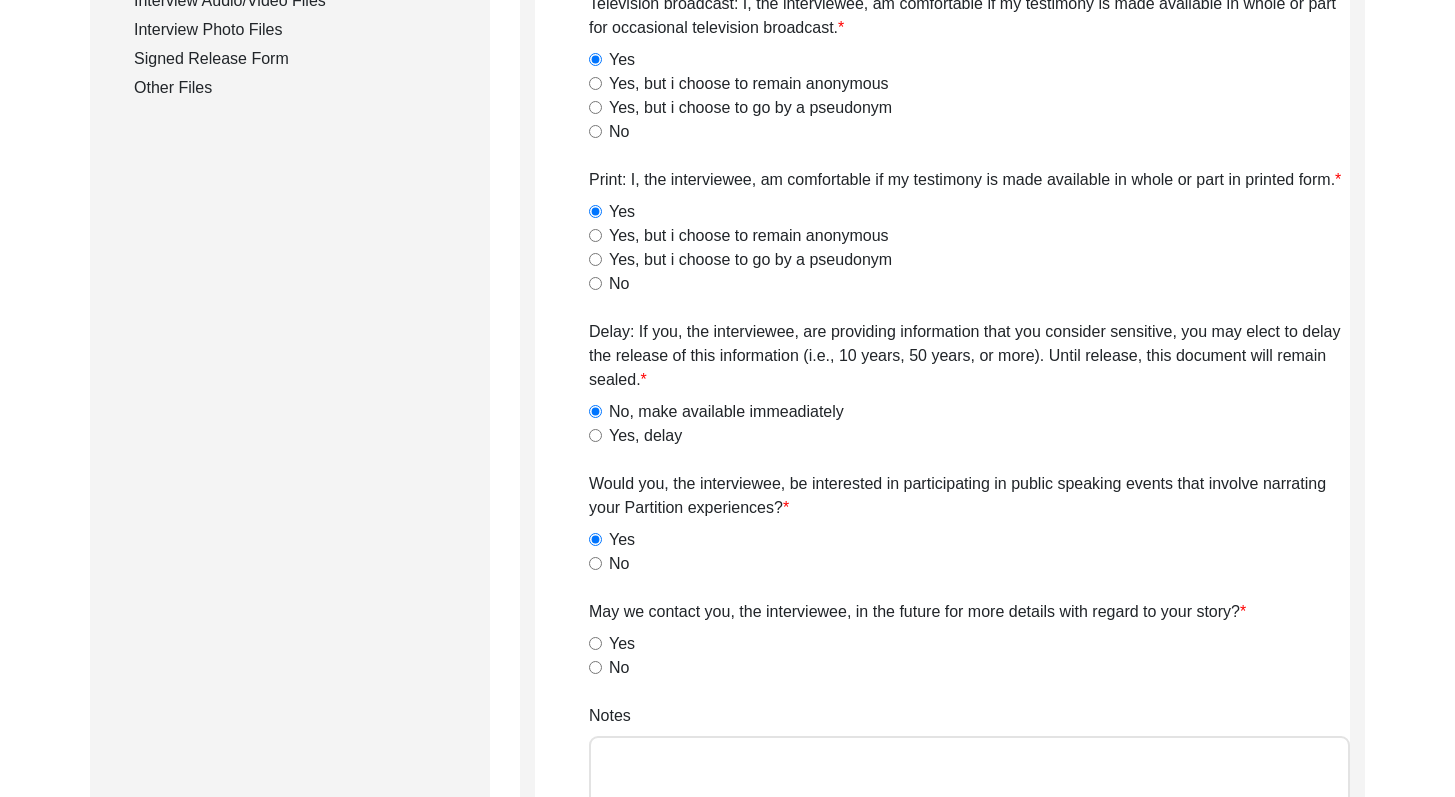 click on "Yes" 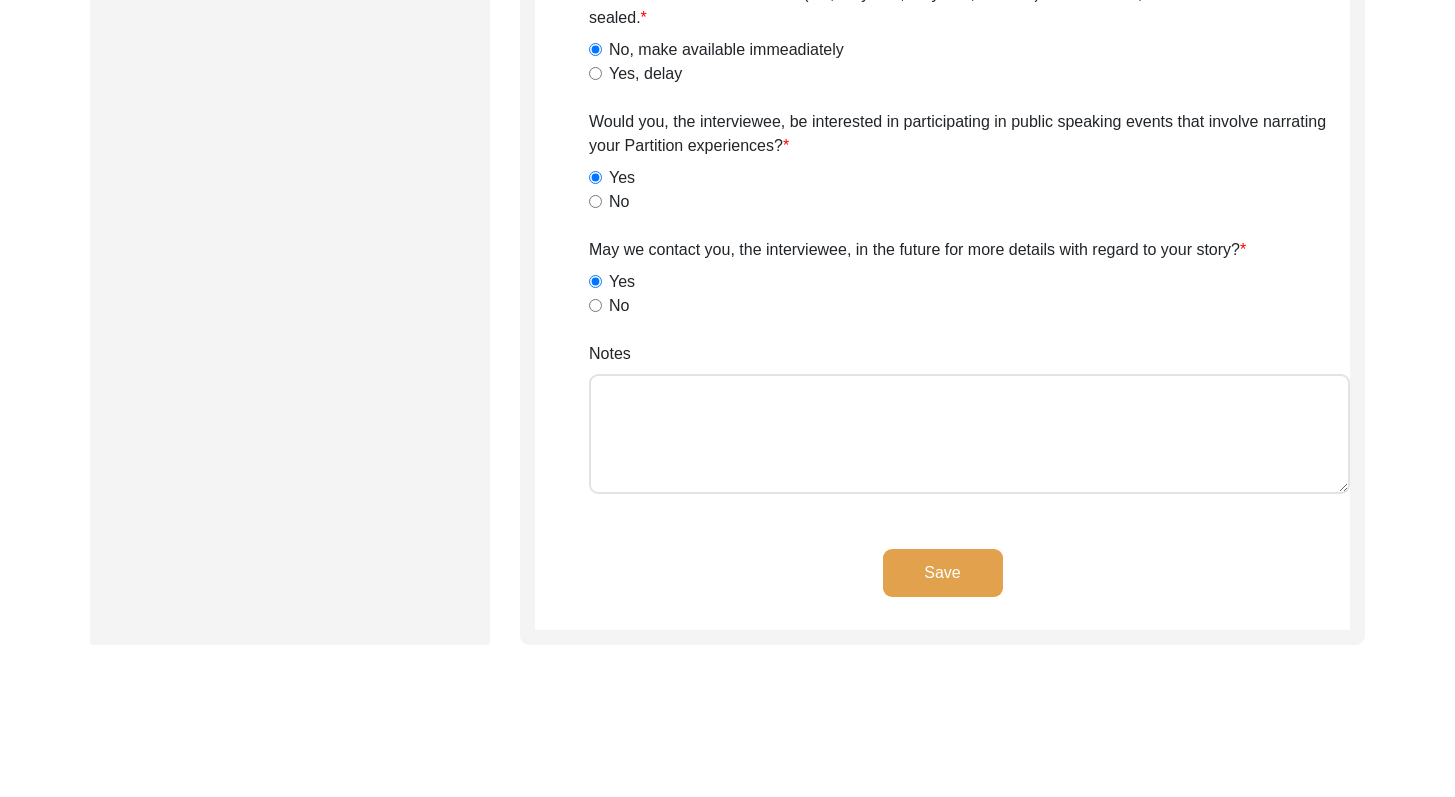 scroll, scrollTop: 1412, scrollLeft: 0, axis: vertical 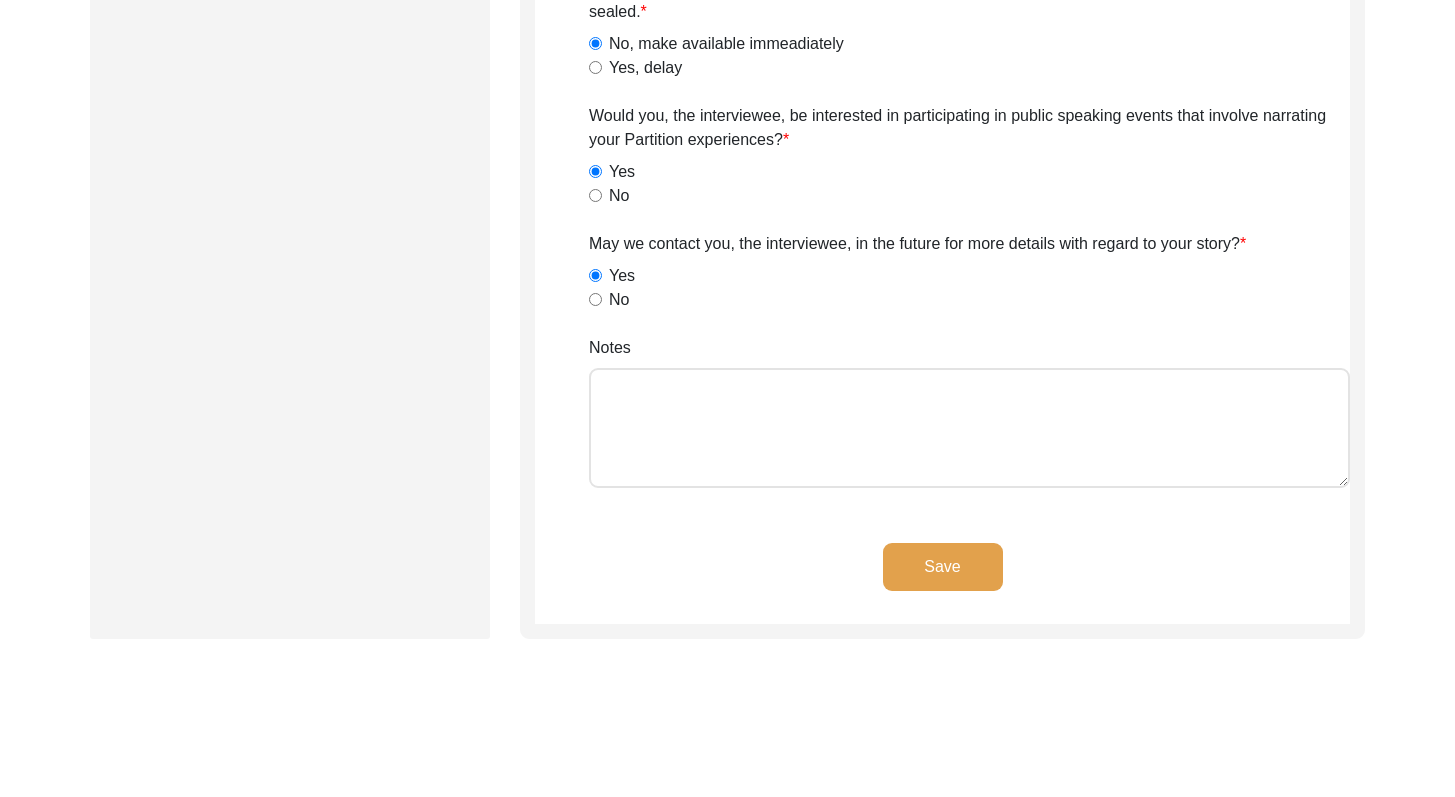 drag, startPoint x: 1469, startPoint y: 516, endPoint x: 1469, endPoint y: 642, distance: 126 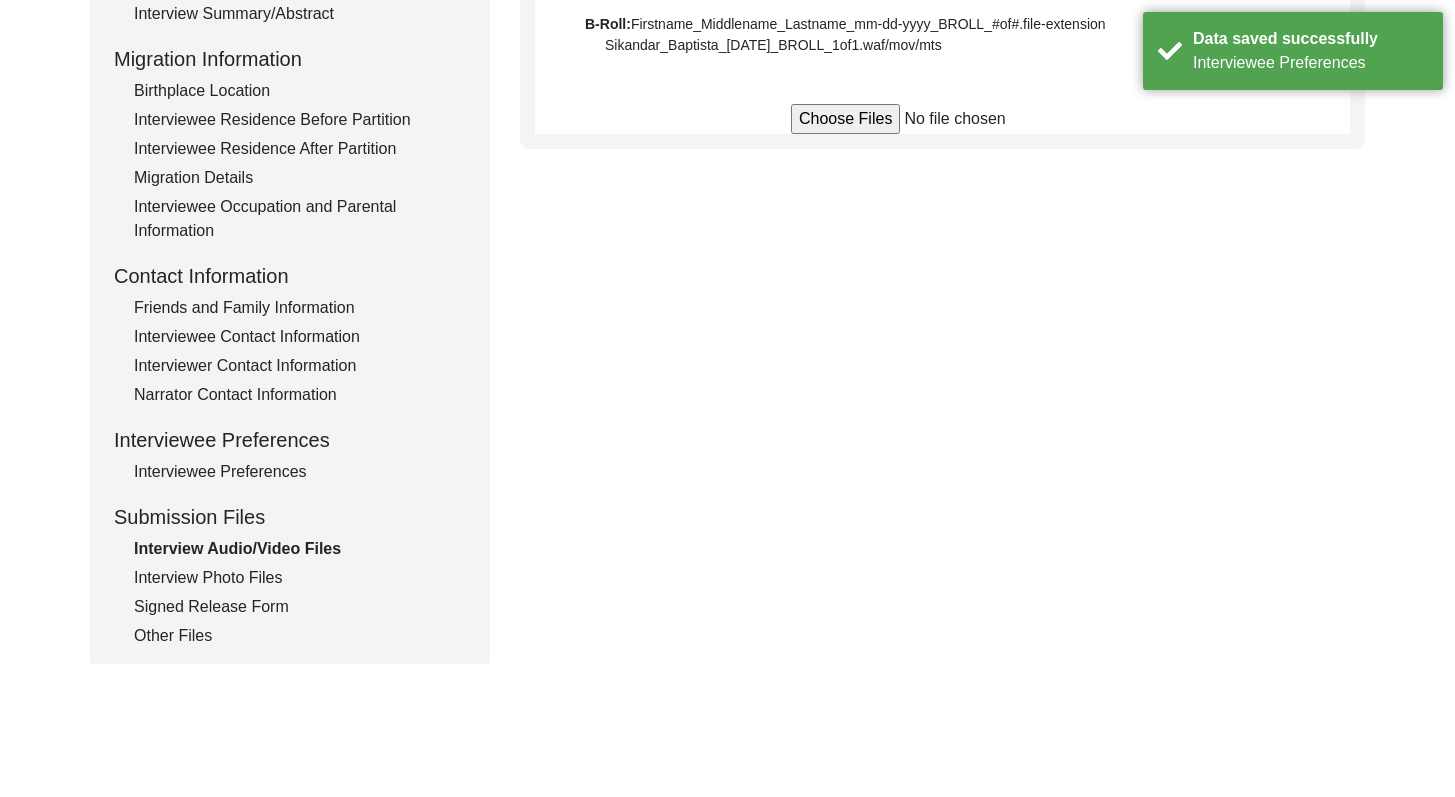 scroll, scrollTop: 507, scrollLeft: 0, axis: vertical 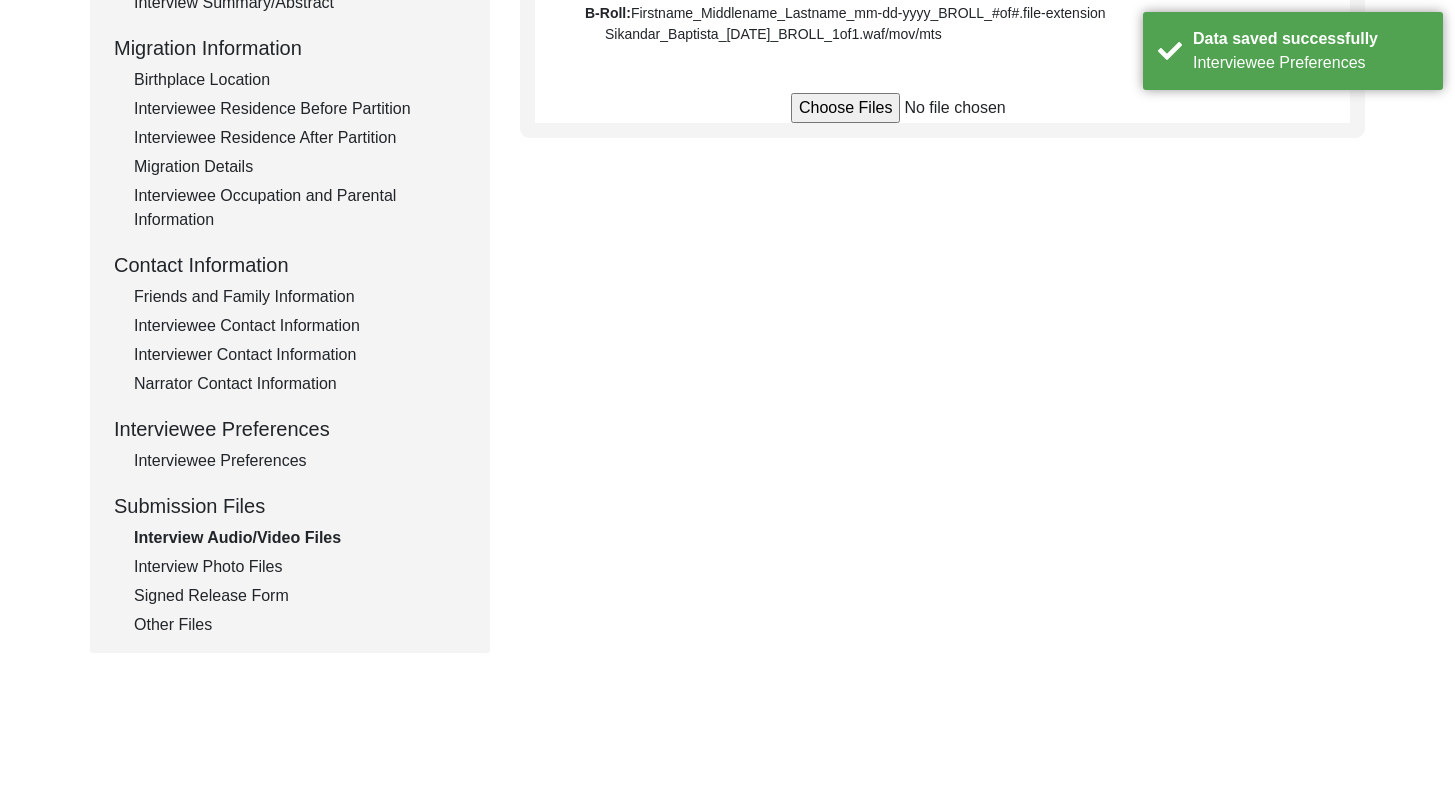 click on "Signed Release Form" 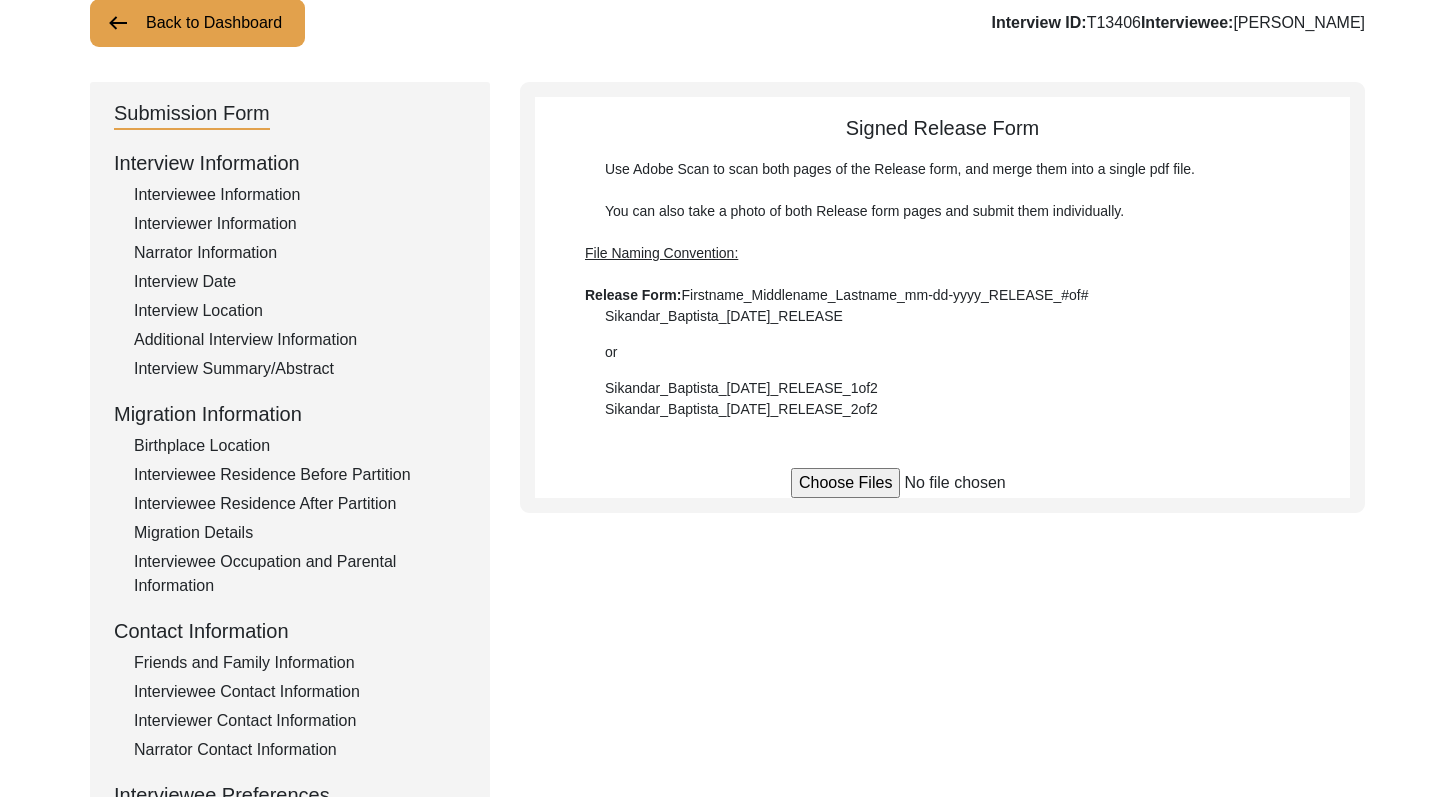 scroll, scrollTop: 115, scrollLeft: 0, axis: vertical 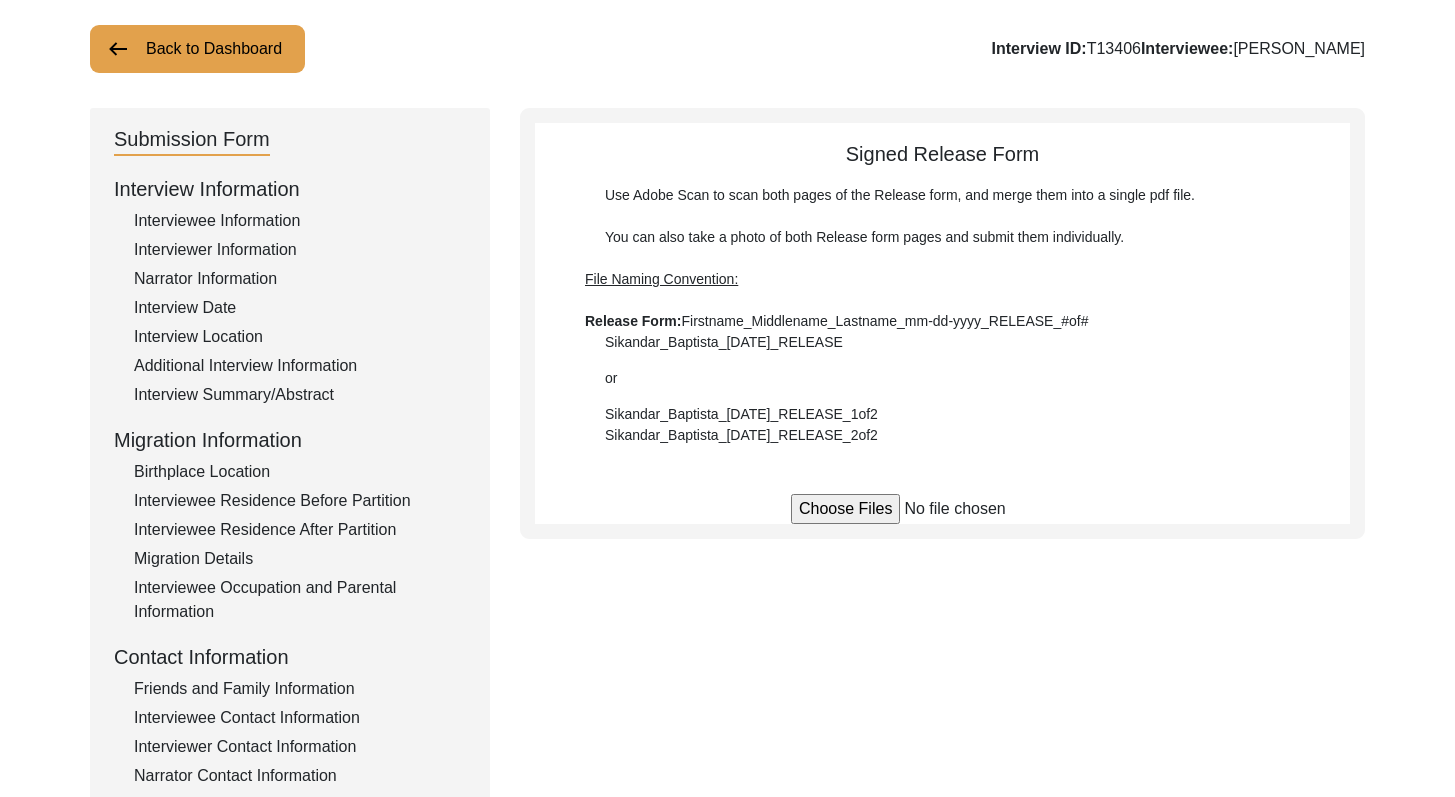 drag, startPoint x: 1469, startPoint y: 446, endPoint x: 1460, endPoint y: 230, distance: 216.18742 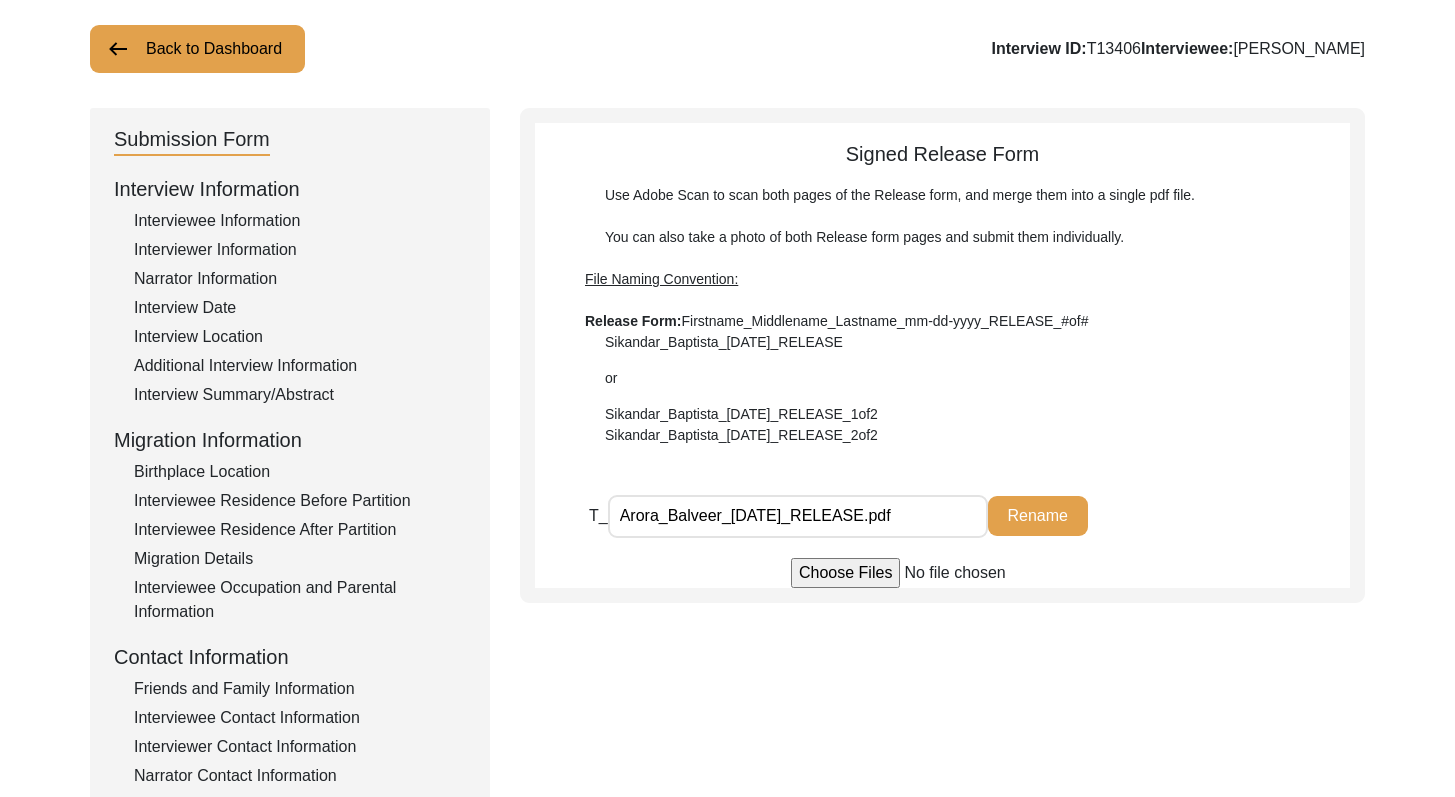 click on "Rename" 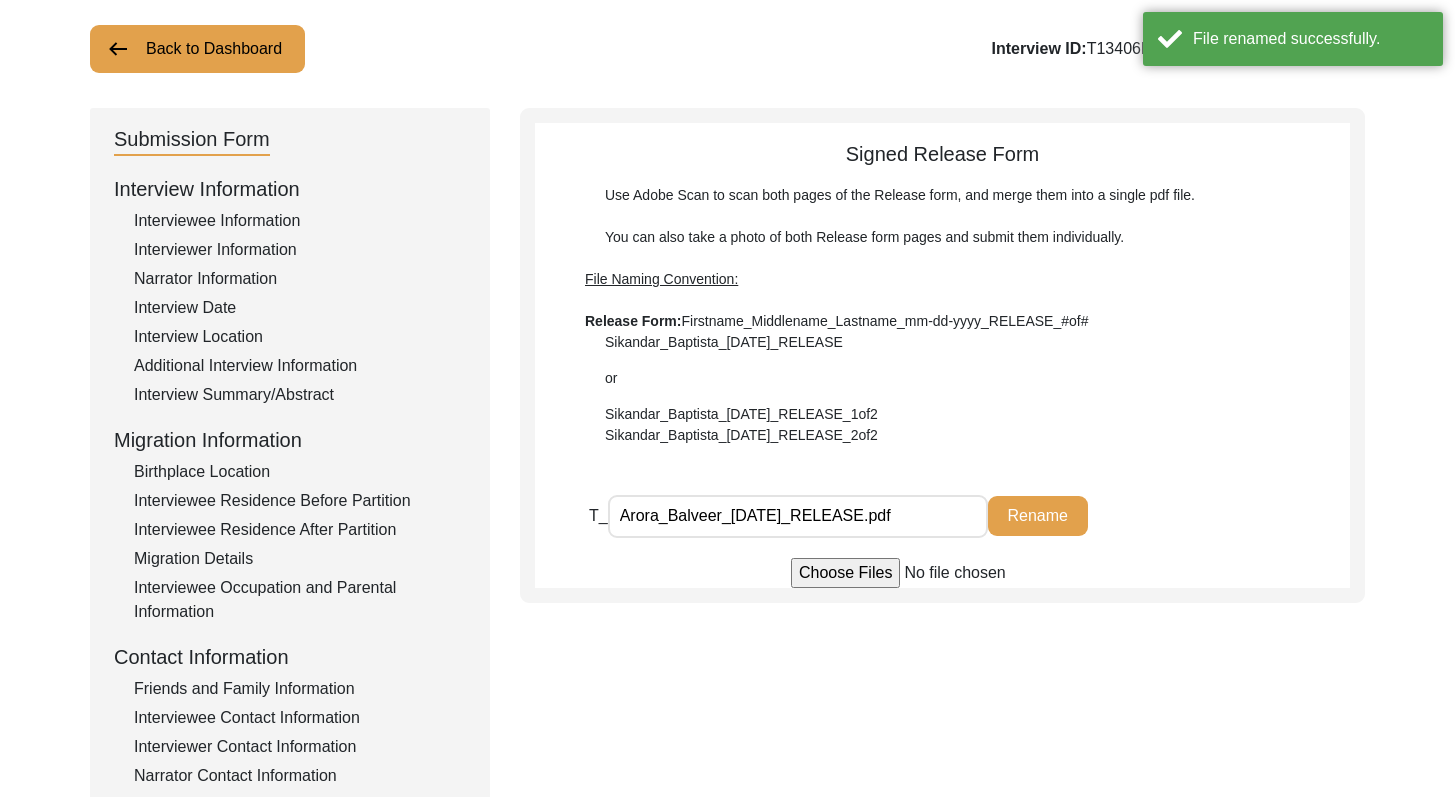 click 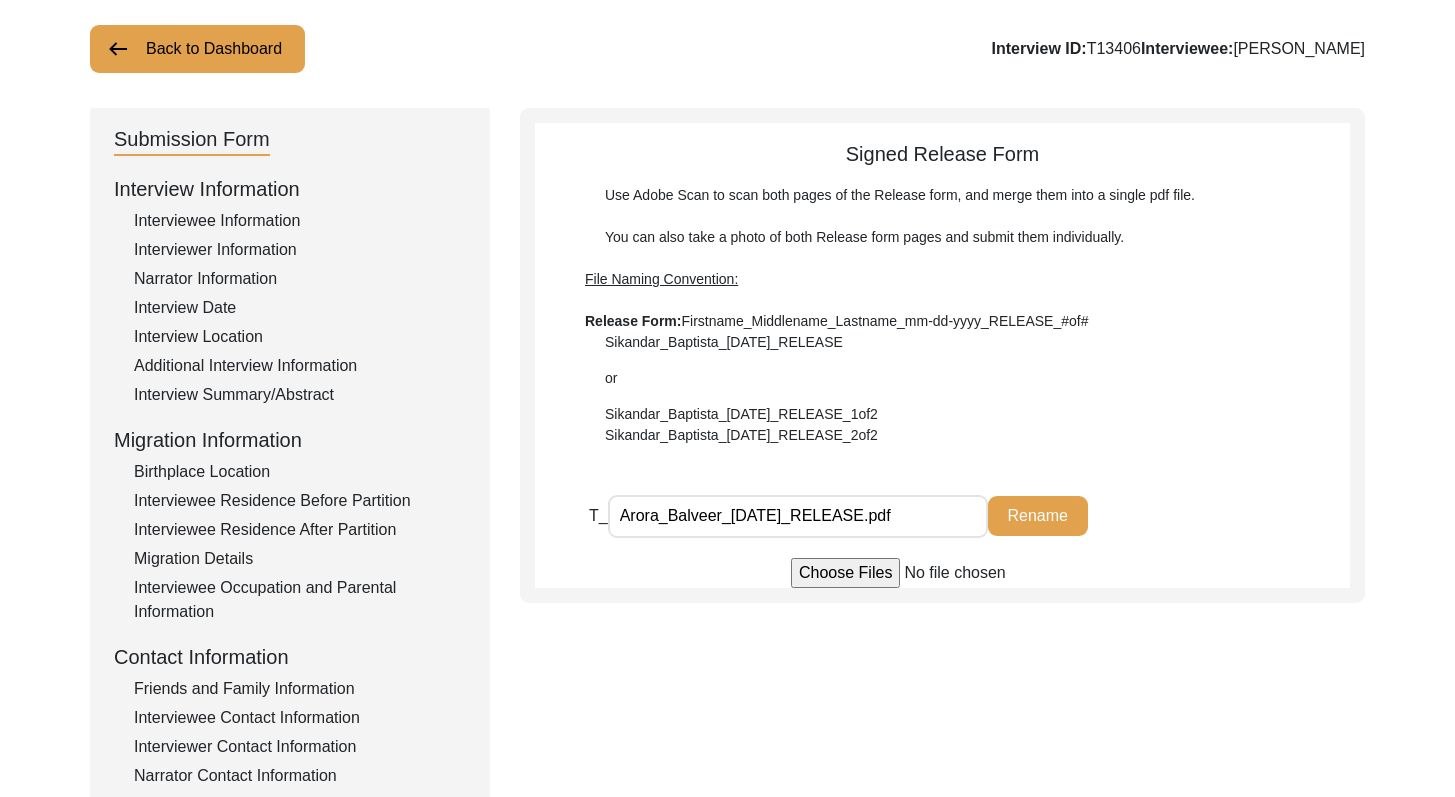 click at bounding box center [942, 573] 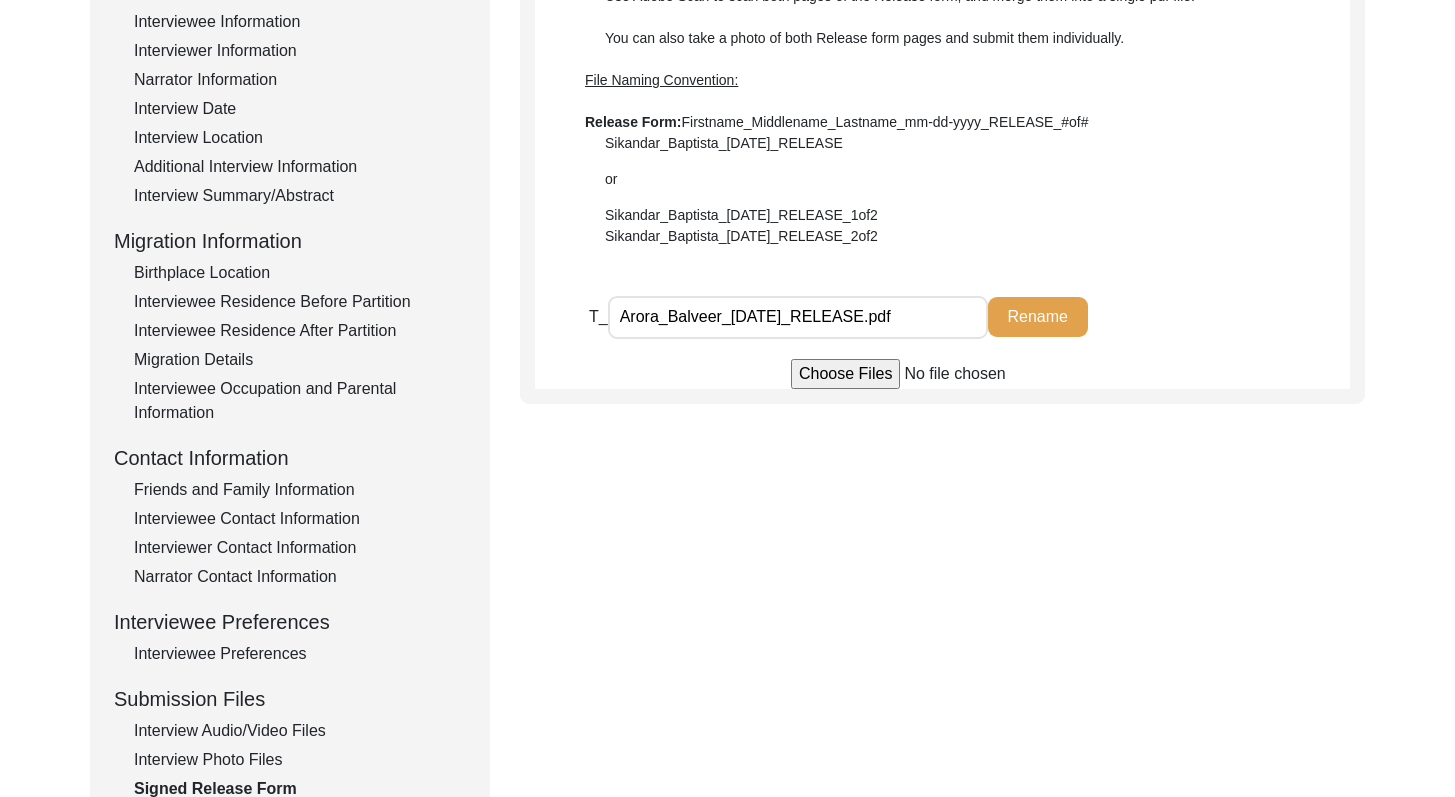 drag, startPoint x: 1469, startPoint y: 341, endPoint x: 1469, endPoint y: 461, distance: 120 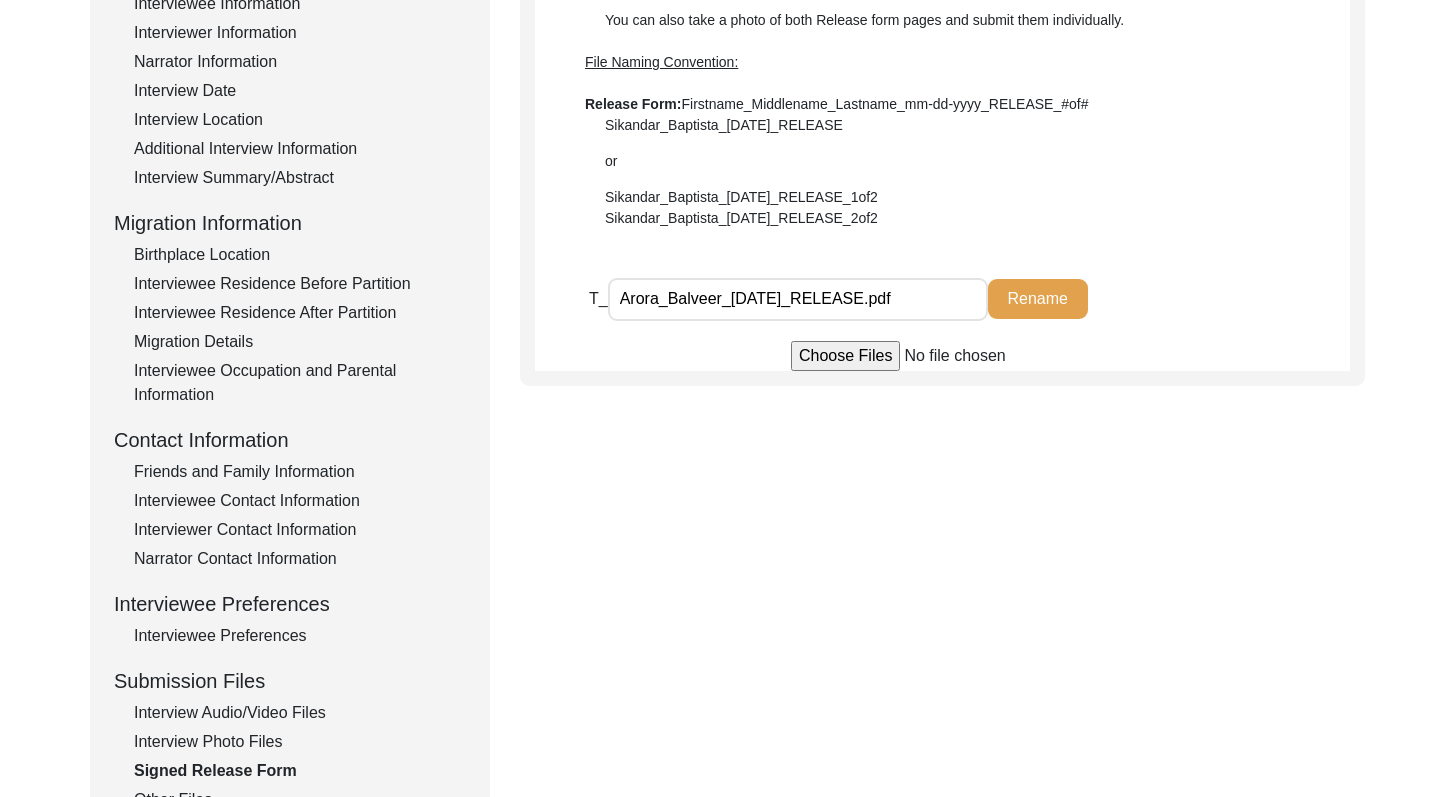 click on "Interviewee Preferences" 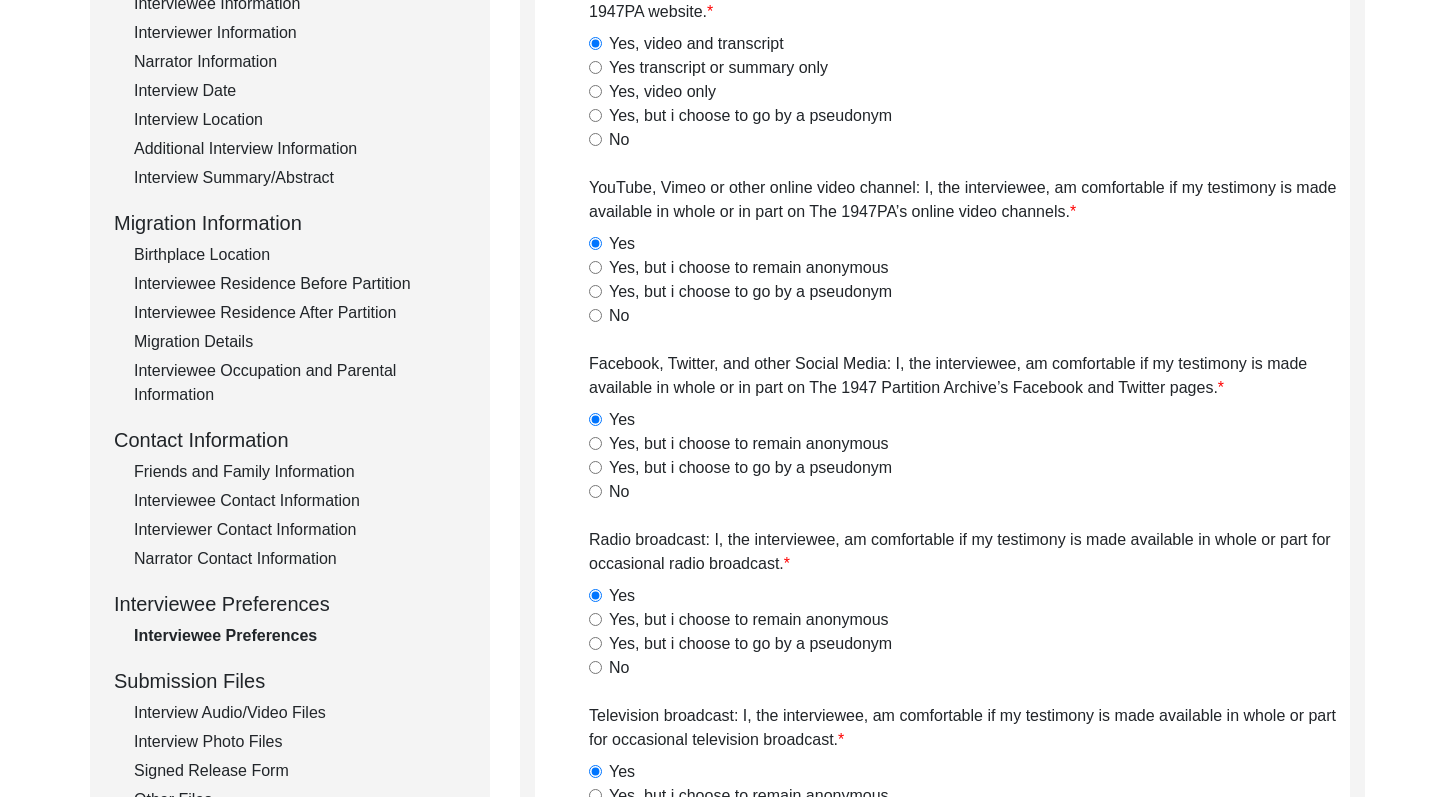 click on "Signed Release Form" 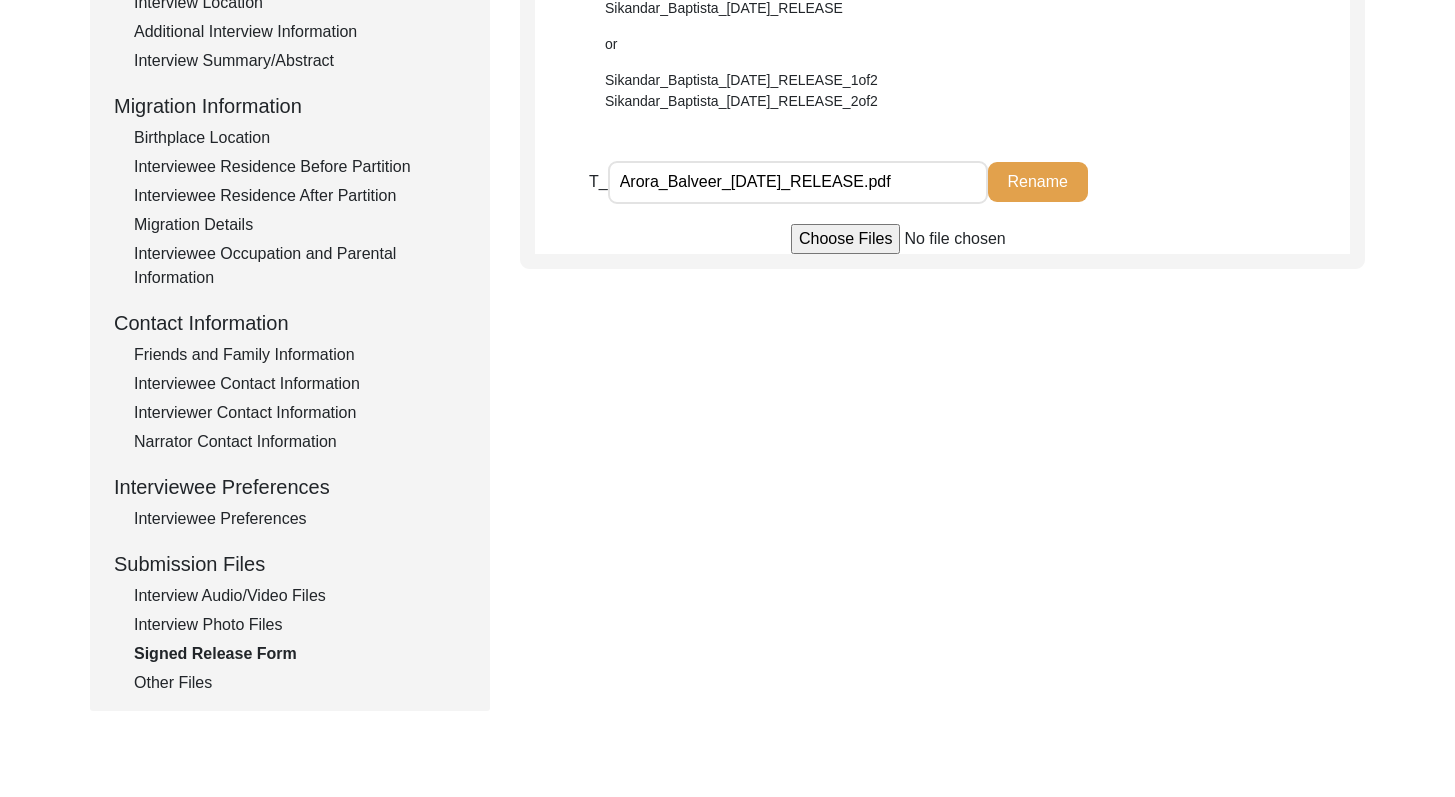 drag, startPoint x: 1469, startPoint y: 346, endPoint x: 1469, endPoint y: 429, distance: 83 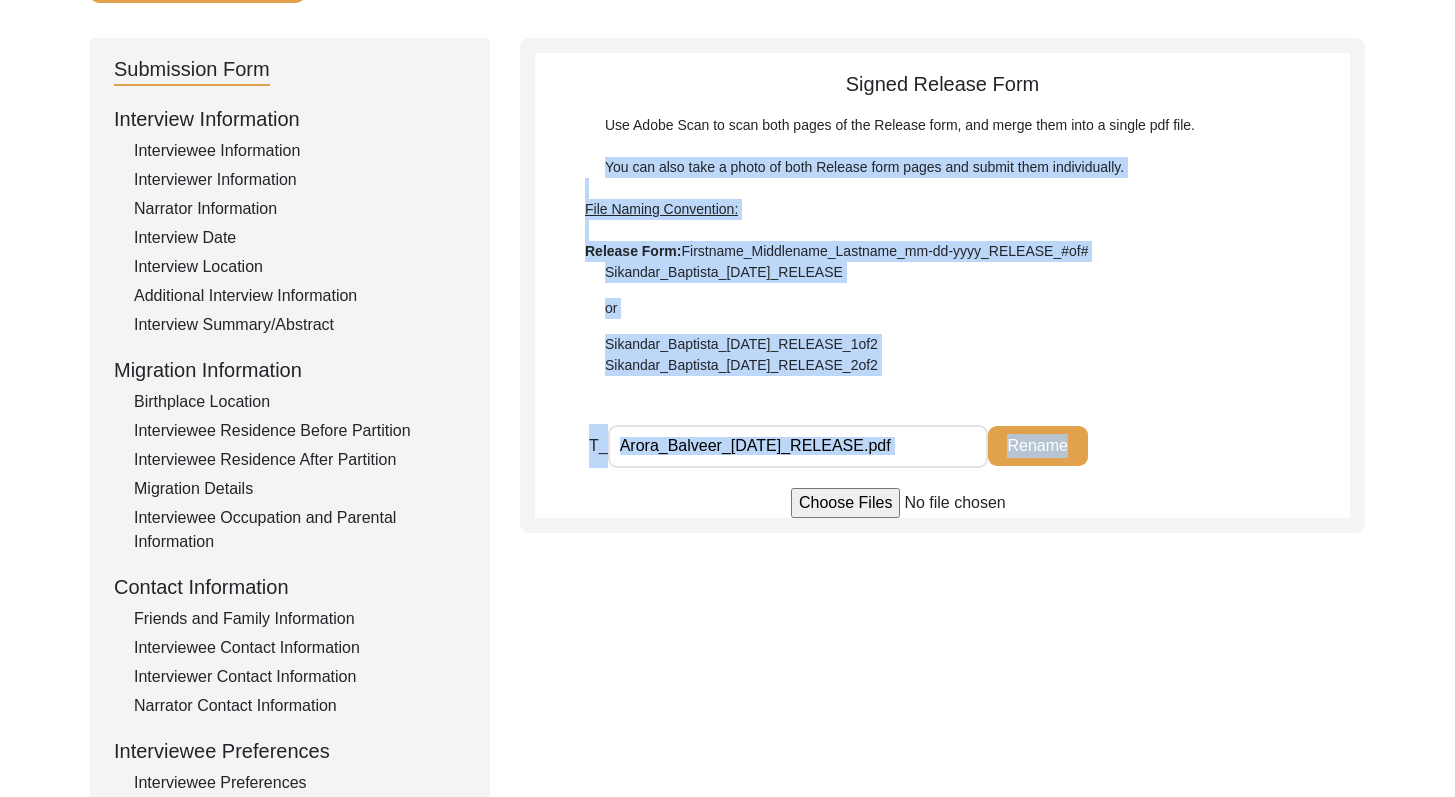 drag, startPoint x: 1469, startPoint y: 340, endPoint x: 1449, endPoint y: 174, distance: 167.20049 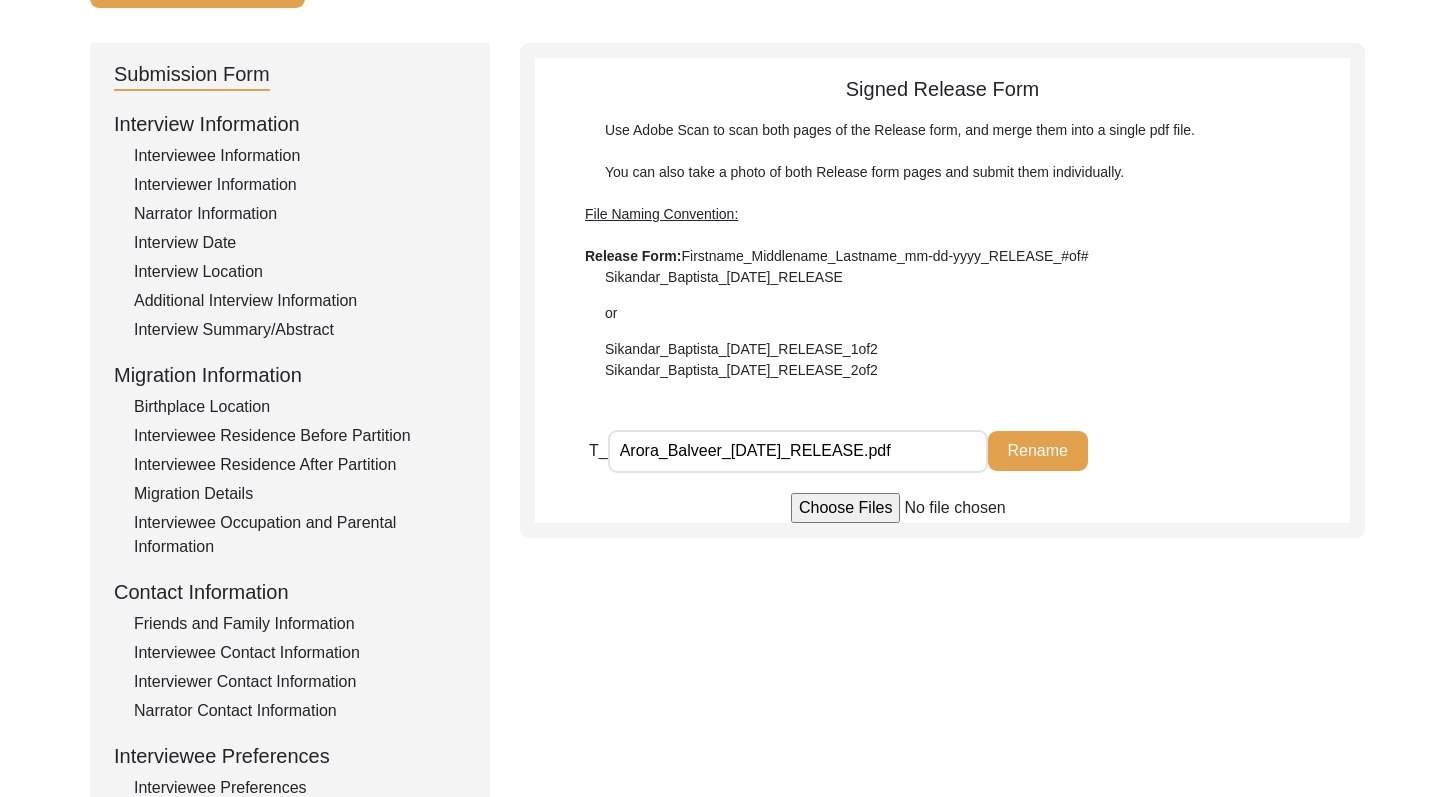 click on "Back to Dashboard  Interview ID:  T13406  Interviewee:  [PERSON_NAME]   Submission Form   Interview Information   Interviewee Information   Interviewer Information   Narrator Information   Interview Date   Interview Location   Additional Interview Information   Interview Summary/Abstract   Migration Information   Birthplace Location   Interviewee Residence Before Partition   Interviewee Residence After Partition   Migration Details   Interviewee Occupation and Parental Information   Contact Information   Friends and Family Information   Interviewee Contact Information   Interviewer Contact Information   Narrator Contact Information   Interviewee Preferences   Interviewee Preferences   Submission Files   Interview Audio/Video Files   Interview Photo Files   Signed Release Form   Other Files   Signed Release Form  Use Adobe Scan to scan both pages of the Release form, and merge them into a single pdf file.  You can also take a photo of both Release form pages and submit them individually.  Release Form: or  T_" 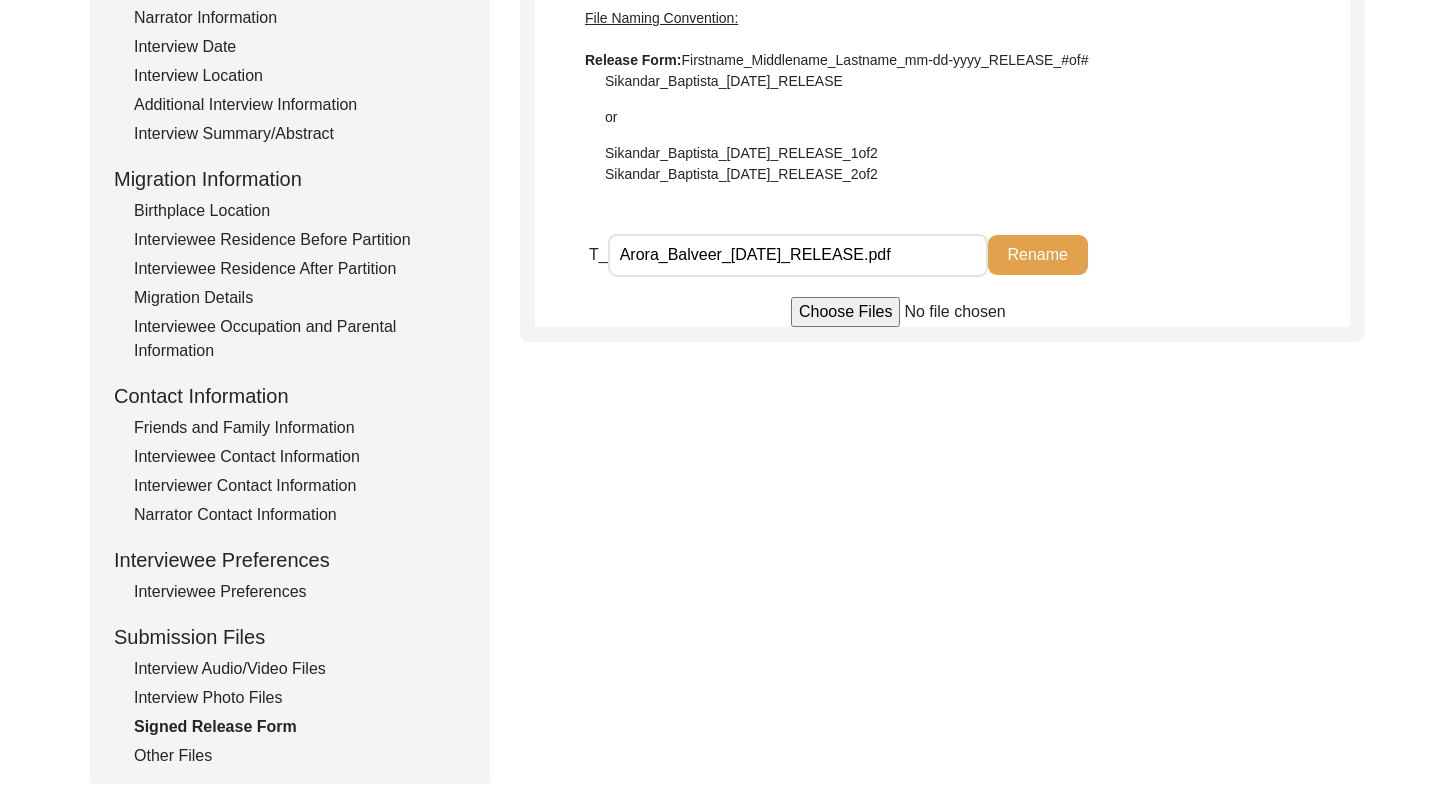 drag, startPoint x: 1469, startPoint y: 232, endPoint x: 1469, endPoint y: 355, distance: 123 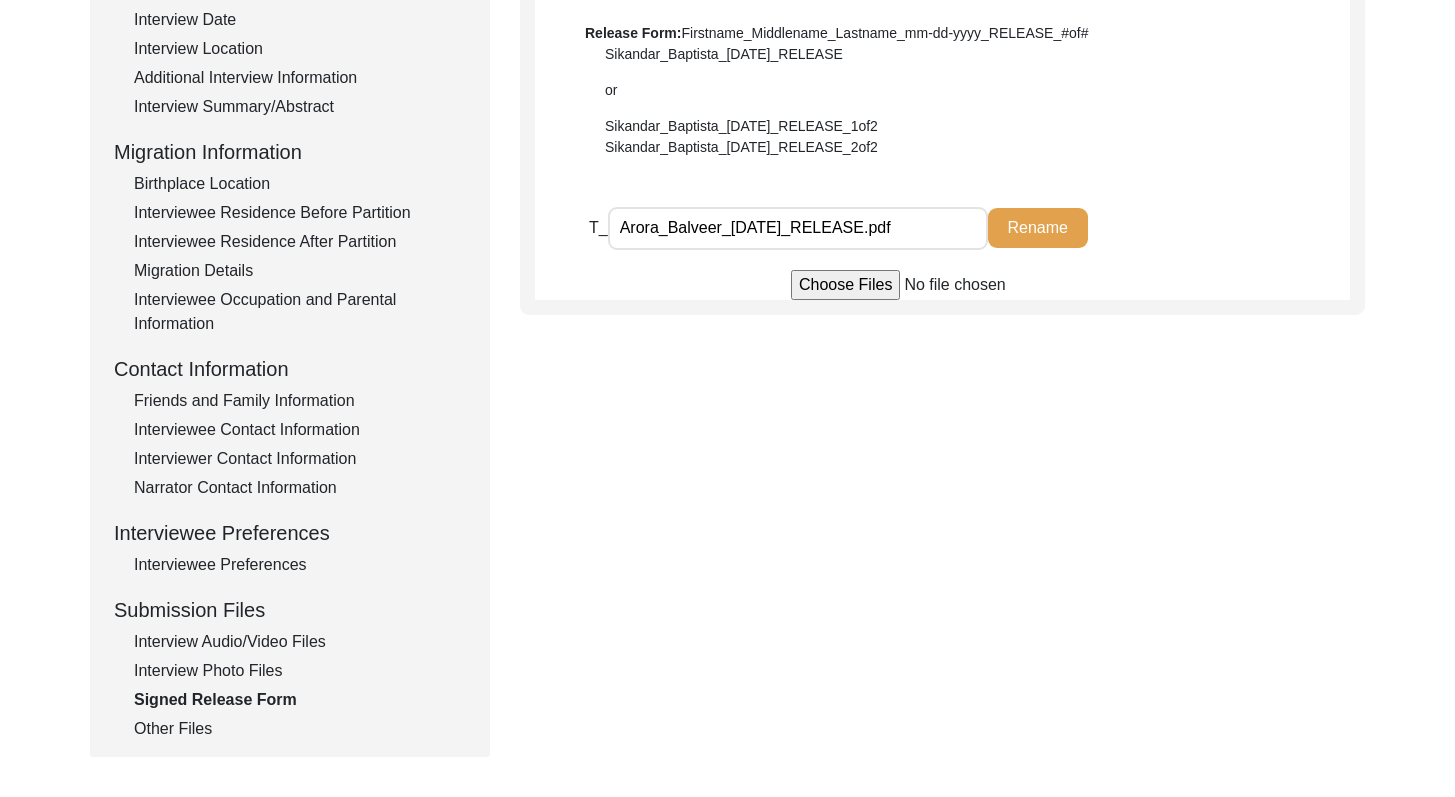 click on "Narrator Contact Information" 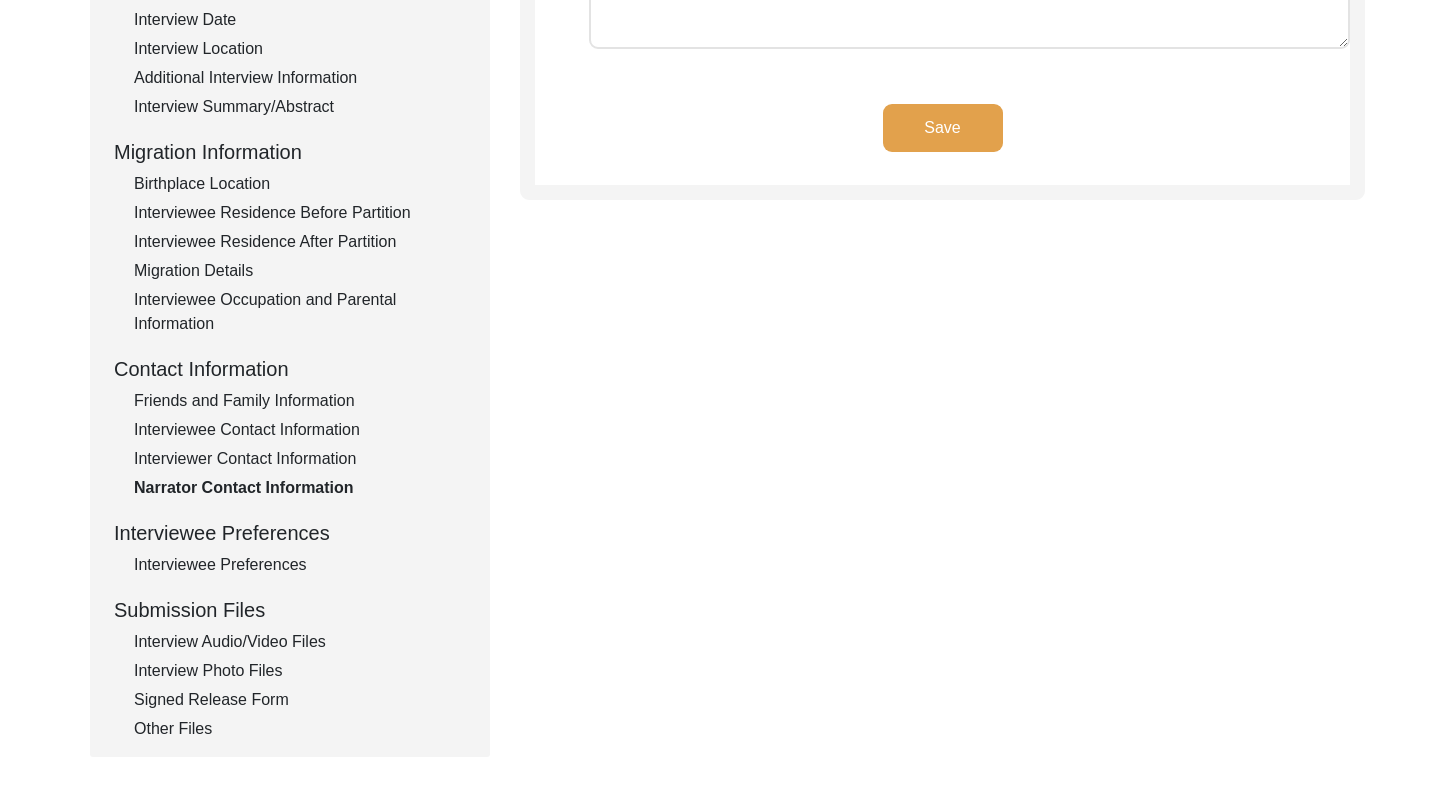 click on "Interviewer Contact Information" 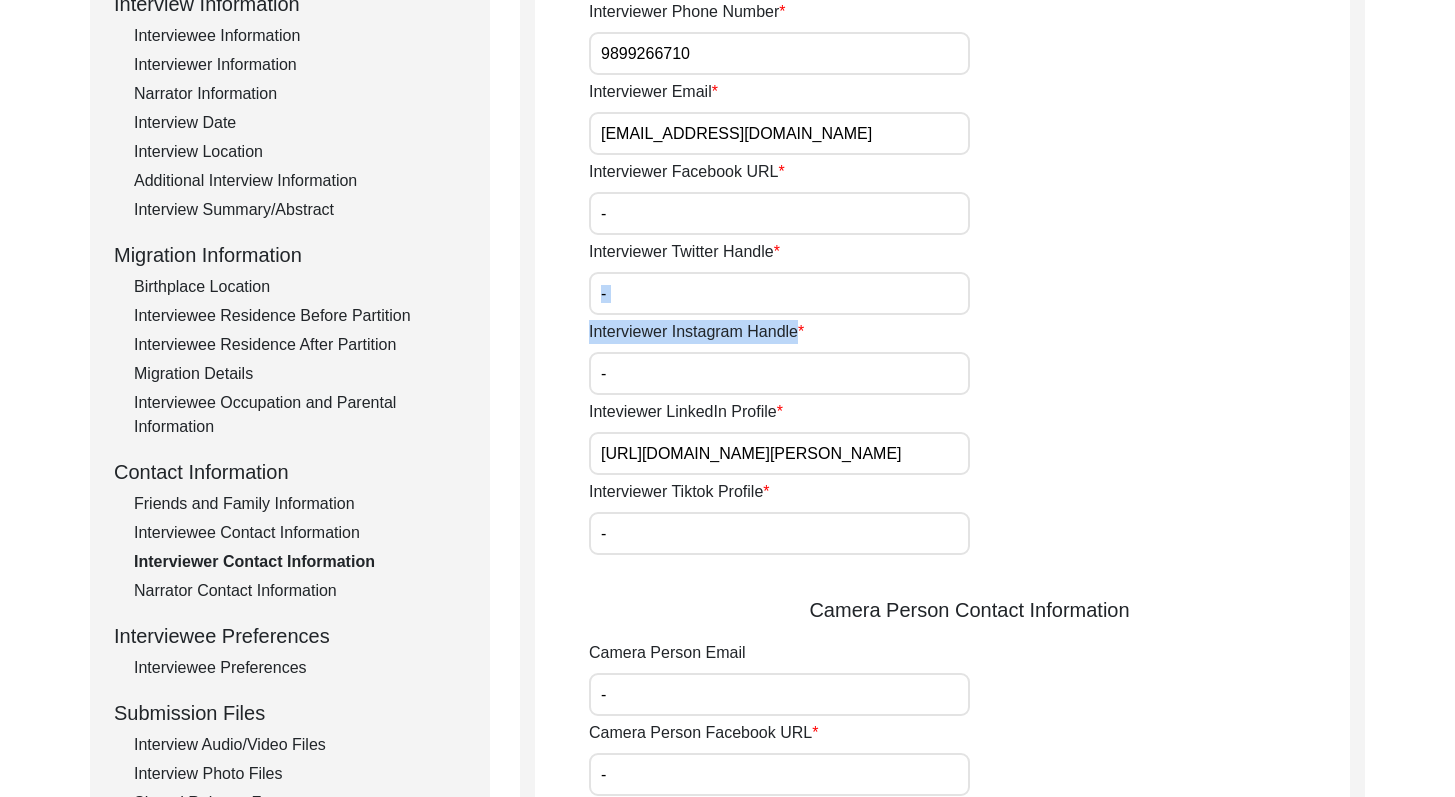 drag, startPoint x: 1469, startPoint y: 375, endPoint x: 1467, endPoint y: 309, distance: 66.0303 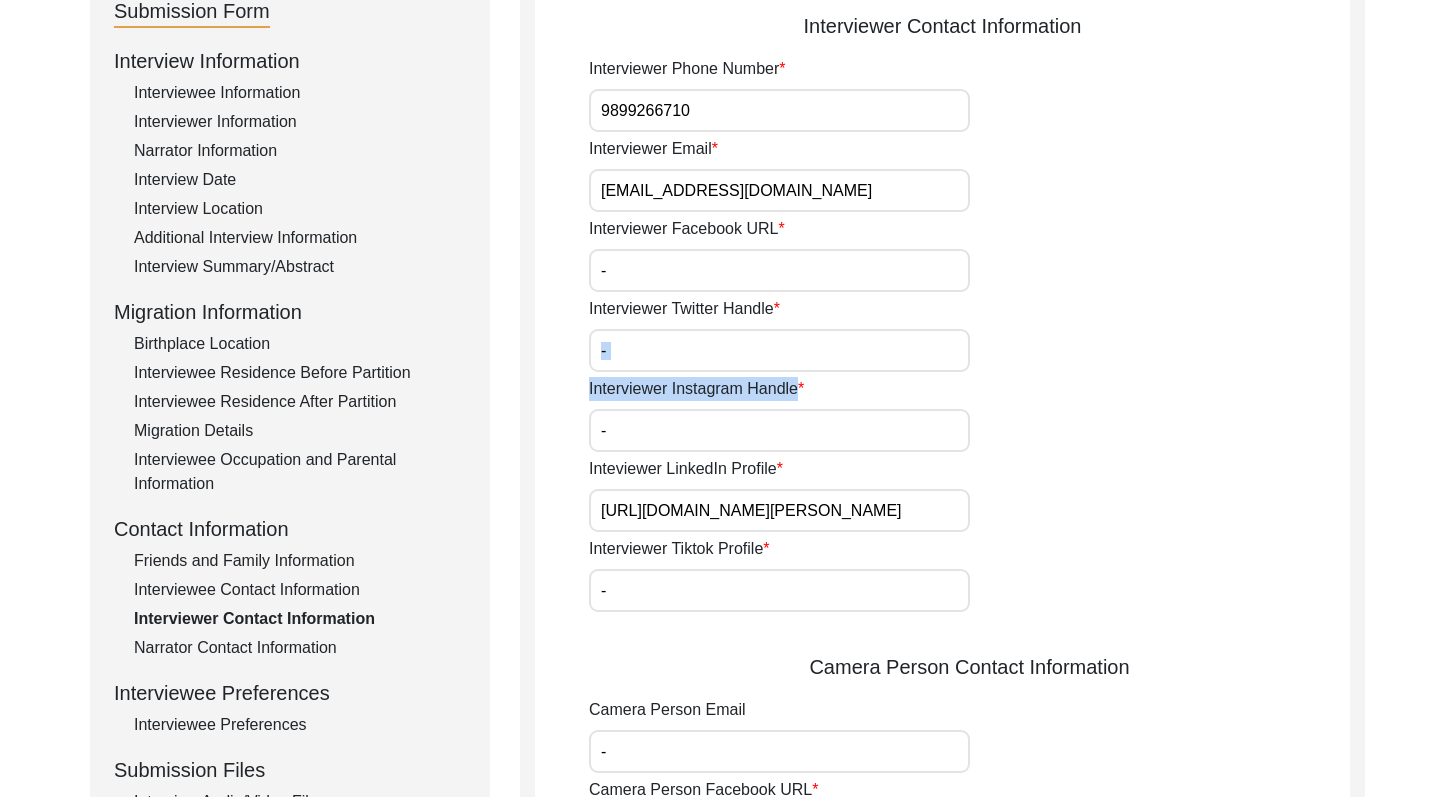 click on "Back to Dashboard  Interview ID:  T13406  Interviewee:  [PERSON_NAME]   Submission Form   Interview Information   Interviewee Information   Interviewer Information   Narrator Information   Interview Date   Interview Location   Additional Interview Information   Interview Summary/Abstract   Migration Information   Birthplace Location   Interviewee Residence Before Partition   Interviewee Residence After Partition   Migration Details   Interviewee Occupation and Parental Information   Contact Information   Friends and Family Information   Interviewee Contact Information   Interviewer Contact Information   Narrator Contact Information   Interviewee Preferences   Interviewee Preferences   Submission Files   Interview Audio/Video Files   Interview Photo Files   Signed Release Form   Other Files   Interviewer Contact Information
Interviewer Phone Number [PHONE_NUMBER] Interviewer Email [EMAIL_ADDRESS][DOMAIN_NAME] Interviewer Facebook URL - Interviewer Twitter Handle - Interviewer Instagram Handle - - Camera Person Email -" 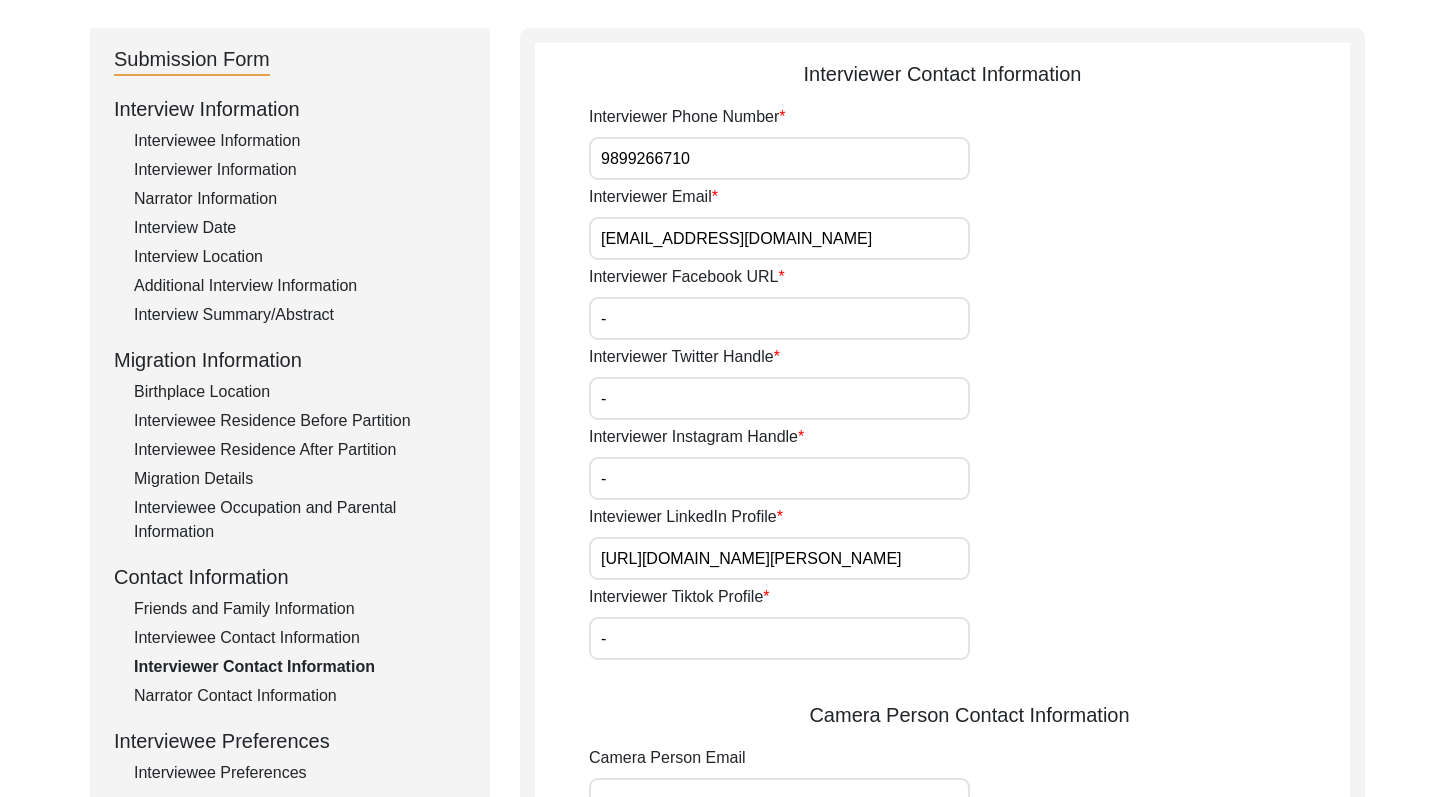 scroll, scrollTop: 162, scrollLeft: 0, axis: vertical 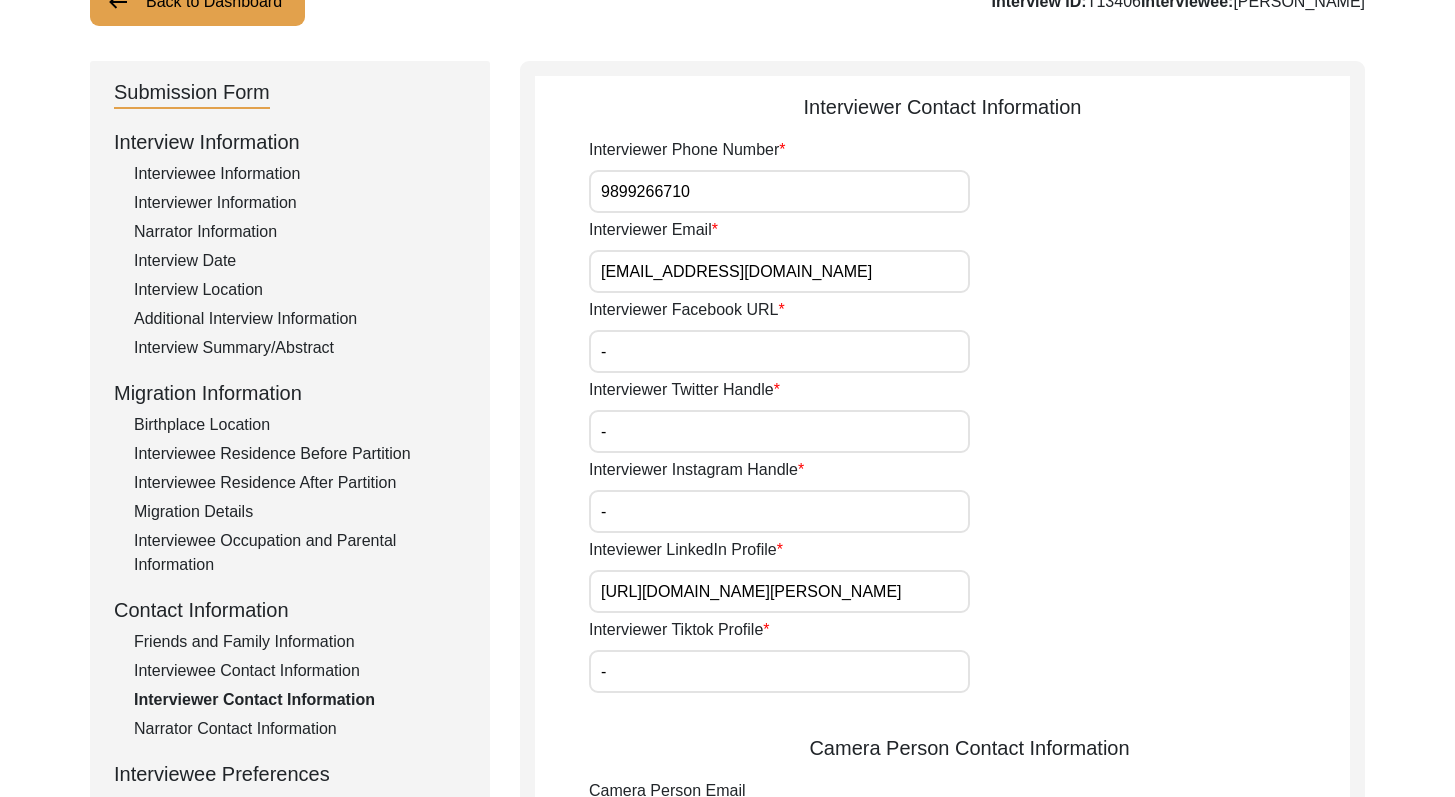 drag, startPoint x: 1469, startPoint y: 301, endPoint x: 1469, endPoint y: 268, distance: 33 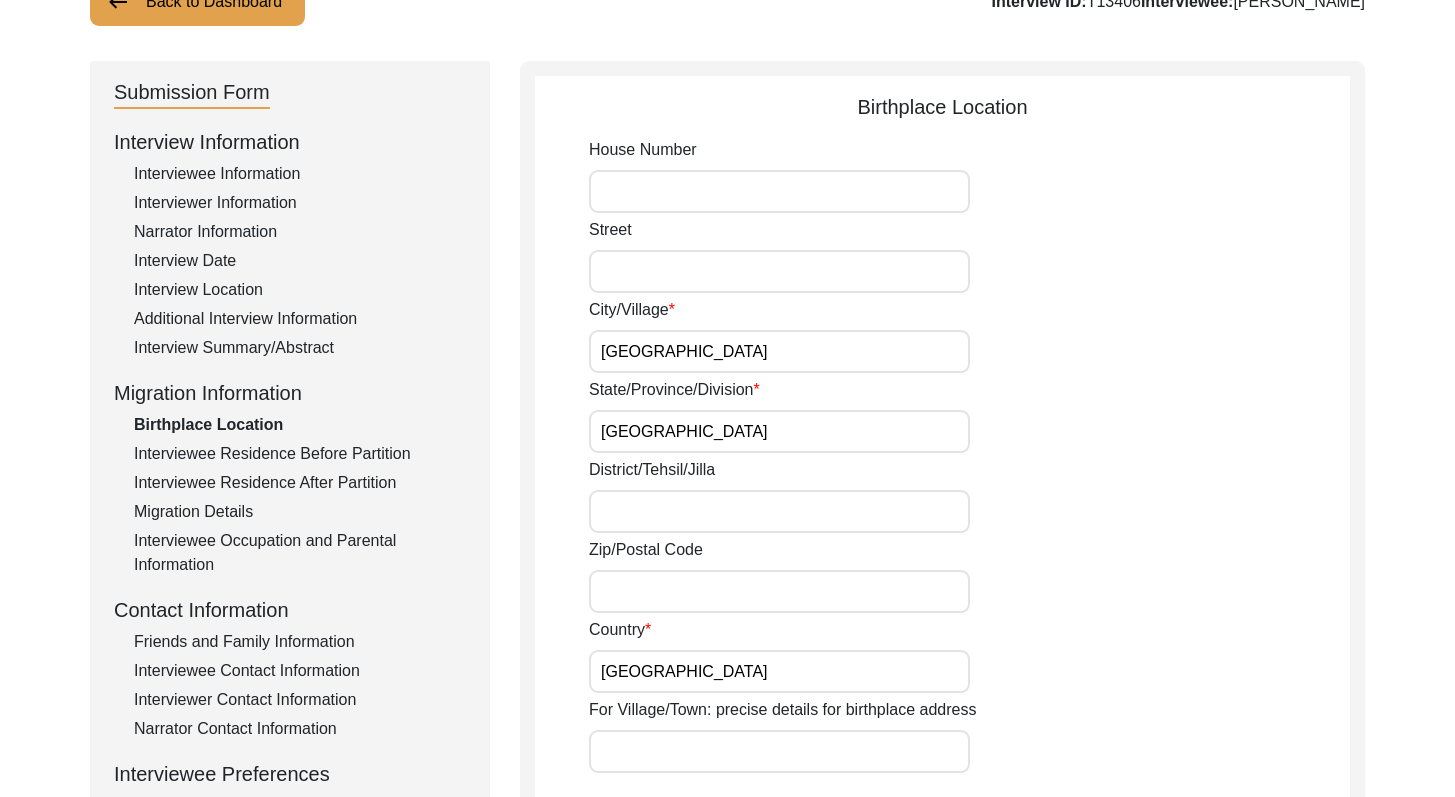 click on "Interviewee Residence Before Partition" 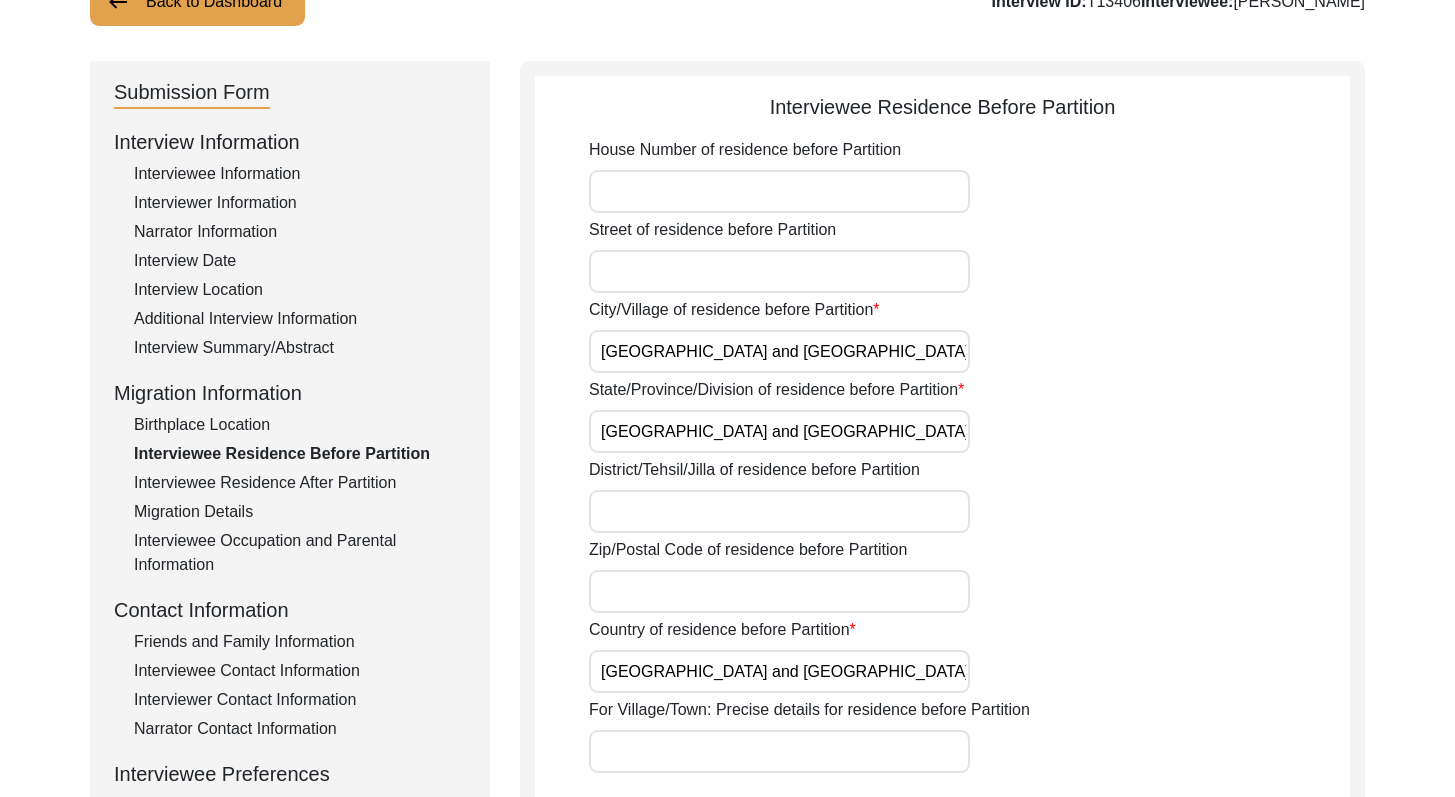 click on "Interviewee Residence After Partition" 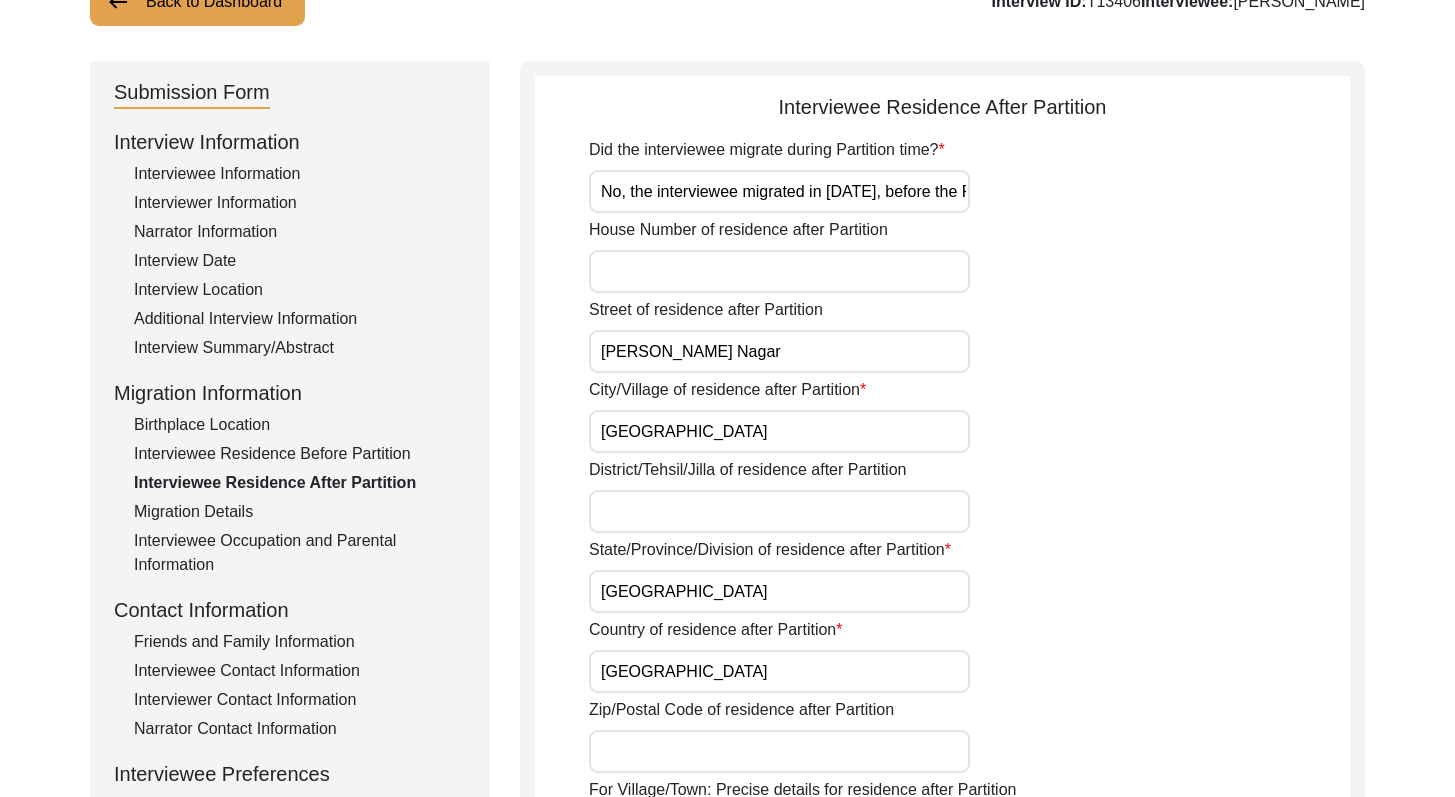 click on "Interview Information   Interviewee Information   Interviewer Information   Narrator Information   Interview Date   Interview Location   Additional Interview Information   Interview Summary/Abstract   Migration Information   Birthplace Location   Interviewee Residence Before Partition   Interviewee Residence After Partition   Migration Details   Interviewee Occupation and Parental Information   Contact Information   Friends and Family Information   Interviewee Contact Information   Interviewer Contact Information   Narrator Contact Information   Interviewee Preferences   Interviewee Preferences   Submission Files   Interview Audio/Video Files   Interview Photo Files   Signed Release Form   Other Files" 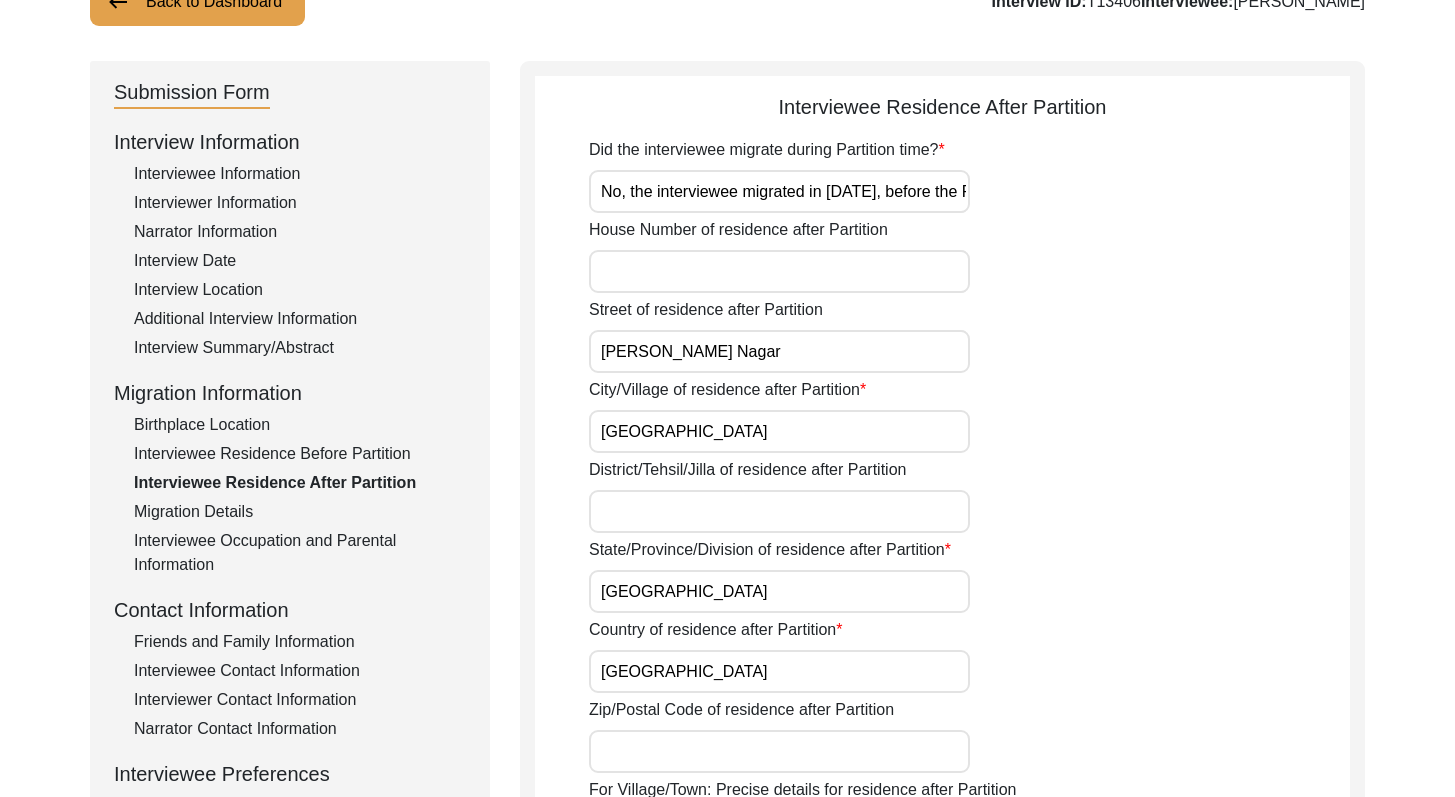 click on "Migration Details" 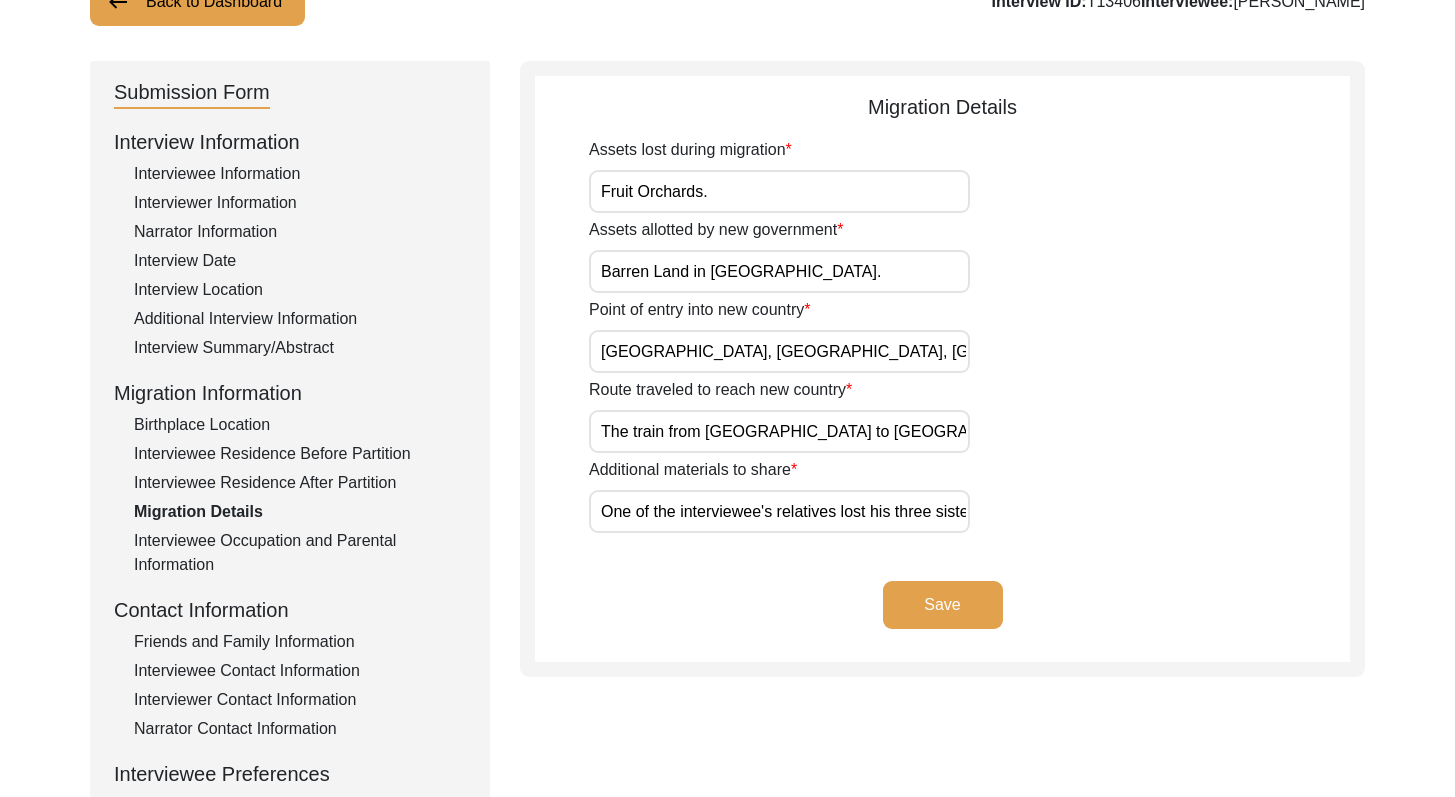 click on "Interviewee Occupation and Parental Information" 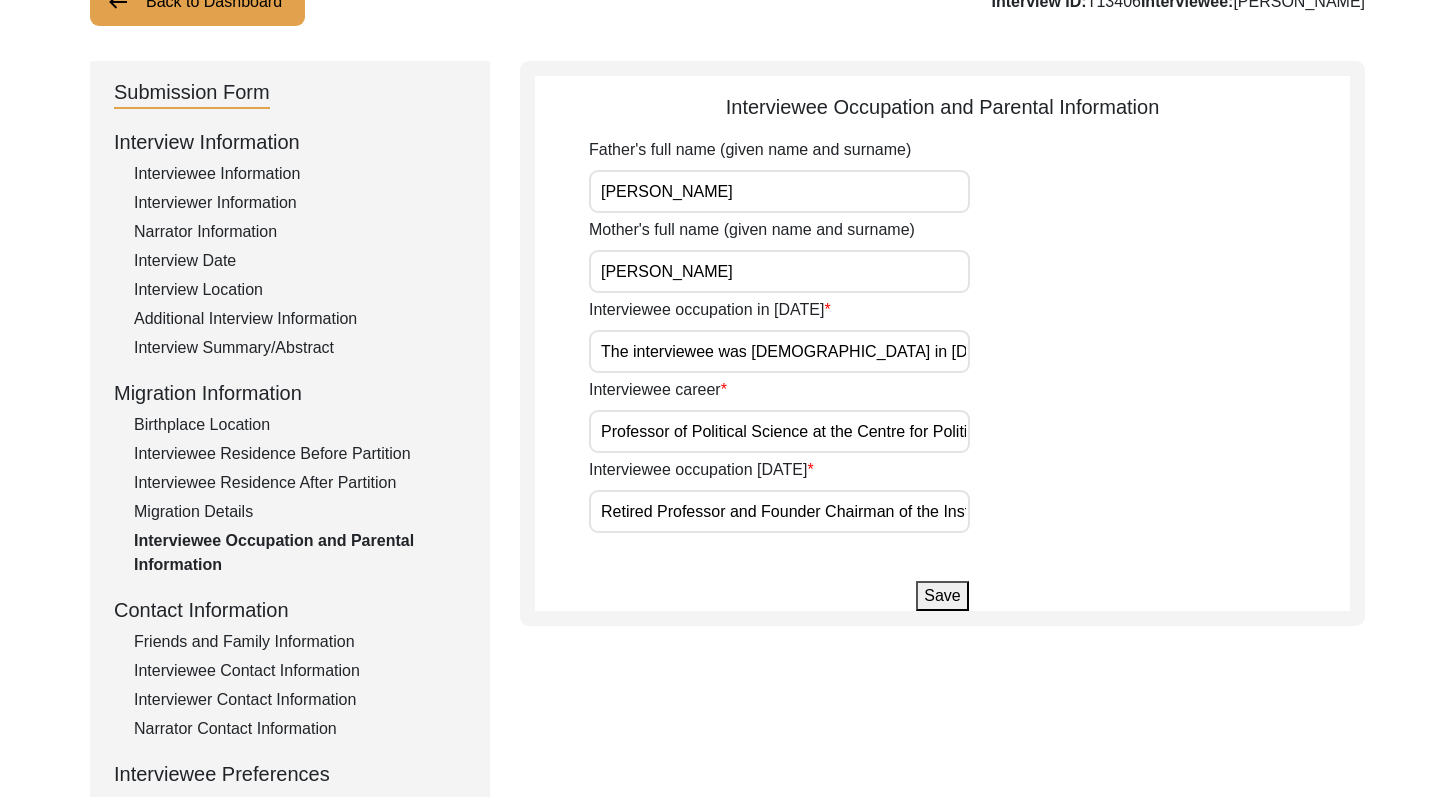 click on "Additional Interview Information" 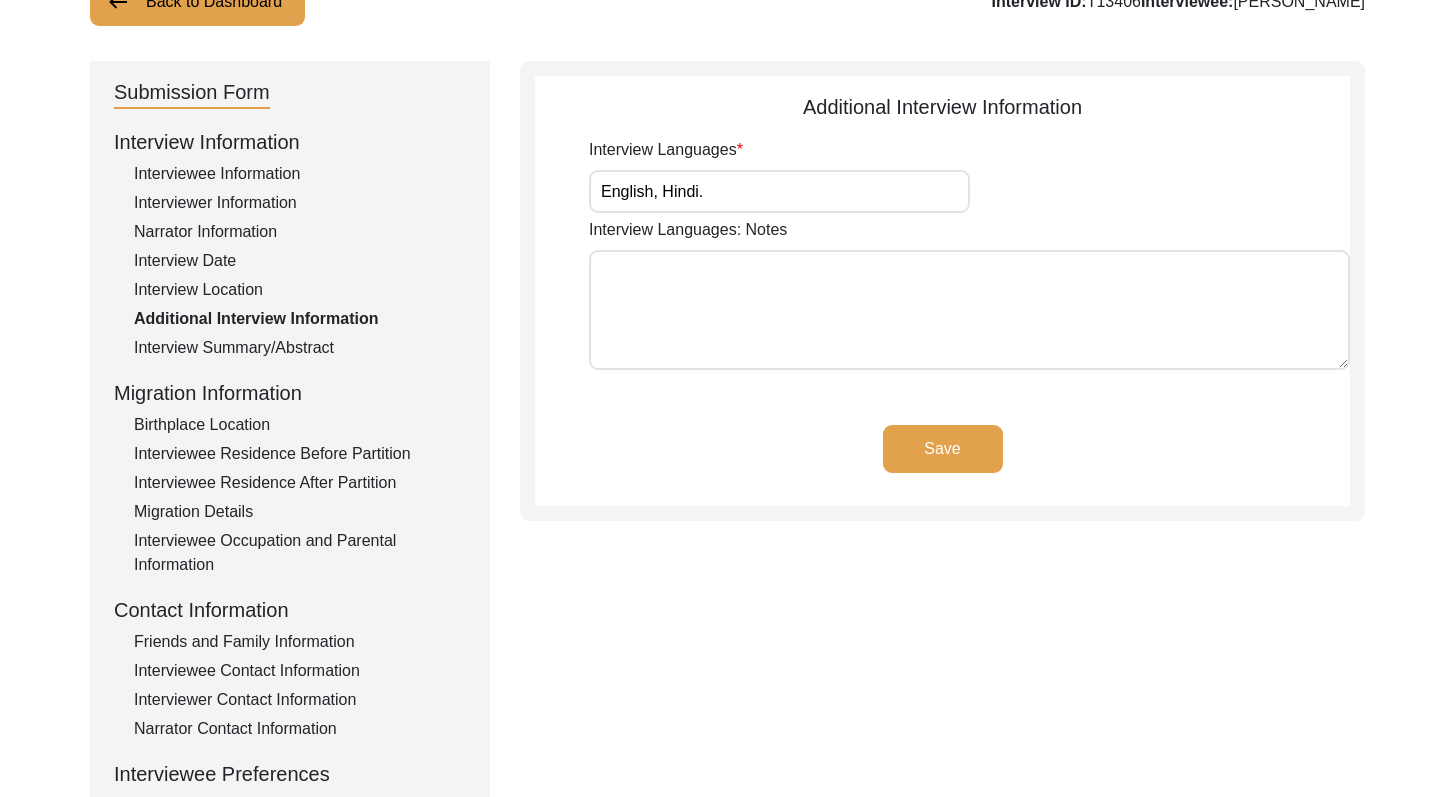 click on "Interview Summary/Abstract" 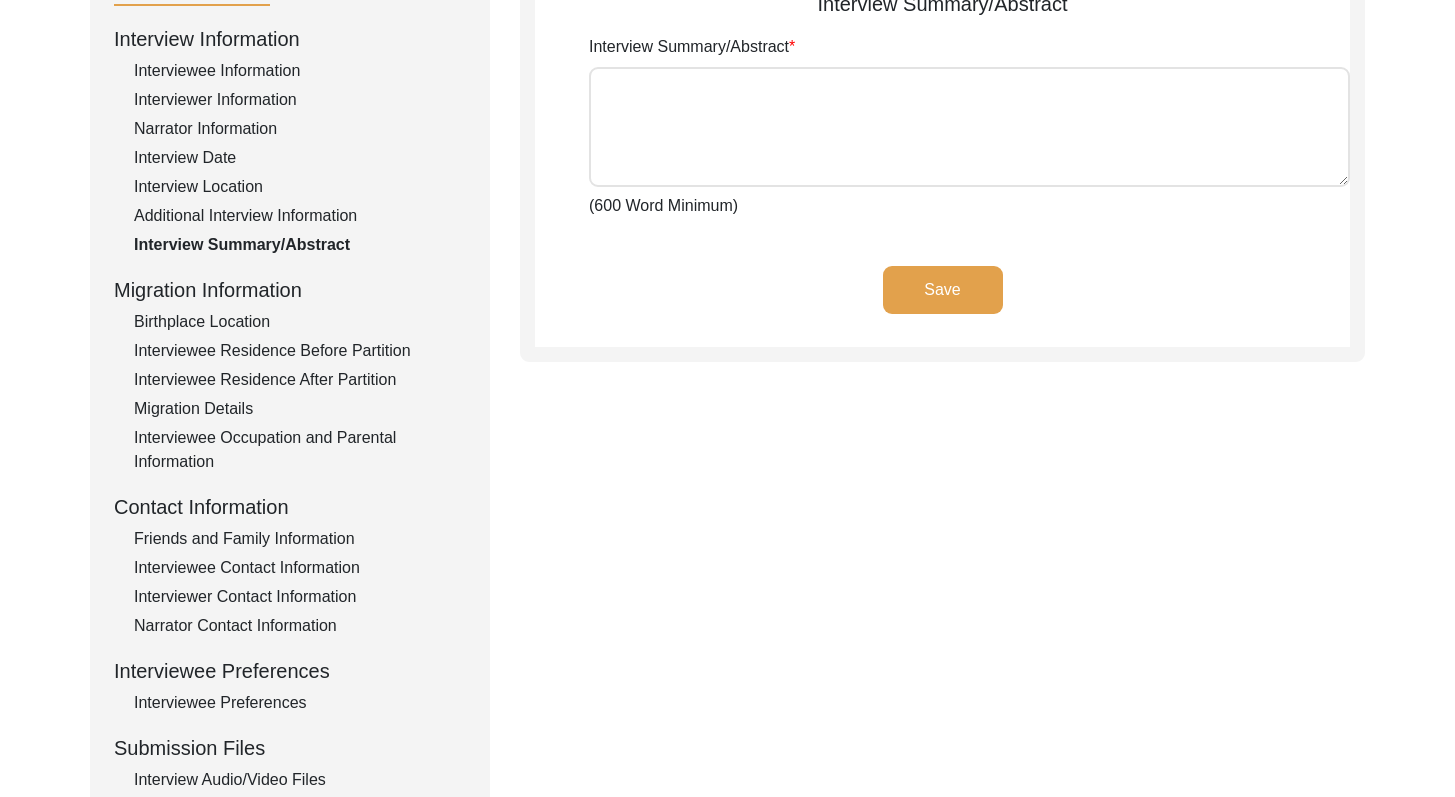 drag, startPoint x: 1469, startPoint y: 313, endPoint x: 1469, endPoint y: 371, distance: 58 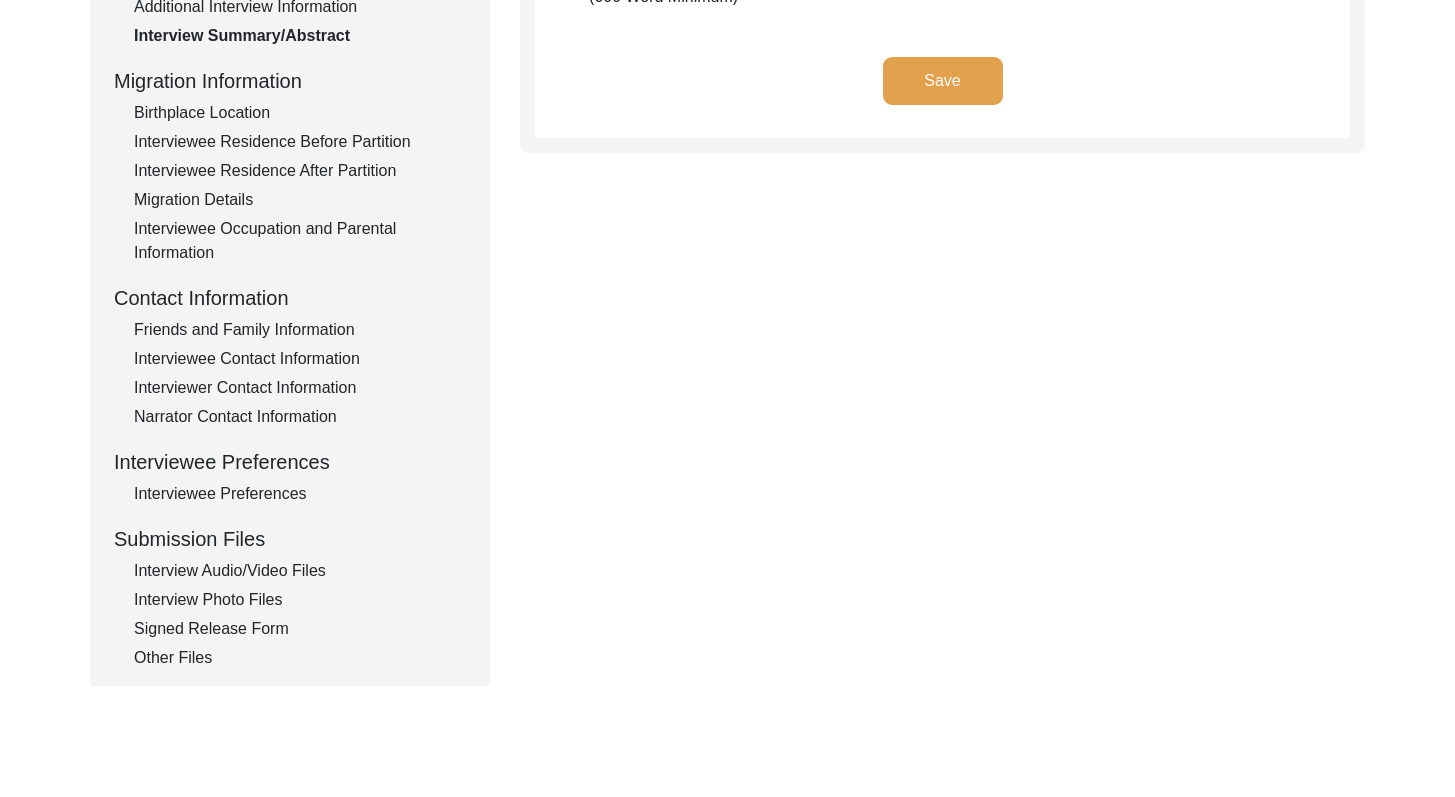 drag, startPoint x: 1469, startPoint y: 371, endPoint x: 1469, endPoint y: 486, distance: 115 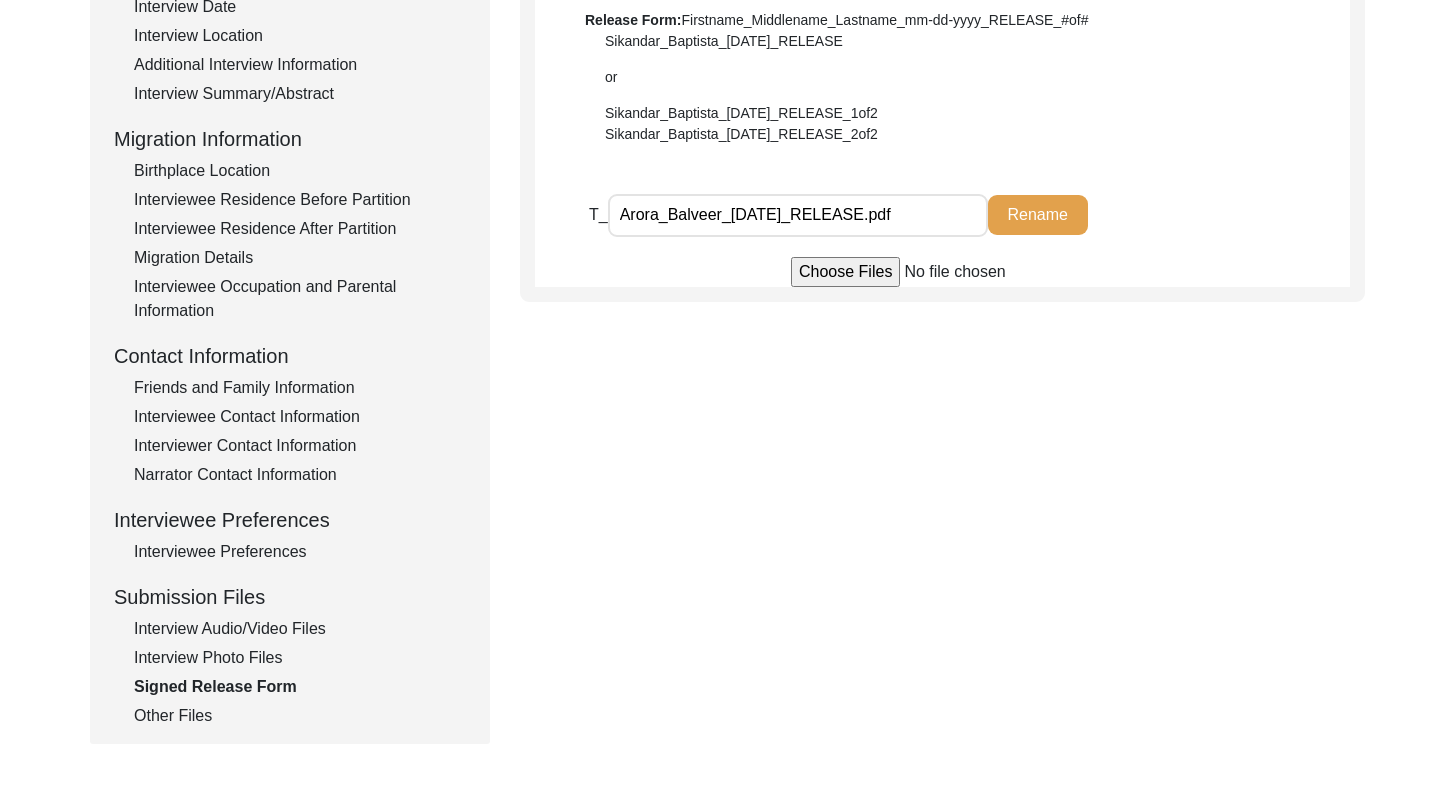 drag, startPoint x: 1469, startPoint y: 559, endPoint x: 1469, endPoint y: 531, distance: 28 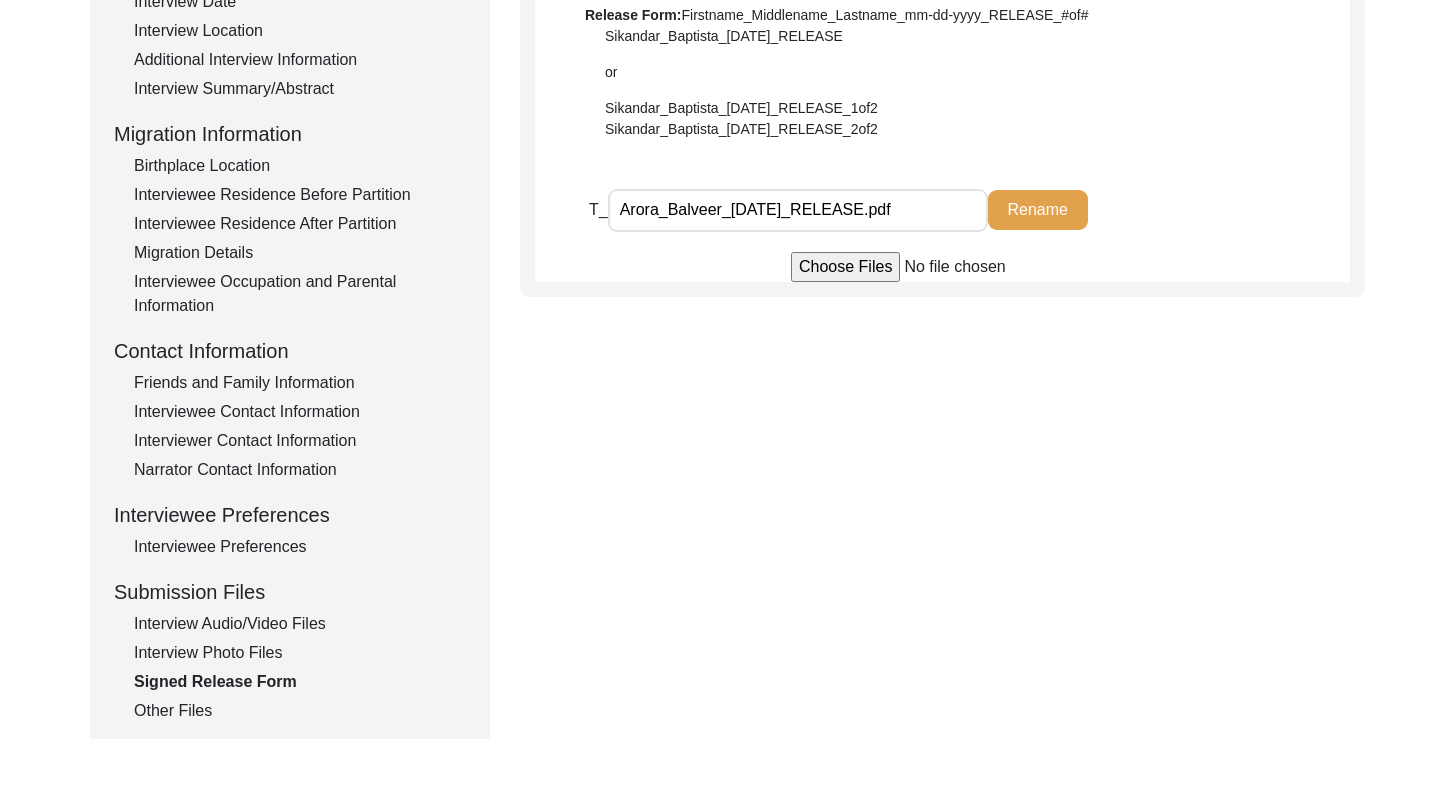 click on "Interview Photo Files" 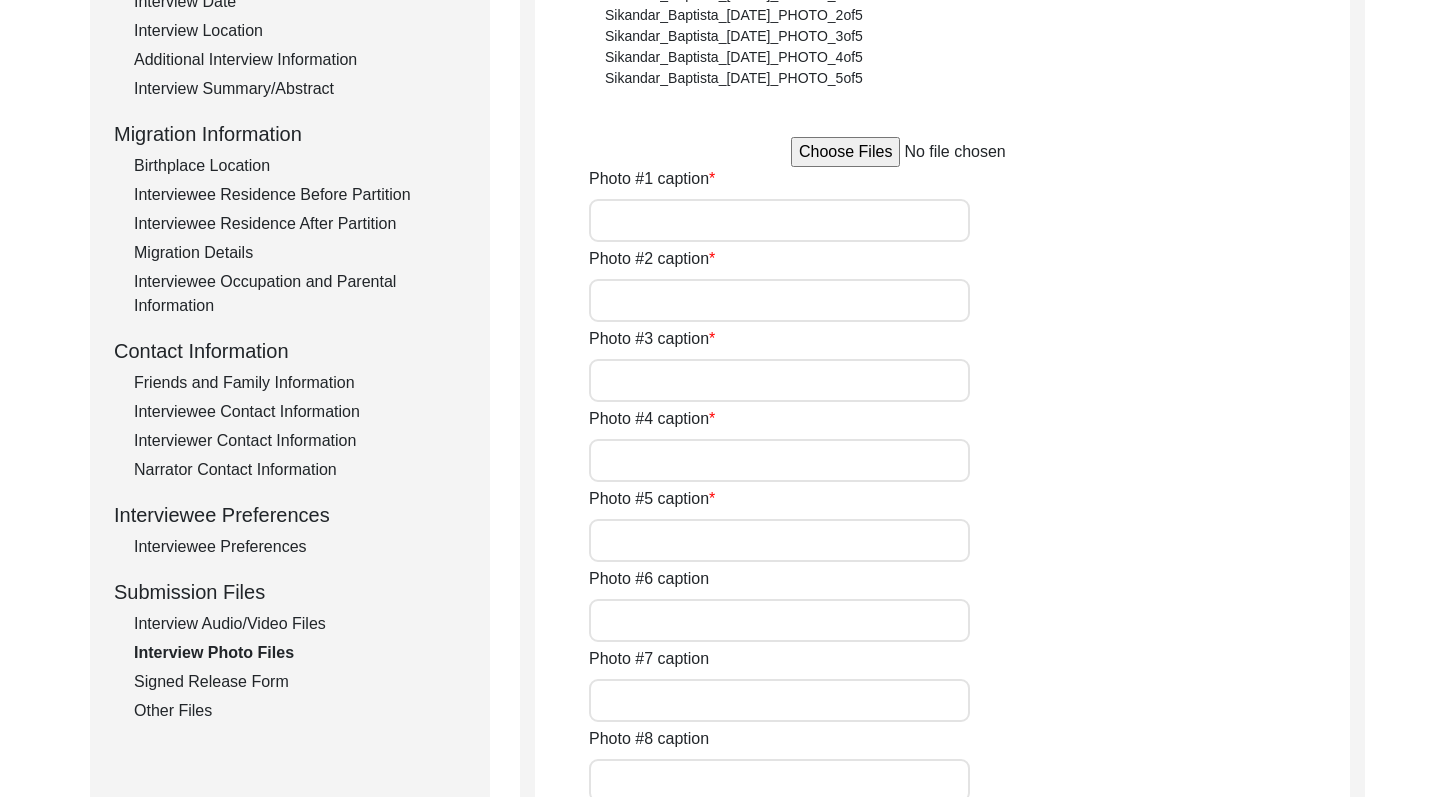click on "Interview Audio/Video Files" 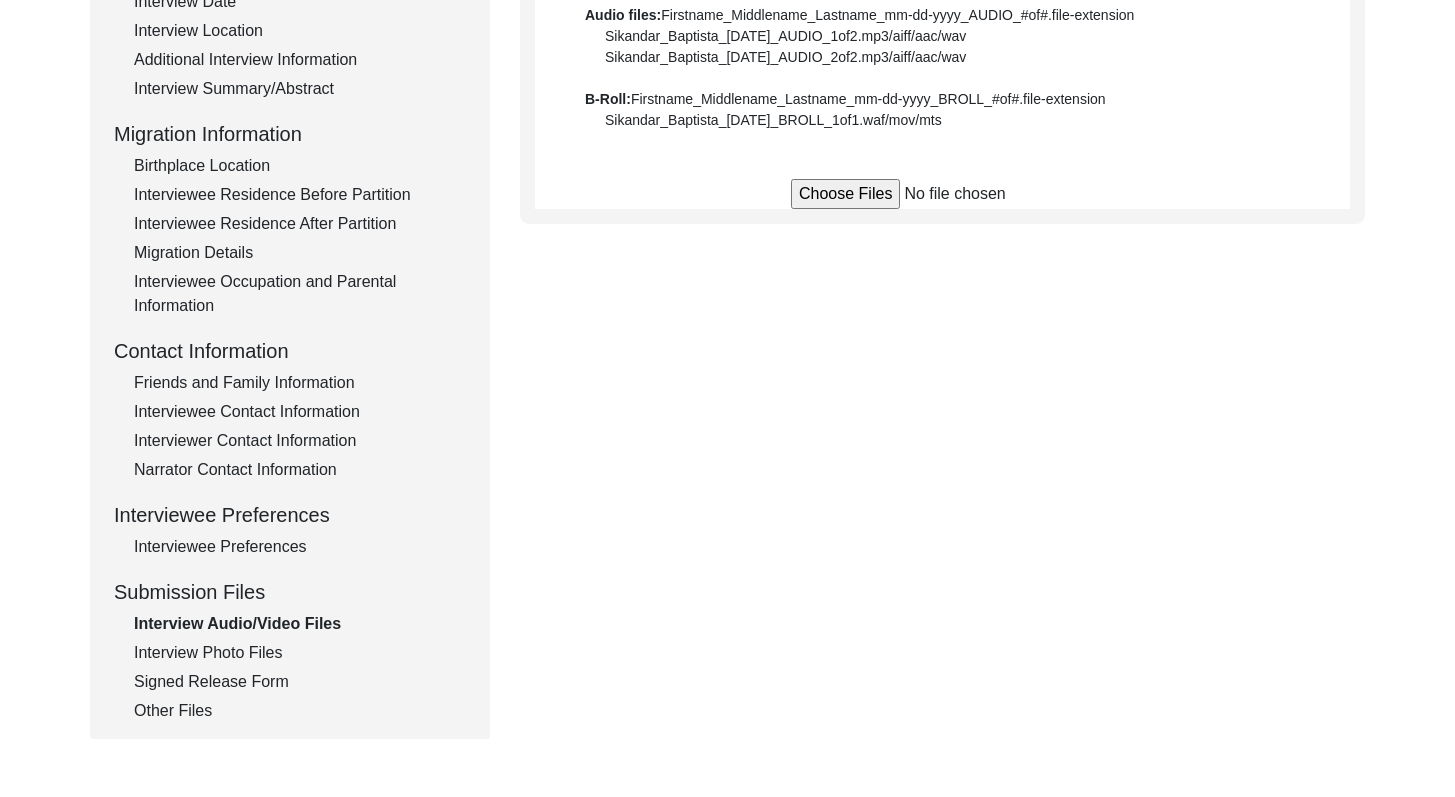 click on "Interview Photo Files" 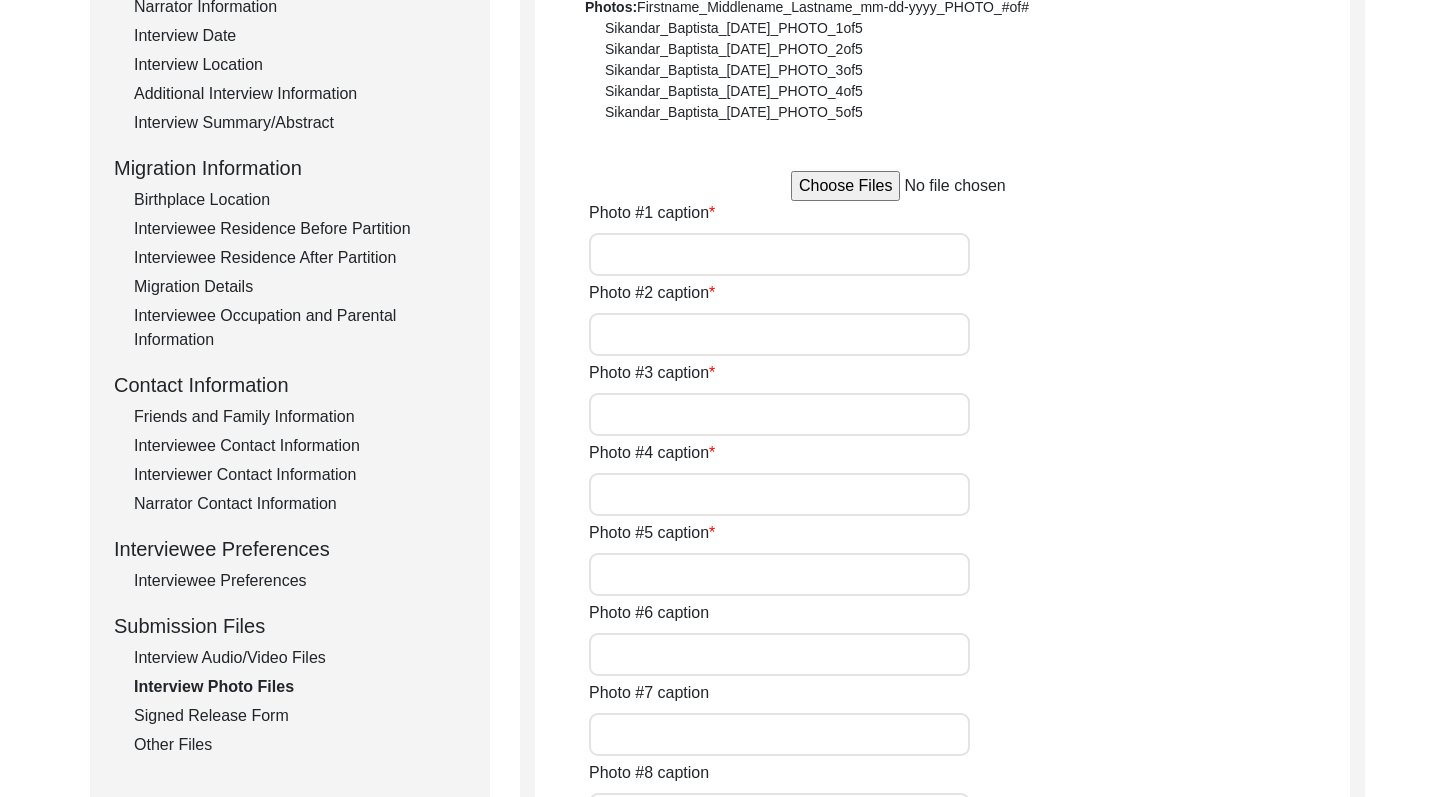 scroll, scrollTop: 388, scrollLeft: 0, axis: vertical 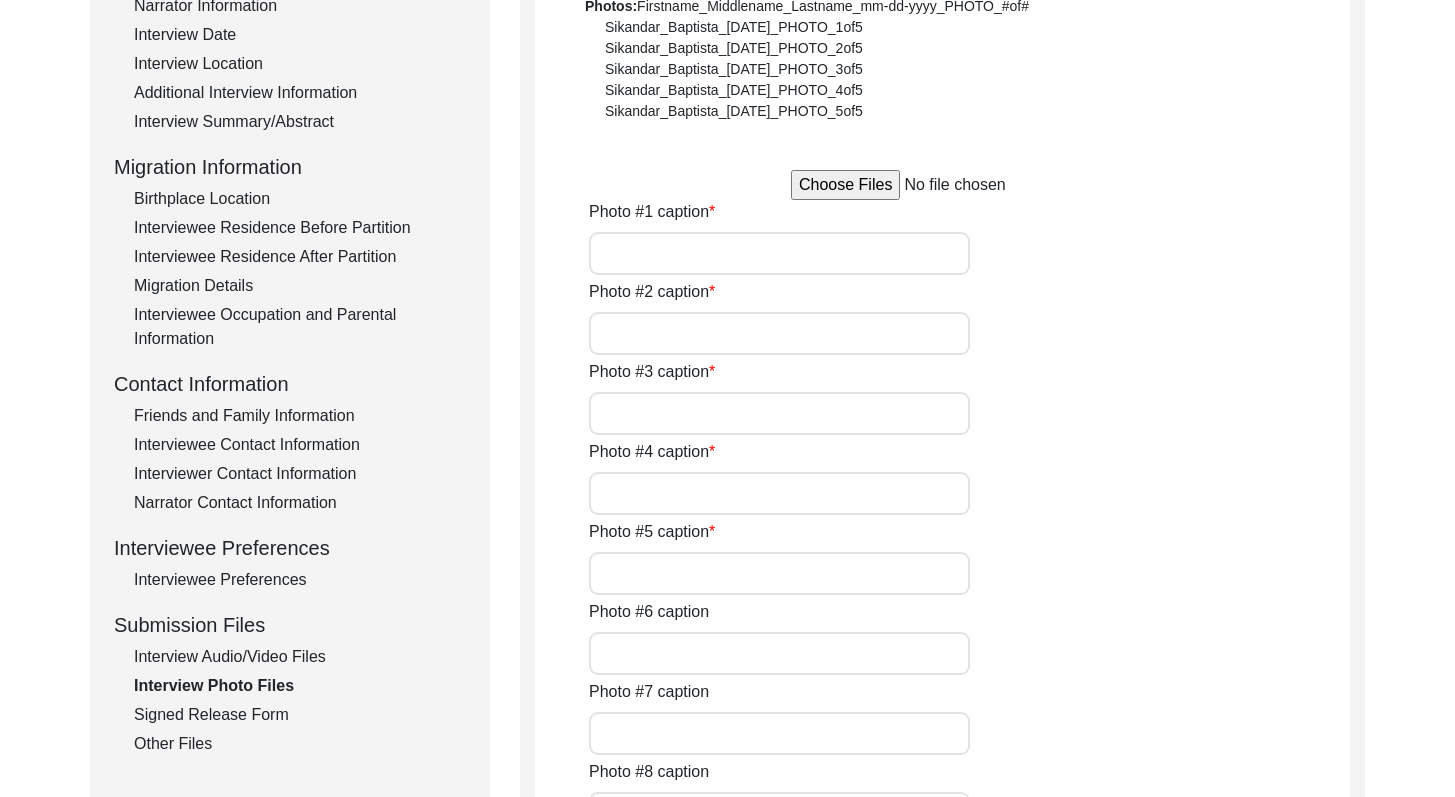 click on "Interview Audio/Video Files" 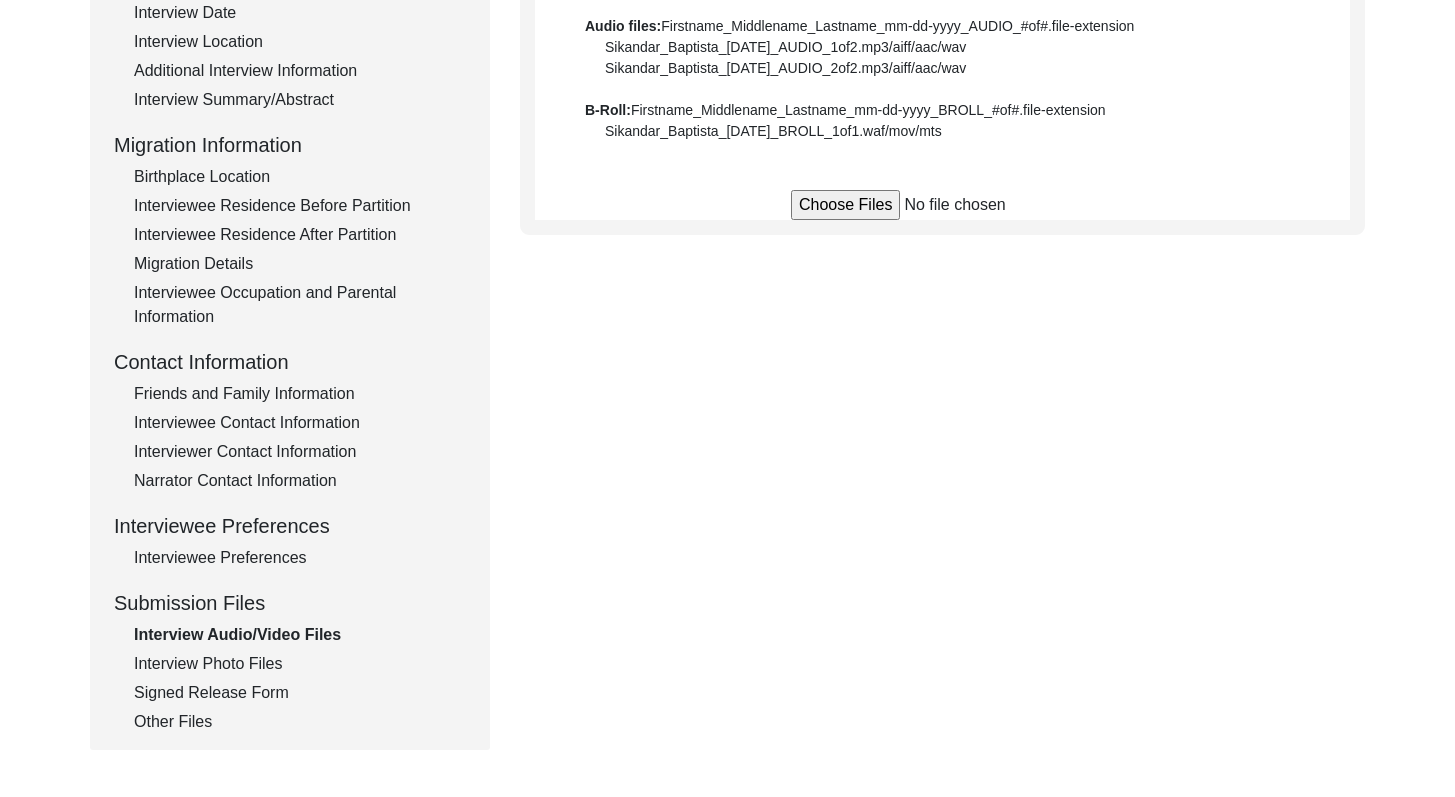 scroll, scrollTop: 411, scrollLeft: 0, axis: vertical 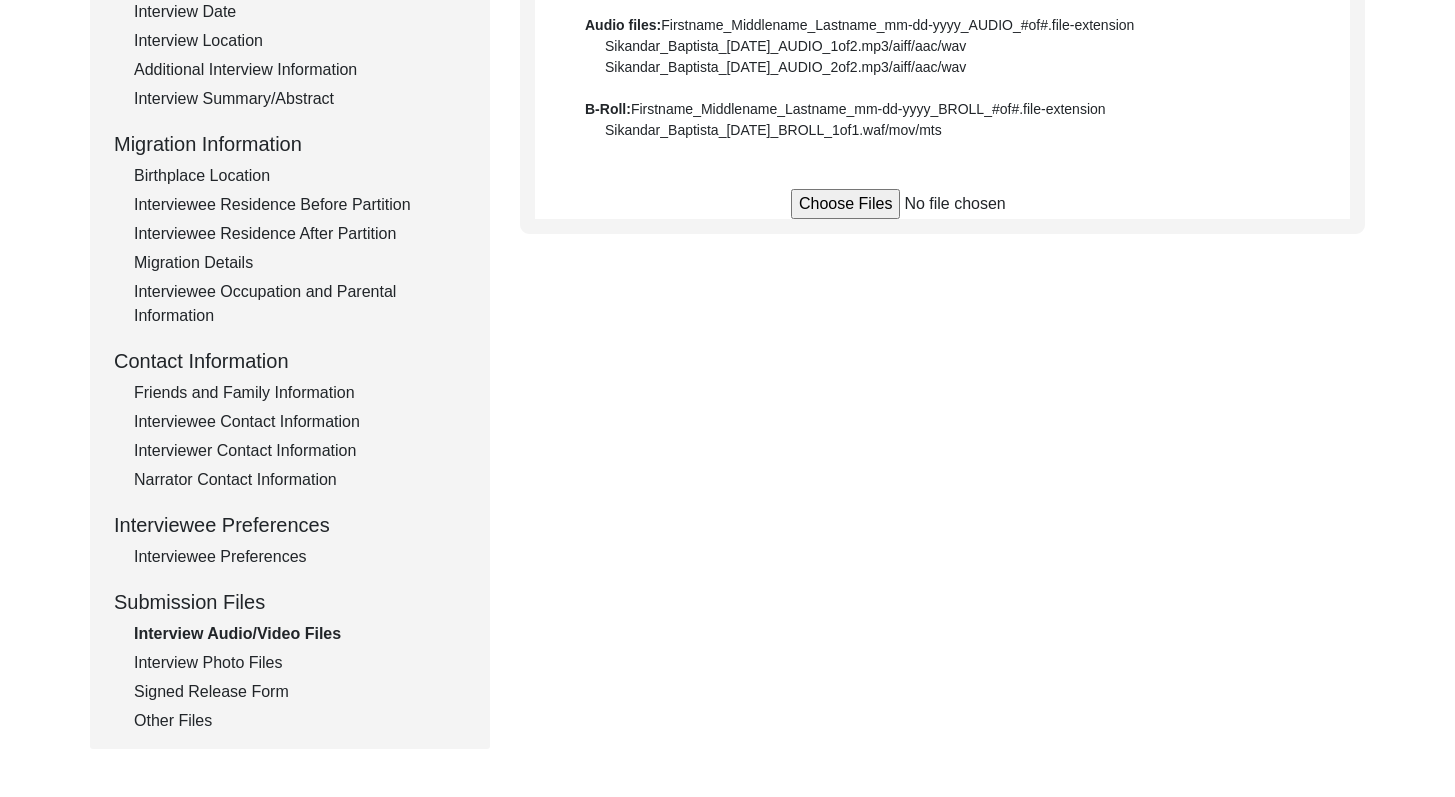 drag, startPoint x: 1469, startPoint y: 431, endPoint x: 1469, endPoint y: 444, distance: 13 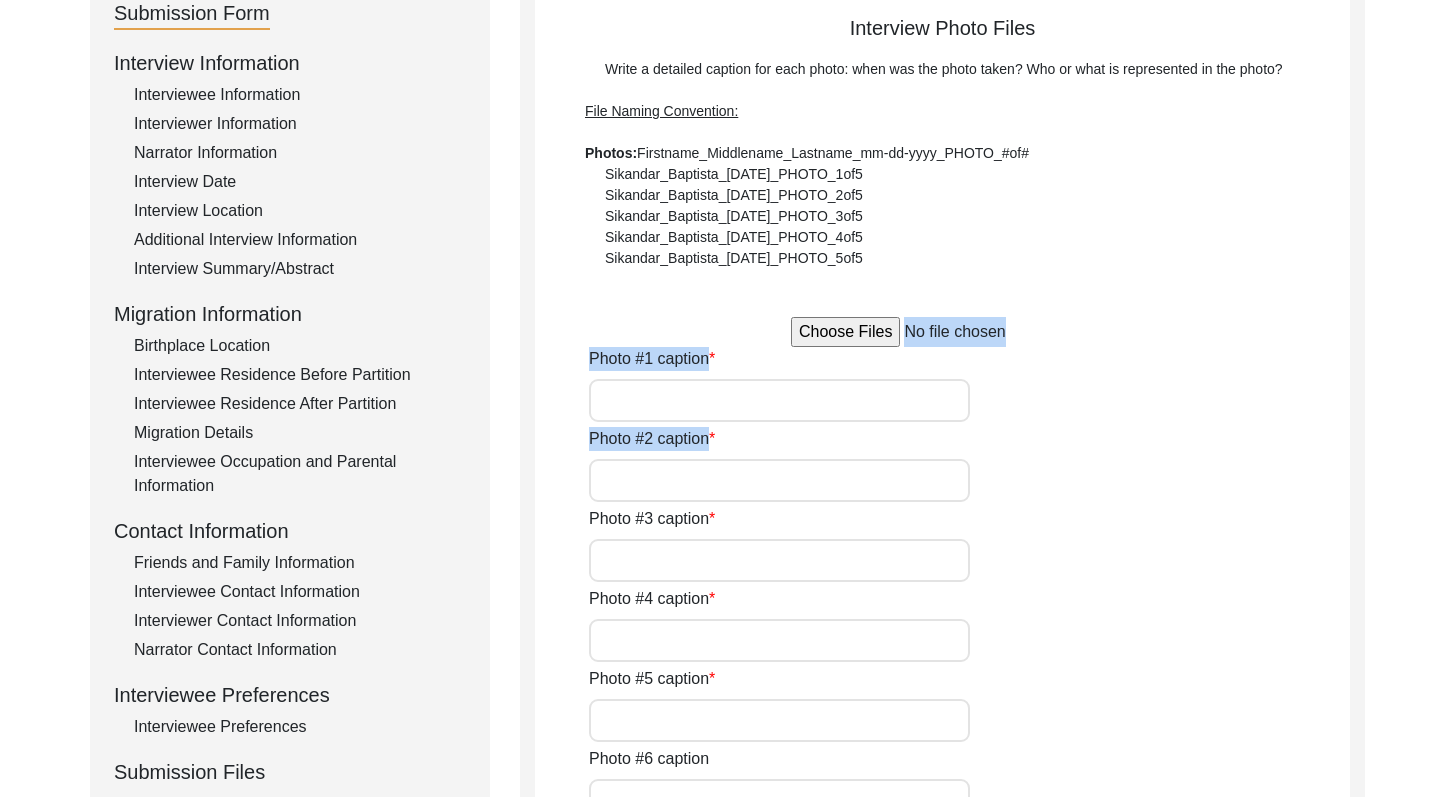 drag, startPoint x: 1469, startPoint y: 397, endPoint x: 1458, endPoint y: 349, distance: 49.24429 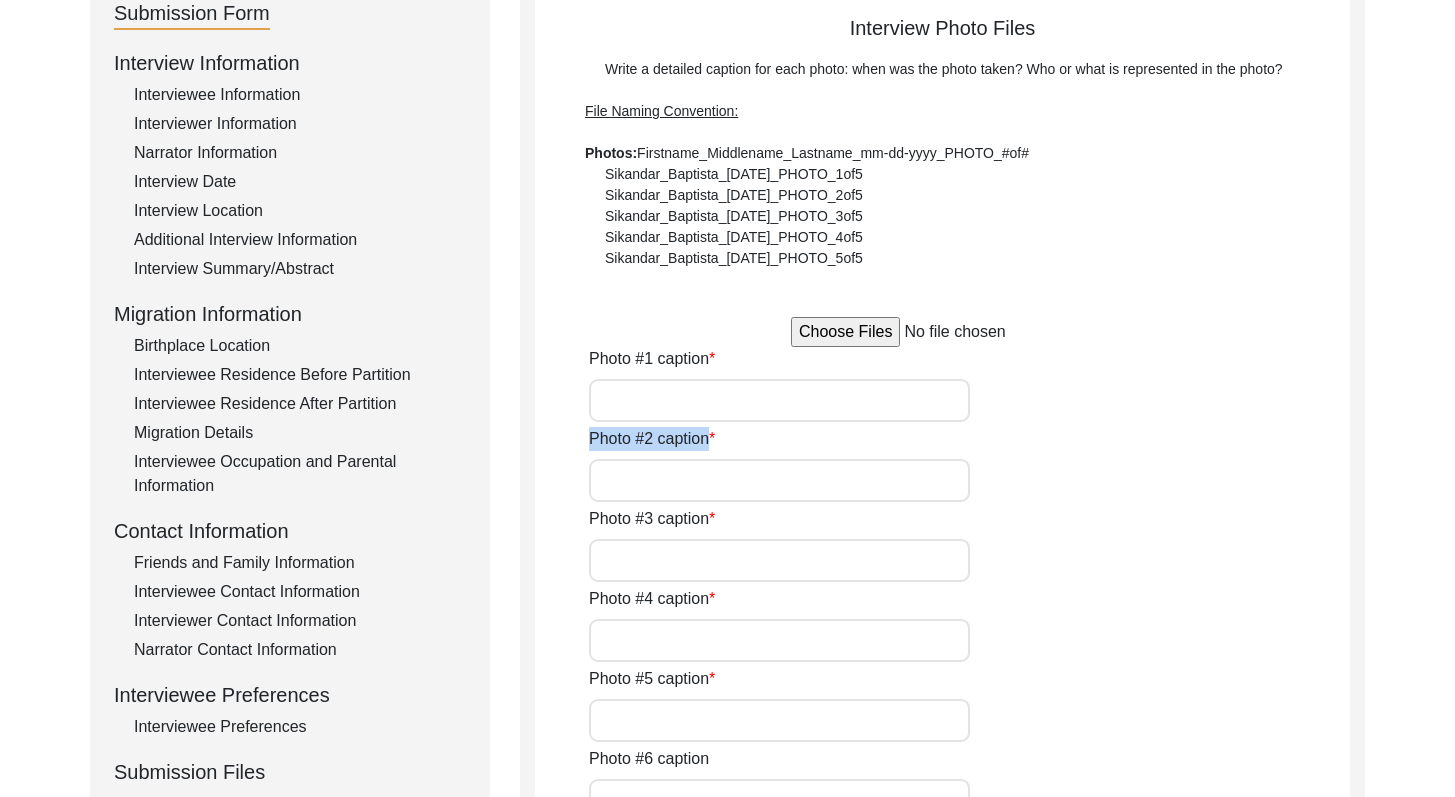 scroll, scrollTop: 271, scrollLeft: 0, axis: vertical 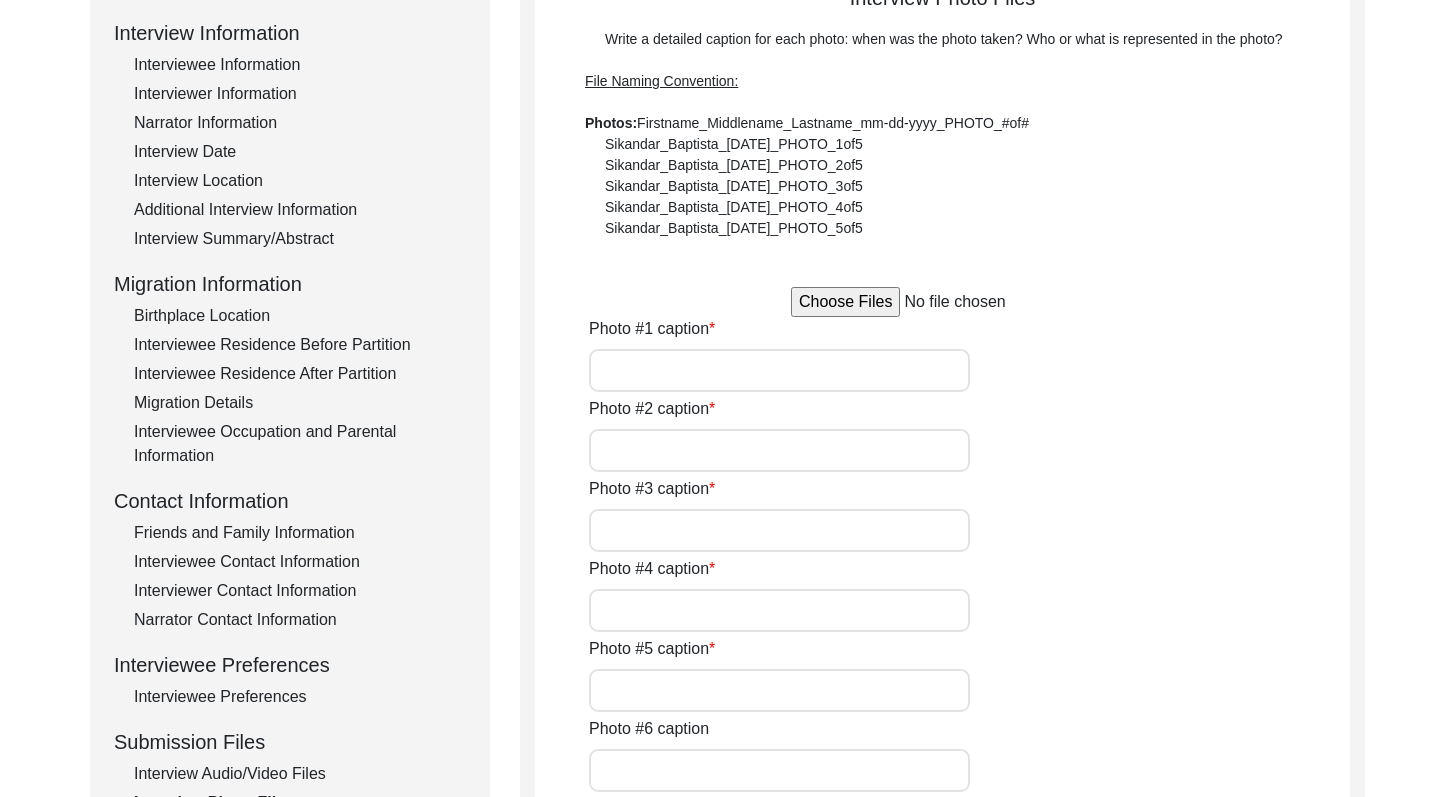 click on "Back to Dashboard  Interview ID:  T13406  Interviewee:  [PERSON_NAME]   Submission Form   Interview Information   Interviewee Information   Interviewer Information   Narrator Information   Interview Date   Interview Location   Additional Interview Information   Interview Summary/Abstract   Migration Information   Birthplace Location   Interviewee Residence Before Partition   Interviewee Residence After Partition   Migration Details   Interviewee Occupation and Parental Information   Contact Information   Friends and Family Information   Interviewee Contact Information   Interviewer Contact Information   Narrator Contact Information   Interviewee Preferences   Interviewee Preferences   Submission Files   Interview Audio/Video Files   Interview Photo Files   Signed Release Form   Other Files   Interview Photo Files  Write a detailed caption for each photo: when was the photo taken? Who or what is represented in the photo?  File Naming Convention: Photos:  Firstname_Middlename_Lastname_mm-dd-yyyy_PHOTO_#of#" 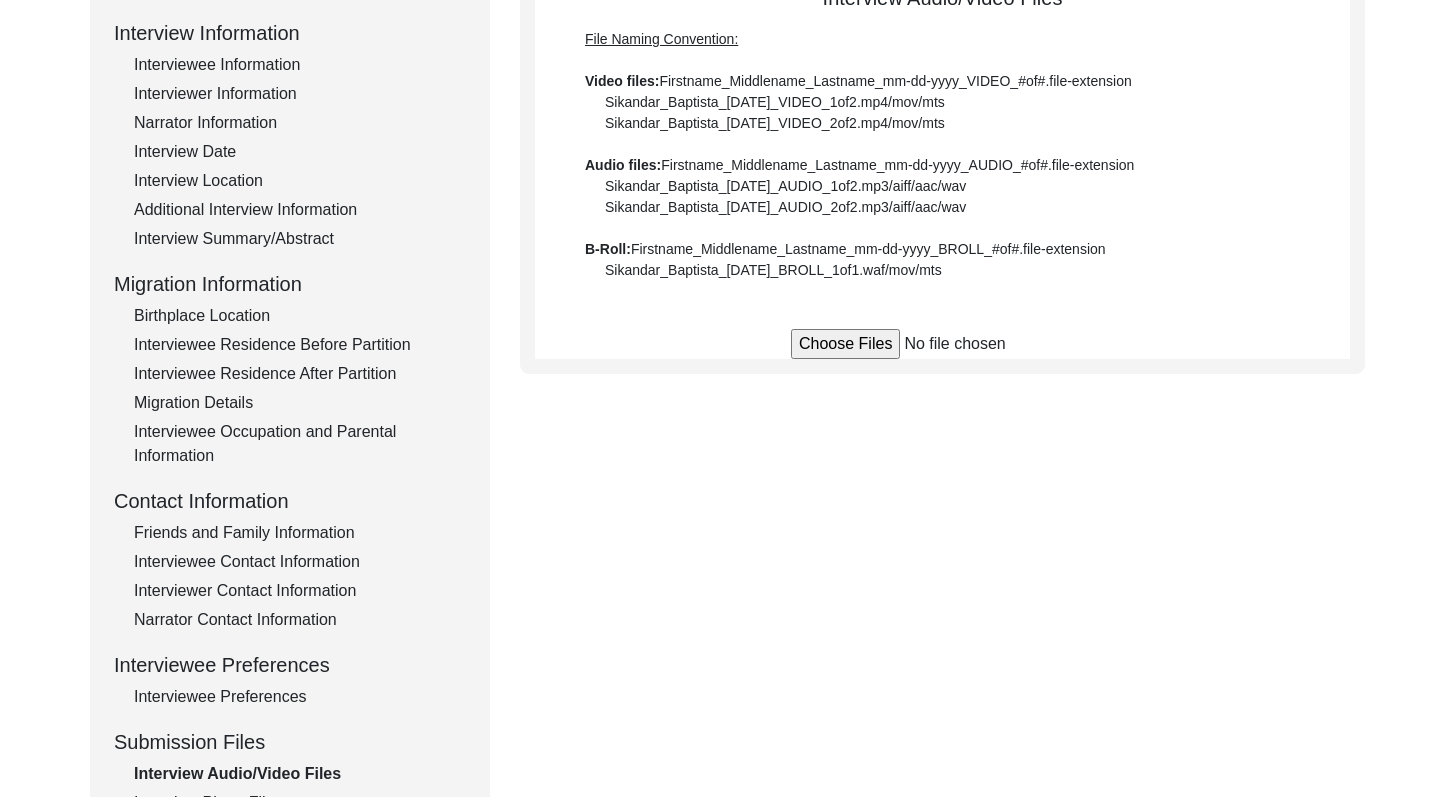 click at bounding box center (942, 344) 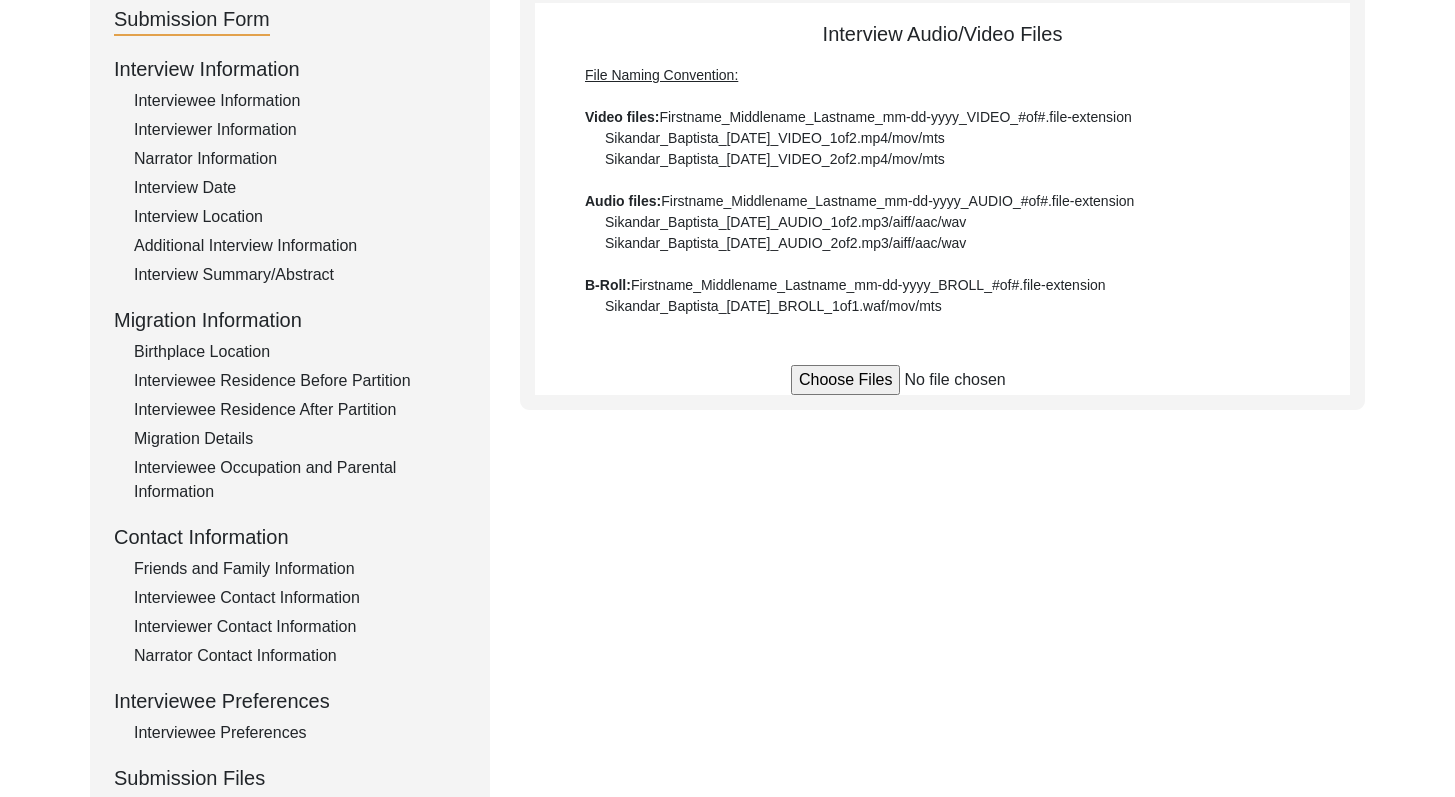 scroll, scrollTop: 225, scrollLeft: 0, axis: vertical 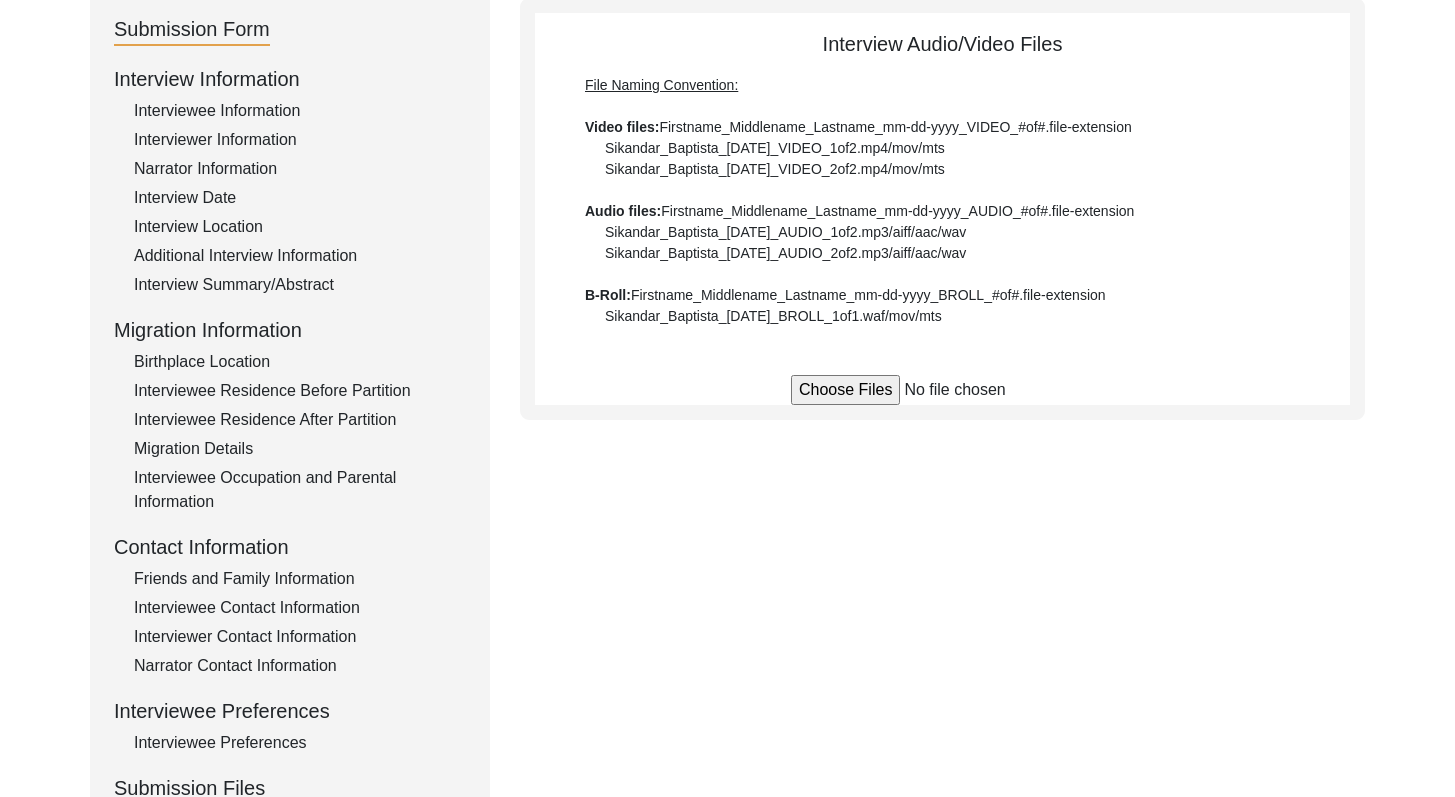drag, startPoint x: 1469, startPoint y: 274, endPoint x: 1469, endPoint y: 249, distance: 25 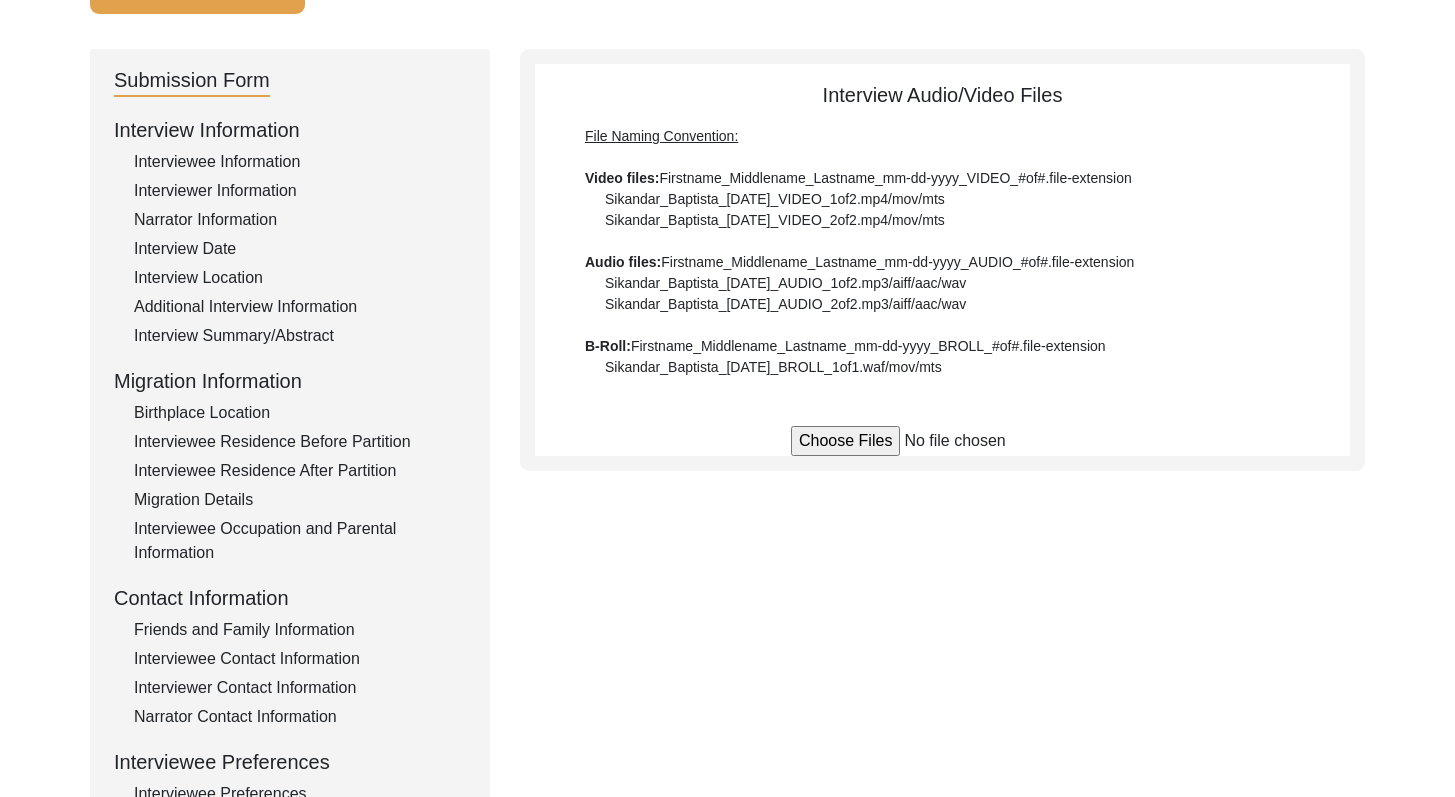 scroll, scrollTop: 176, scrollLeft: 0, axis: vertical 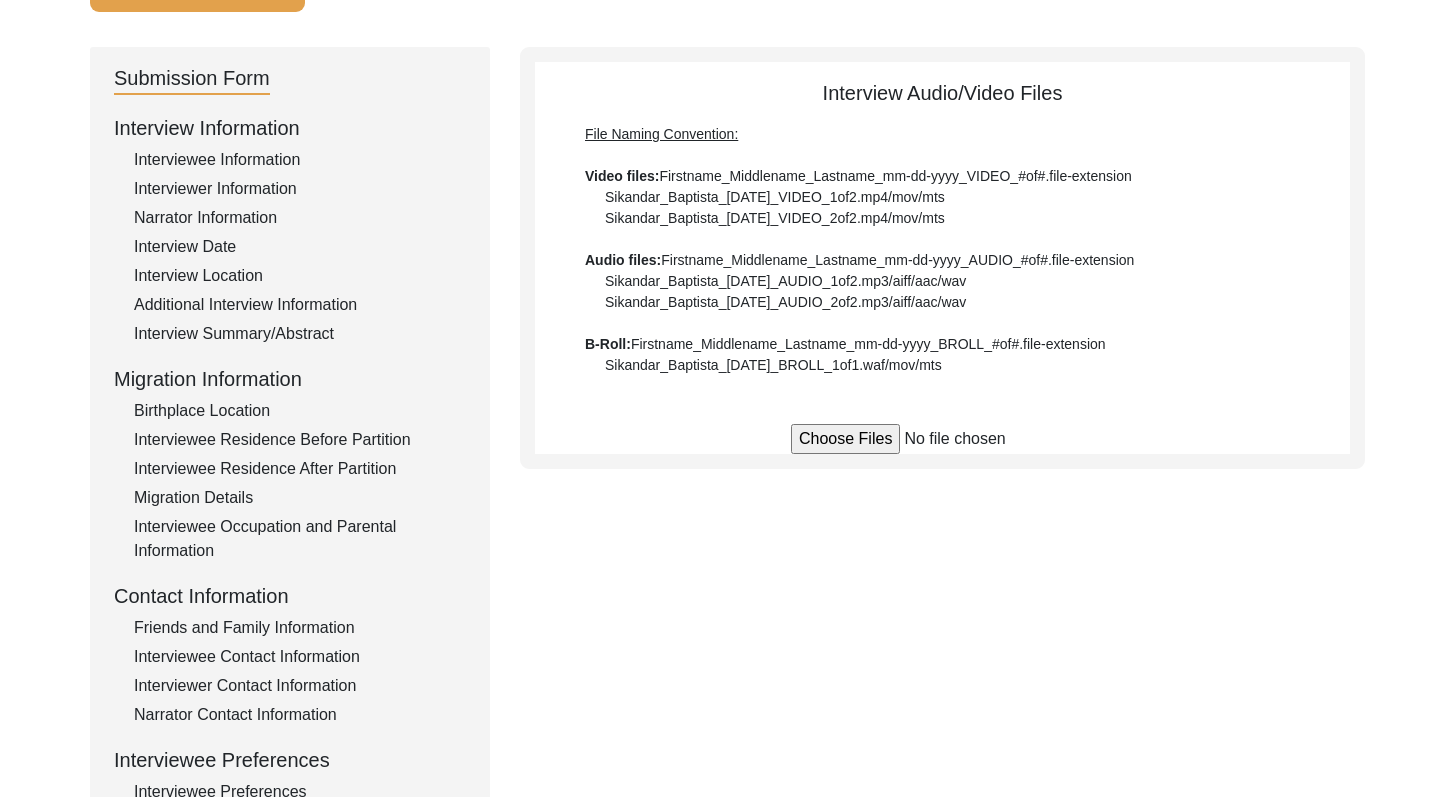 drag, startPoint x: 1469, startPoint y: 353, endPoint x: 1462, endPoint y: 327, distance: 26.925823 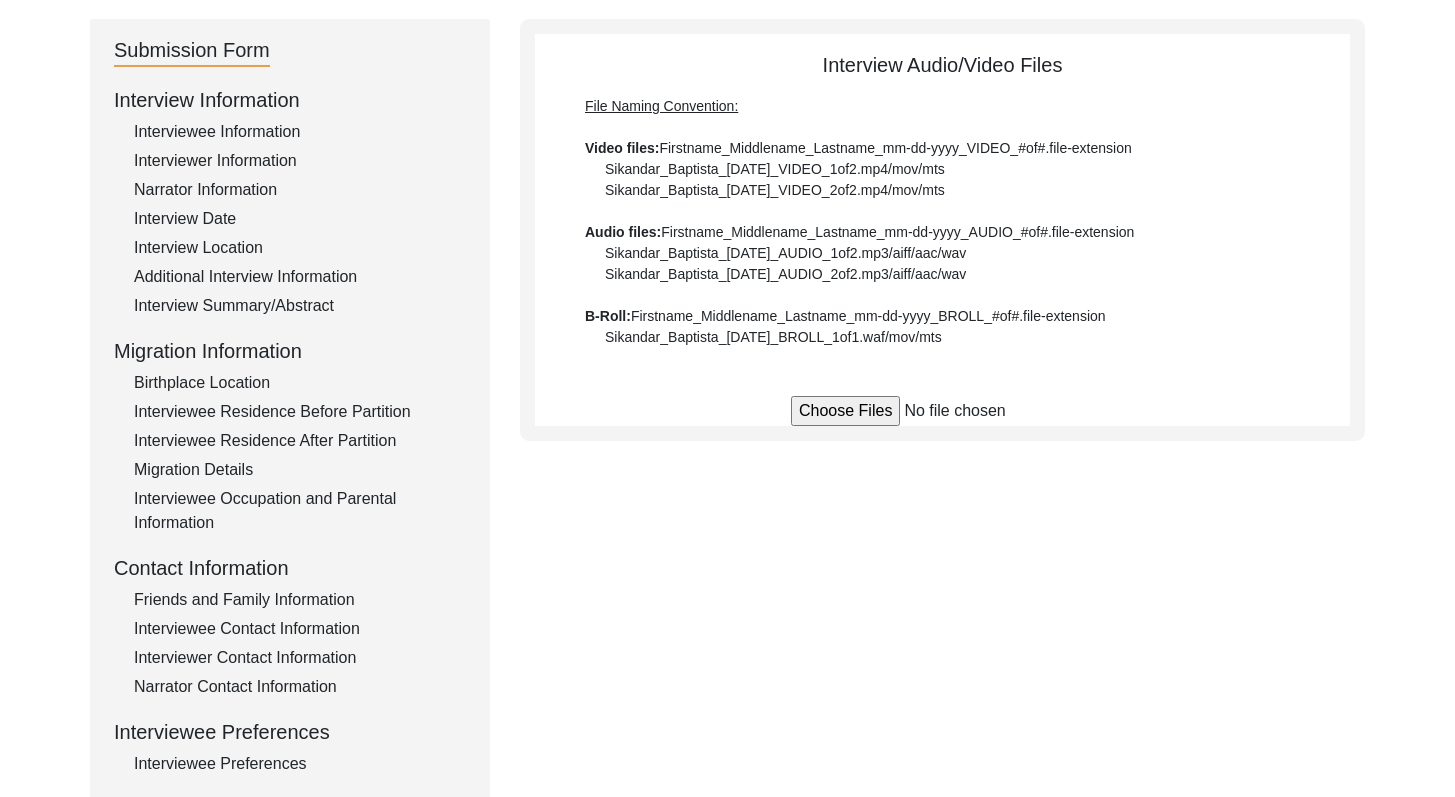 scroll, scrollTop: 262, scrollLeft: 0, axis: vertical 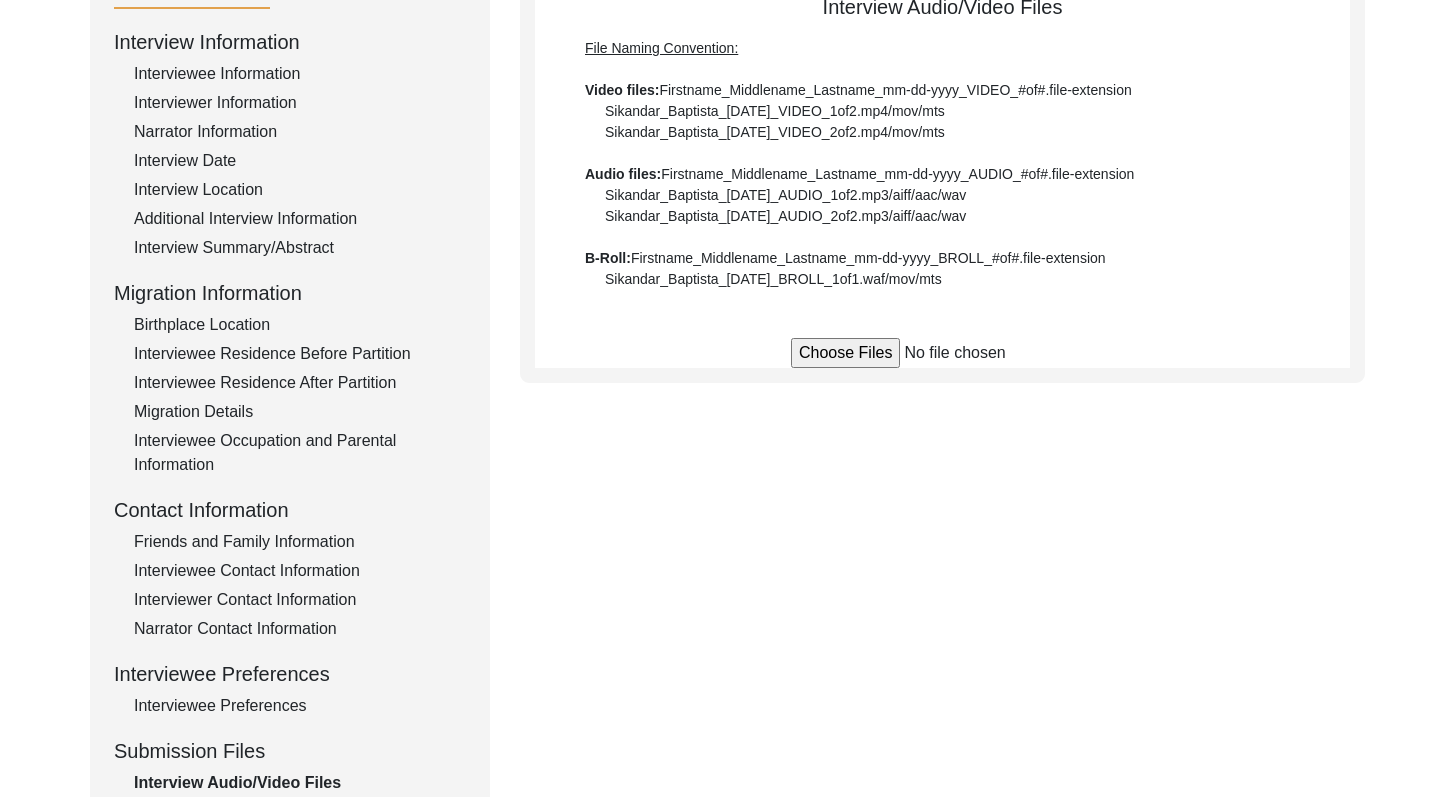 click at bounding box center (942, 353) 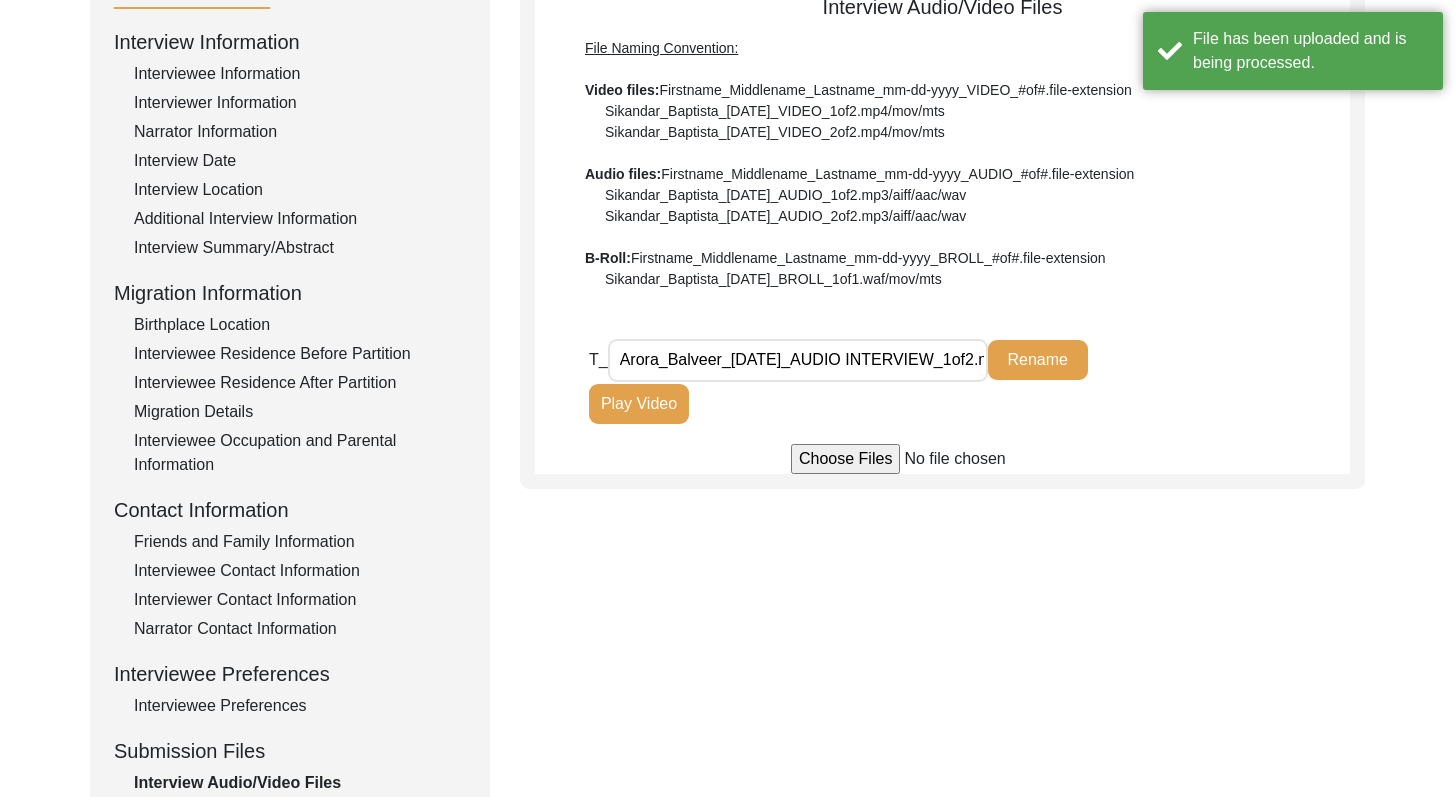 click at bounding box center (942, 459) 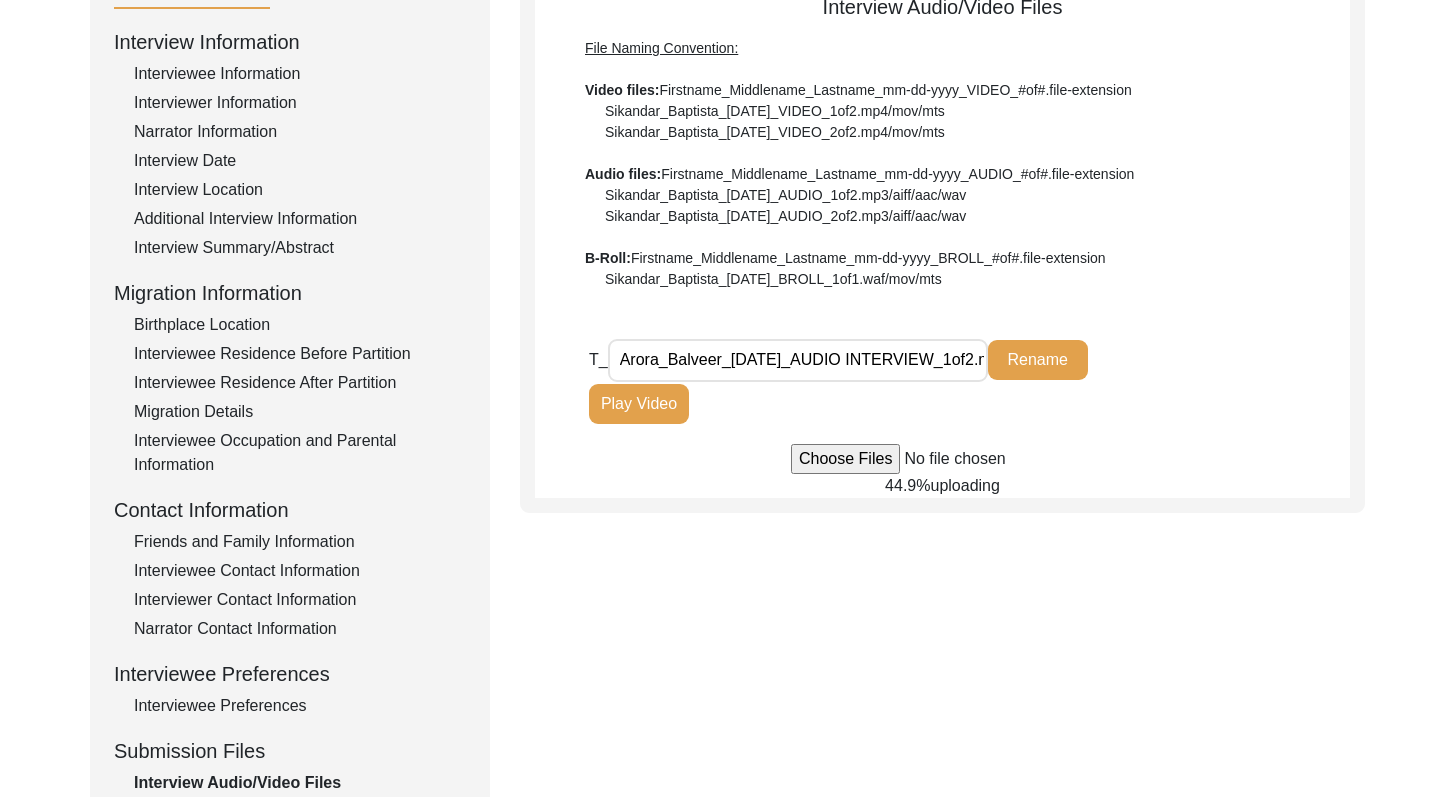 click on "Play Video" 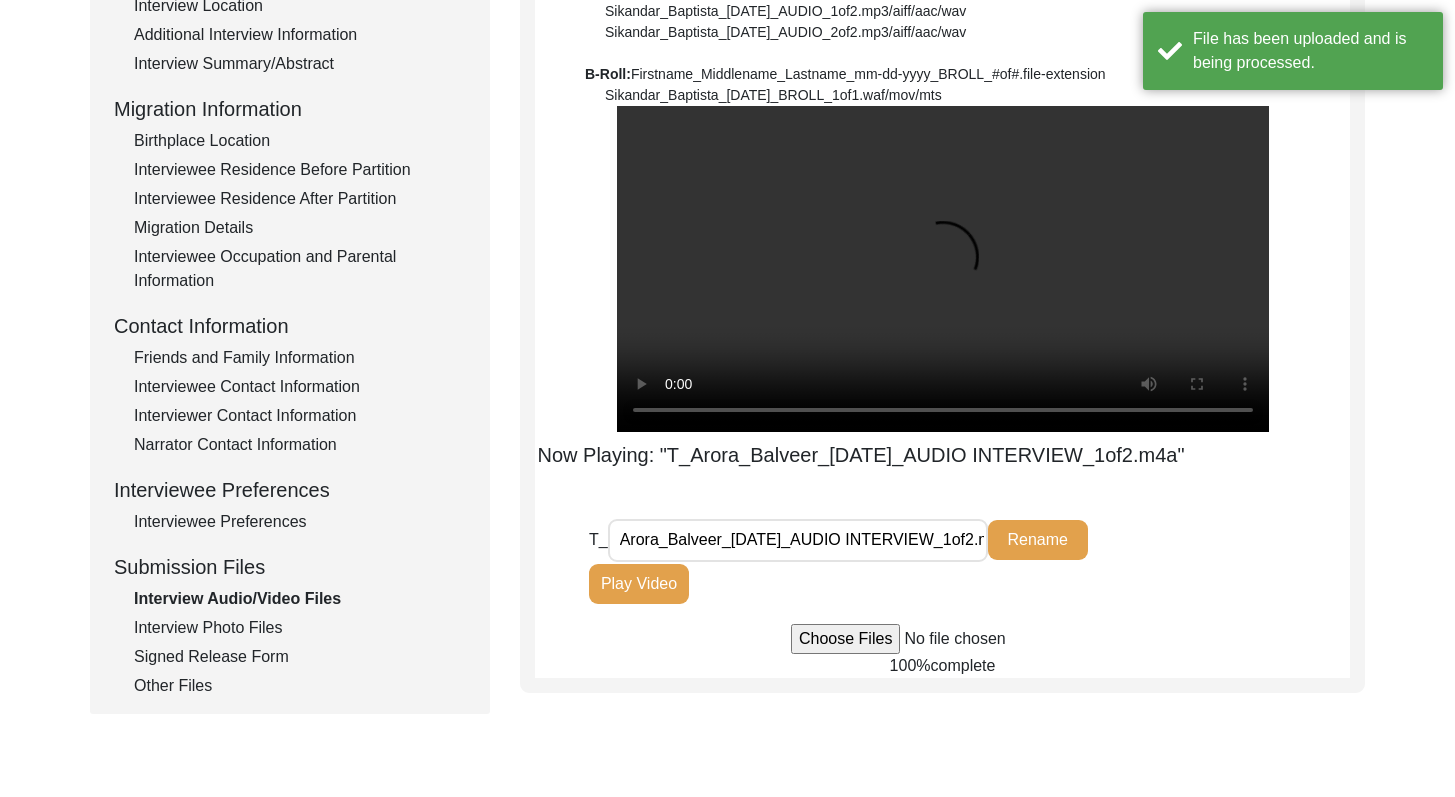 scroll, scrollTop: 447, scrollLeft: 0, axis: vertical 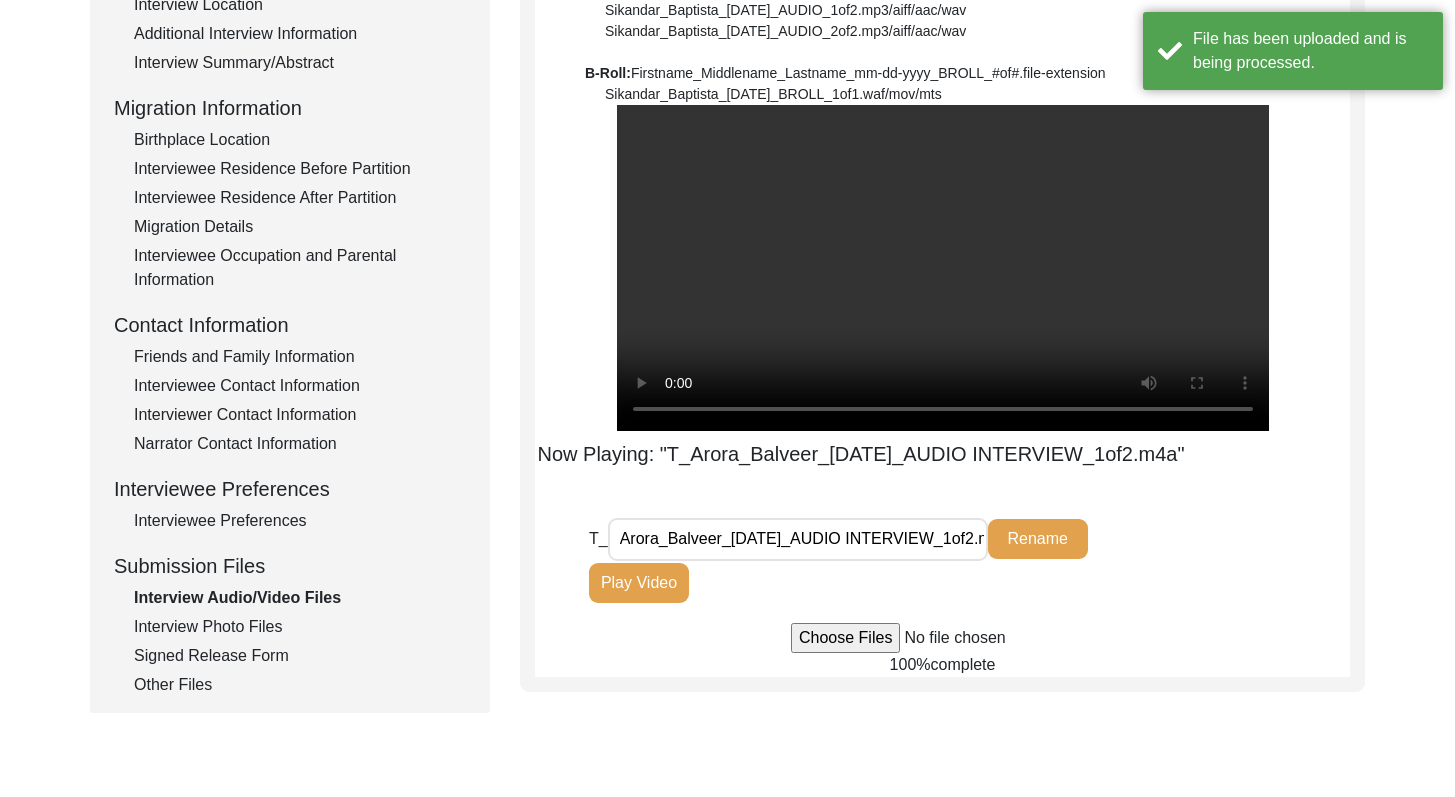 drag, startPoint x: 1469, startPoint y: 359, endPoint x: 1469, endPoint y: 461, distance: 102 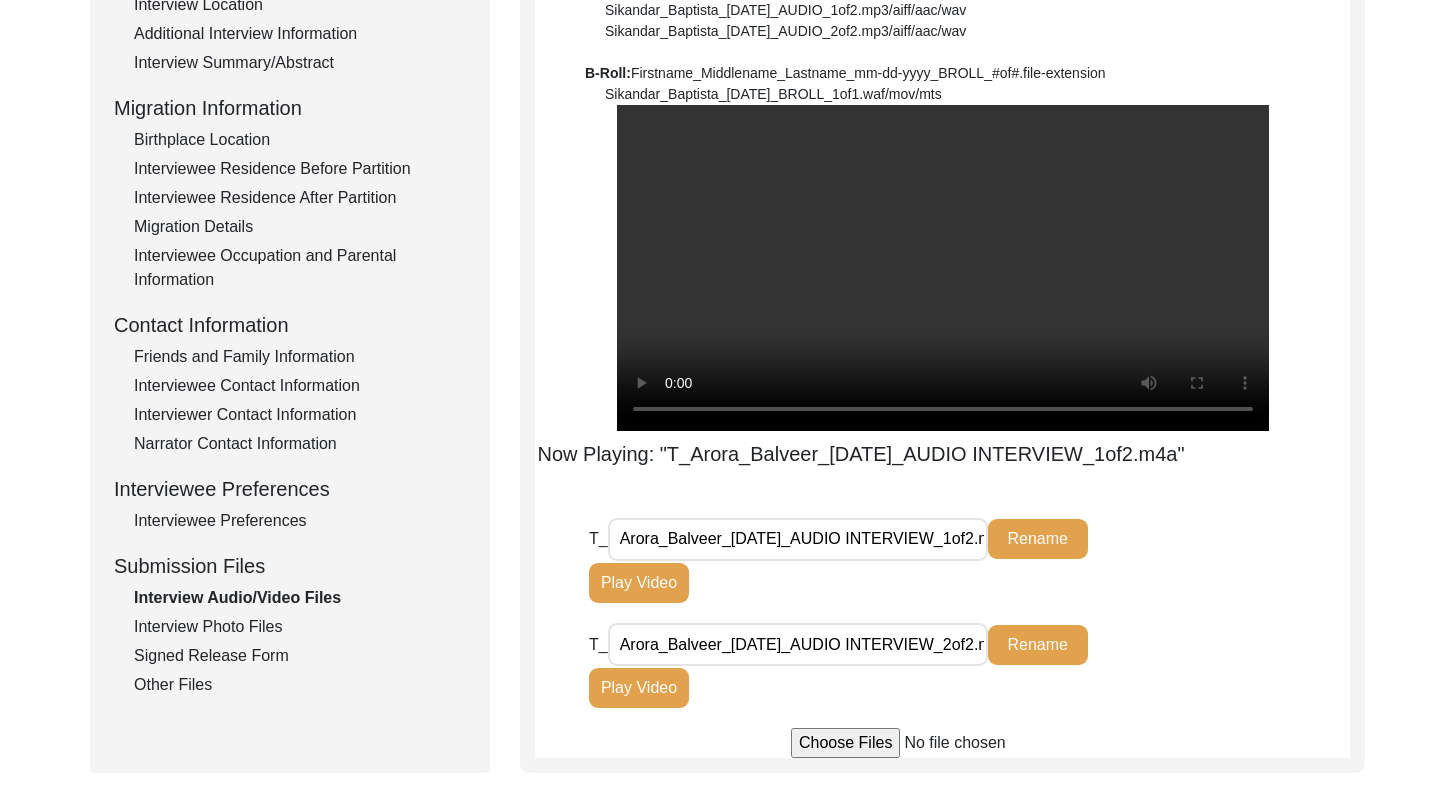 click on "Play Video" 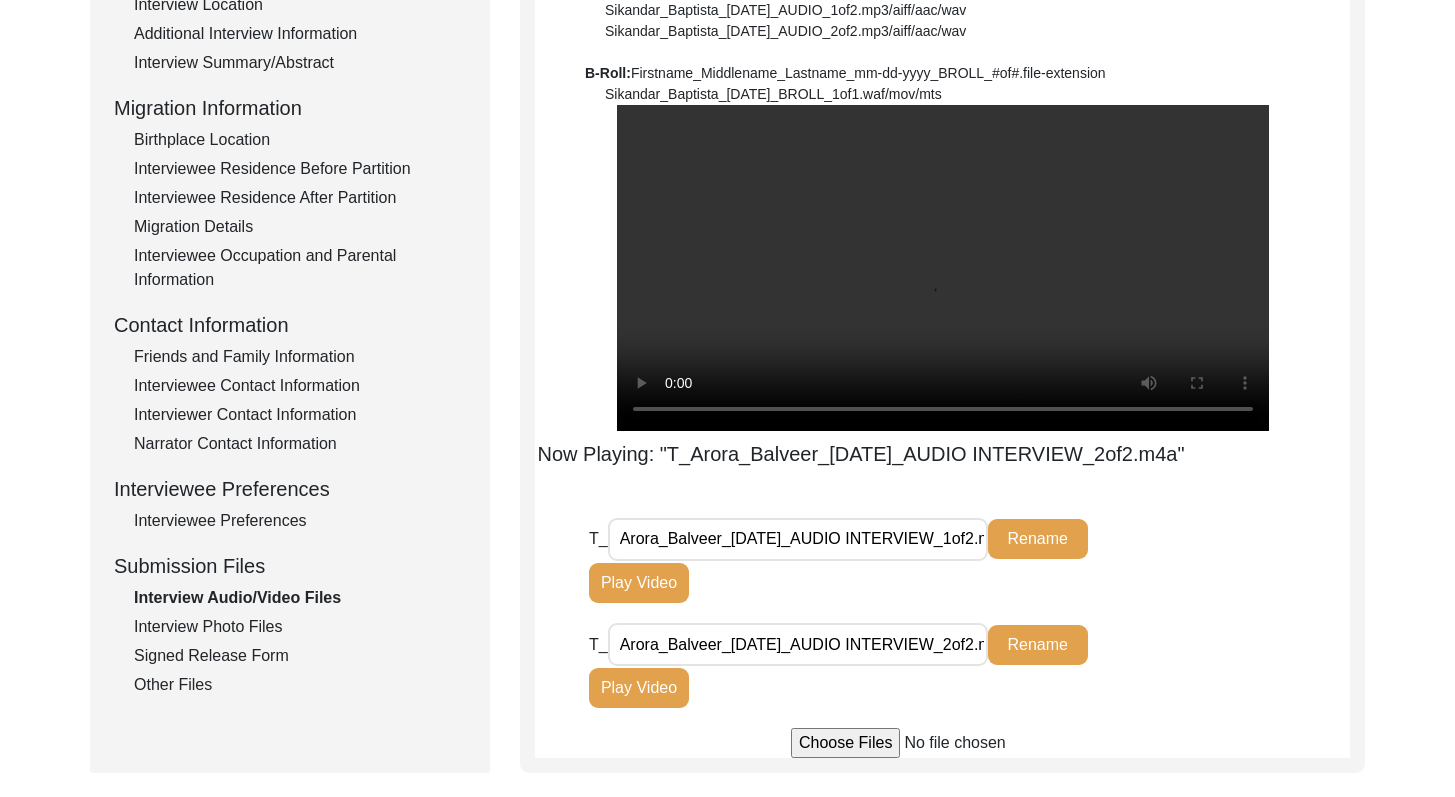 click on "Interview Photo Files" 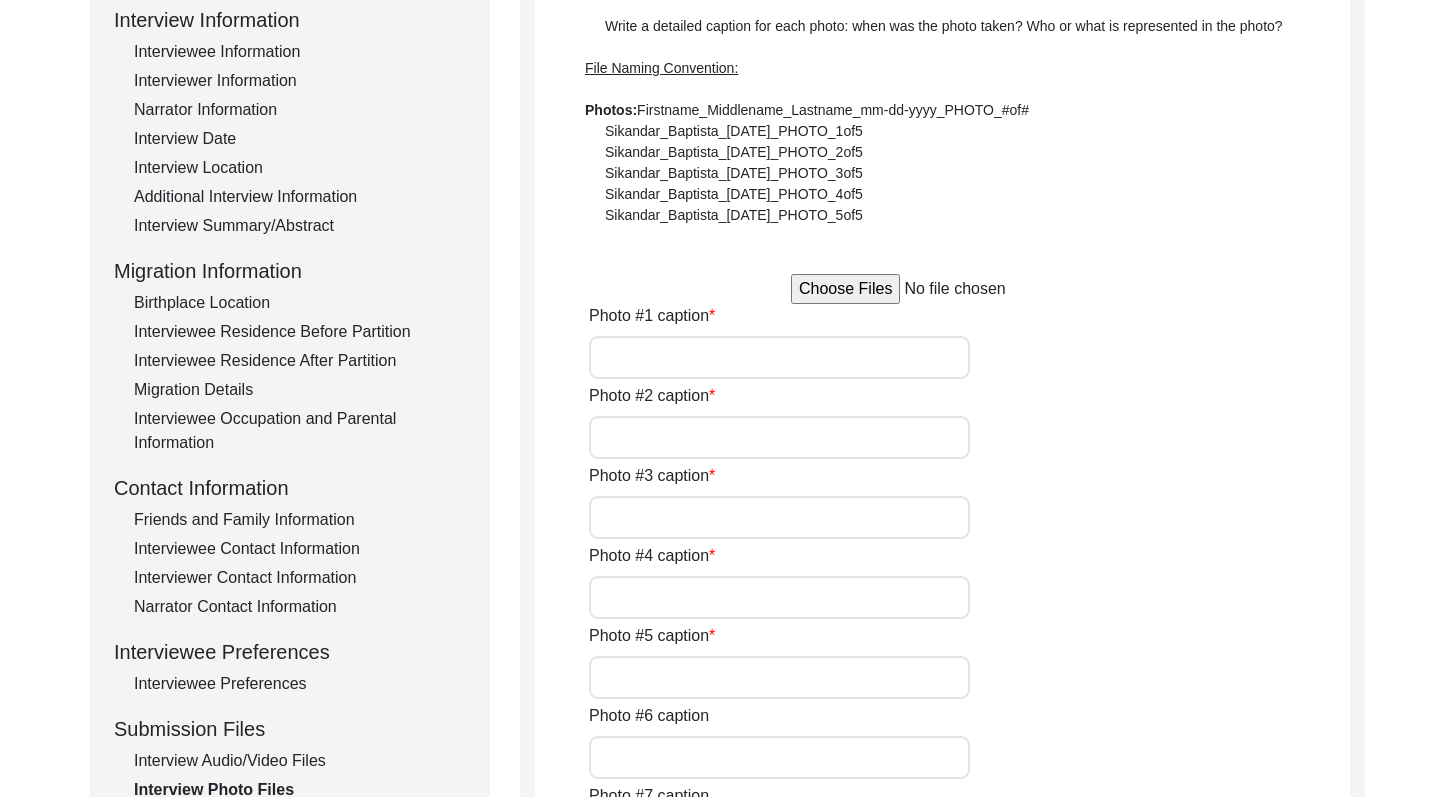 scroll, scrollTop: 303, scrollLeft: 0, axis: vertical 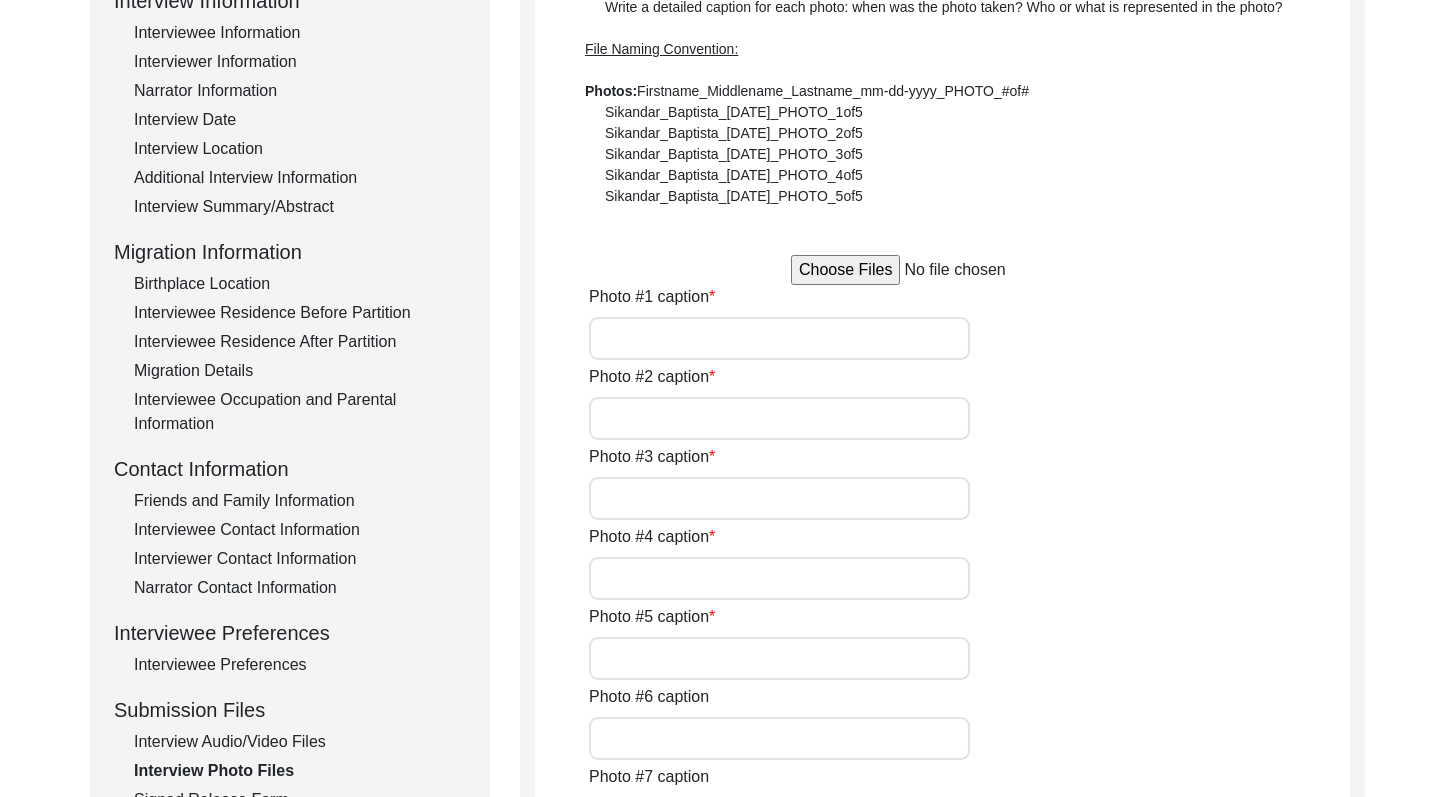 drag, startPoint x: 1469, startPoint y: 364, endPoint x: 1469, endPoint y: 314, distance: 50 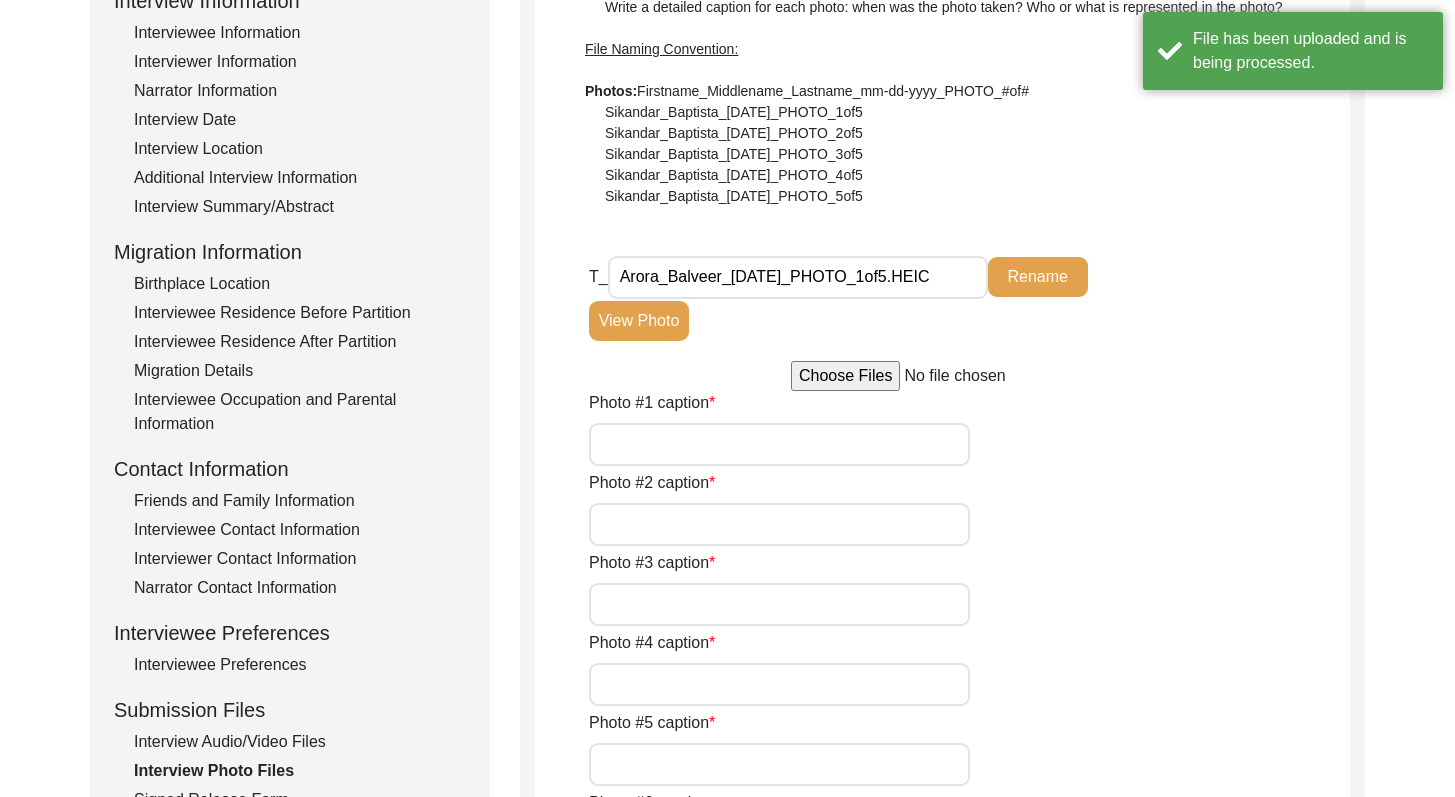 click at bounding box center [942, 376] 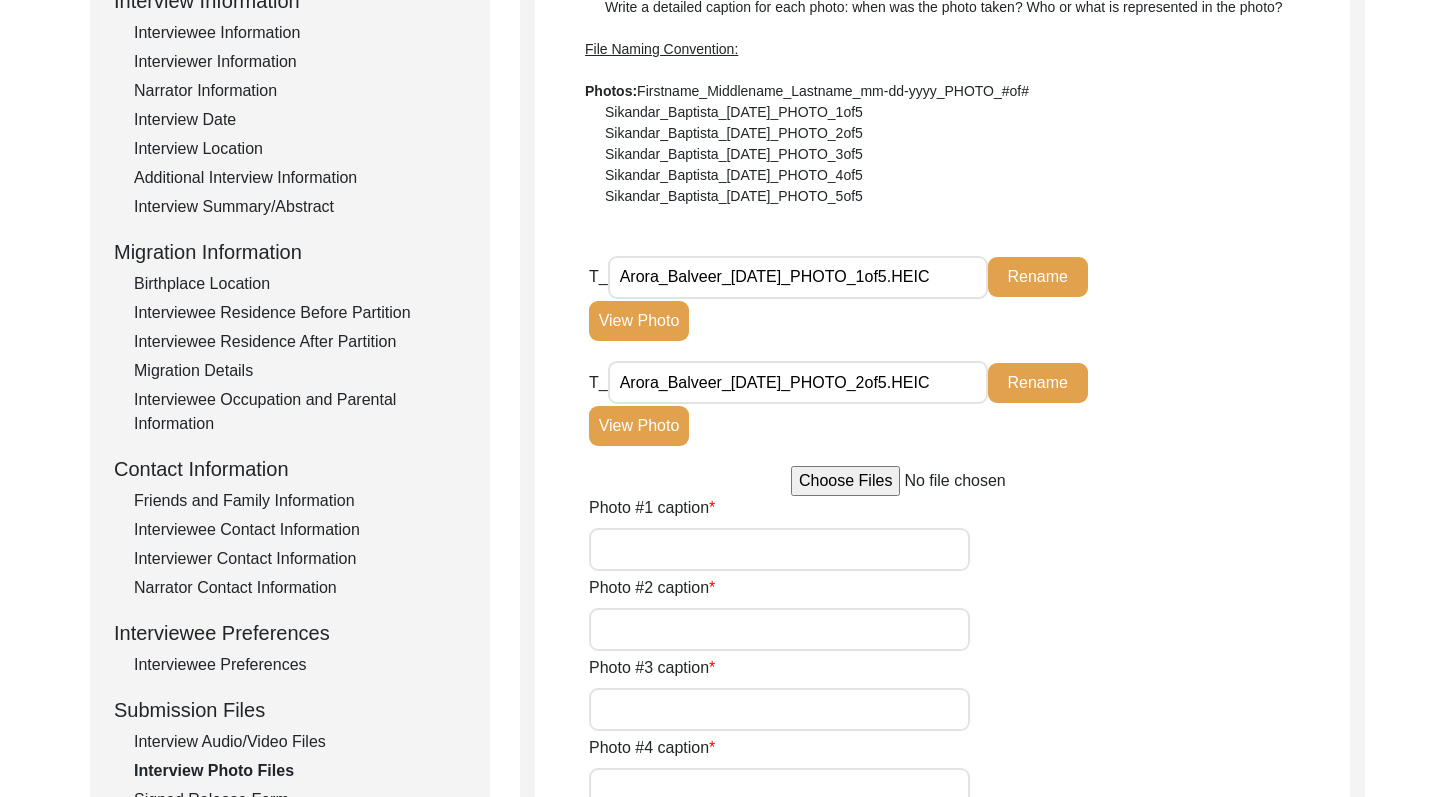 click at bounding box center (942, 481) 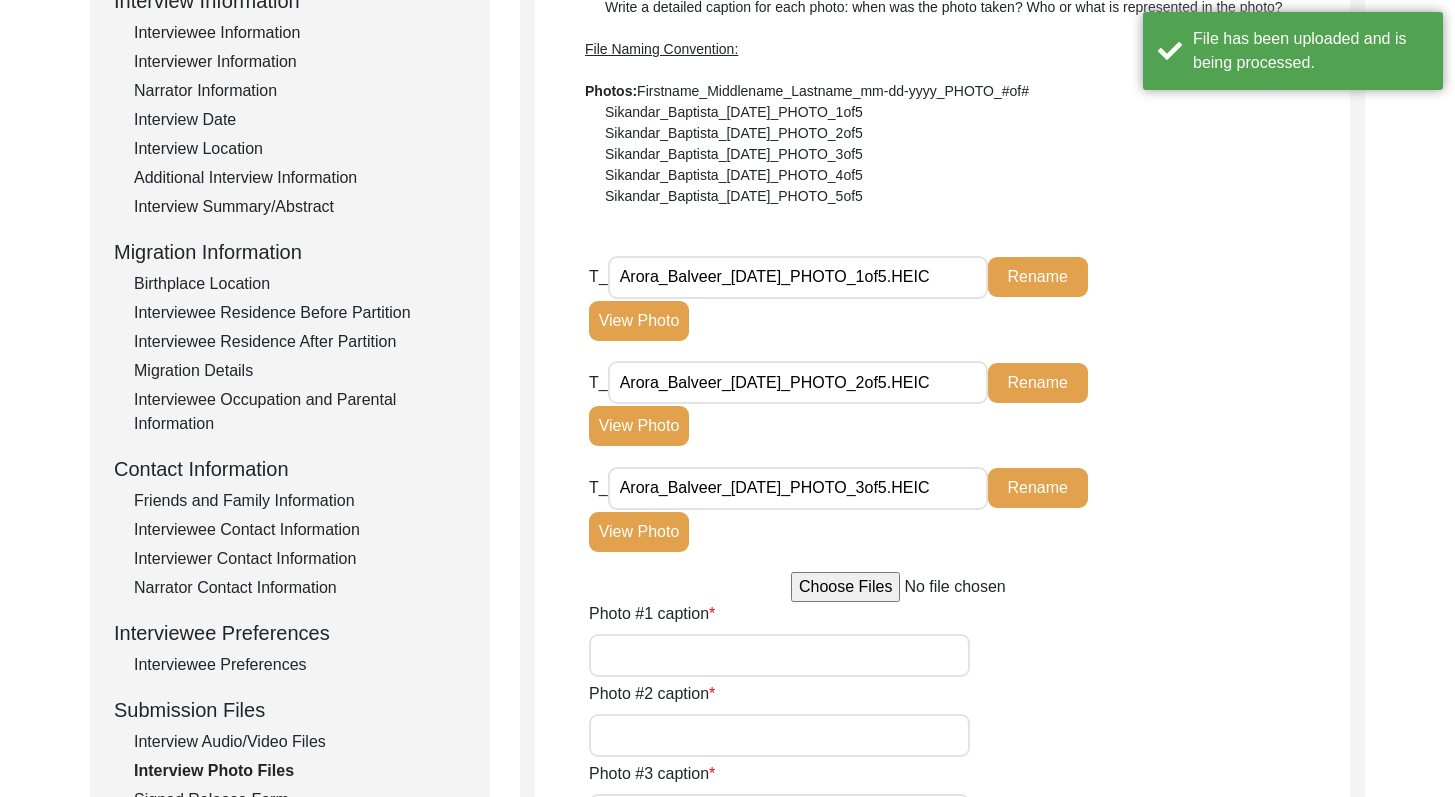 click at bounding box center (942, 587) 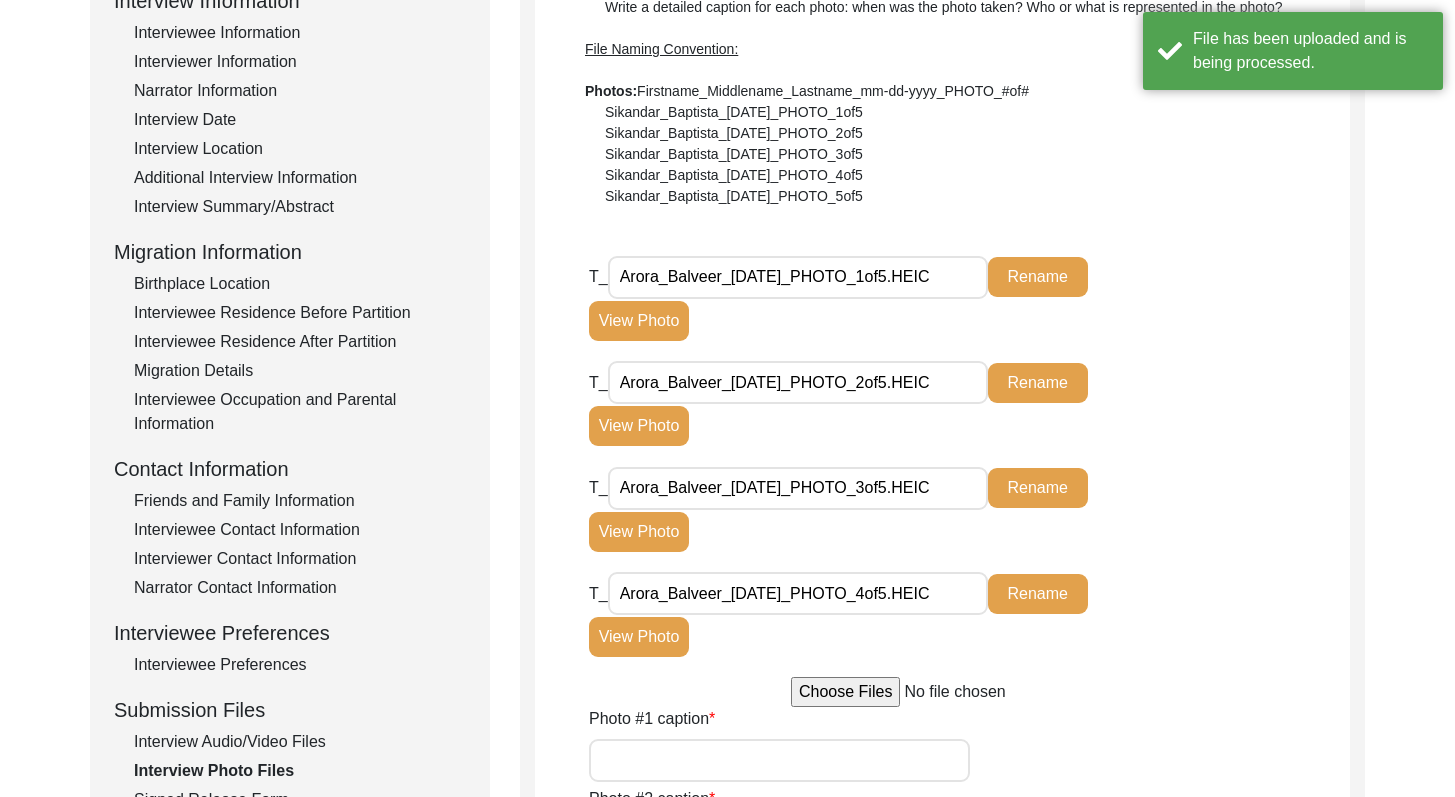 click at bounding box center (942, 692) 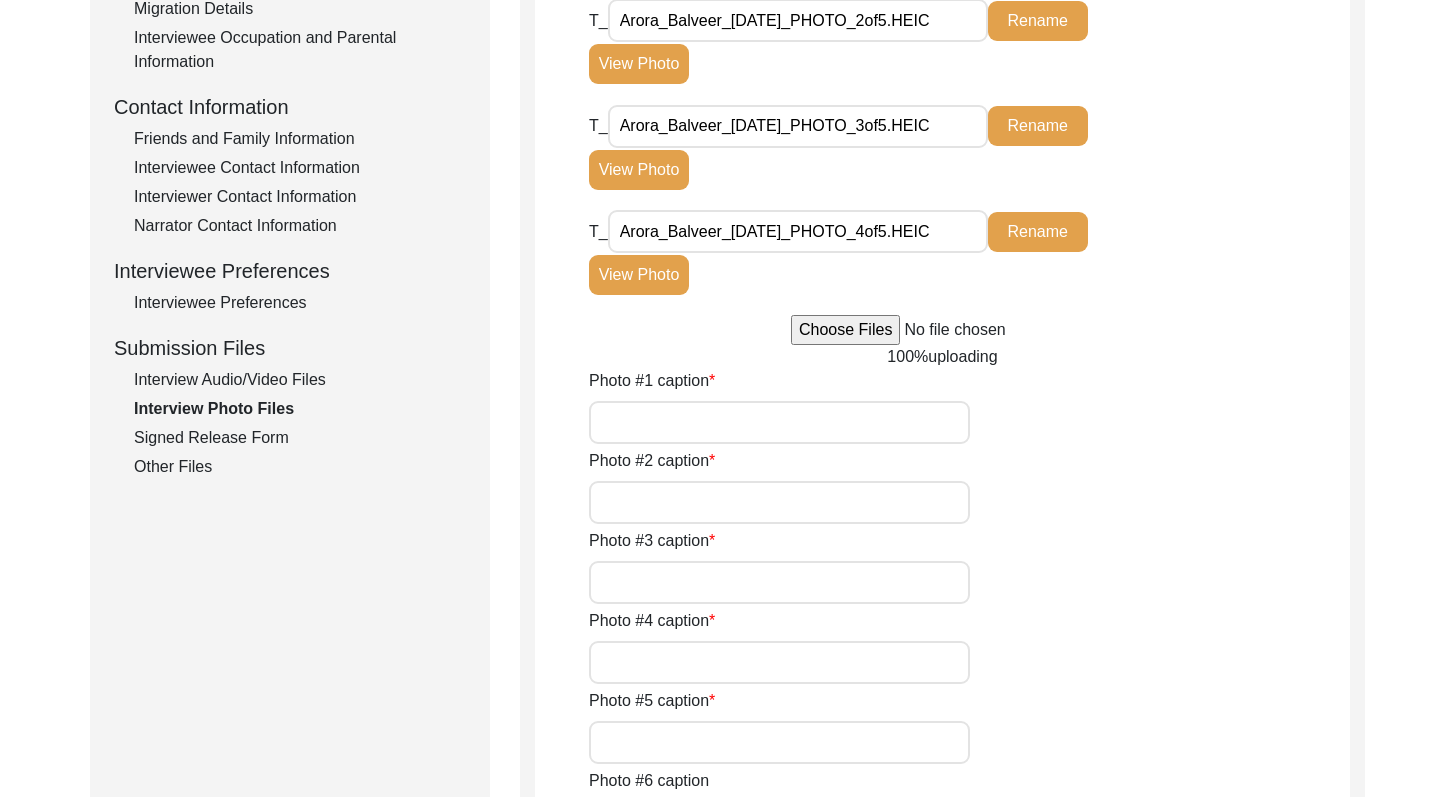 drag, startPoint x: 1469, startPoint y: 206, endPoint x: 1469, endPoint y: 315, distance: 109 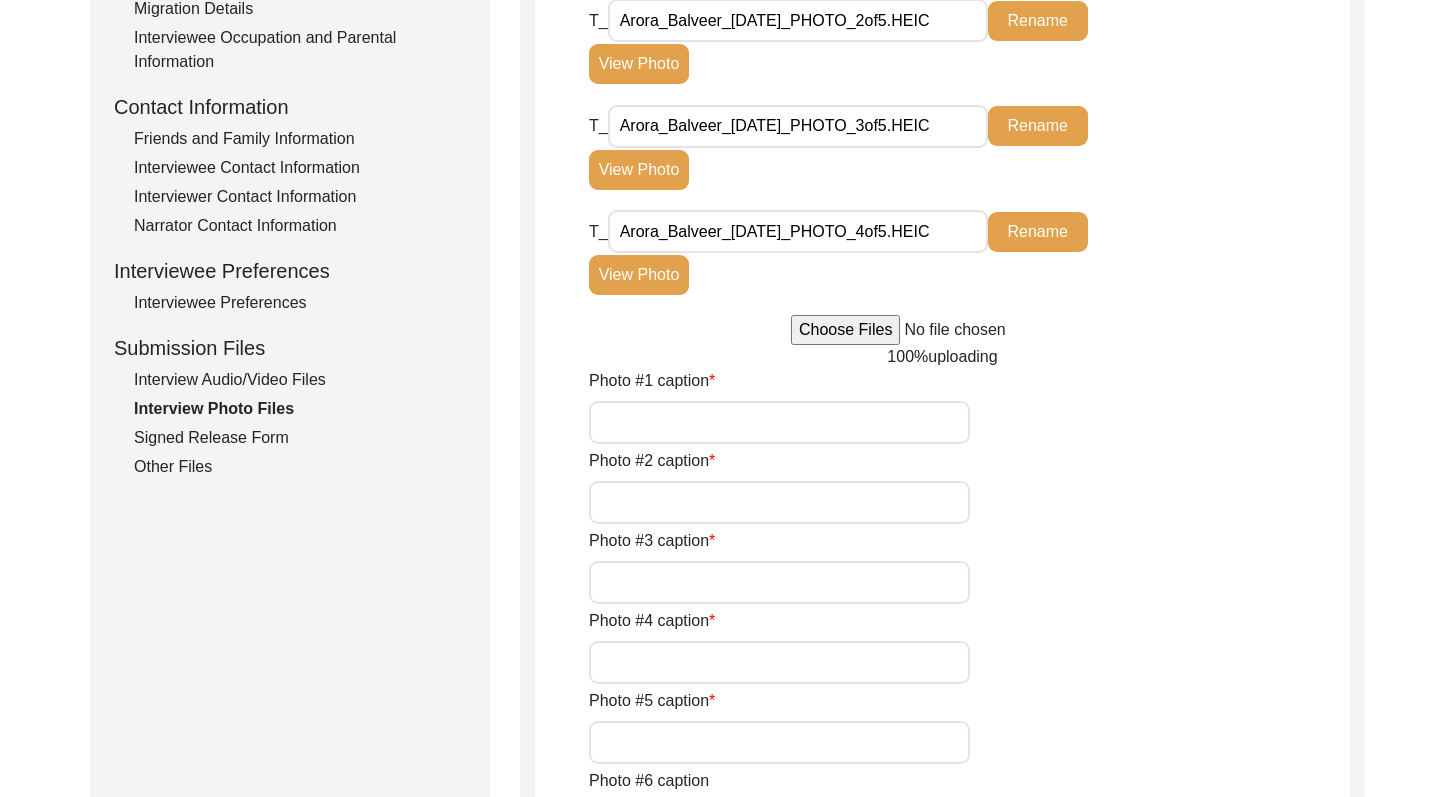 click on "The 1947 Partition Archive New Interview Dashboard Logout  Back to Dashboard  Interview ID:  T13406  Interviewee:  [PERSON_NAME]   Submission Form   Interview Information   Interviewee Information   Interviewer Information   Narrator Information   Interview Date   Interview Location   Additional Interview Information   Interview Summary/Abstract   Migration Information   Birthplace Location   Interviewee Residence Before Partition   Interviewee Residence After Partition   Migration Details   Interviewee Occupation and Parental Information   Contact Information   Friends and Family Information   Interviewee Contact Information   Interviewer Contact Information   Narrator Contact Information   Interviewee Preferences   Interviewee Preferences   Submission Files   Interview Audio/Video Files   Interview Photo Files   Signed Release Form   Other Files   Interview Photo Files  Write a detailed caption for each photo: when was the photo taken? Who or what is represented in the photo?  File Naming Convention:" at bounding box center (727, 706) 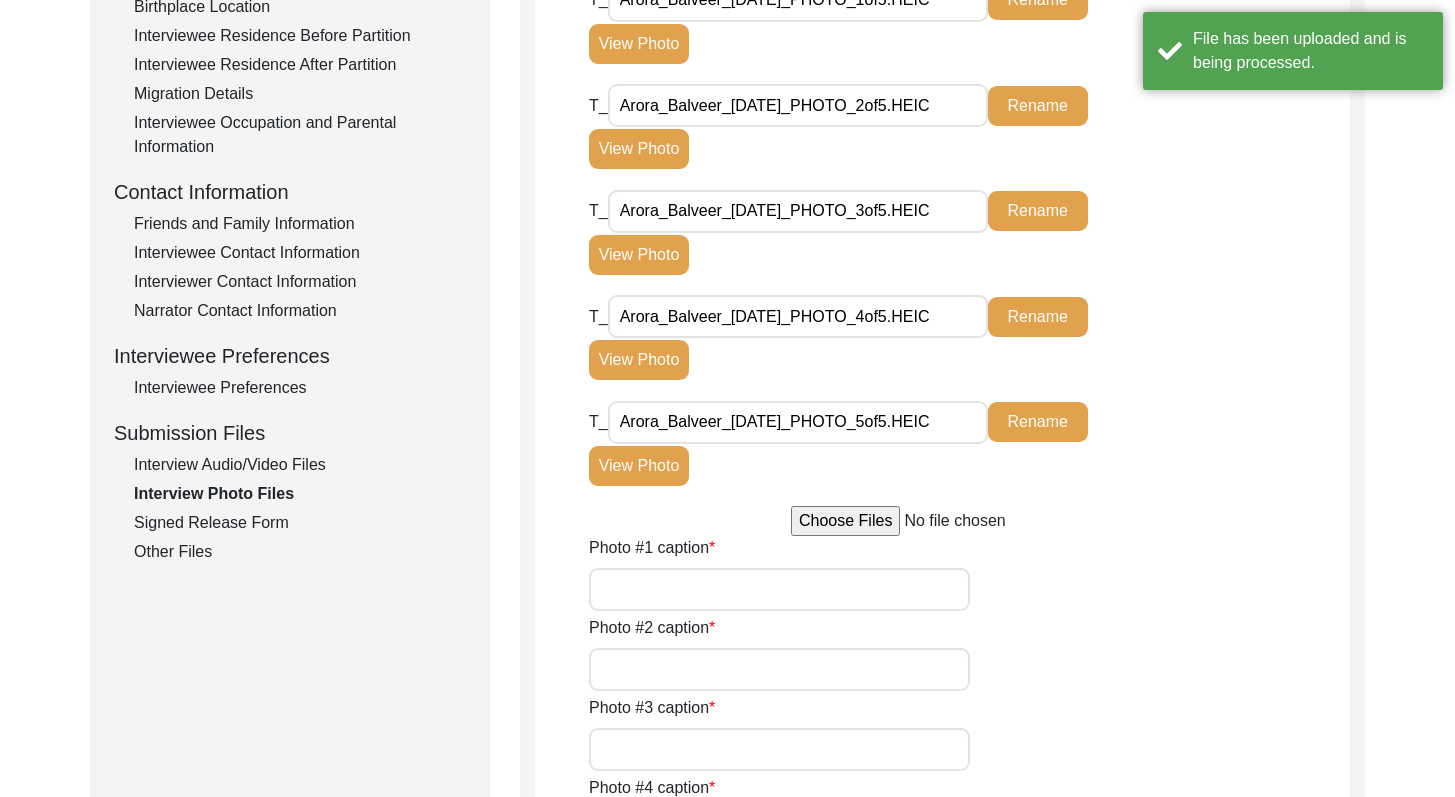 drag, startPoint x: 1469, startPoint y: 312, endPoint x: 1463, endPoint y: 288, distance: 24.738634 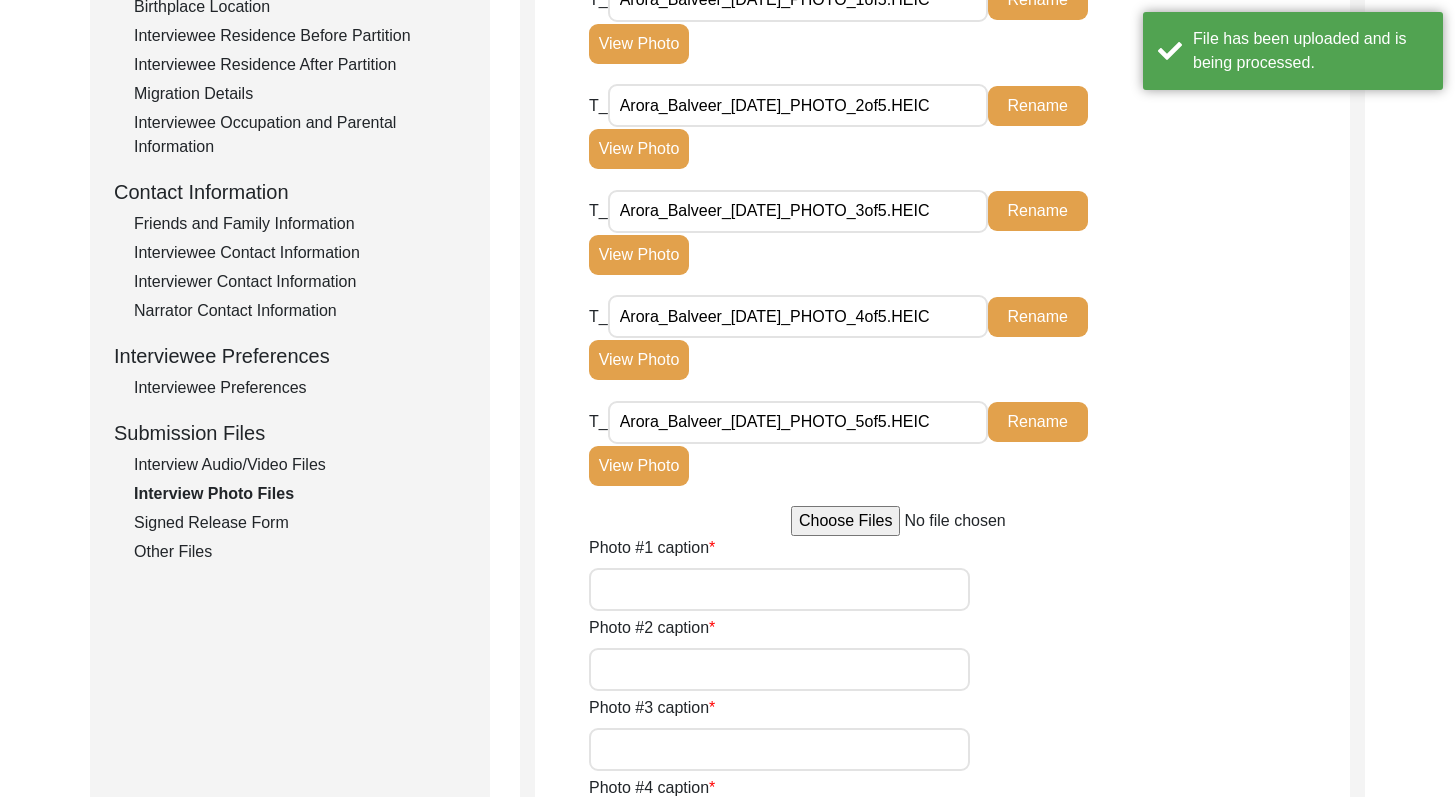click on "The 1947 Partition Archive New Interview Dashboard Logout  Back to Dashboard  Interview ID:  T13406  Interviewee:  [PERSON_NAME]   Submission Form   Interview Information   Interviewee Information   Interviewer Information   Narrator Information   Interview Date   Interview Location   Additional Interview Information   Interview Summary/Abstract   Migration Information   Birthplace Location   Interviewee Residence Before Partition   Interviewee Residence After Partition   Migration Details   Interviewee Occupation and Parental Information   Contact Information   Friends and Family Information   Interviewee Contact Information   Interviewer Contact Information   Narrator Contact Information   Interviewee Preferences   Interviewee Preferences   Submission Files   Interview Audio/Video Files   Interview Photo Files   Signed Release Form   Other Files   Interview Photo Files  Write a detailed caption for each photo: when was the photo taken? Who or what is represented in the photo?  File Naming Convention:" at bounding box center [727, 832] 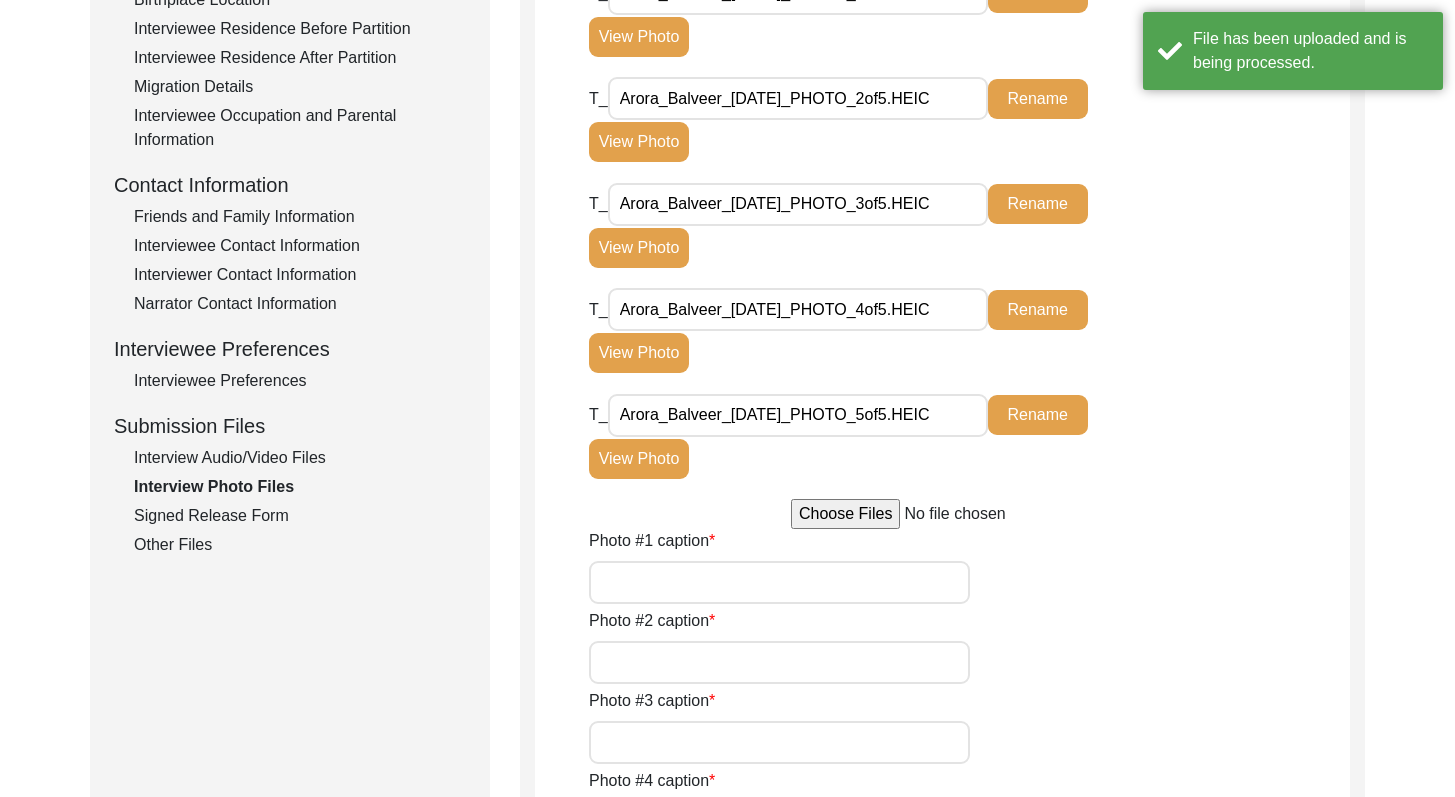 click on "Photo #1 caption" at bounding box center (779, 582) 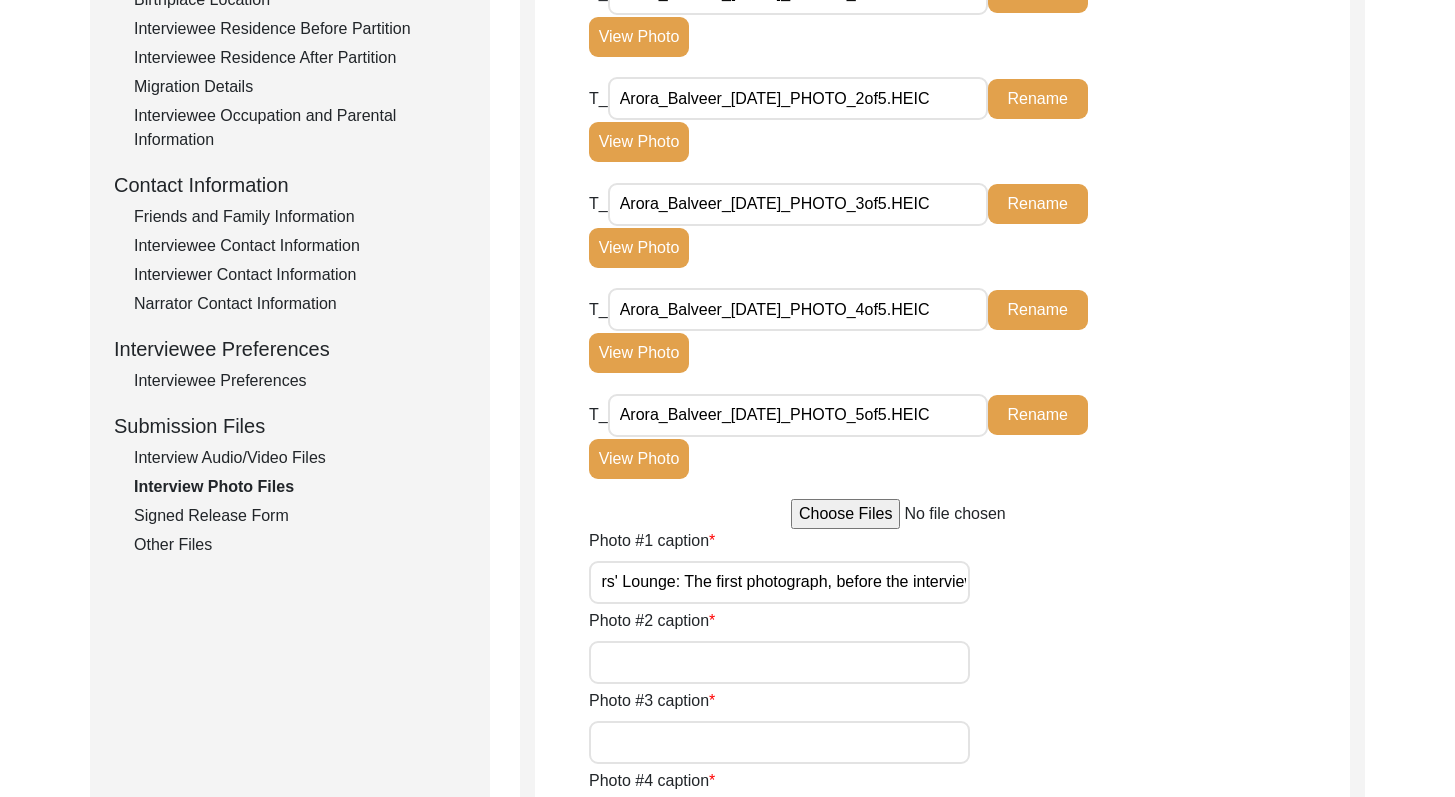 scroll, scrollTop: 0, scrollLeft: 449, axis: horizontal 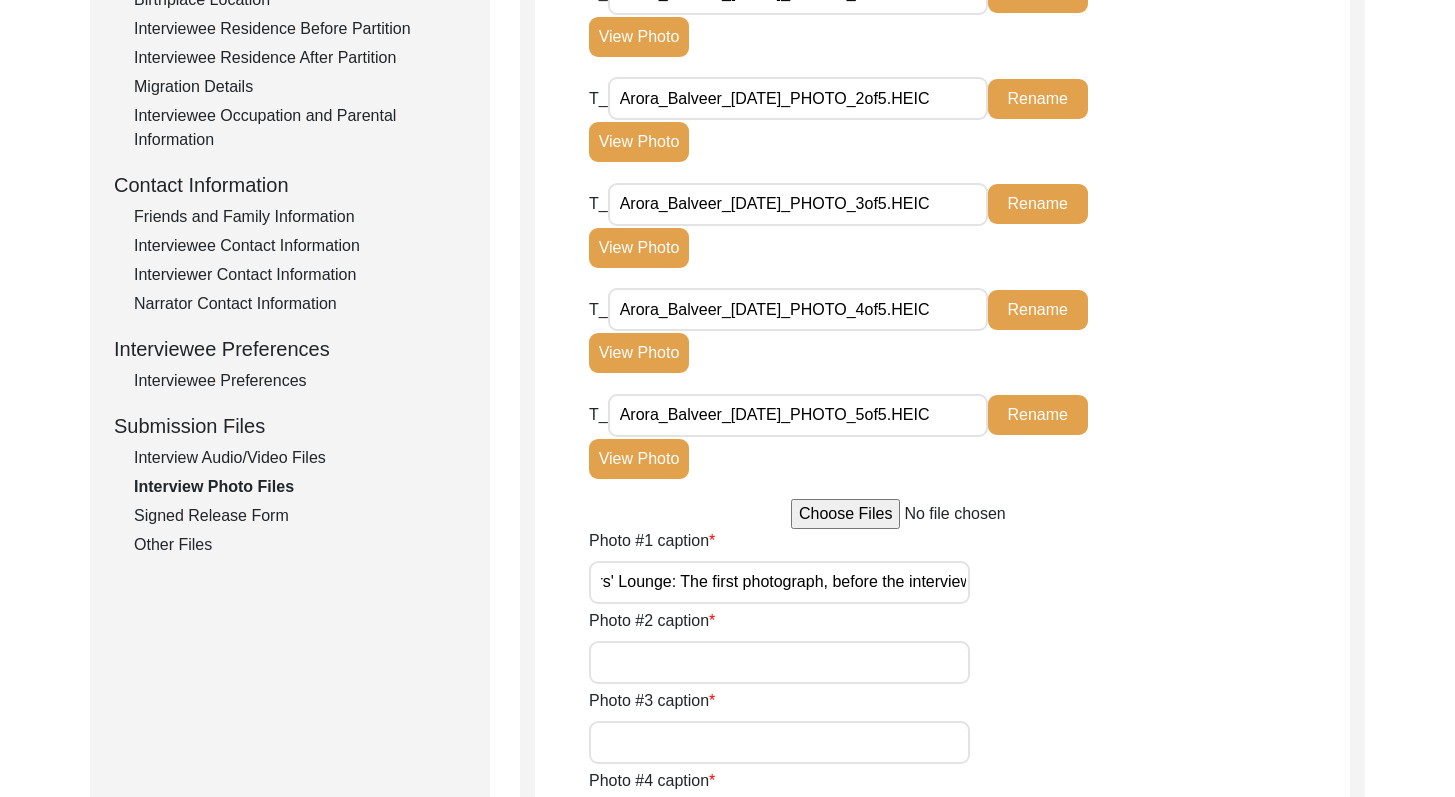 click on "Photo #2 caption" at bounding box center [779, 662] 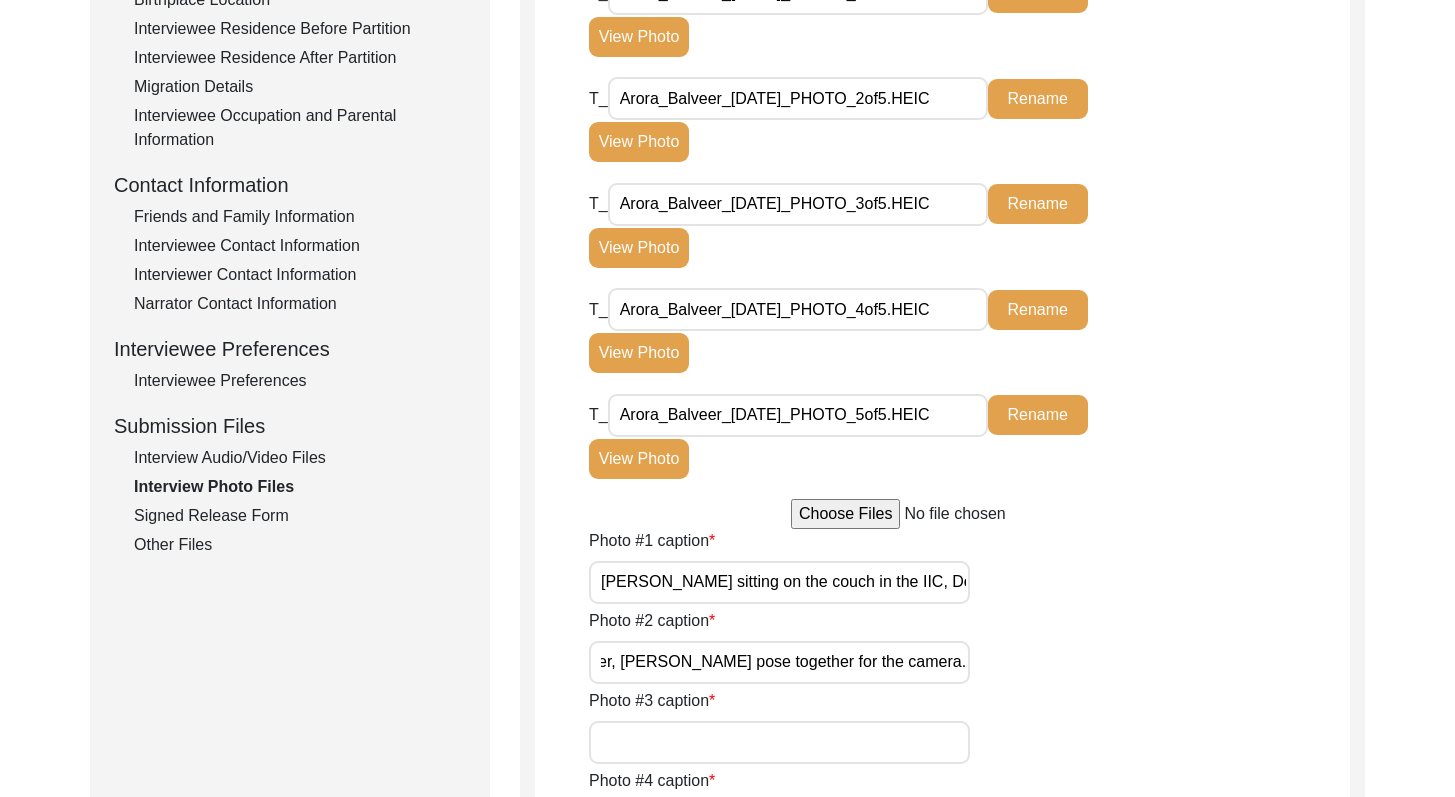 scroll, scrollTop: 0, scrollLeft: 272, axis: horizontal 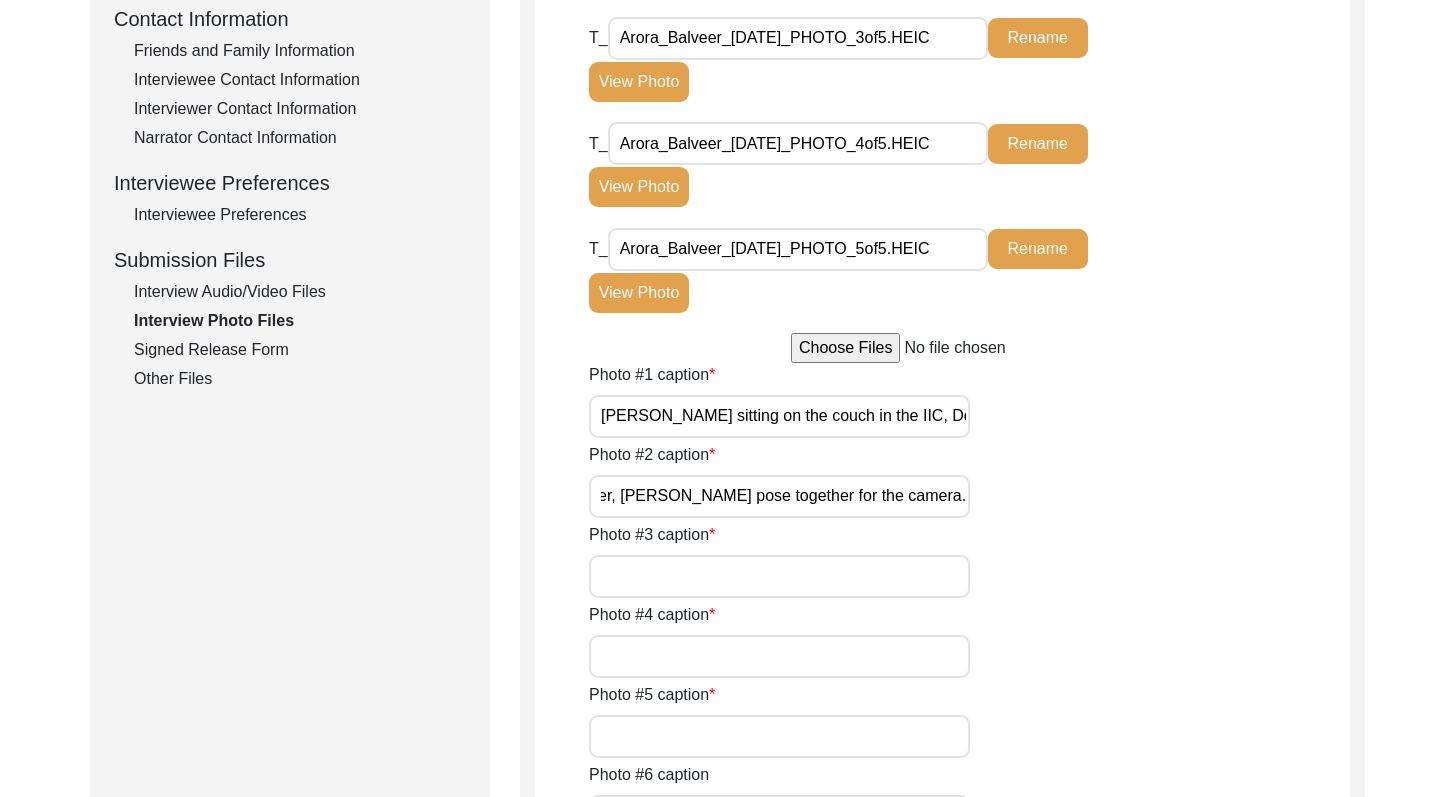 click on "Photo #3 caption" at bounding box center [779, 576] 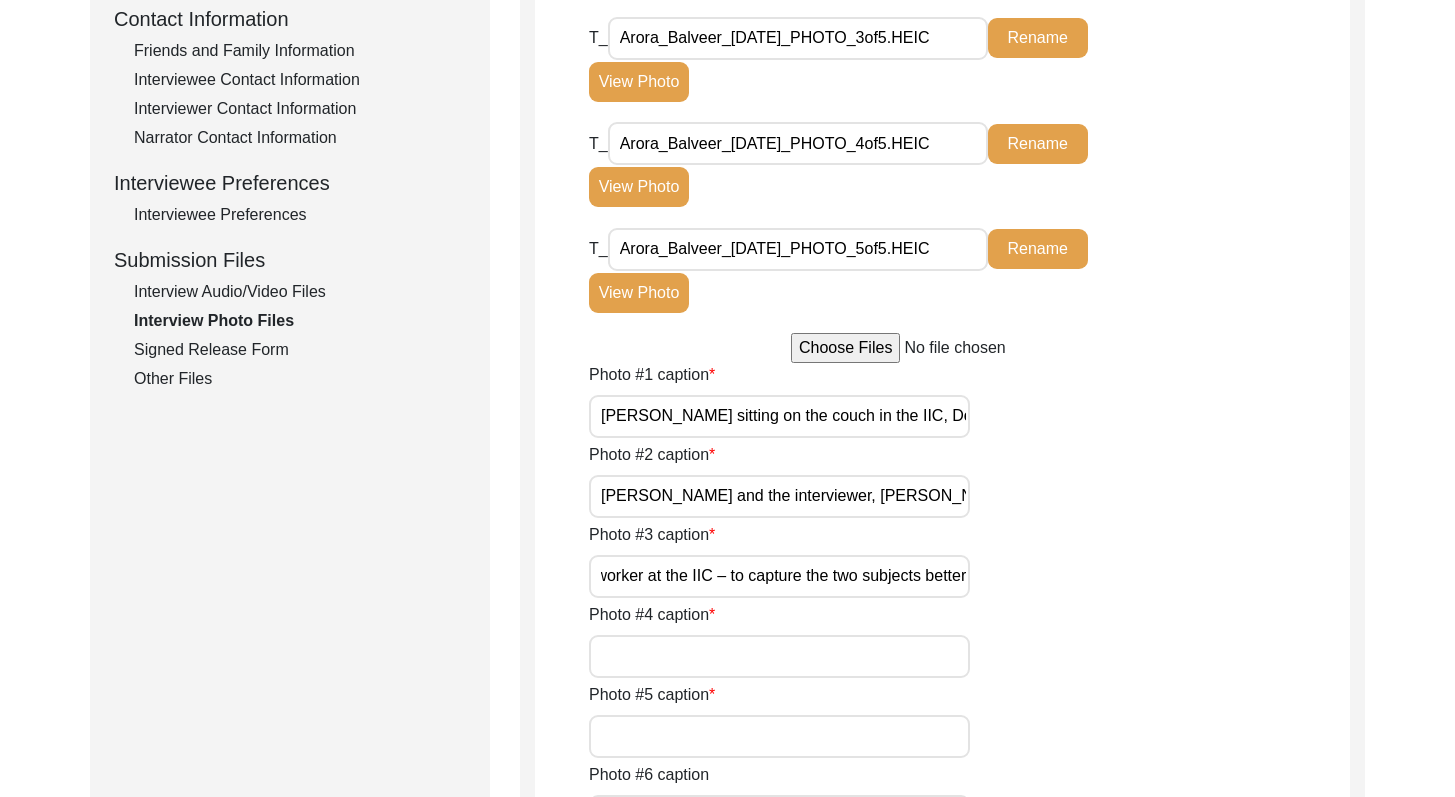 scroll, scrollTop: 0, scrollLeft: 615, axis: horizontal 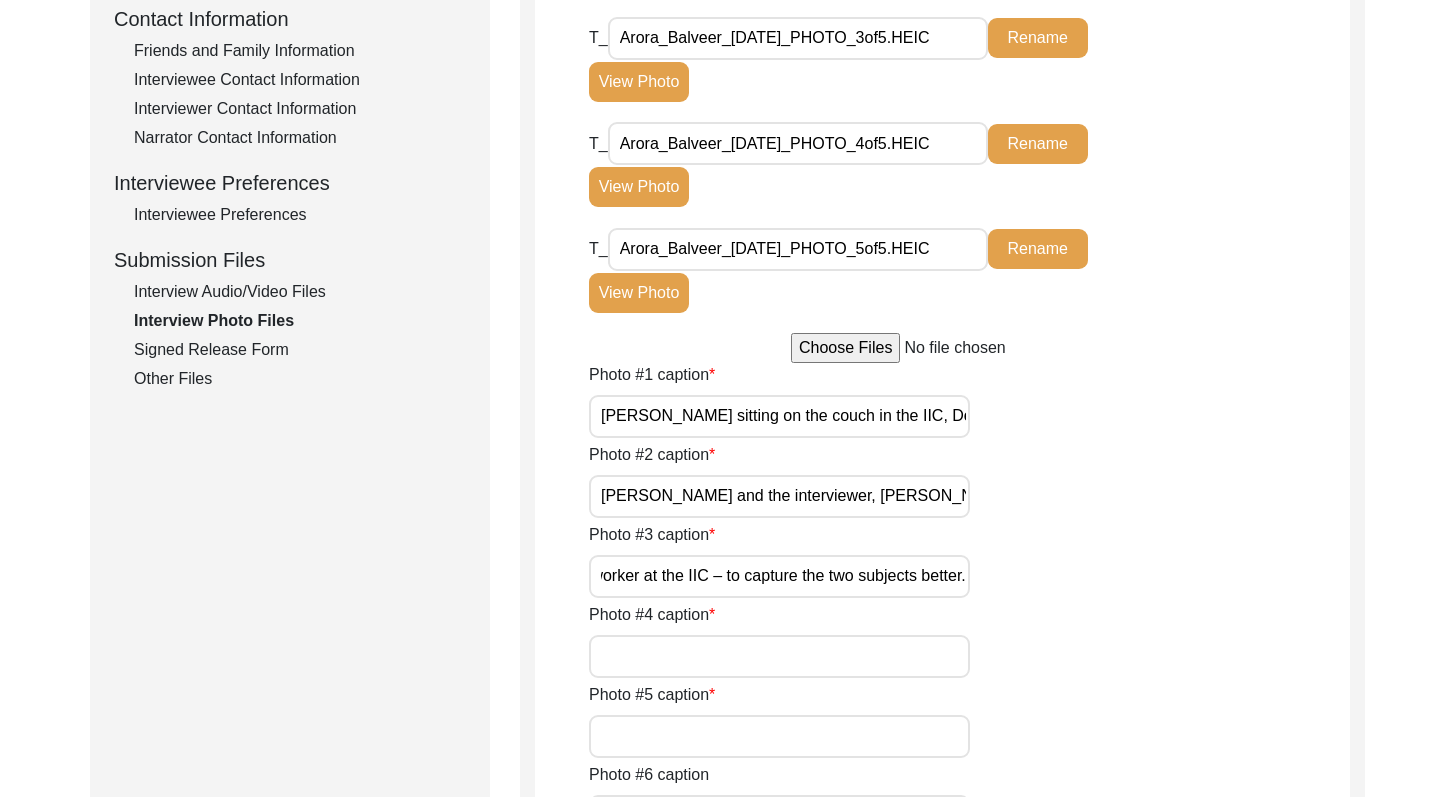 click on "Photo #4 caption" at bounding box center (779, 656) 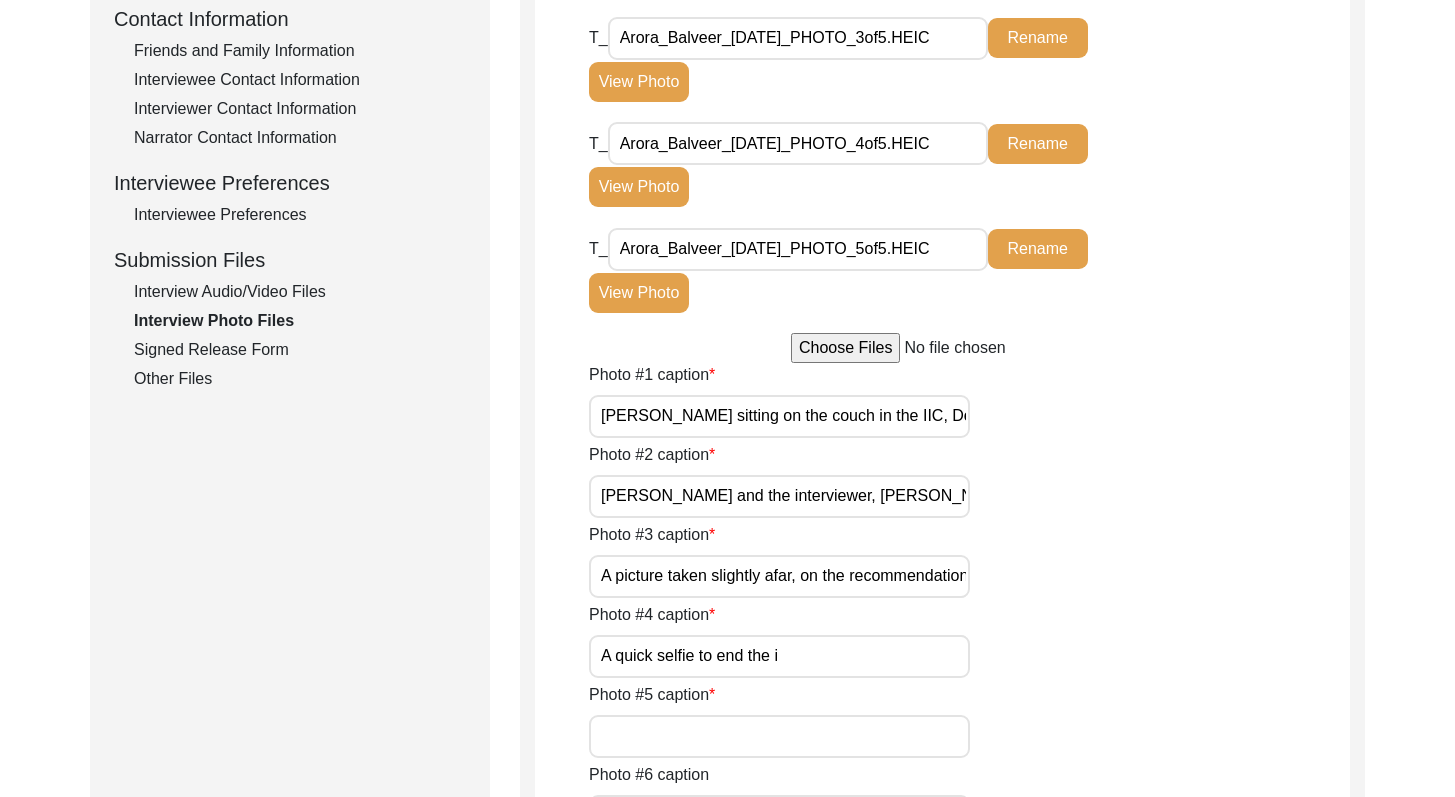 click on "A quick selfie to end the i" at bounding box center [779, 656] 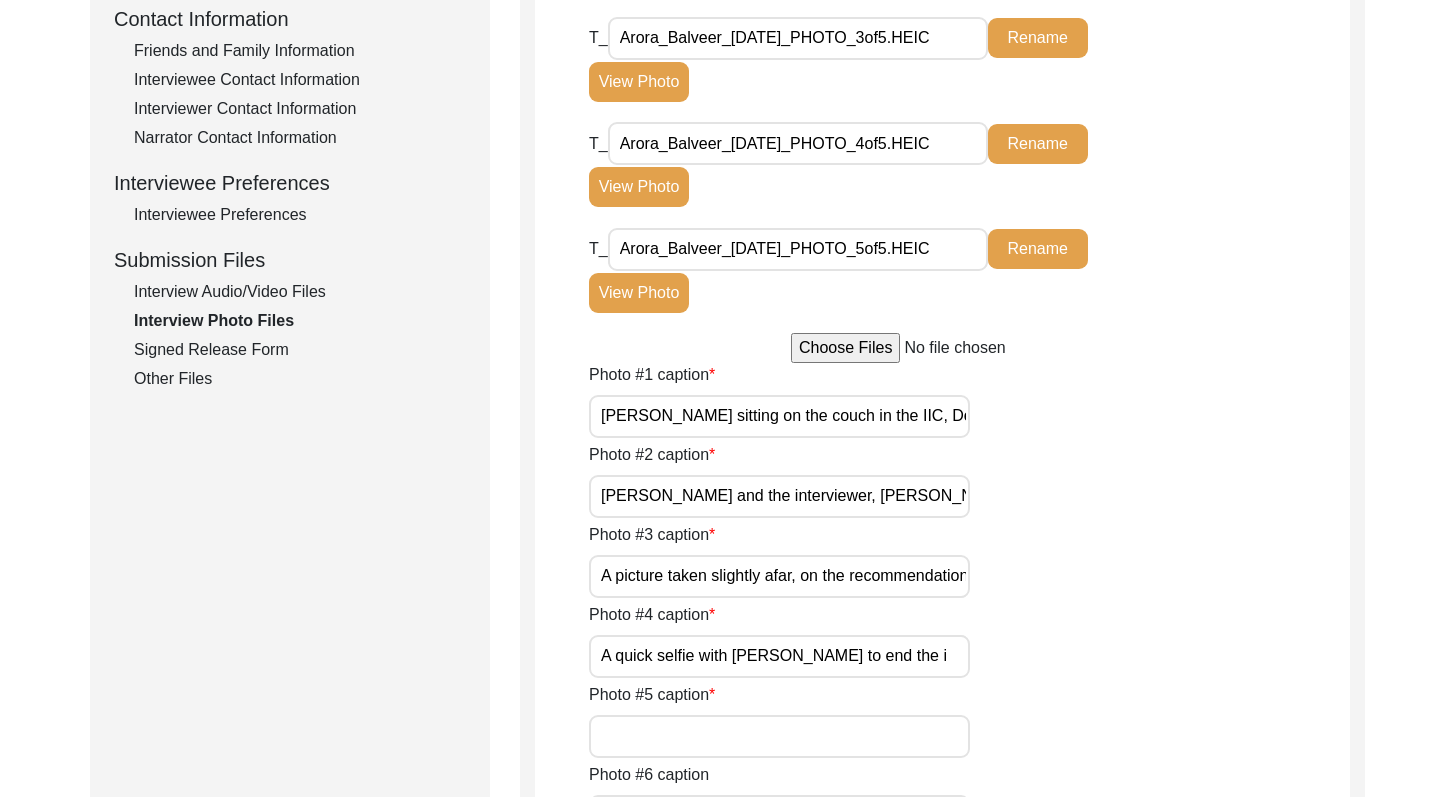 click on "A quick selfie with [PERSON_NAME] to end the i" at bounding box center [779, 656] 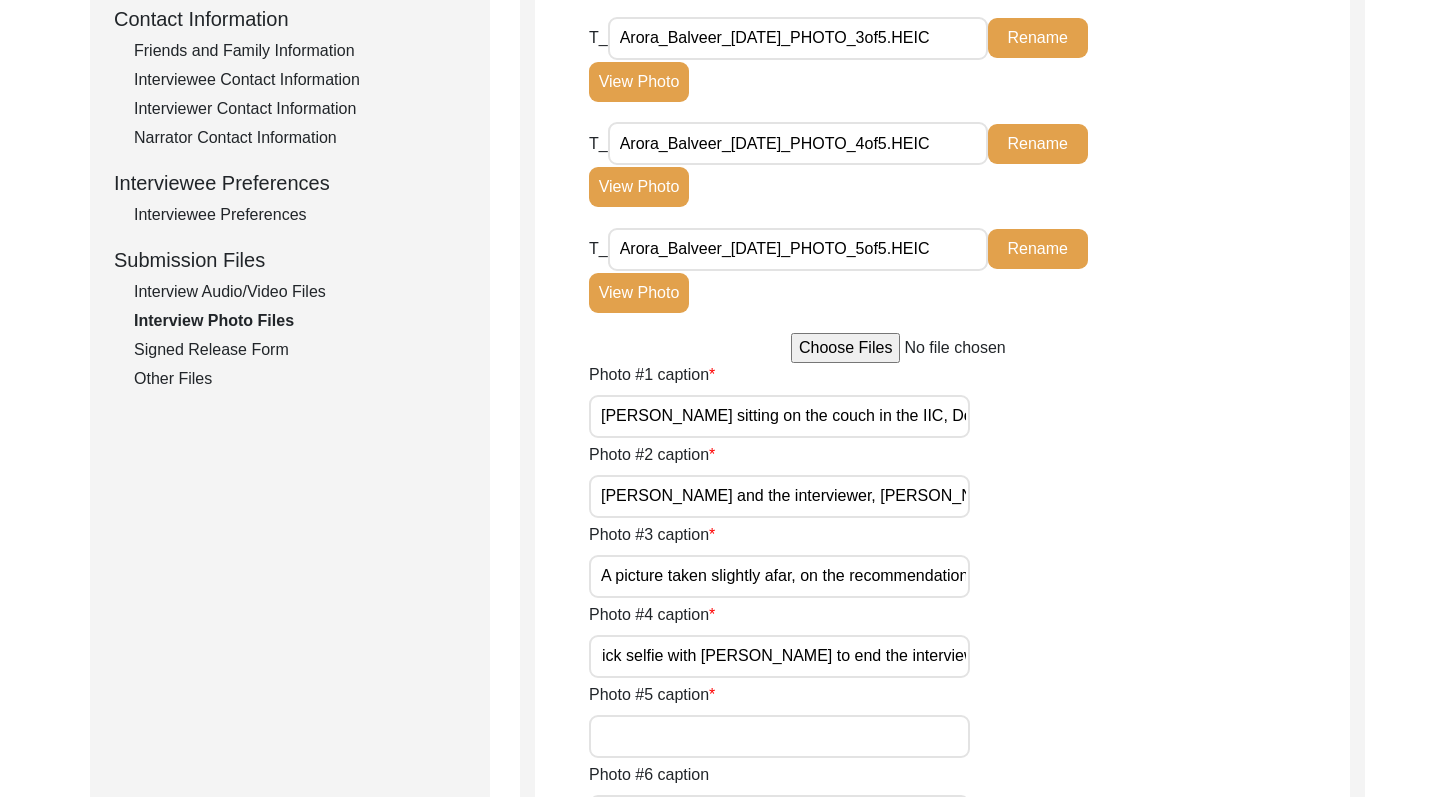 scroll, scrollTop: 0, scrollLeft: 34, axis: horizontal 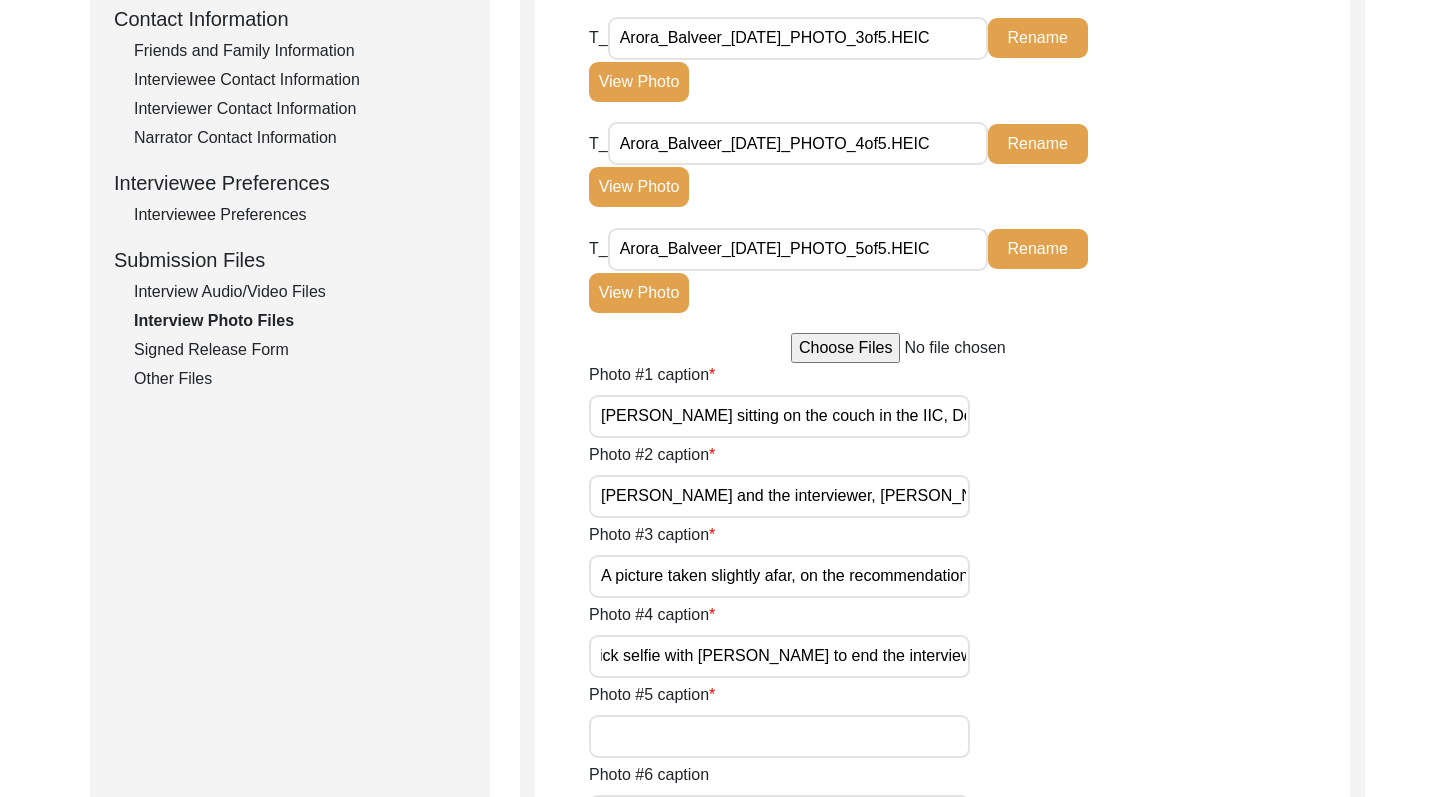 click on "Photo #5 caption" at bounding box center (779, 736) 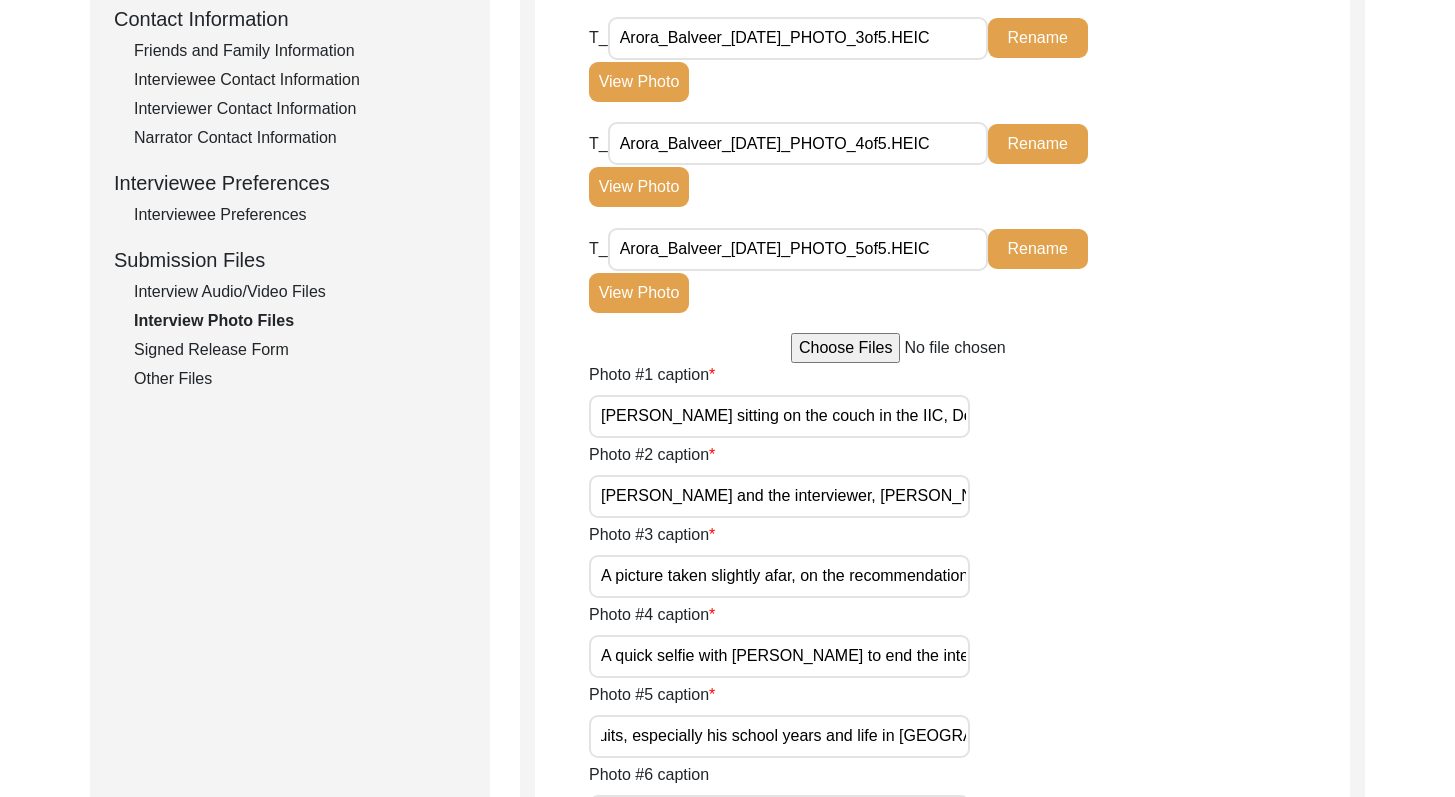 scroll, scrollTop: 0, scrollLeft: 1643, axis: horizontal 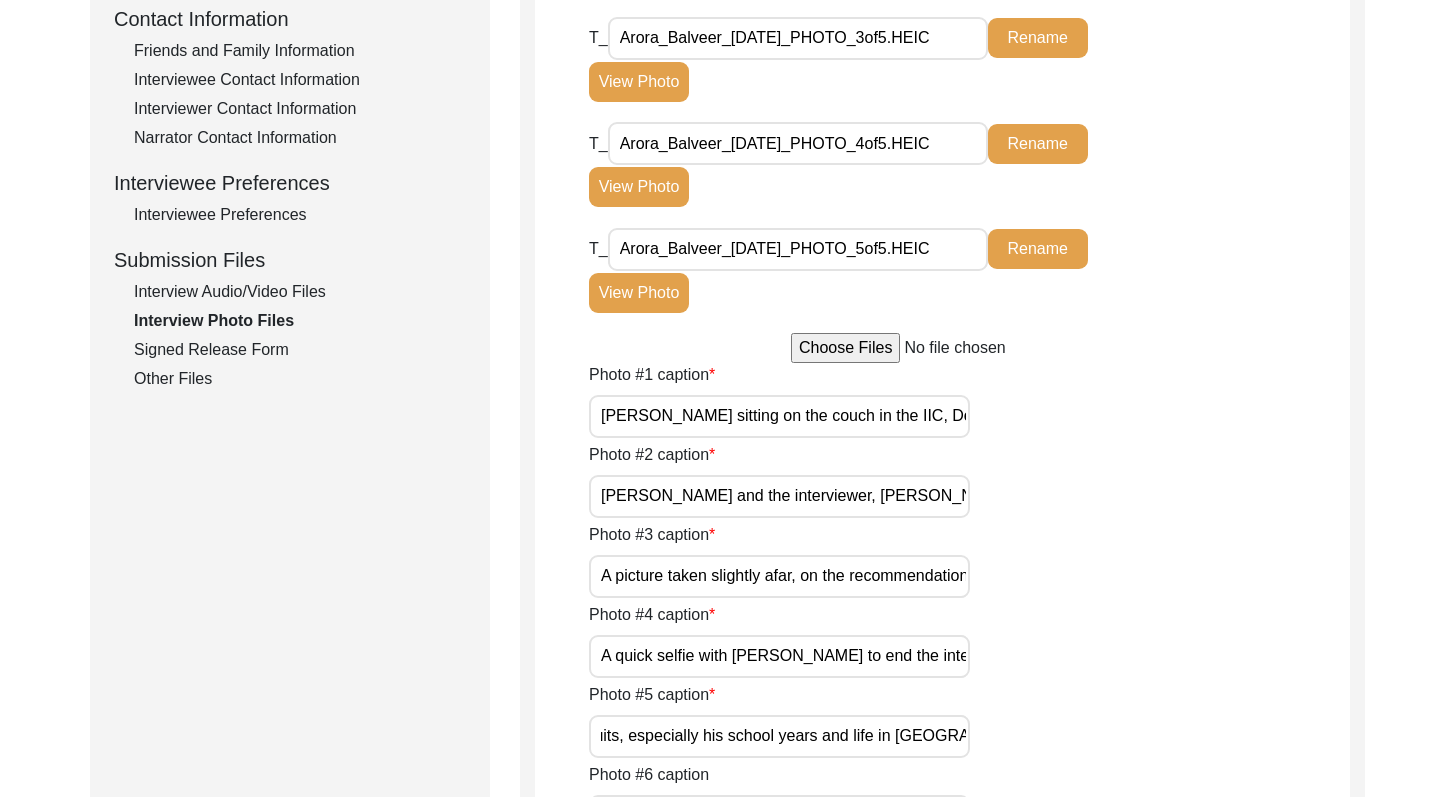 click on "Photo #4 caption A quick selfie with [PERSON_NAME] to end the interview." 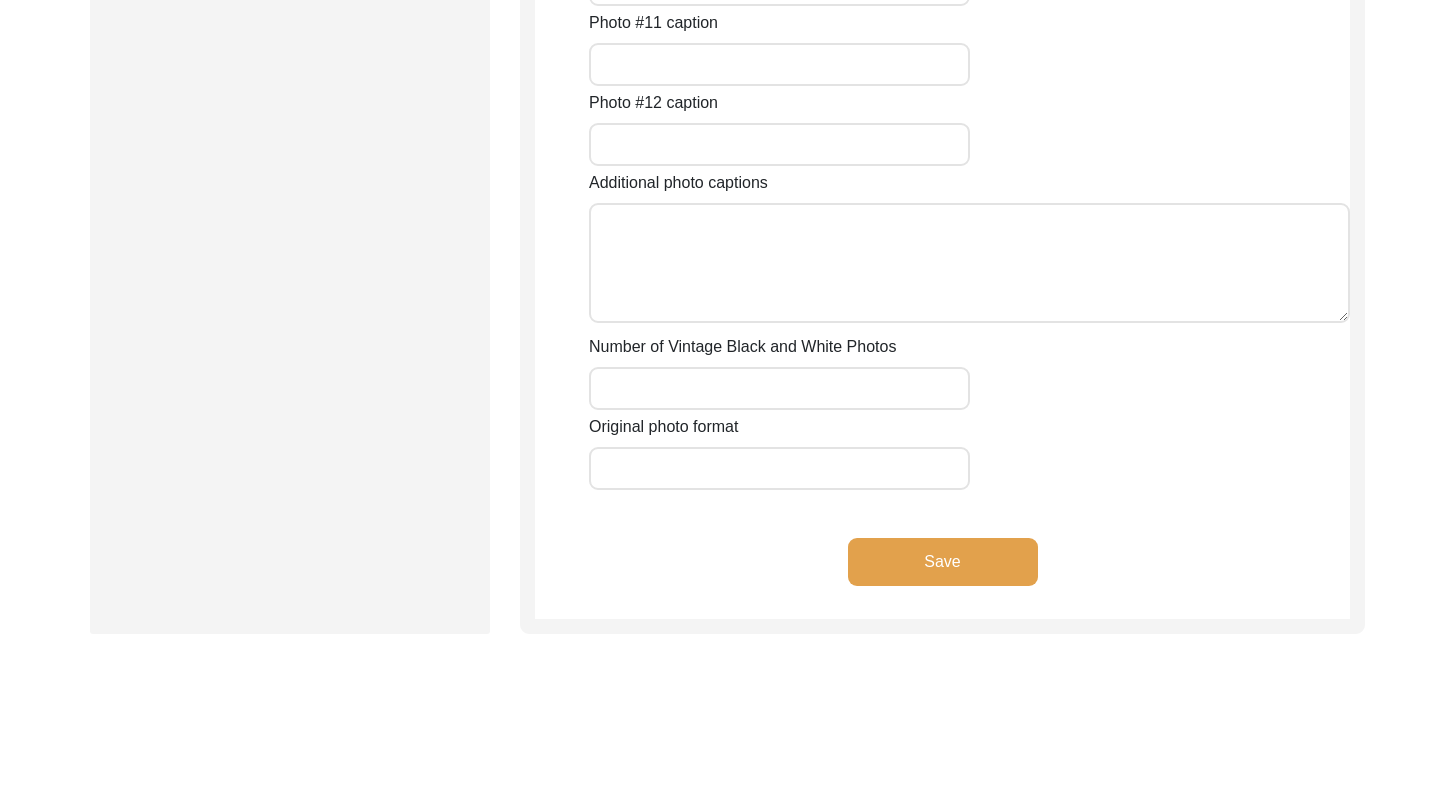 scroll, scrollTop: 1919, scrollLeft: 0, axis: vertical 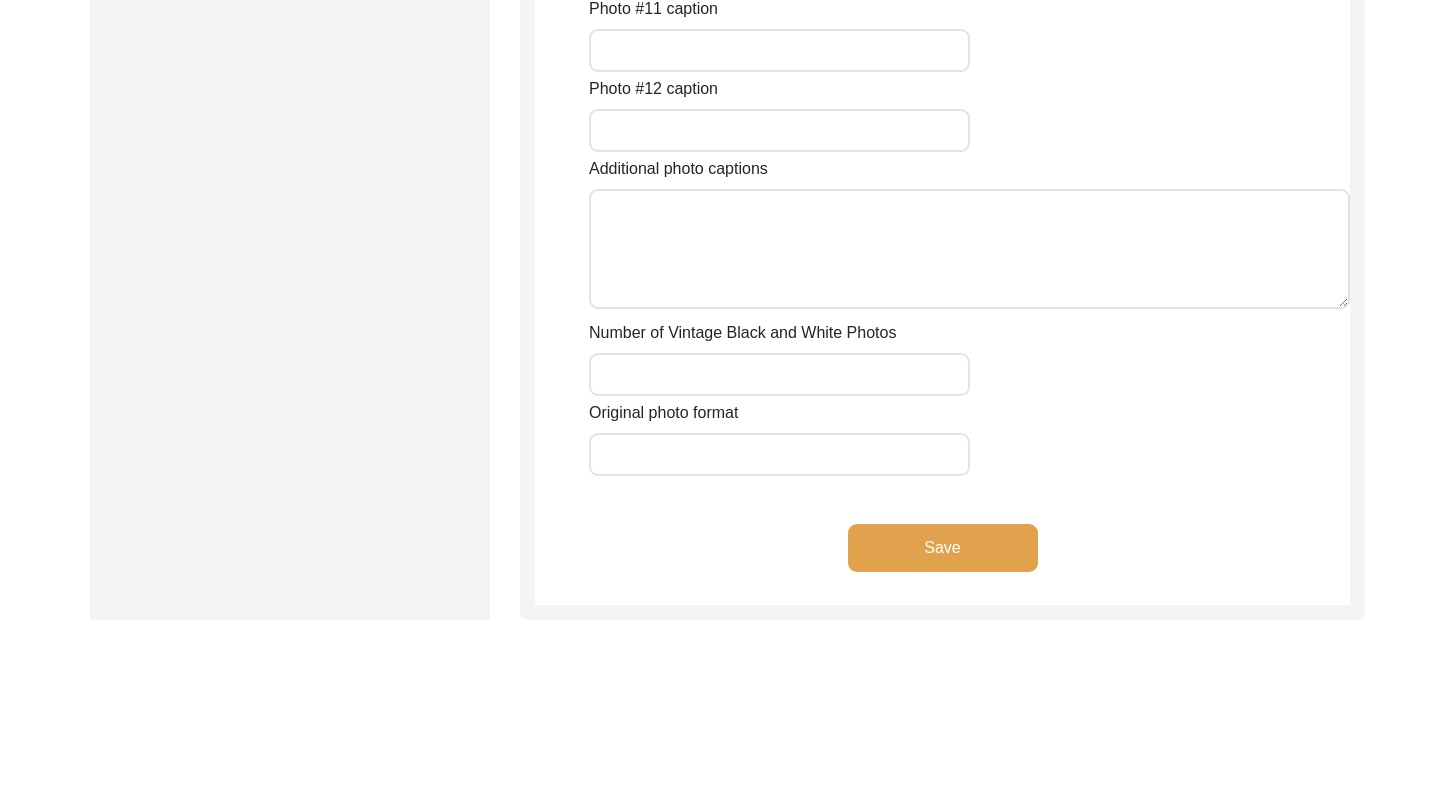 drag, startPoint x: 1469, startPoint y: 361, endPoint x: 1469, endPoint y: 690, distance: 329 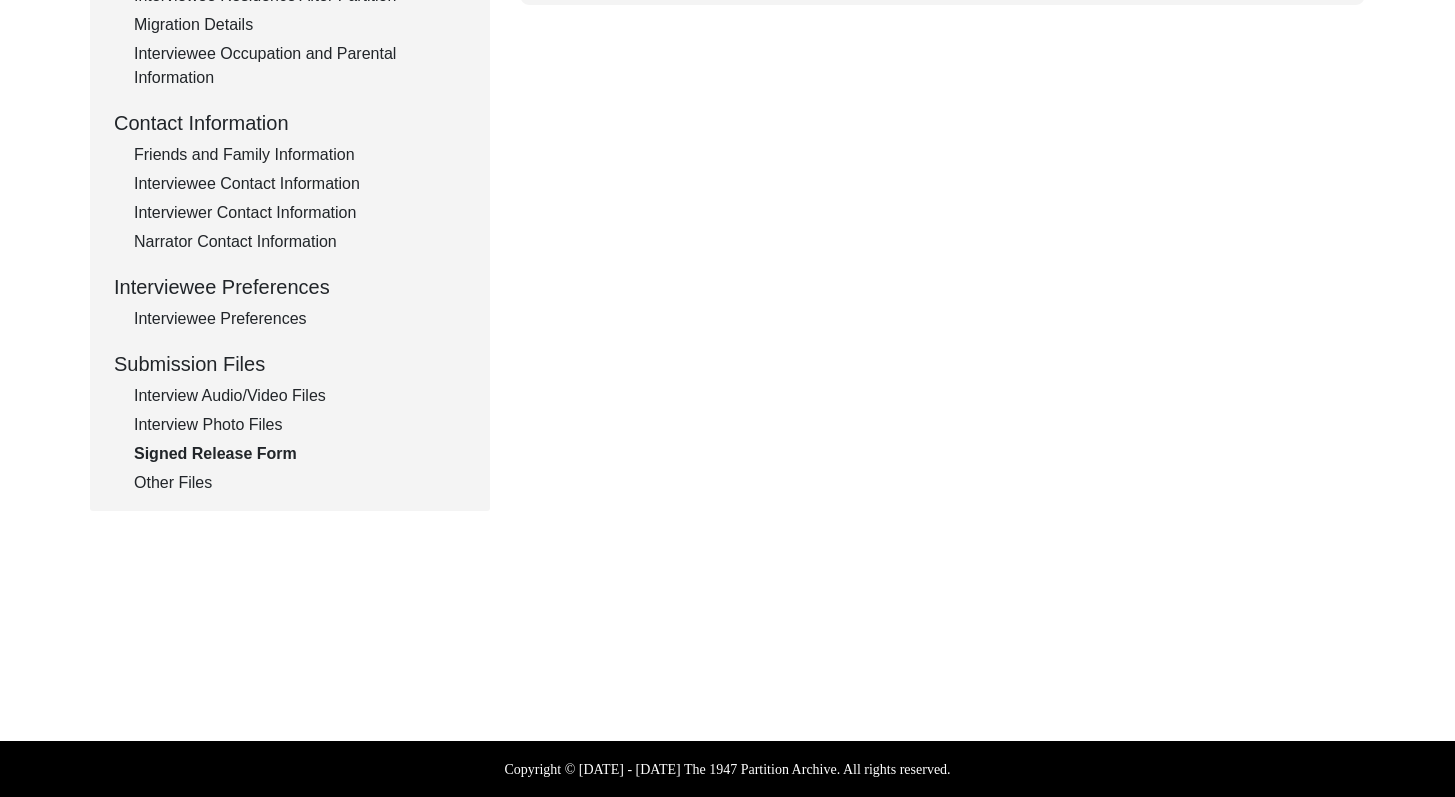scroll, scrollTop: 649, scrollLeft: 0, axis: vertical 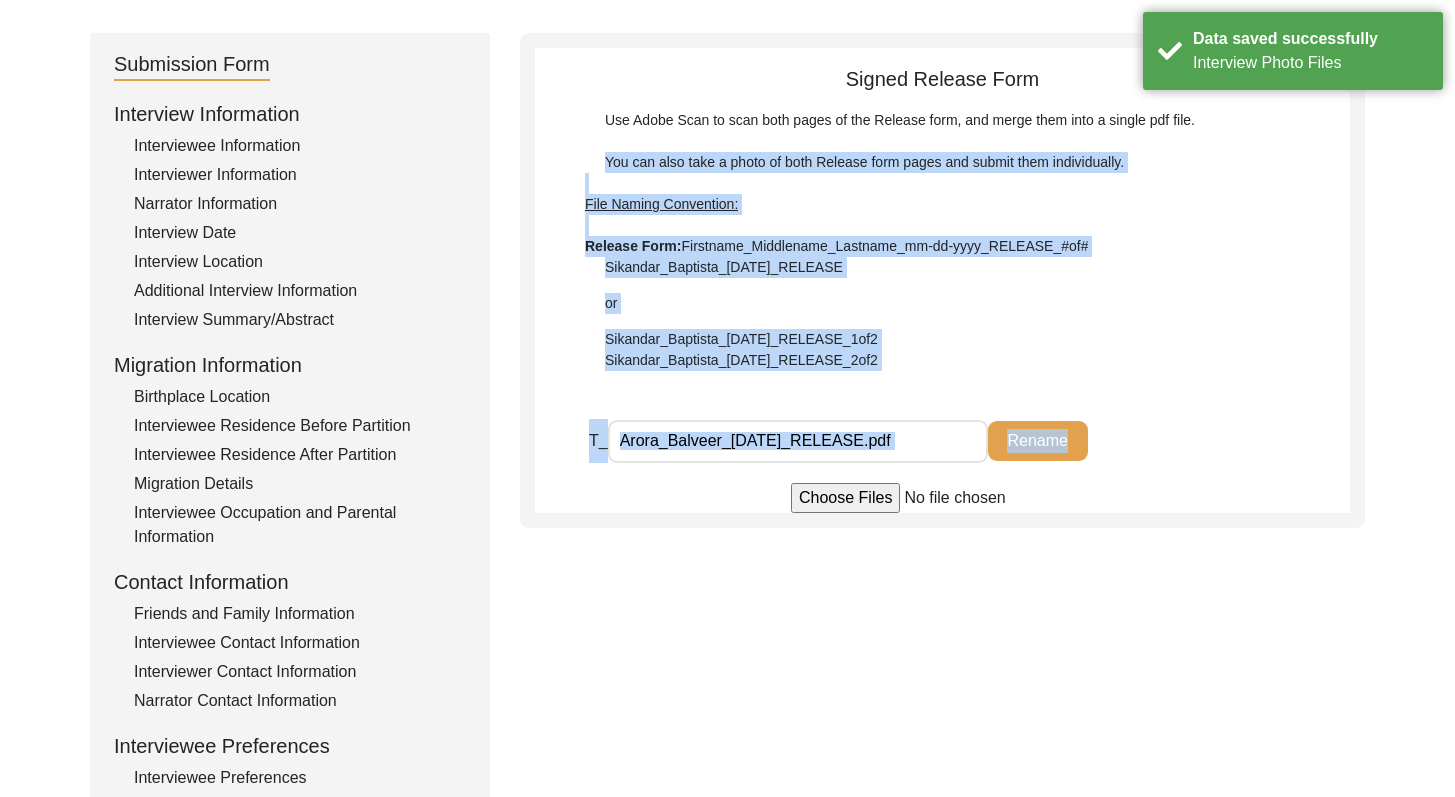 drag, startPoint x: 1469, startPoint y: 416, endPoint x: 1437, endPoint y: 163, distance: 255.01569 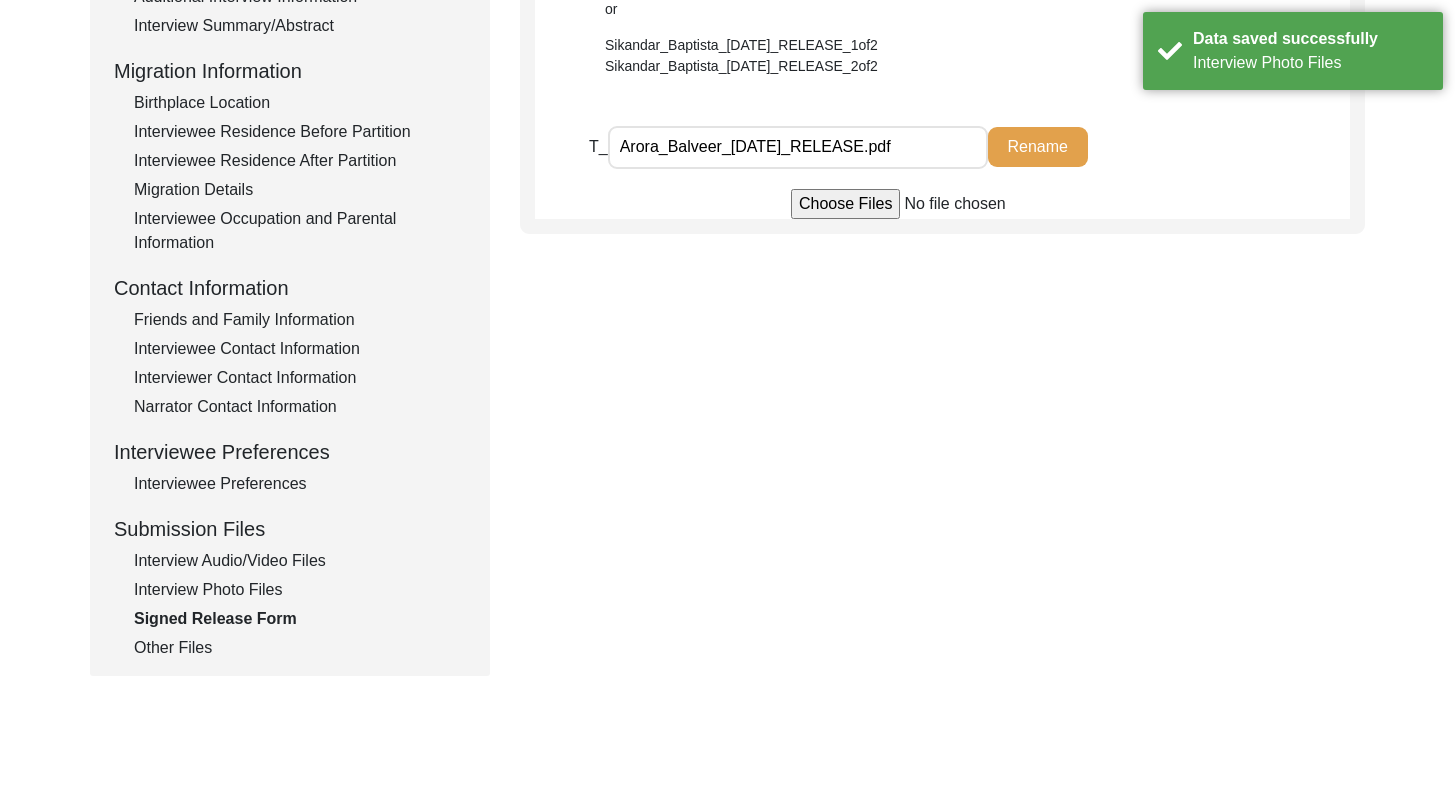 scroll, scrollTop: 491, scrollLeft: 0, axis: vertical 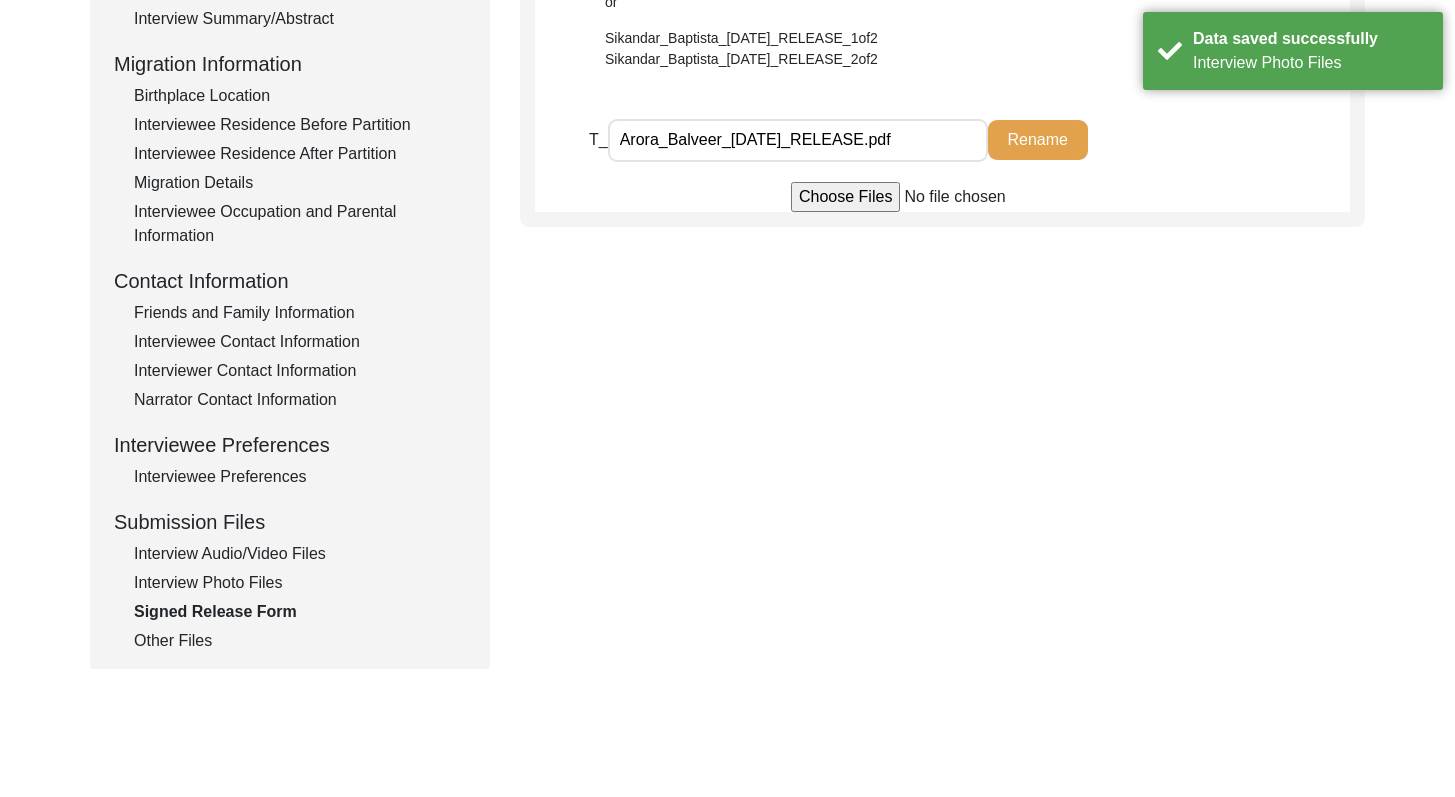 click on "Other Files" 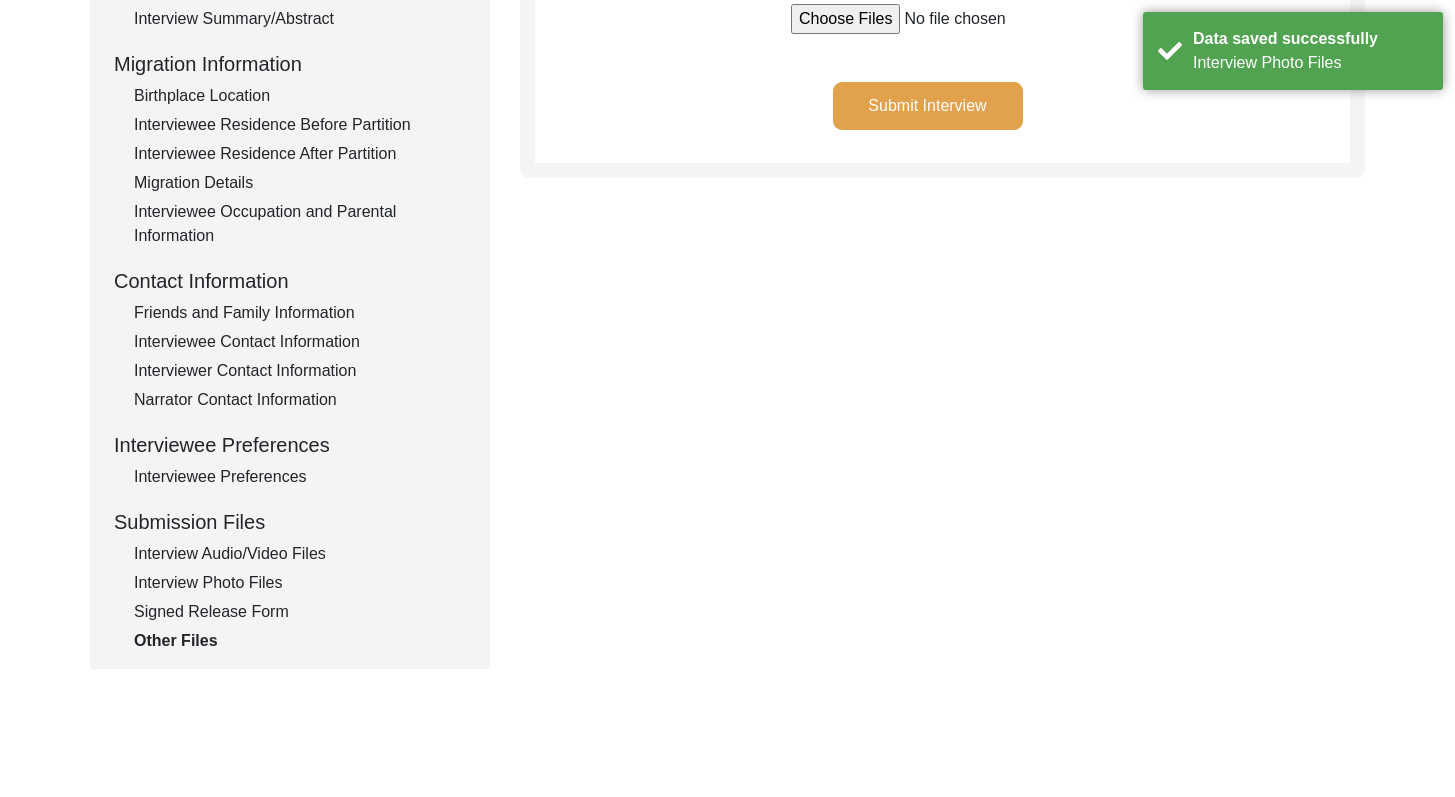 click on "Interview Photo Files" 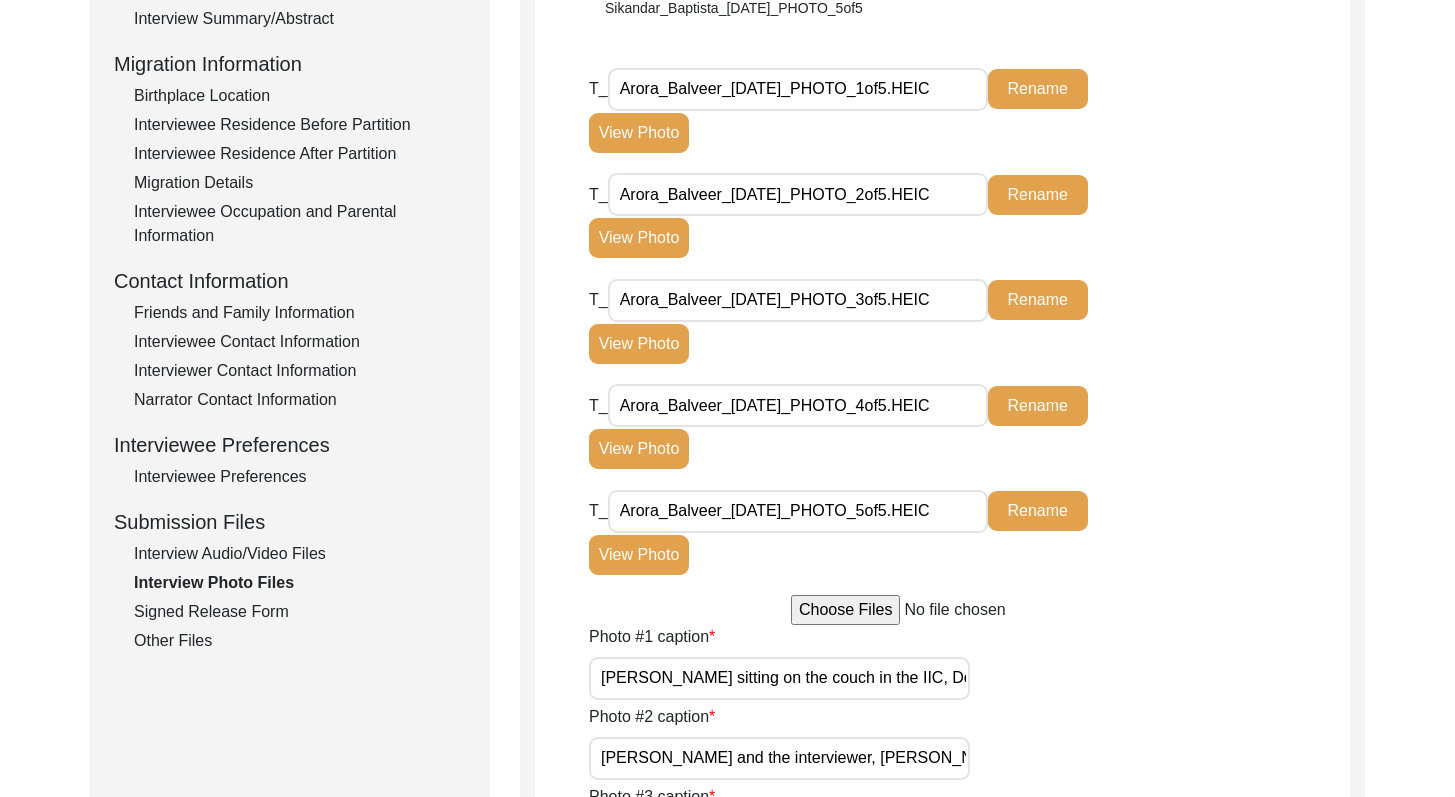 click on "Interview Audio/Video Files" 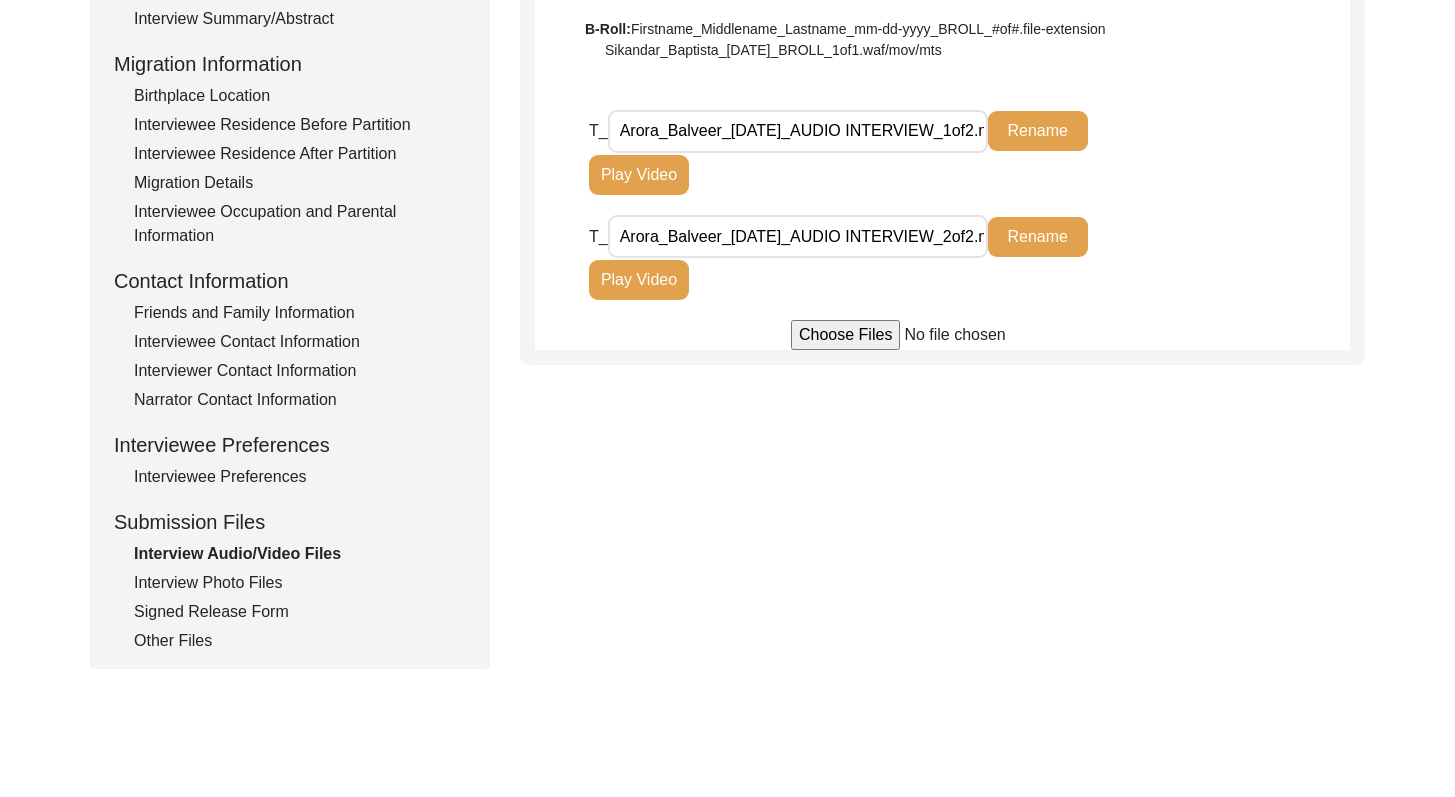 click on "Interviewee Preferences" 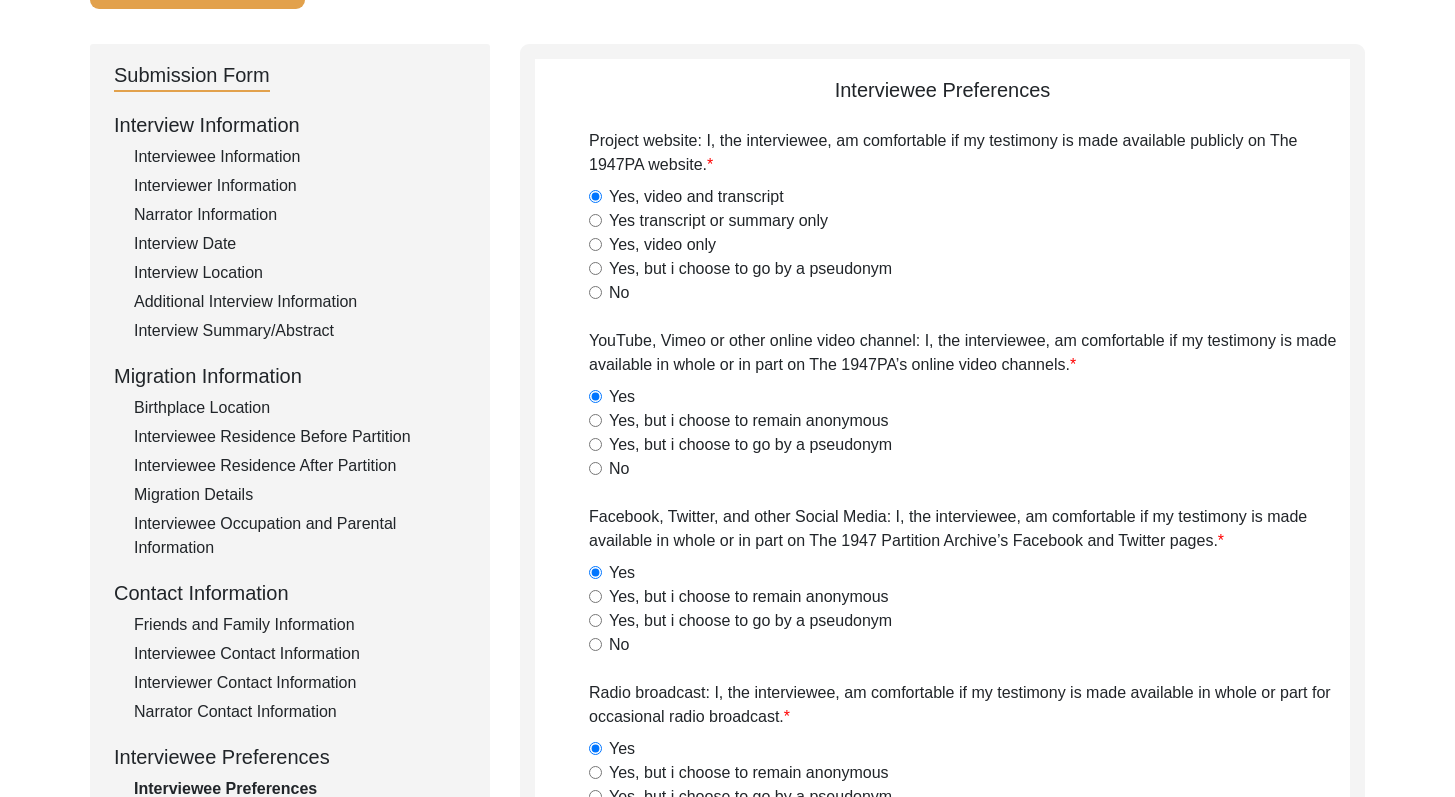drag, startPoint x: 1469, startPoint y: 378, endPoint x: 1461, endPoint y: 268, distance: 110.29053 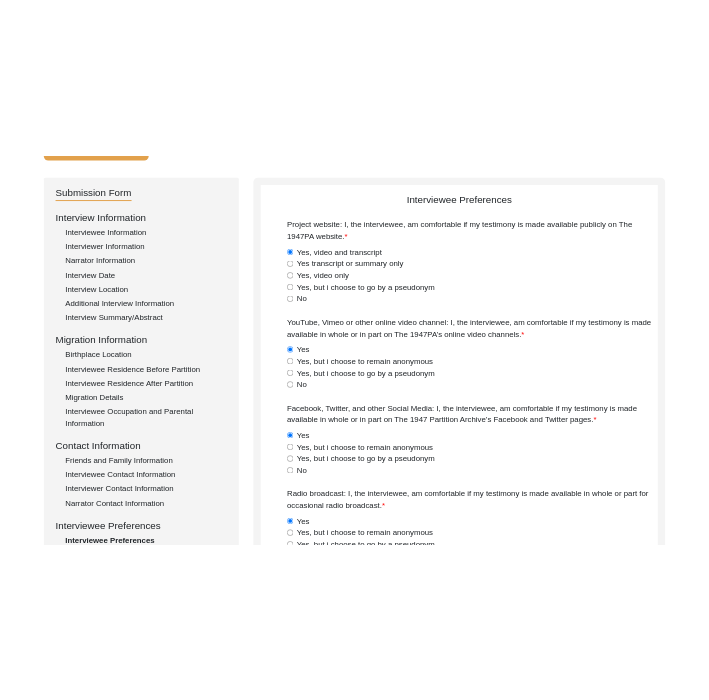 scroll, scrollTop: 168, scrollLeft: 0, axis: vertical 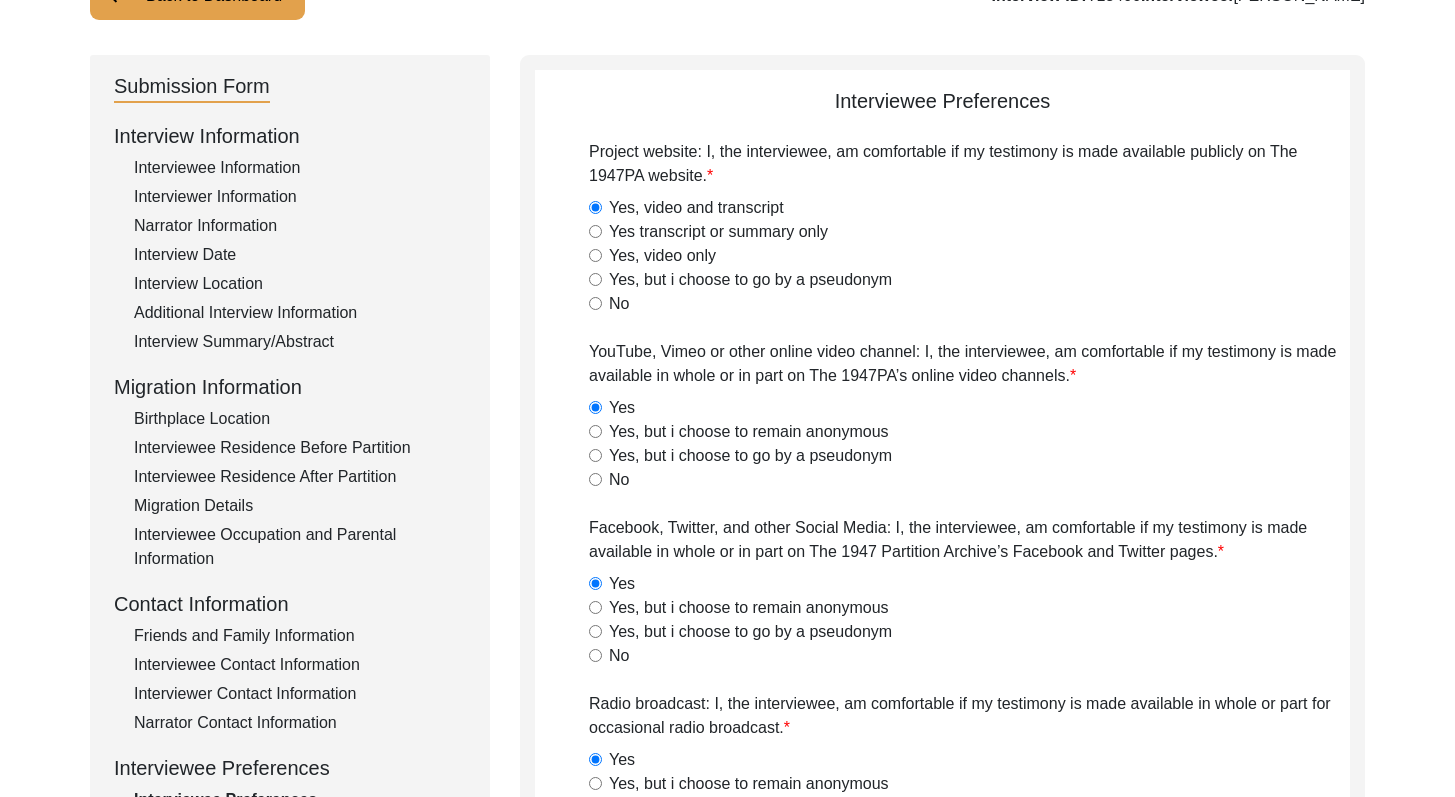 click on "Back to Dashboard  Interview ID:  T13406  Interviewee:  [PERSON_NAME]   Submission Form   Interview Information   Interviewee Information   Interviewer Information   Narrator Information   Interview Date   Interview Location   Additional Interview Information   Interview Summary/Abstract   Migration Information   Birthplace Location   Interviewee Residence Before Partition   Interviewee Residence After Partition   Migration Details   Interviewee Occupation and Parental Information   Contact Information   Friends and Family Information   Interviewee Contact Information   Interviewer Contact Information   Narrator Contact Information   Interviewee Preferences   Interviewee Preferences   Submission Files   Interview Audio/Video Files   Interview Photo Files   Signed Release Form   Other Files   Interviewee Preferences
Project website: I, the interviewee, am comfortable if my testimony is made available publicly on The 1947PA website.  Yes, video and transcript   Yes transcript or summary only   No   Yes   No" 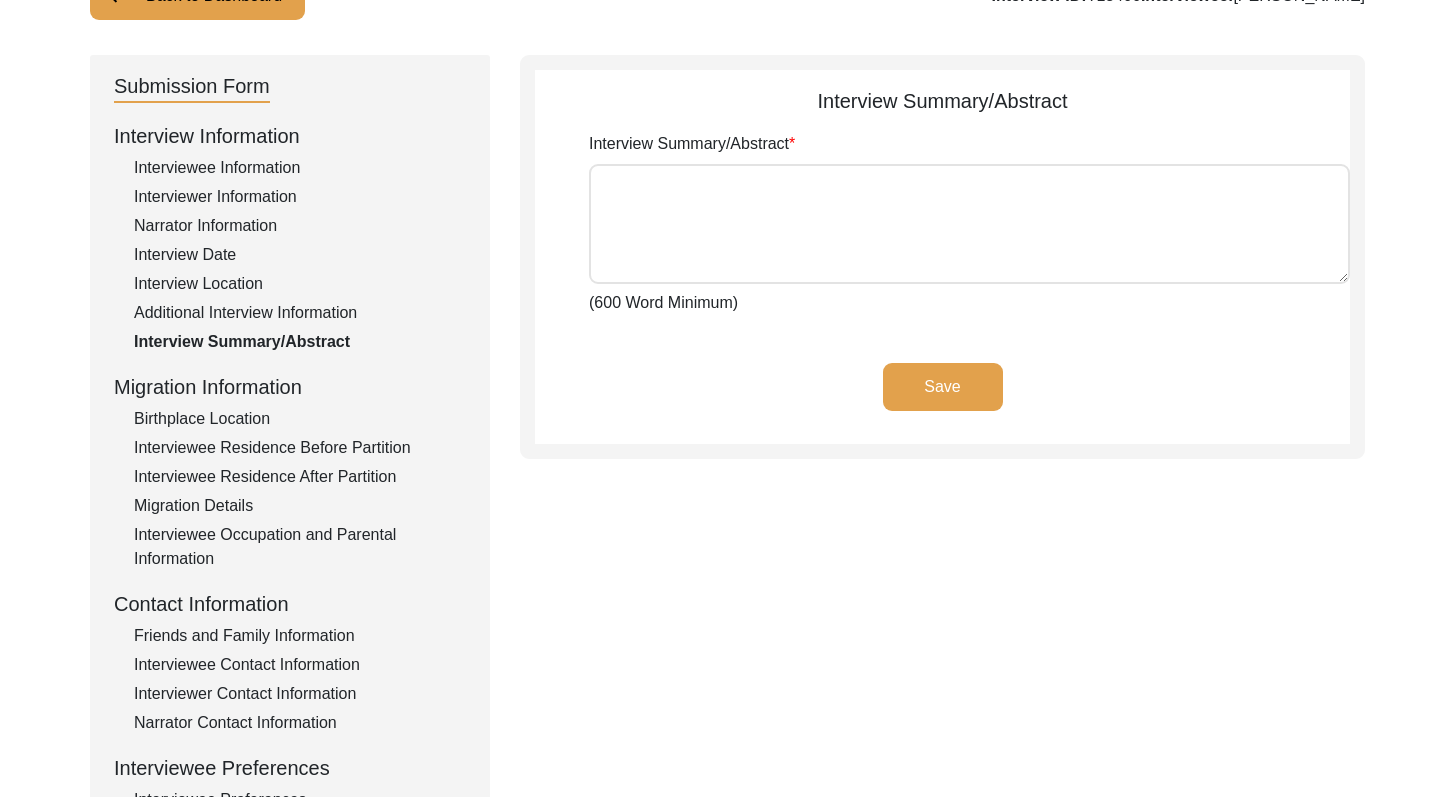 click on "Interview Summary/Abstract" at bounding box center [969, 224] 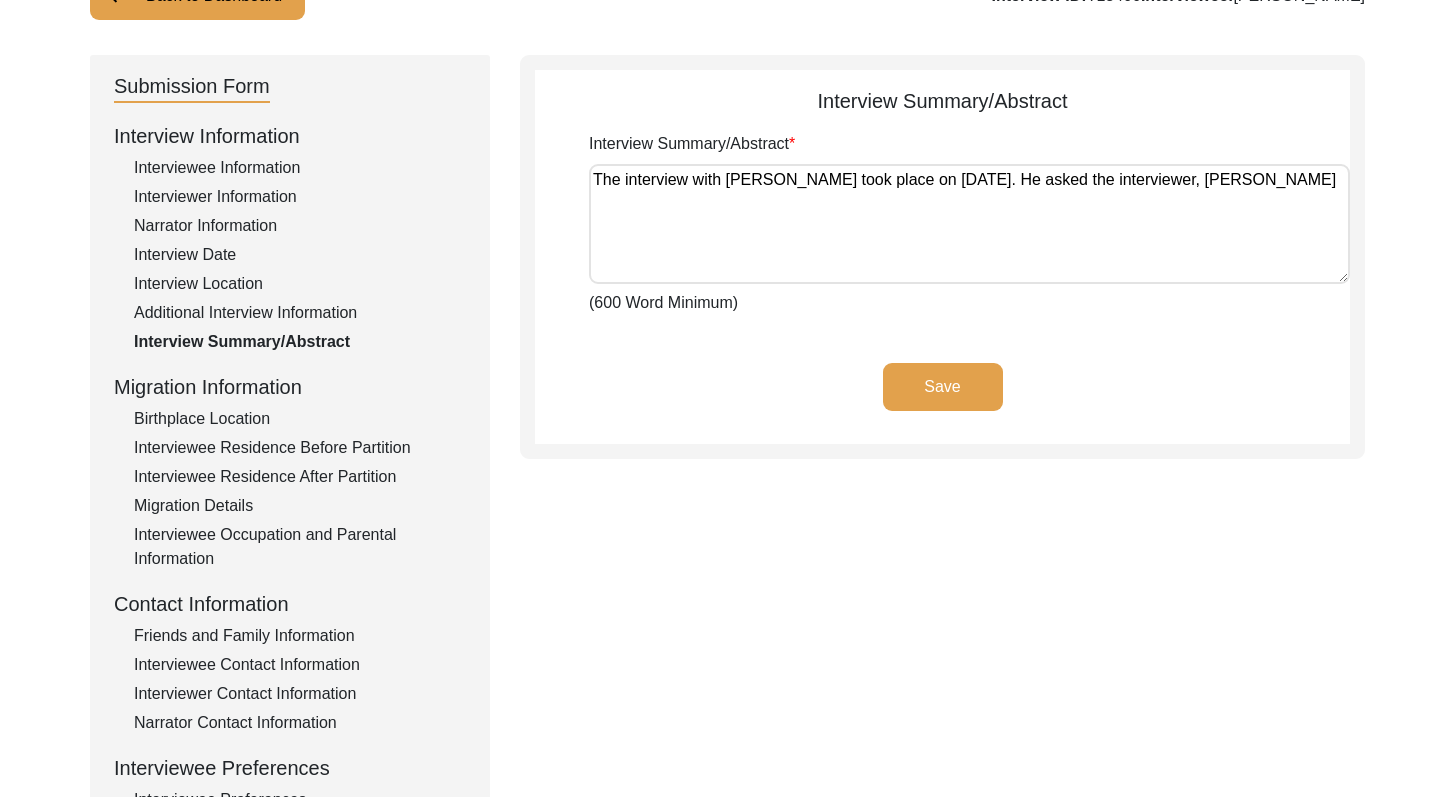drag, startPoint x: 688, startPoint y: 197, endPoint x: 566, endPoint y: 174, distance: 124.1491 